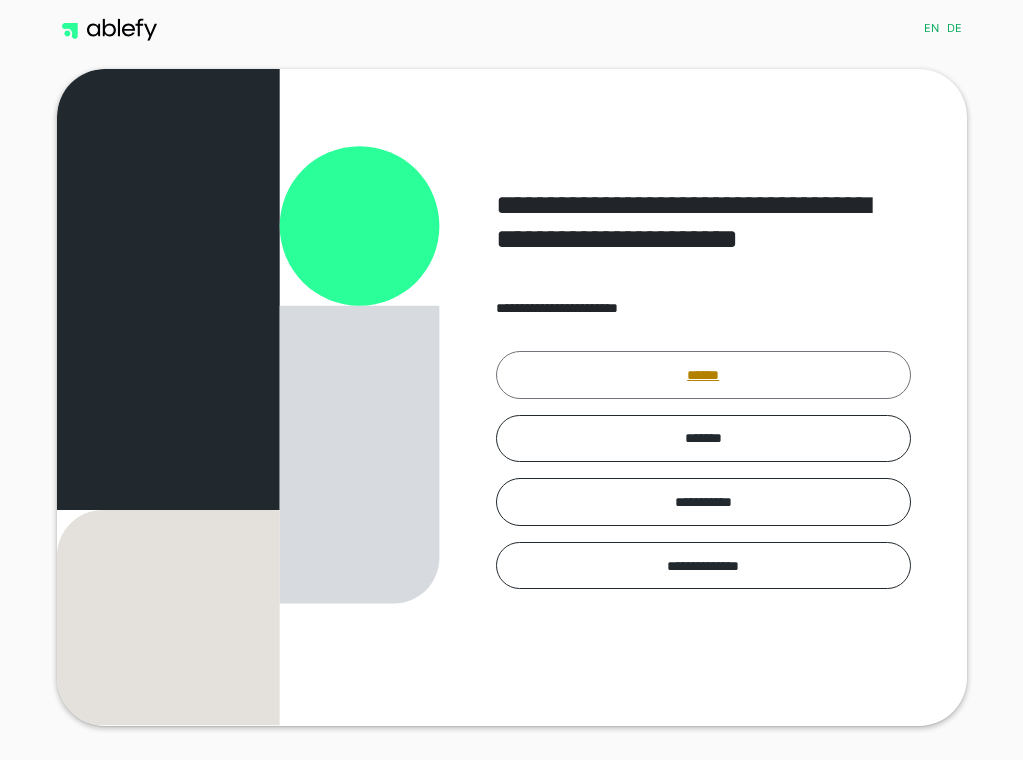 scroll, scrollTop: 0, scrollLeft: 0, axis: both 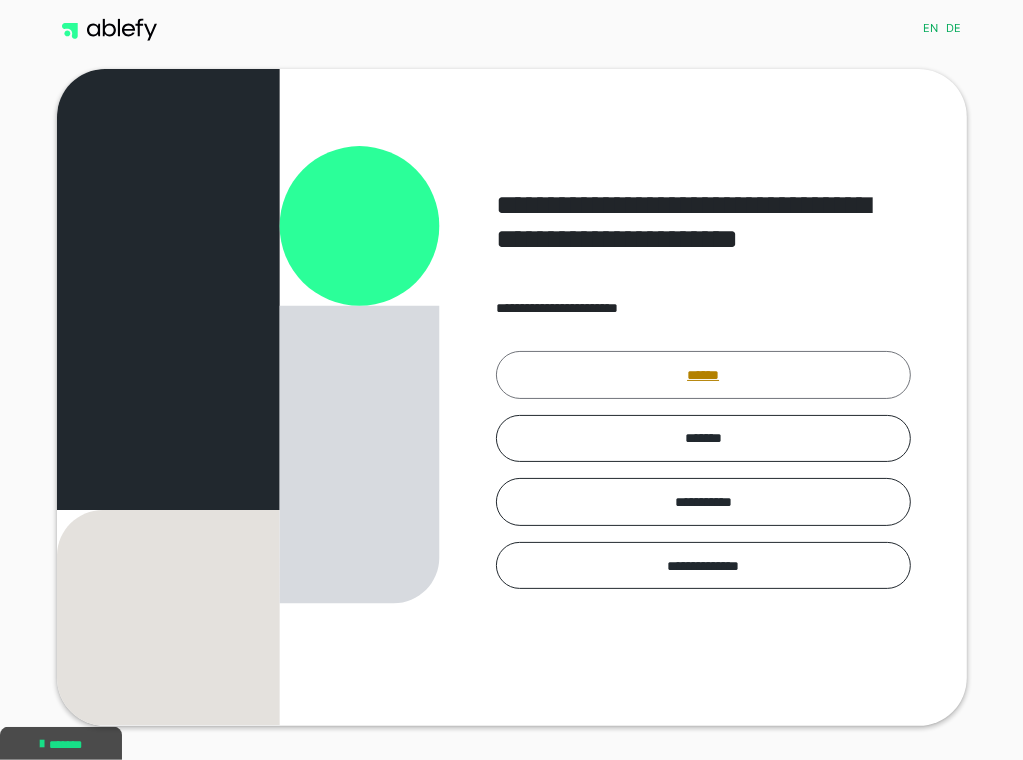 click on "******" at bounding box center [703, 375] 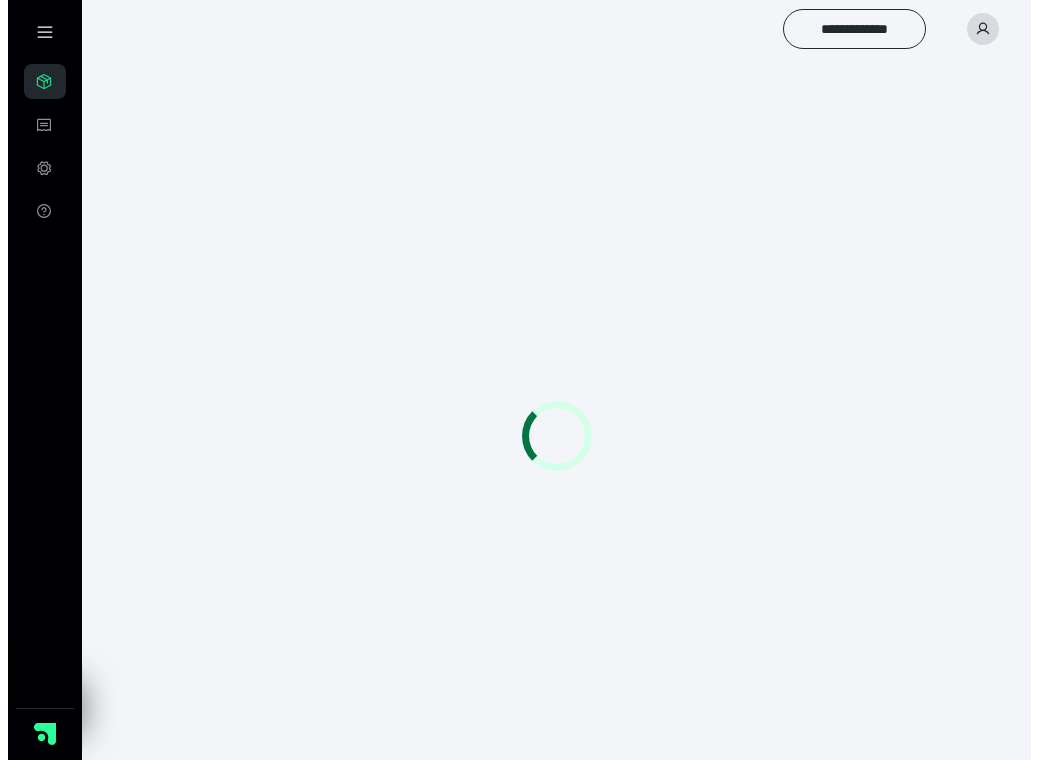 scroll, scrollTop: 0, scrollLeft: 0, axis: both 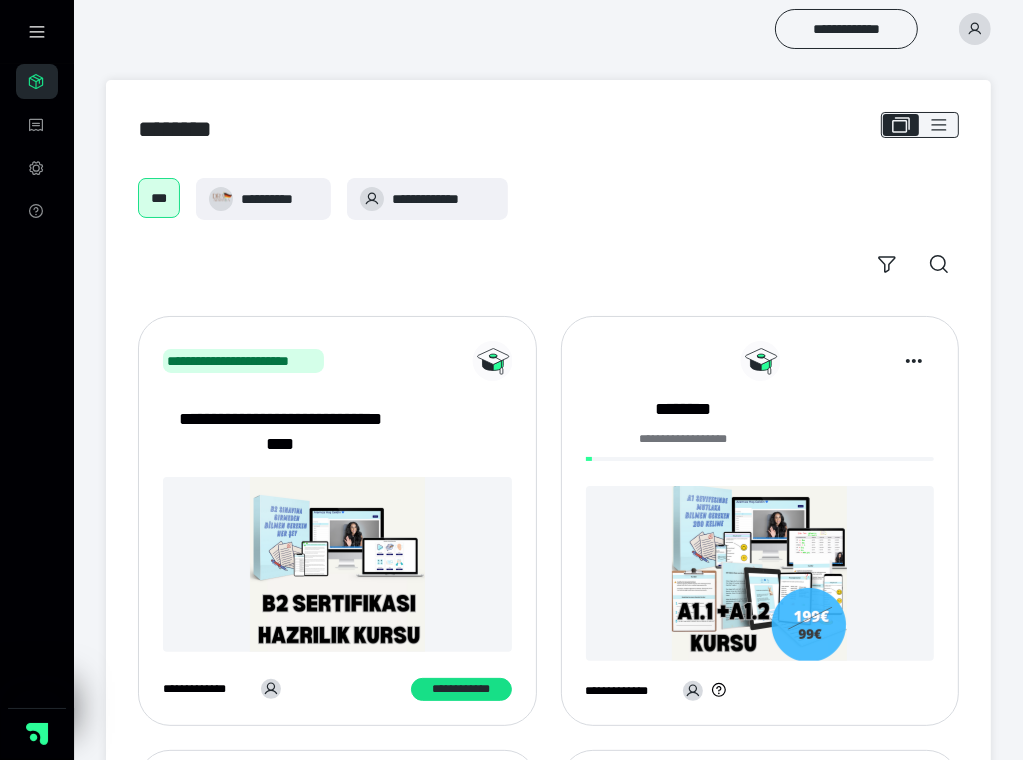 click at bounding box center [975, 29] 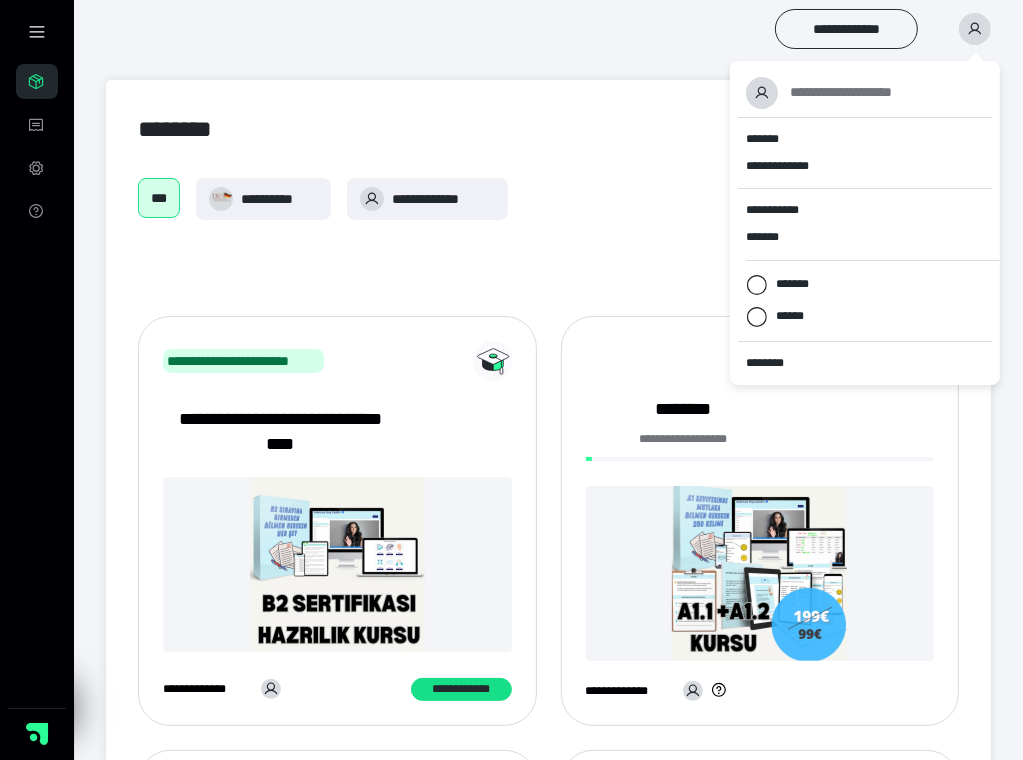 click at bounding box center (975, 29) 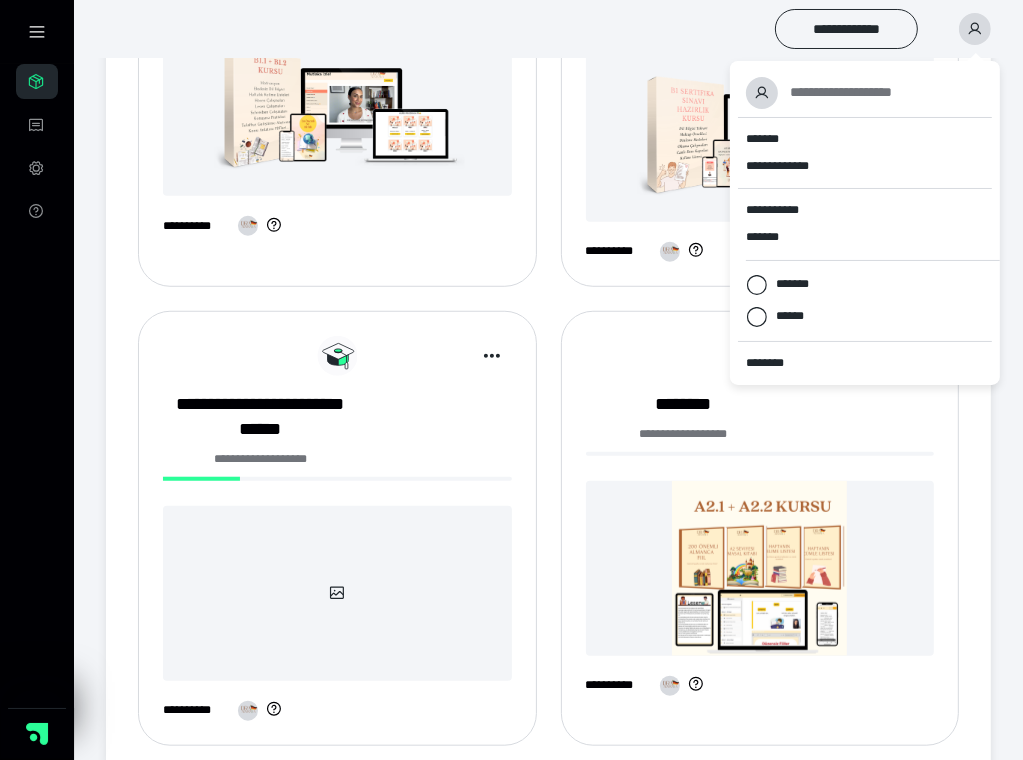scroll, scrollTop: 900, scrollLeft: 0, axis: vertical 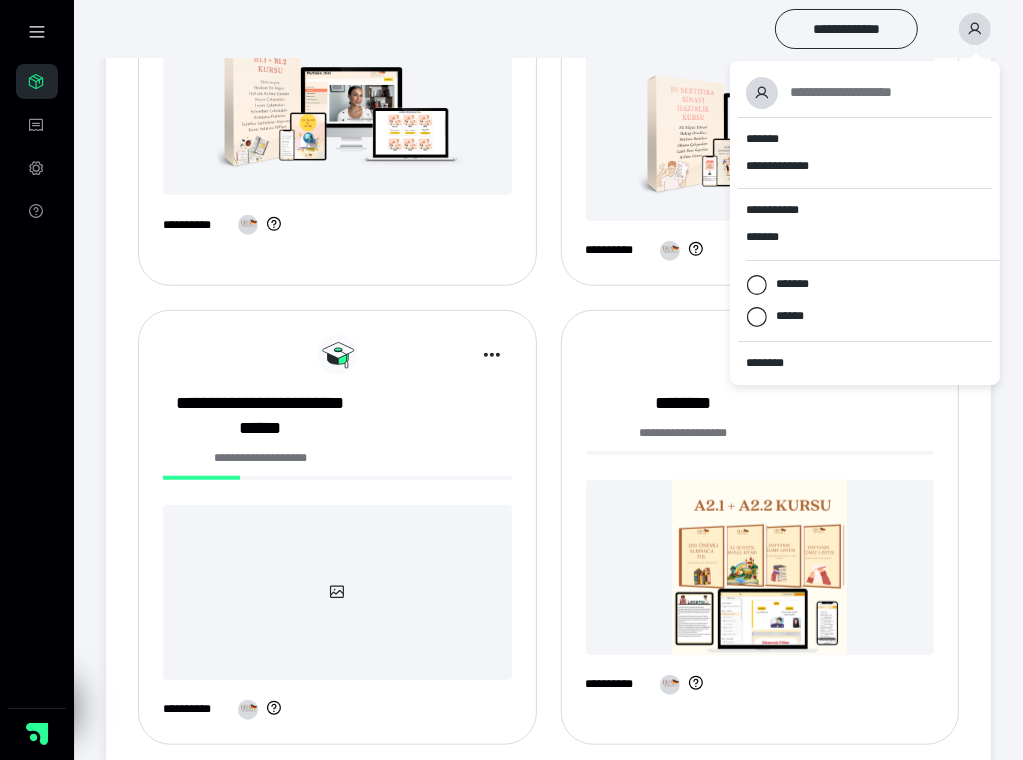 click on "********" at bounding box center (683, 862) 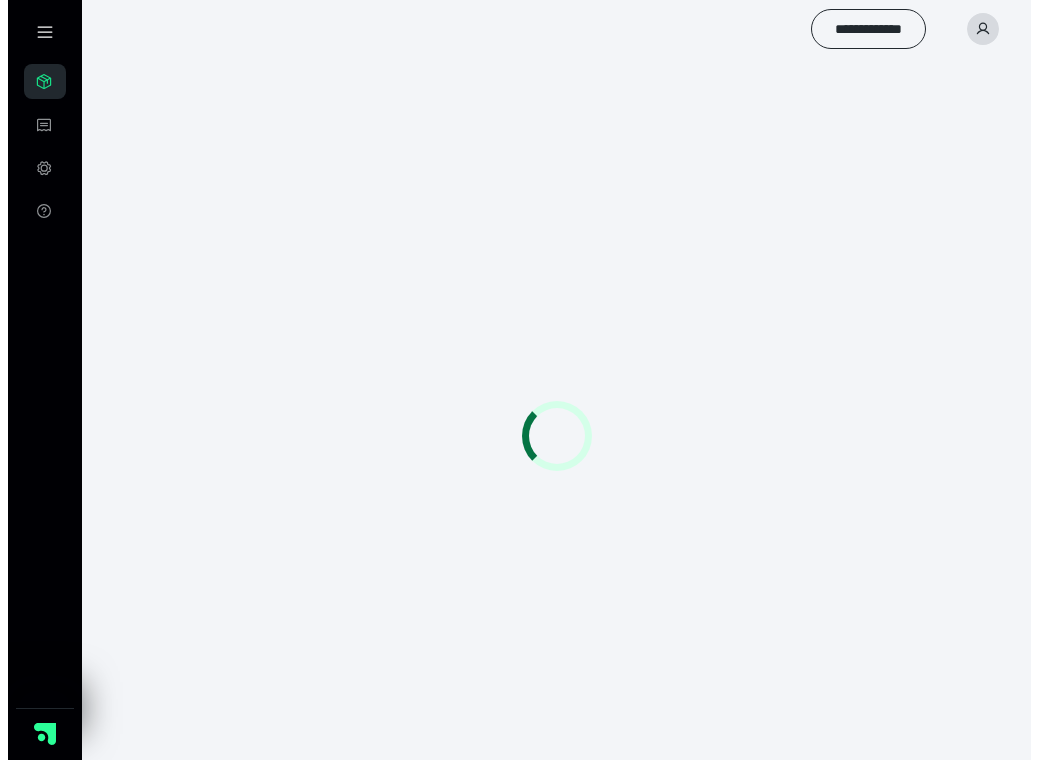 scroll, scrollTop: 0, scrollLeft: 0, axis: both 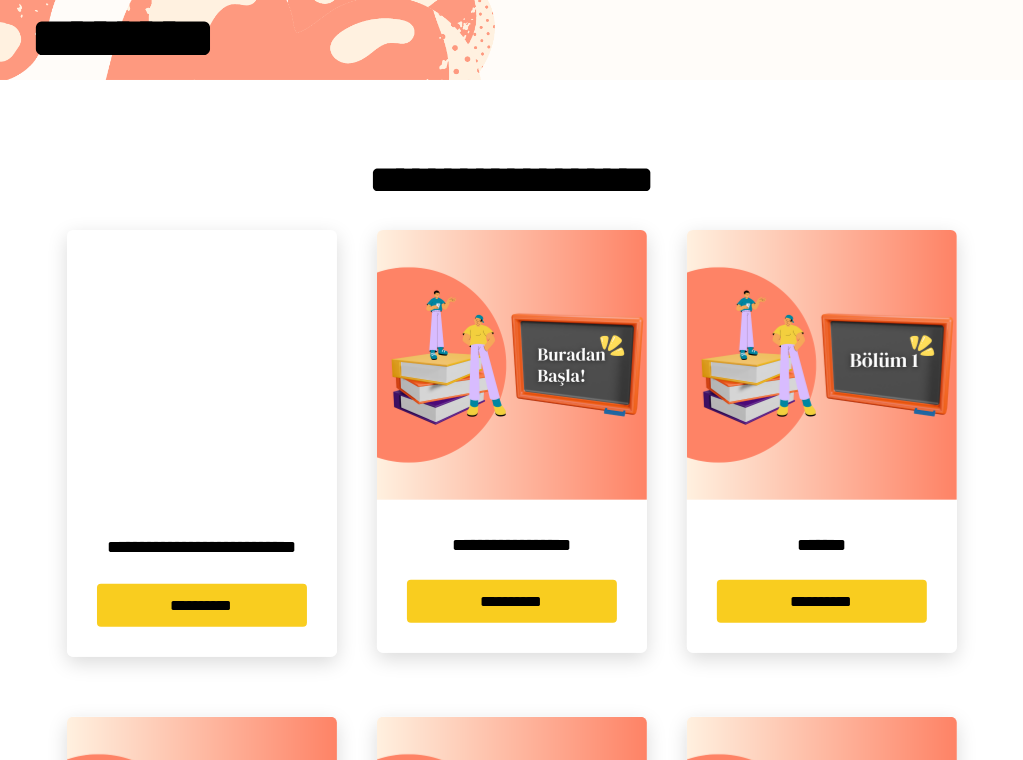 drag, startPoint x: 225, startPoint y: 607, endPoint x: 236, endPoint y: 591, distance: 19.416489 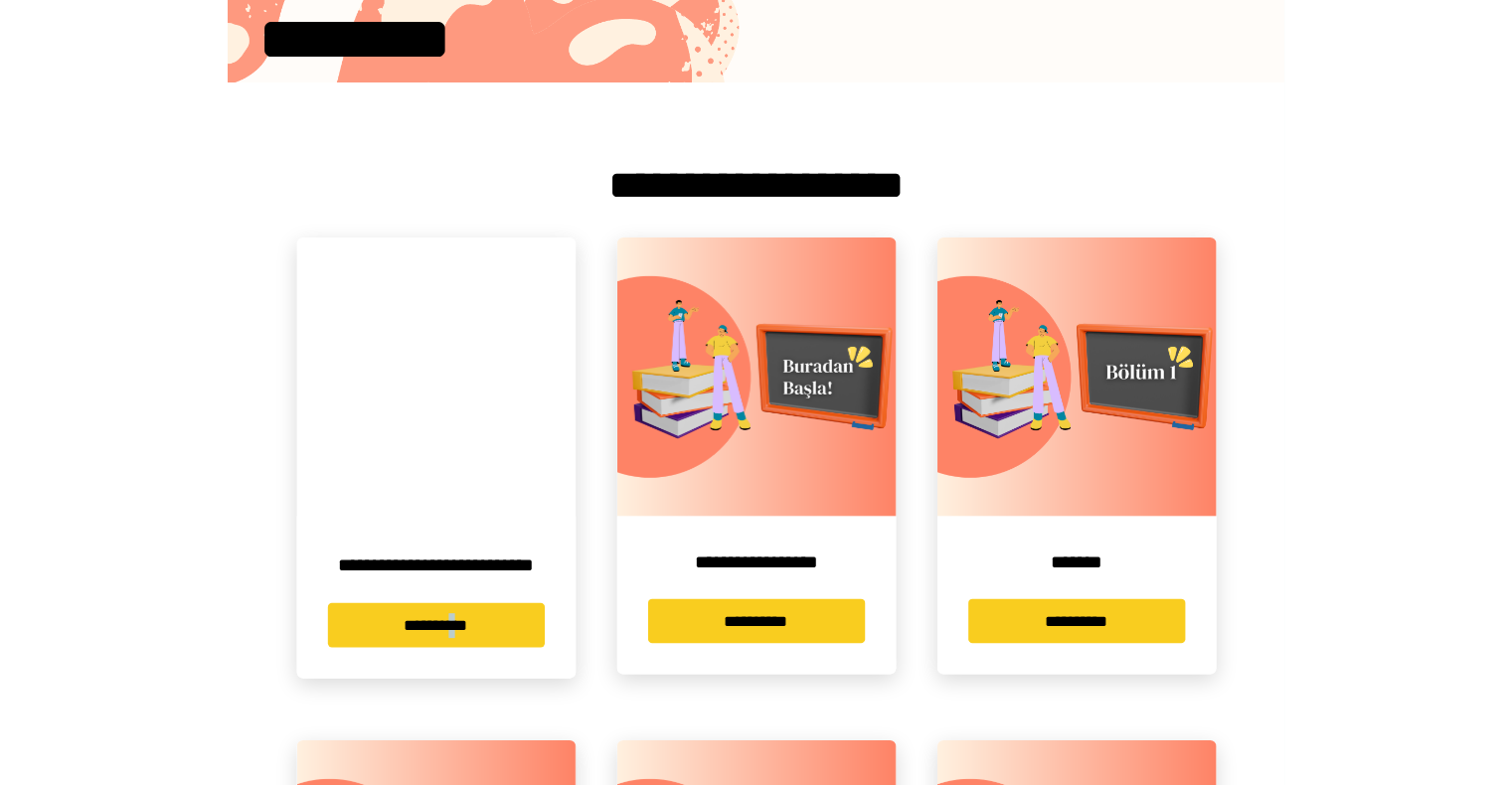 scroll, scrollTop: 0, scrollLeft: 0, axis: both 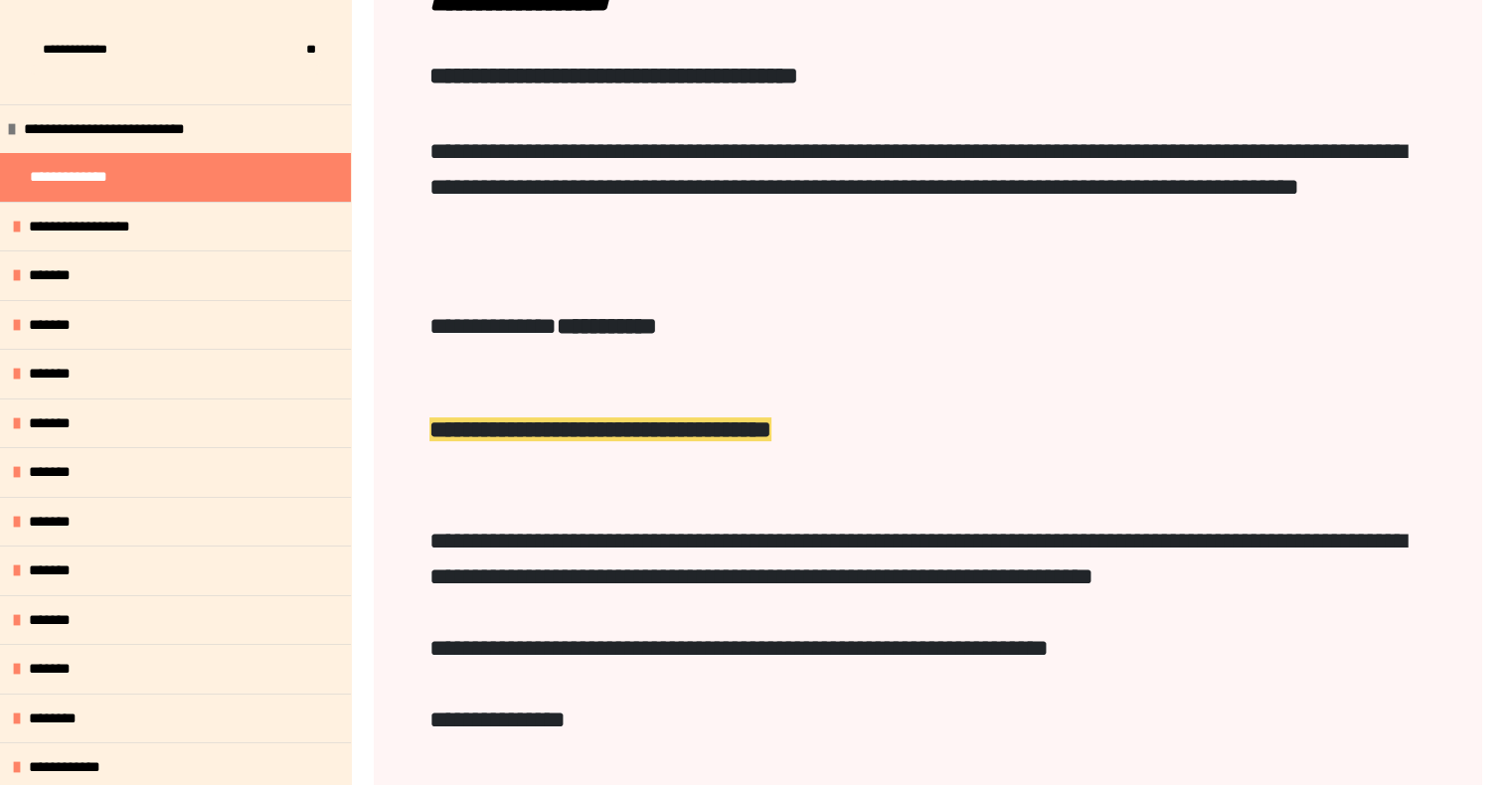 click on "**********" at bounding box center (600, 429) 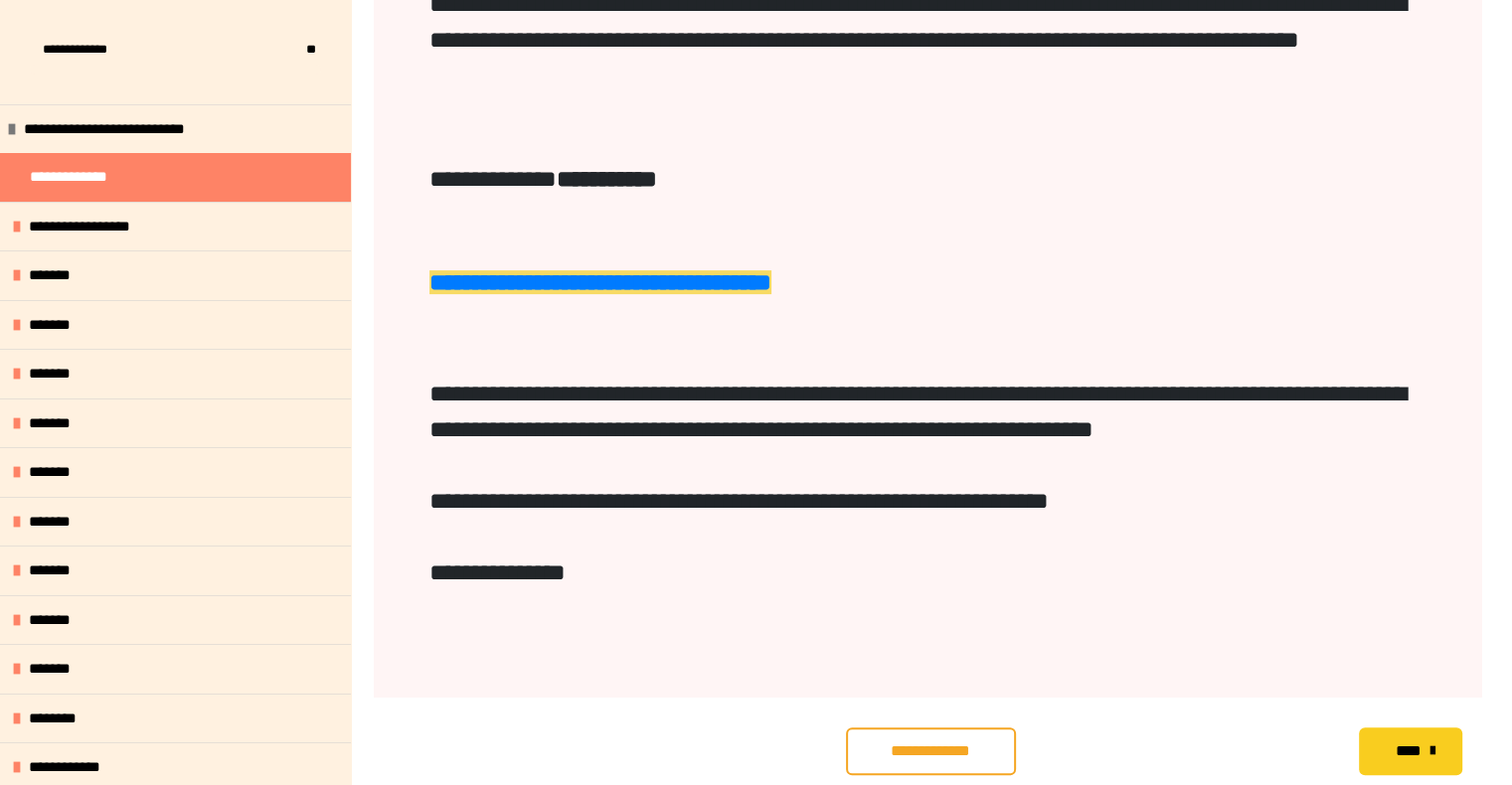 scroll, scrollTop: 592, scrollLeft: 0, axis: vertical 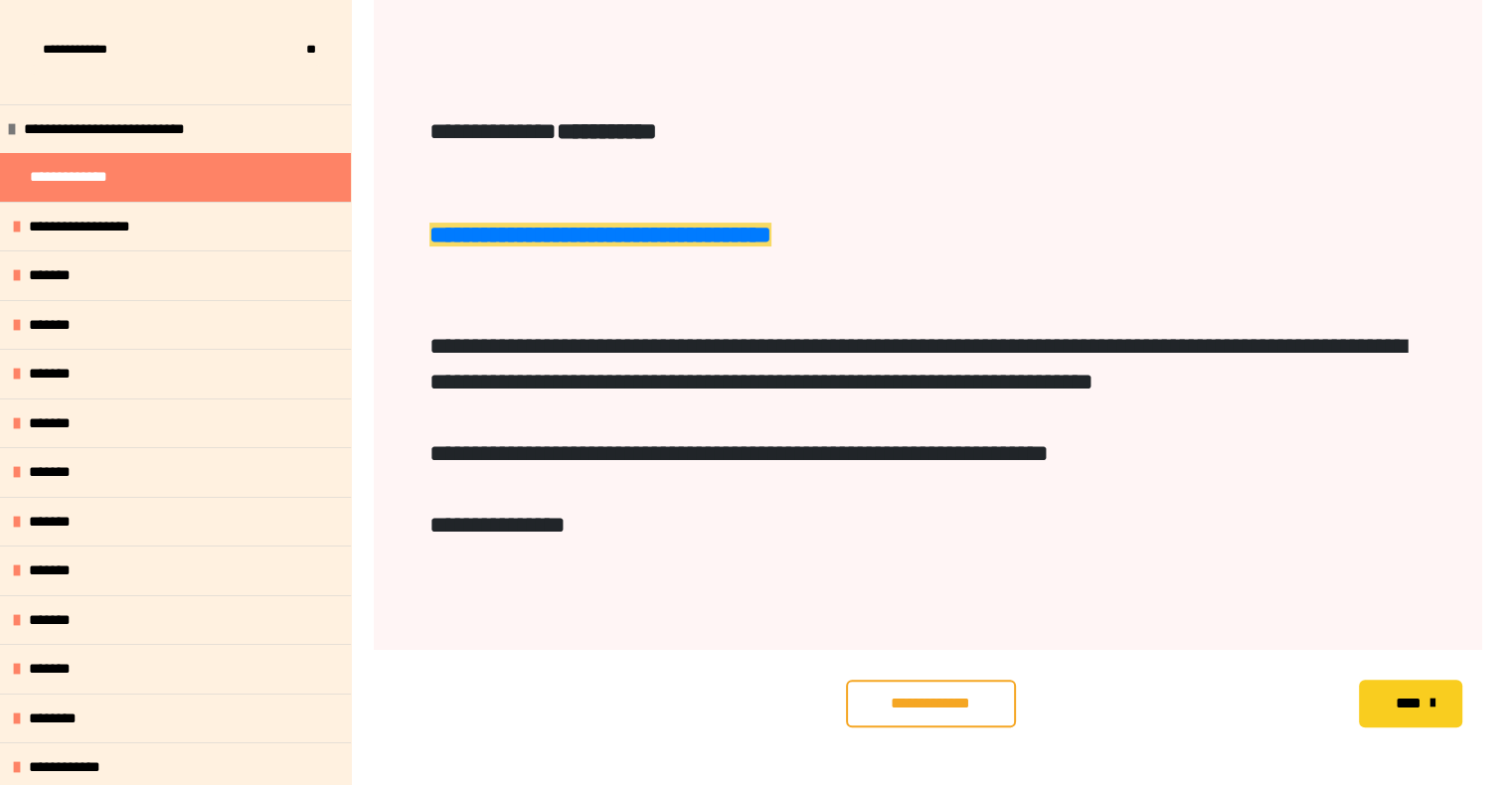 click on "****" at bounding box center (1408, 704) 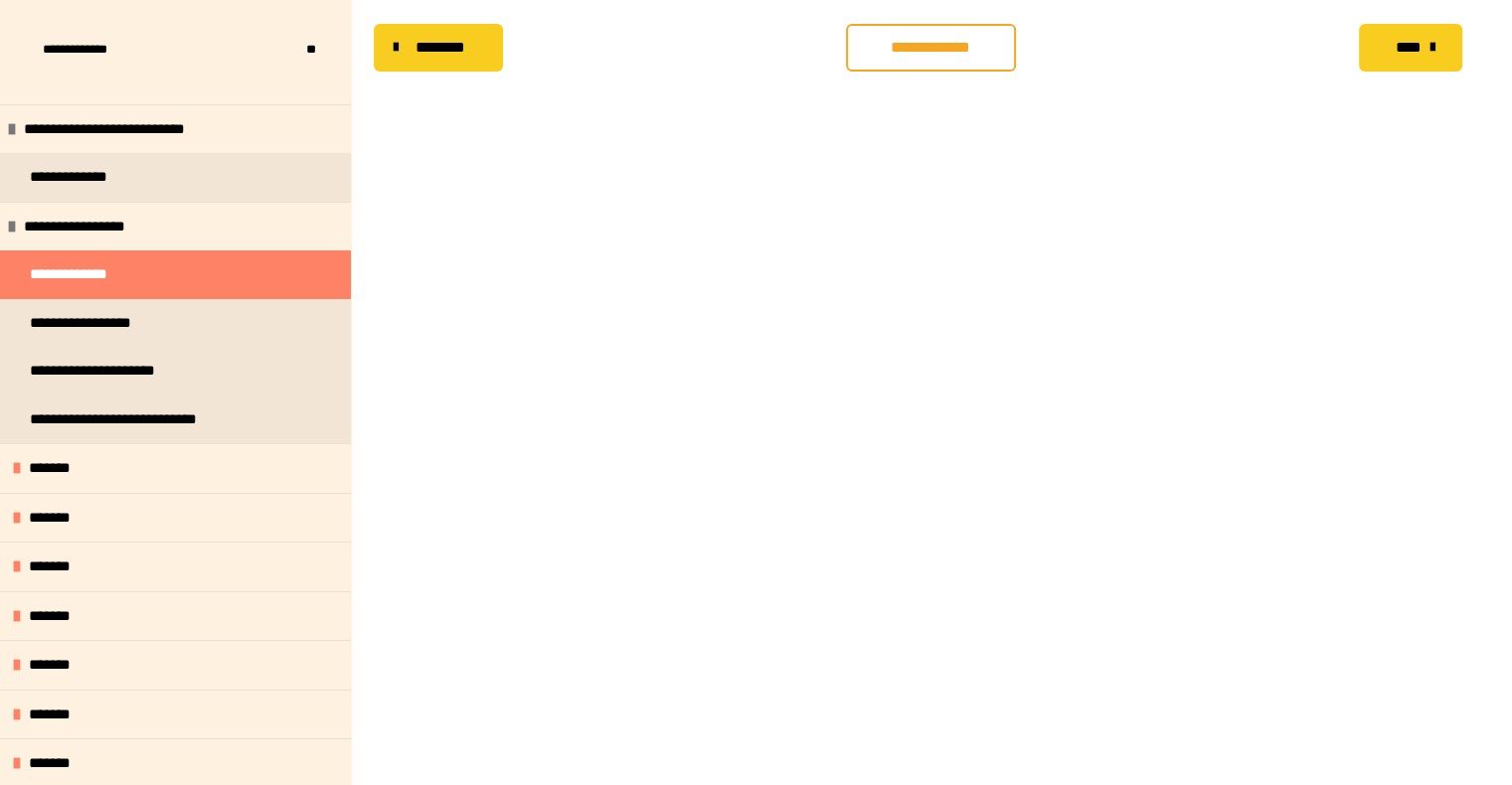 scroll, scrollTop: 354, scrollLeft: 0, axis: vertical 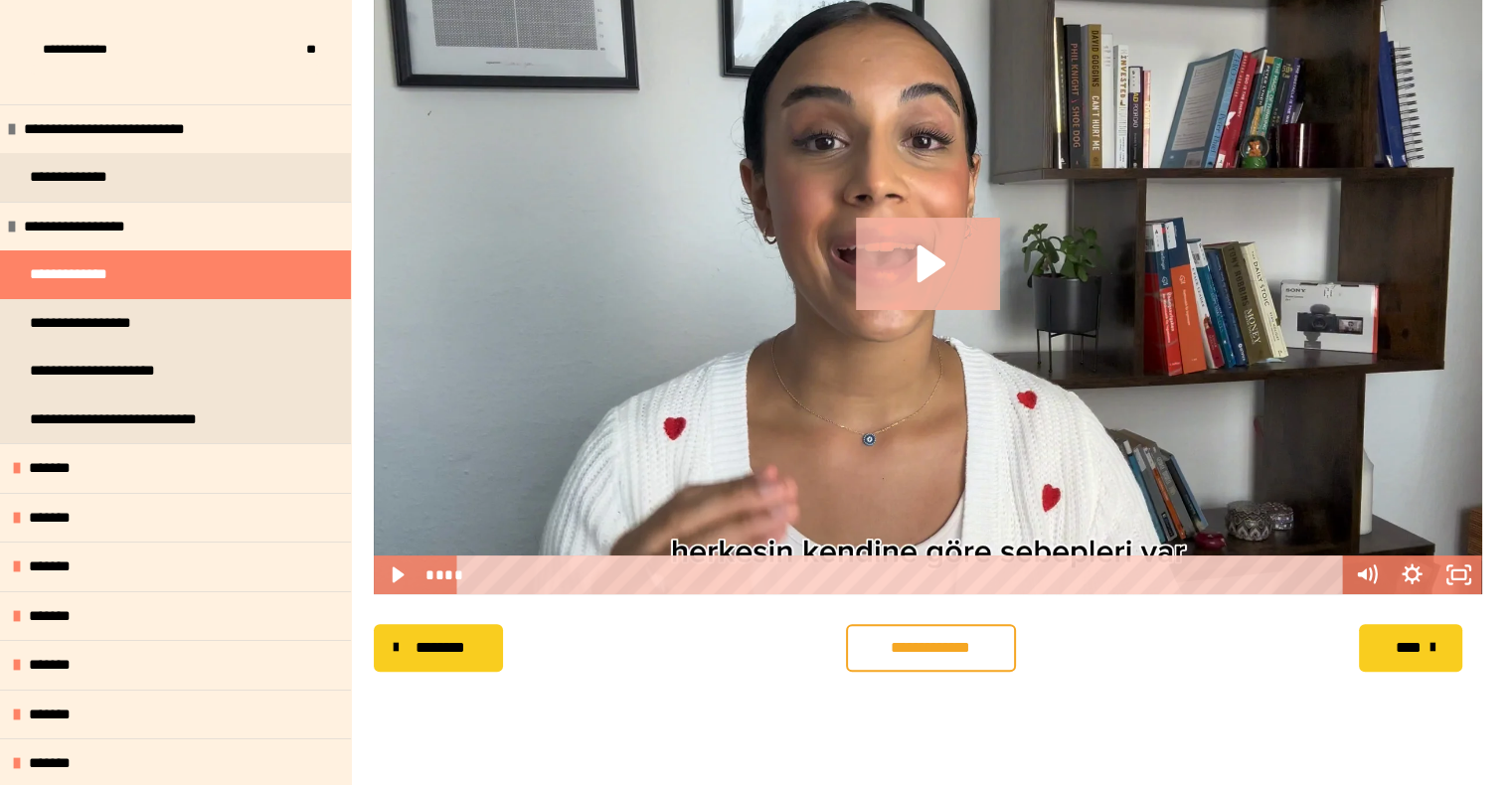 click 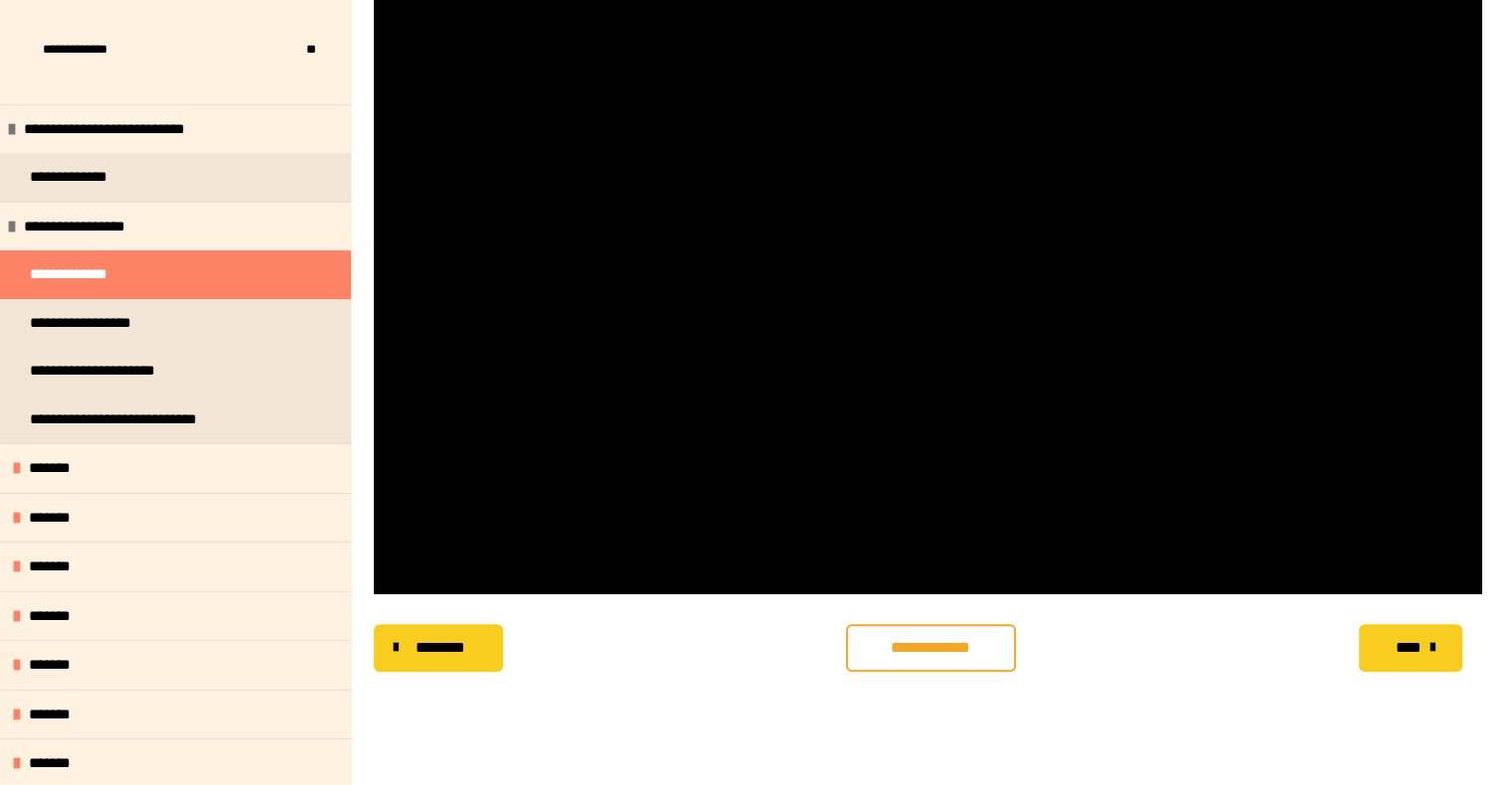 type 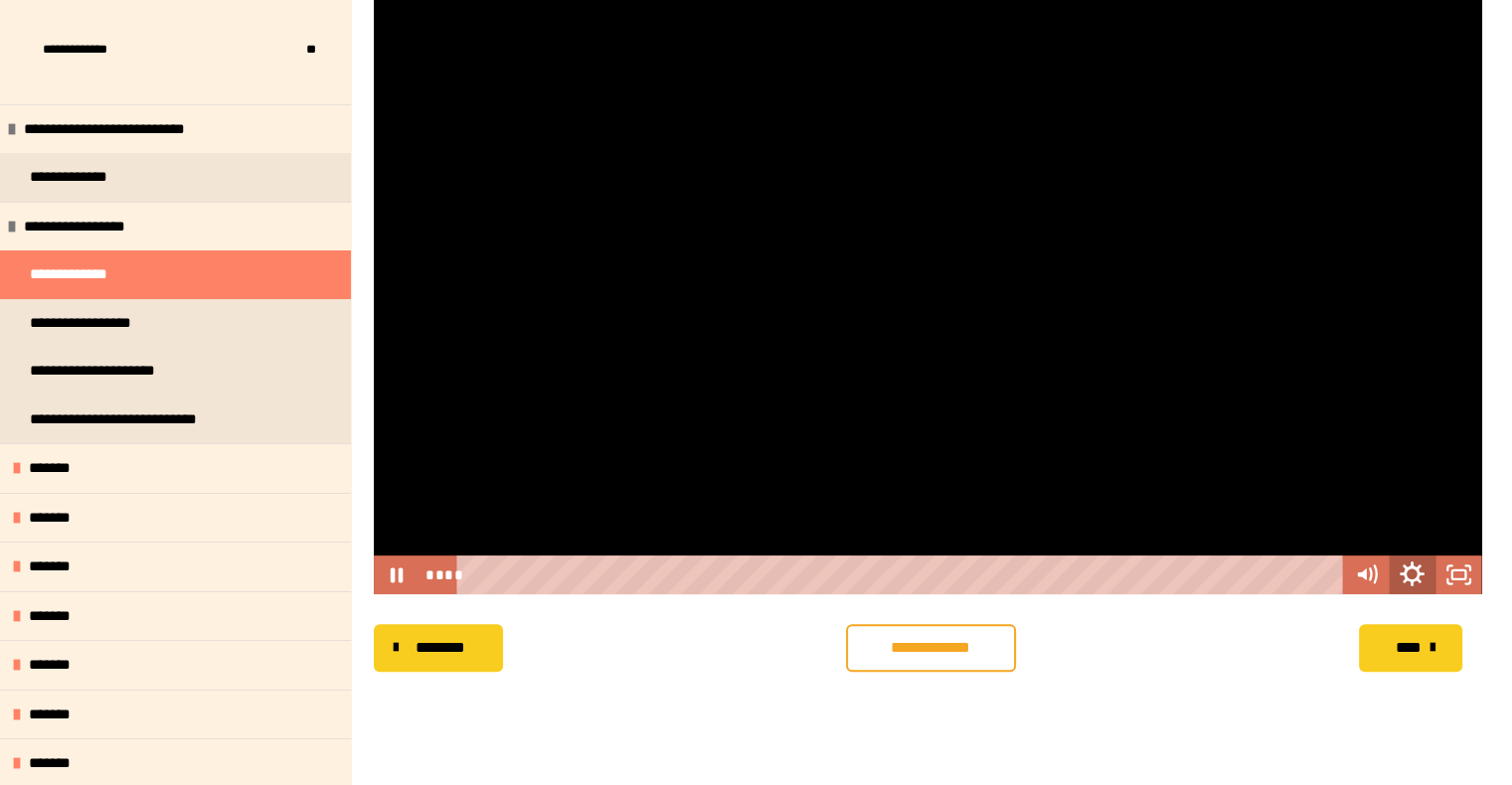 click 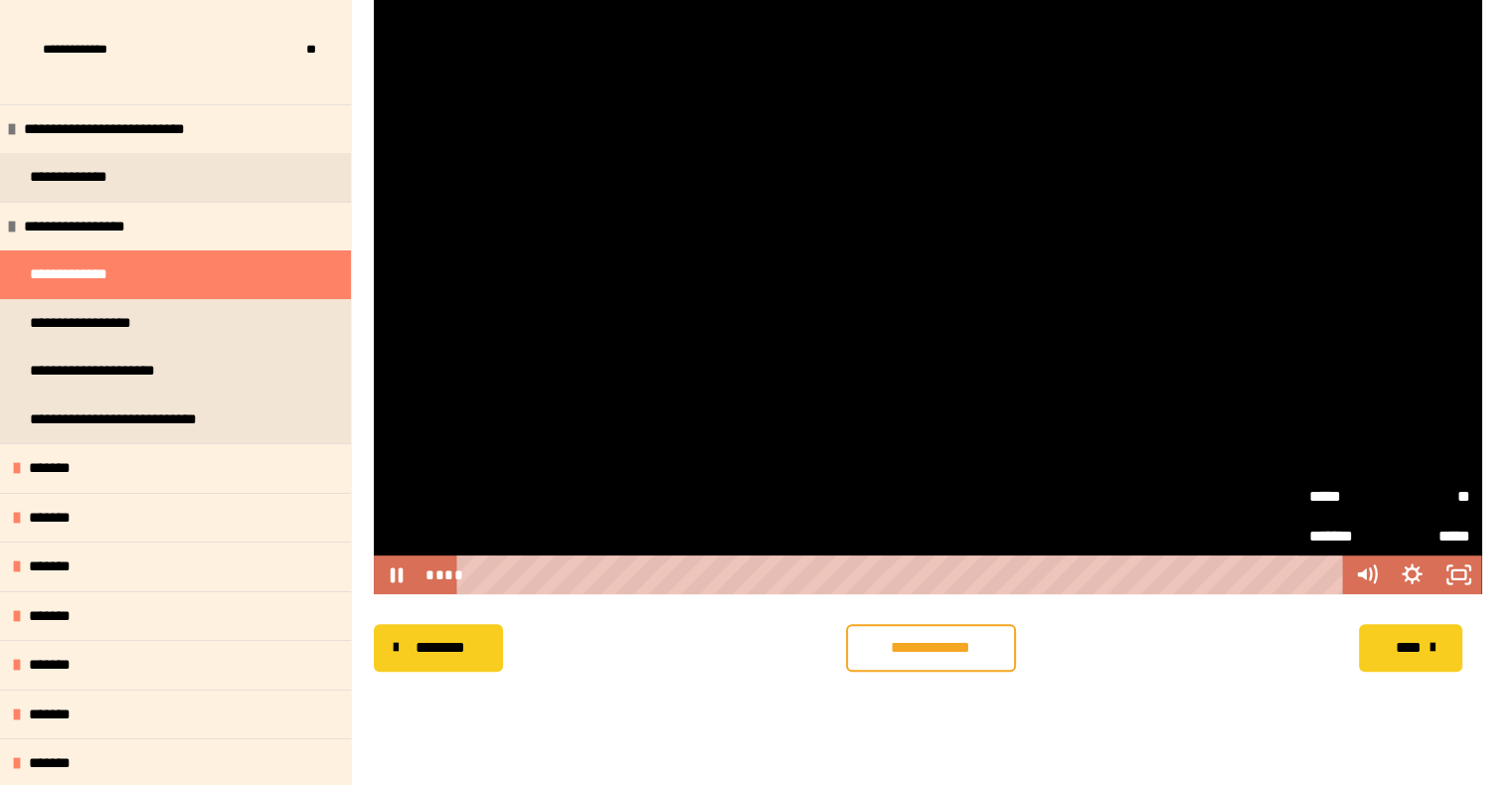 click on "**" at bounding box center (1429, 496) 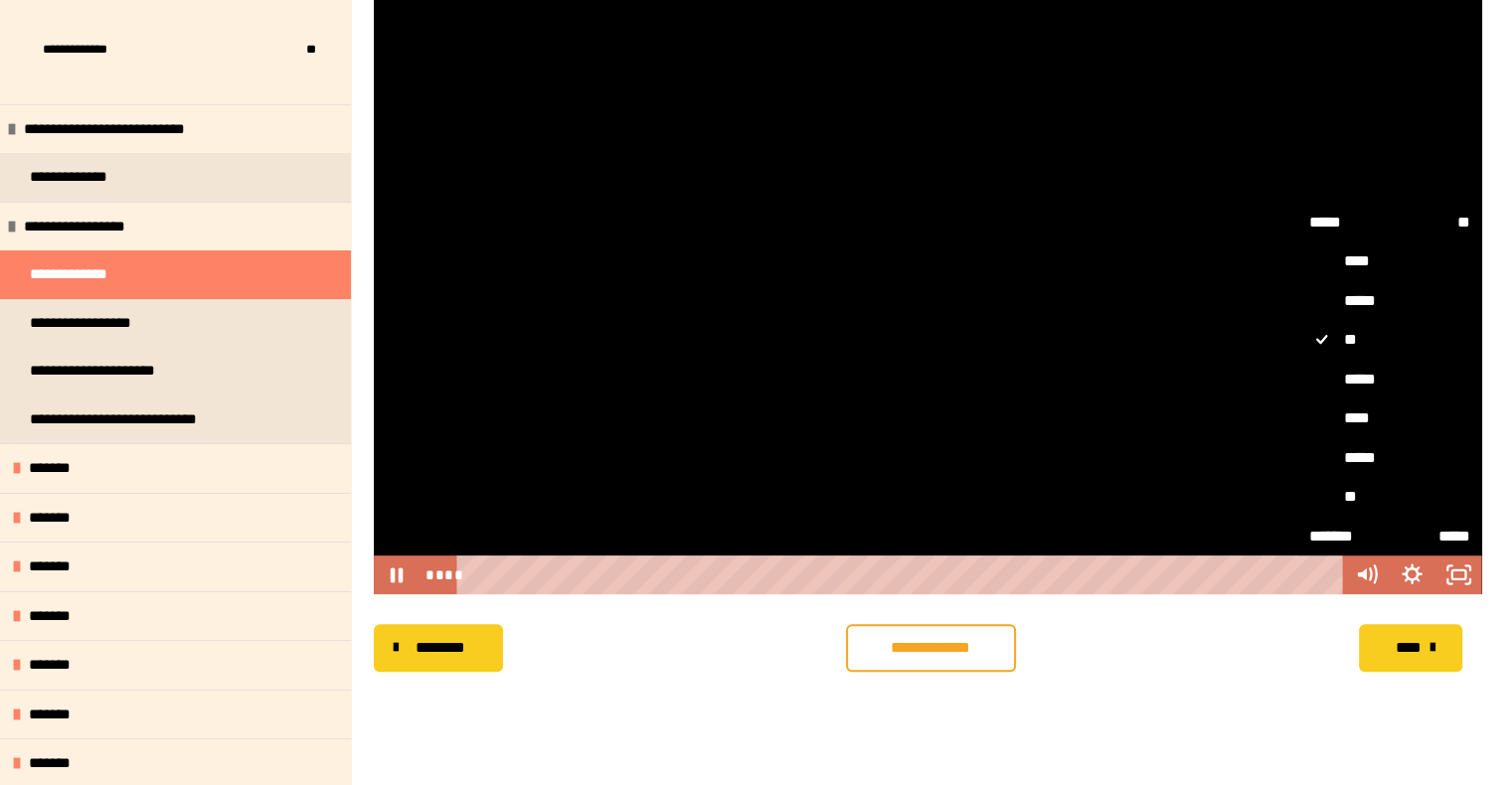 click on "**" at bounding box center [1390, 497] 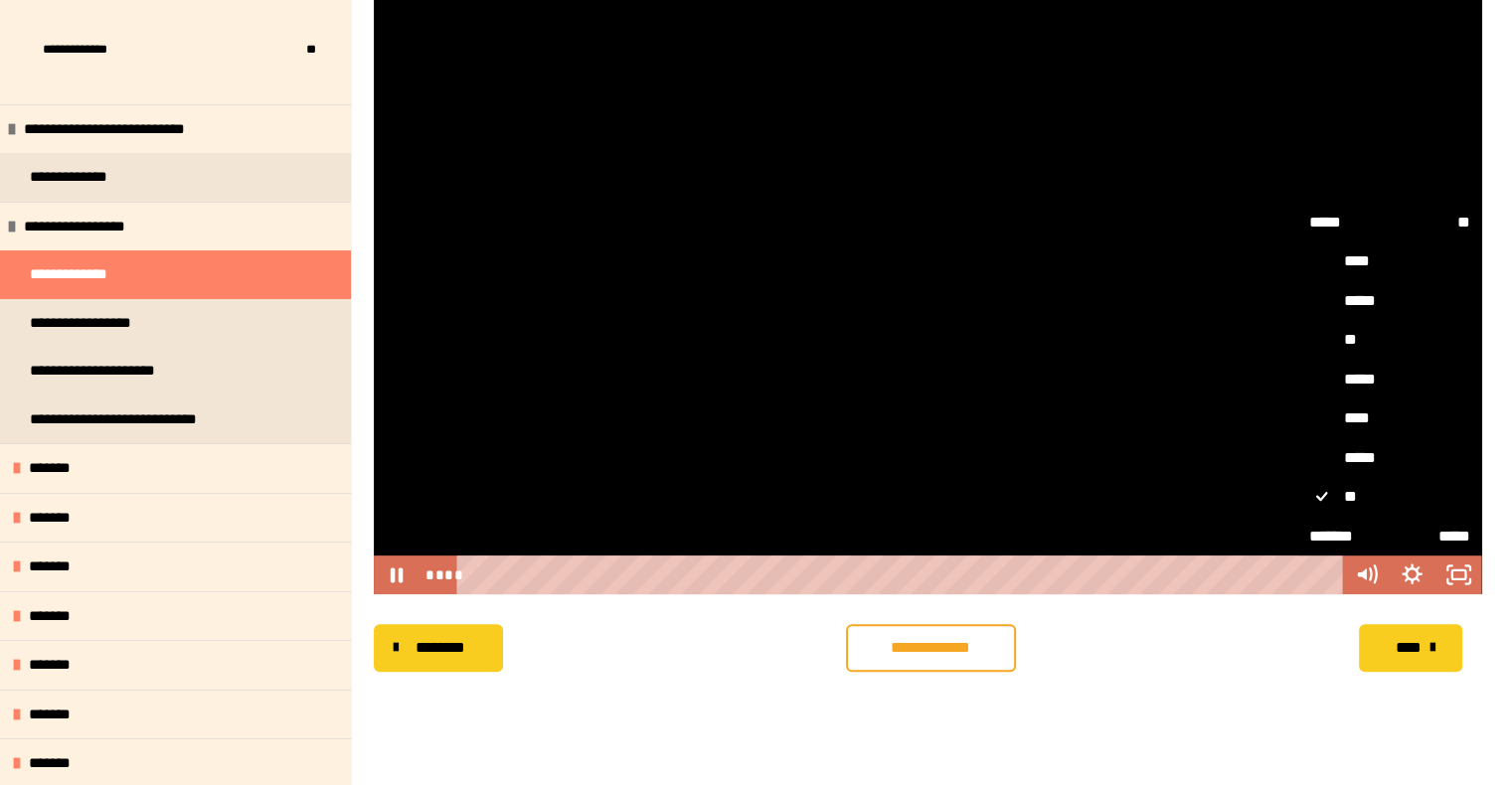 click at bounding box center (927, 282) 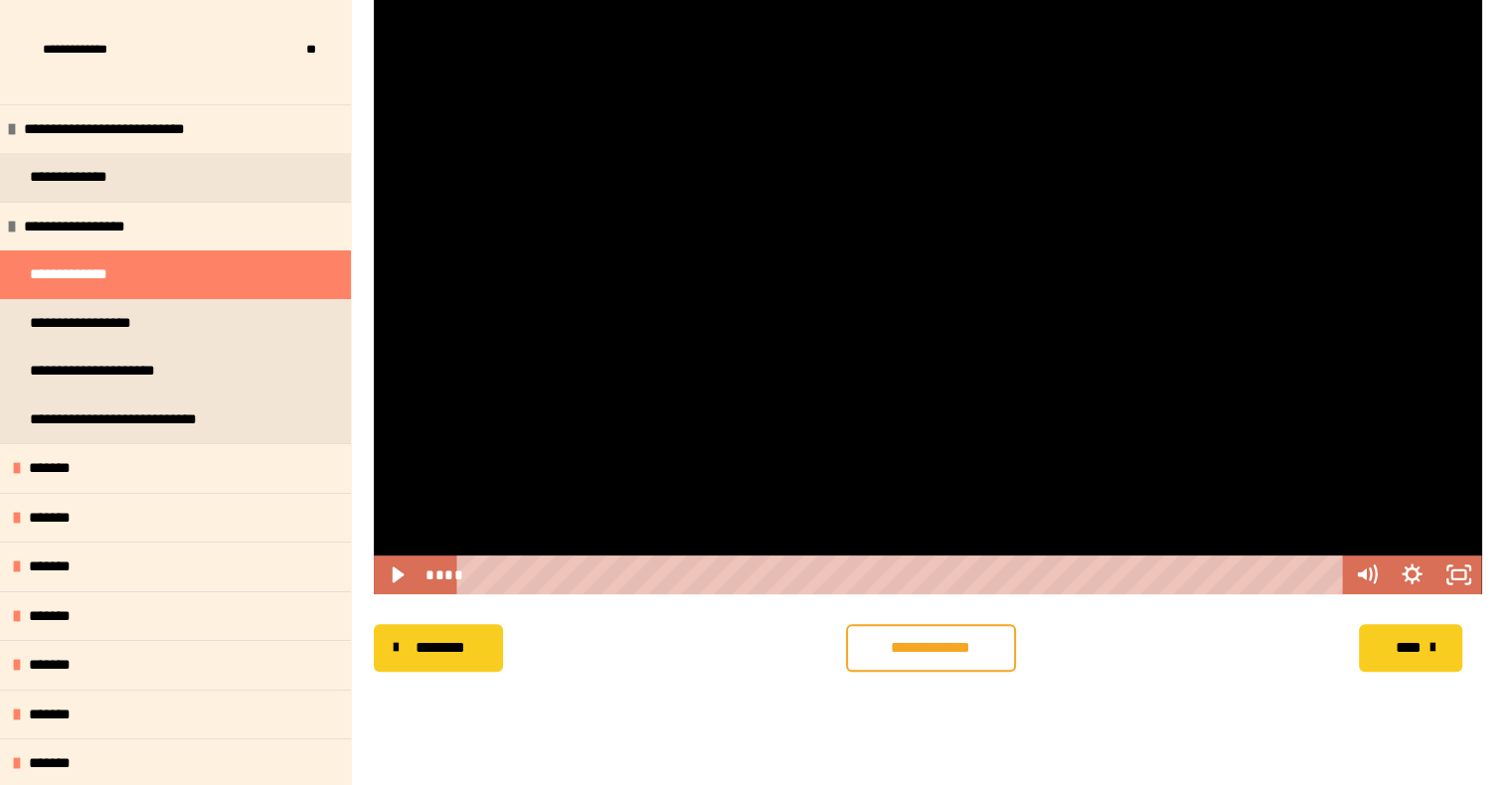 click at bounding box center (927, 282) 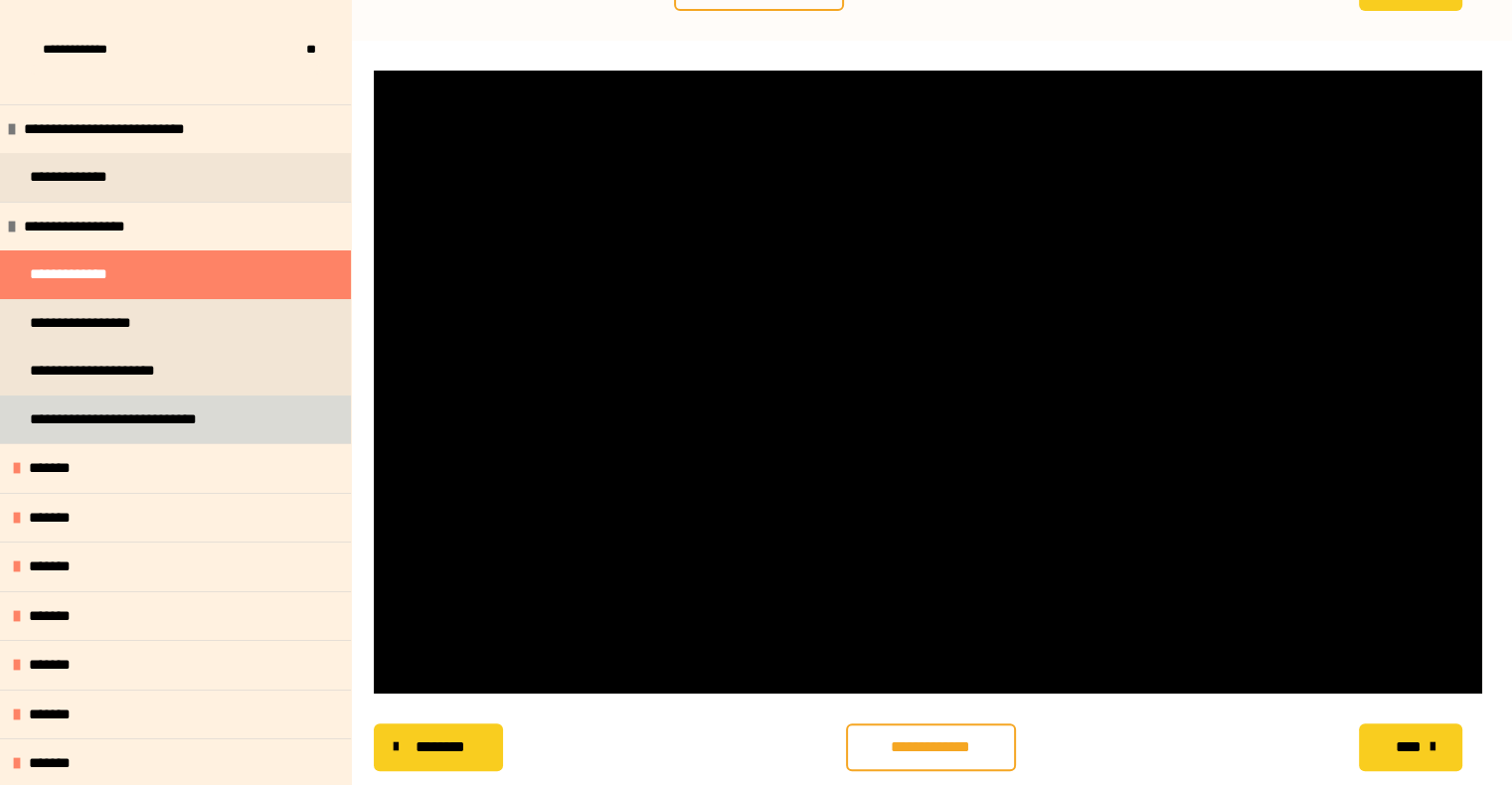 scroll, scrollTop: 354, scrollLeft: 0, axis: vertical 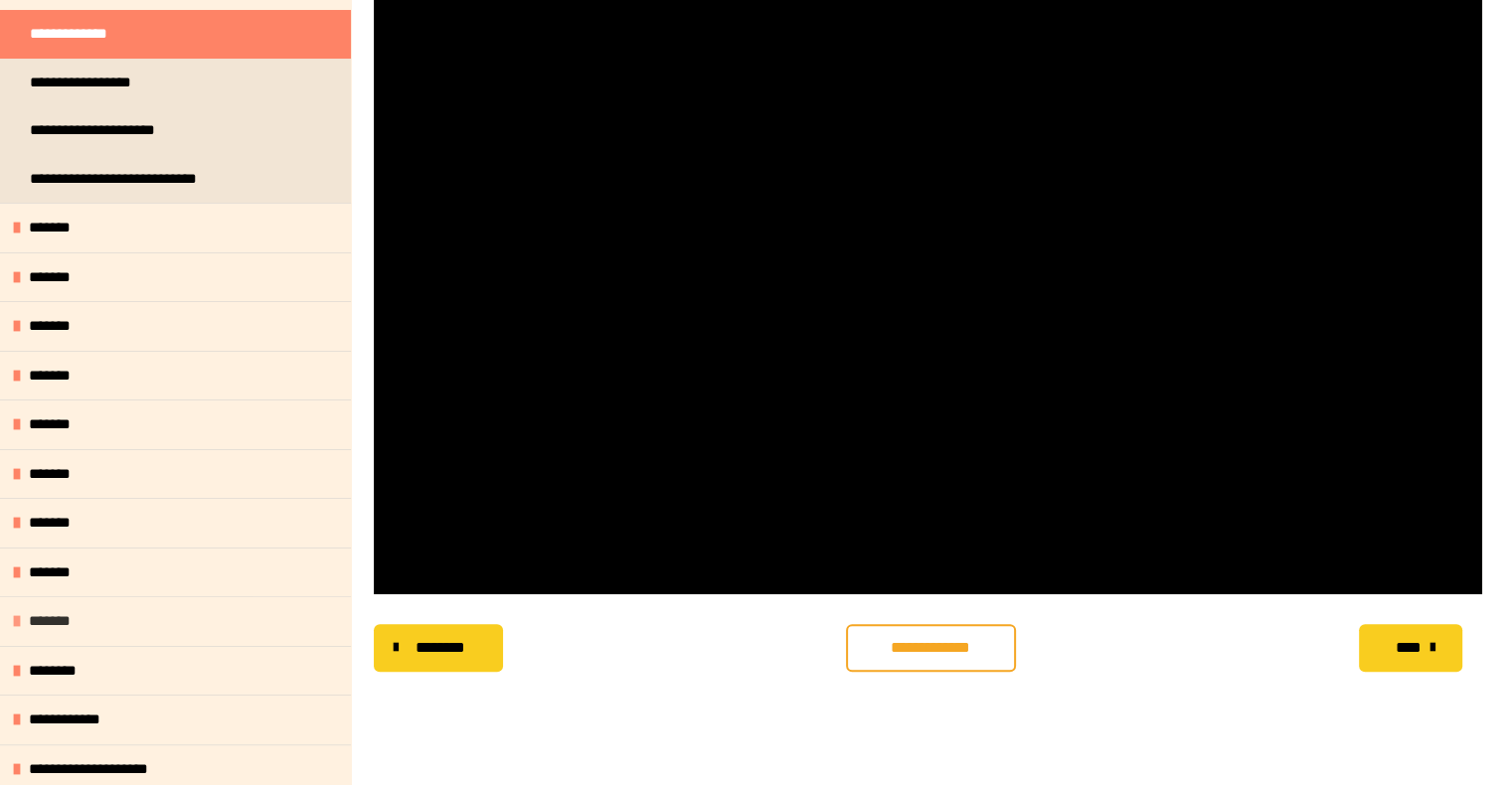 click on "*******" at bounding box center [61, 621] 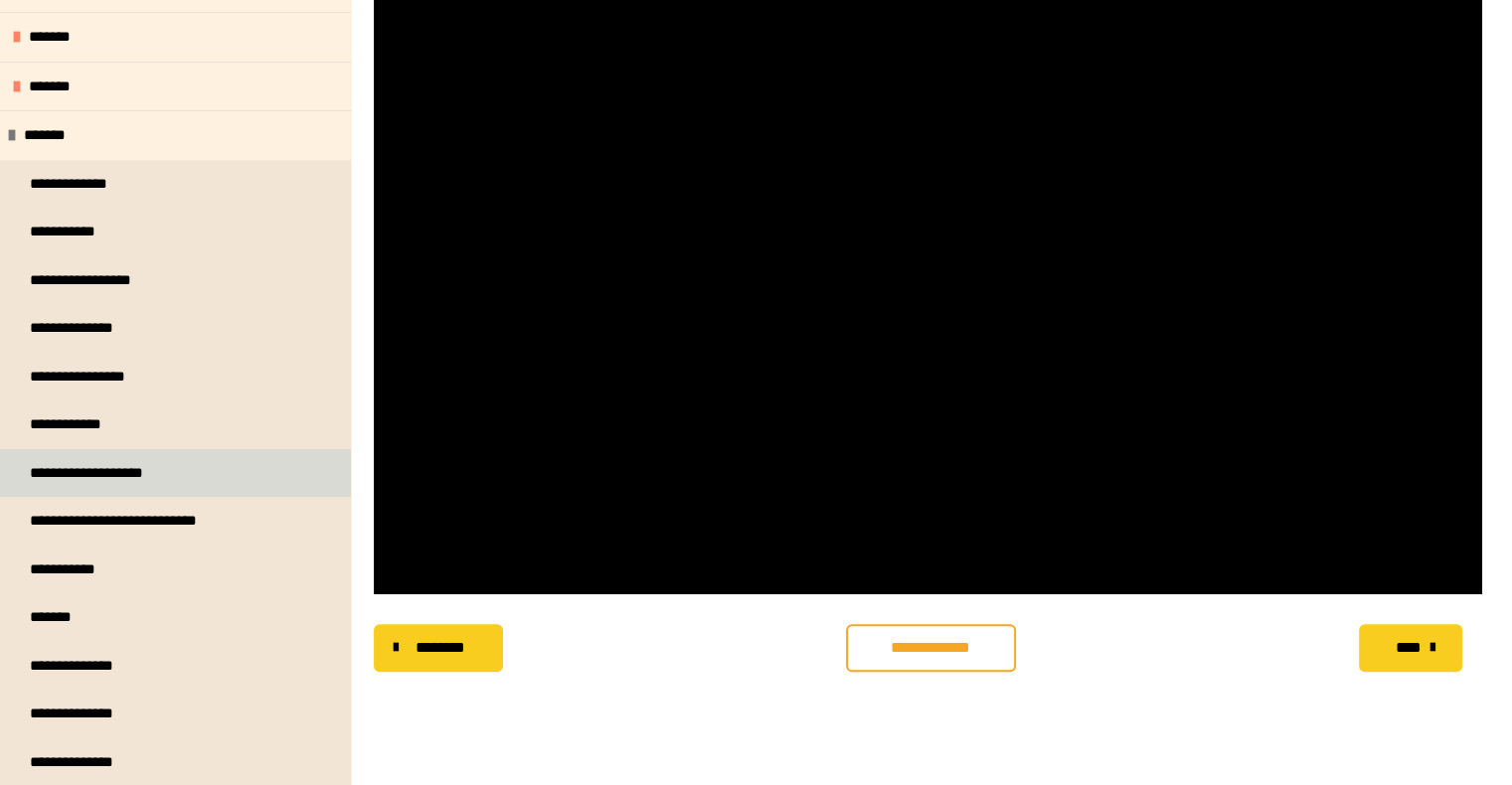 scroll, scrollTop: 737, scrollLeft: 0, axis: vertical 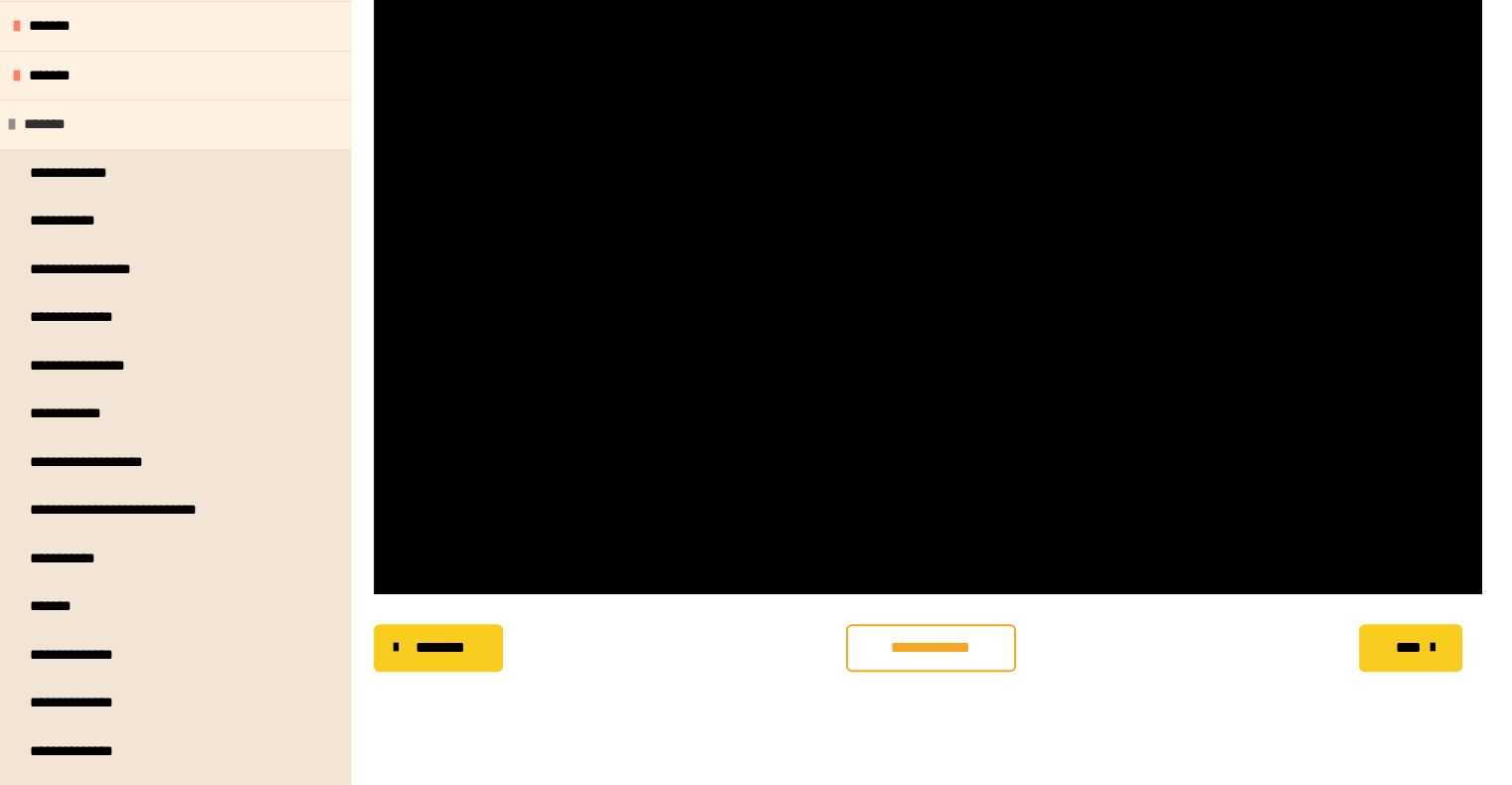 click on "*******" at bounding box center [175, 124] 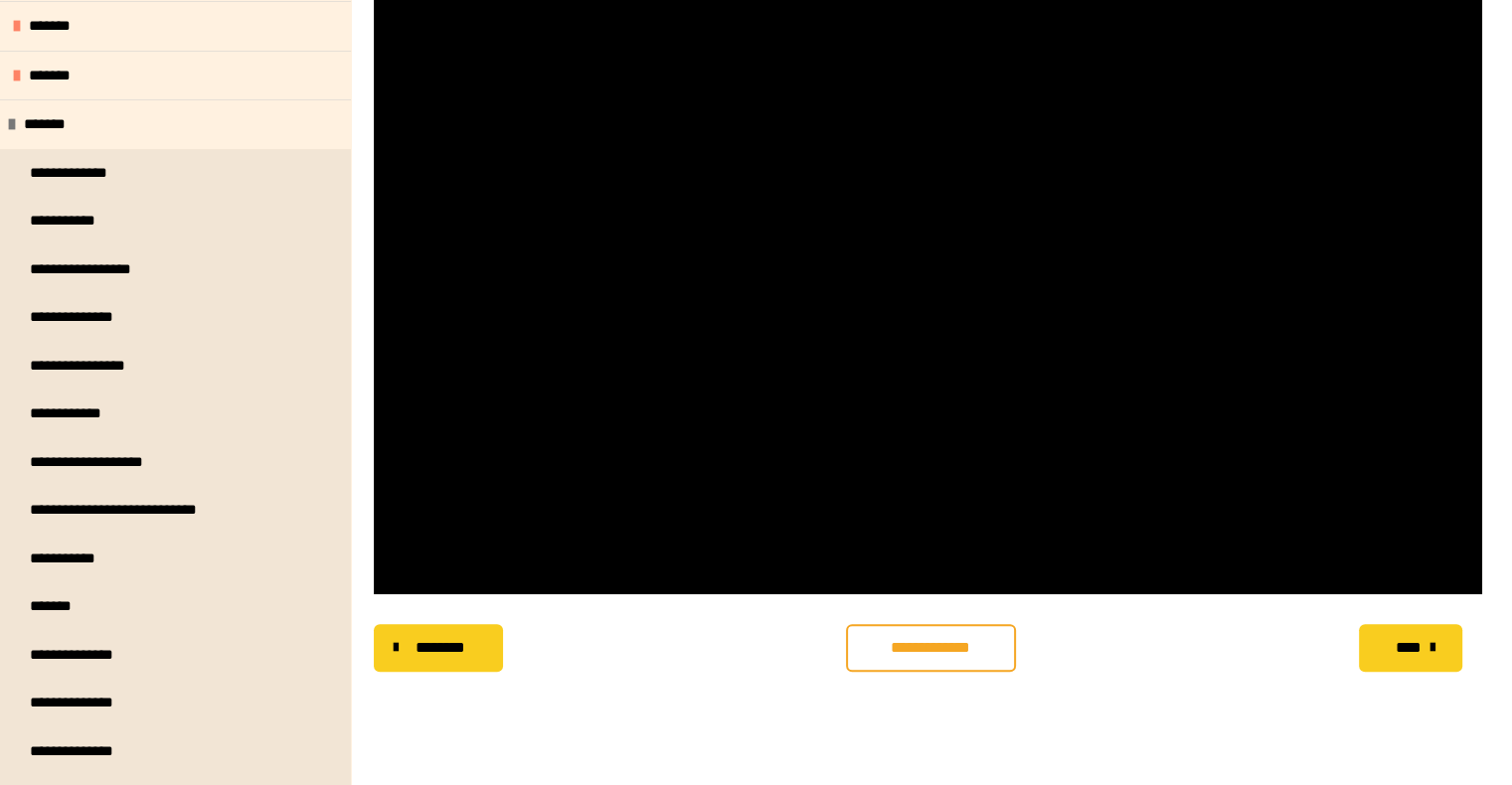scroll, scrollTop: 240, scrollLeft: 0, axis: vertical 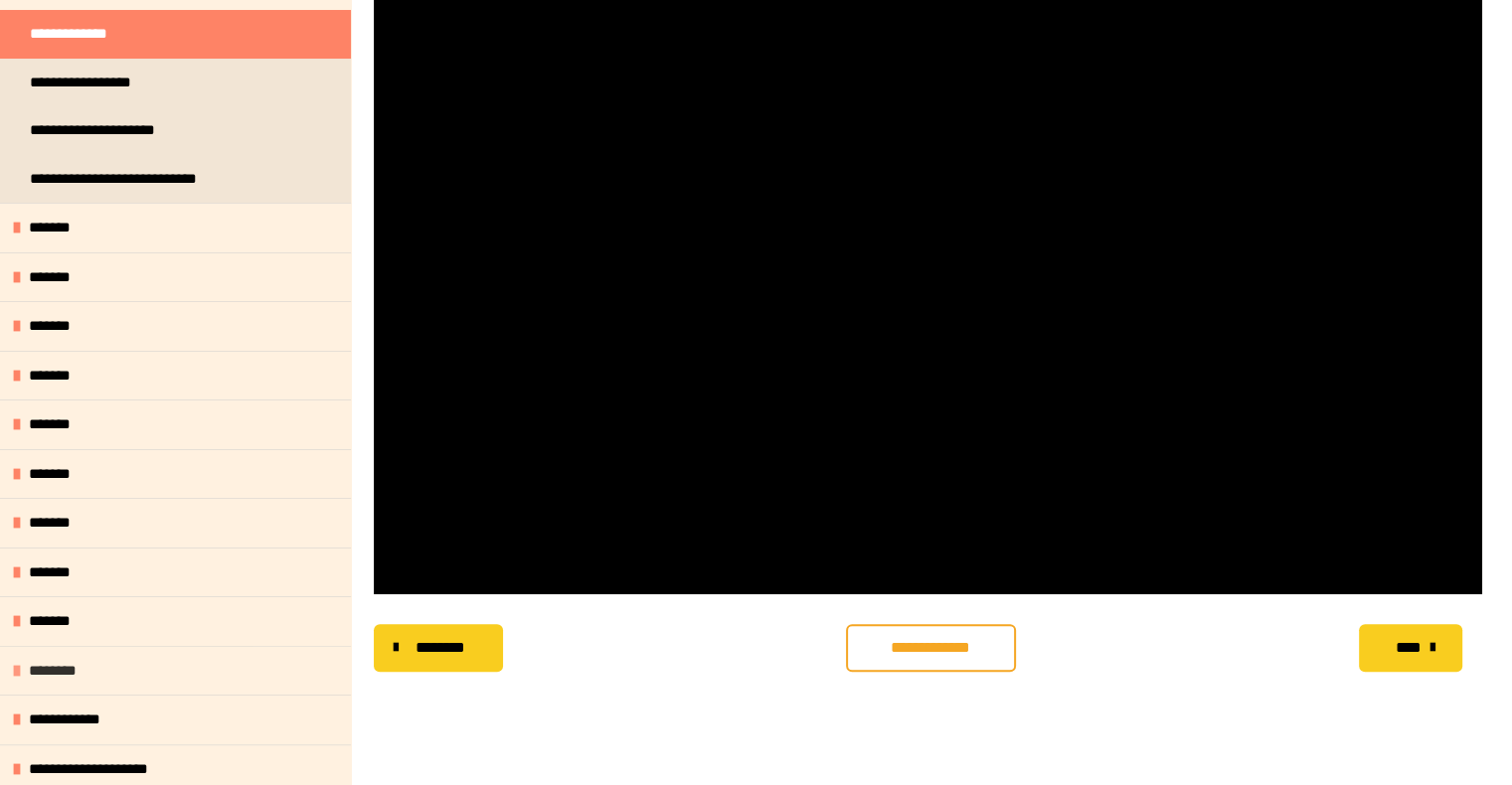 click on "********" at bounding box center [64, 671] 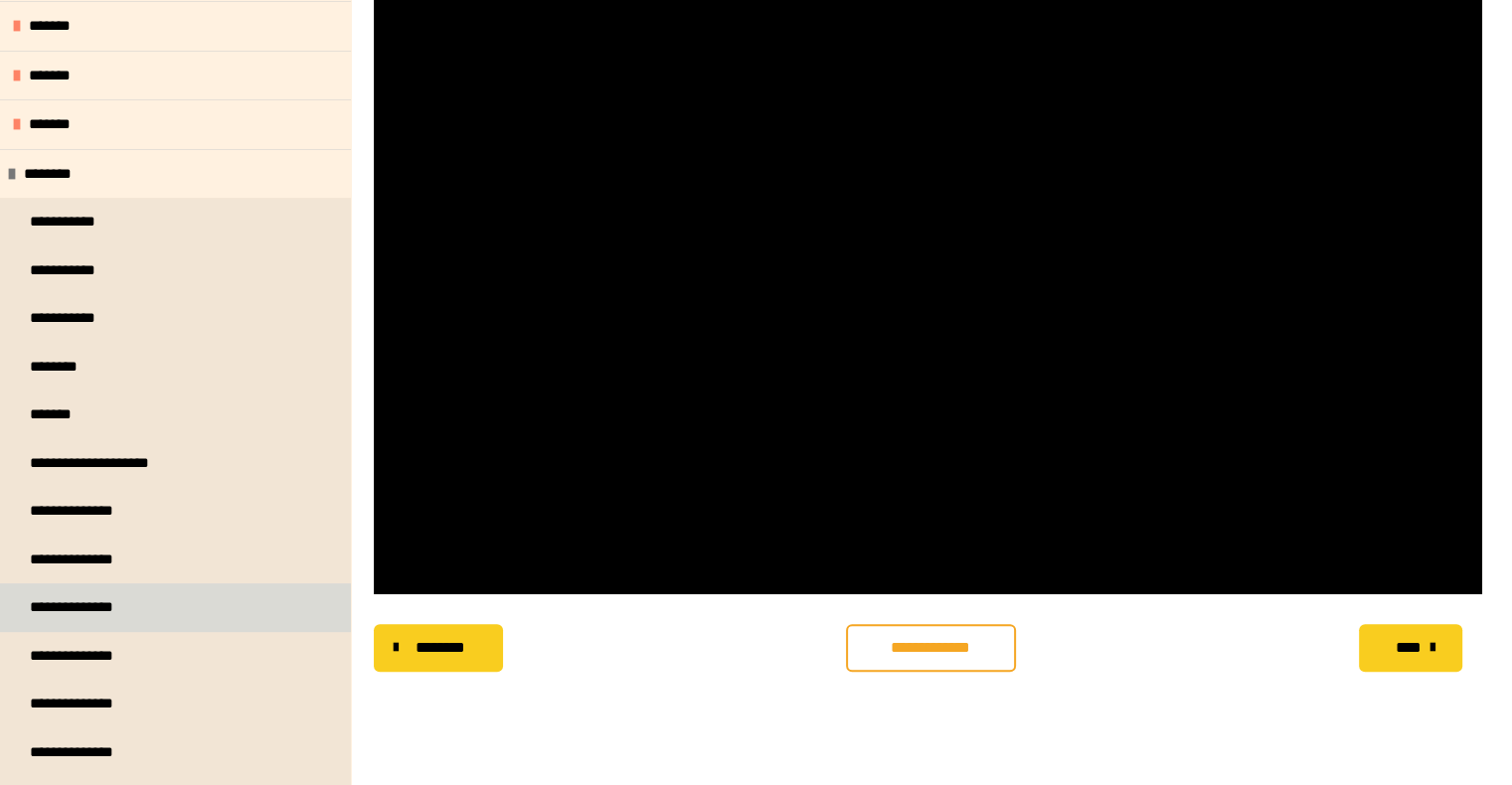 scroll, scrollTop: 837, scrollLeft: 0, axis: vertical 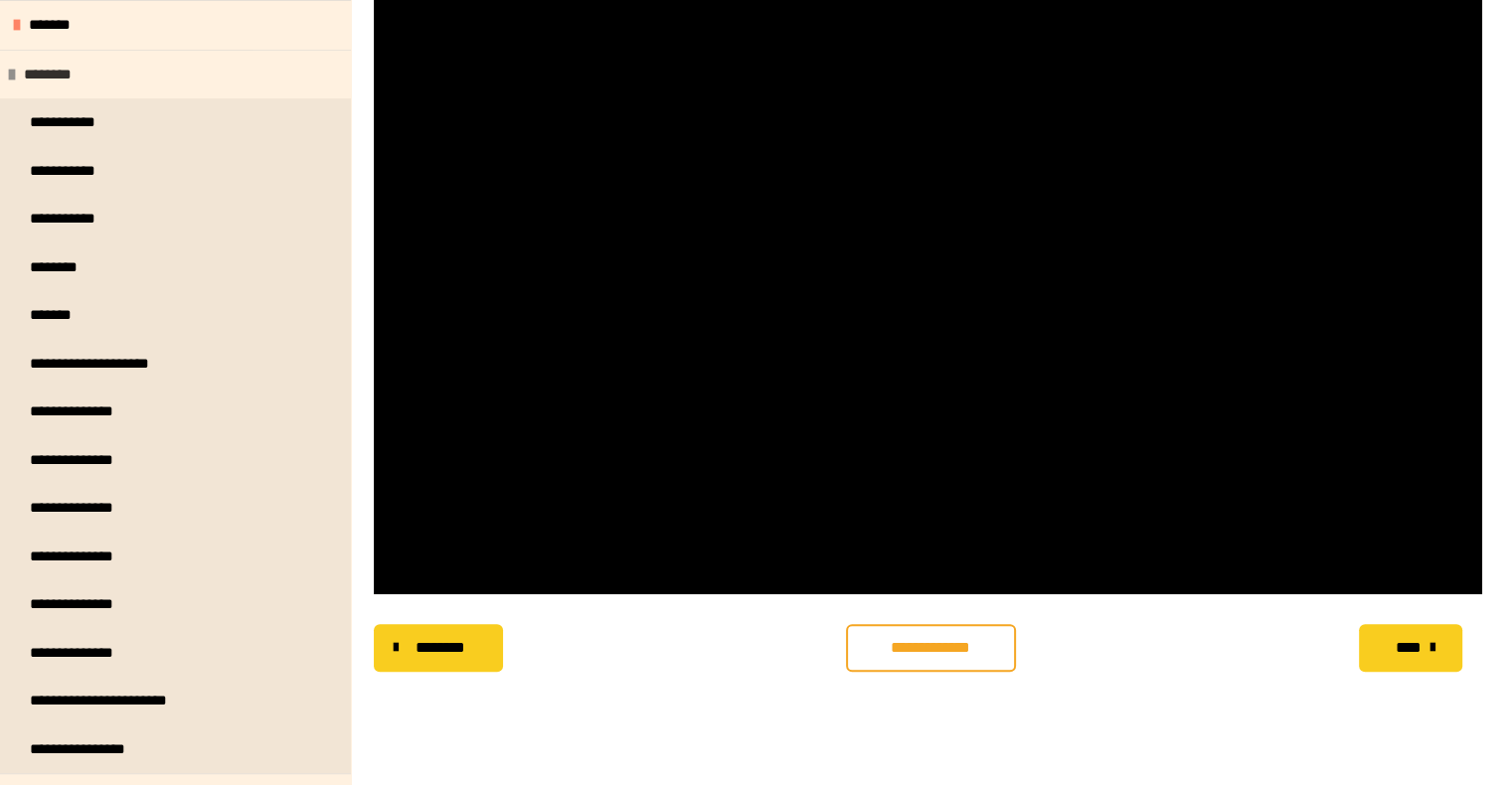 click on "********" at bounding box center [175, 75] 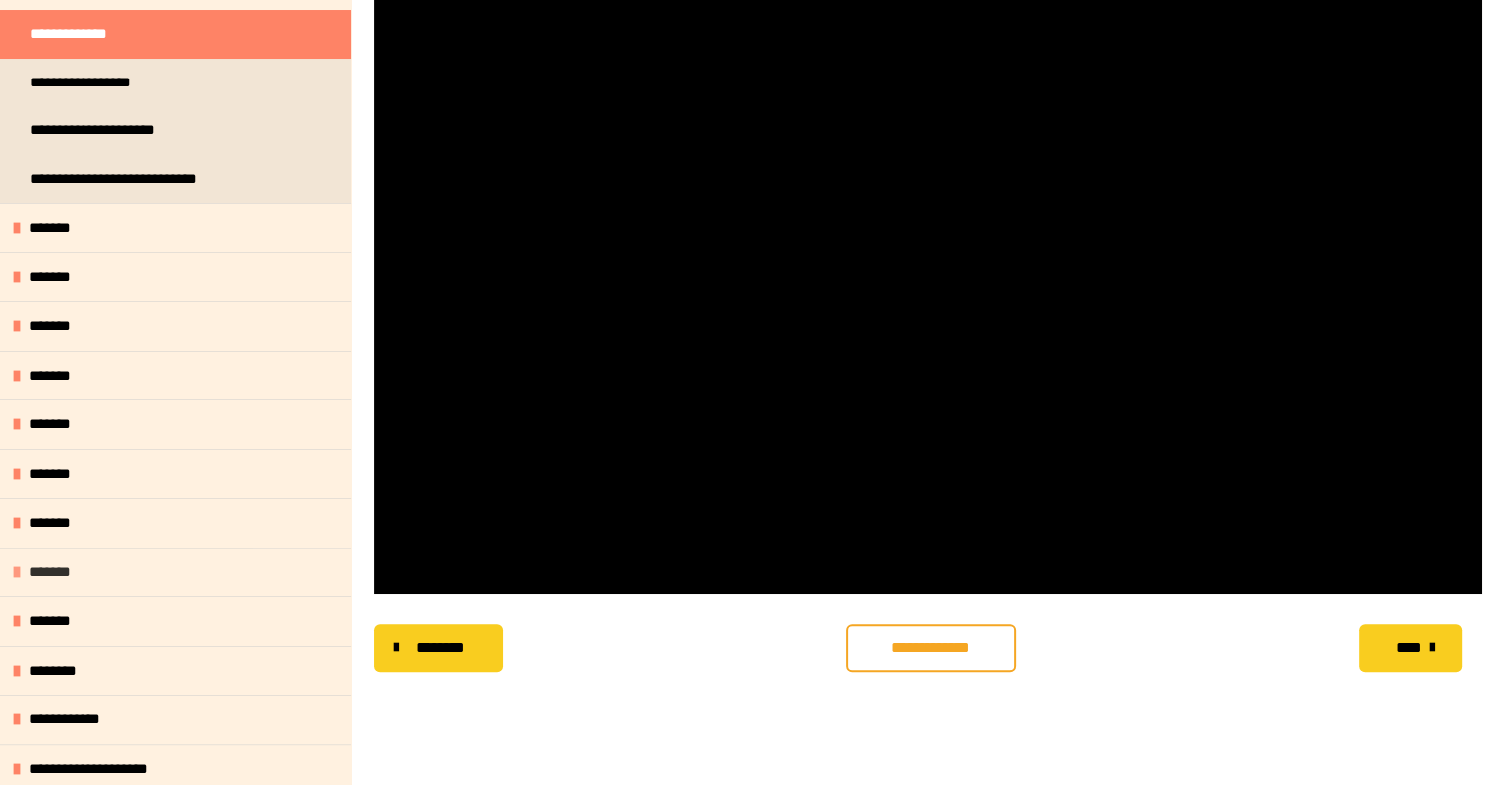 click on "*******" at bounding box center (175, 572) 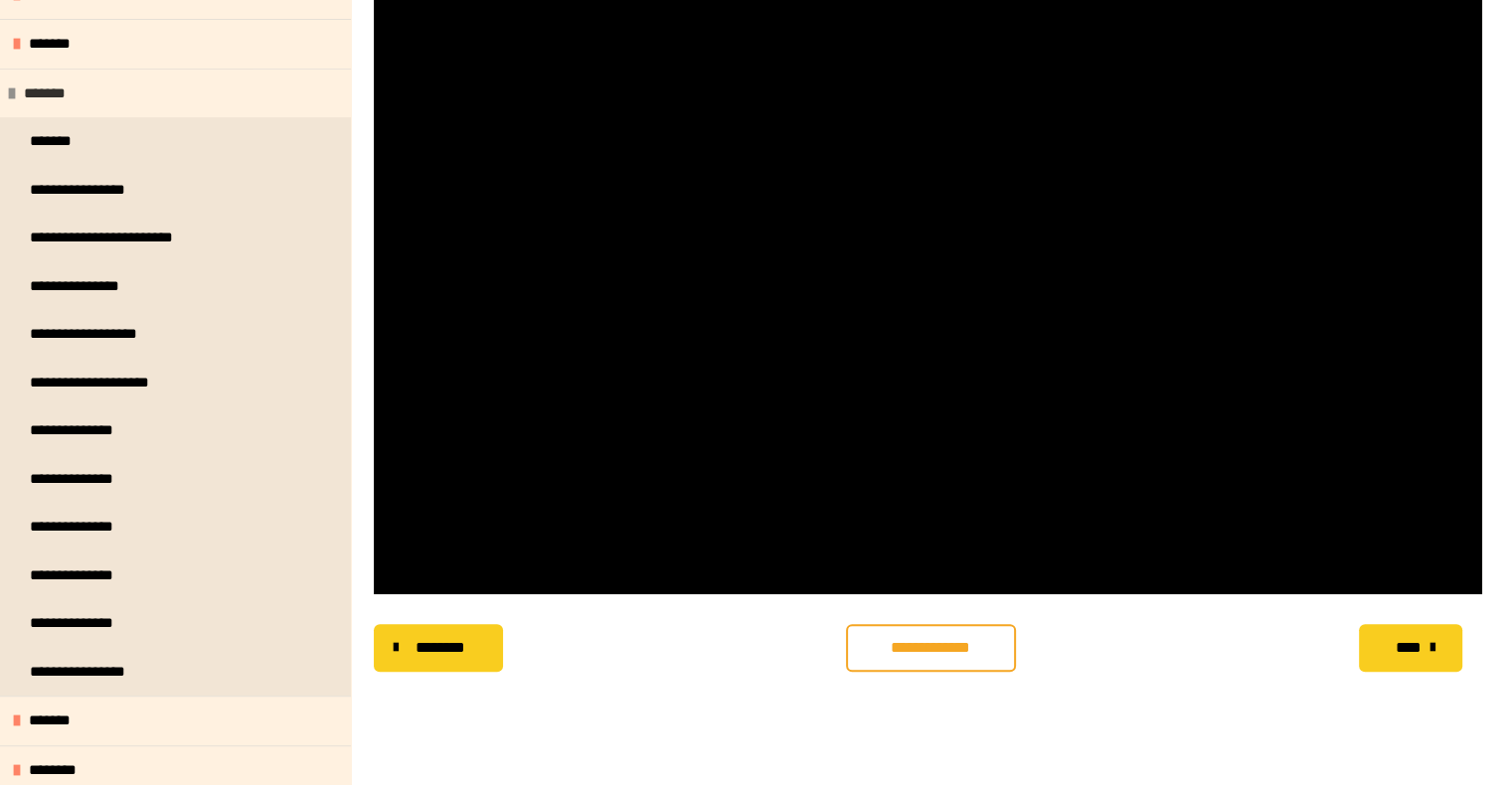 click on "*******" at bounding box center [175, 93] 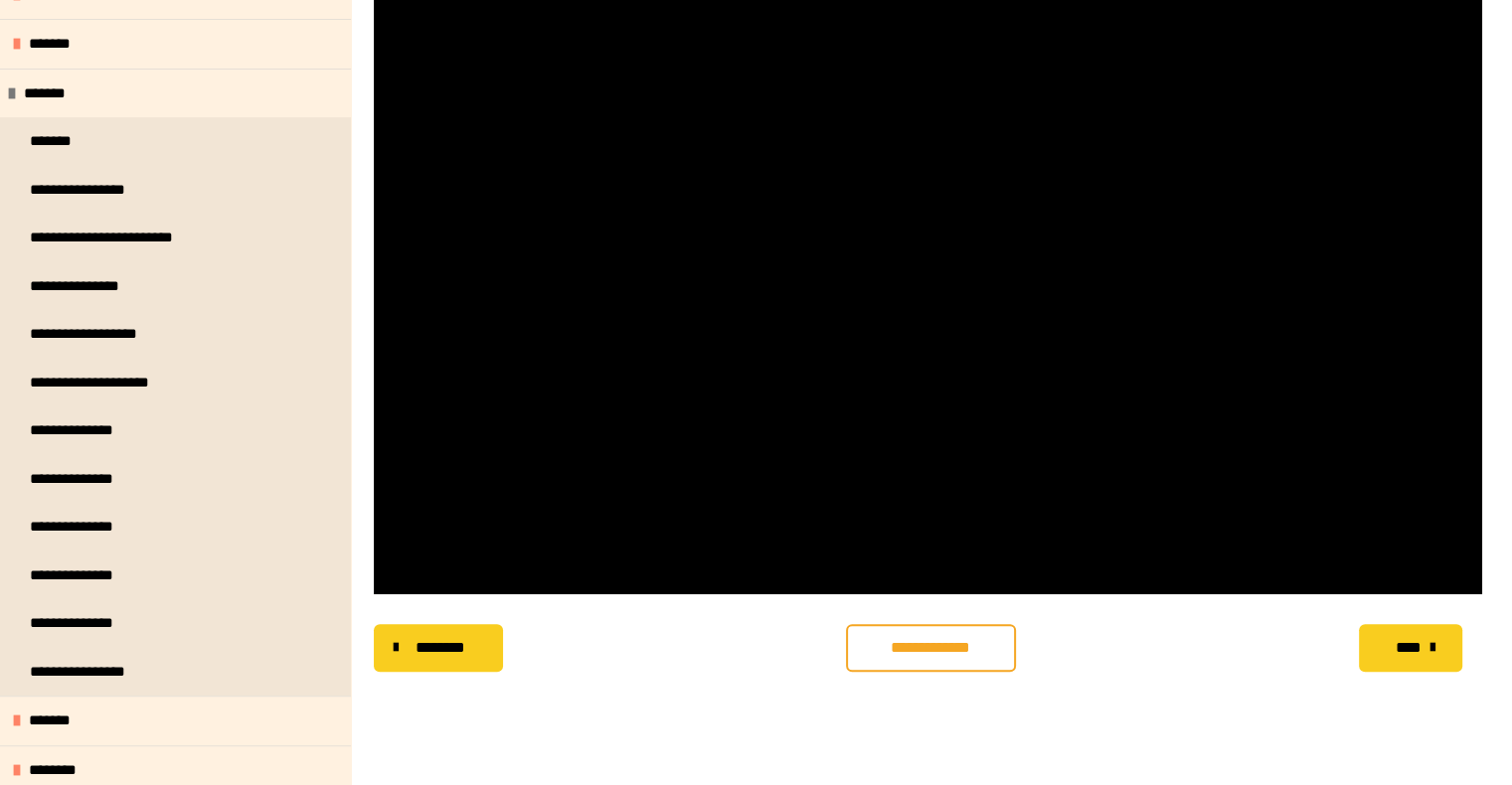 scroll, scrollTop: 240, scrollLeft: 0, axis: vertical 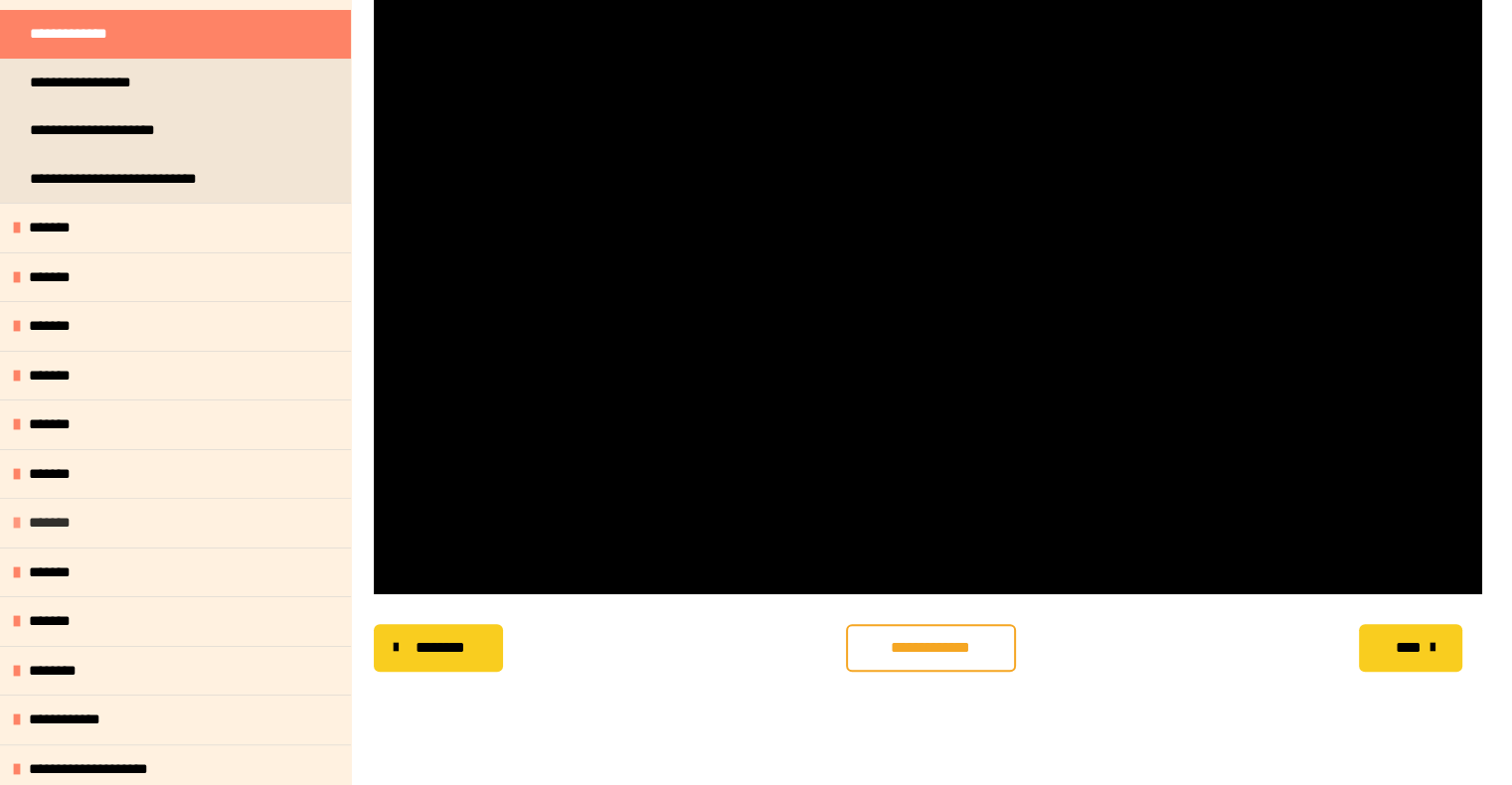 click on "*******" at bounding box center (61, 523) 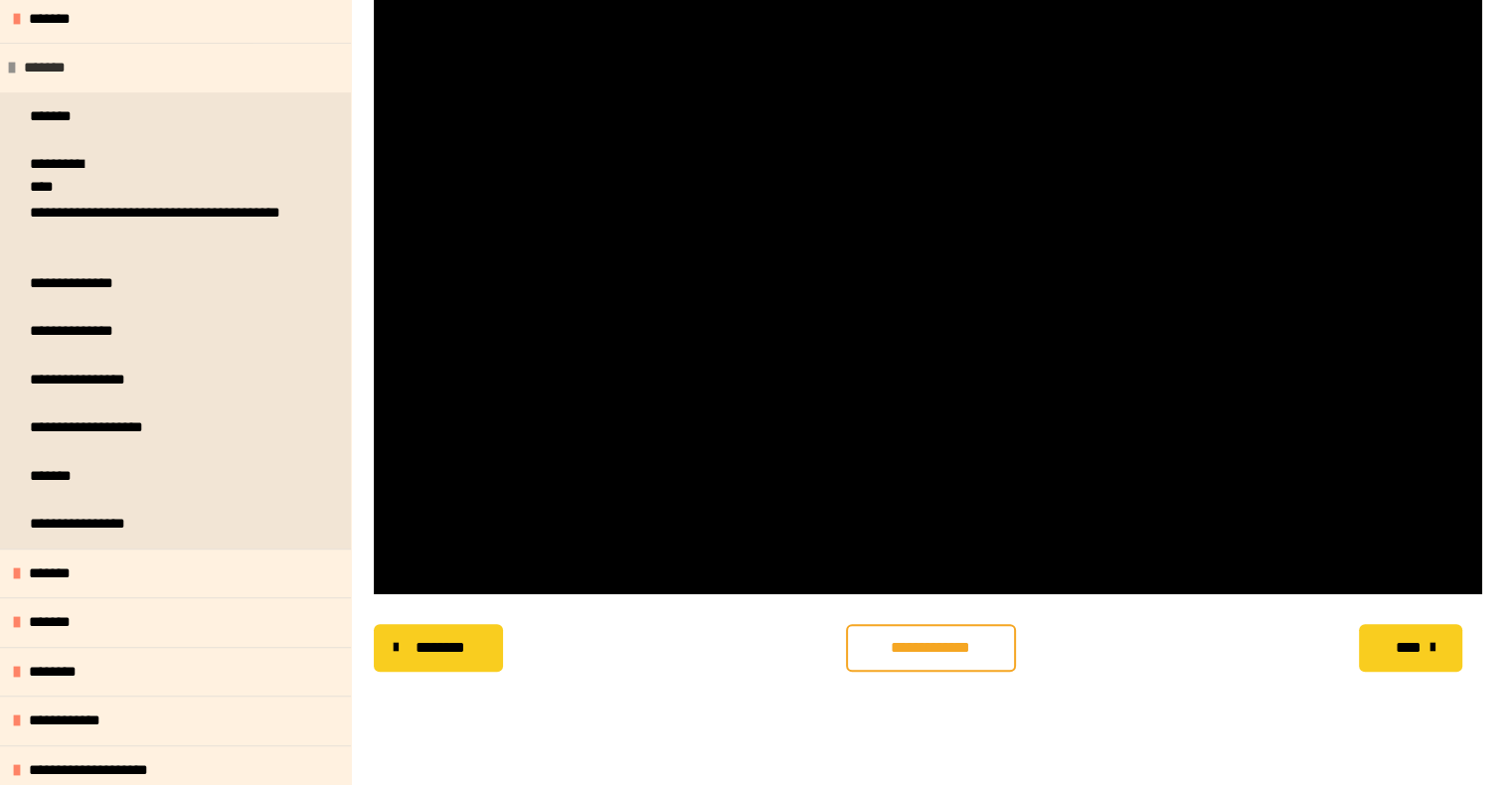 click on "*******" at bounding box center (175, 68) 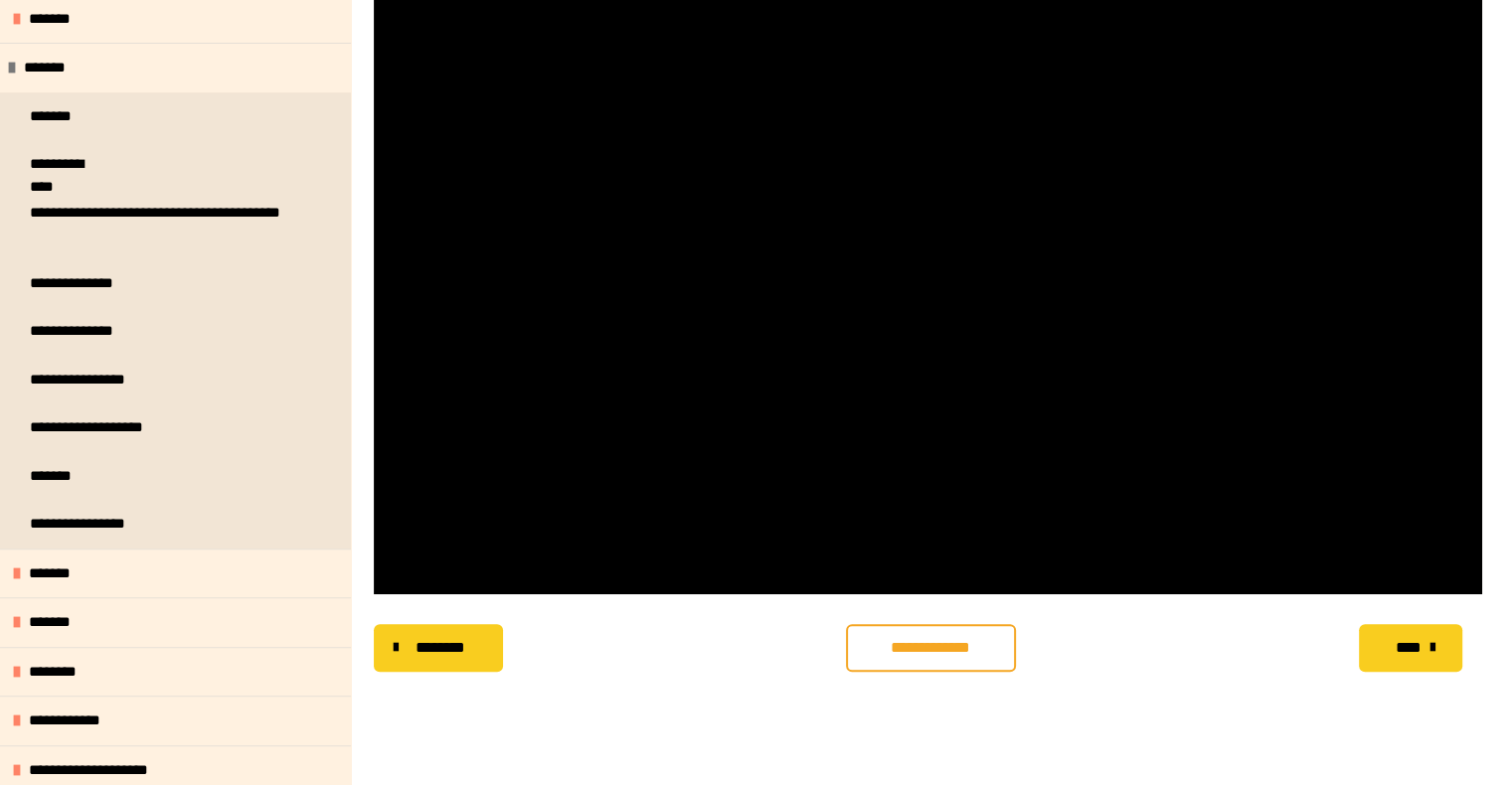 scroll, scrollTop: 240, scrollLeft: 0, axis: vertical 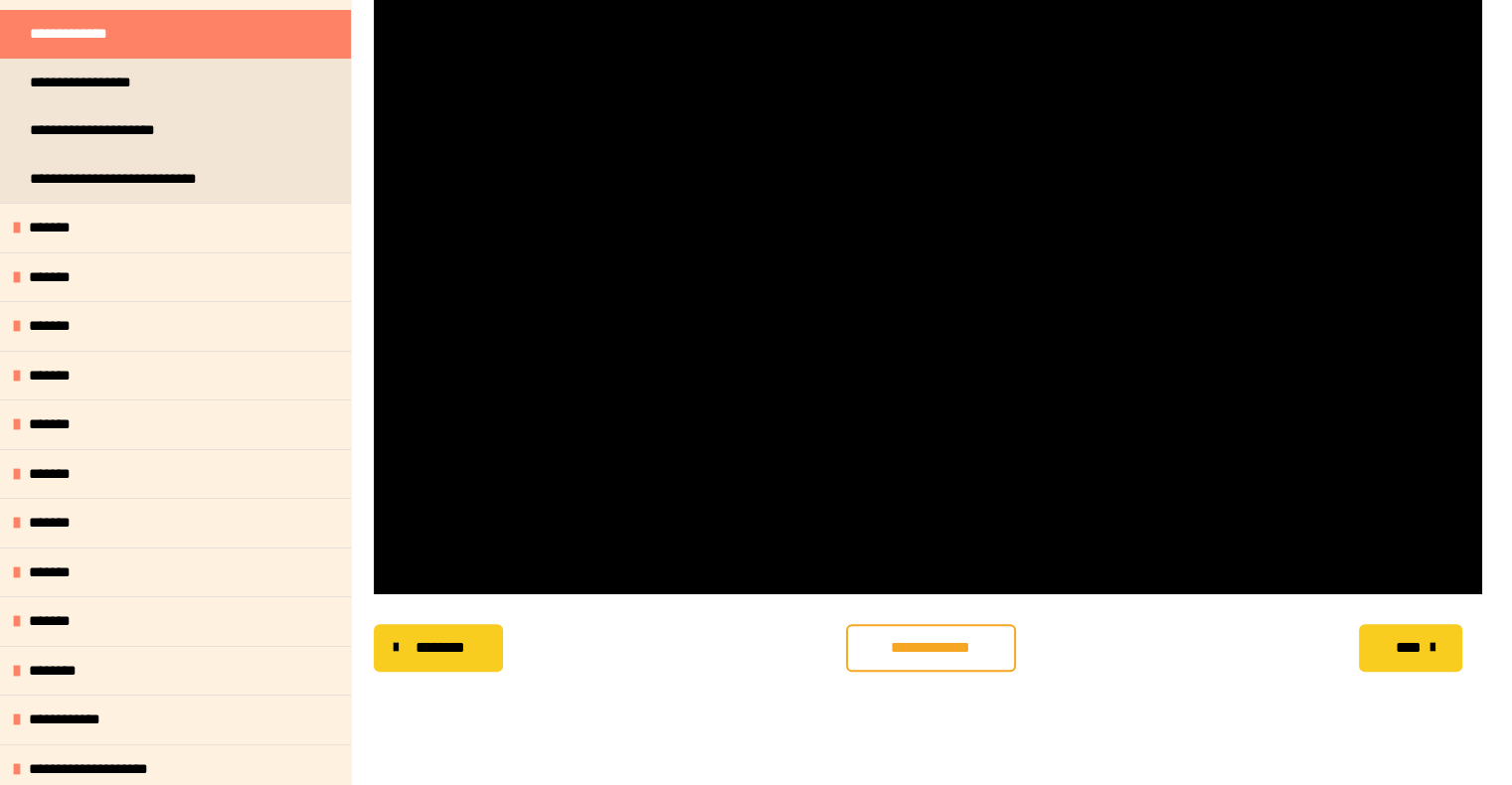 click on "**********" at bounding box center (927, 648) 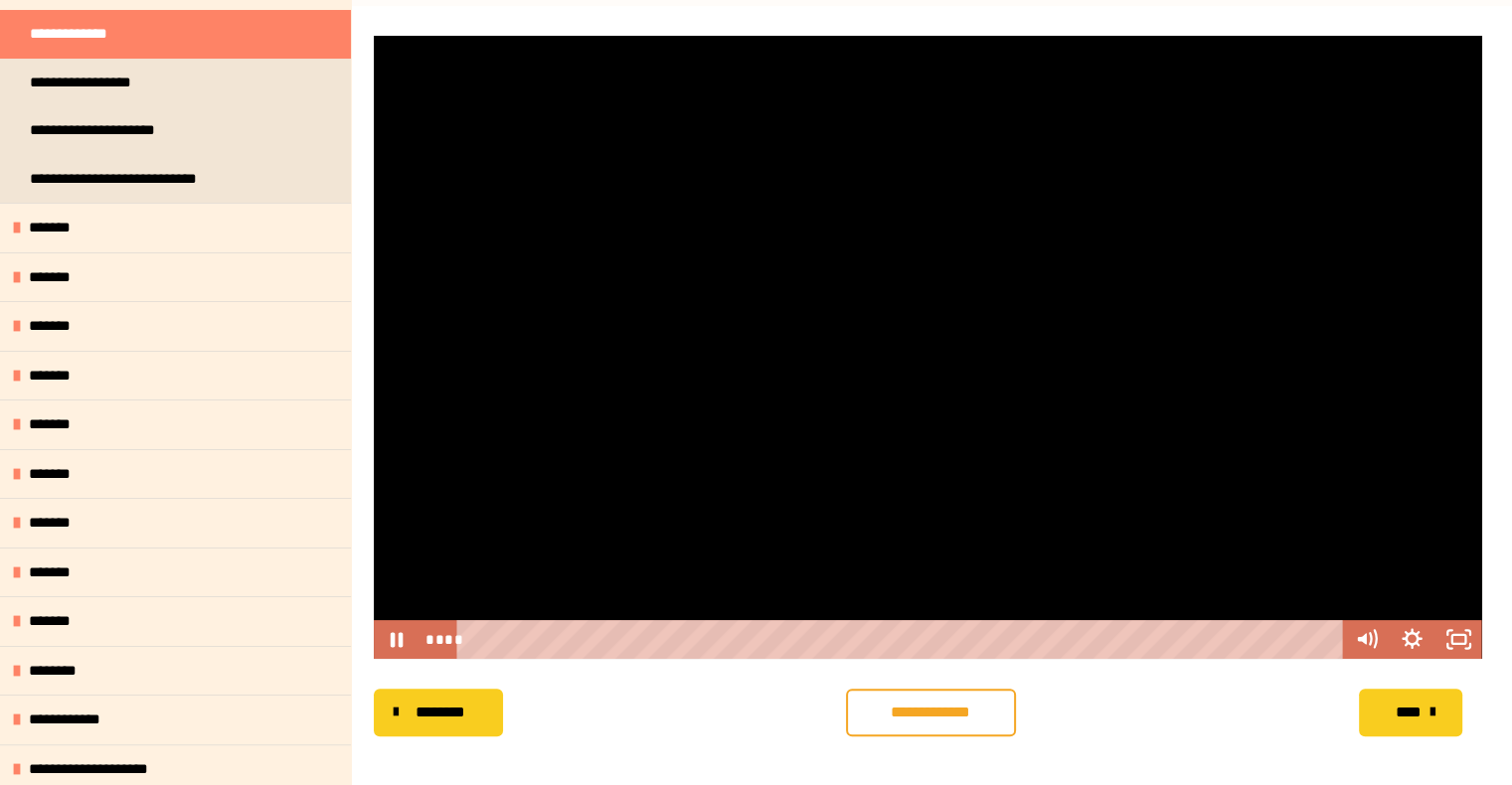scroll, scrollTop: 163, scrollLeft: 0, axis: vertical 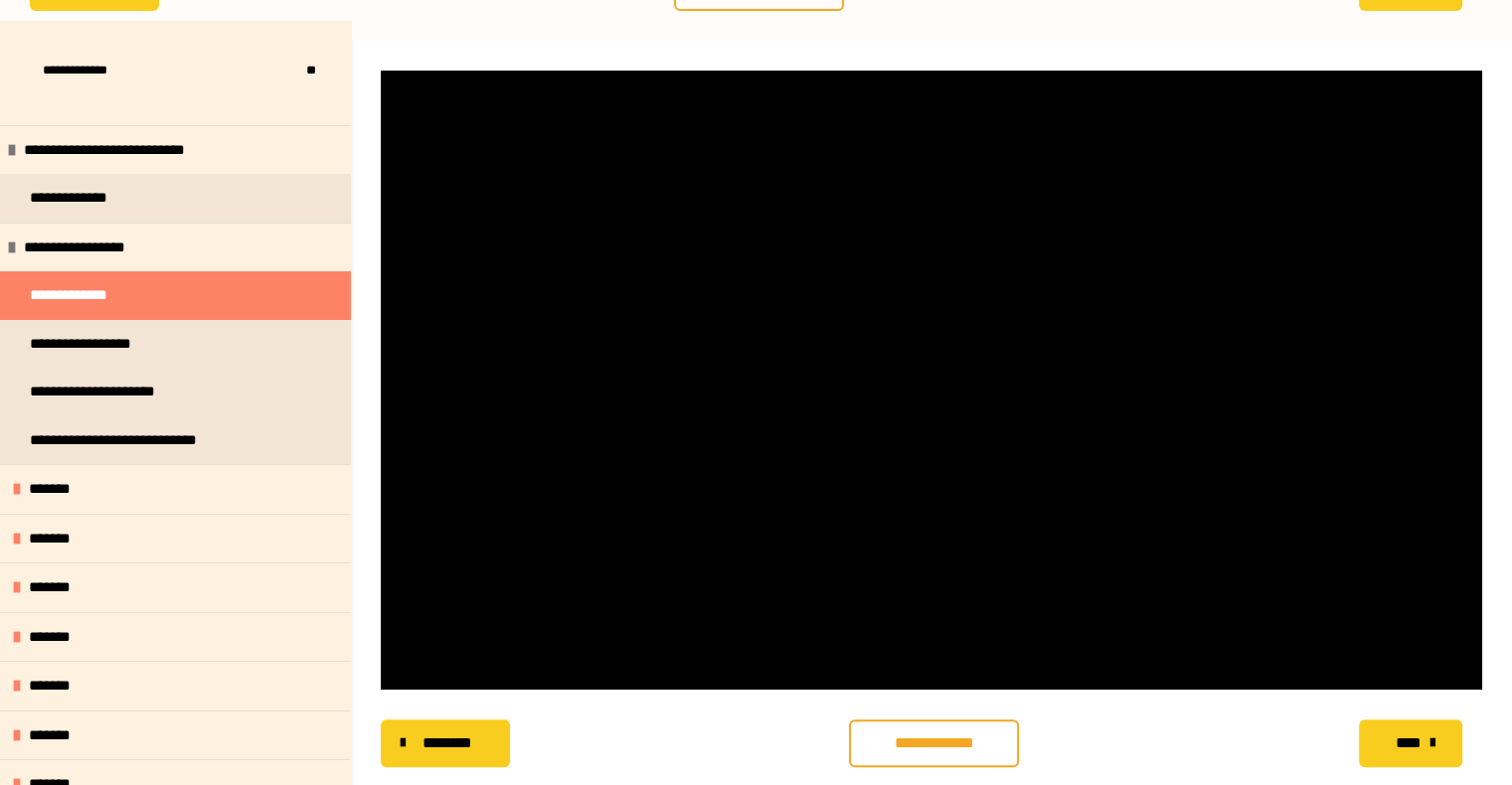 click on "**********" at bounding box center (931, 743) 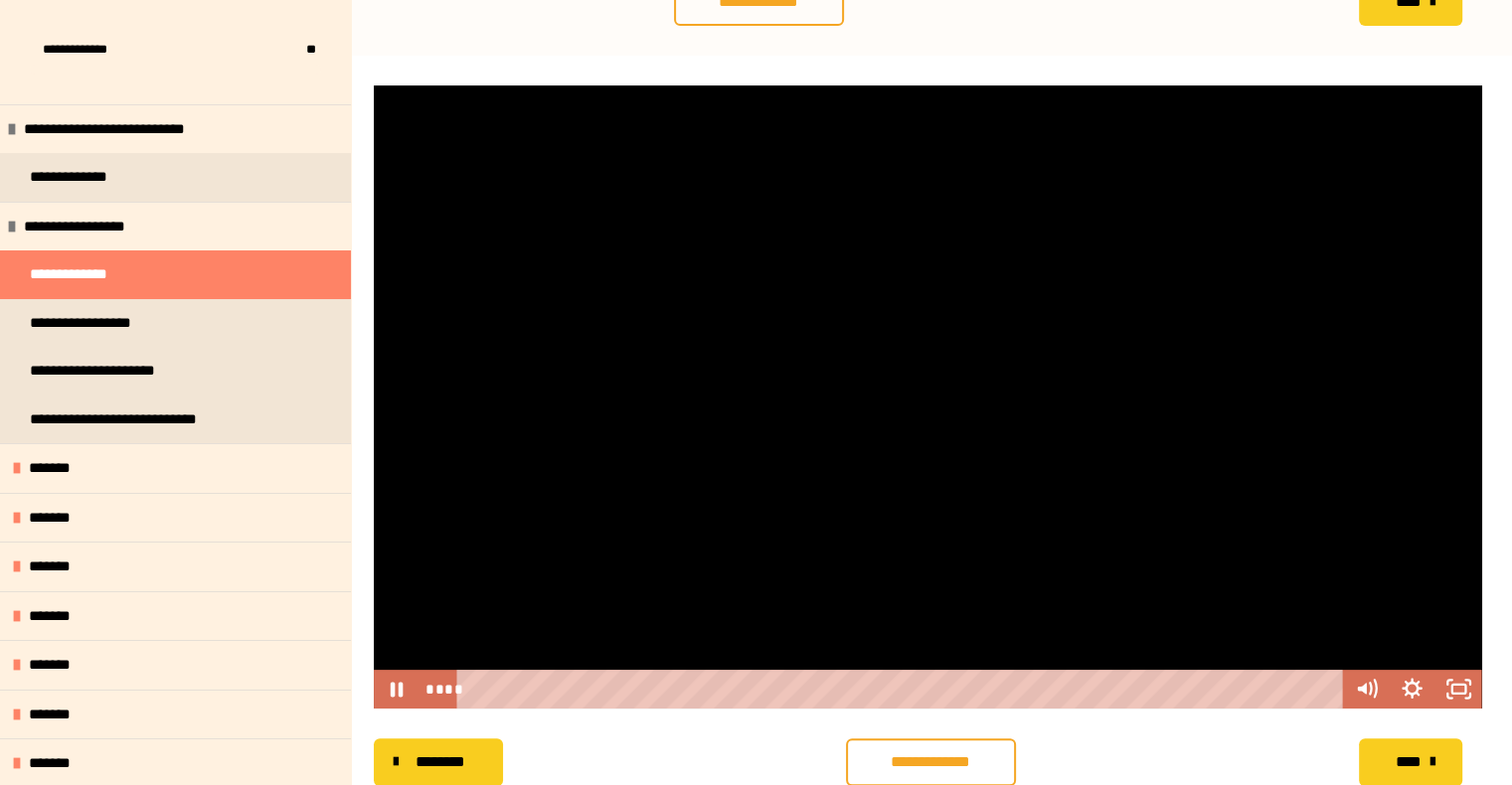 scroll, scrollTop: 354, scrollLeft: 0, axis: vertical 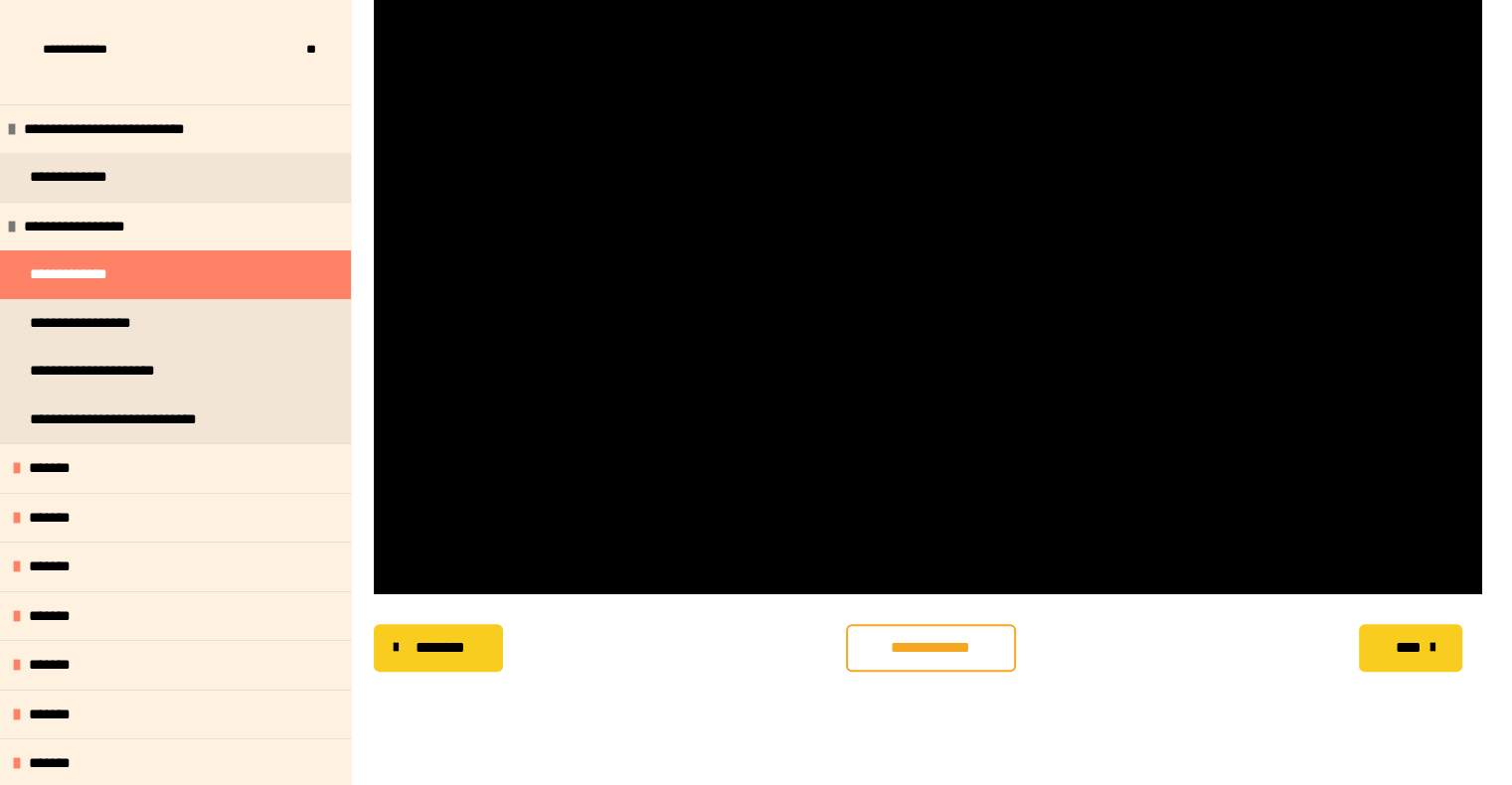 click on "**********" at bounding box center [930, 648] 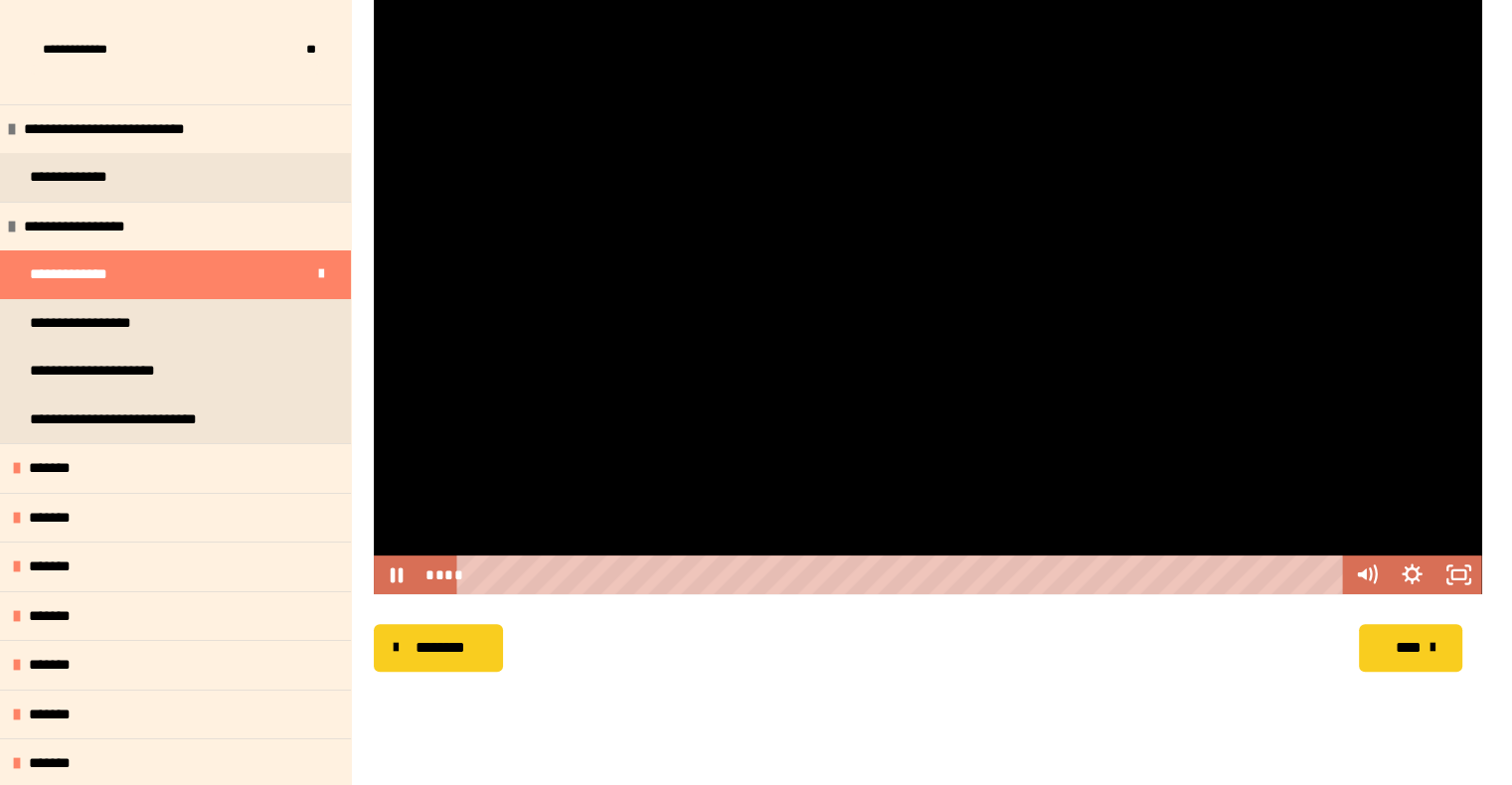 scroll, scrollTop: 254, scrollLeft: 0, axis: vertical 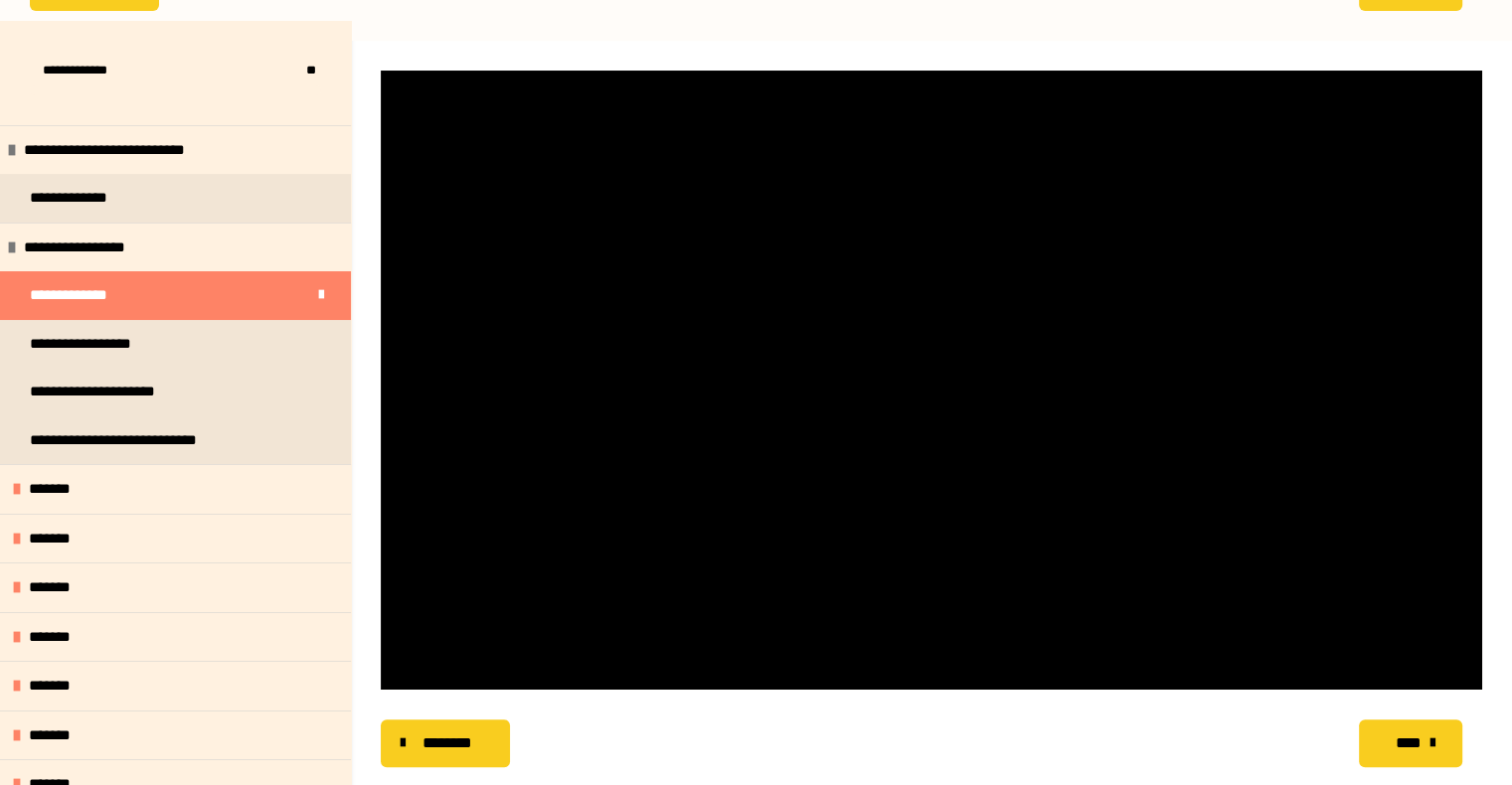 click on "****" at bounding box center (1408, 743) 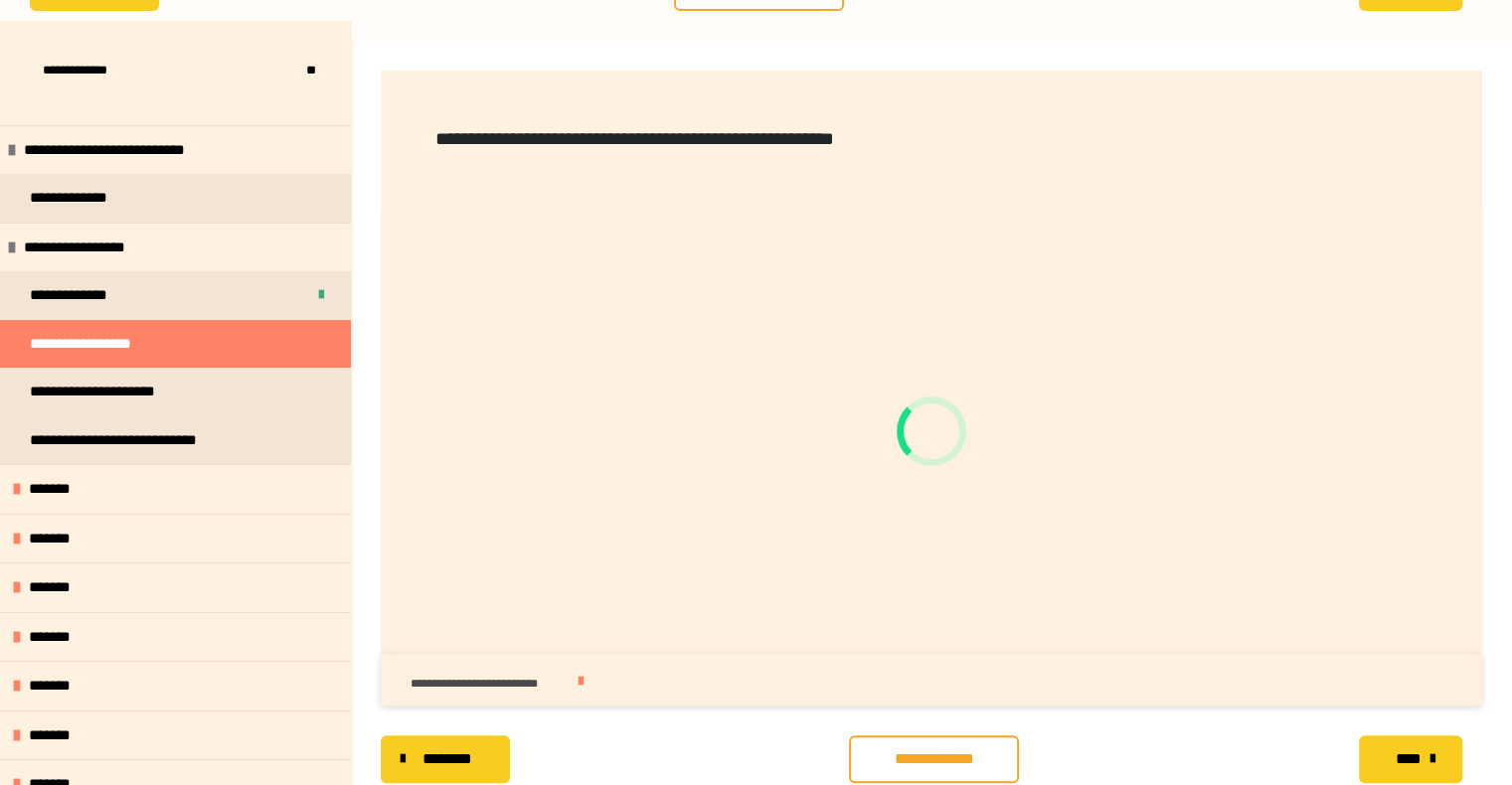 click on "**********" at bounding box center [933, 759] 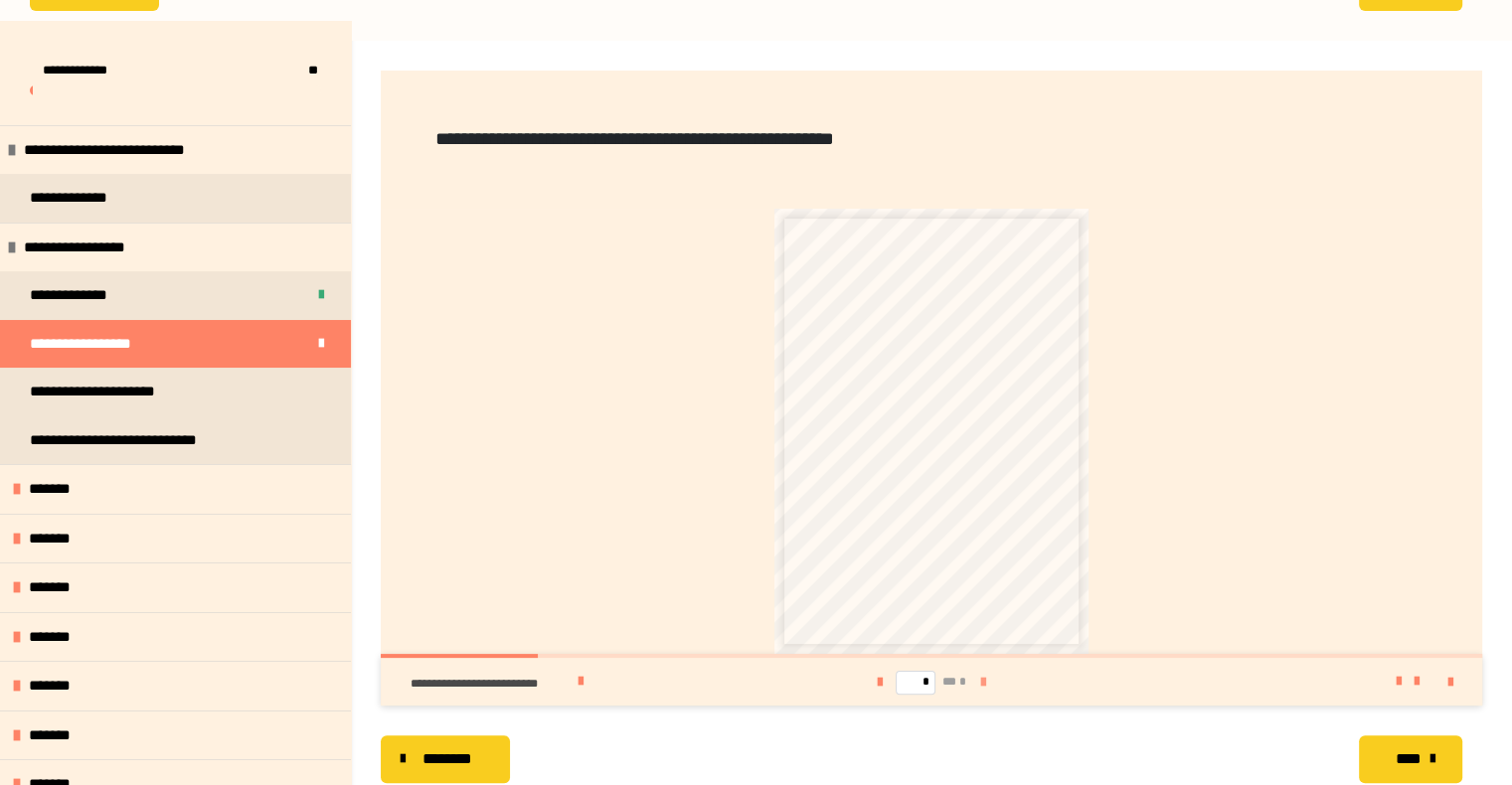 click at bounding box center (983, 683) 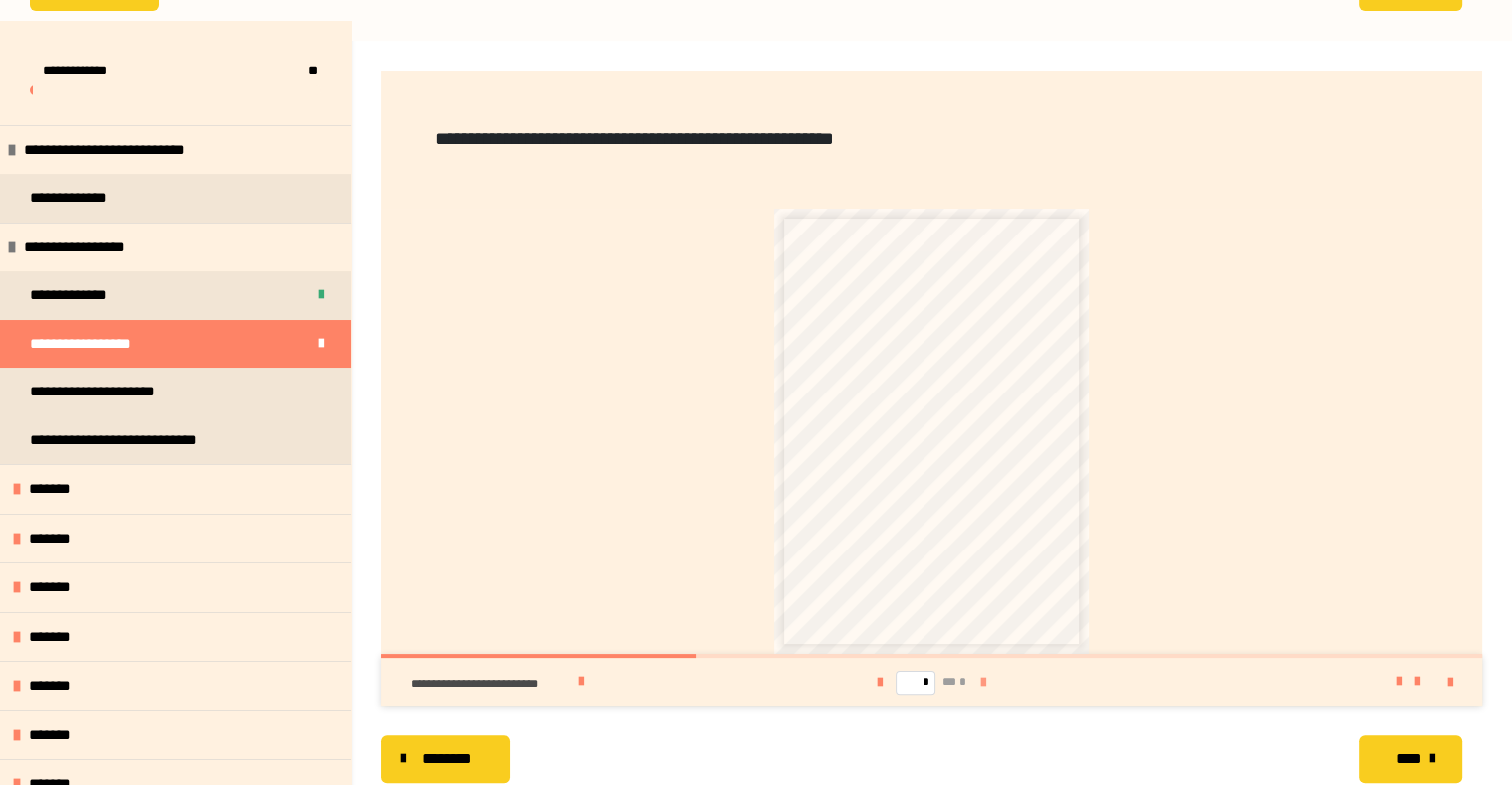 click at bounding box center (983, 683) 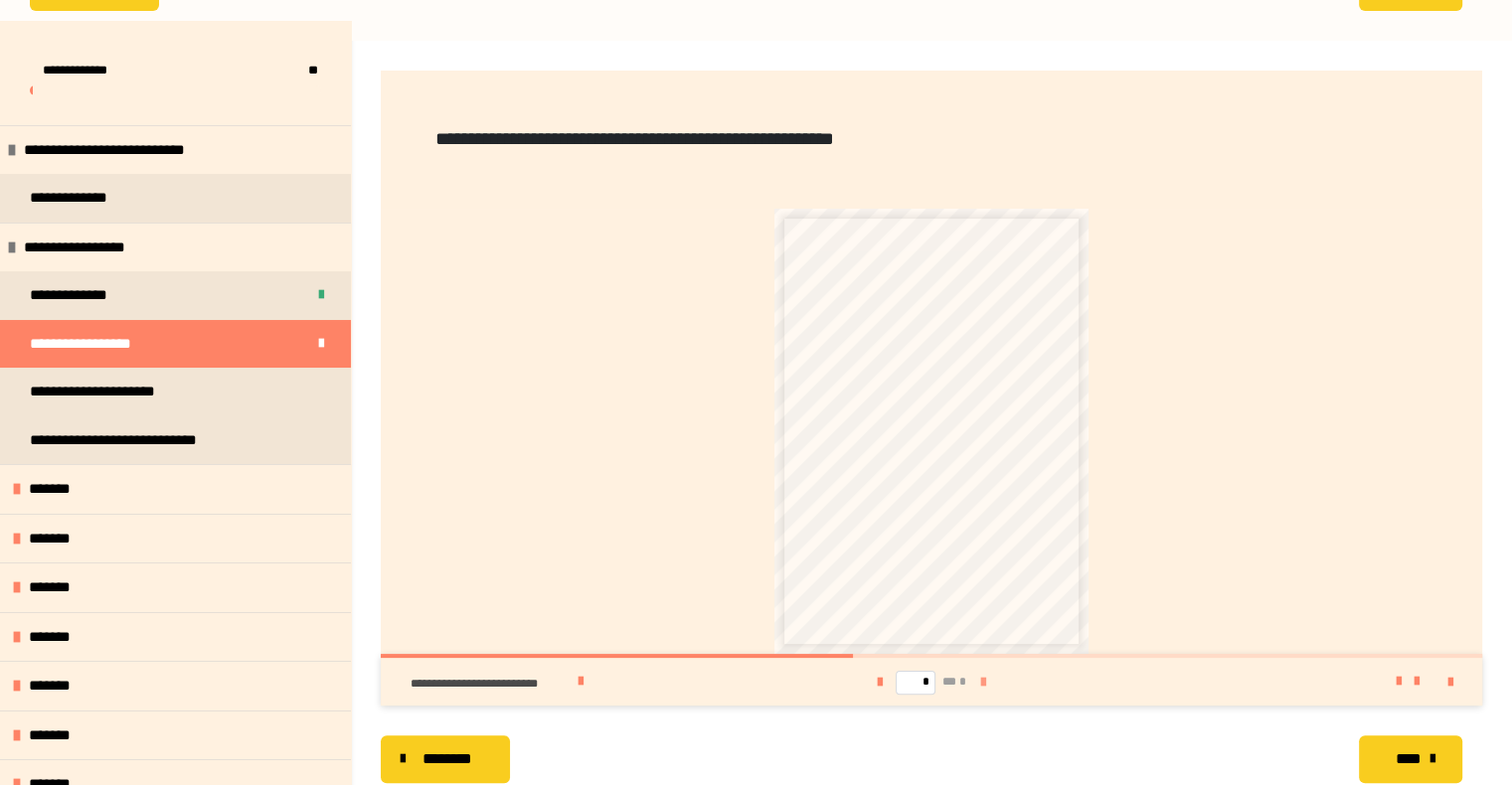 click at bounding box center (983, 683) 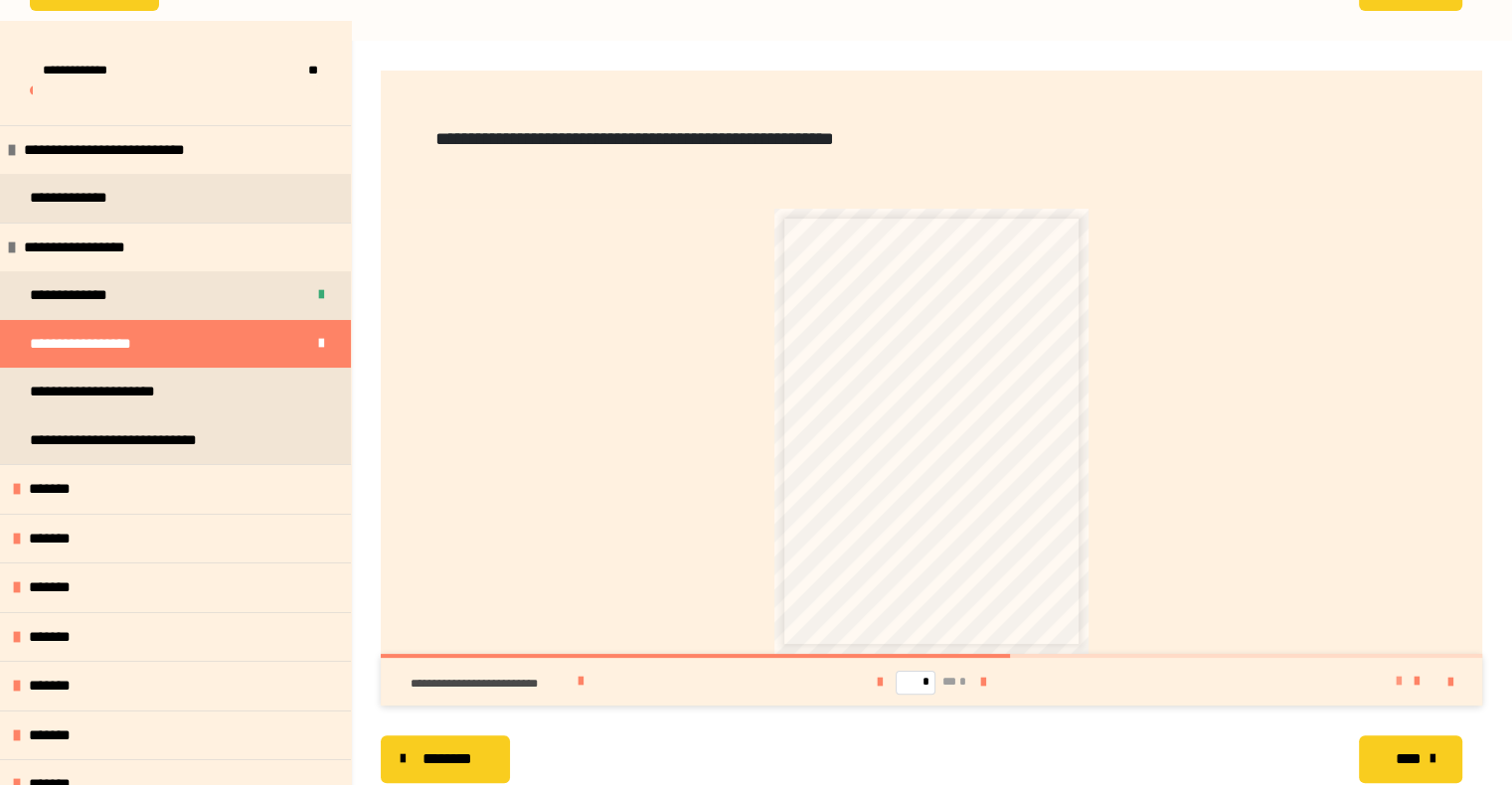 click at bounding box center [1399, 682] 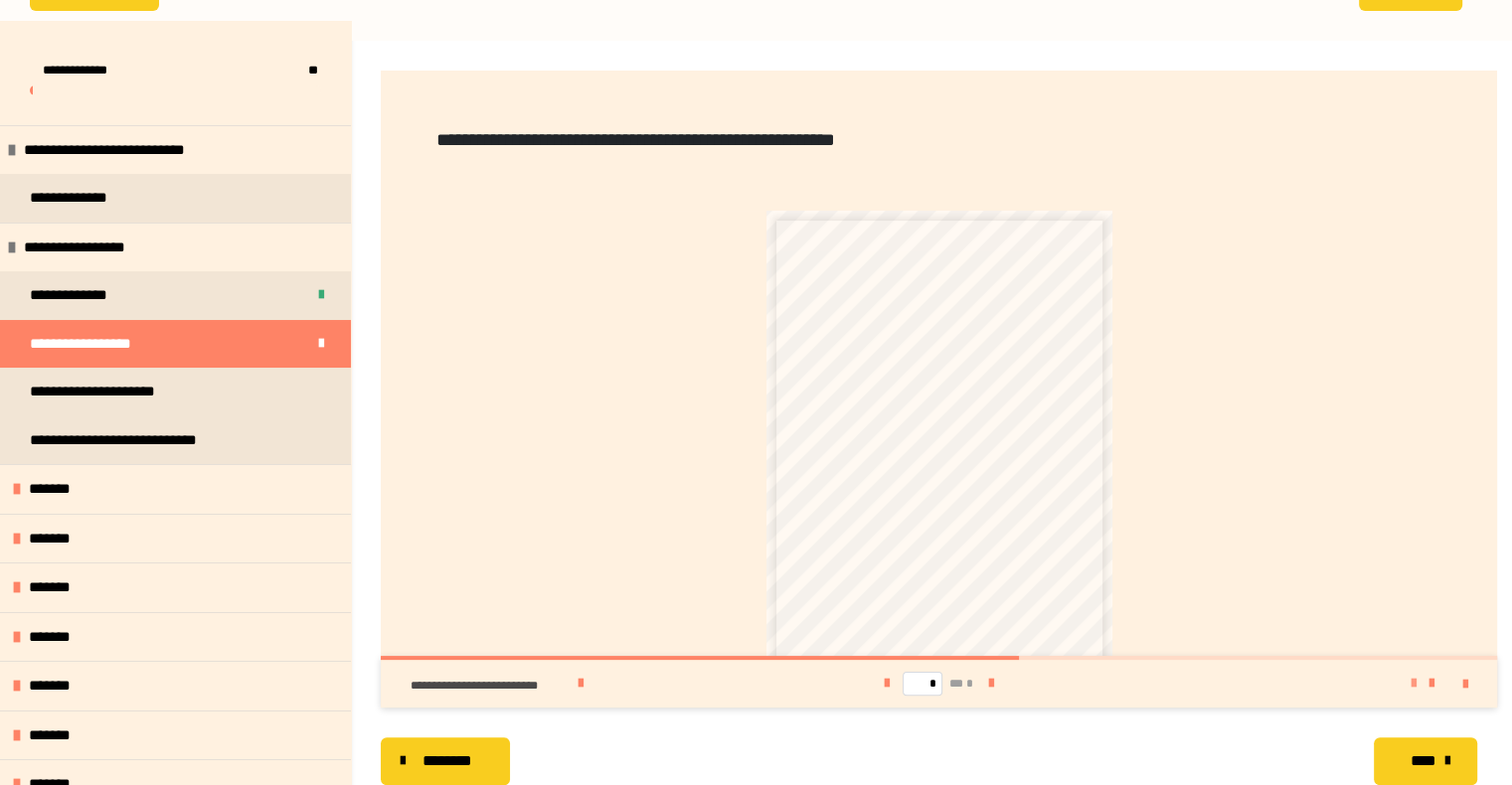 click at bounding box center (1361, 684) 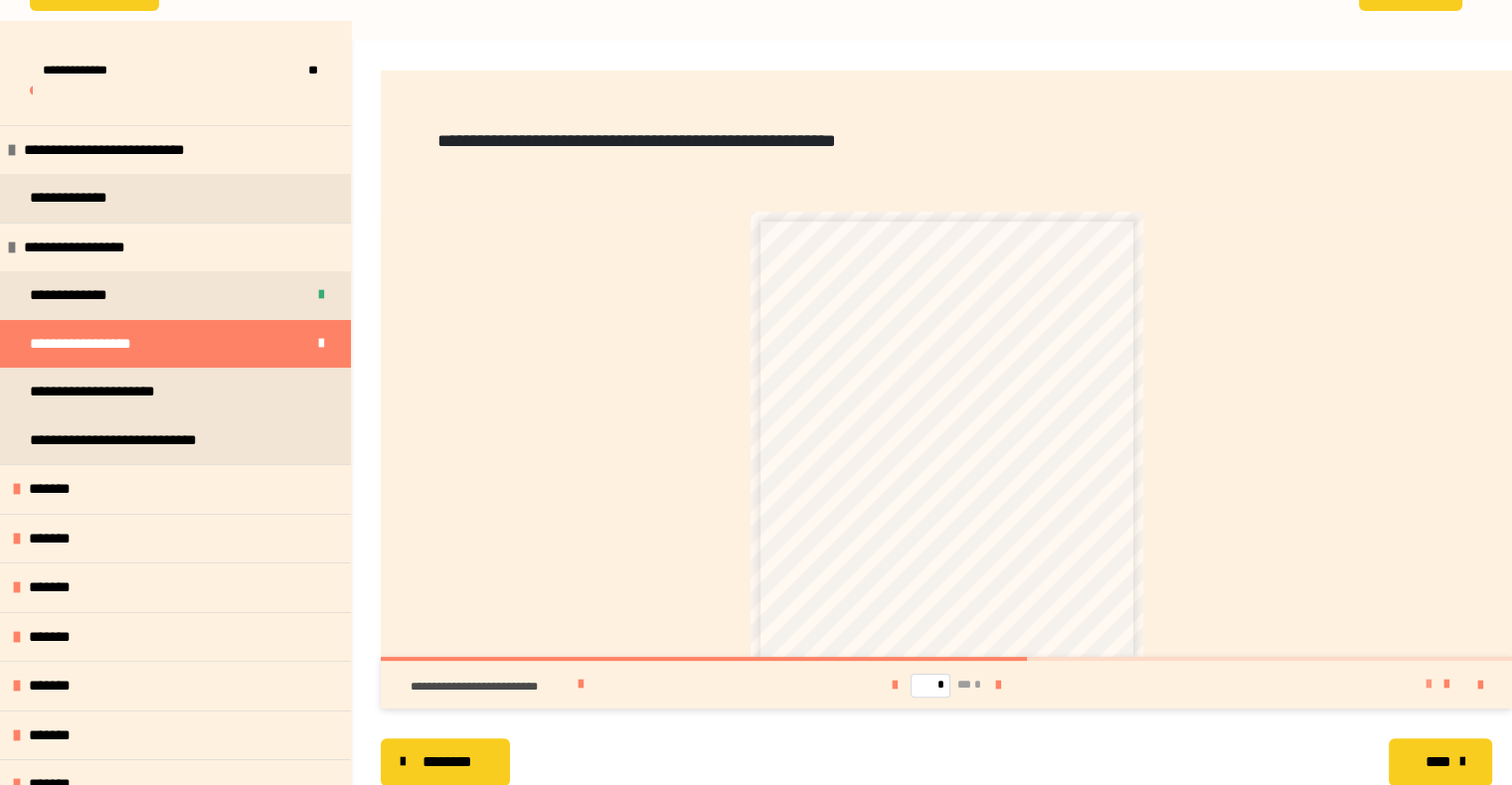 click at bounding box center (1428, 685) 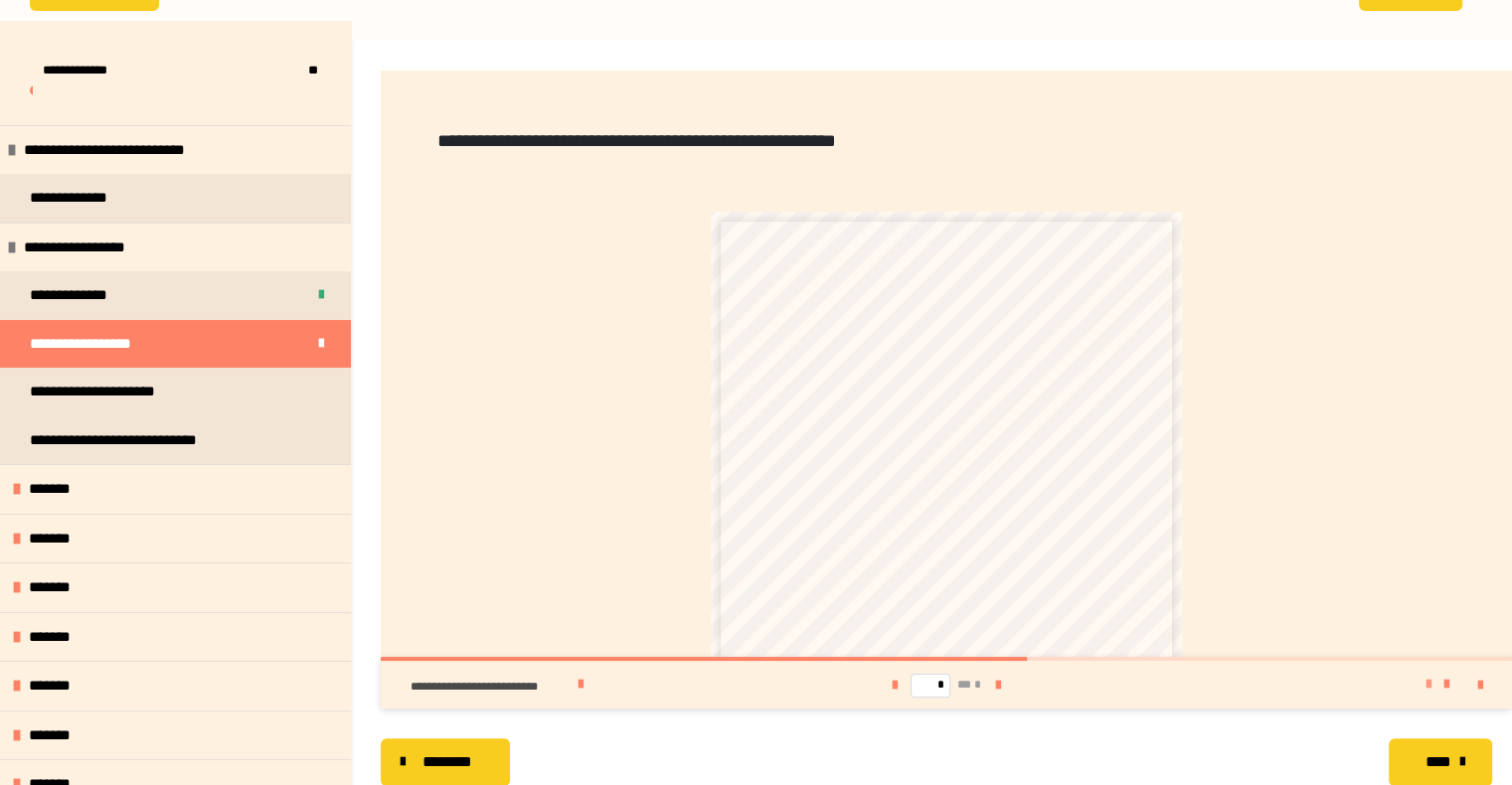 click at bounding box center [1428, 685] 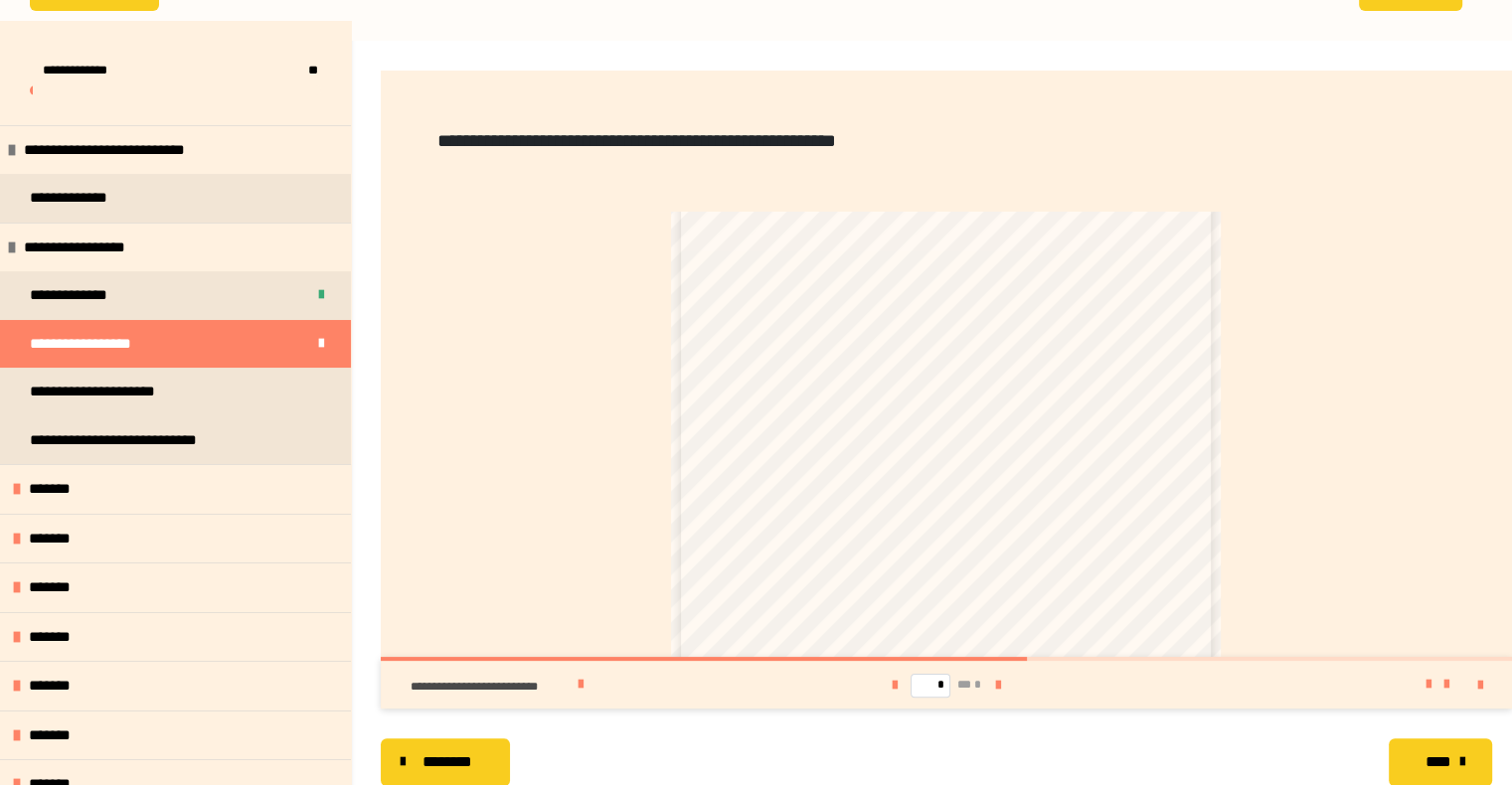 scroll, scrollTop: 0, scrollLeft: 0, axis: both 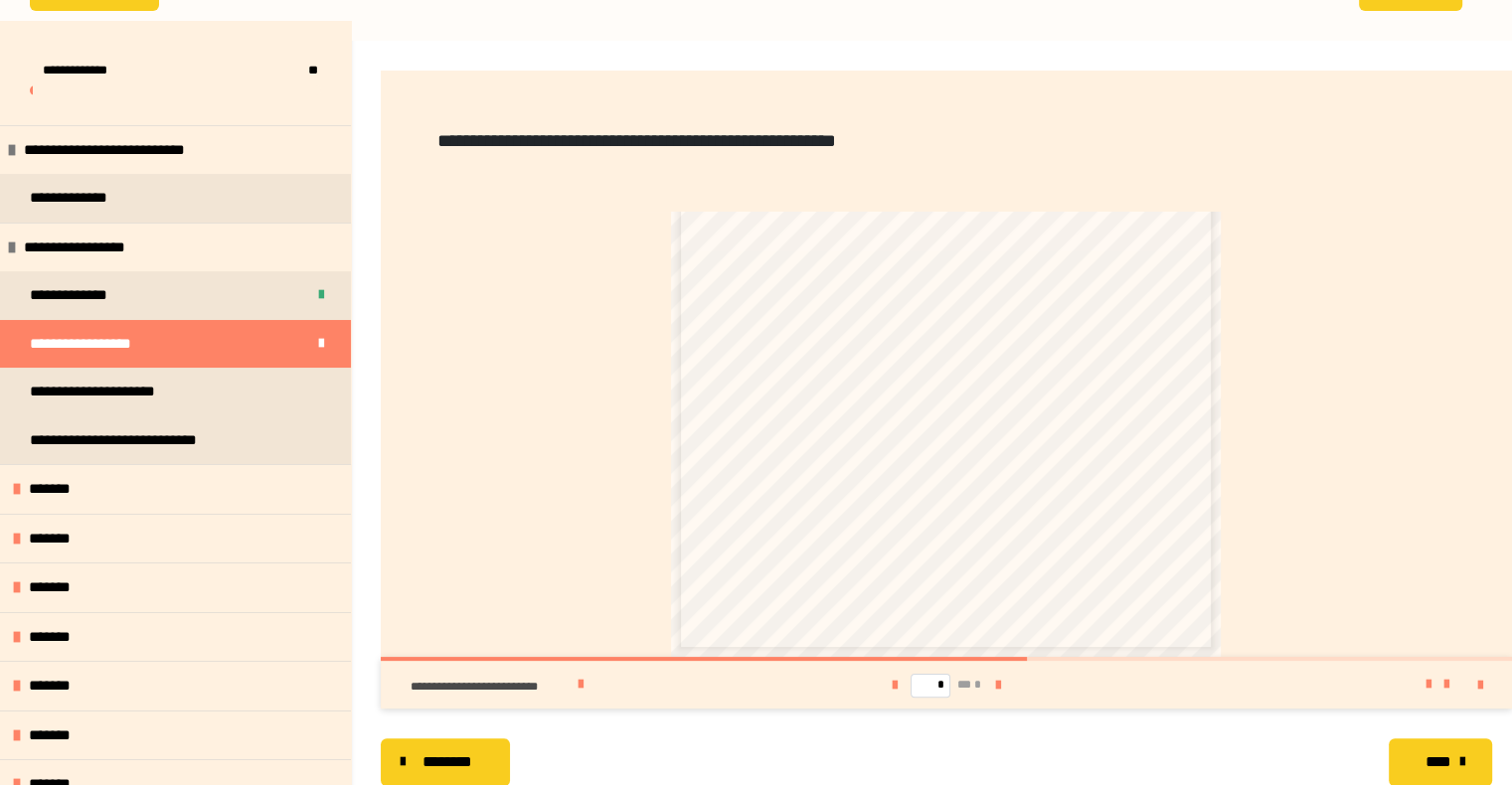 click on "****" at bounding box center [1437, 762] 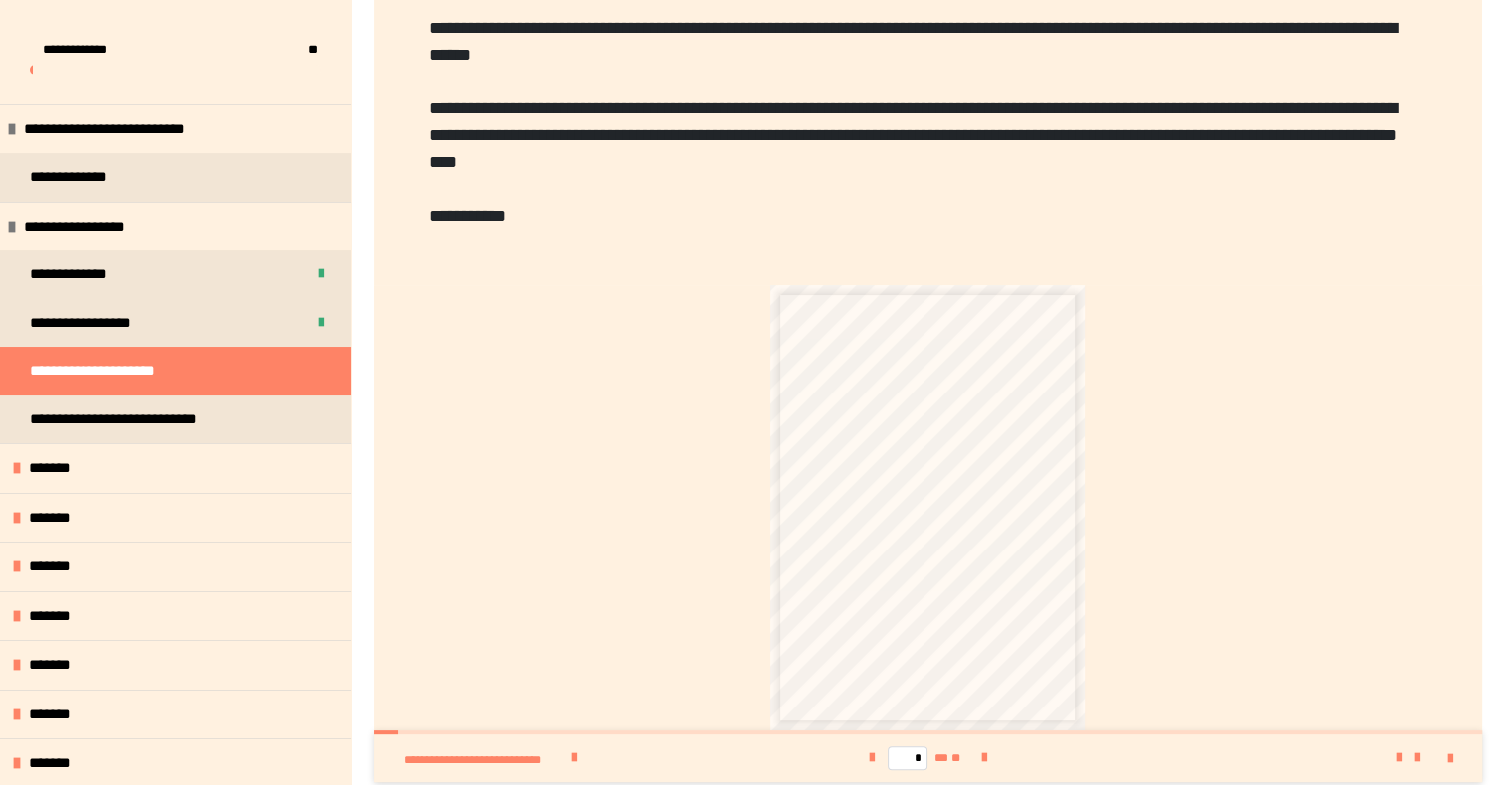 scroll, scrollTop: 453, scrollLeft: 0, axis: vertical 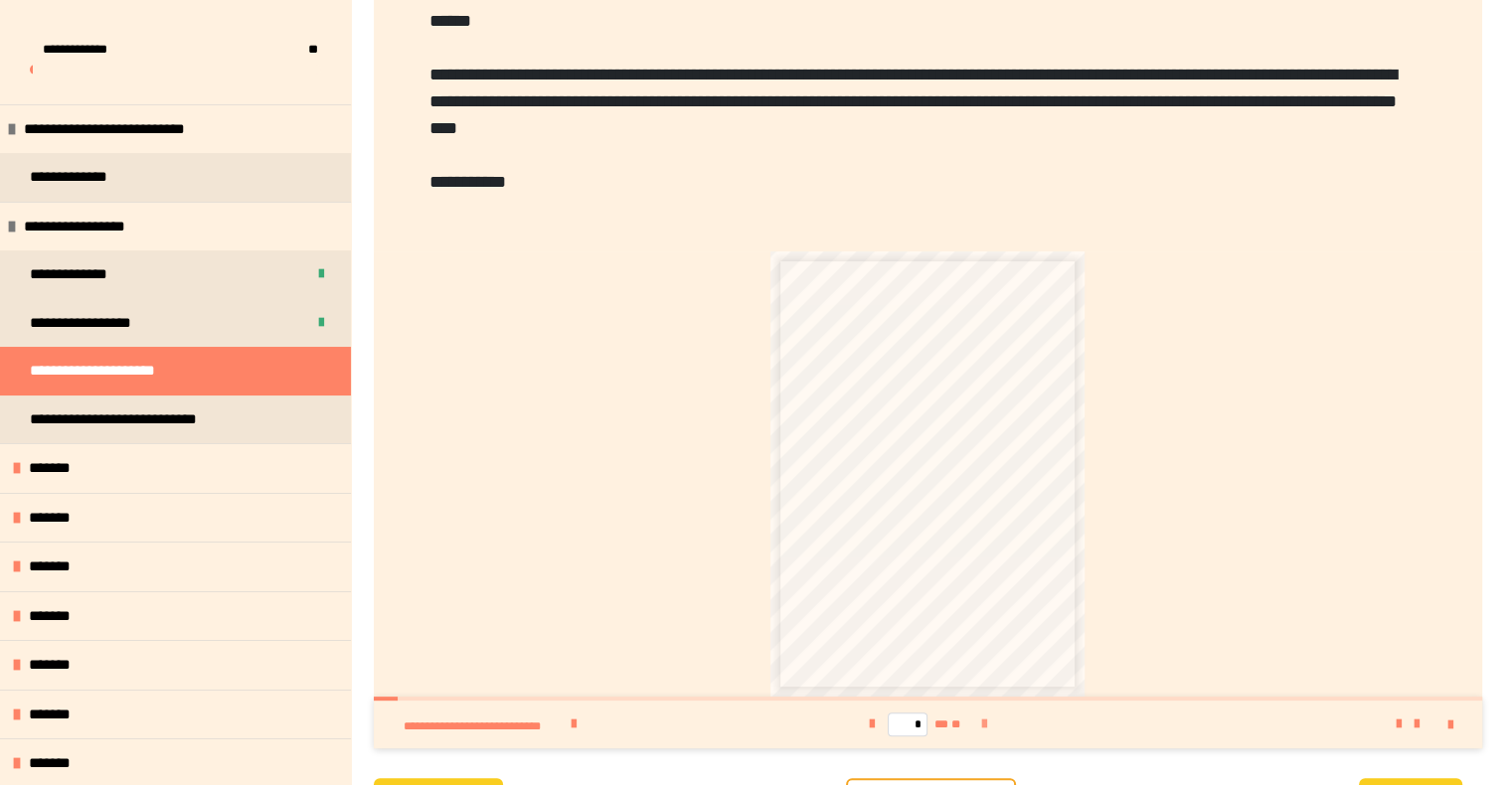 click at bounding box center (984, 724) 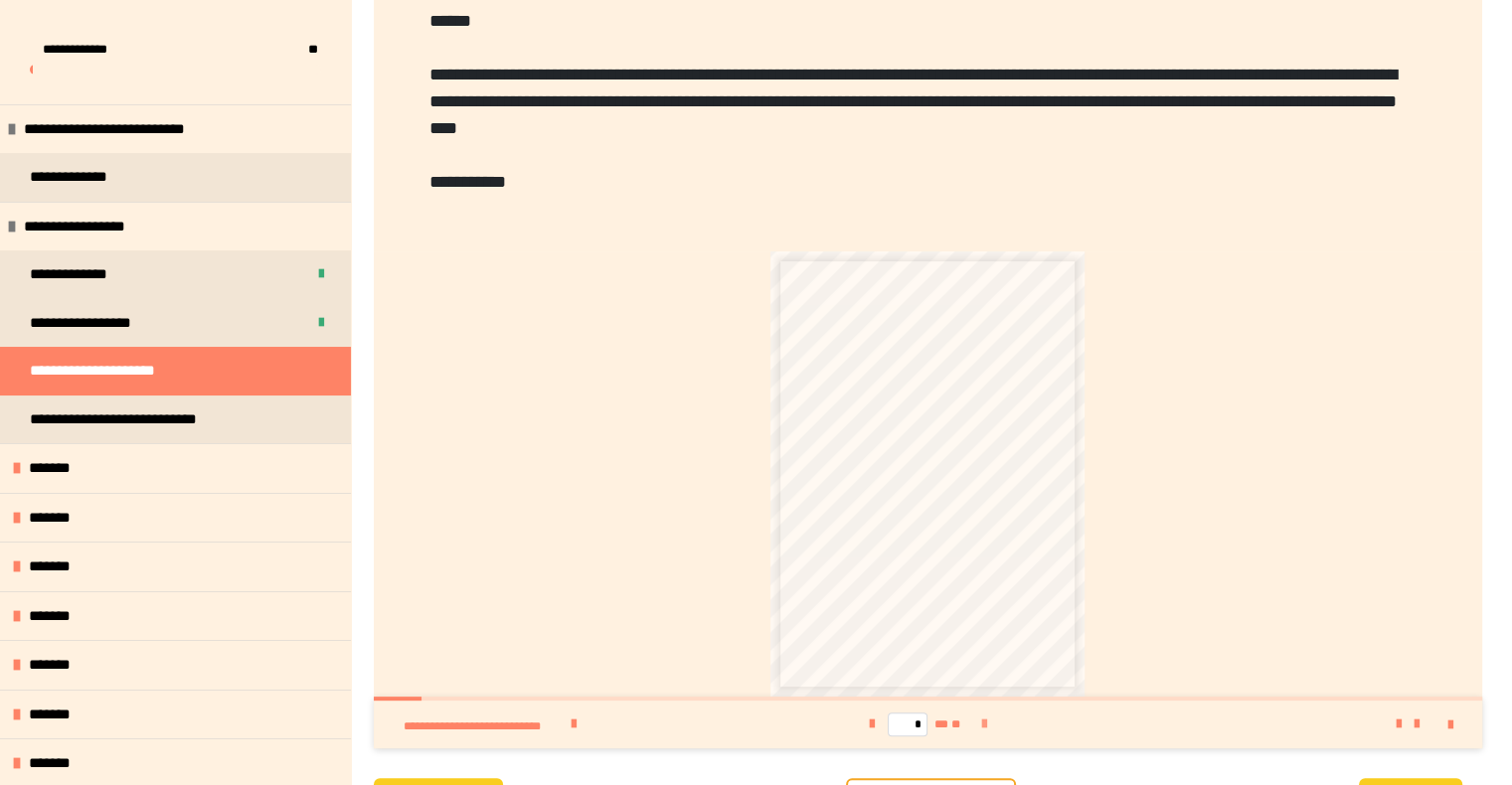 click at bounding box center [984, 724] 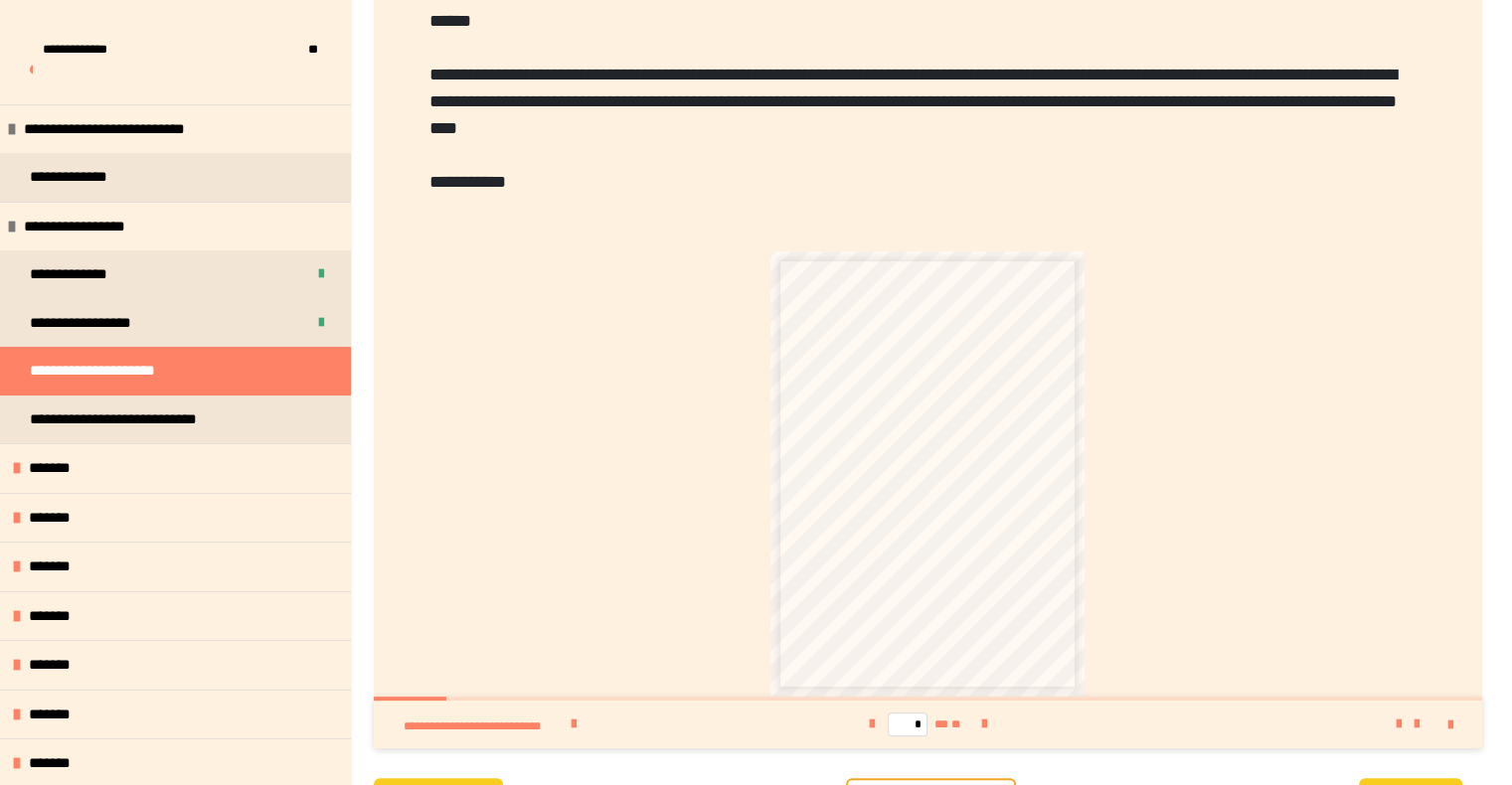 scroll, scrollTop: 552, scrollLeft: 0, axis: vertical 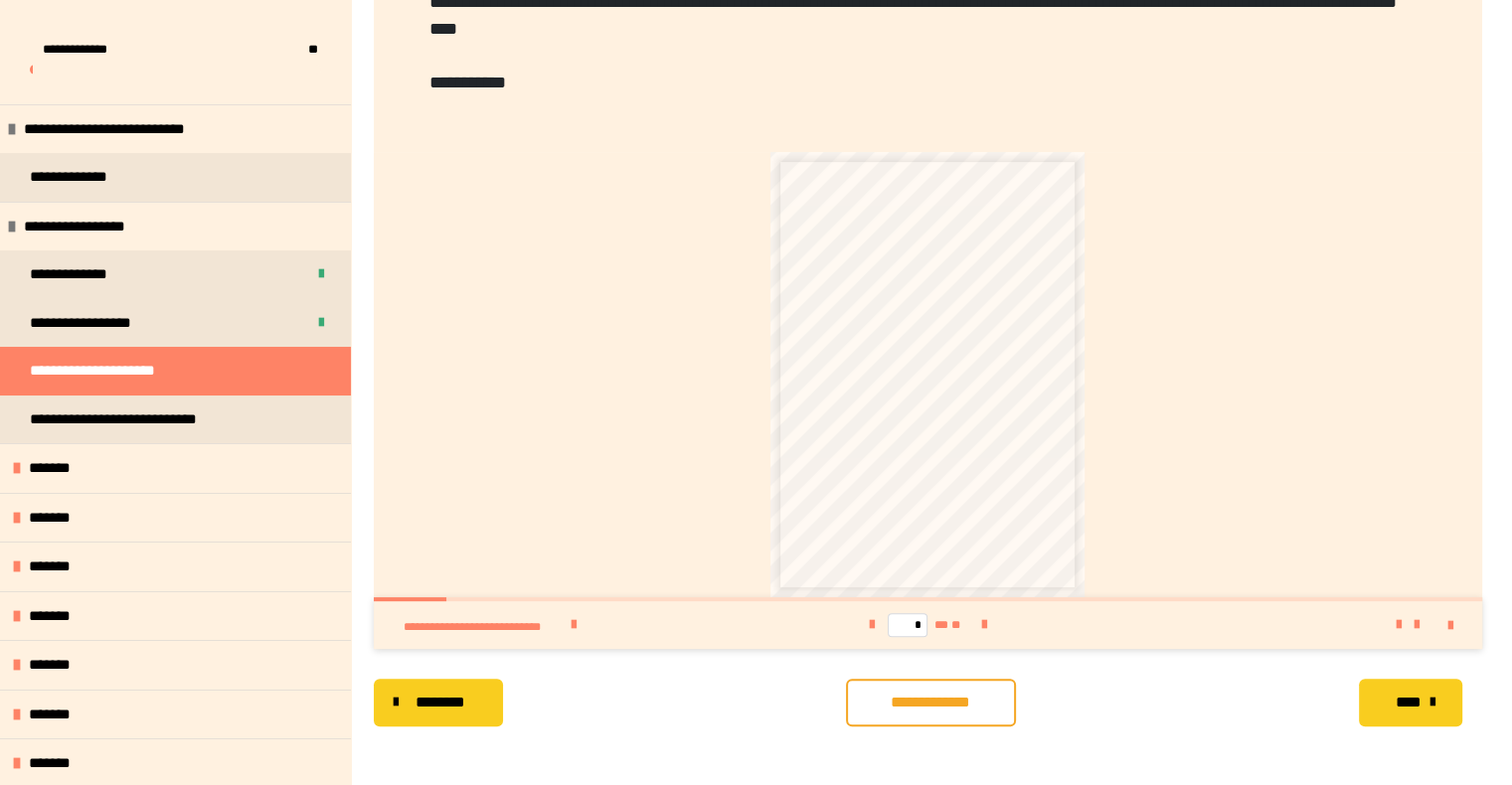 click on "**********" at bounding box center [930, 703] 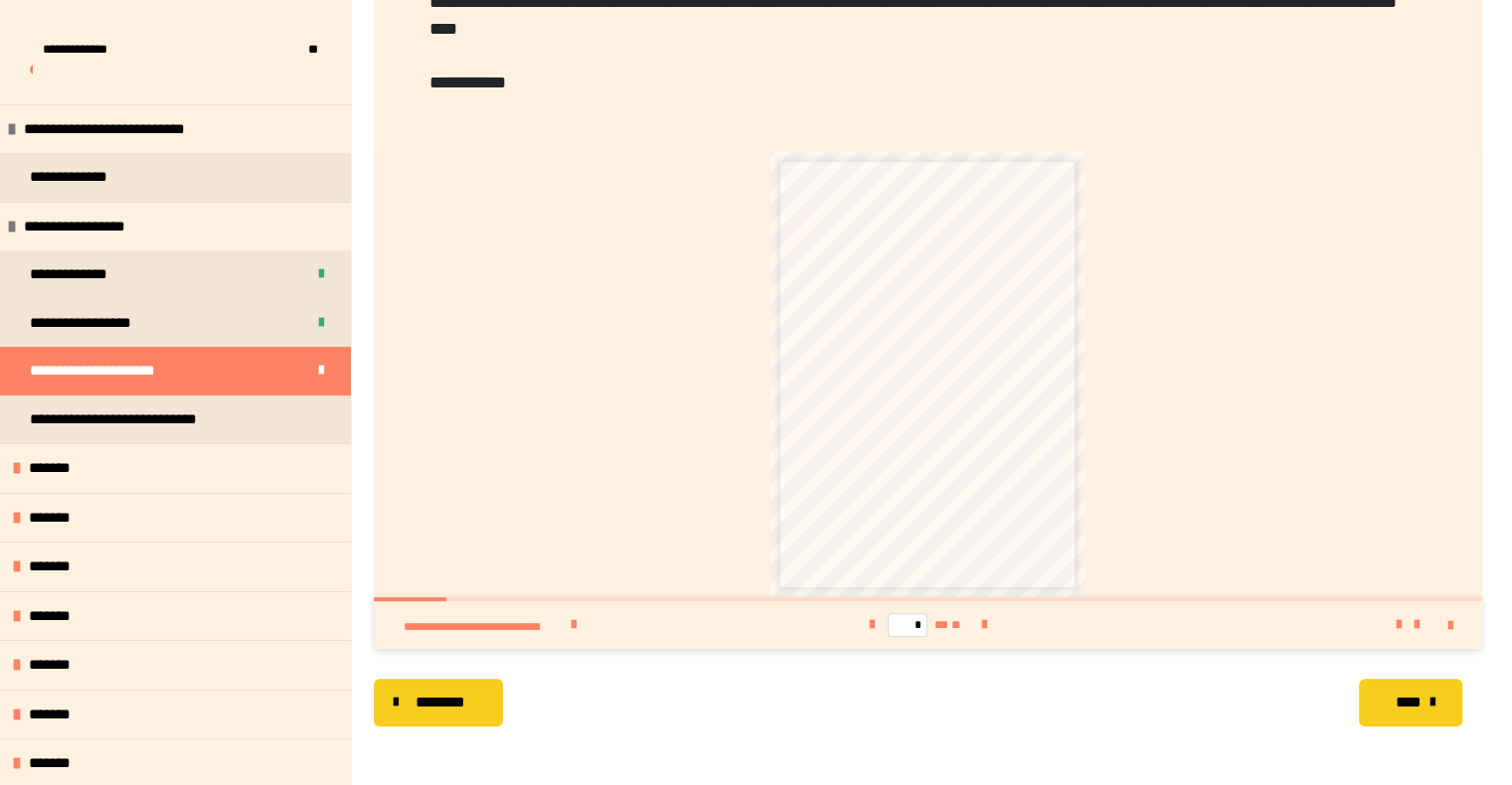 click on "****" at bounding box center (1408, 703) 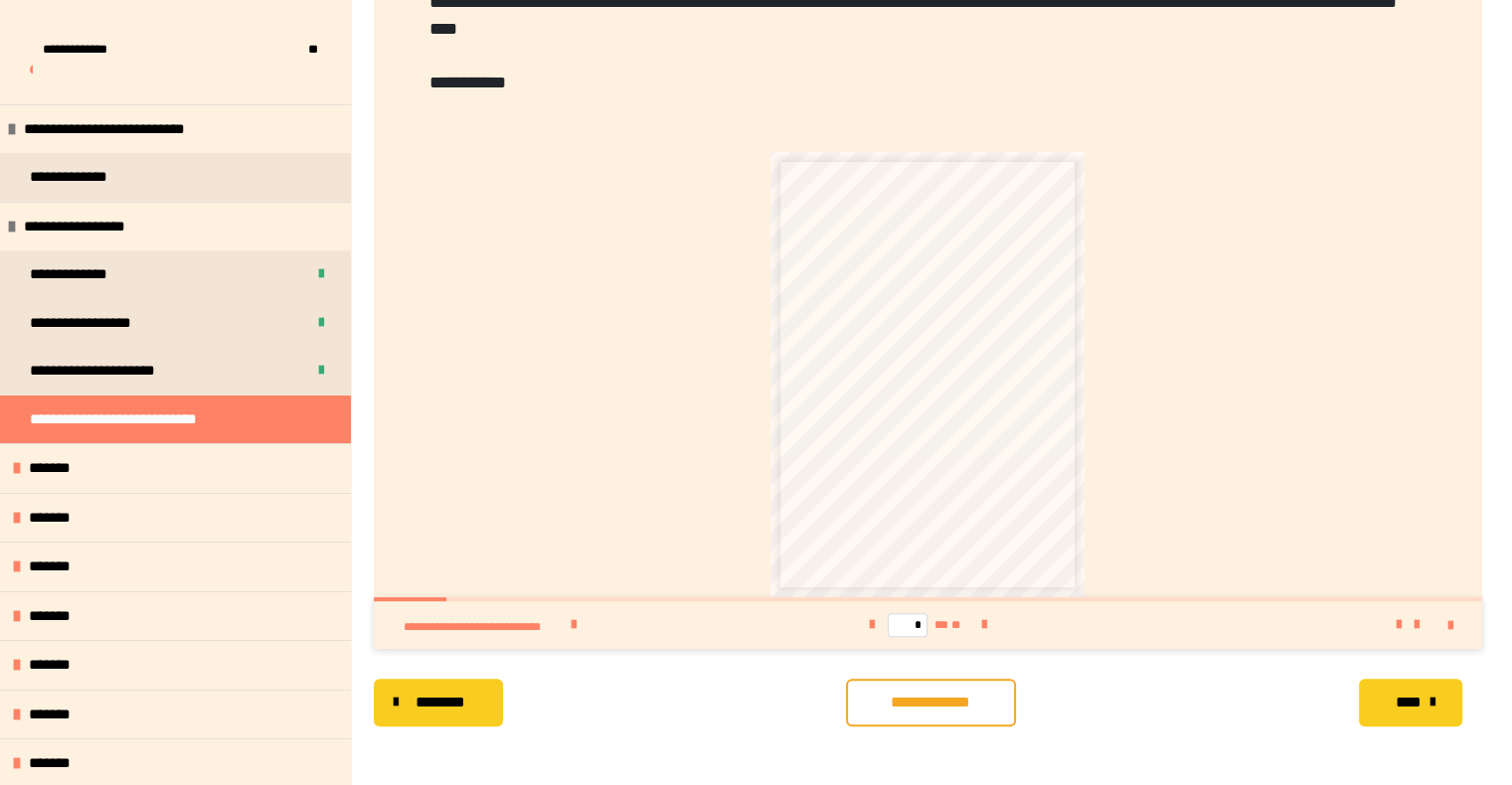 scroll, scrollTop: 354, scrollLeft: 0, axis: vertical 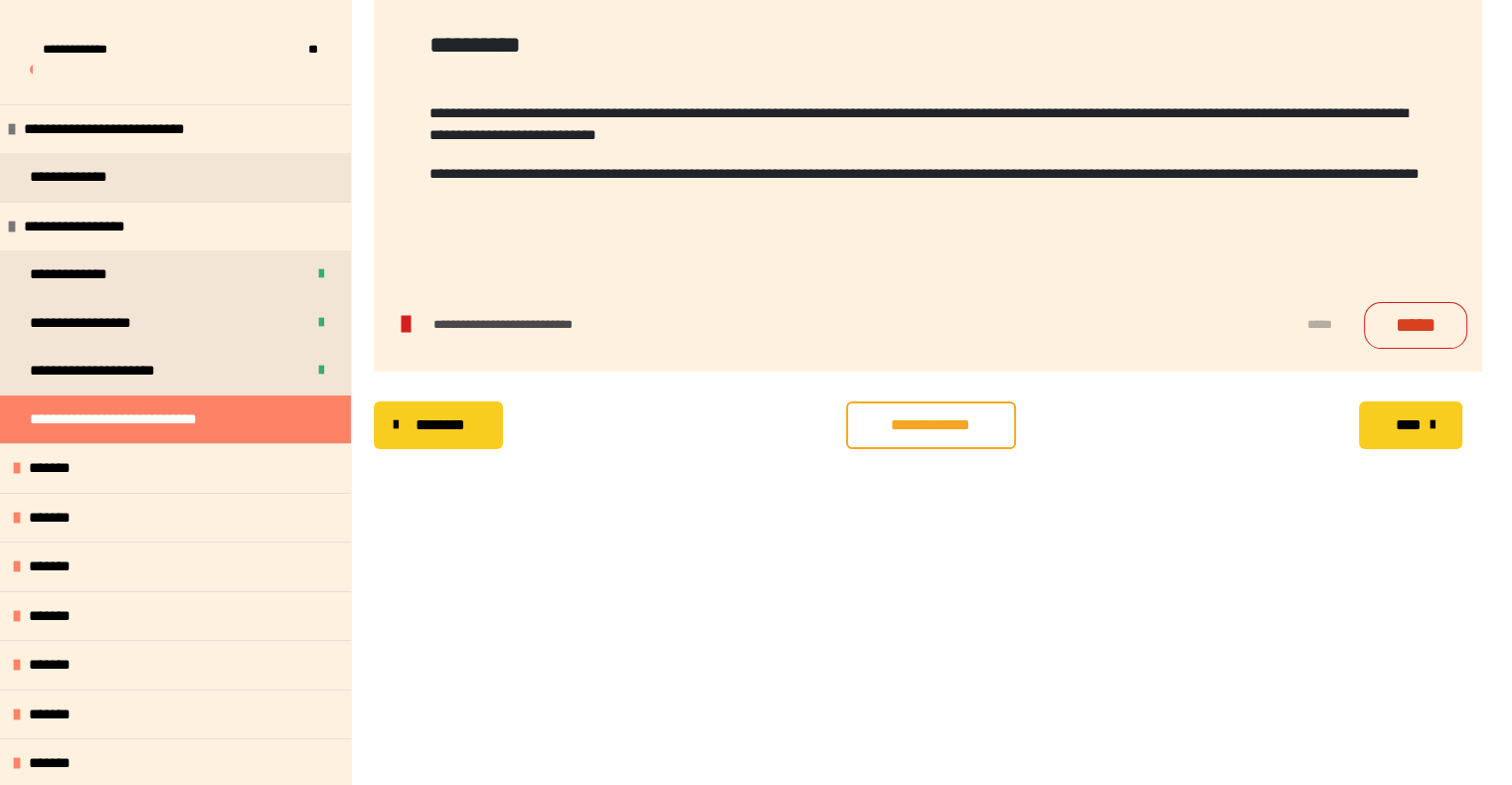 click on "**********" at bounding box center (930, 425) 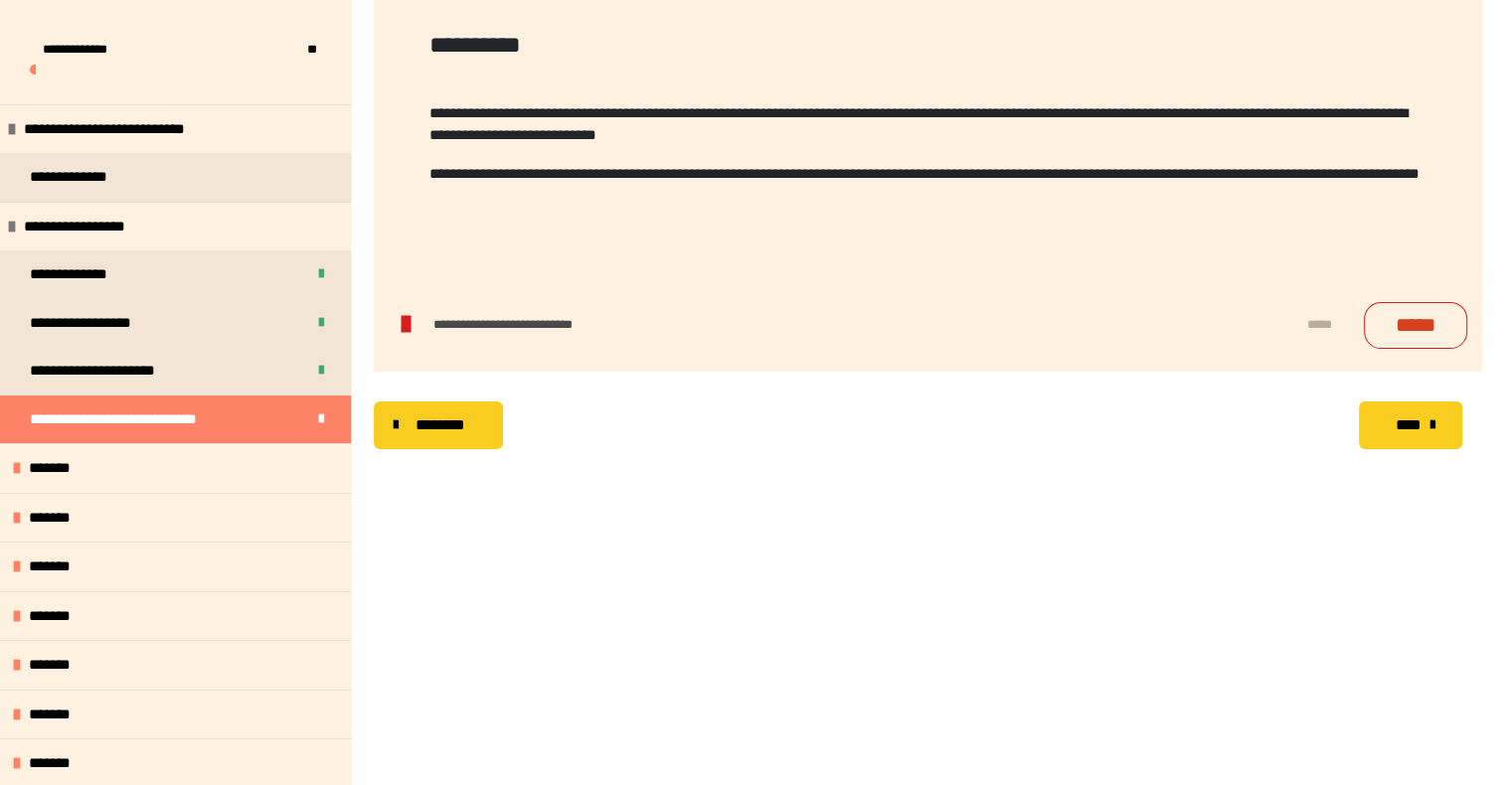 click on "****" at bounding box center [1408, 425] 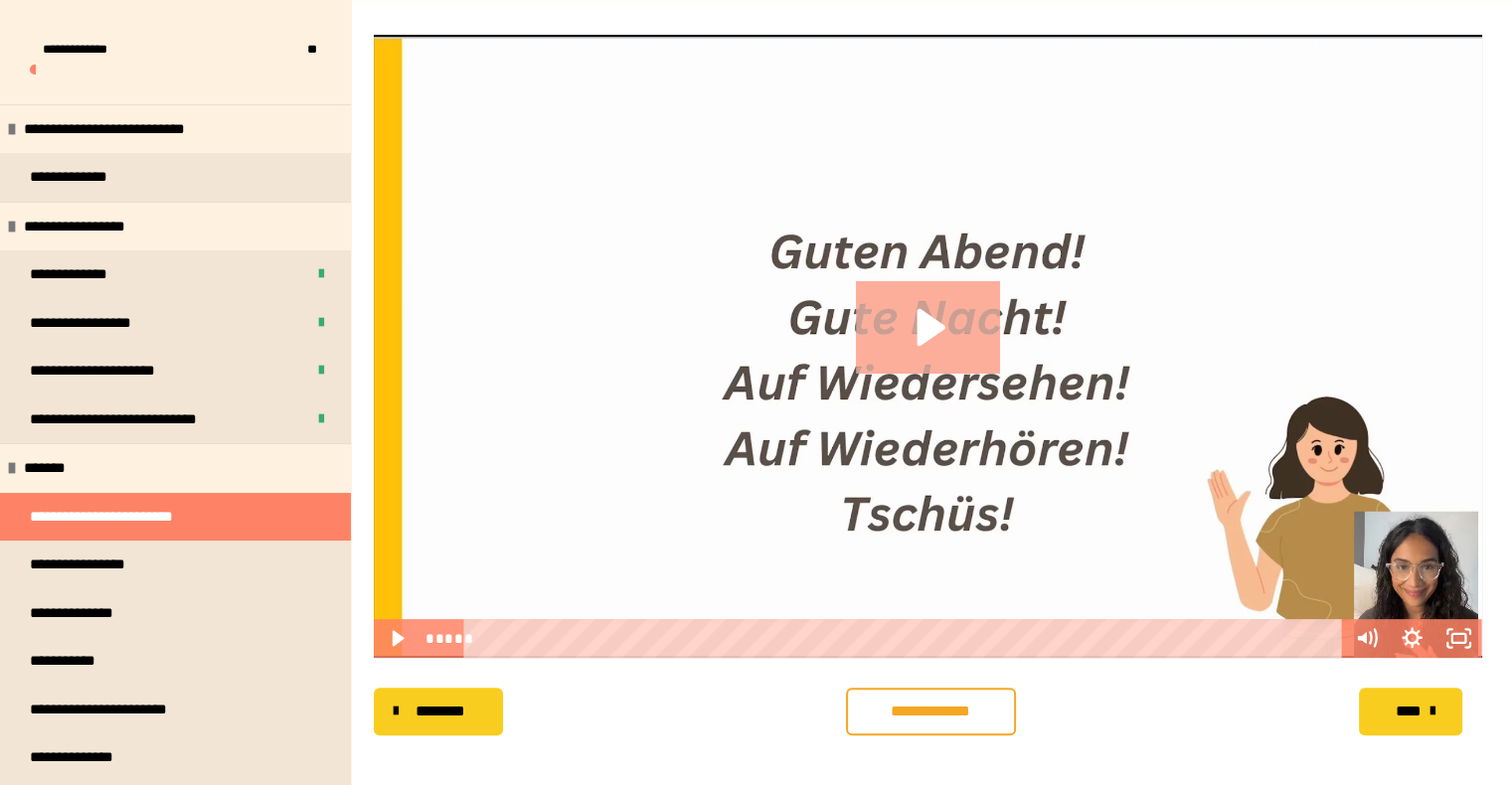 scroll, scrollTop: 254, scrollLeft: 0, axis: vertical 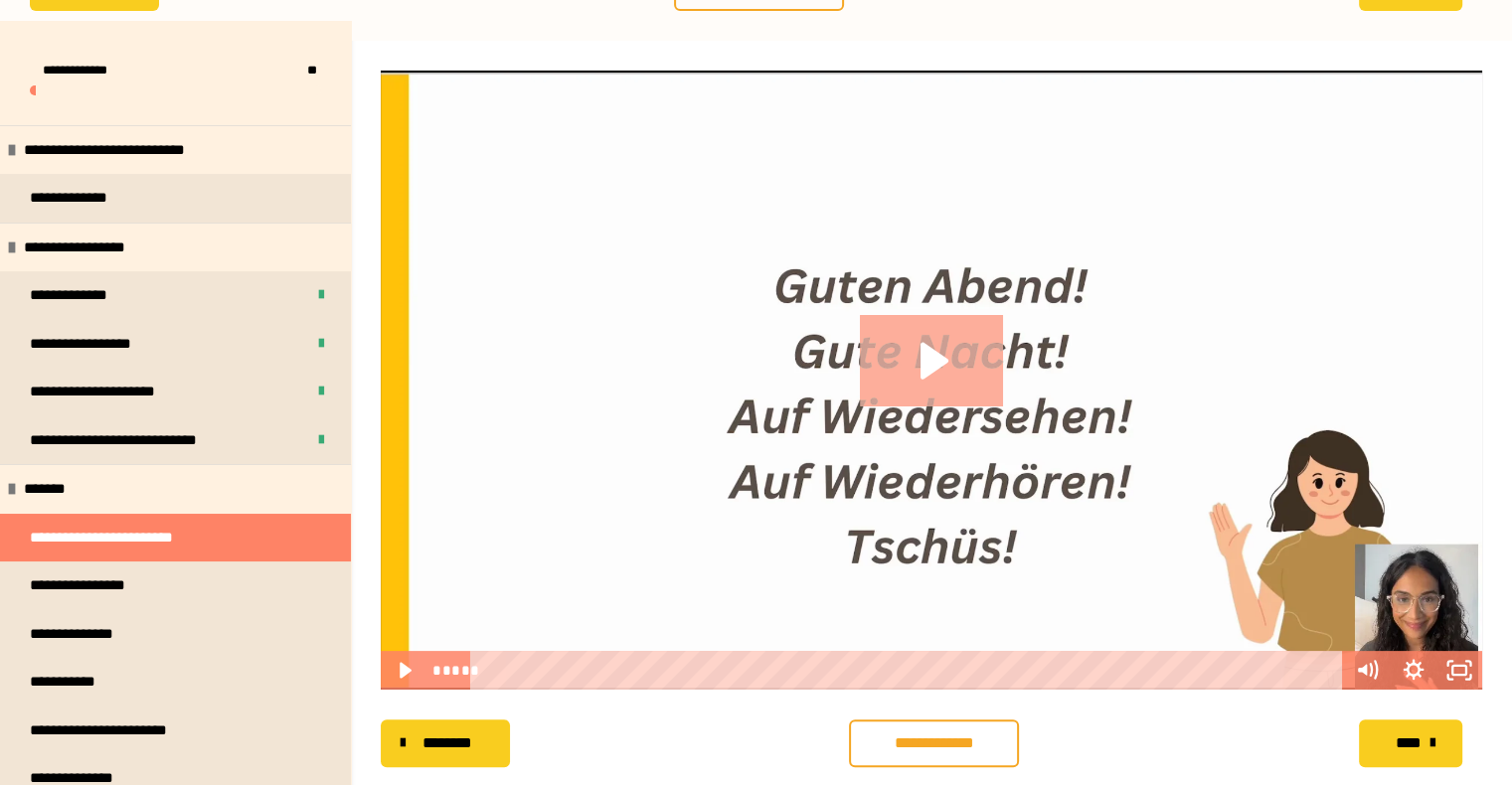 click 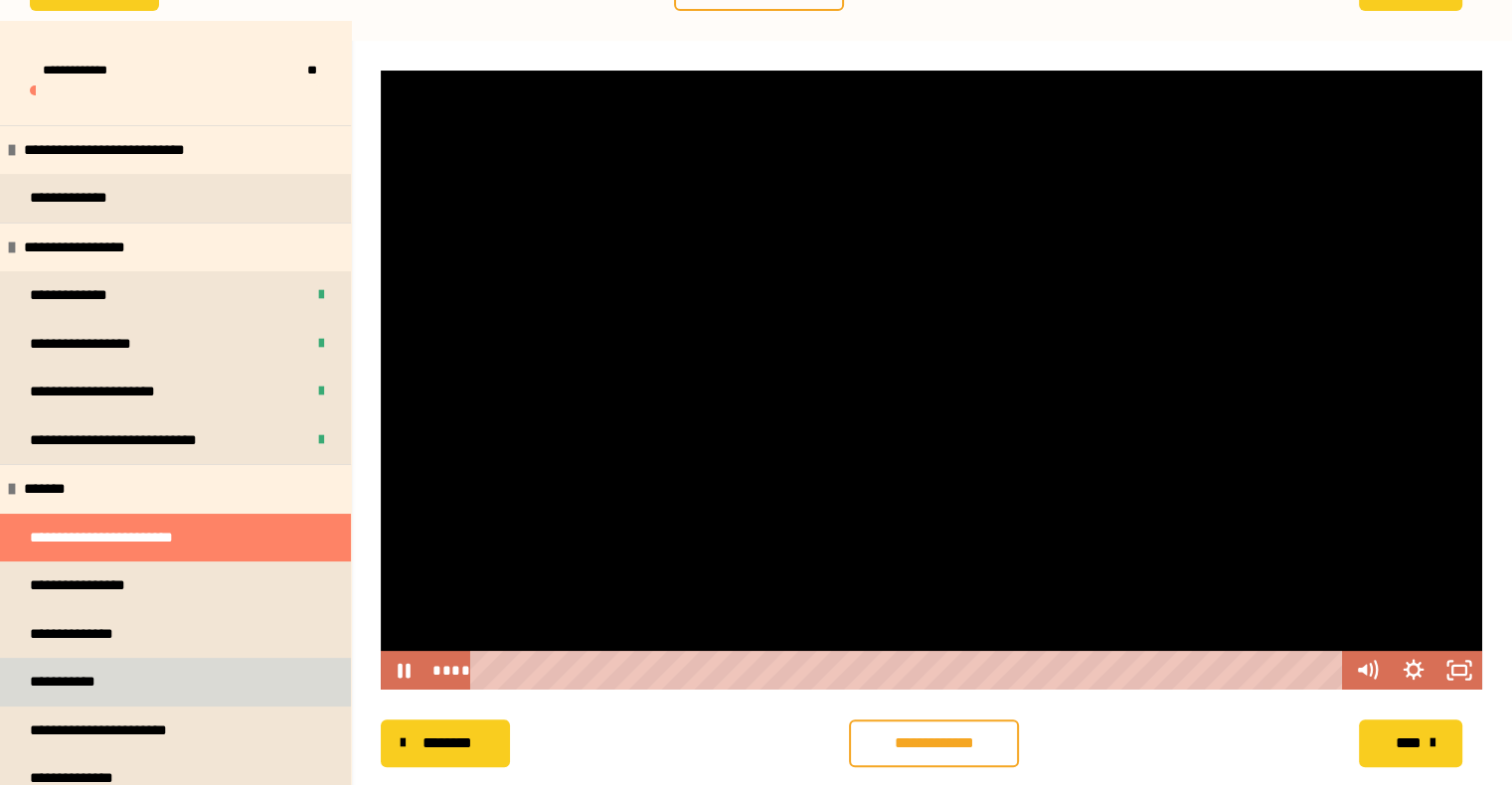 drag, startPoint x: 1313, startPoint y: 666, endPoint x: 336, endPoint y: 690, distance: 977.2947 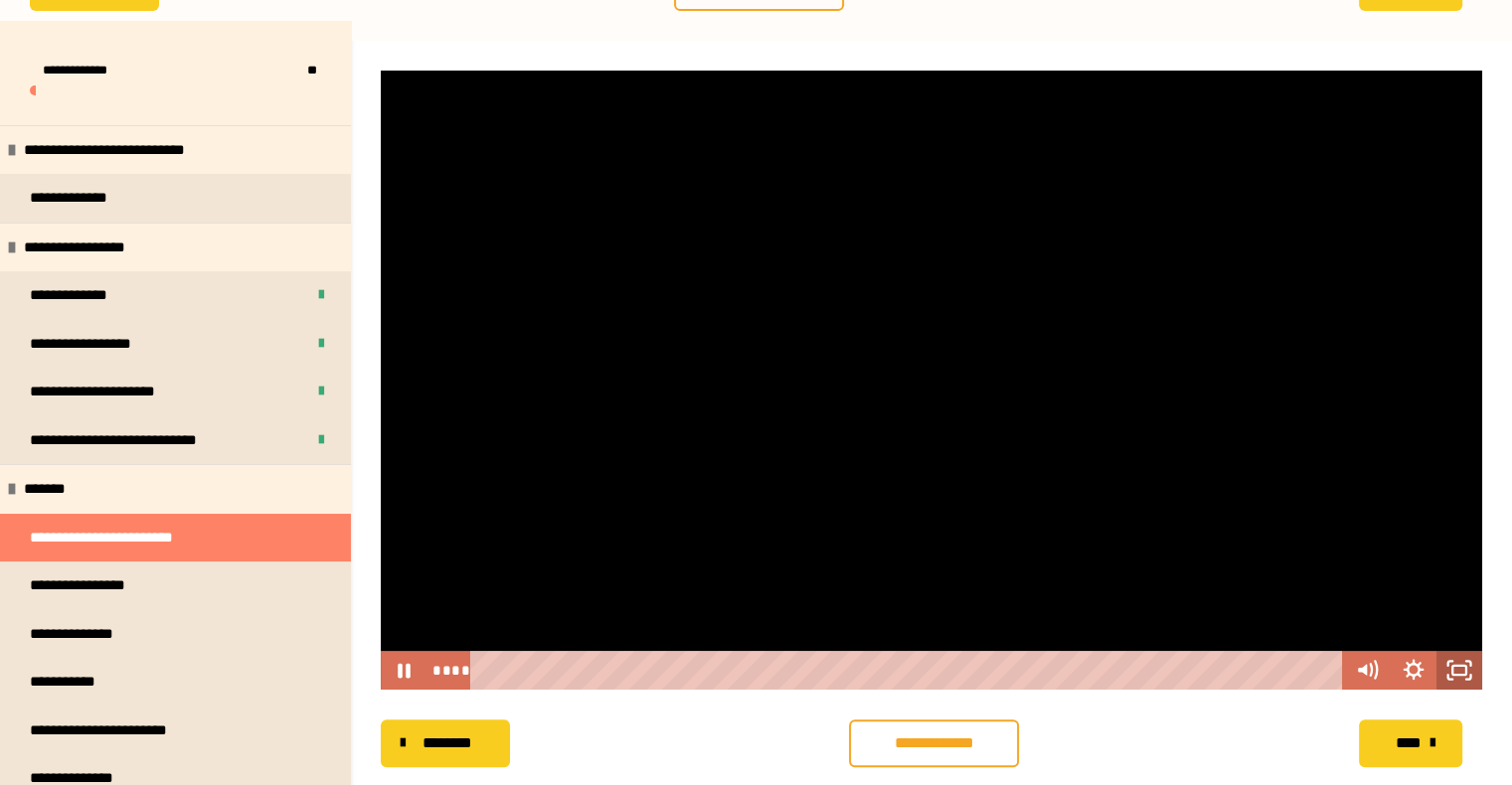 click 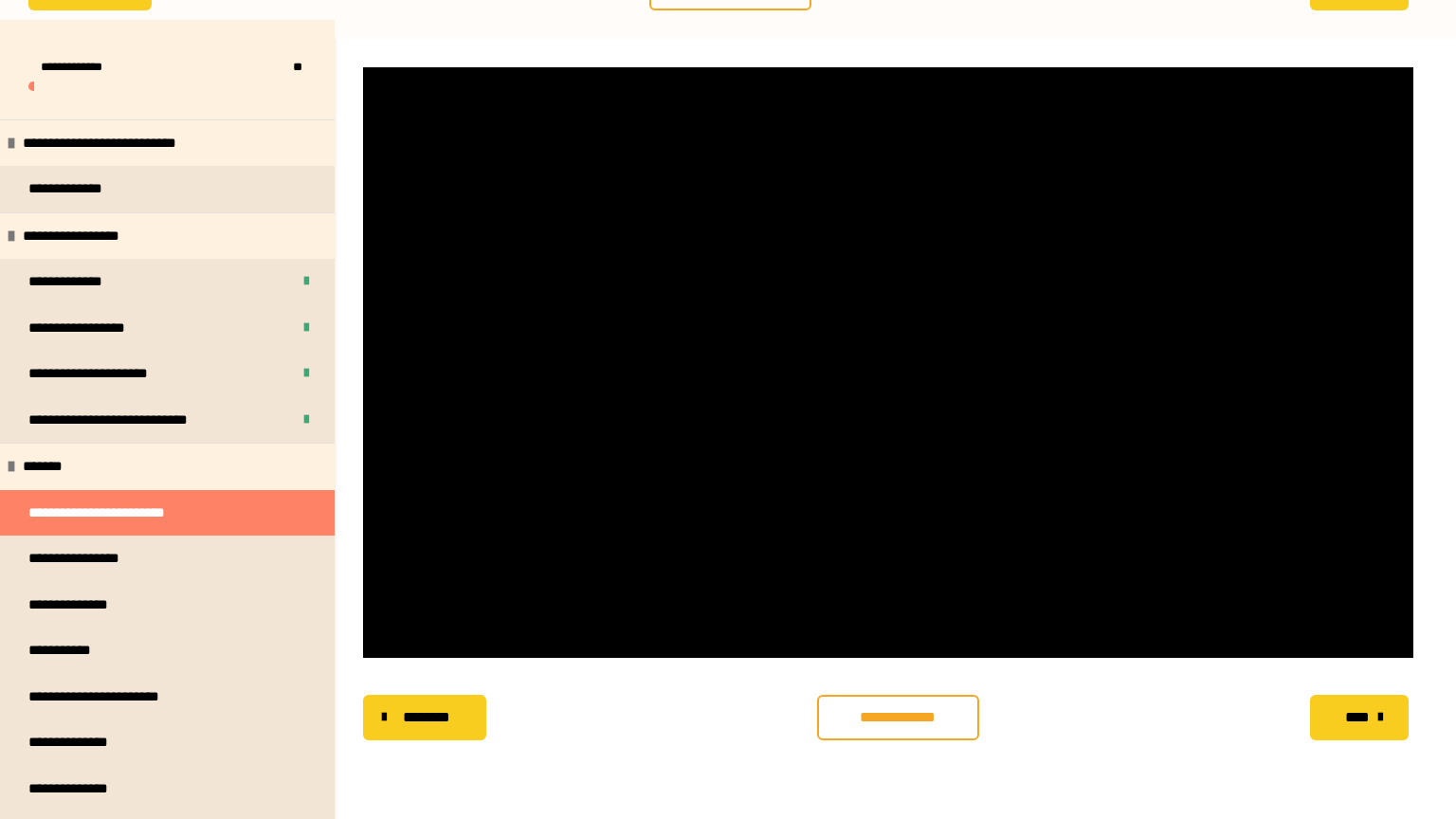 type 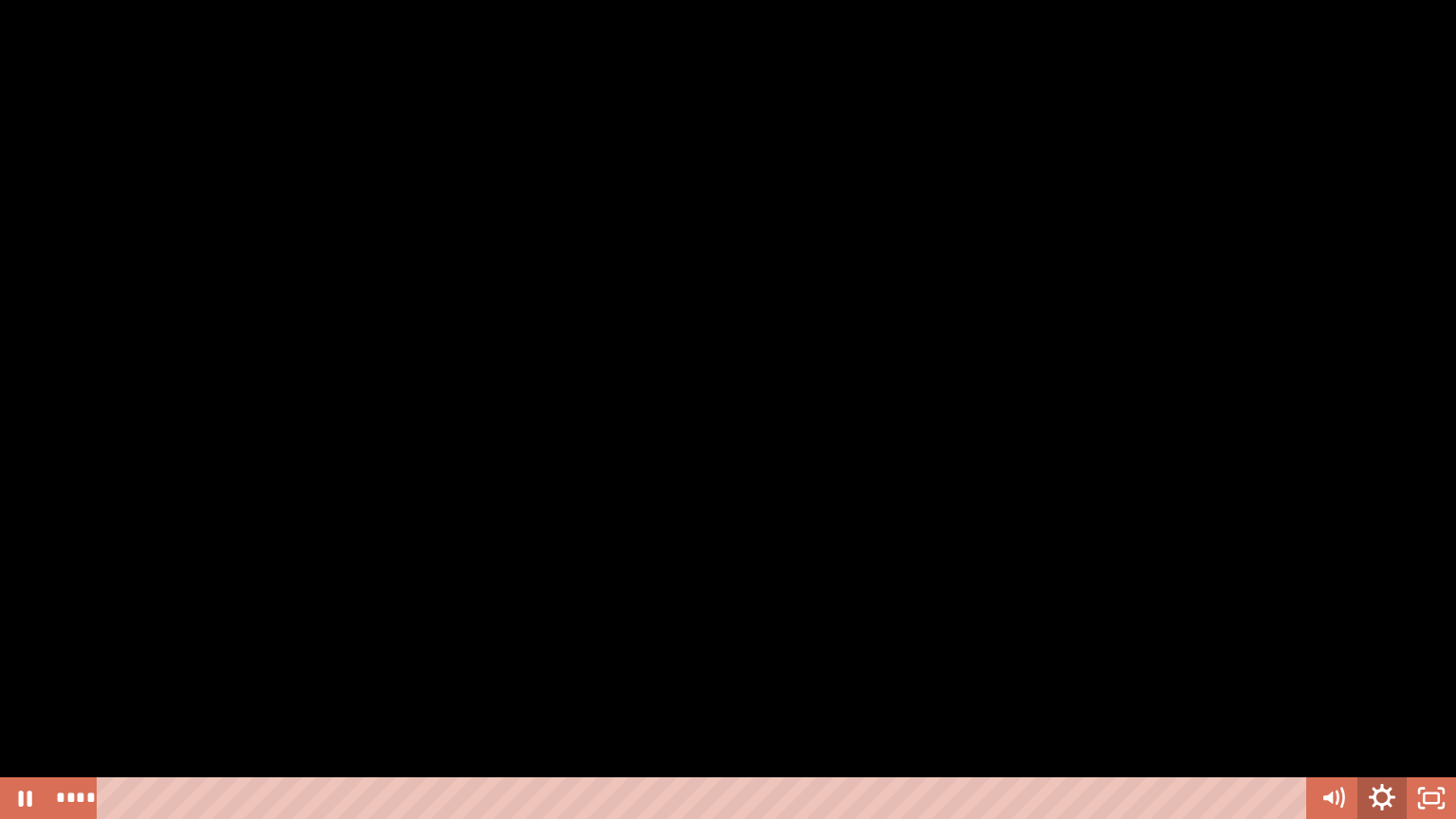click 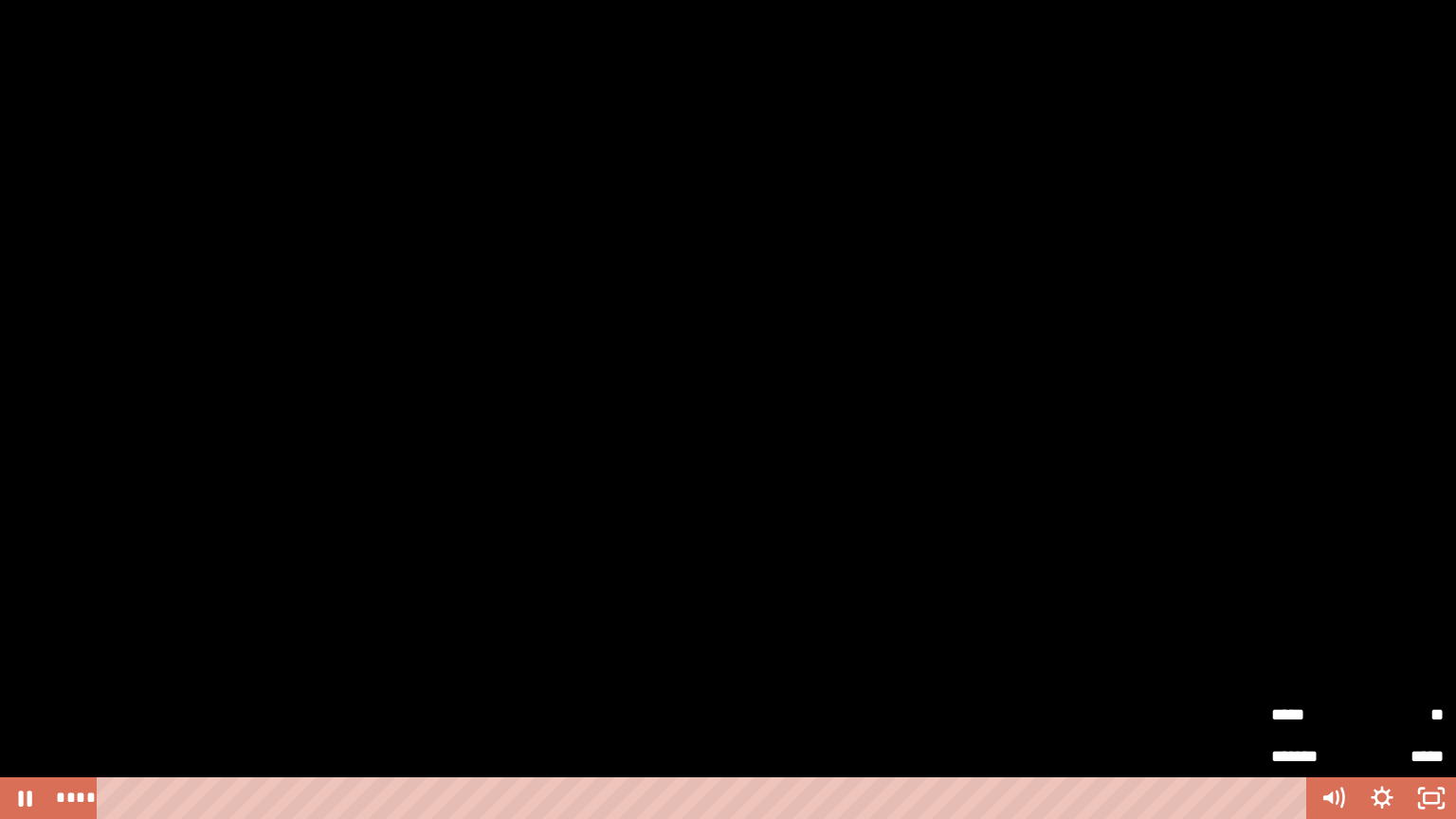 click on "**" at bounding box center (1400, 715) 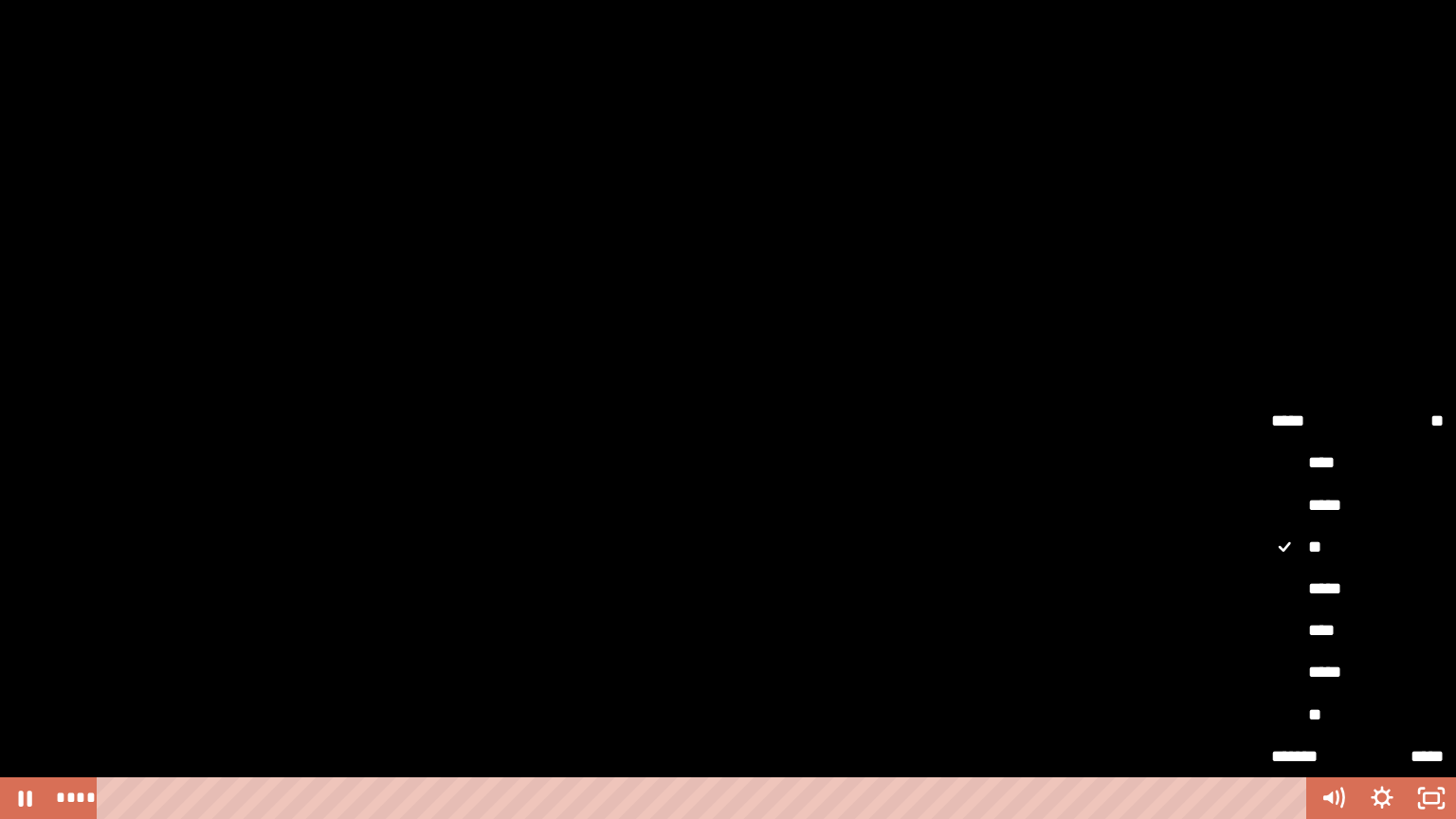 click on "****" at bounding box center [1357, 631] 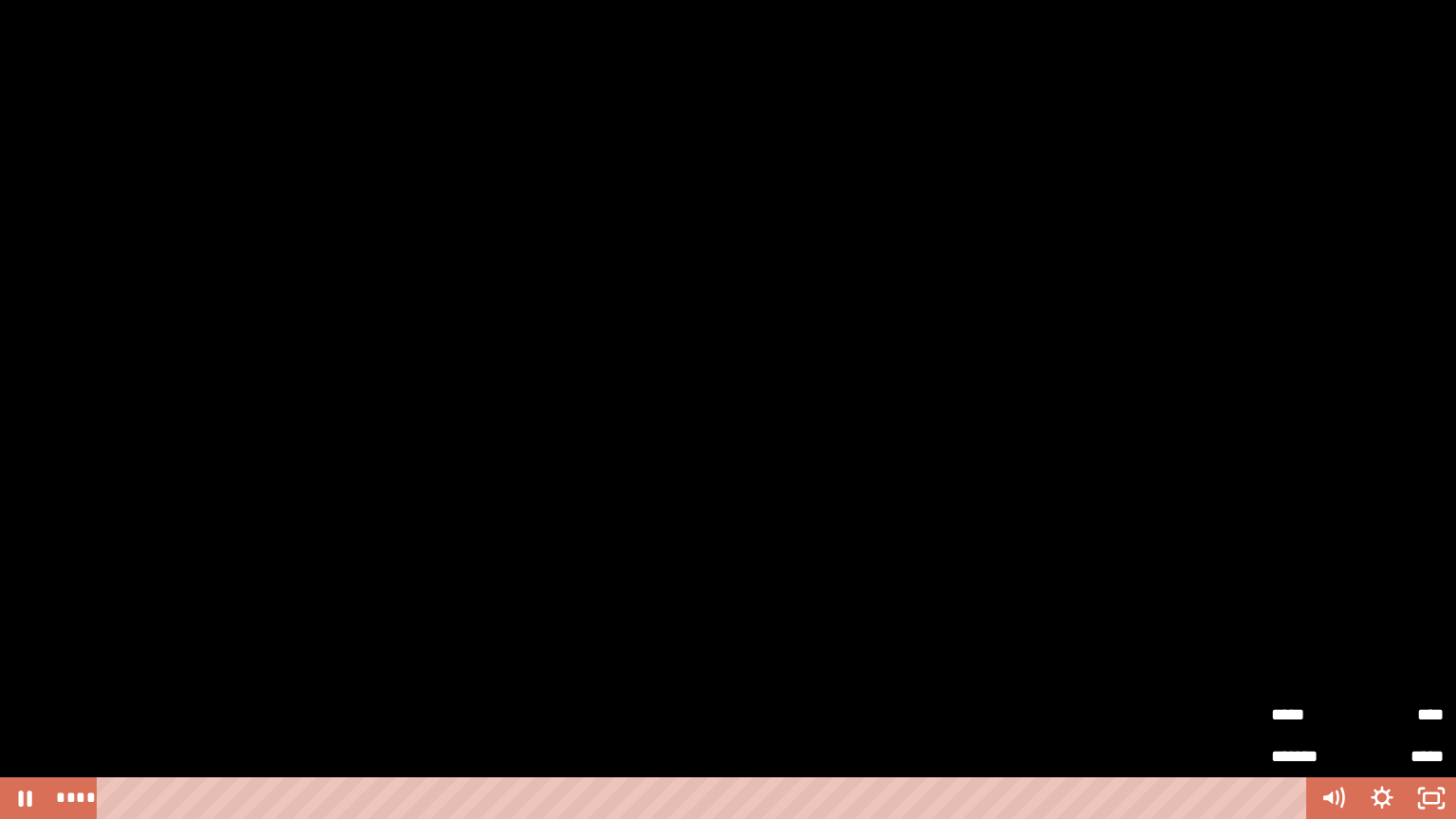 click at bounding box center [728, 410] 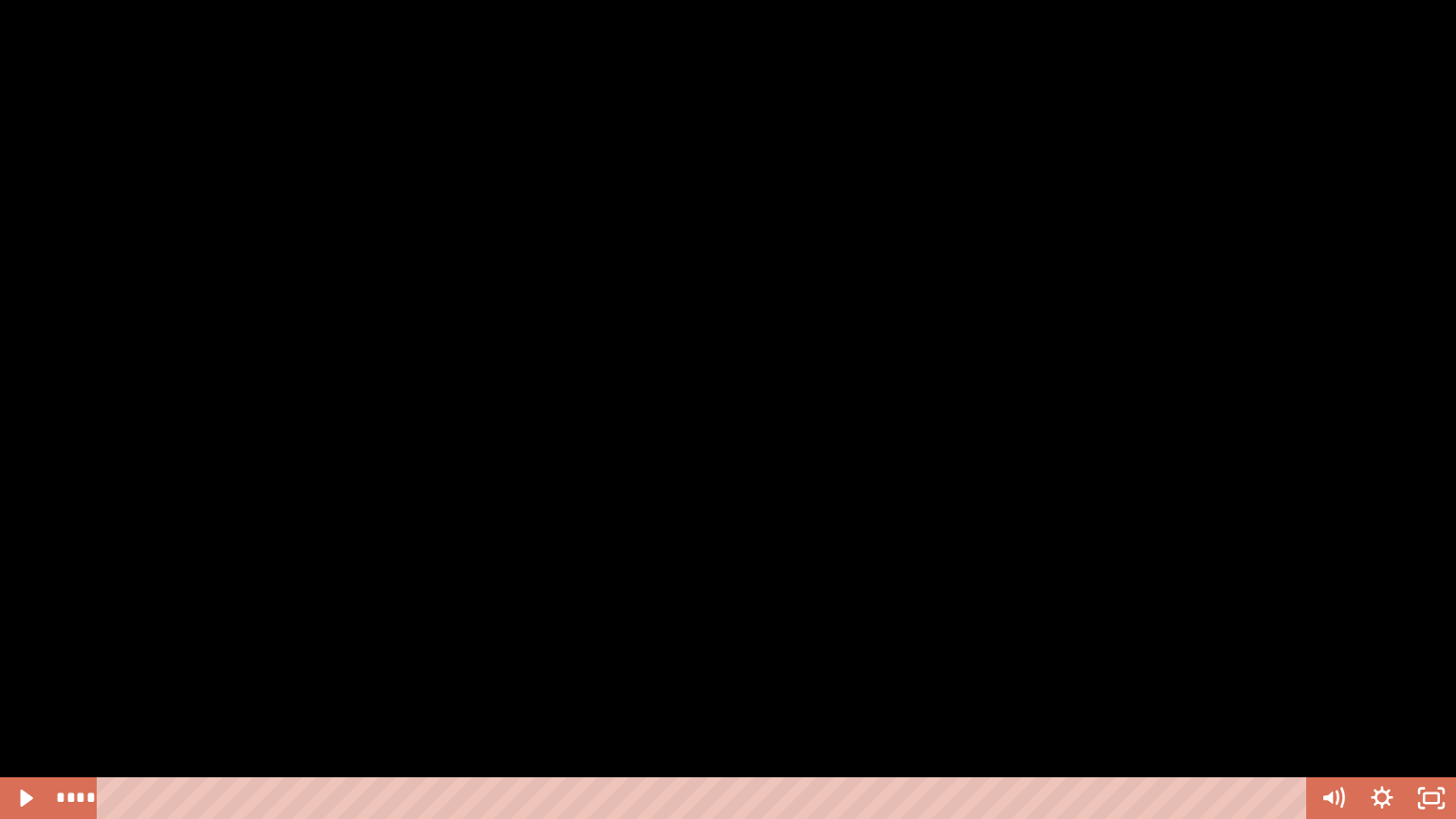 click at bounding box center (728, 410) 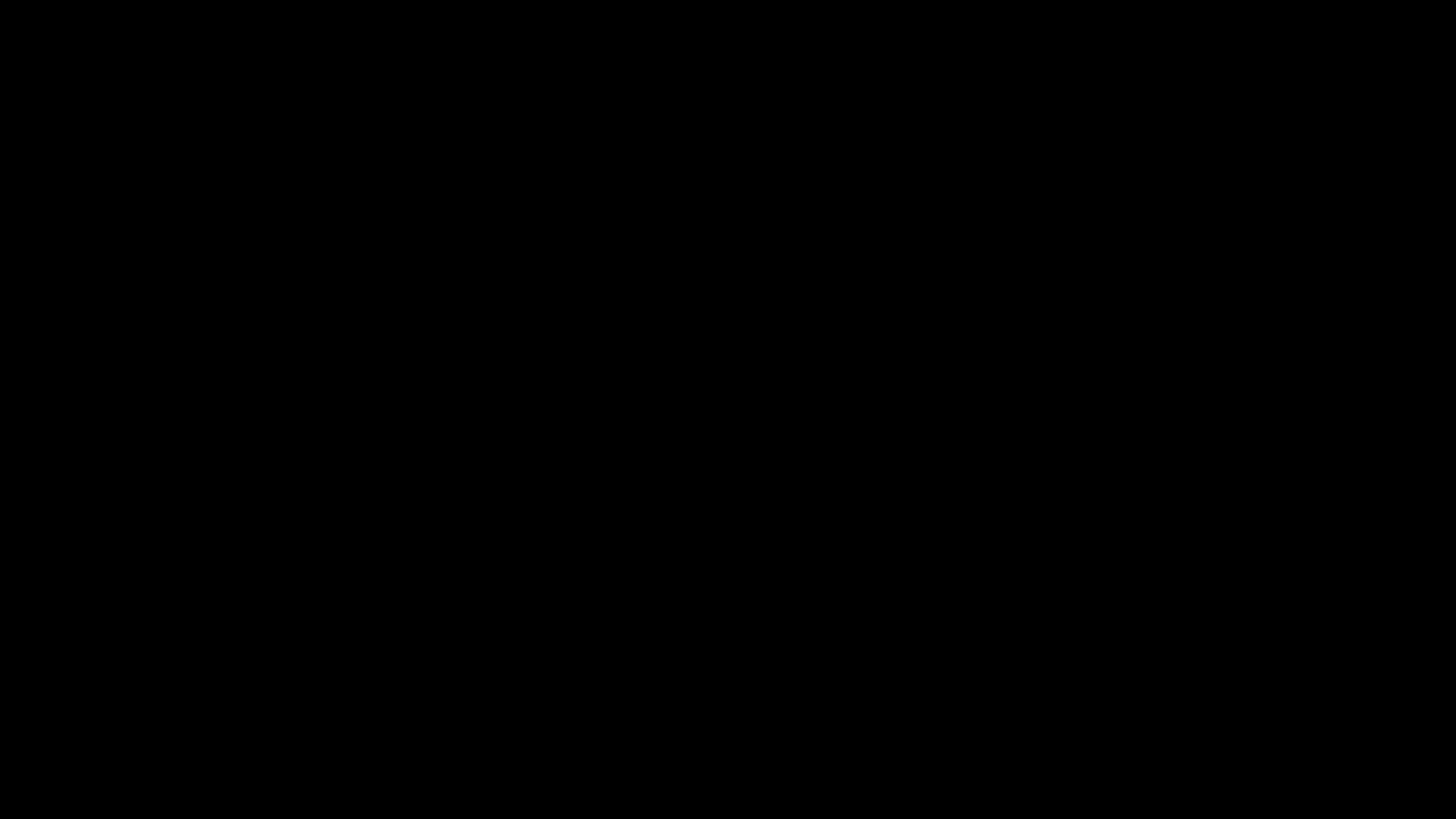 type 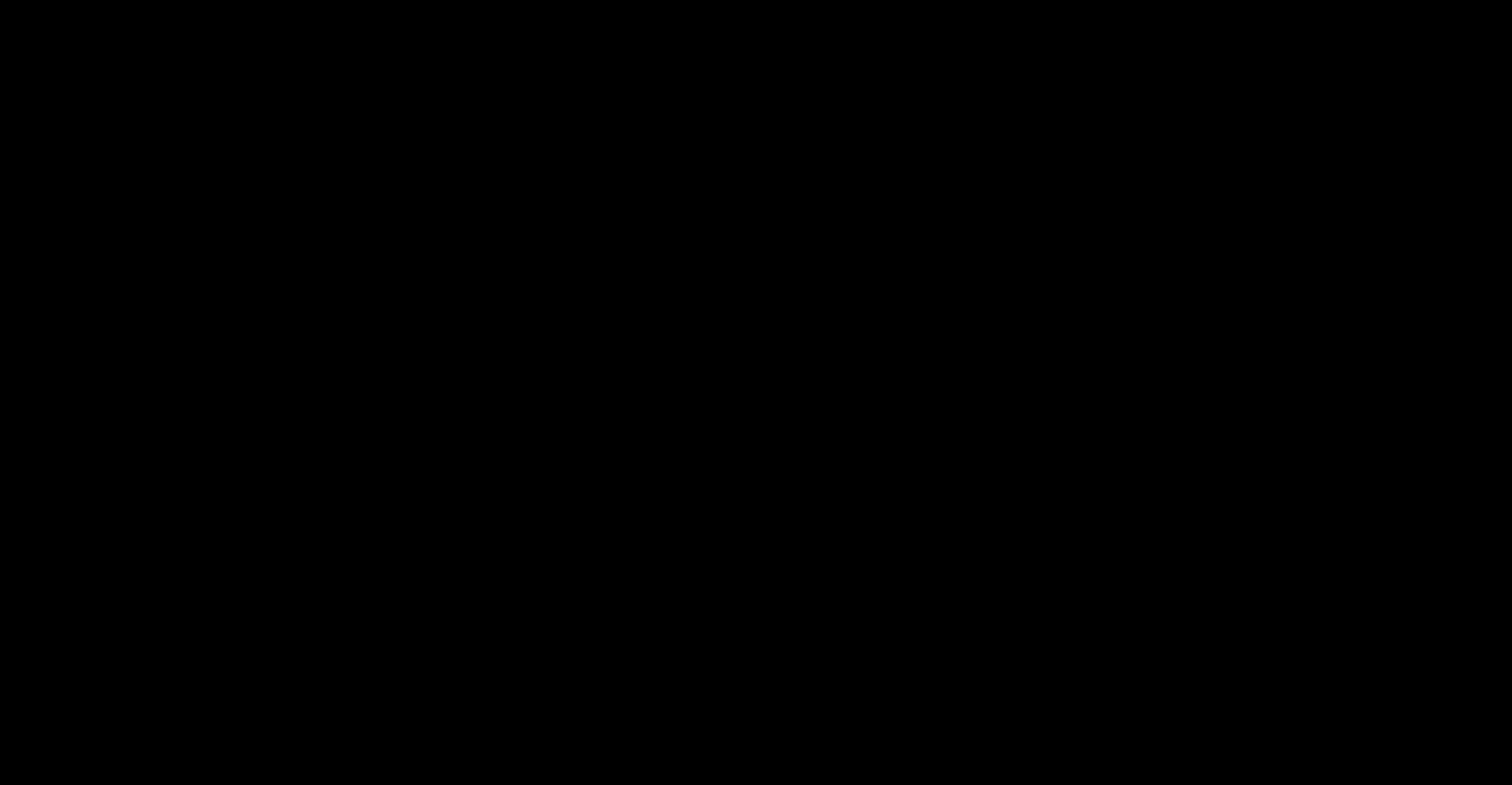 scroll, scrollTop: 354, scrollLeft: 0, axis: vertical 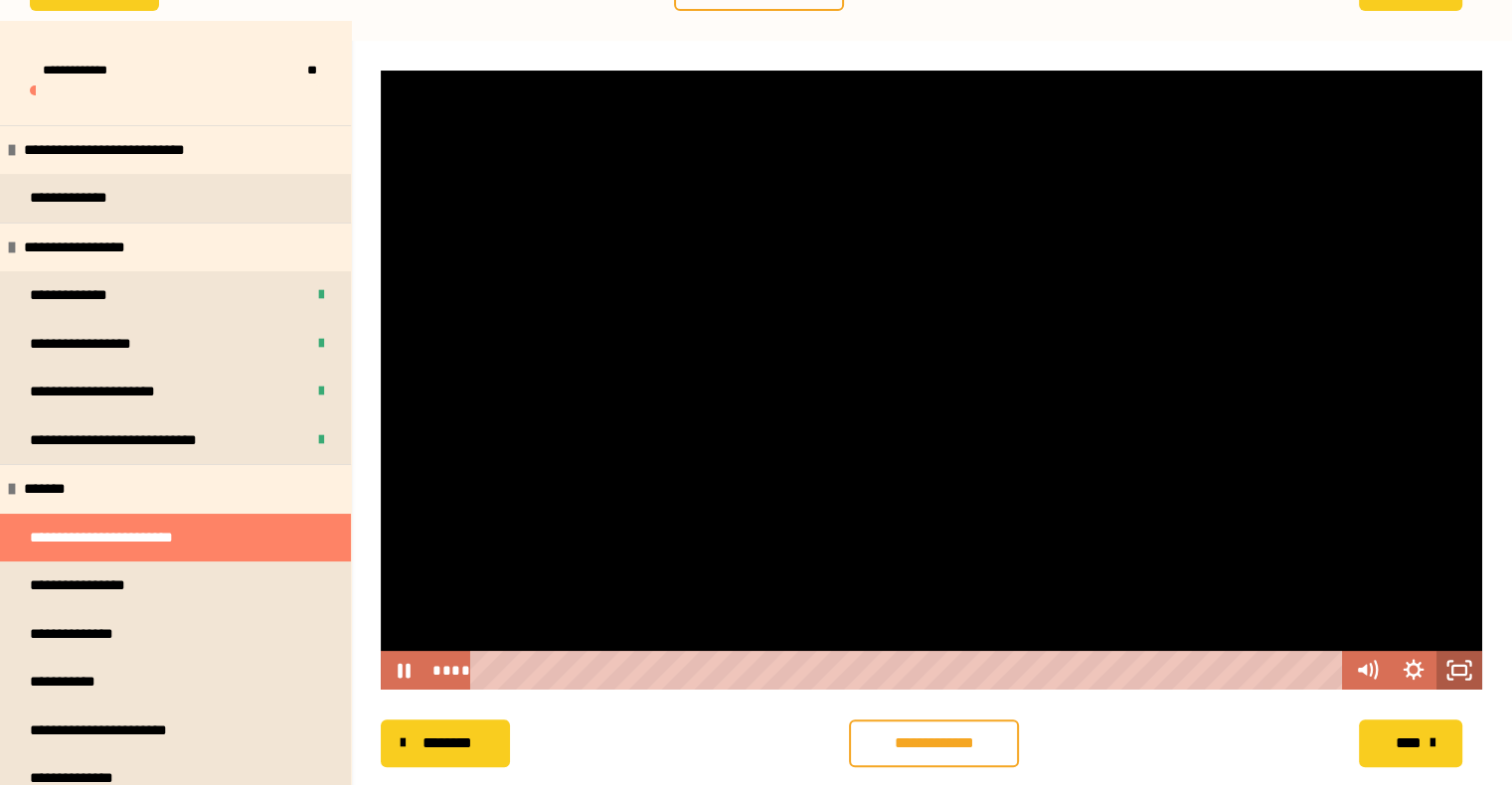 click 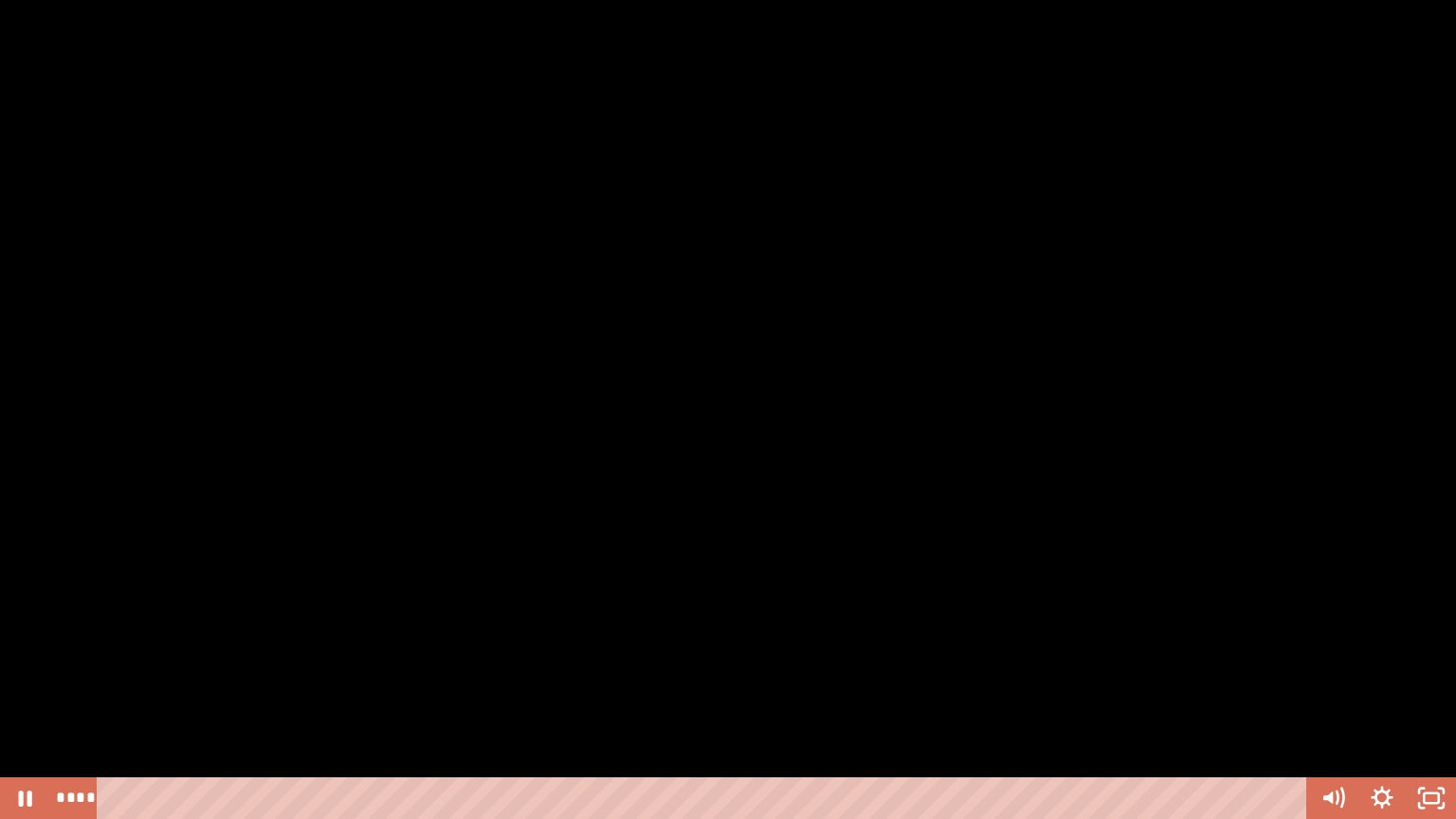click at bounding box center [728, 410] 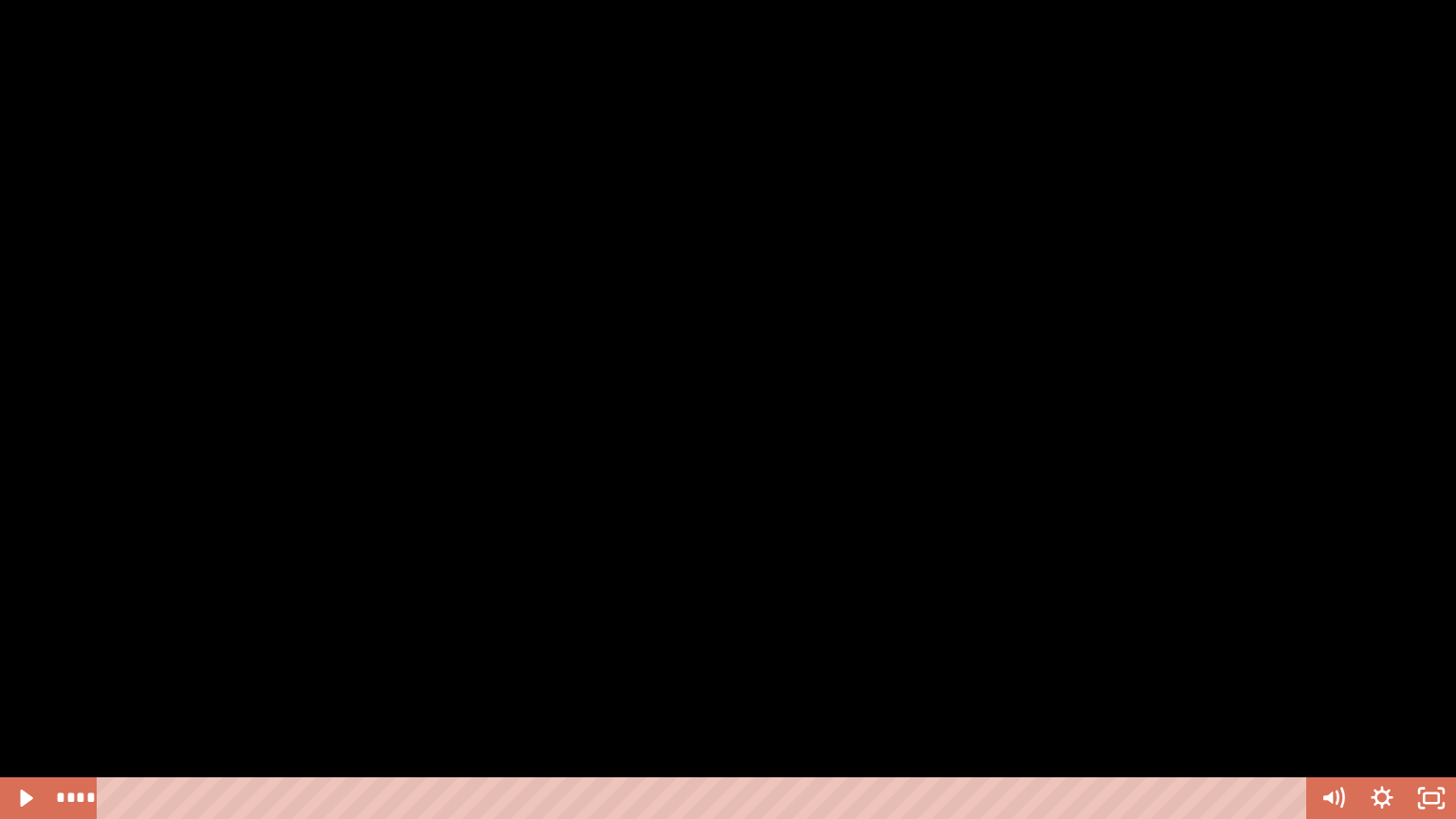 click at bounding box center (728, 410) 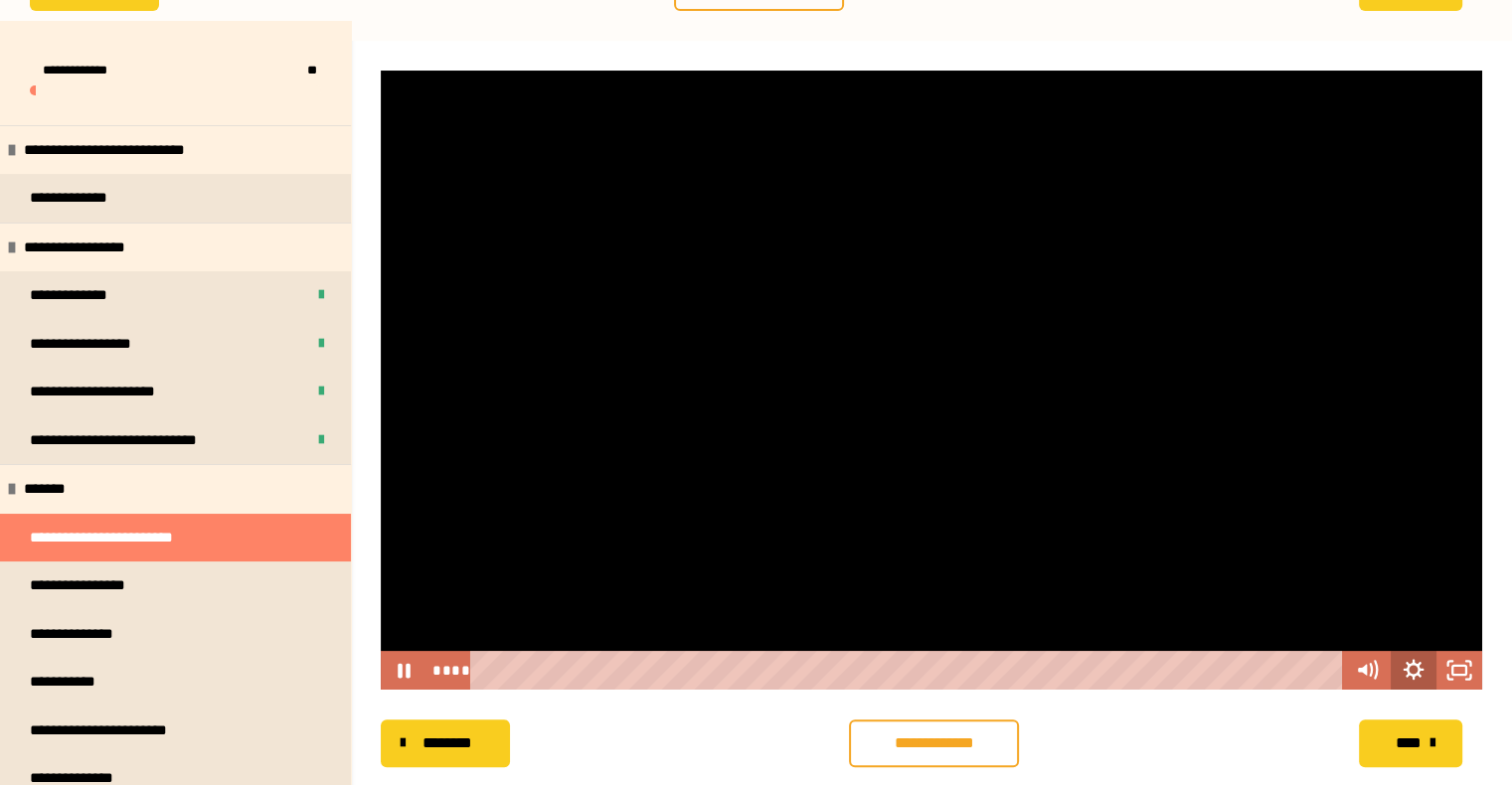click 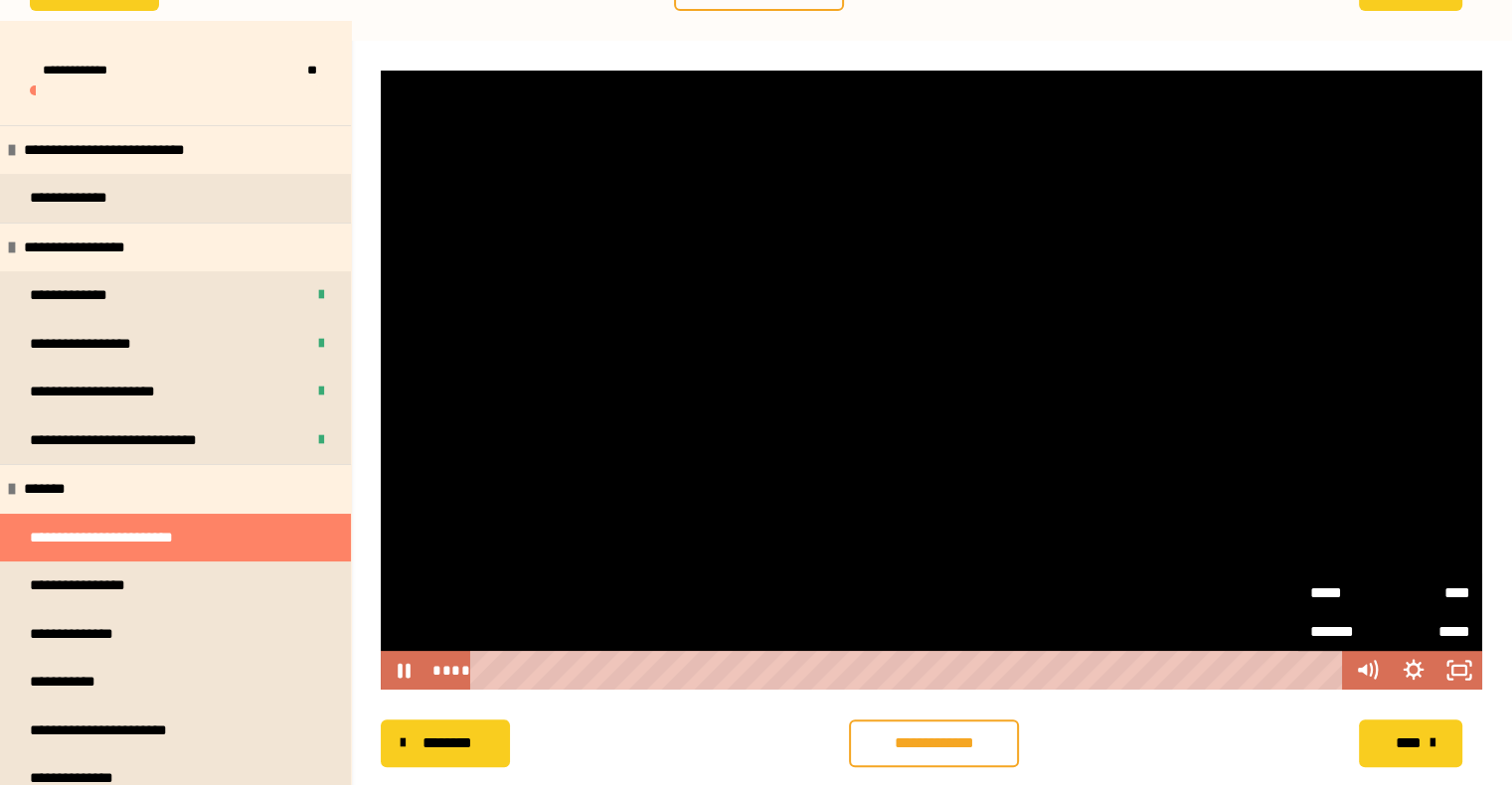 click on "****" at bounding box center [1429, 592] 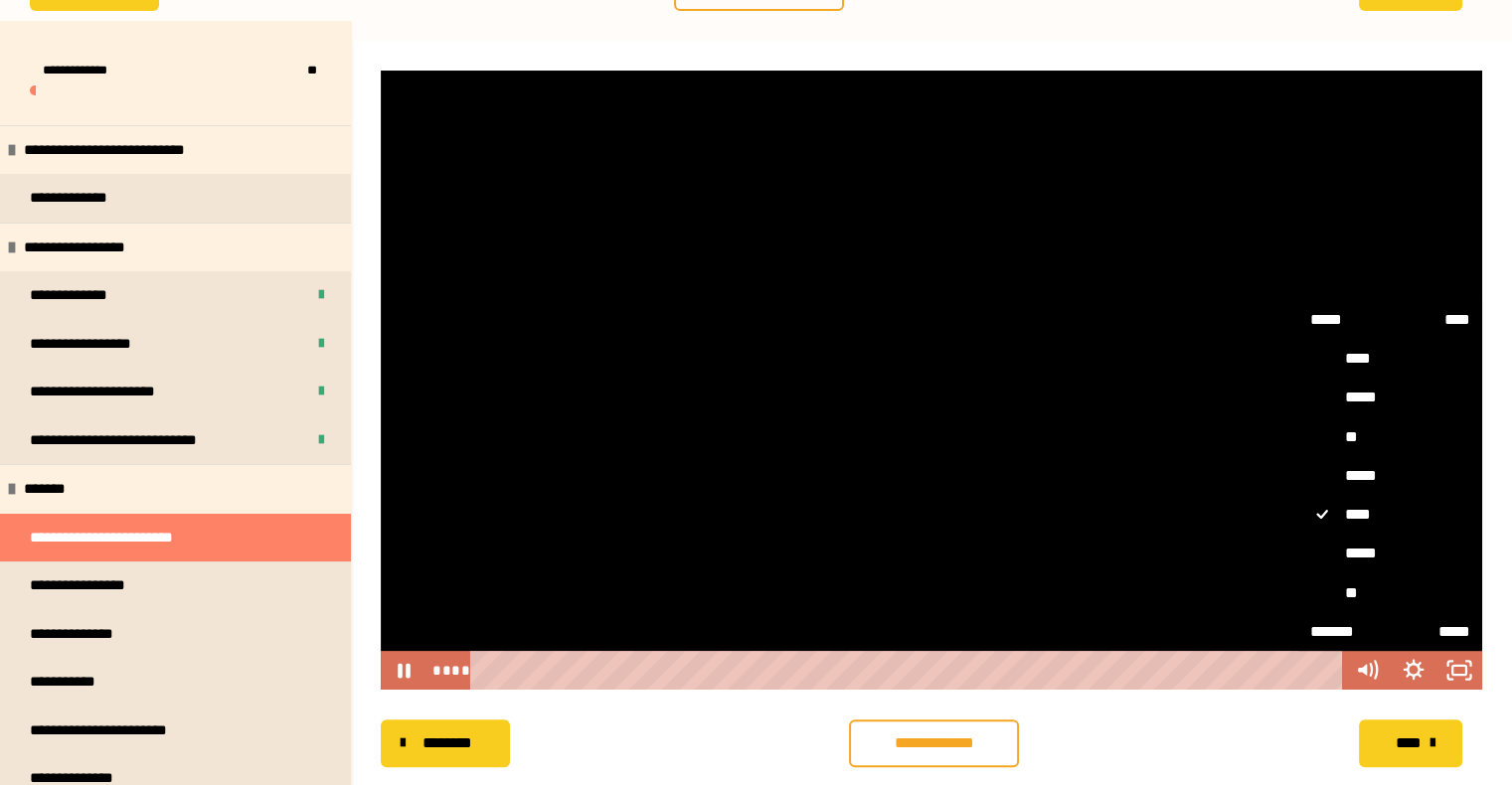click on "**" at bounding box center (1390, 593) 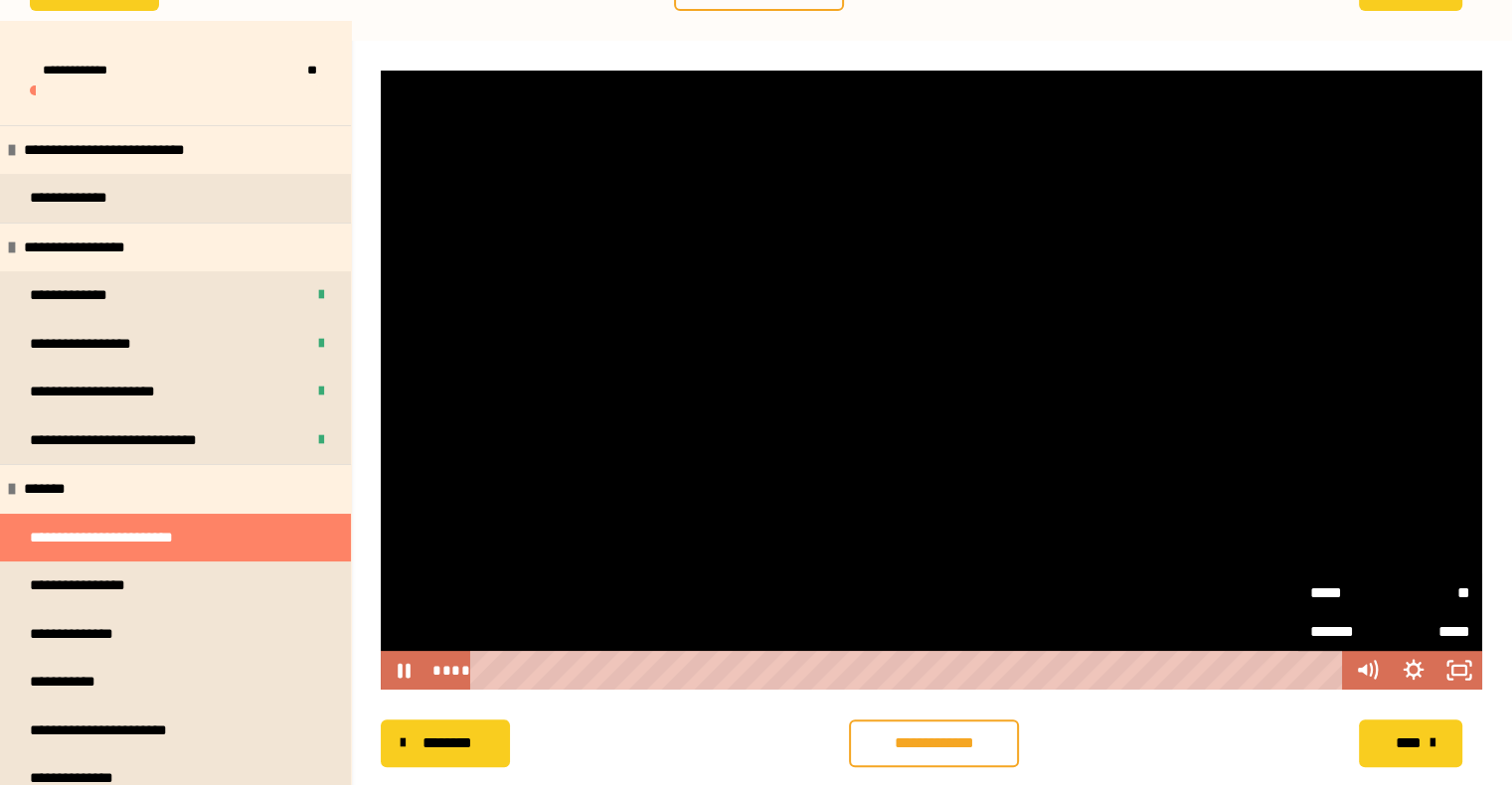 click on "**********" at bounding box center [931, 743] 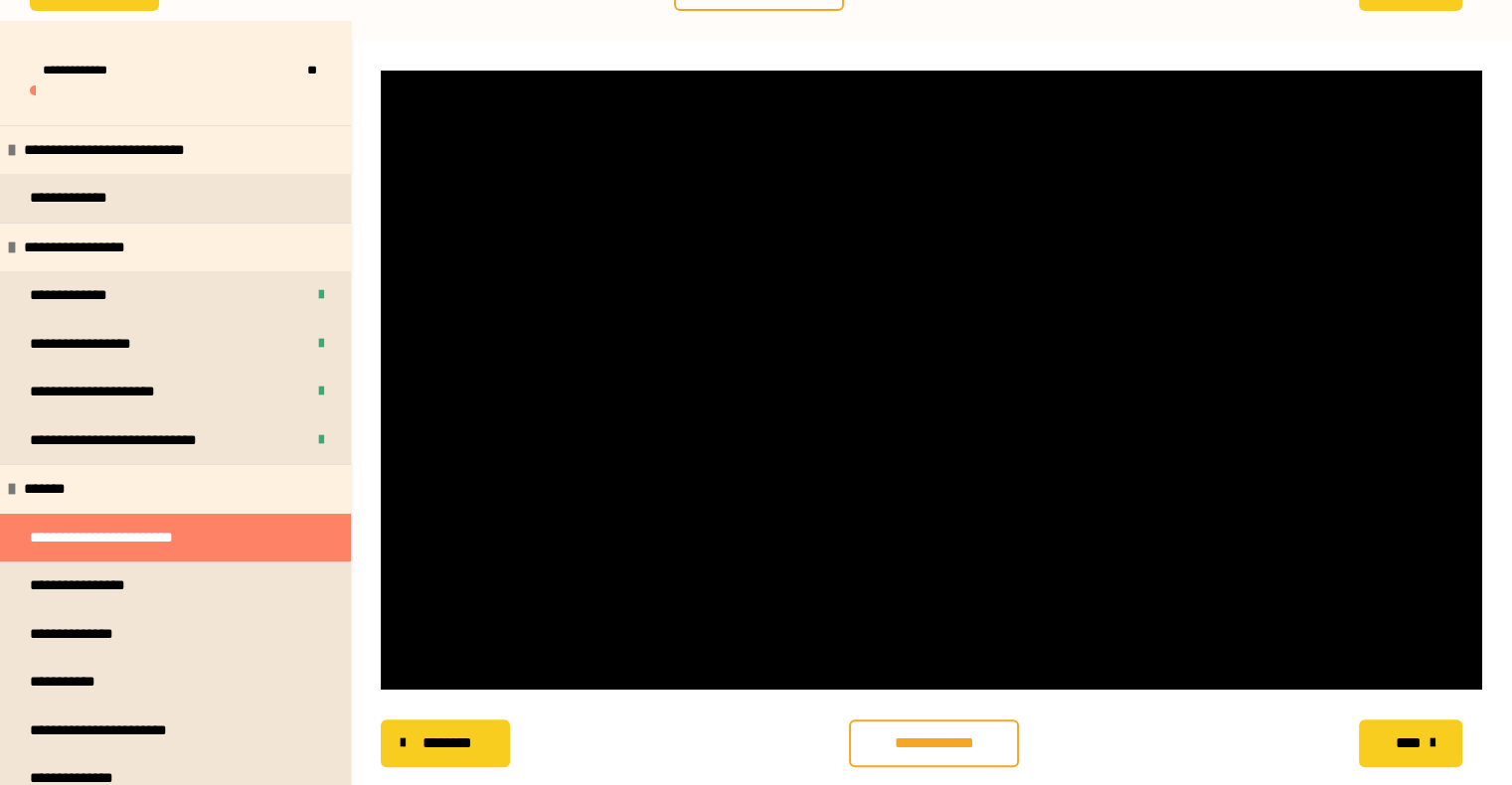 scroll, scrollTop: 354, scrollLeft: 0, axis: vertical 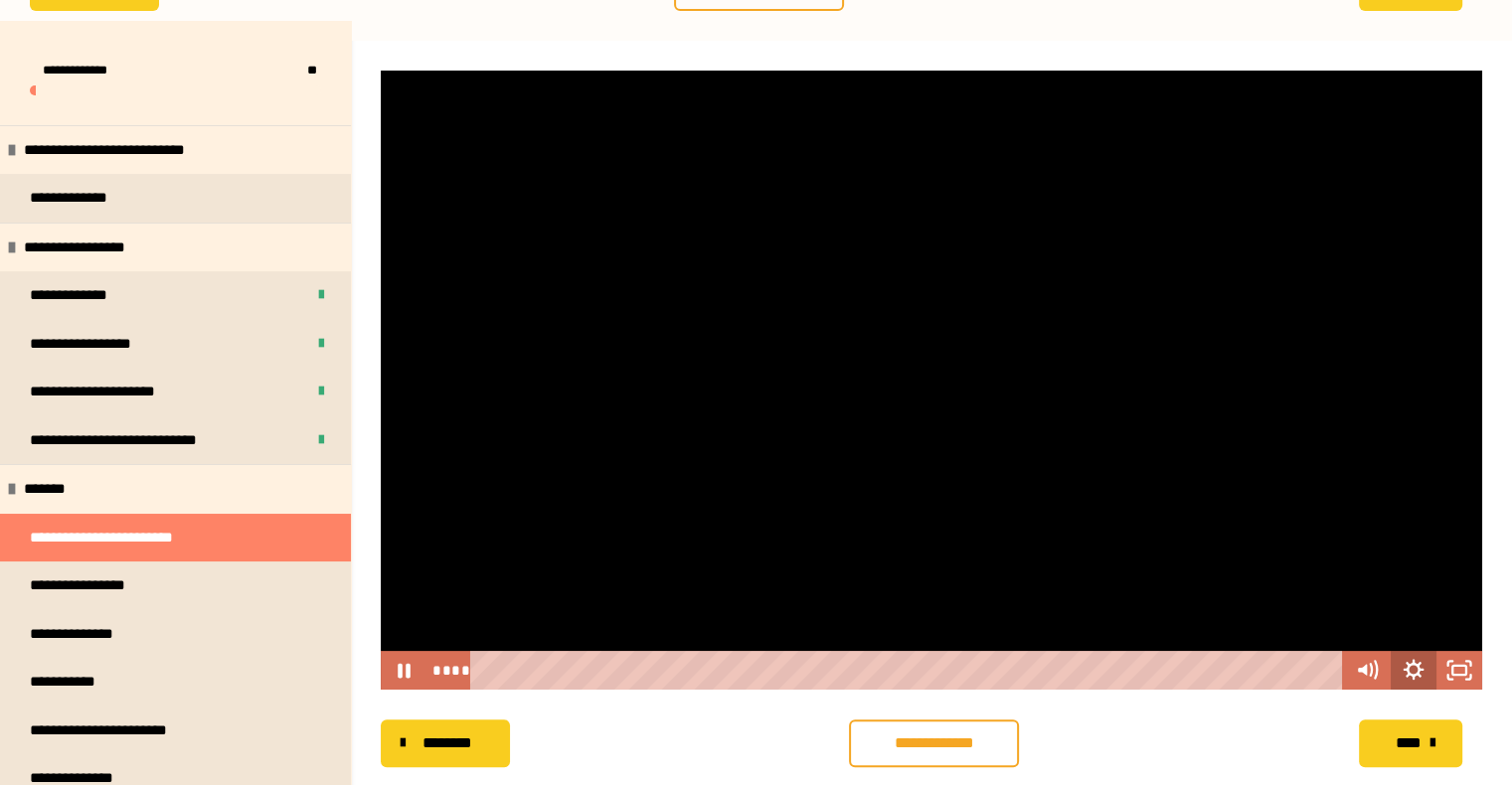 click 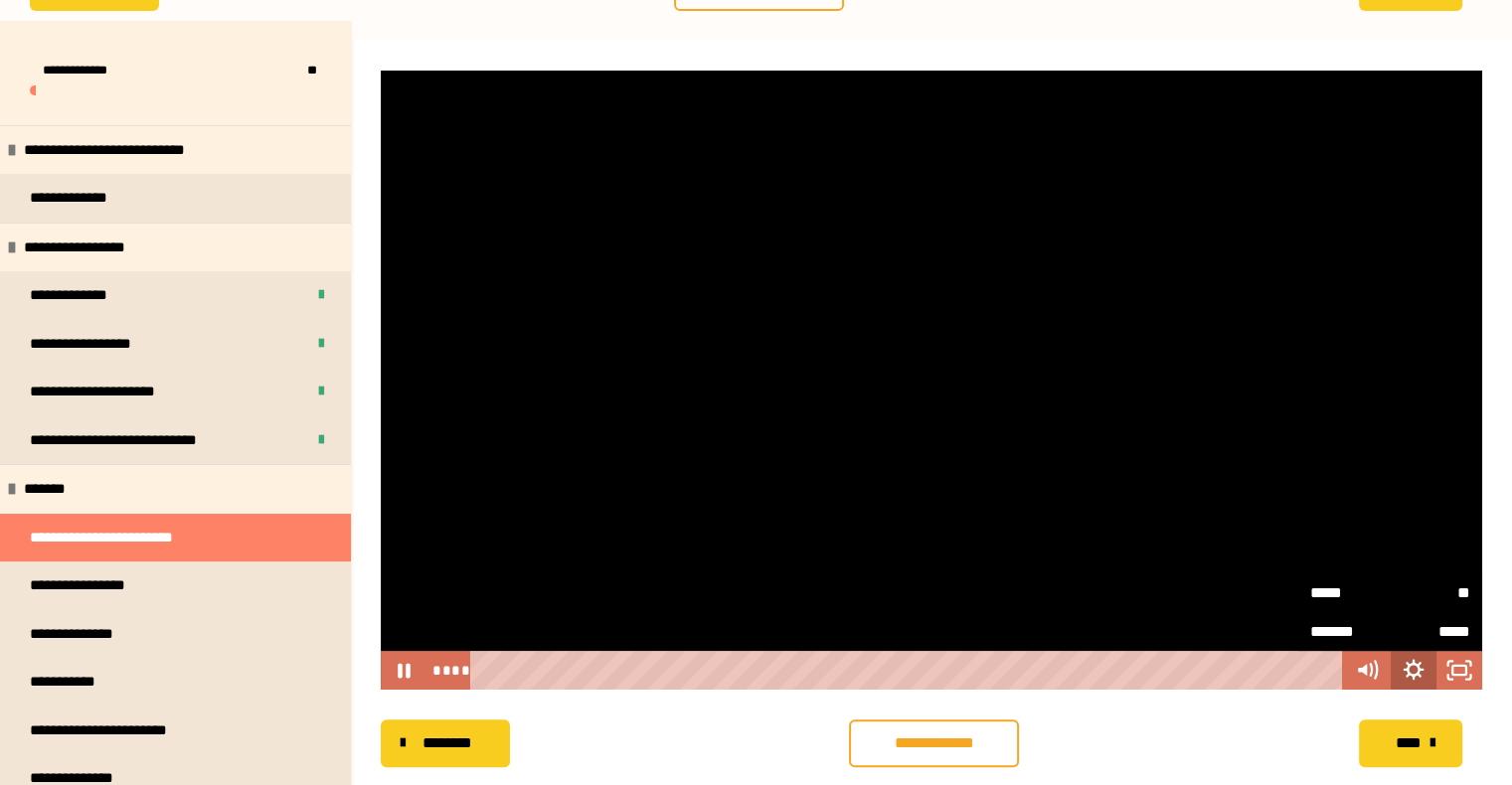 click 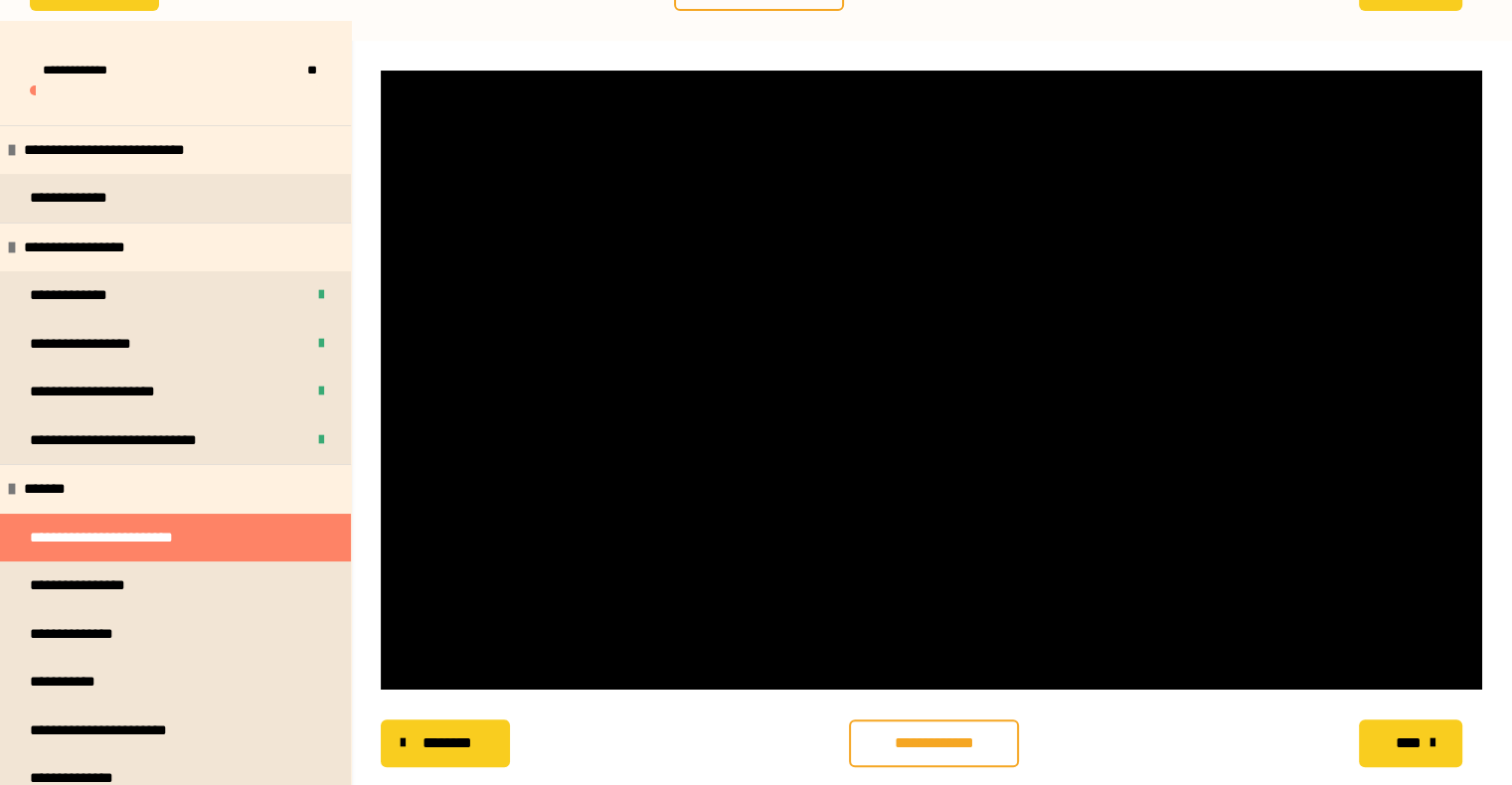click on "**********" at bounding box center (931, 743) 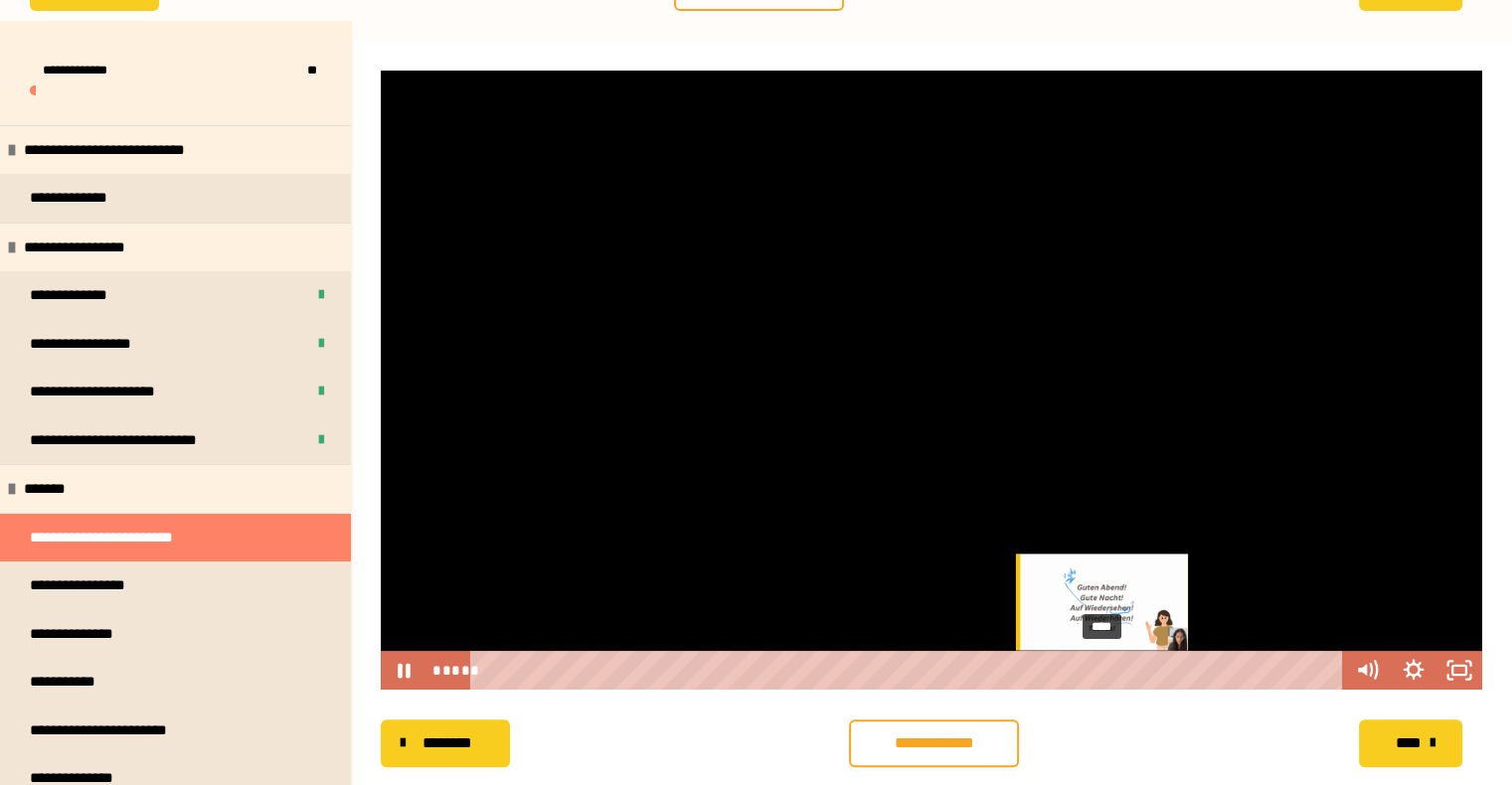 click on "****" at bounding box center [911, 670] 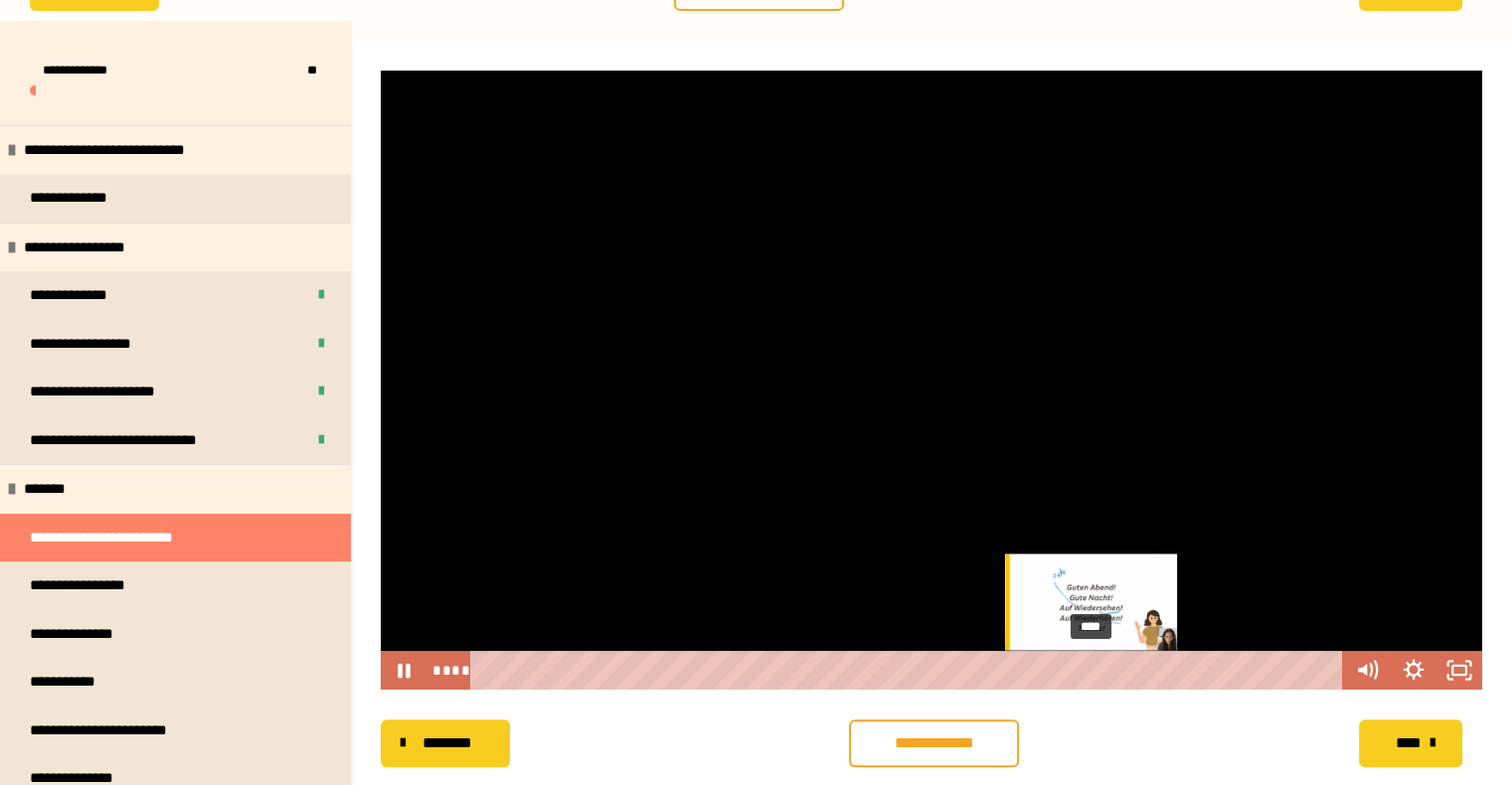 click on "****" at bounding box center [911, 670] 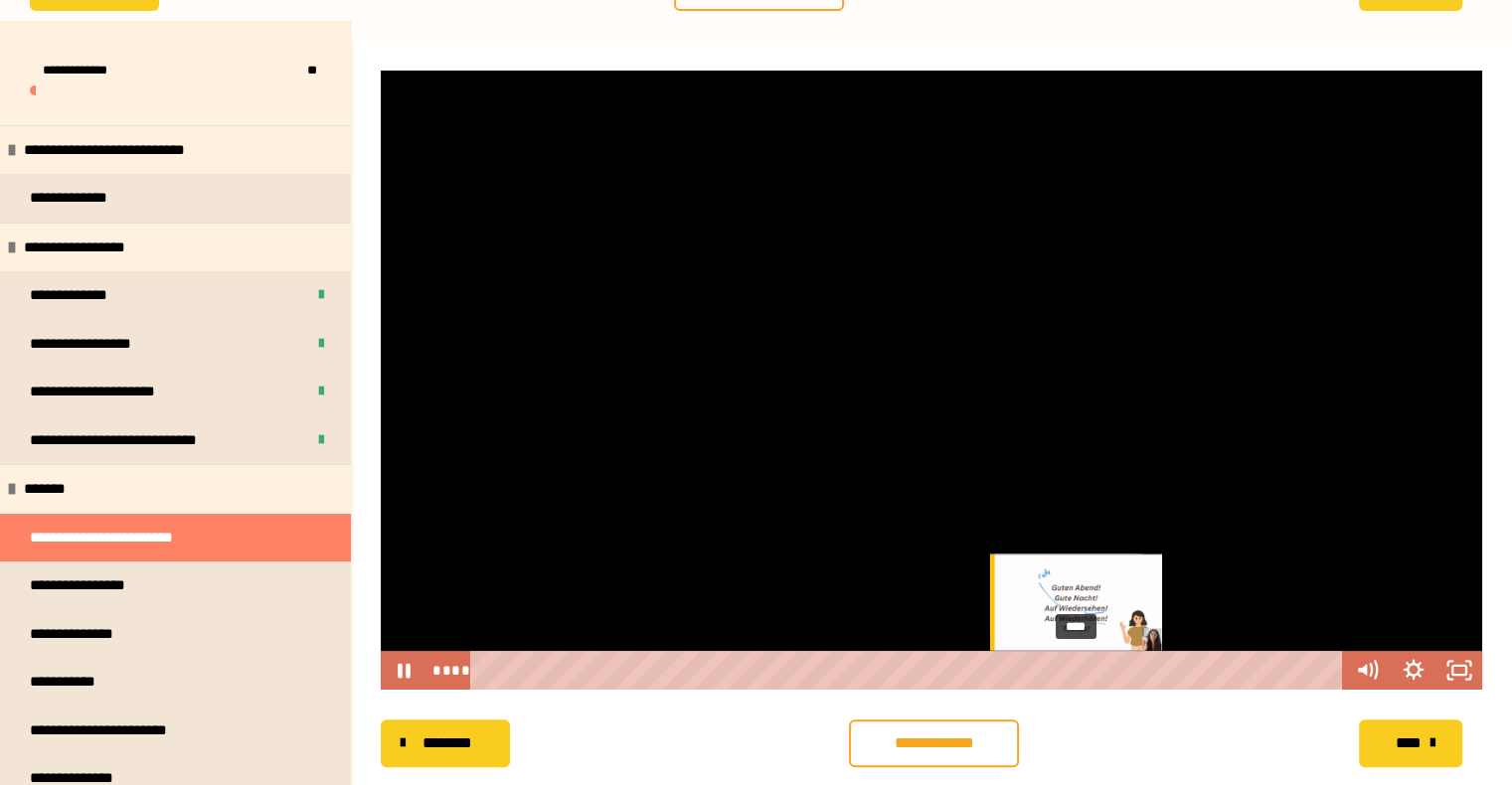 click on "****" at bounding box center (911, 670) 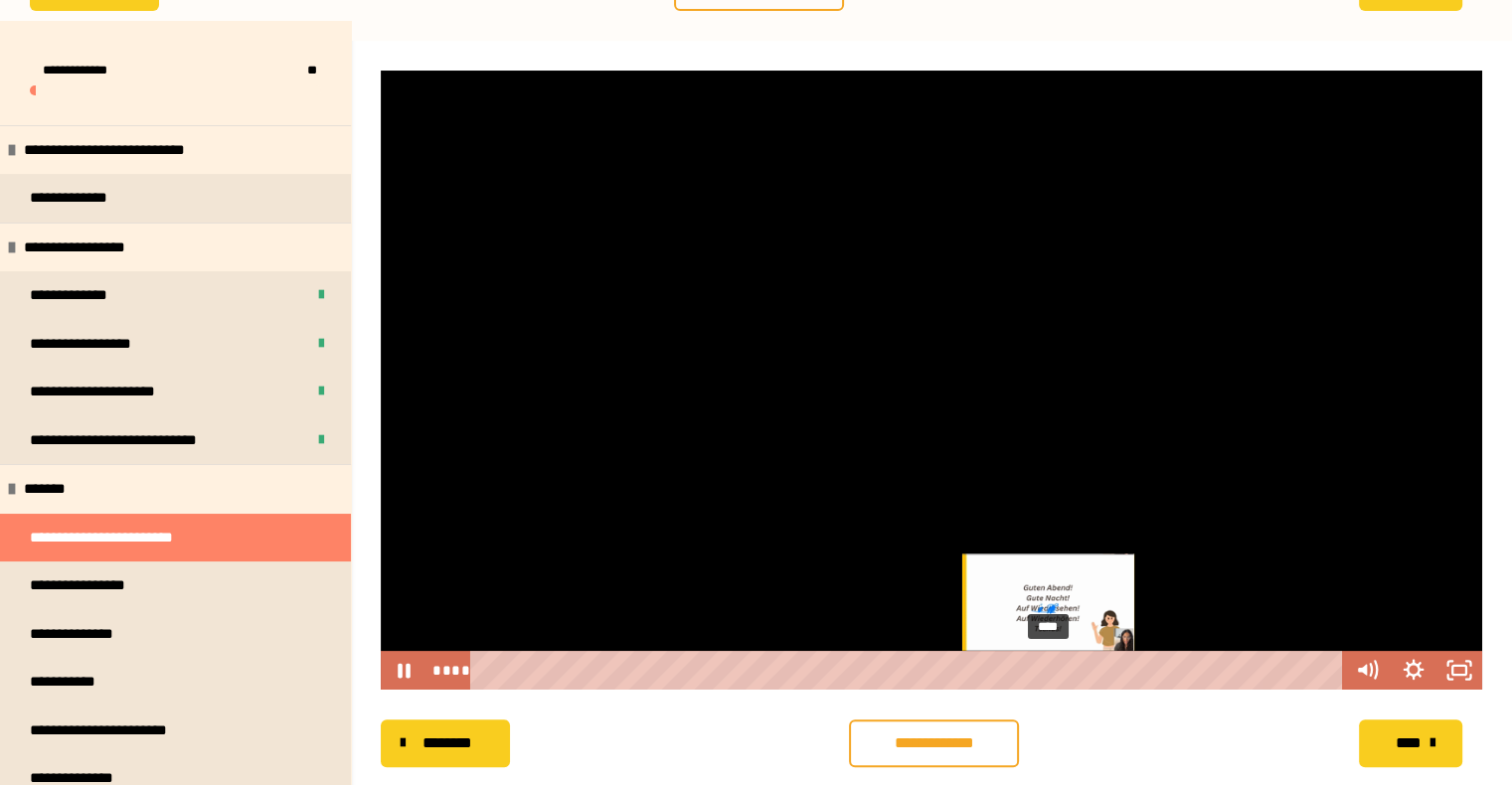 click on "****" at bounding box center (911, 670) 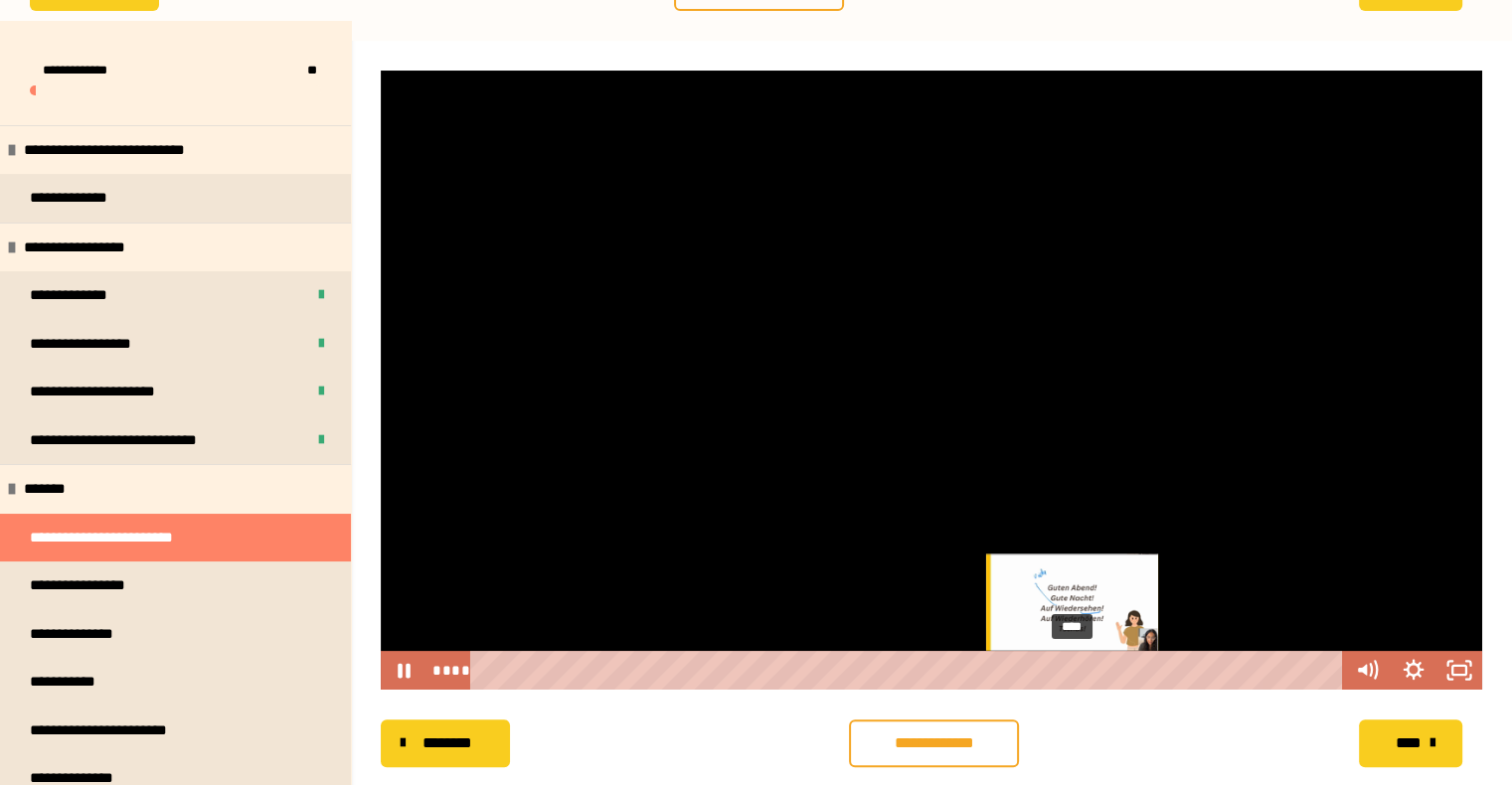 click on "****" at bounding box center [911, 670] 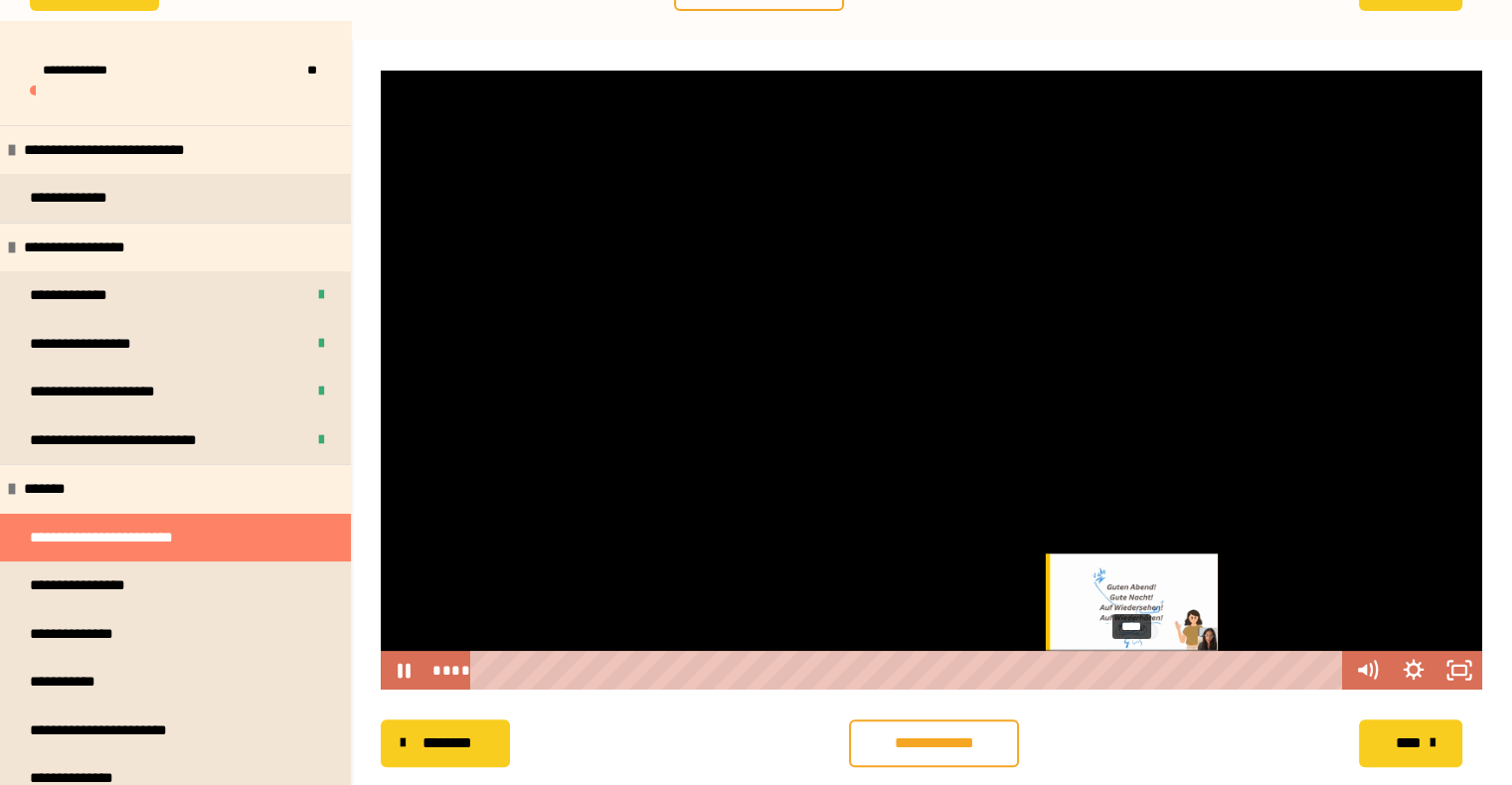 click on "****" at bounding box center [911, 670] 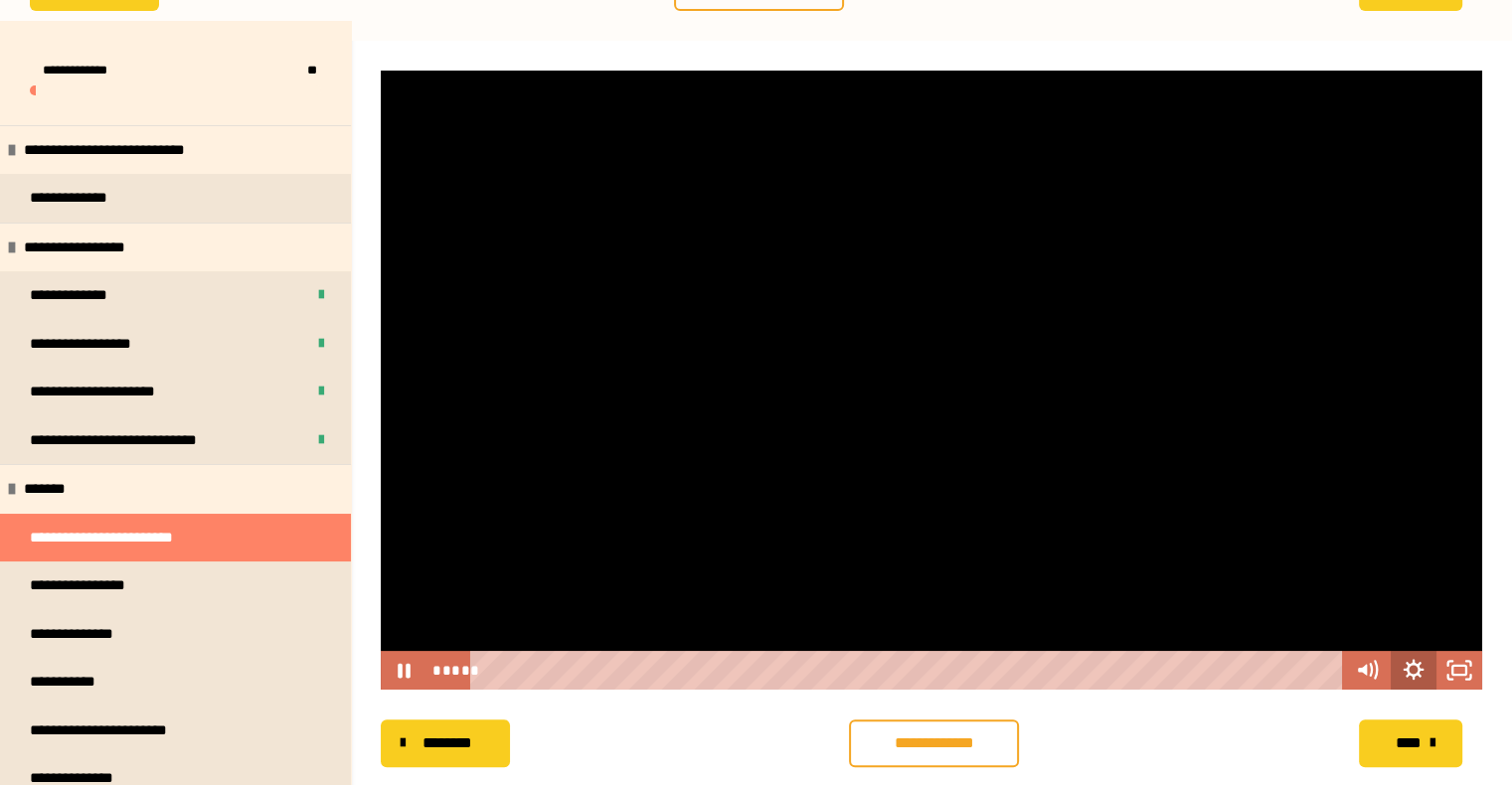 click 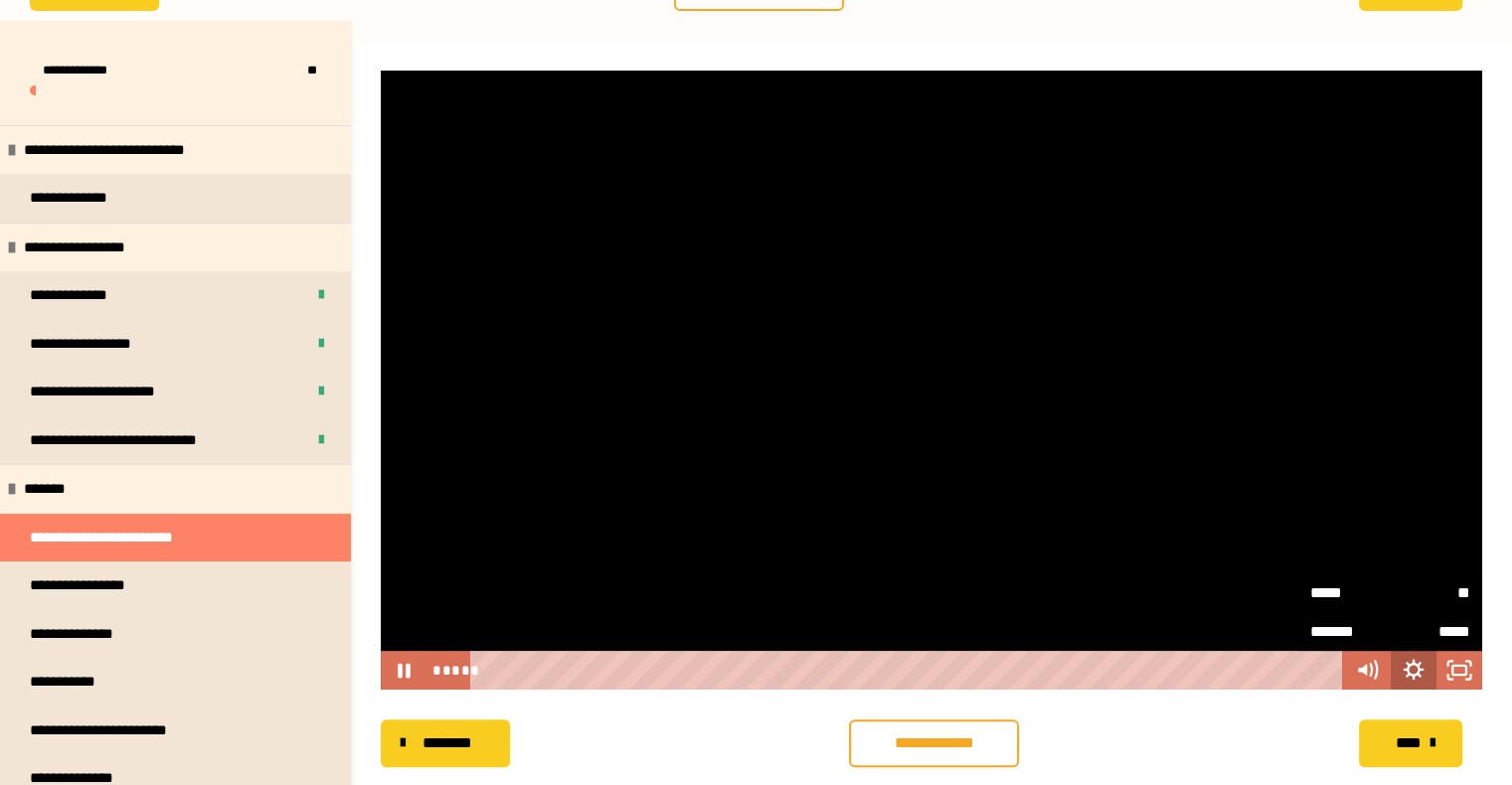 click 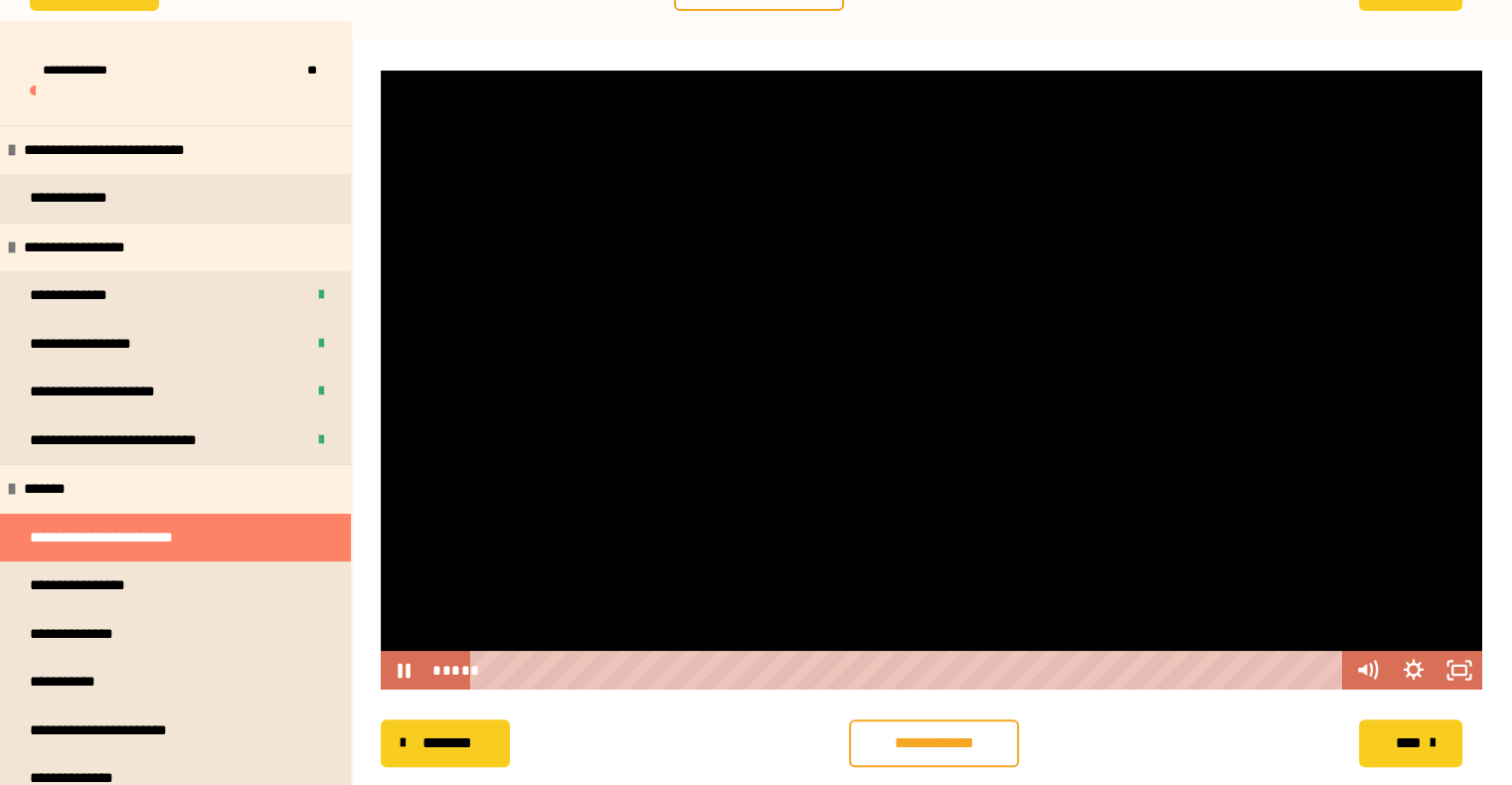 type 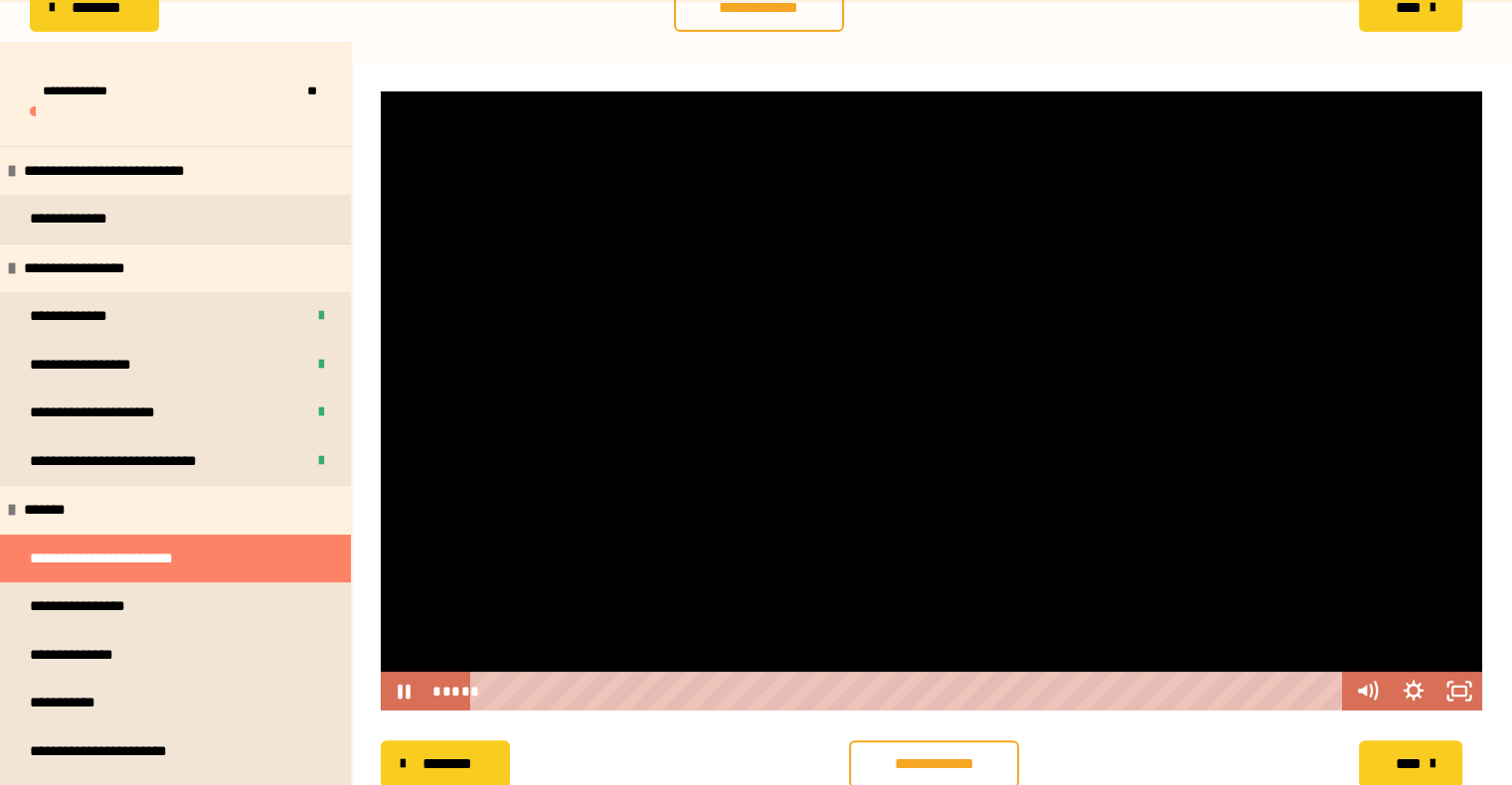 scroll, scrollTop: 254, scrollLeft: 0, axis: vertical 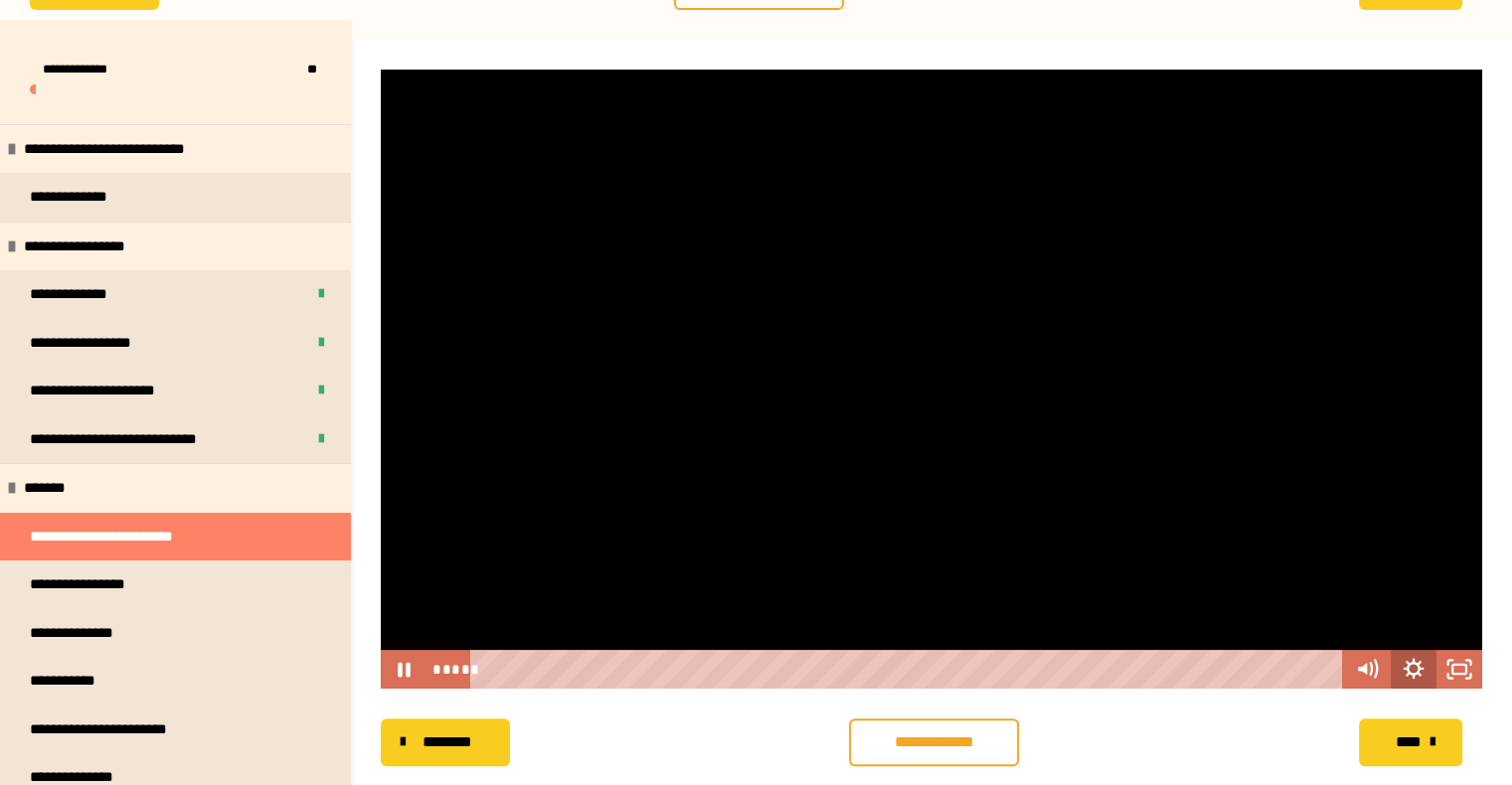 click 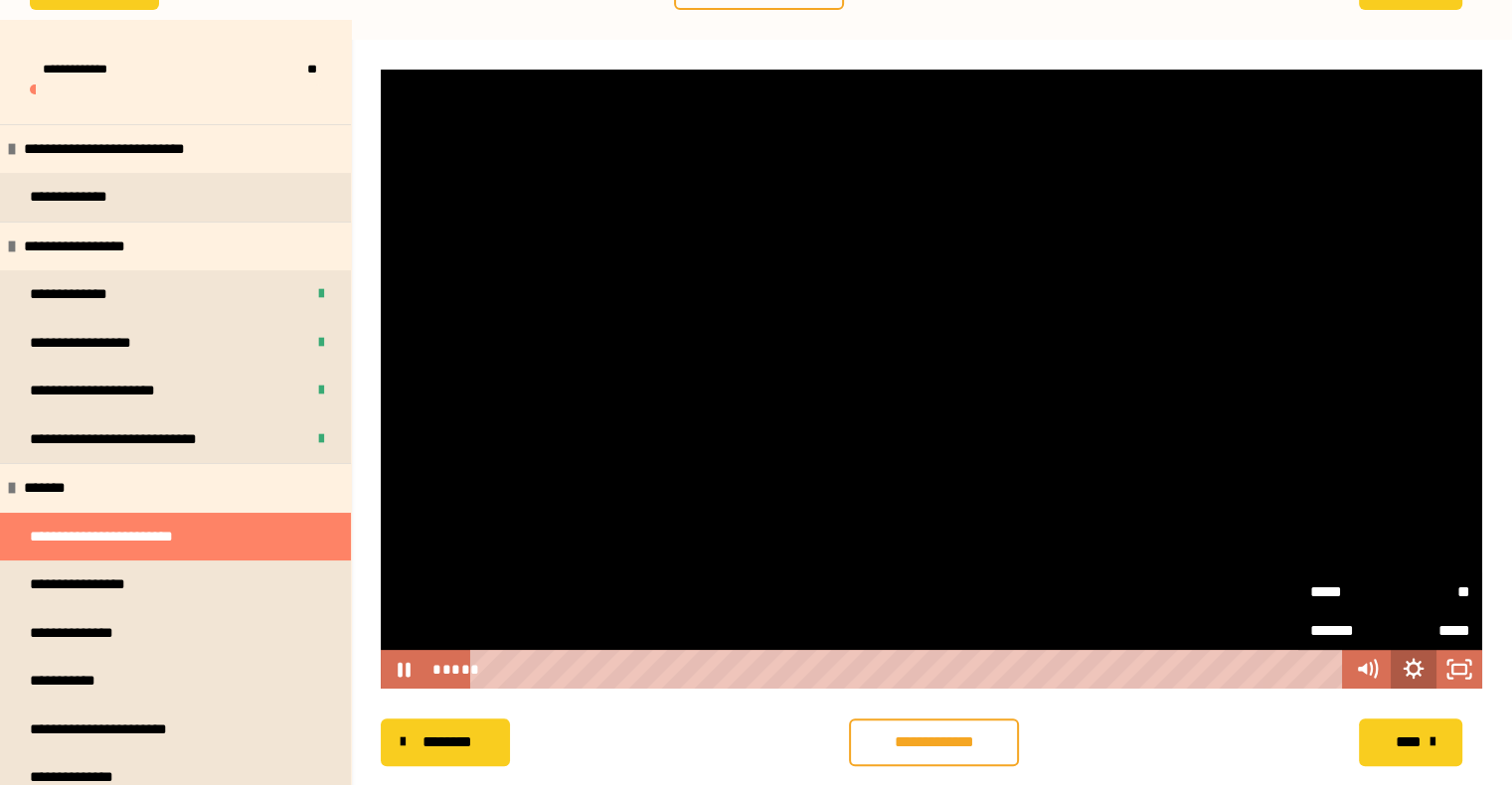 click 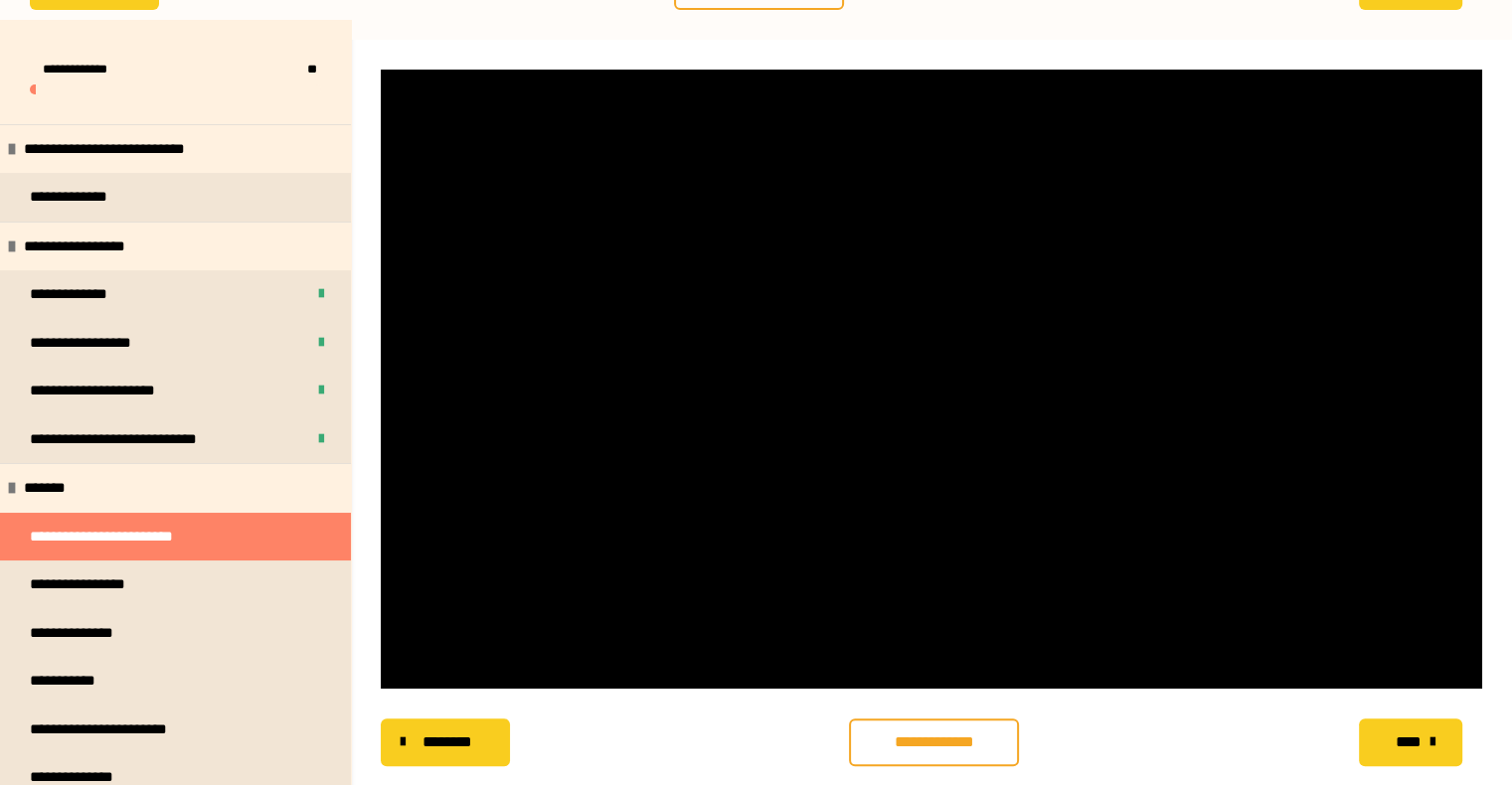 click on "**********" at bounding box center [933, 742] 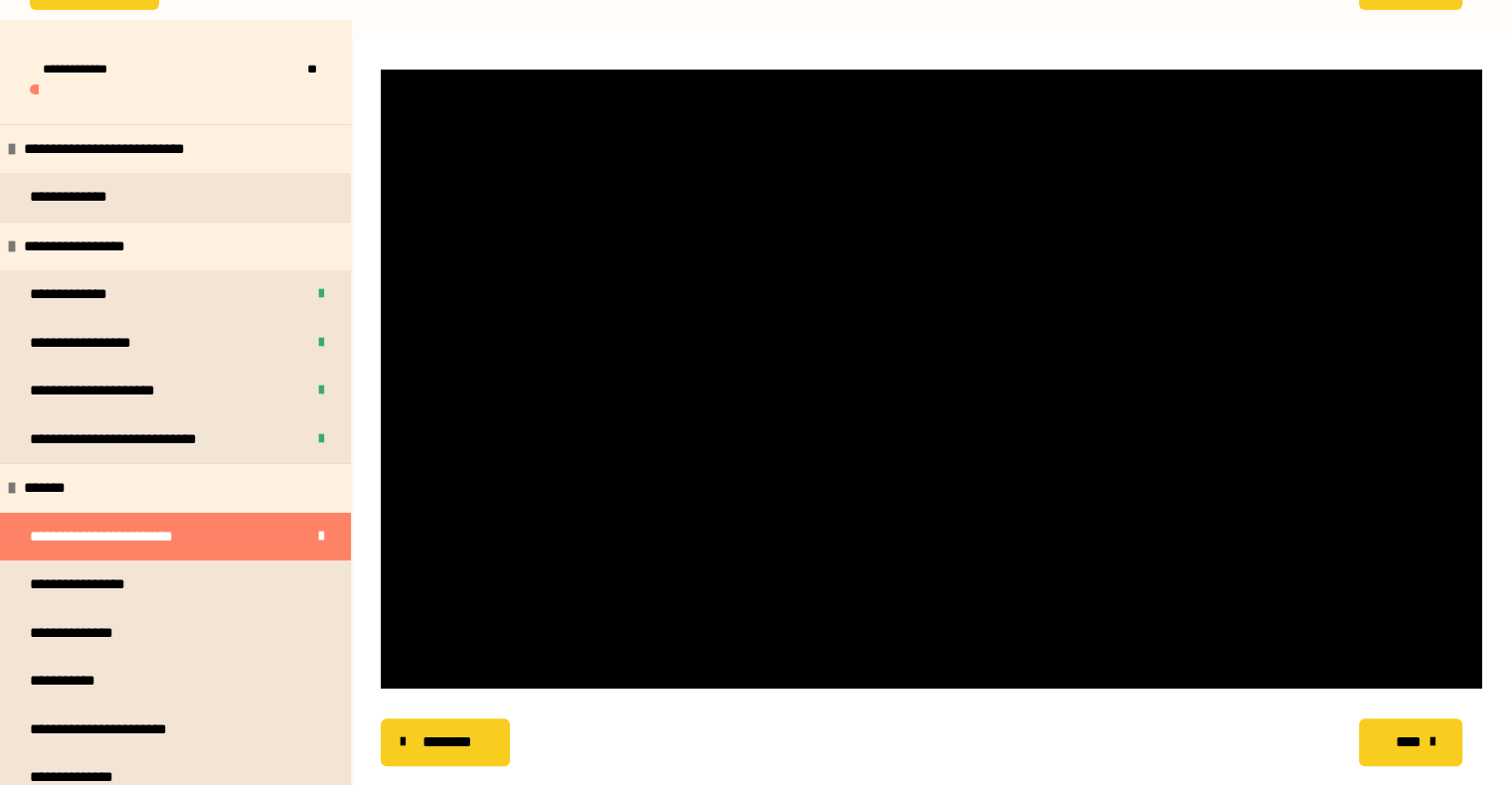 click on "****" at bounding box center (1408, 742) 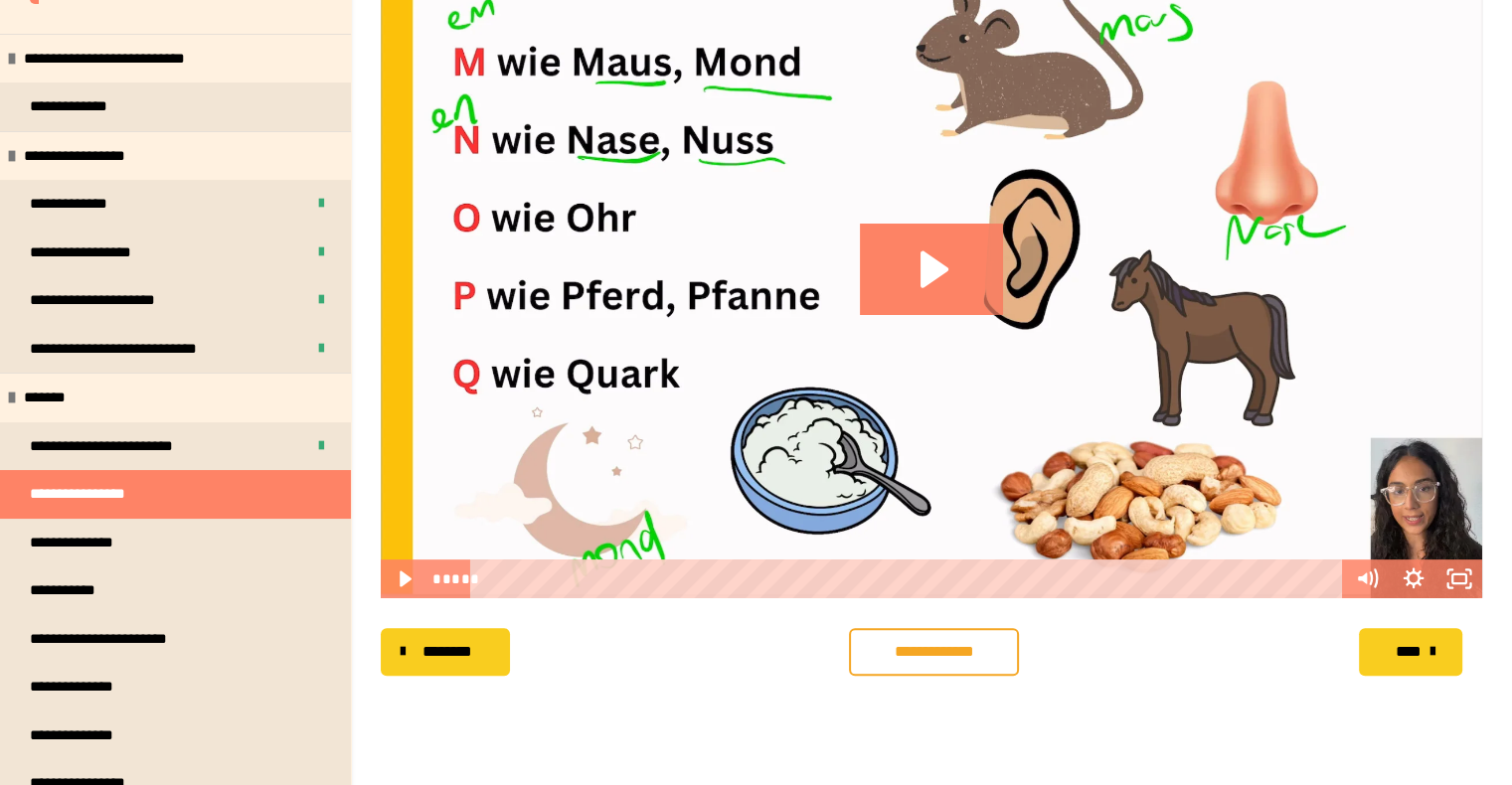 scroll, scrollTop: 354, scrollLeft: 0, axis: vertical 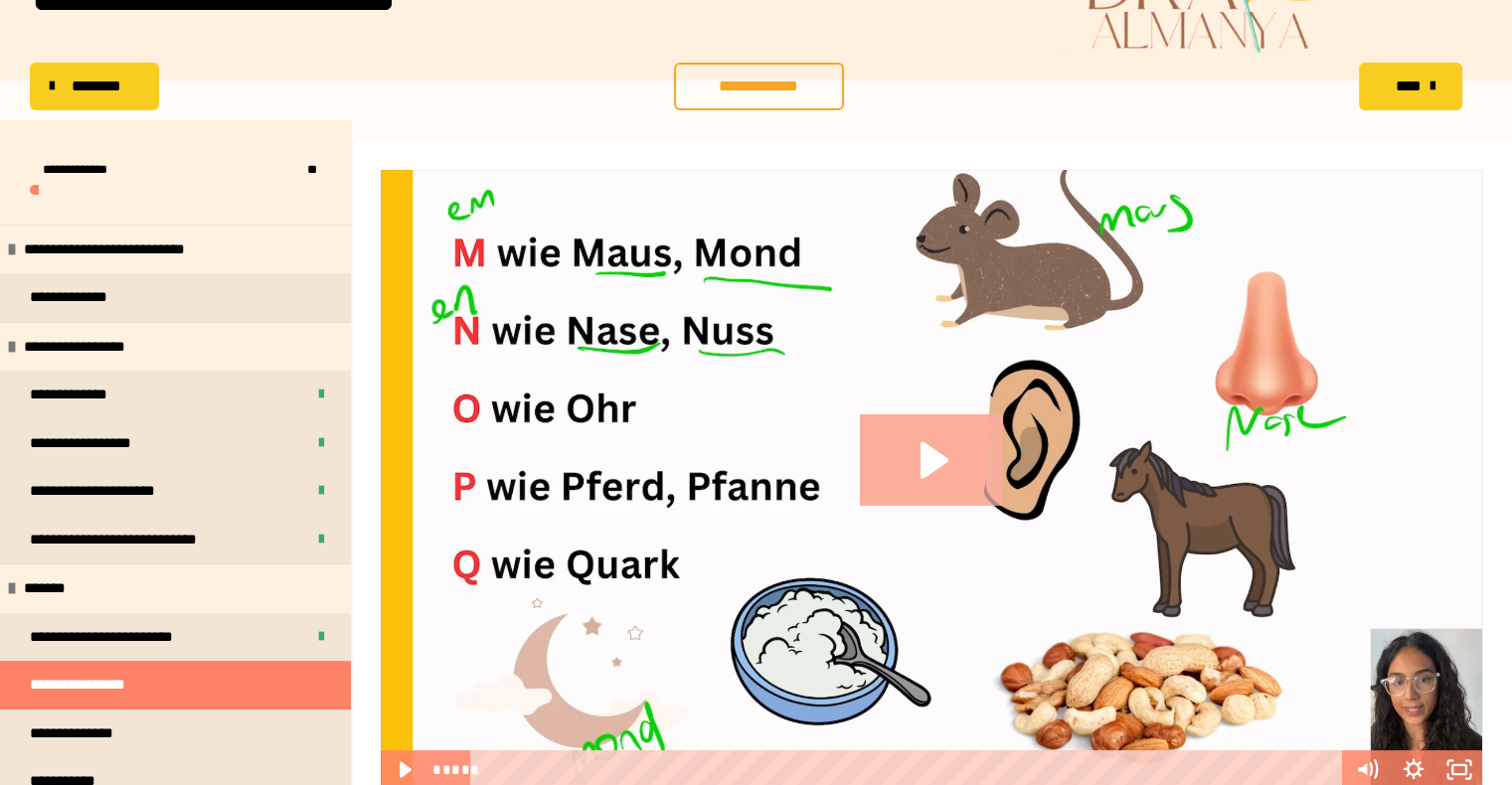 click 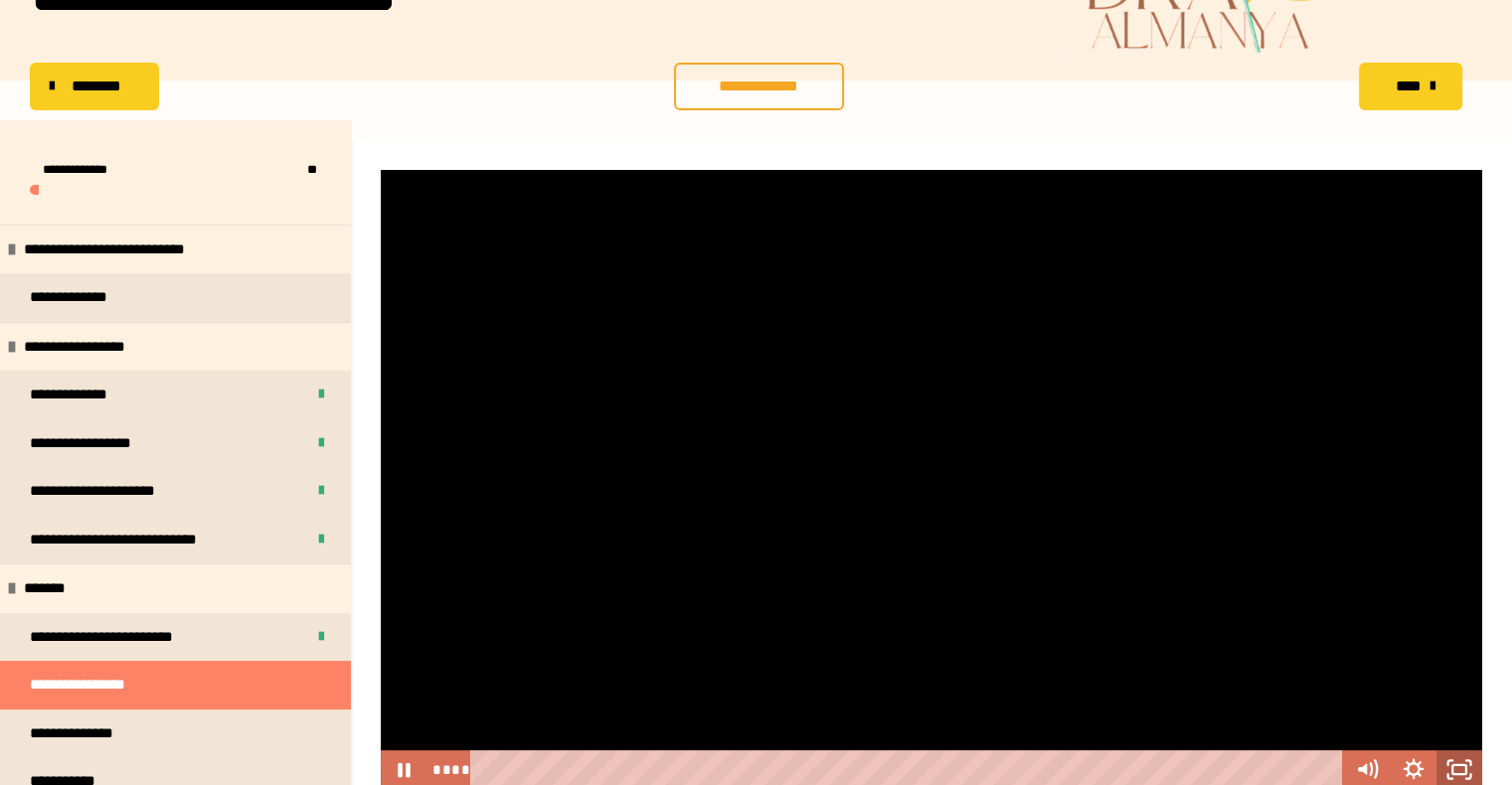click 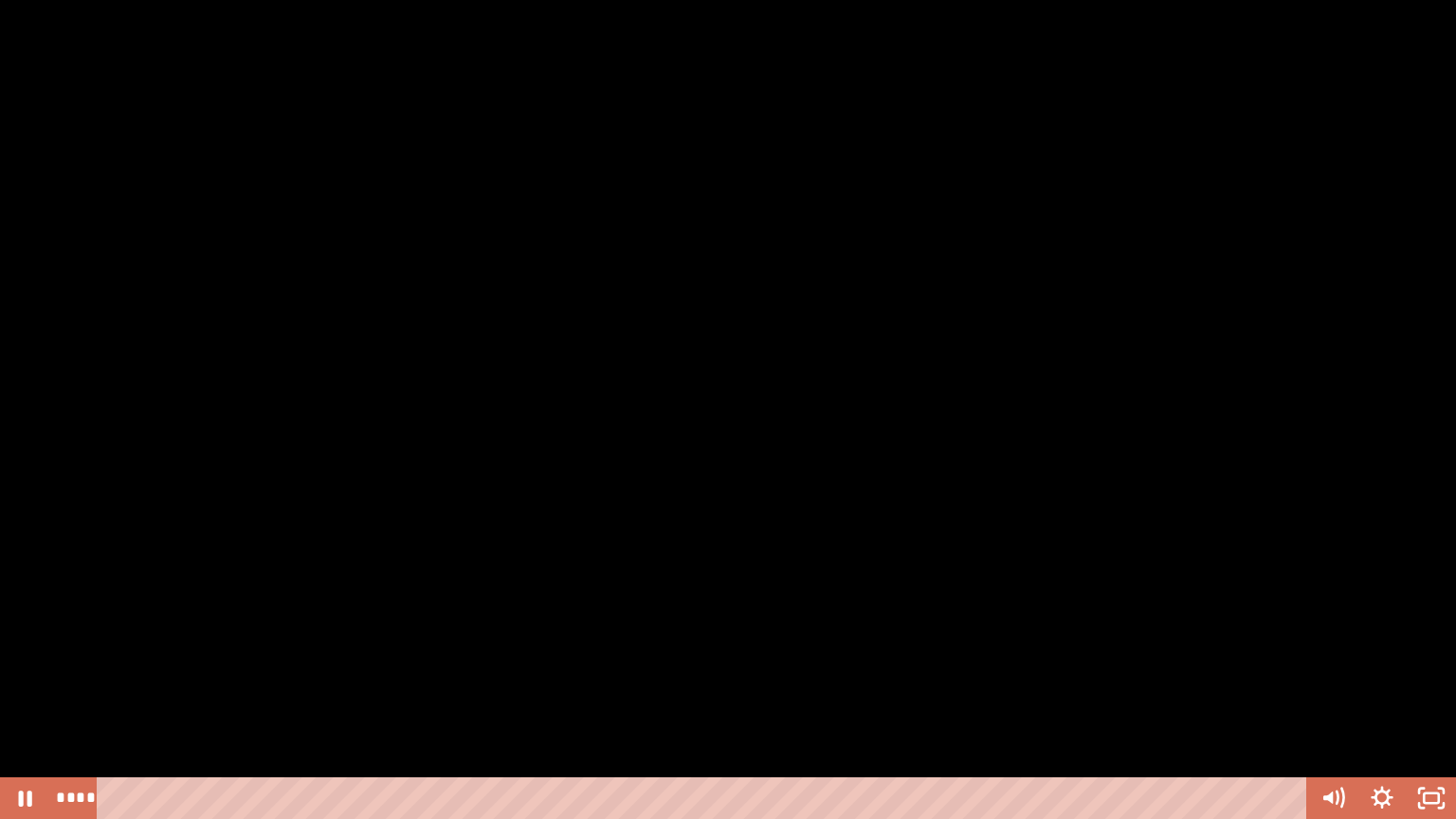 click at bounding box center [728, 410] 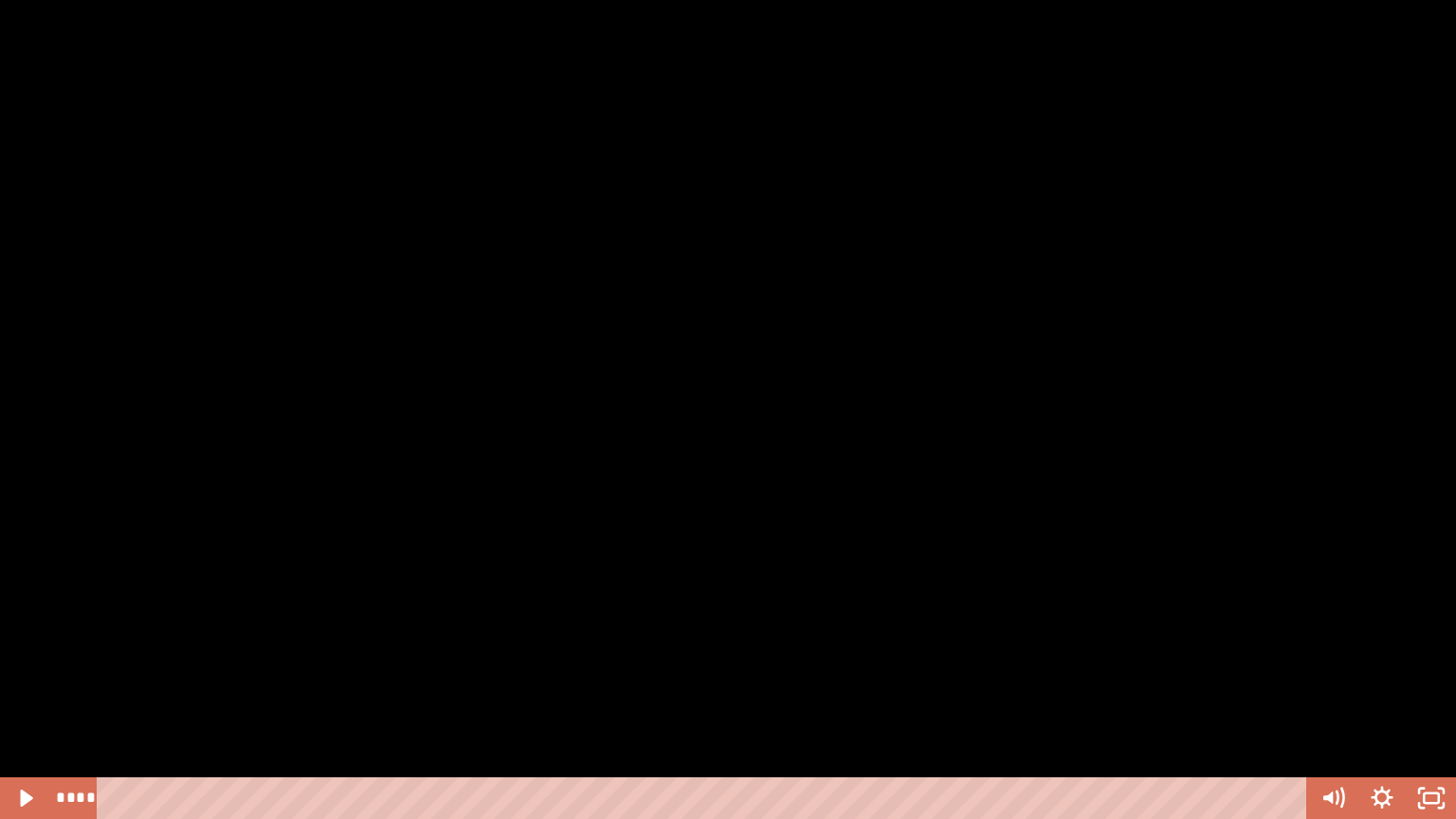 click at bounding box center [728, 410] 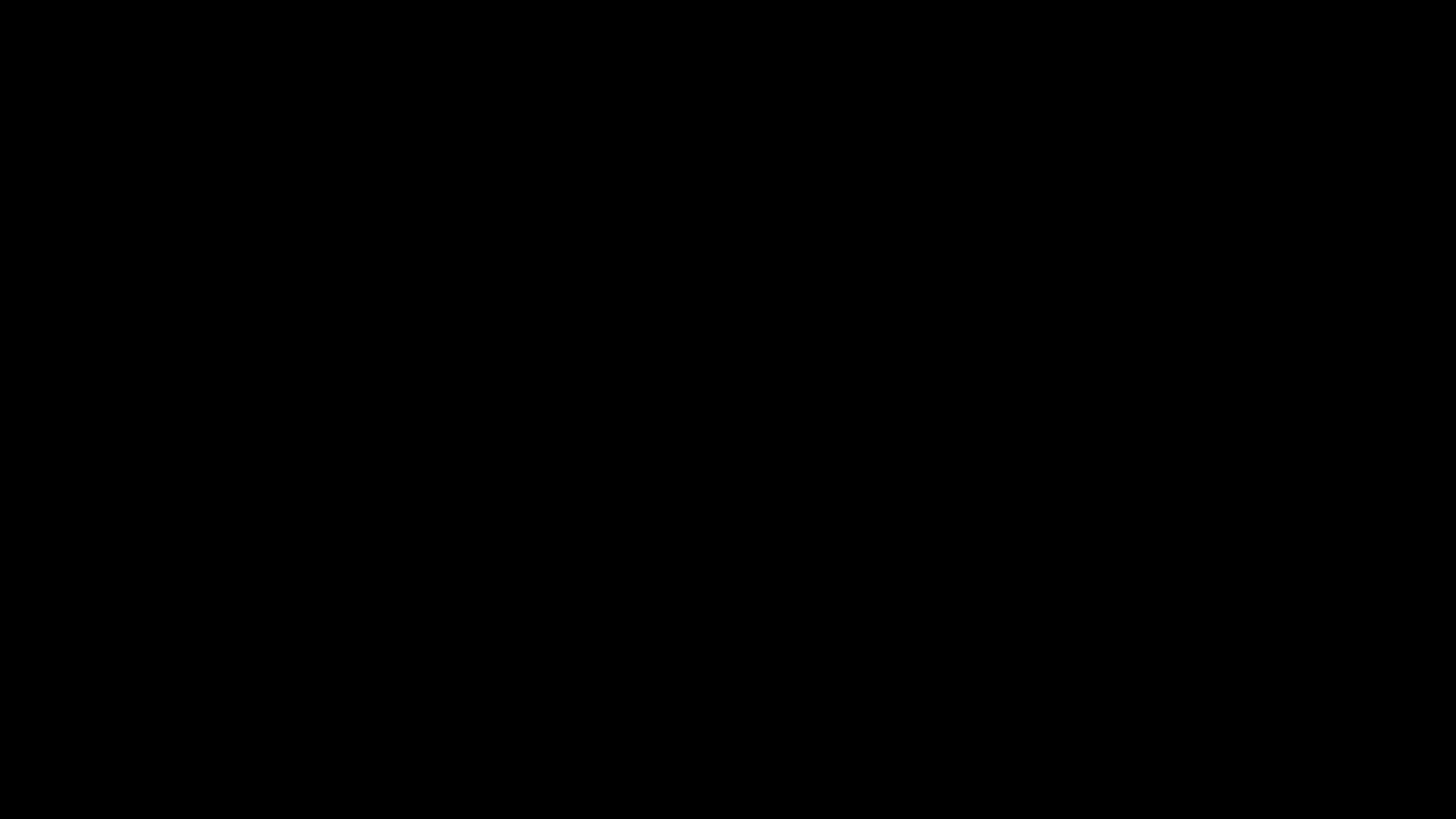 type 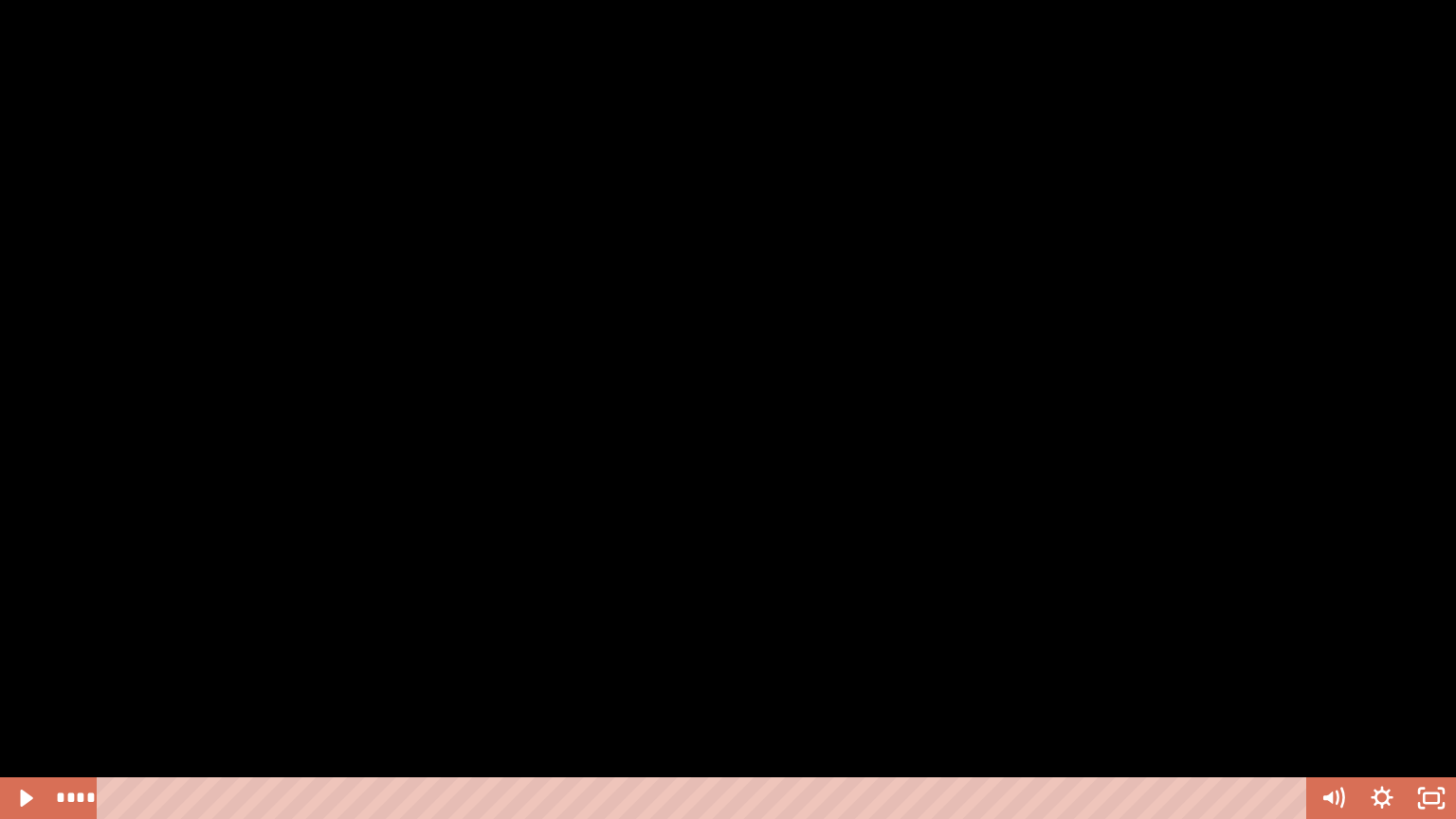click at bounding box center (728, 410) 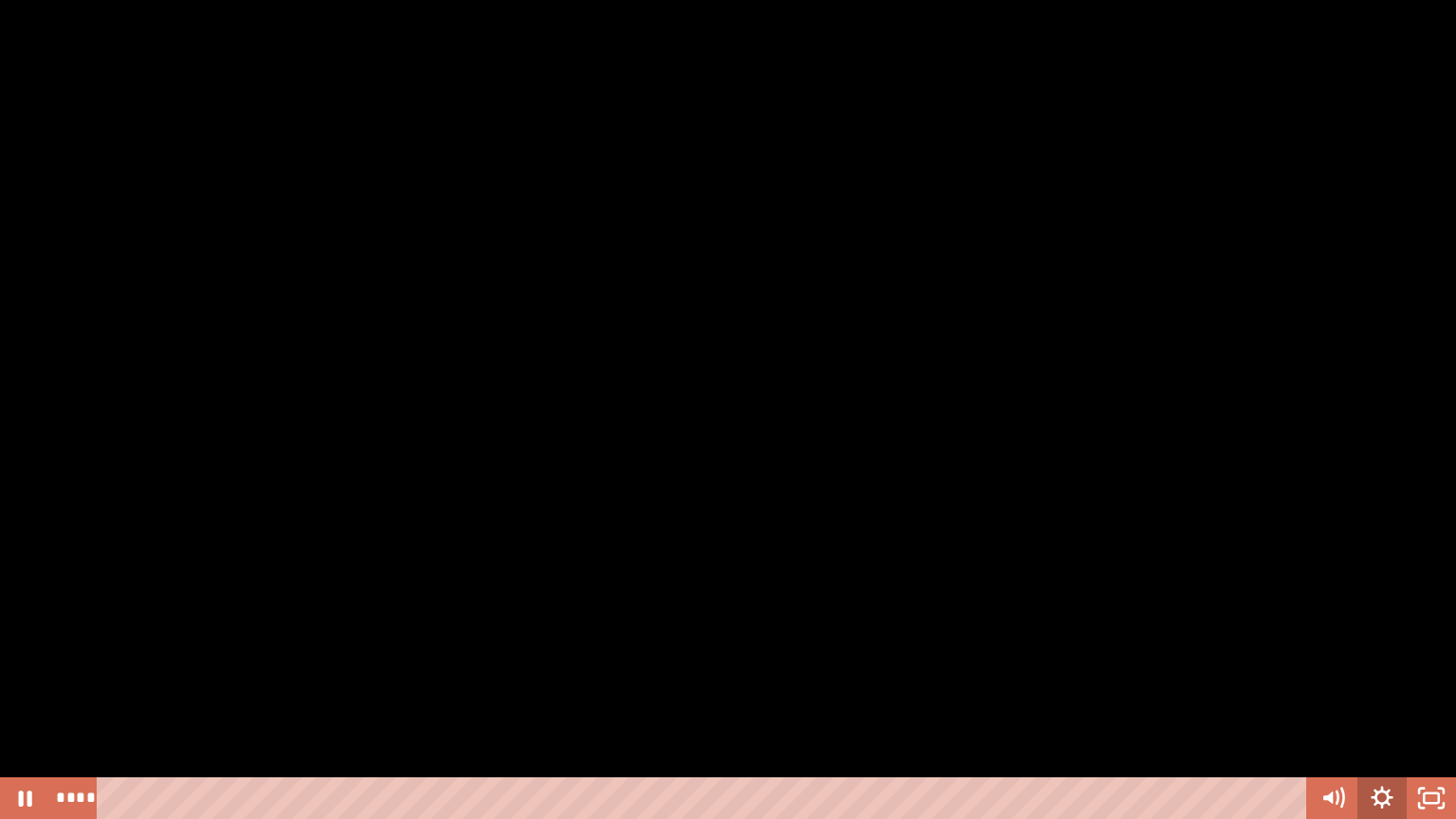 click 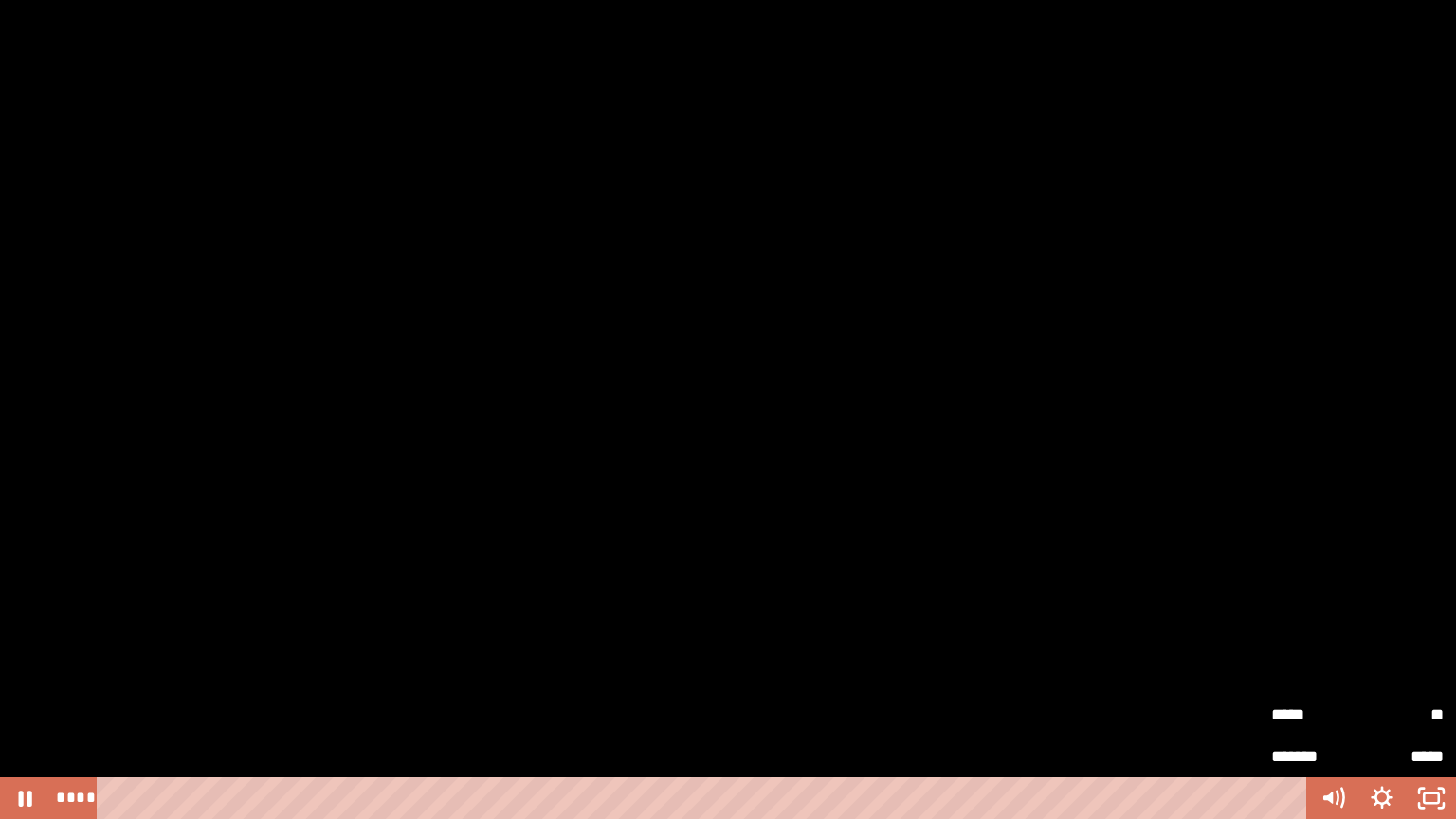 click on "**" at bounding box center (1400, 714) 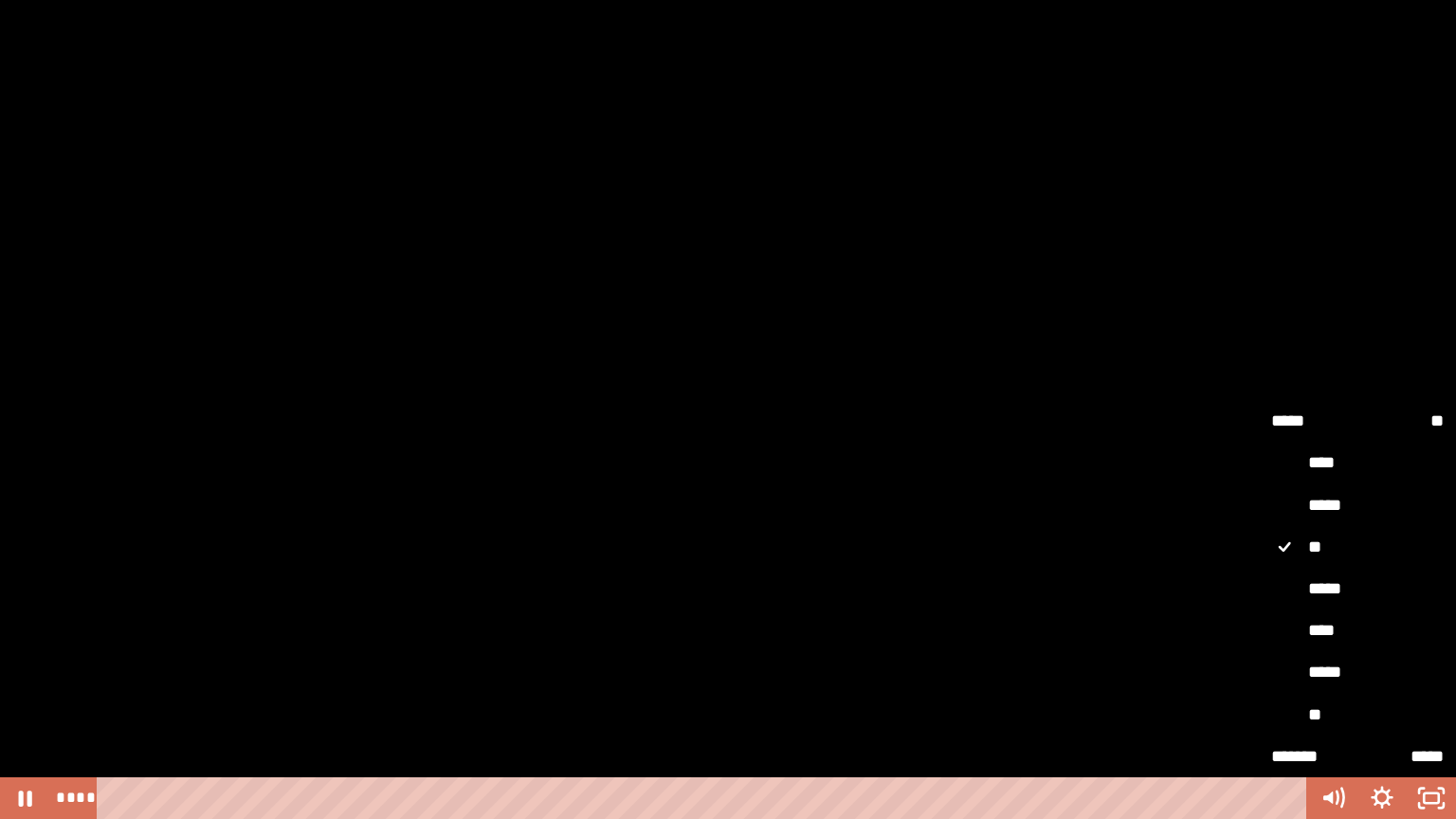 click on "****" at bounding box center (1357, 631) 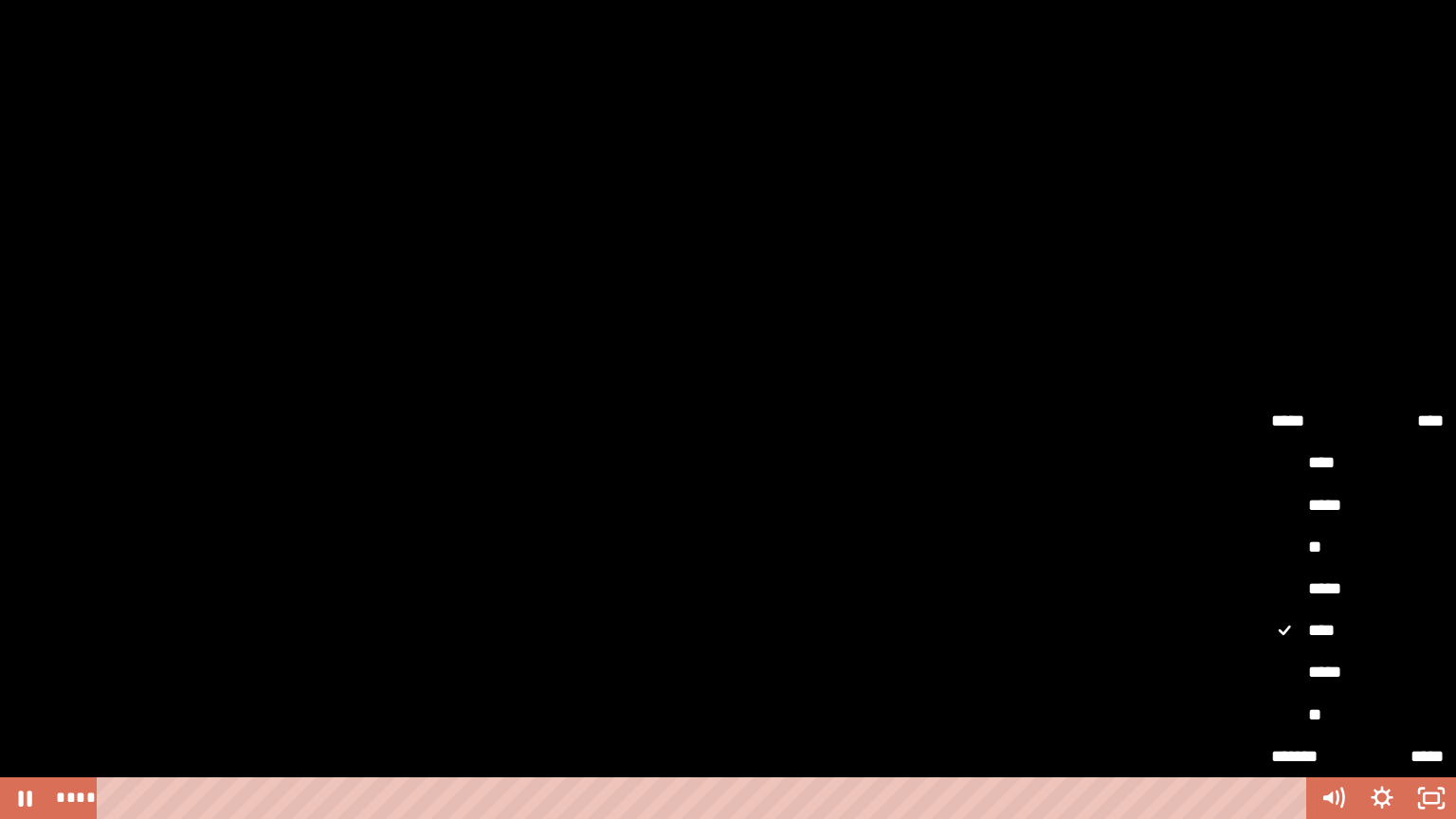 click at bounding box center (728, 410) 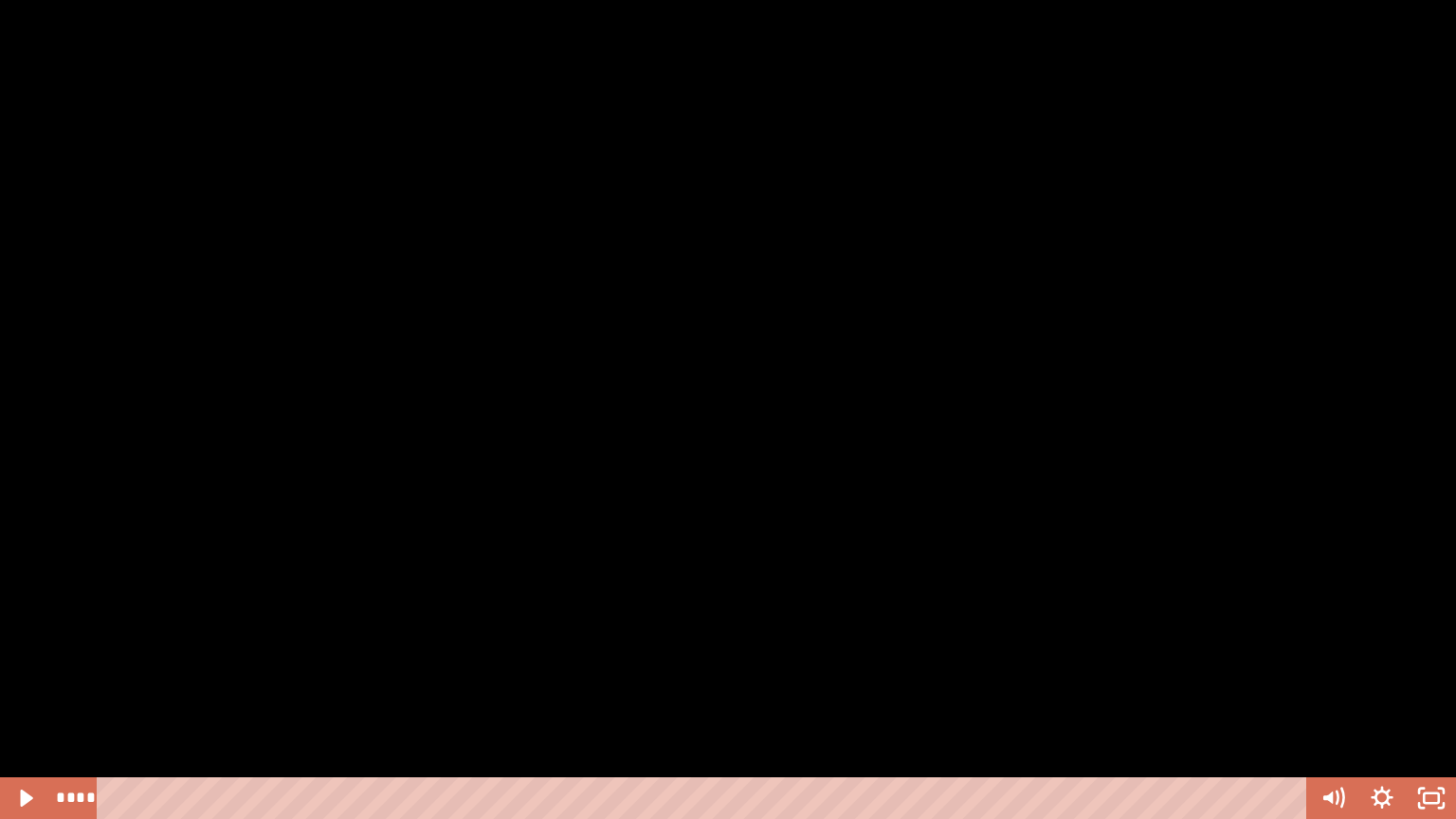 click at bounding box center (728, 410) 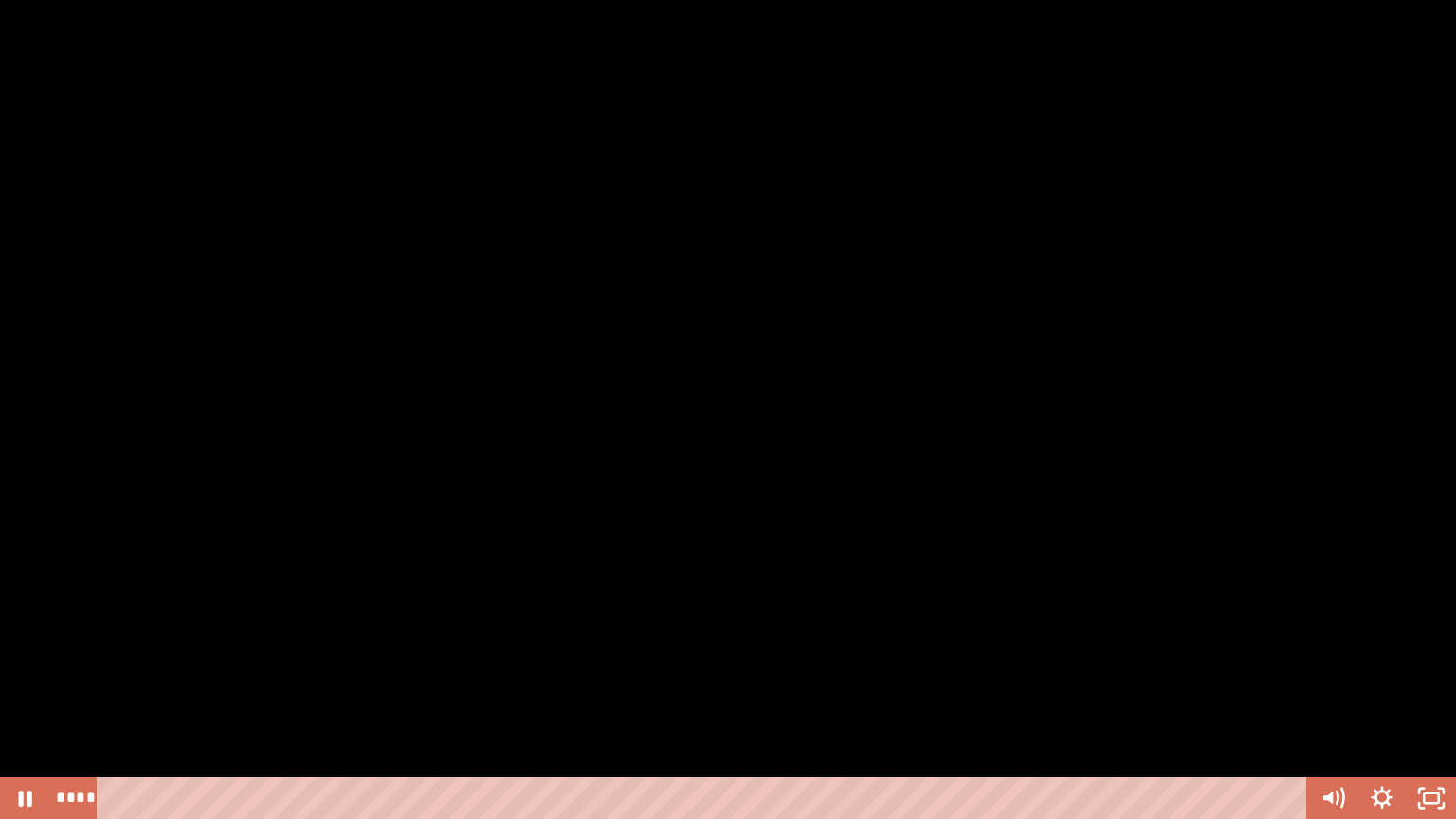 click at bounding box center (728, 410) 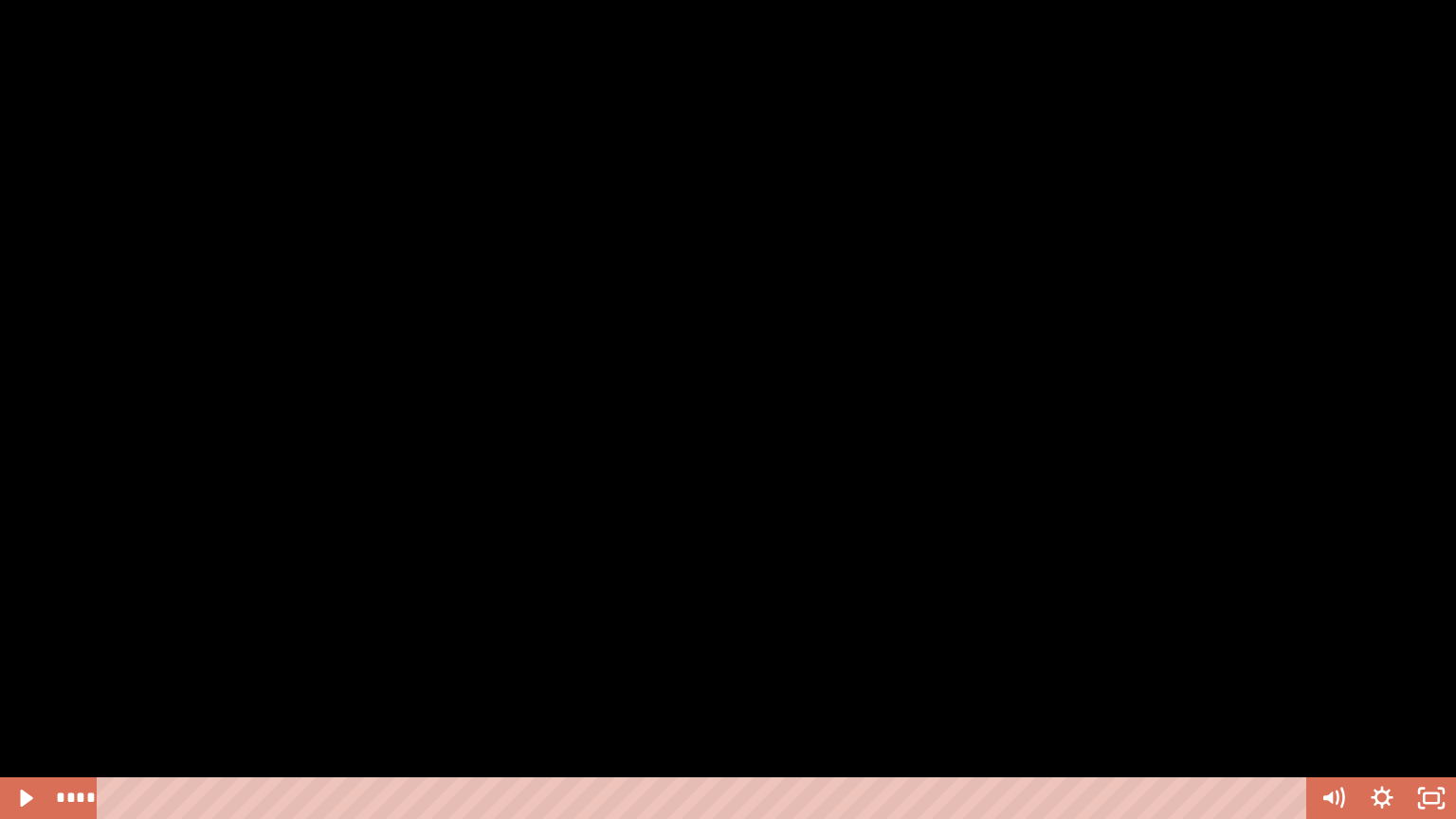 click at bounding box center [728, 410] 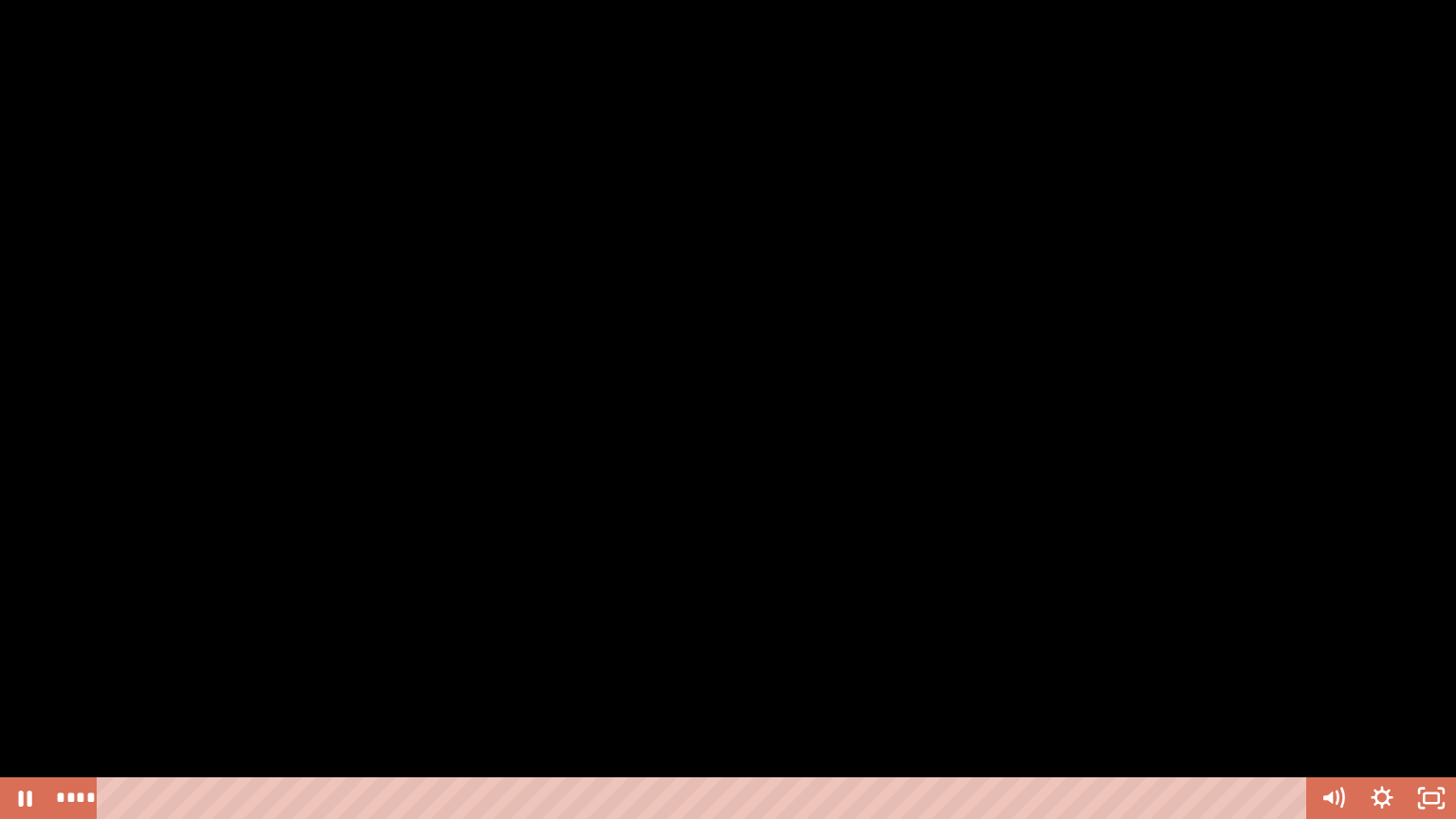 click at bounding box center (0, 0) 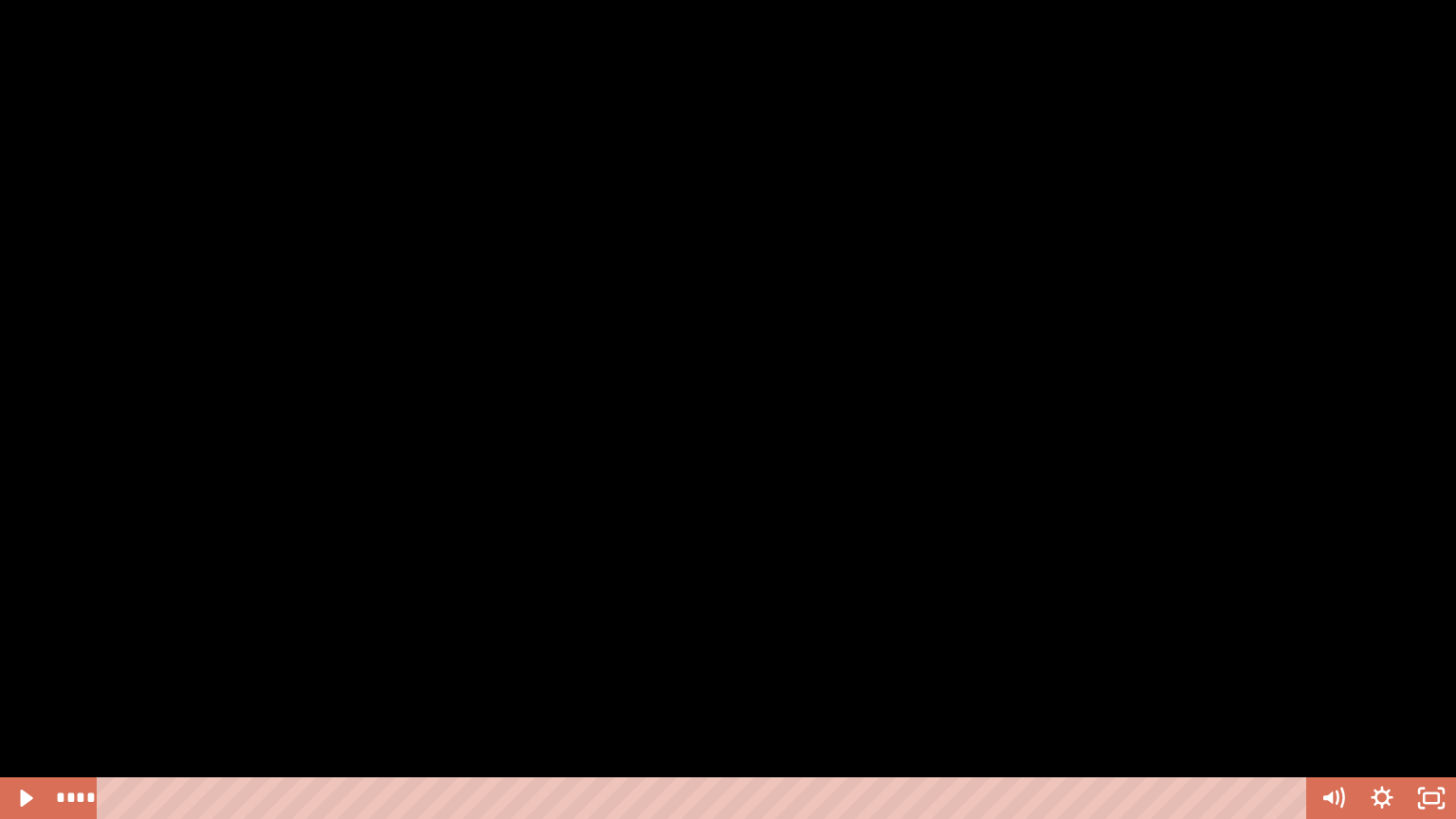 click at bounding box center (728, 410) 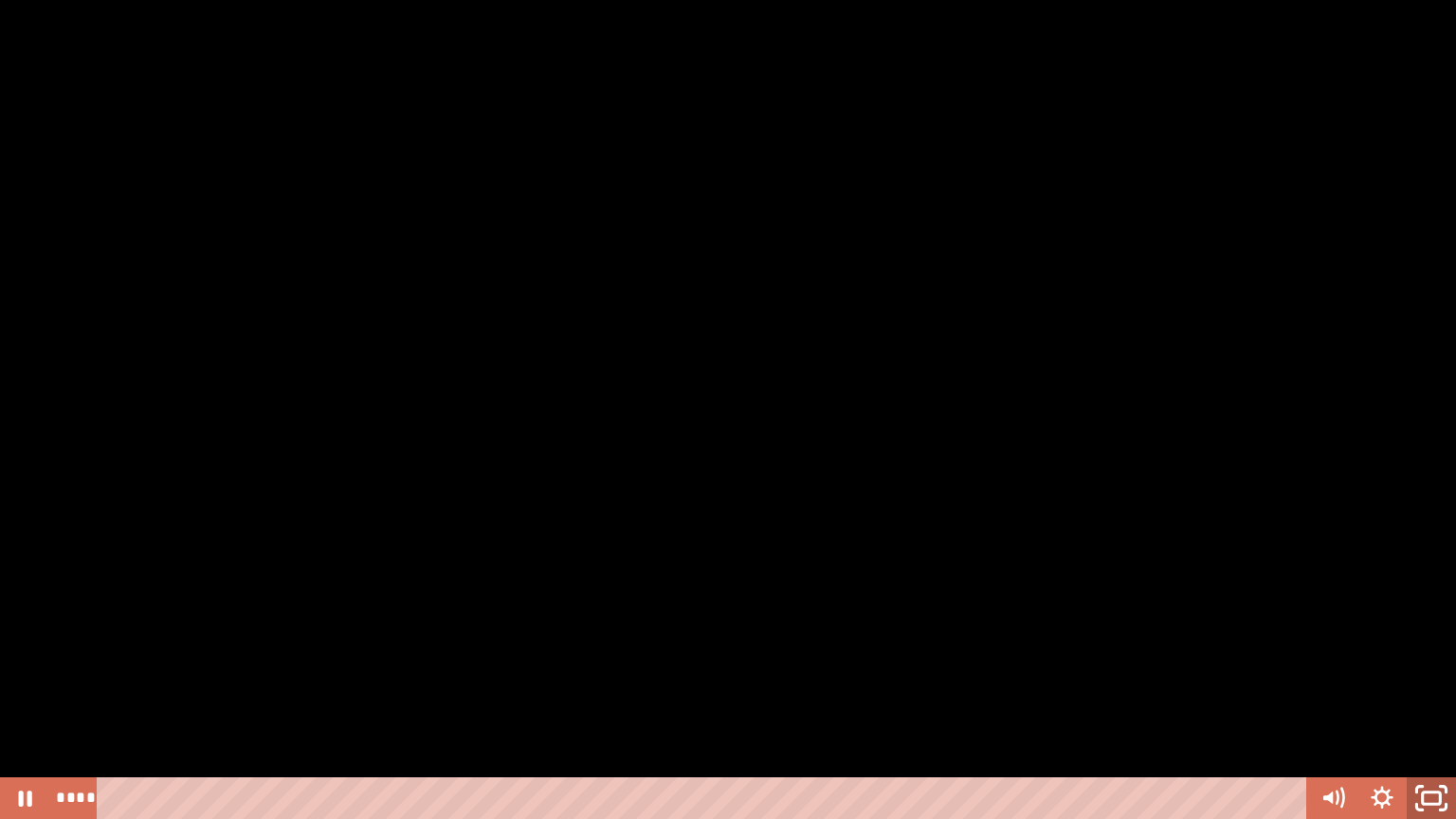 click 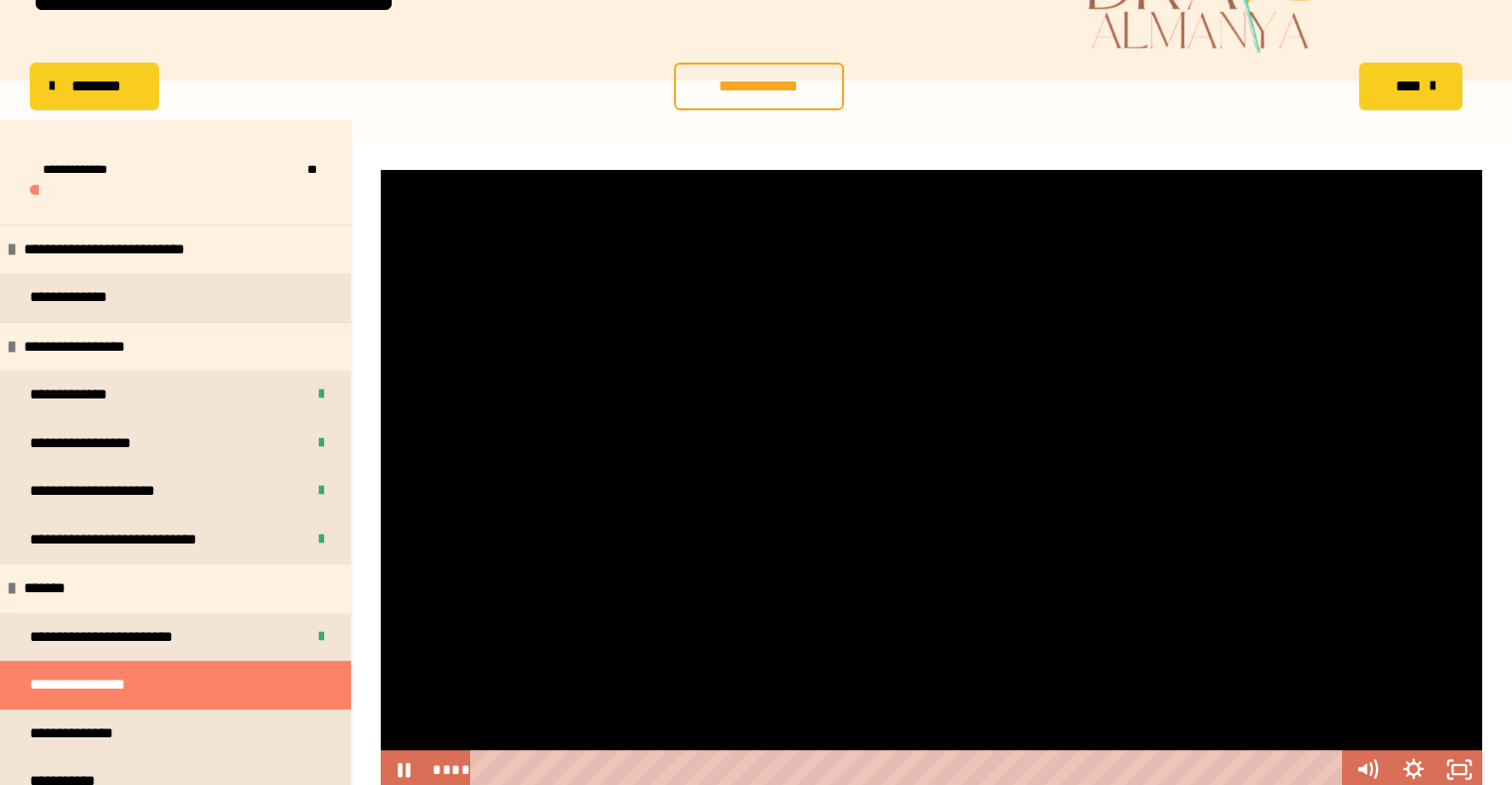 click at bounding box center [931, 479] 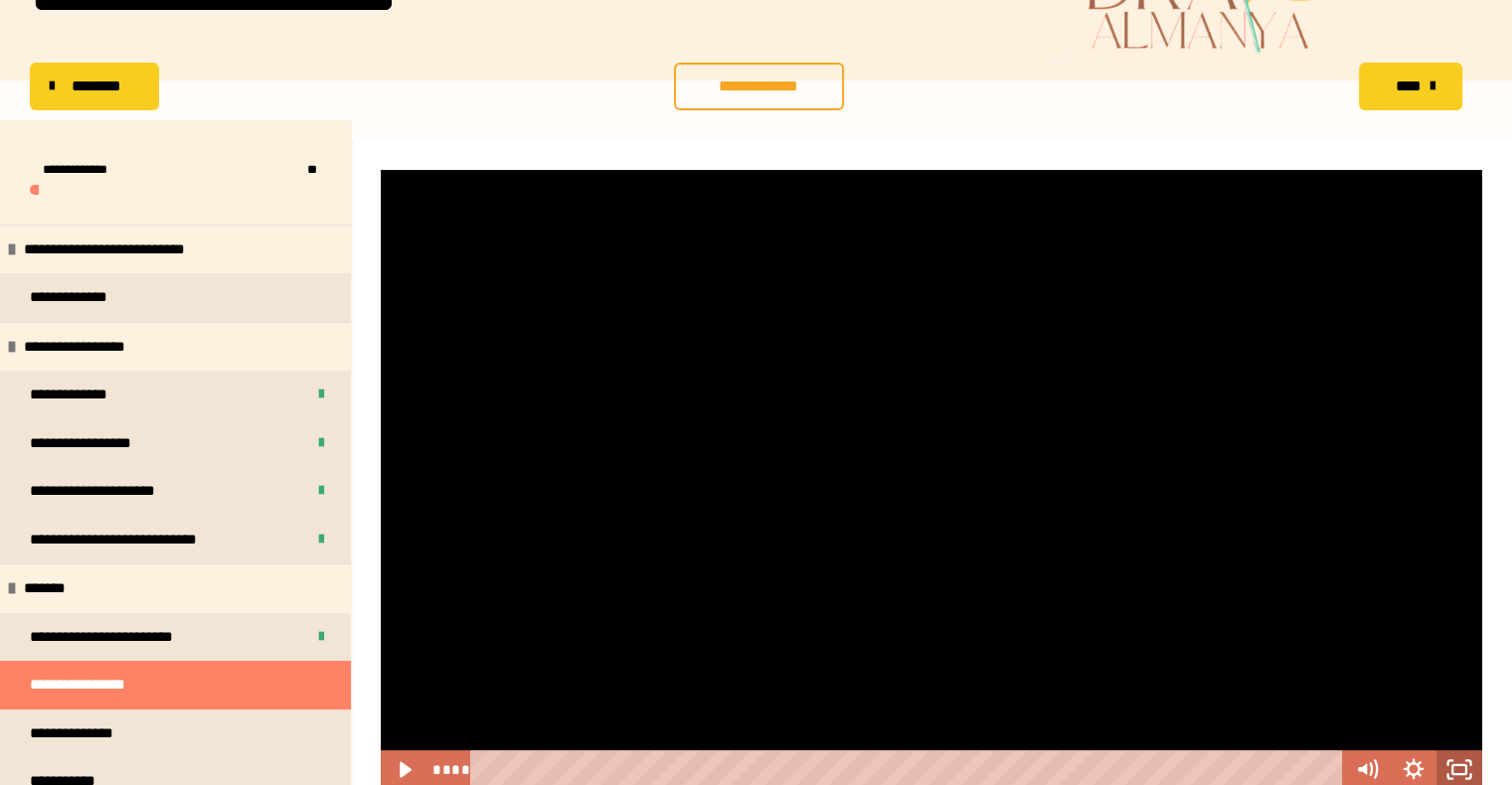 click 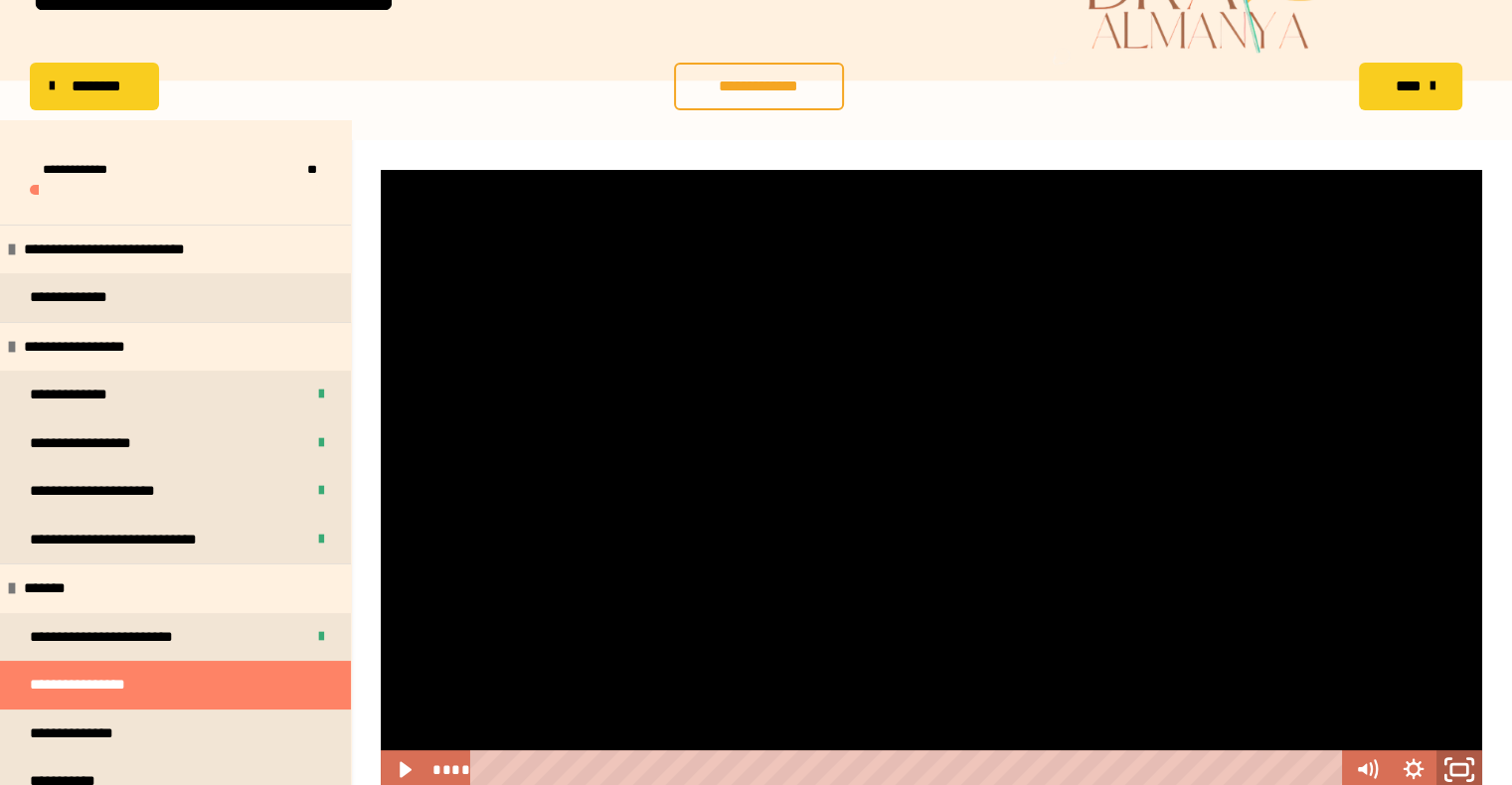 click 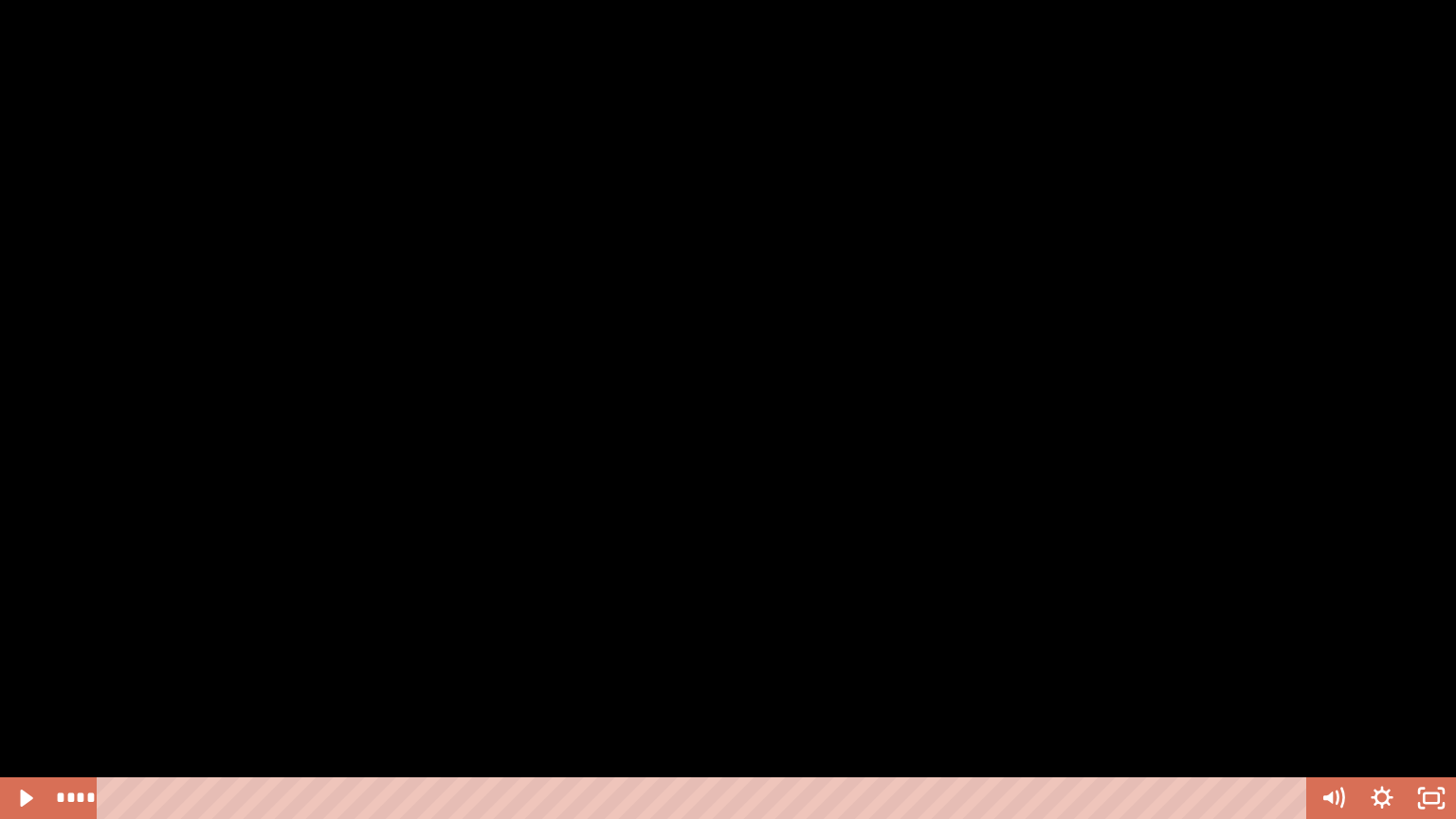 click at bounding box center (728, 410) 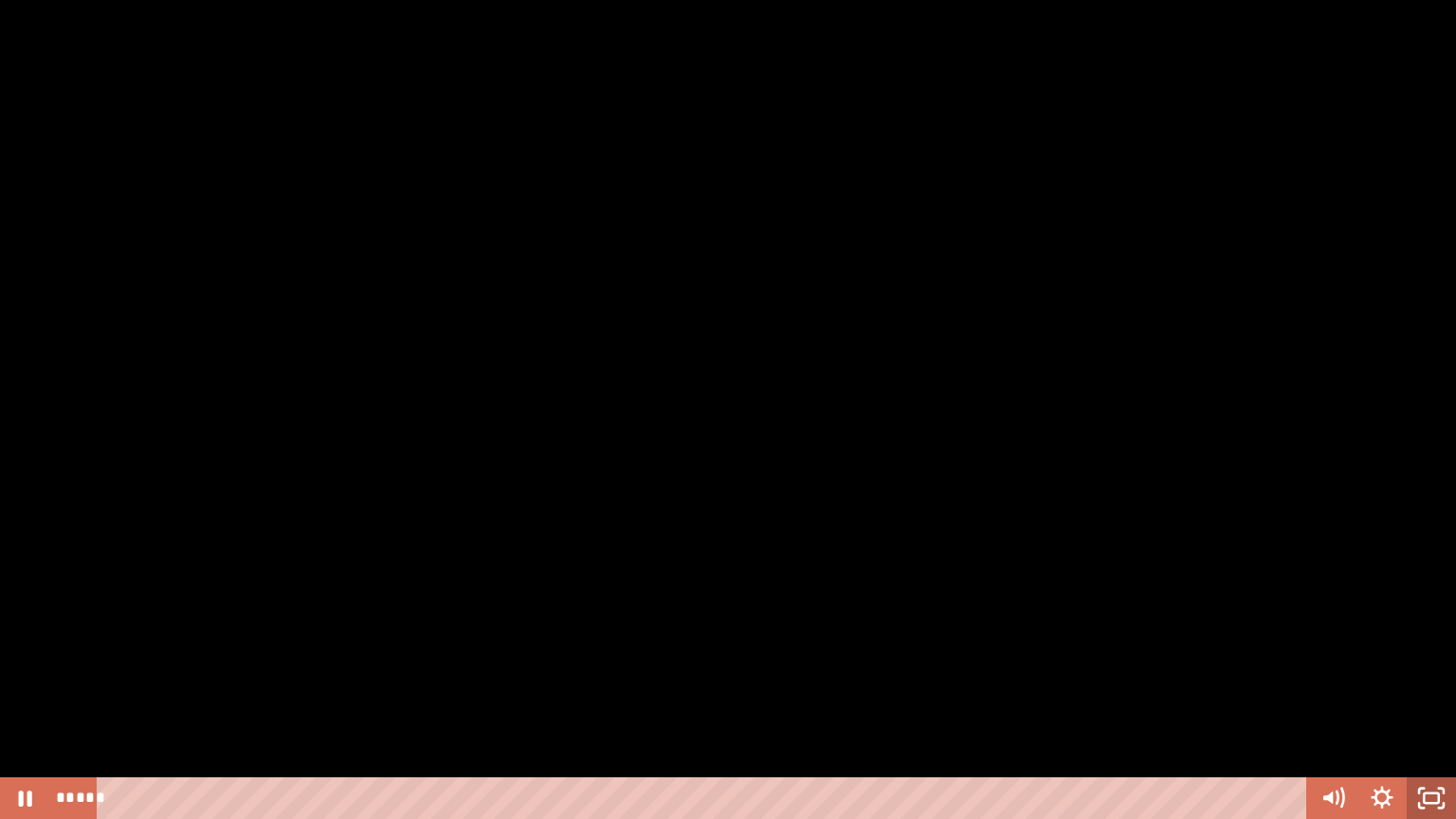 click 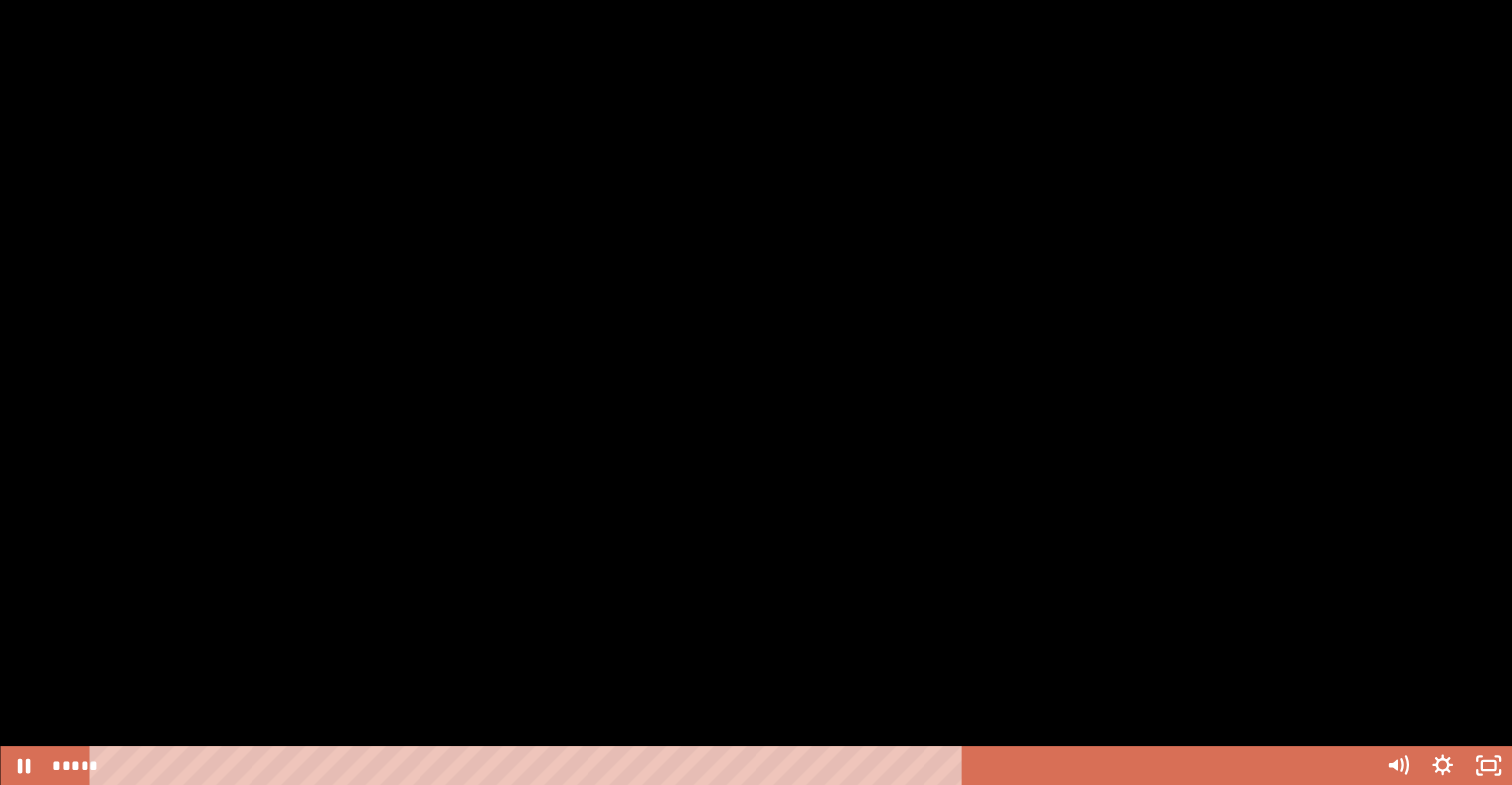 scroll, scrollTop: 155, scrollLeft: 0, axis: vertical 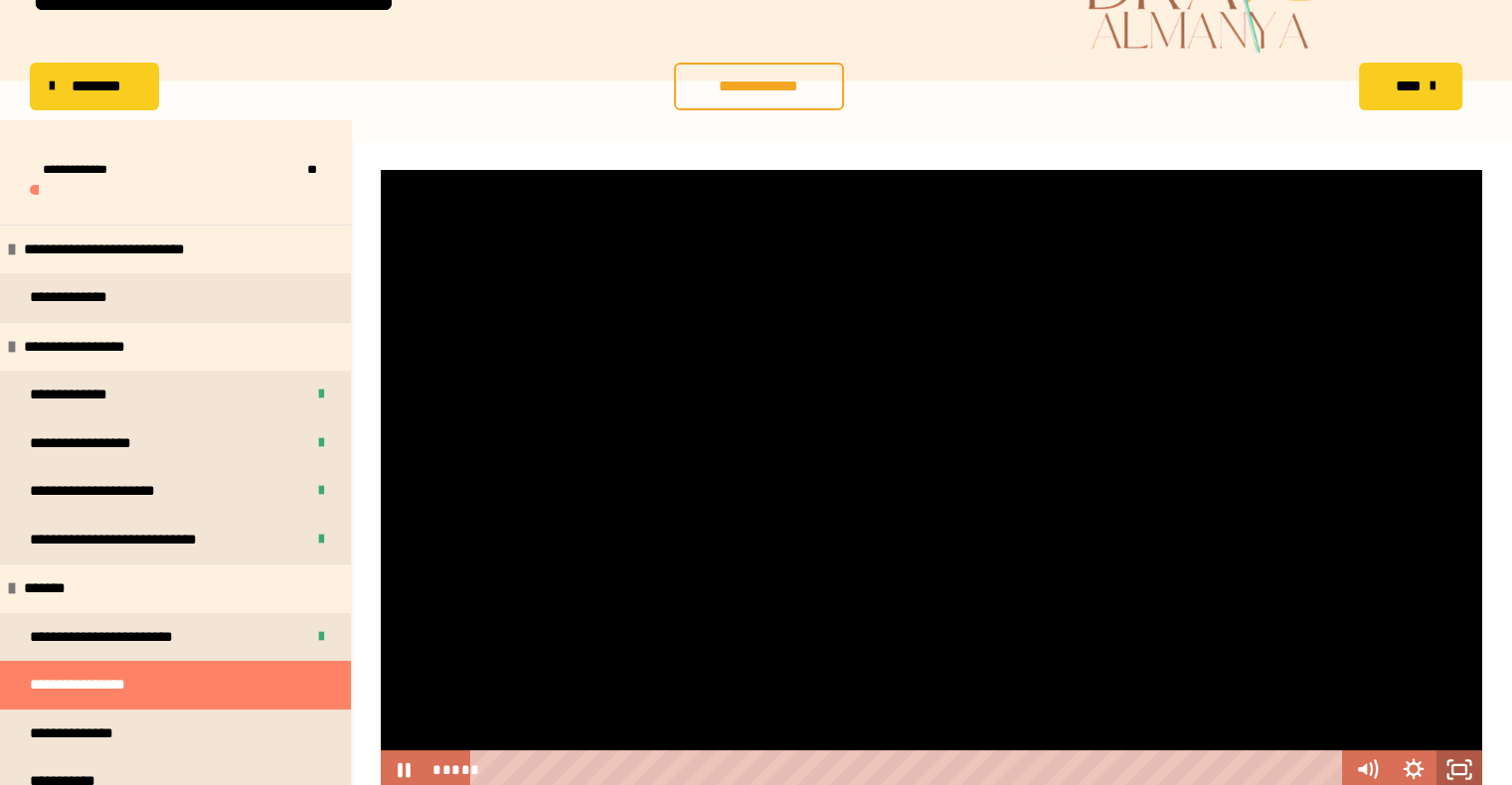 click 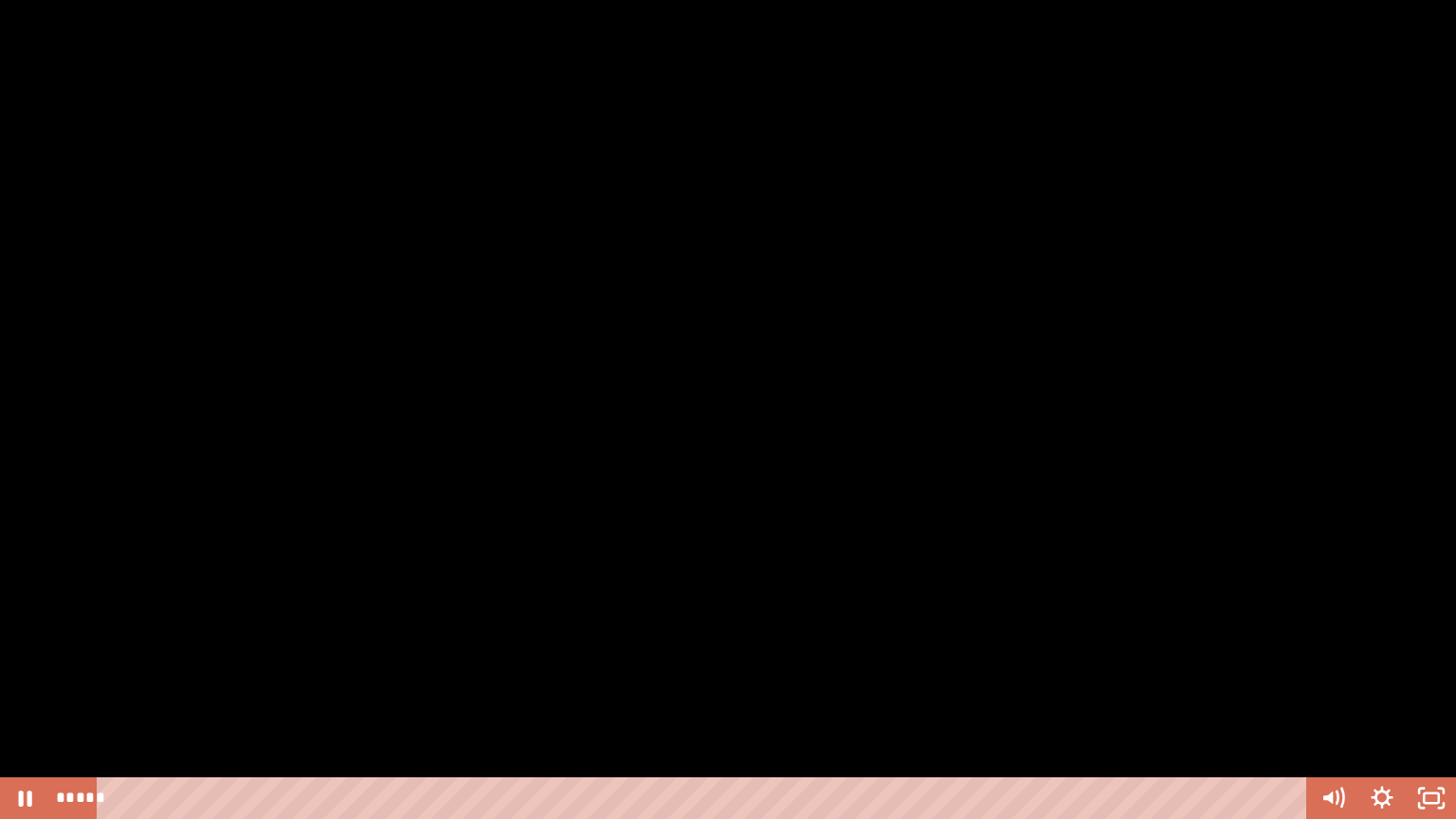 click at bounding box center (728, 410) 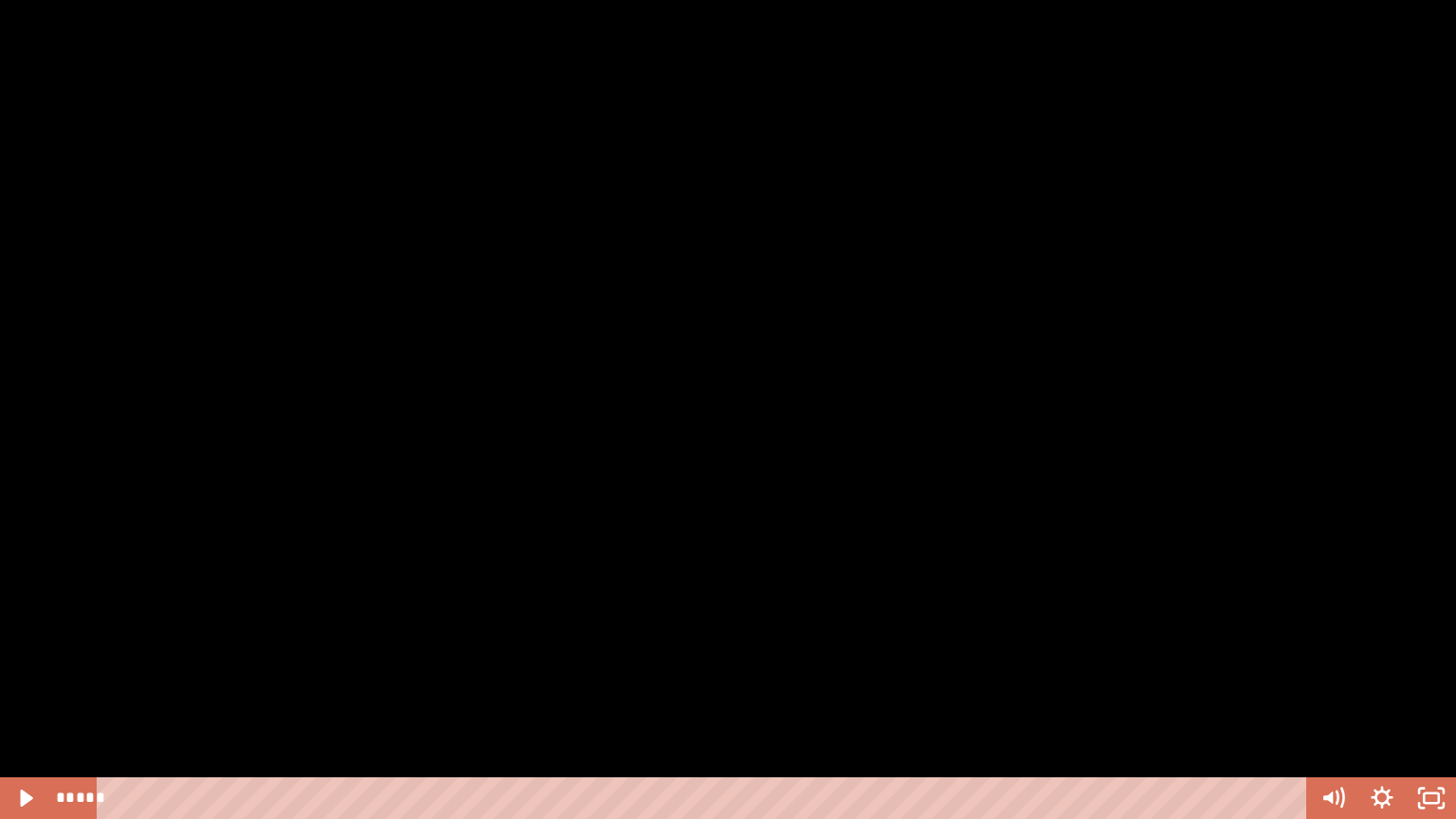 click at bounding box center [728, 410] 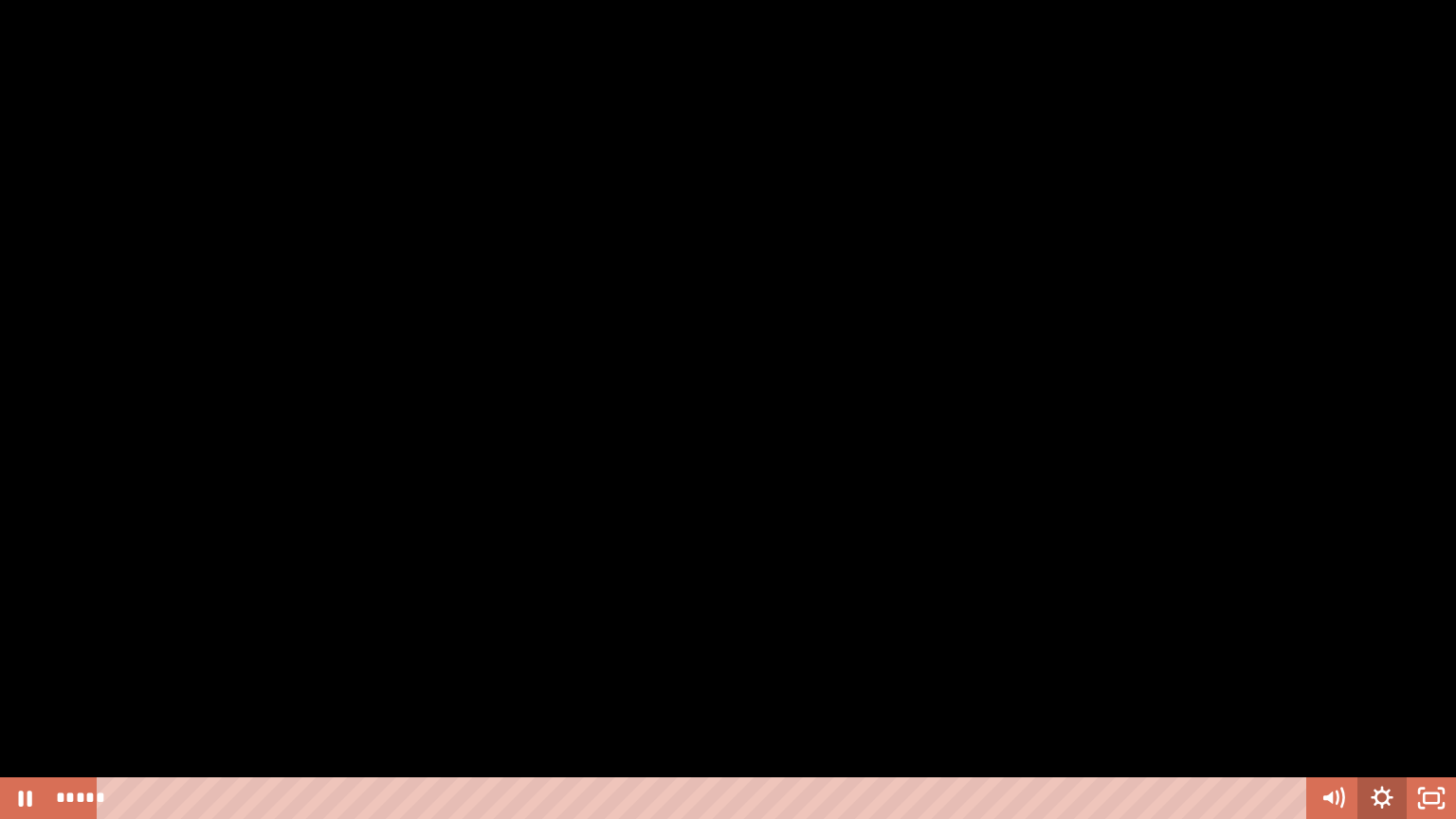 click 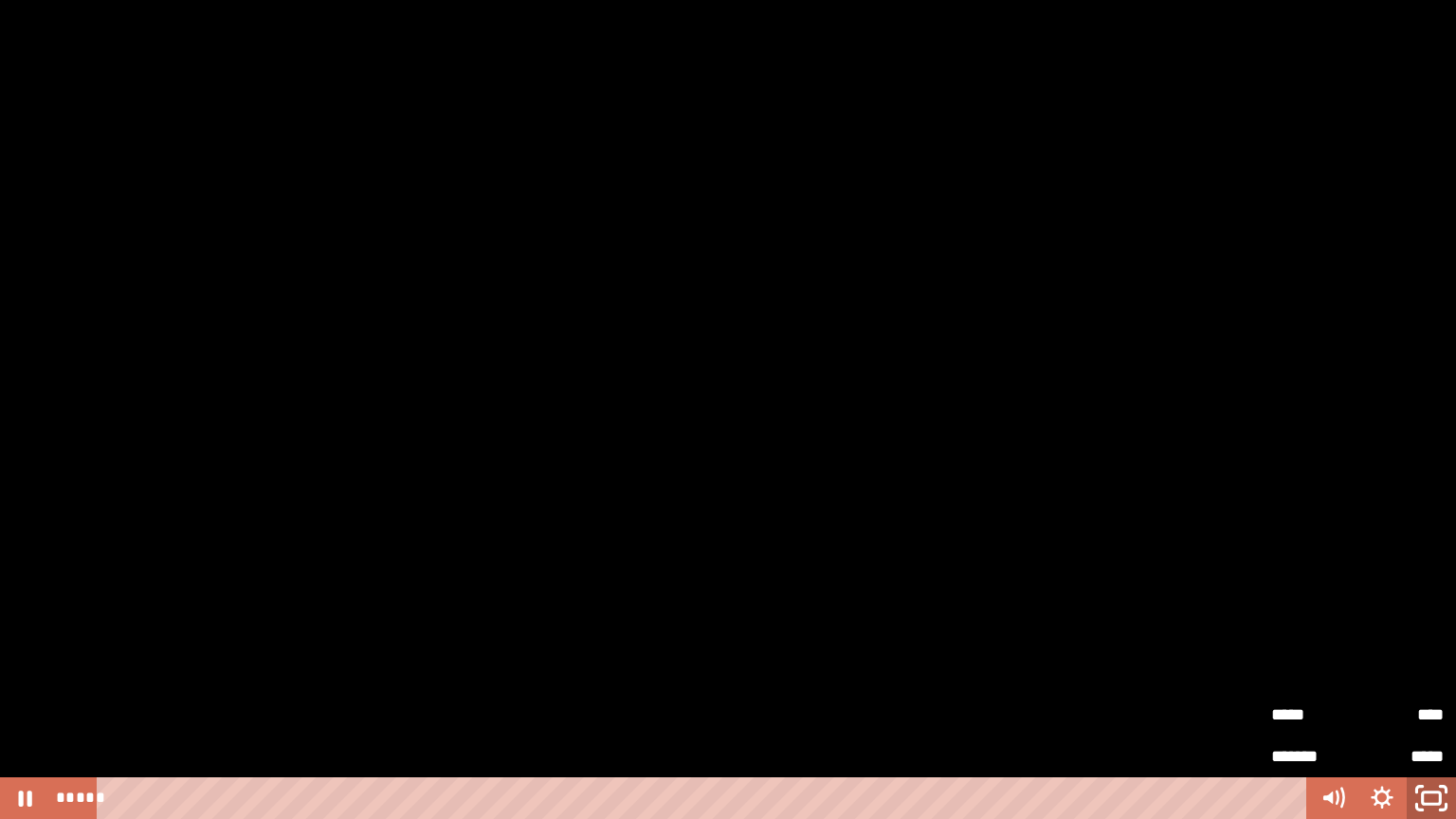 click 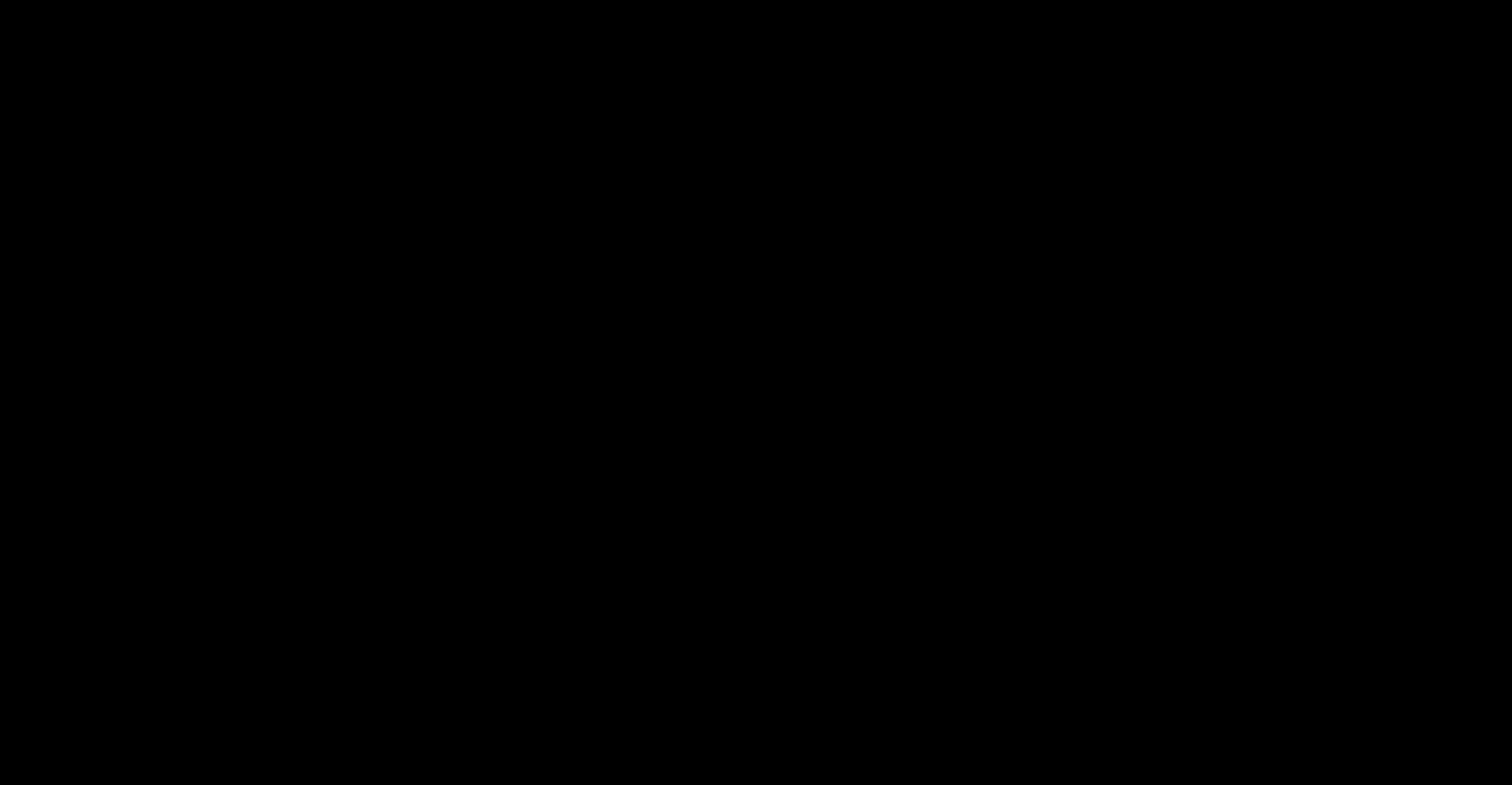 scroll, scrollTop: 354, scrollLeft: 0, axis: vertical 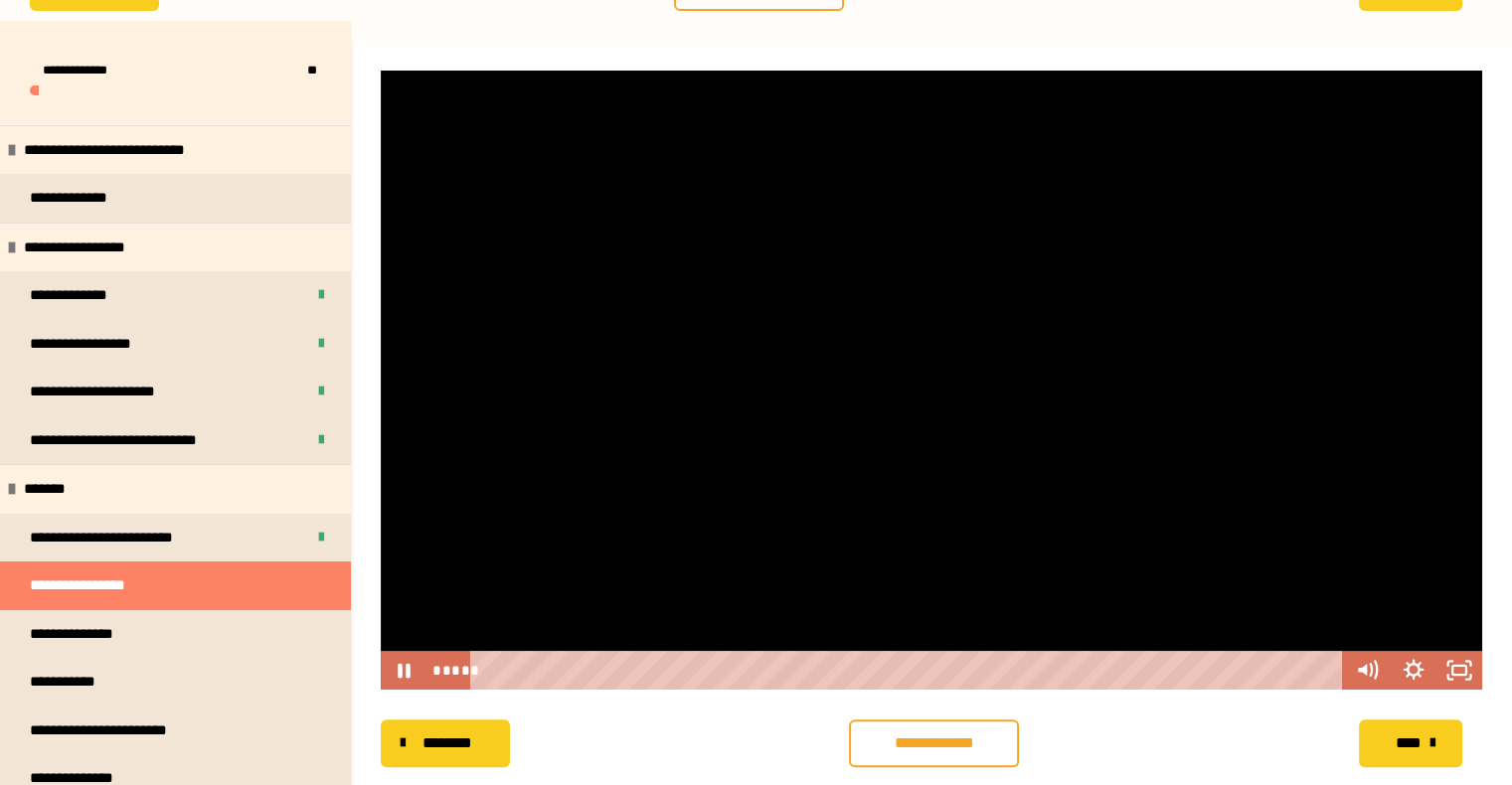 click at bounding box center [931, 380] 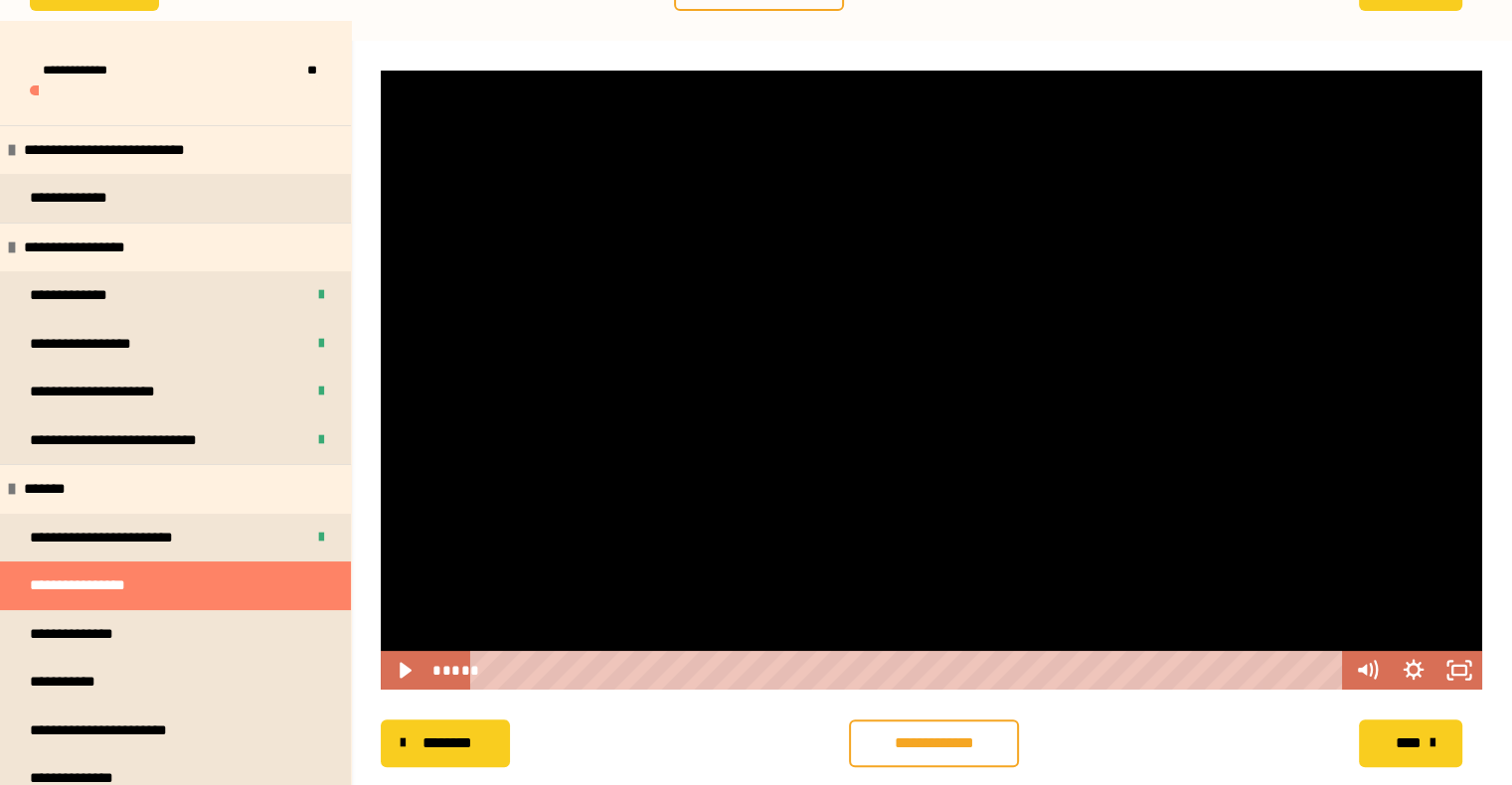 click at bounding box center [931, 380] 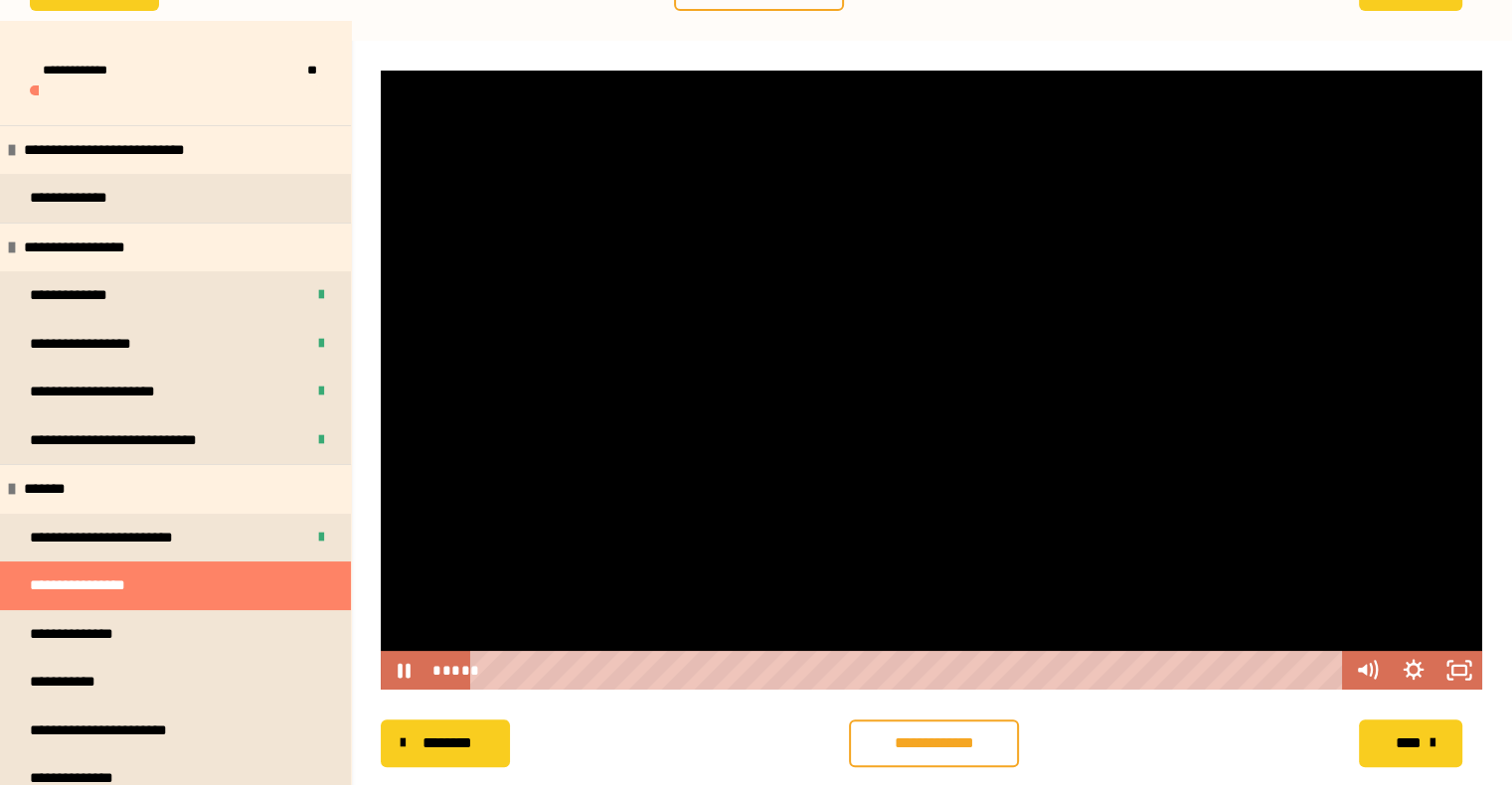 click at bounding box center [931, 380] 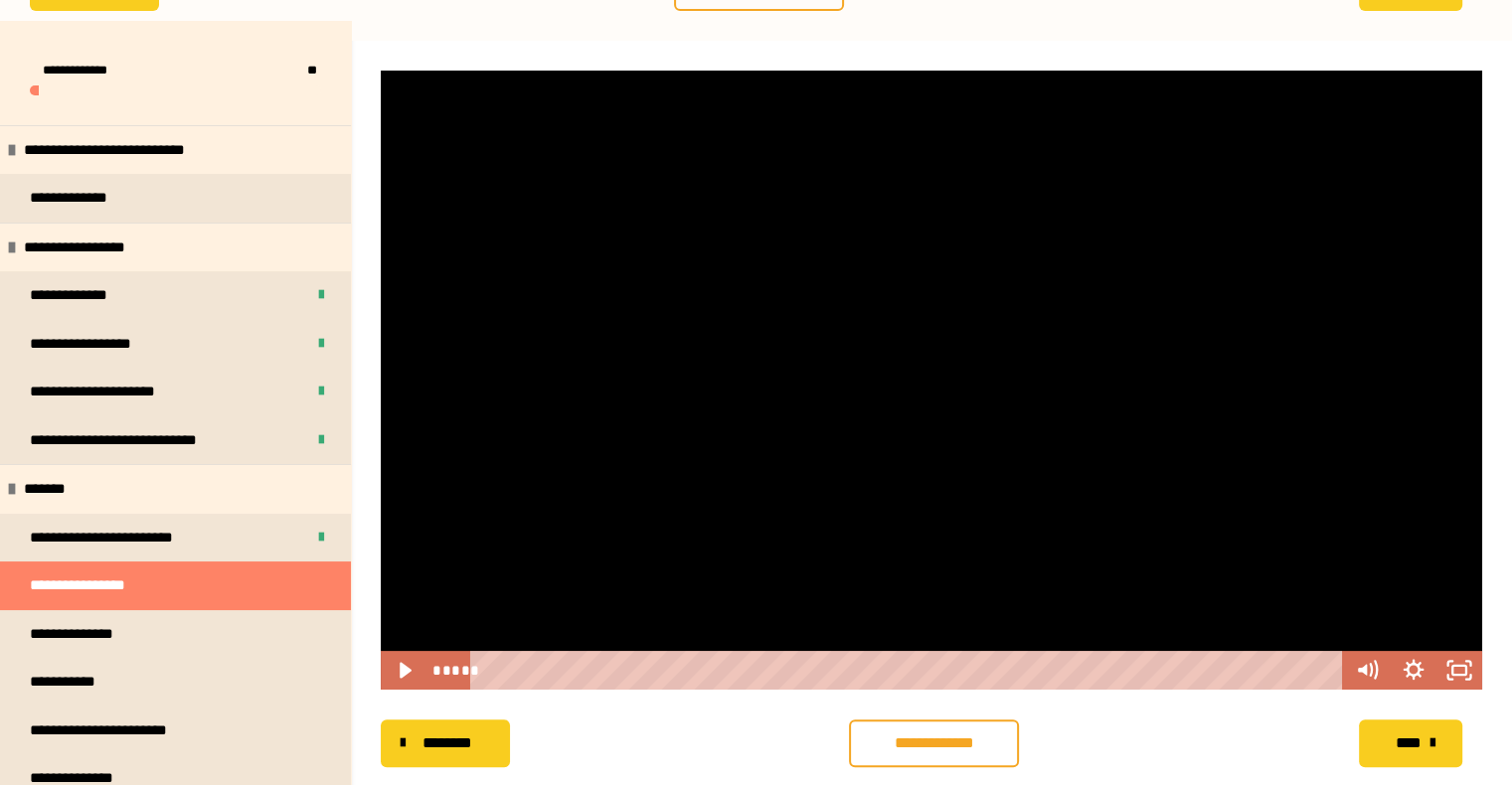 click at bounding box center (931, 380) 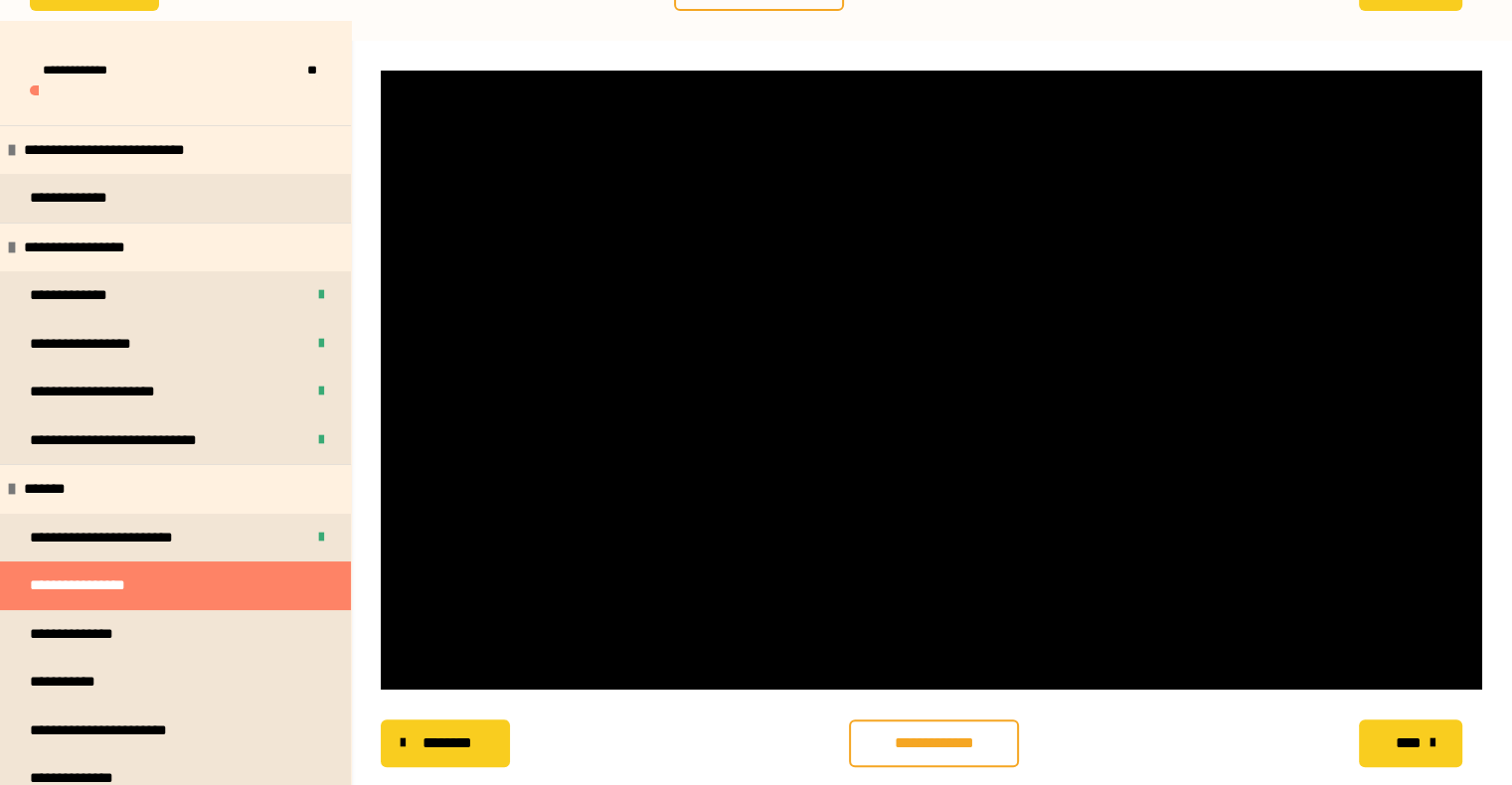 click on "**********" at bounding box center [933, 743] 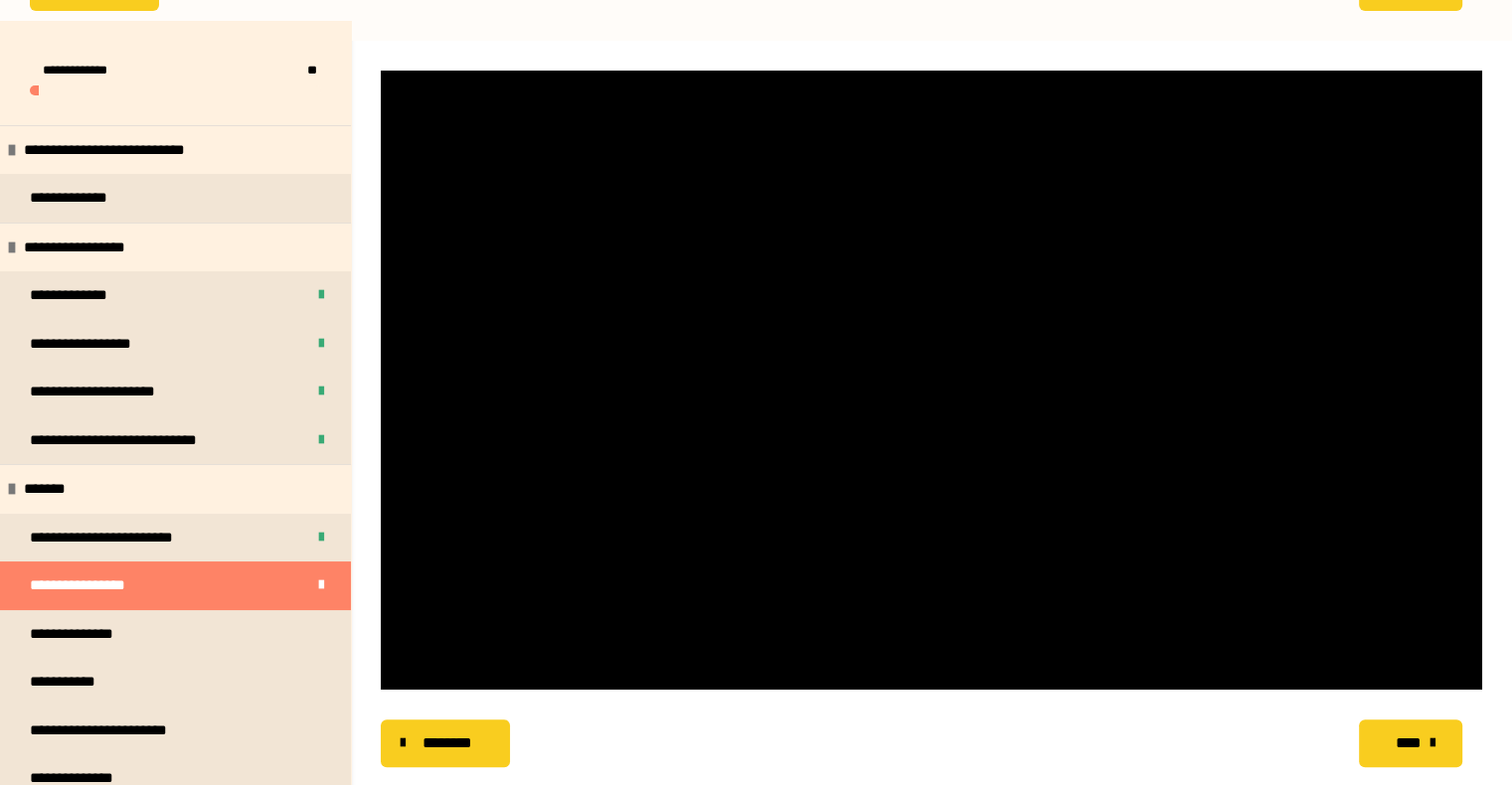 click on "****" at bounding box center [1408, 743] 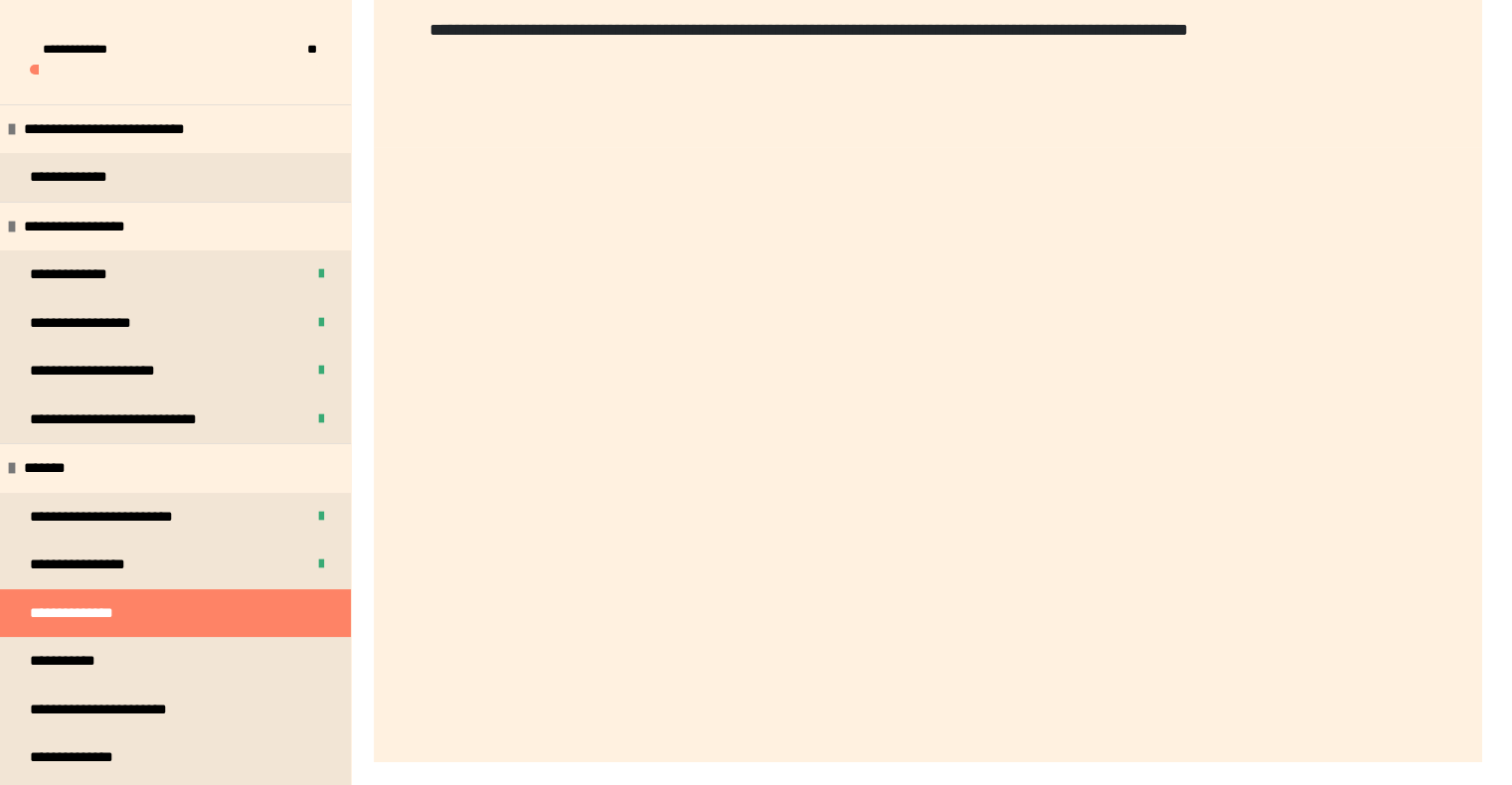 scroll, scrollTop: 552, scrollLeft: 0, axis: vertical 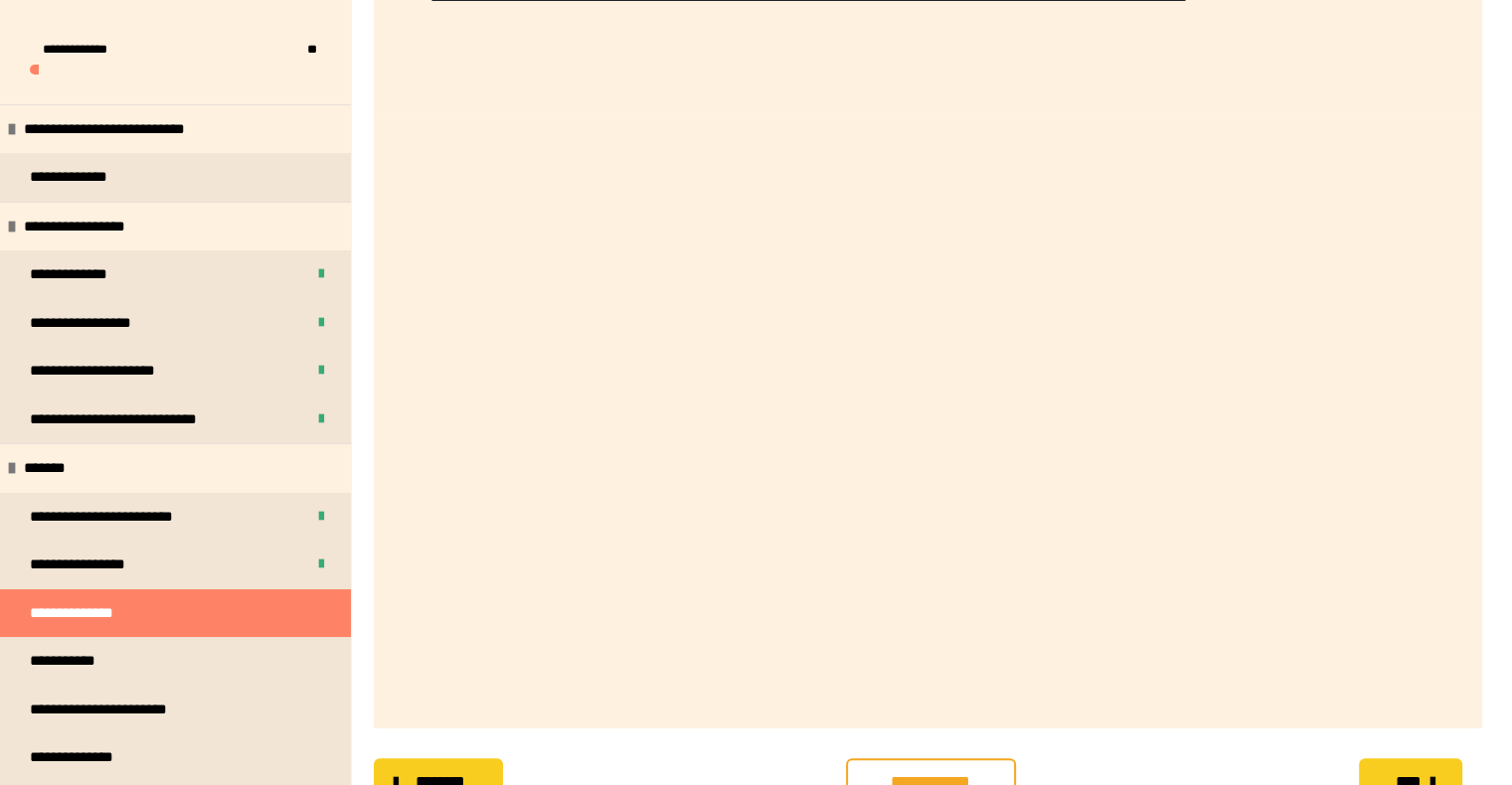 click on "**********" at bounding box center [930, 782] 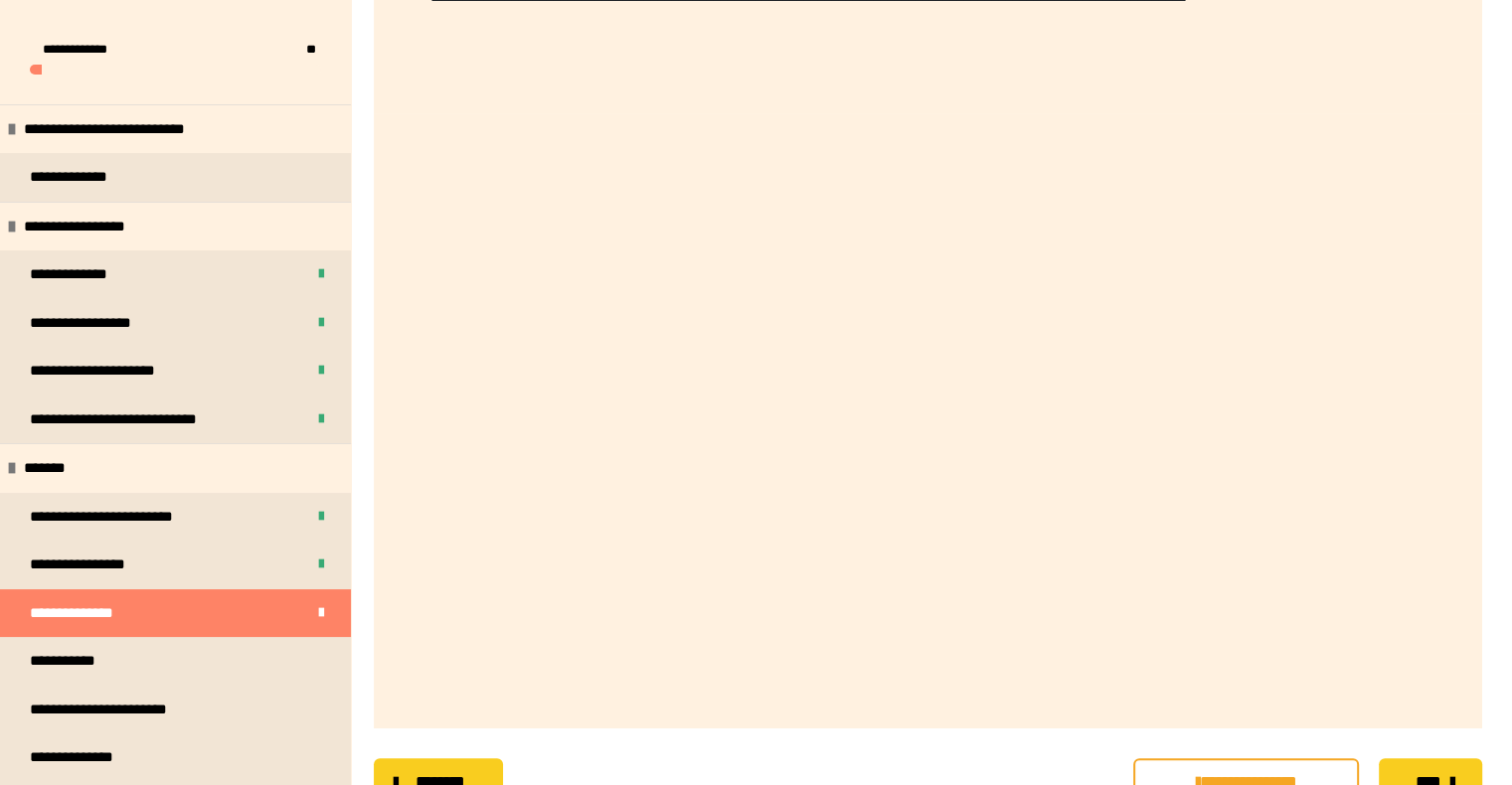 click on "****" at bounding box center (1430, 782) 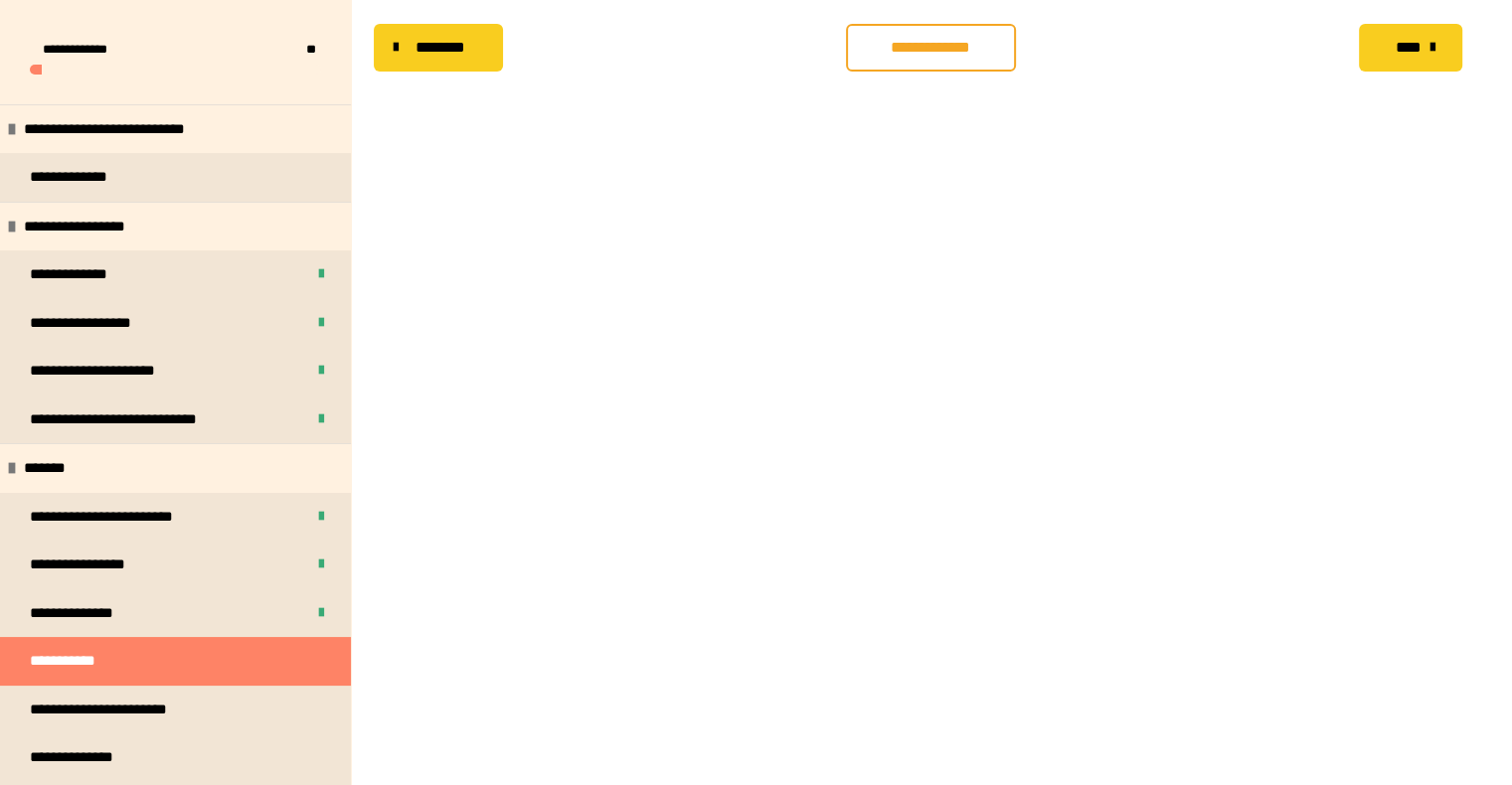 scroll, scrollTop: 354, scrollLeft: 0, axis: vertical 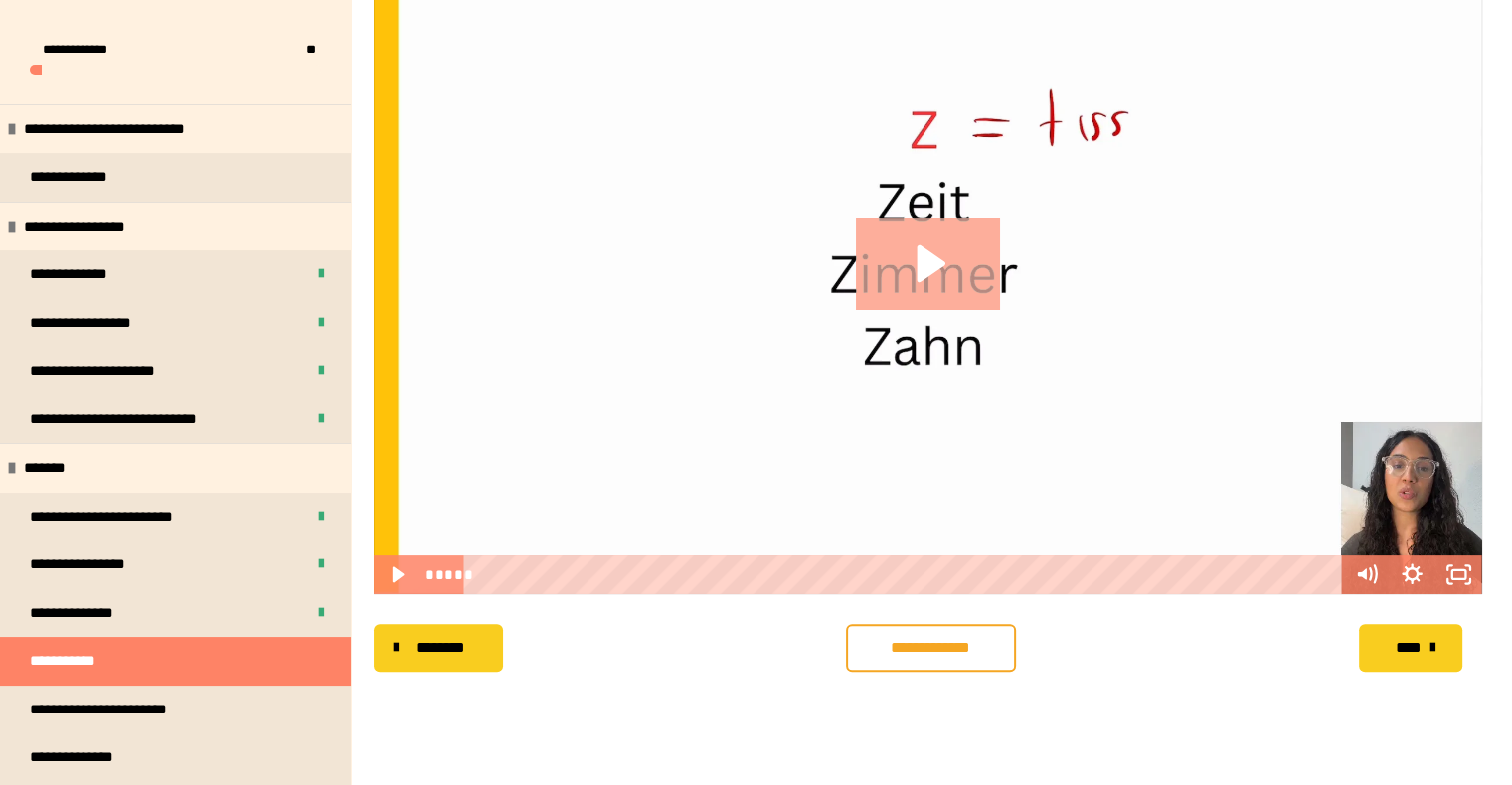 click 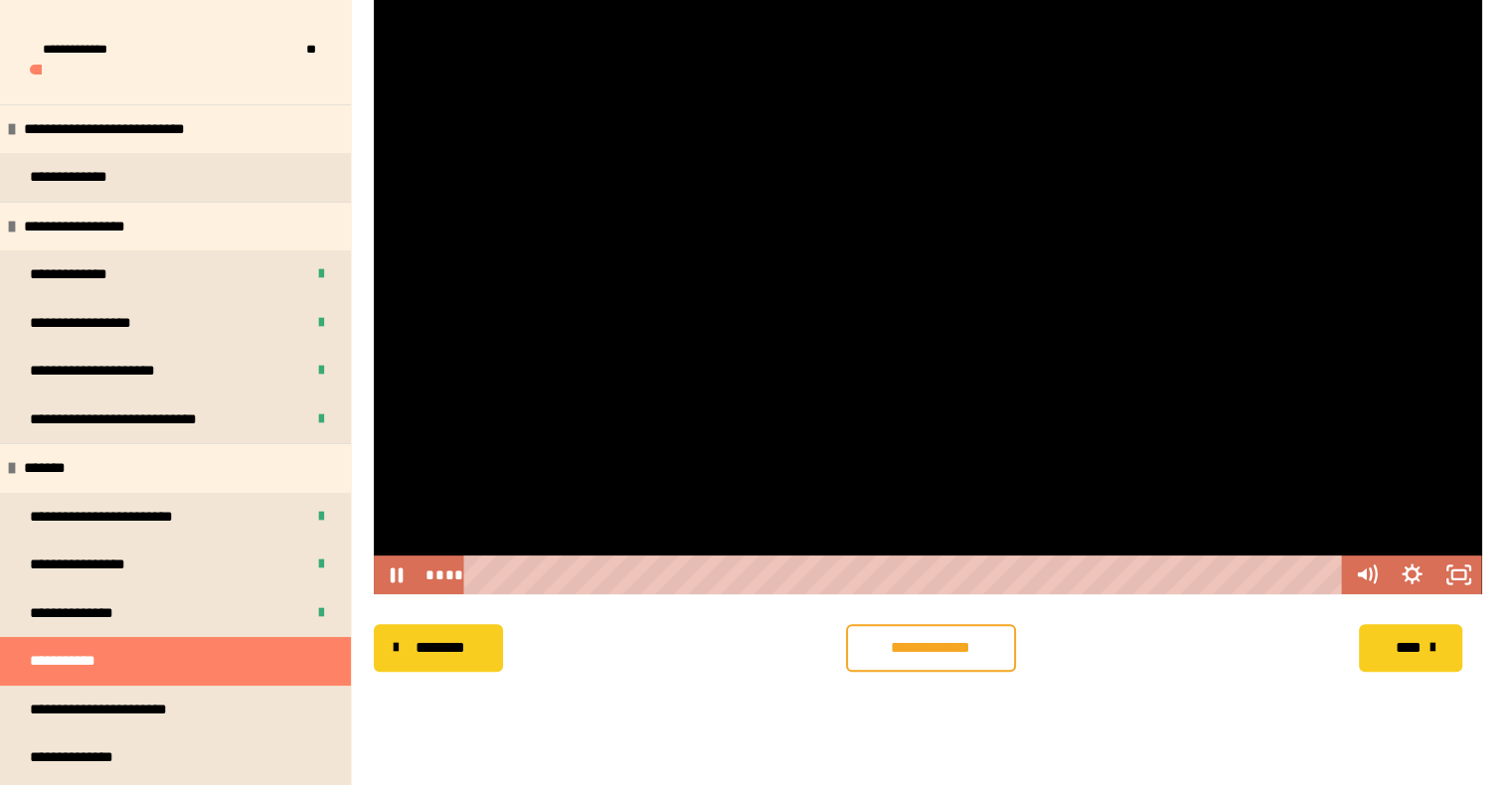 scroll, scrollTop: 254, scrollLeft: 0, axis: vertical 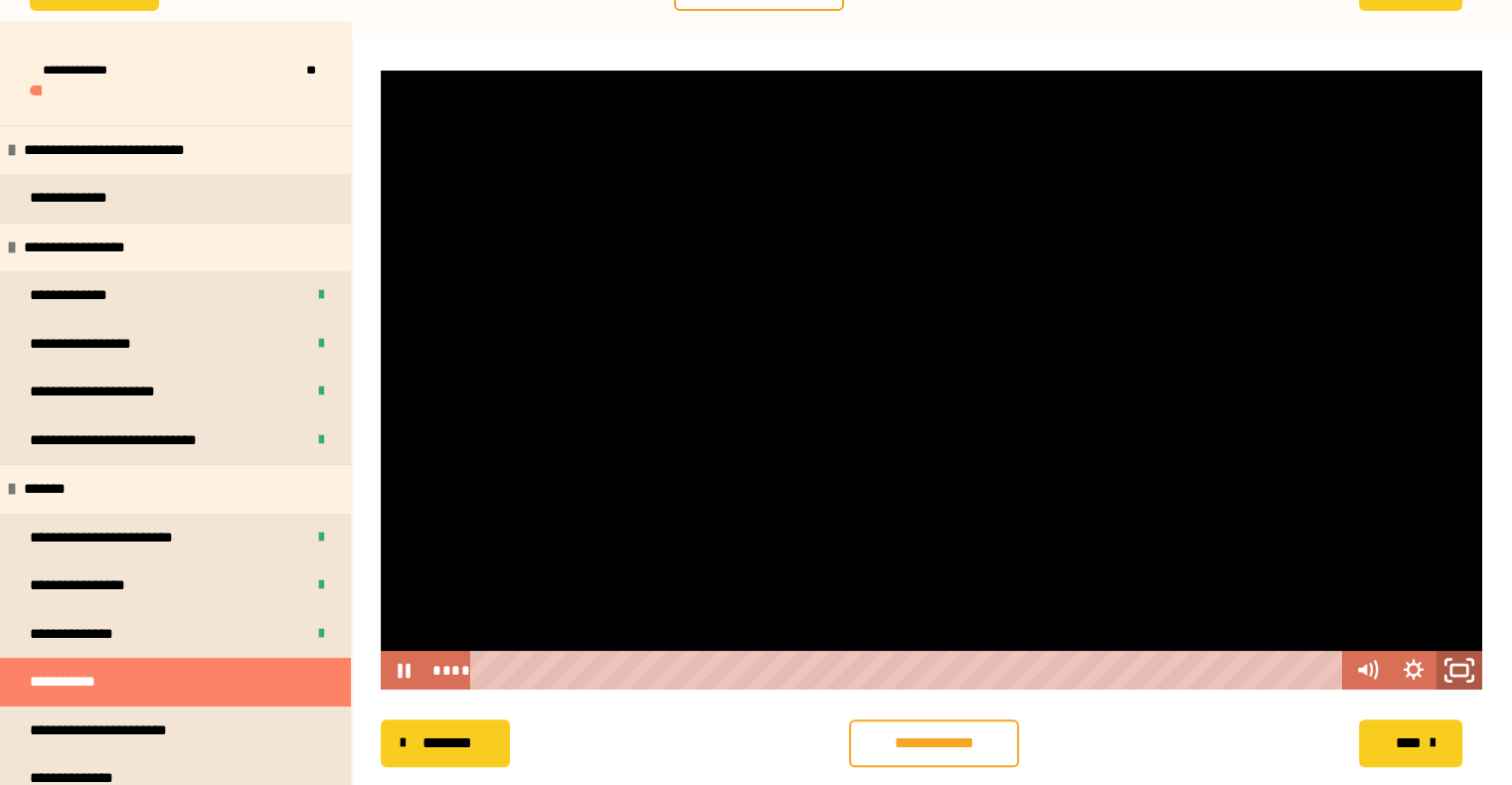click 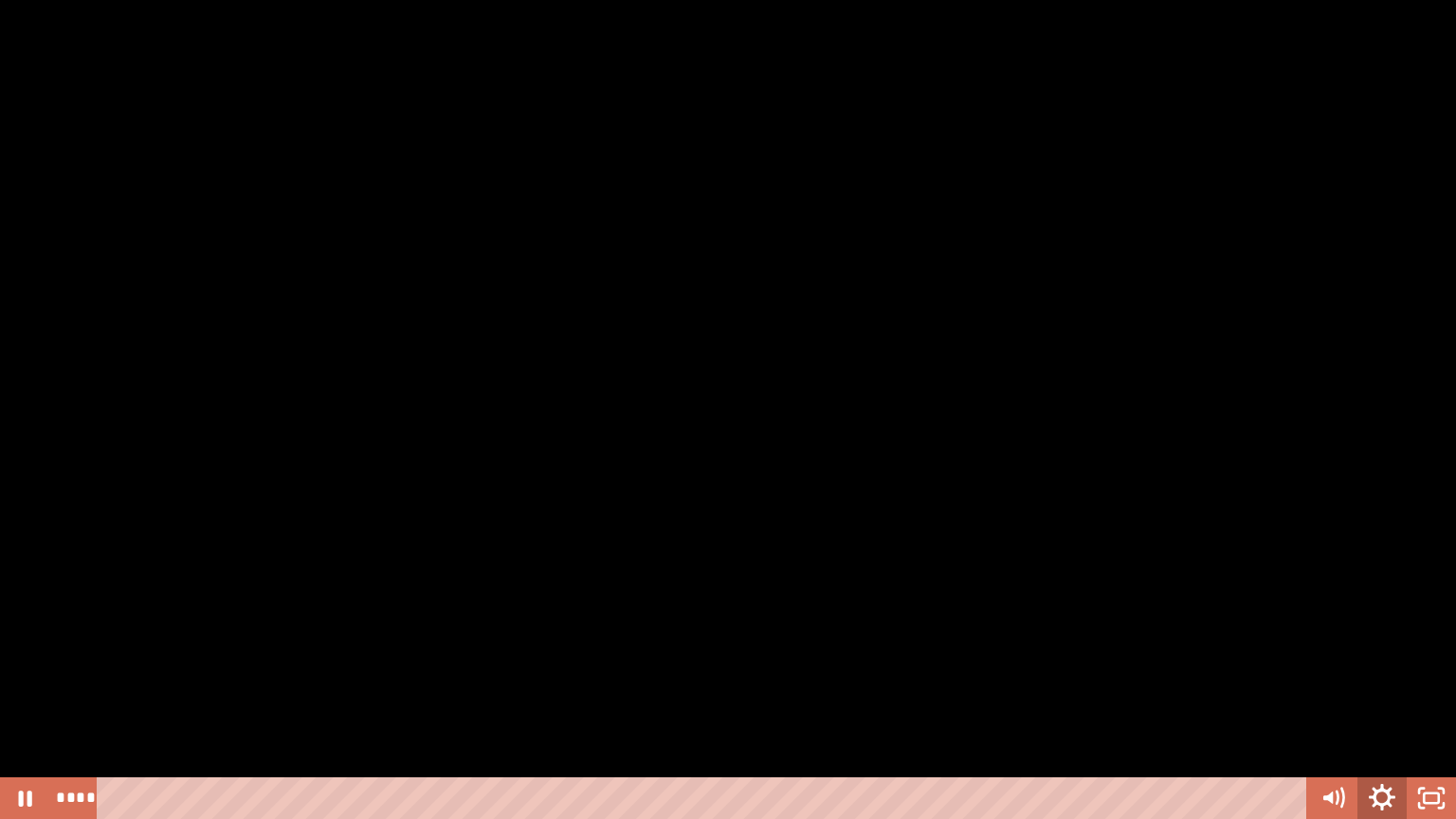 click 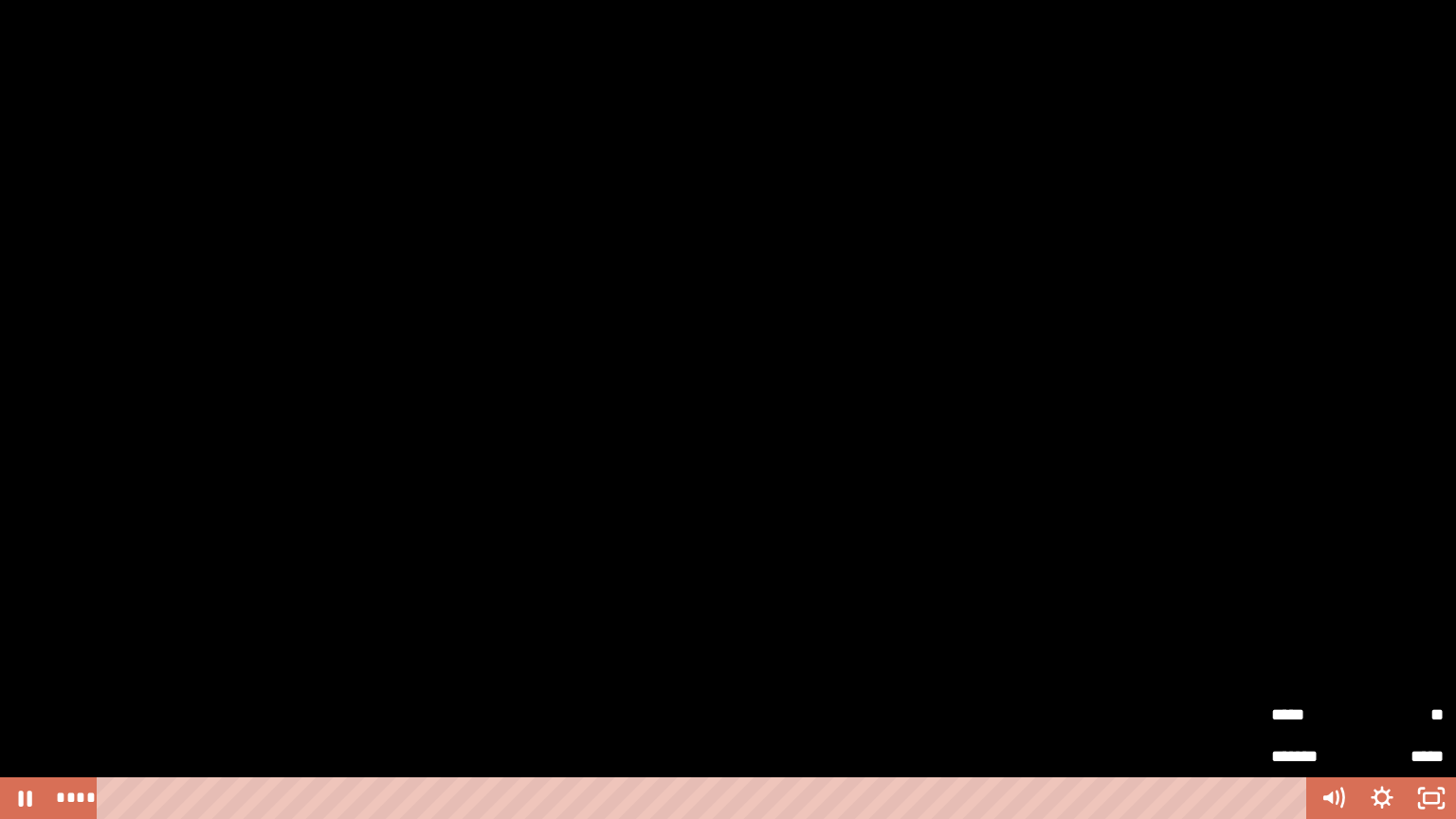 click on "*****" at bounding box center [1314, 715] 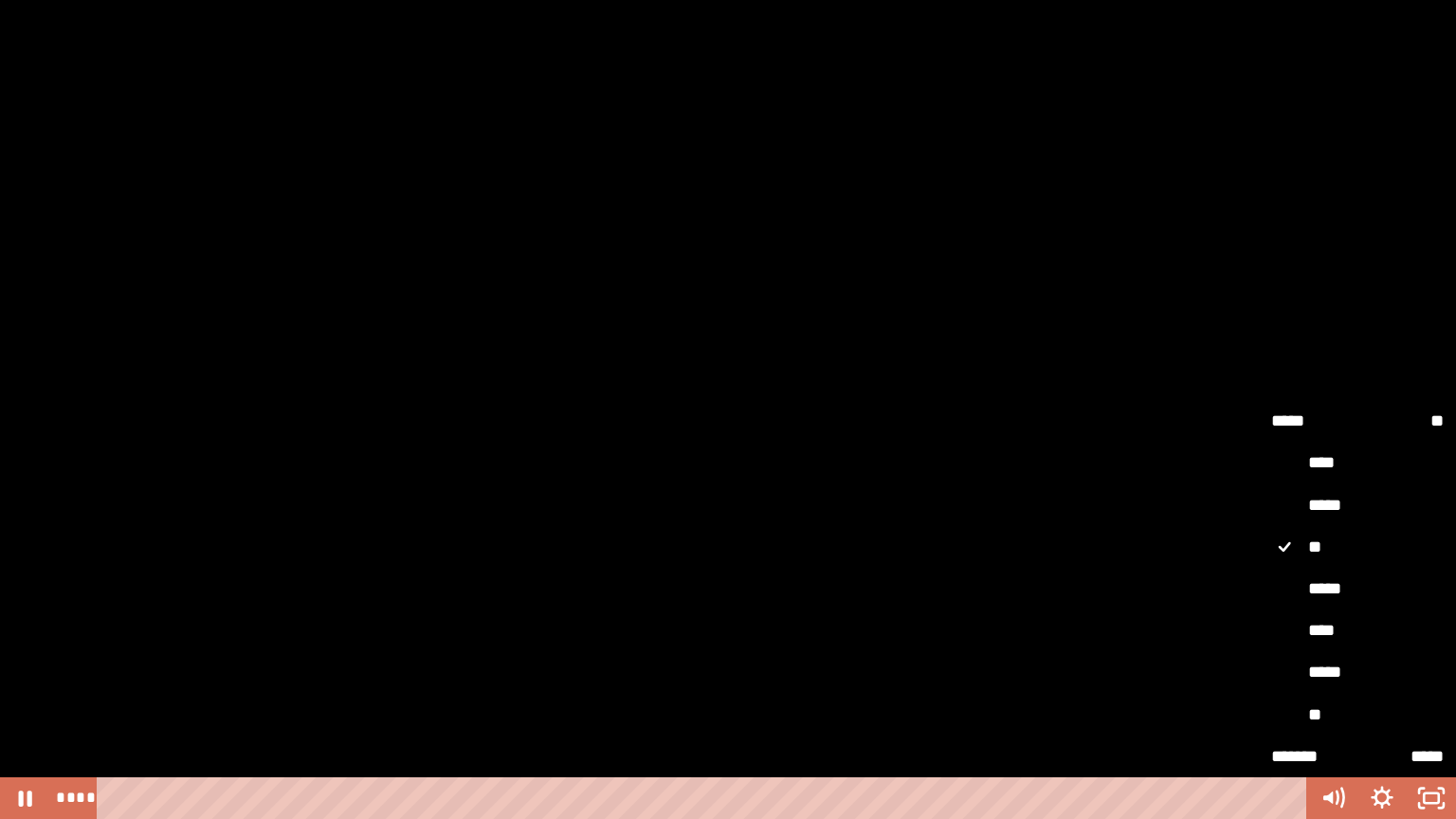 click on "****" at bounding box center (1357, 631) 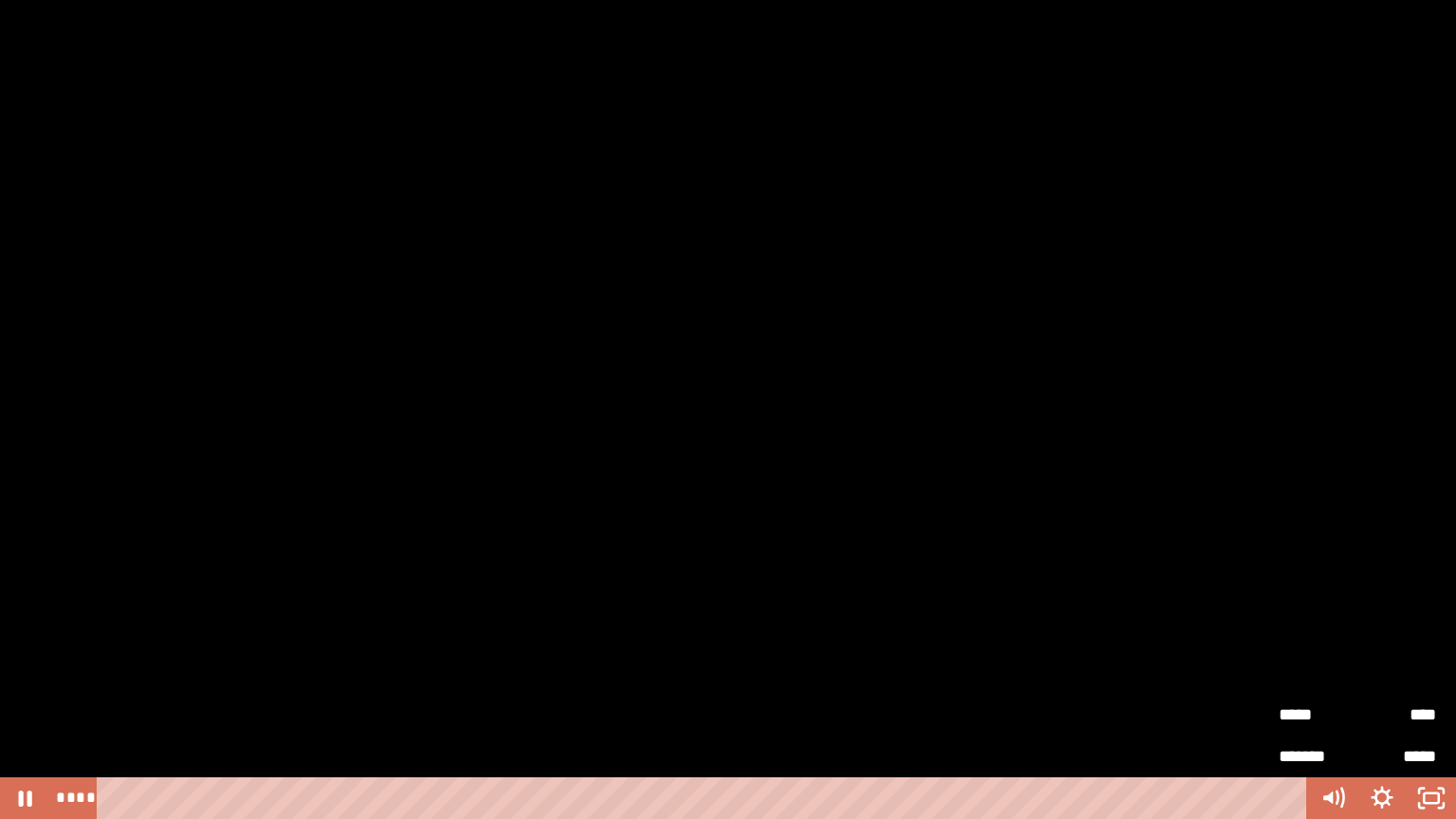 click at bounding box center (728, 410) 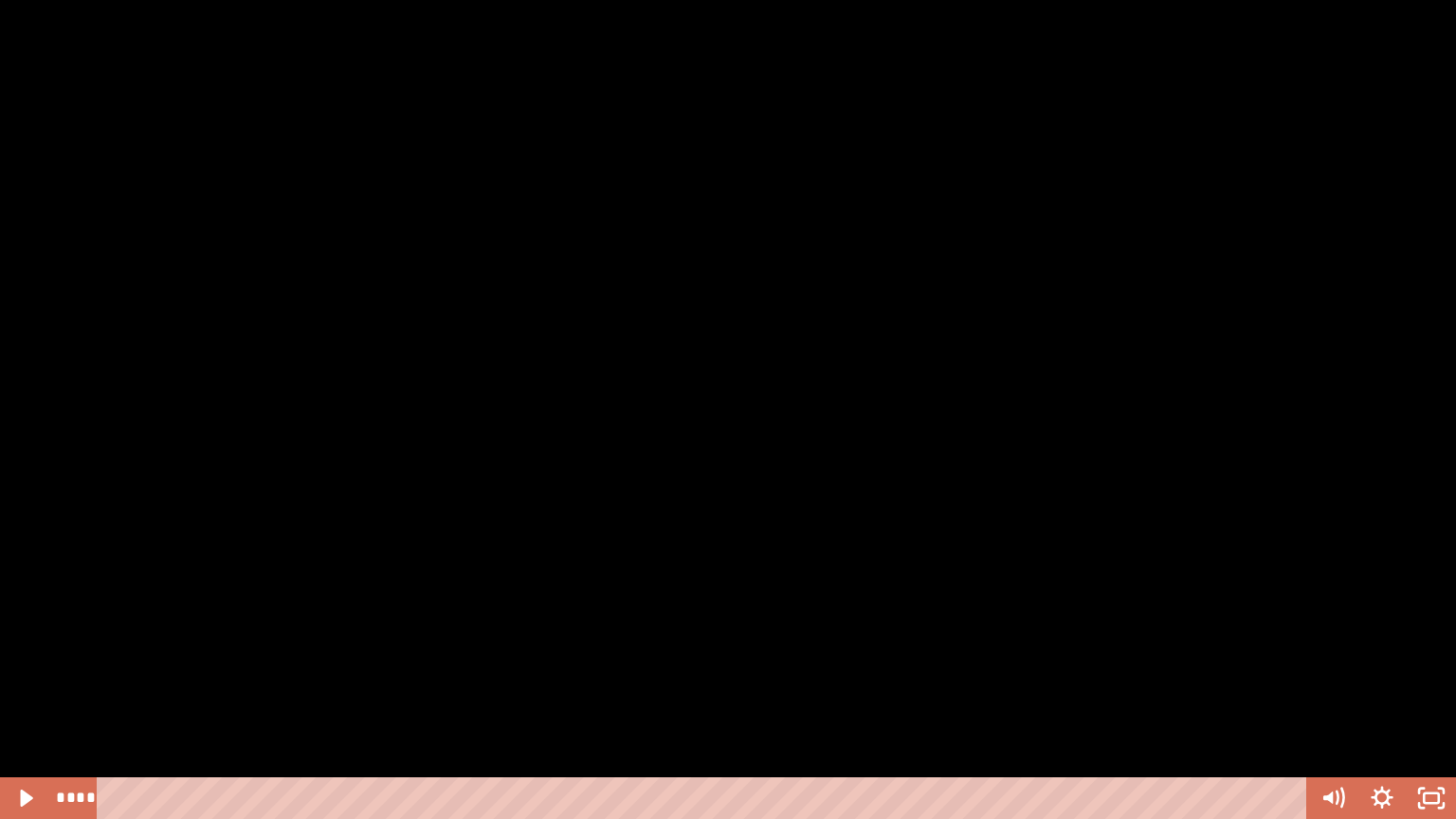 click at bounding box center [728, 410] 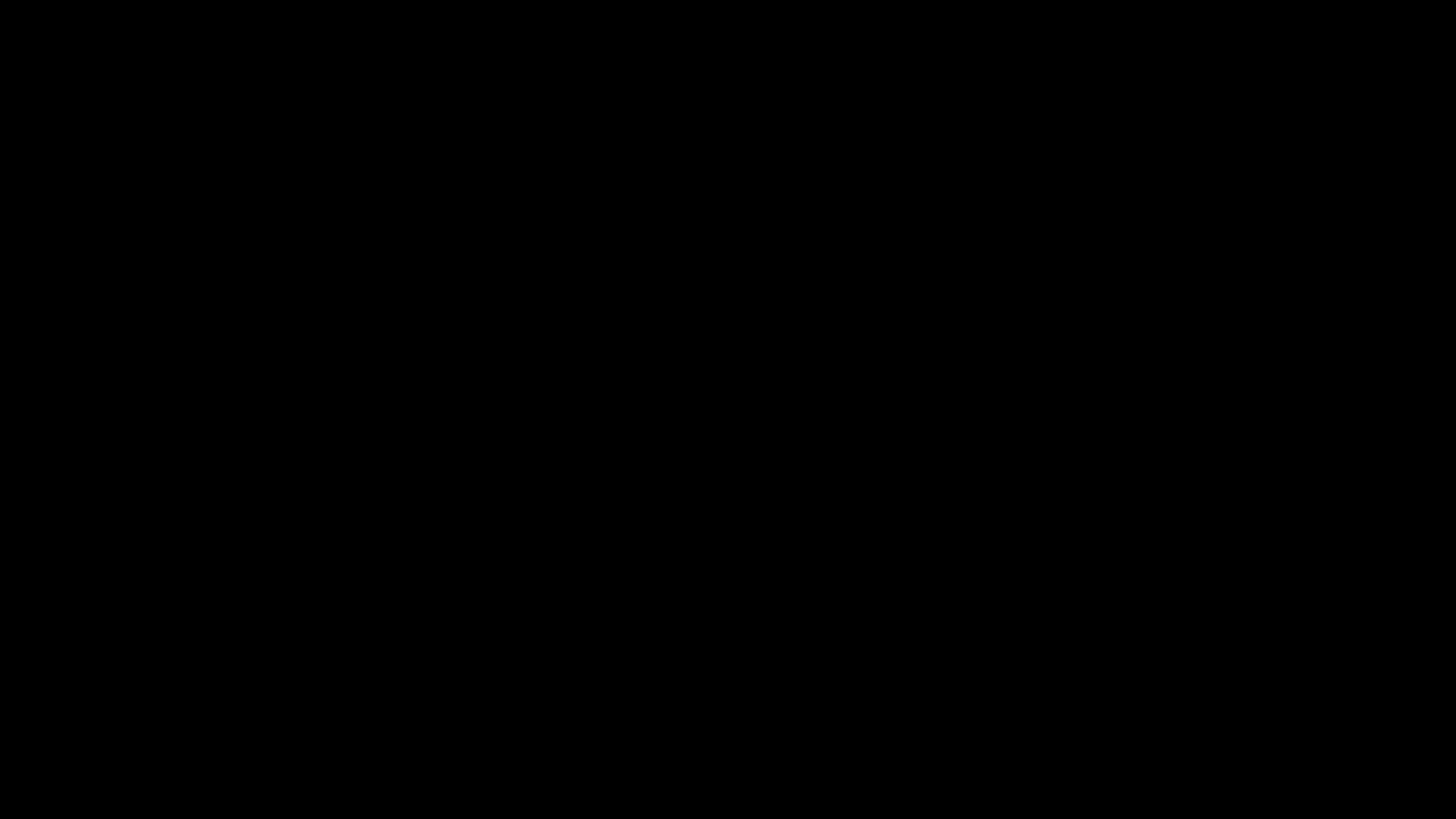 type 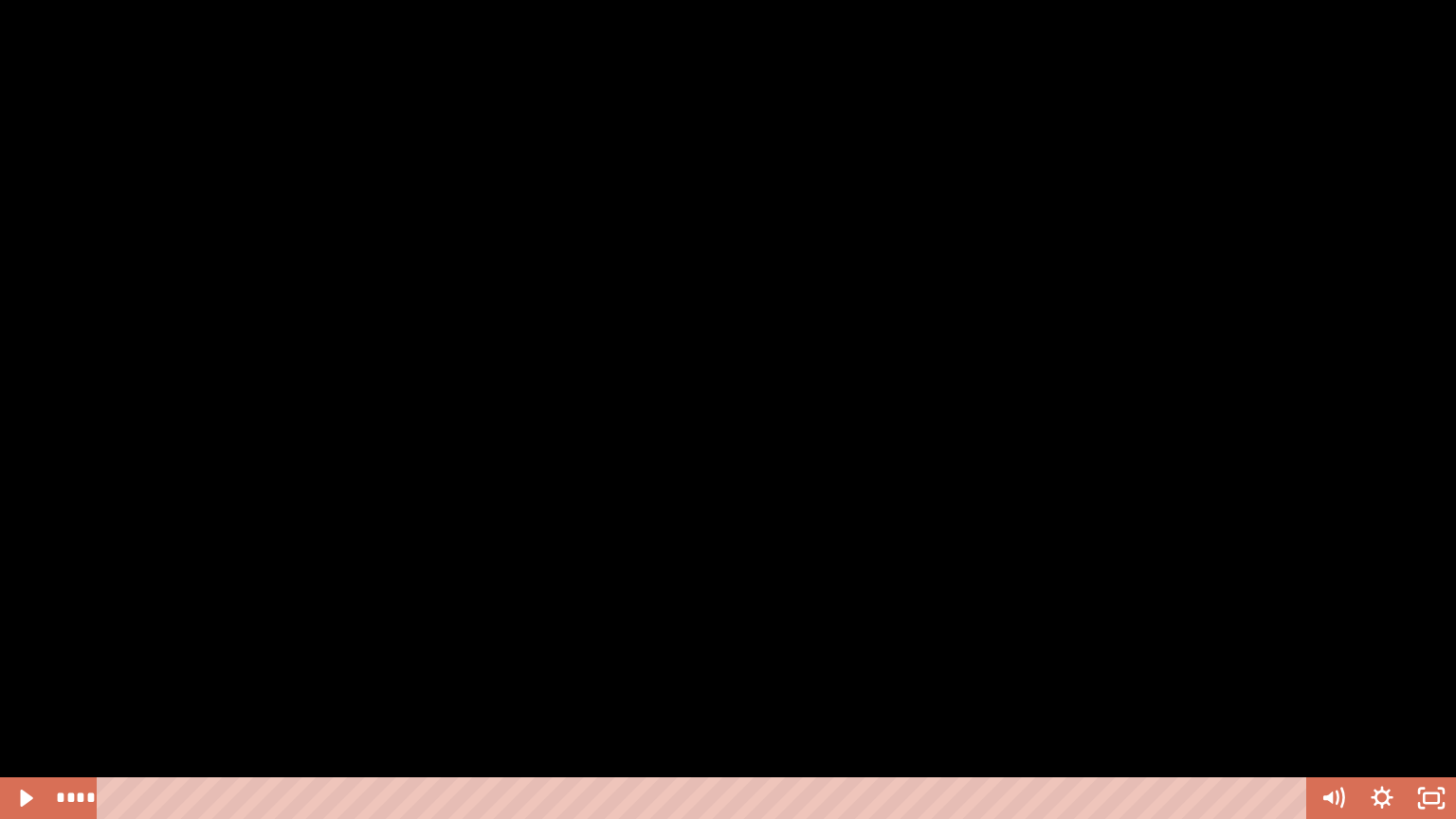 click at bounding box center [728, 410] 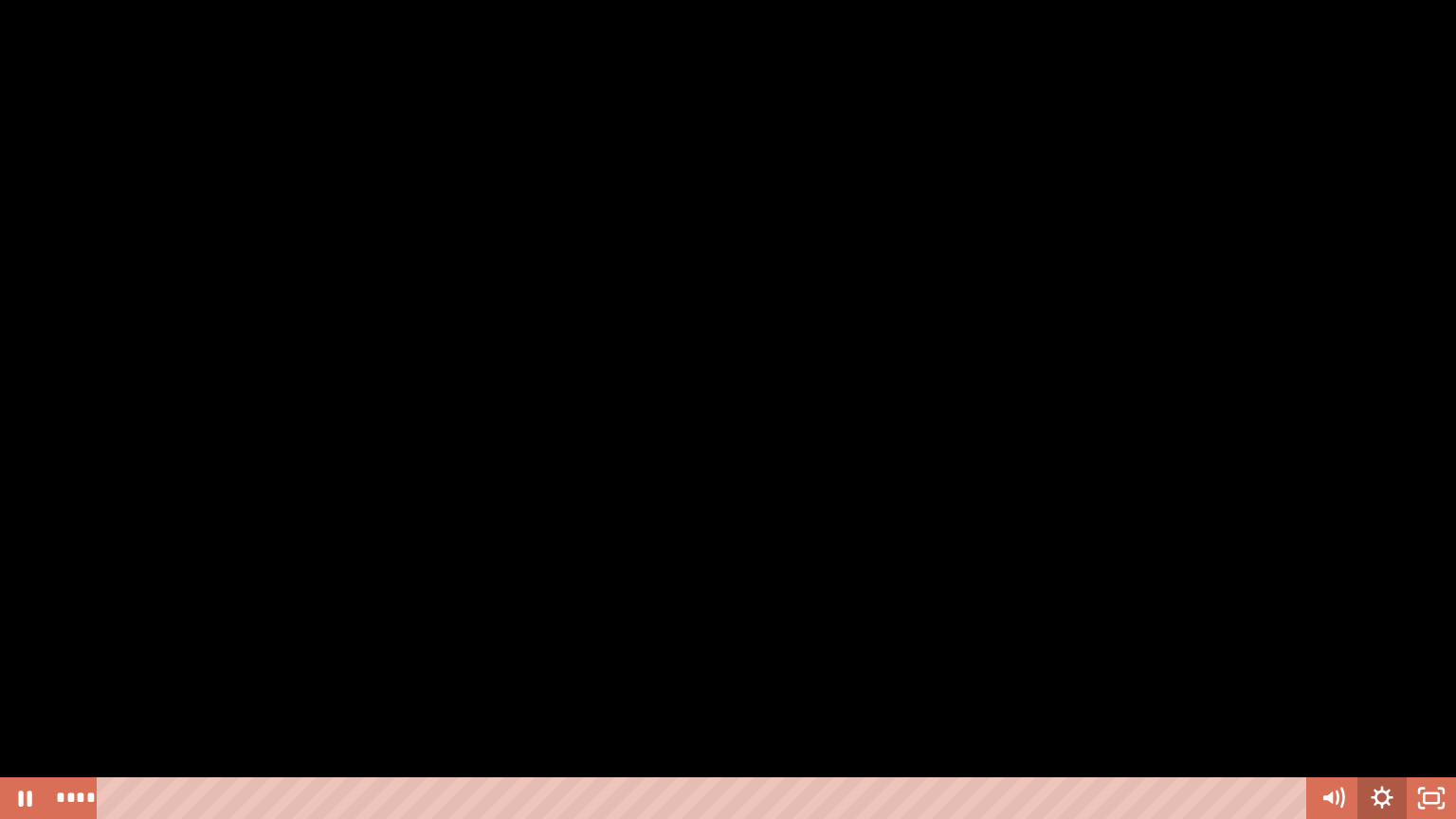 click 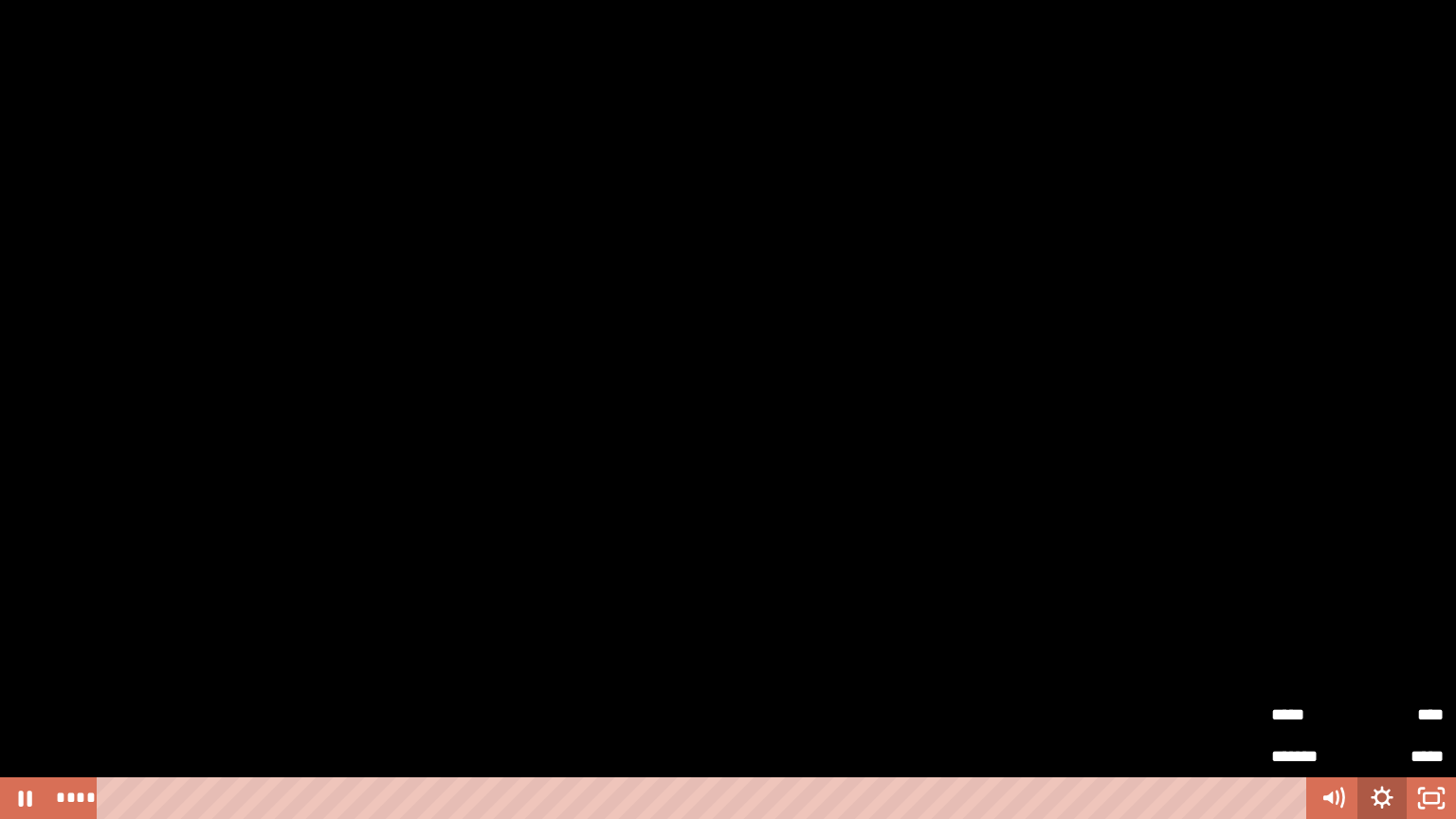 click 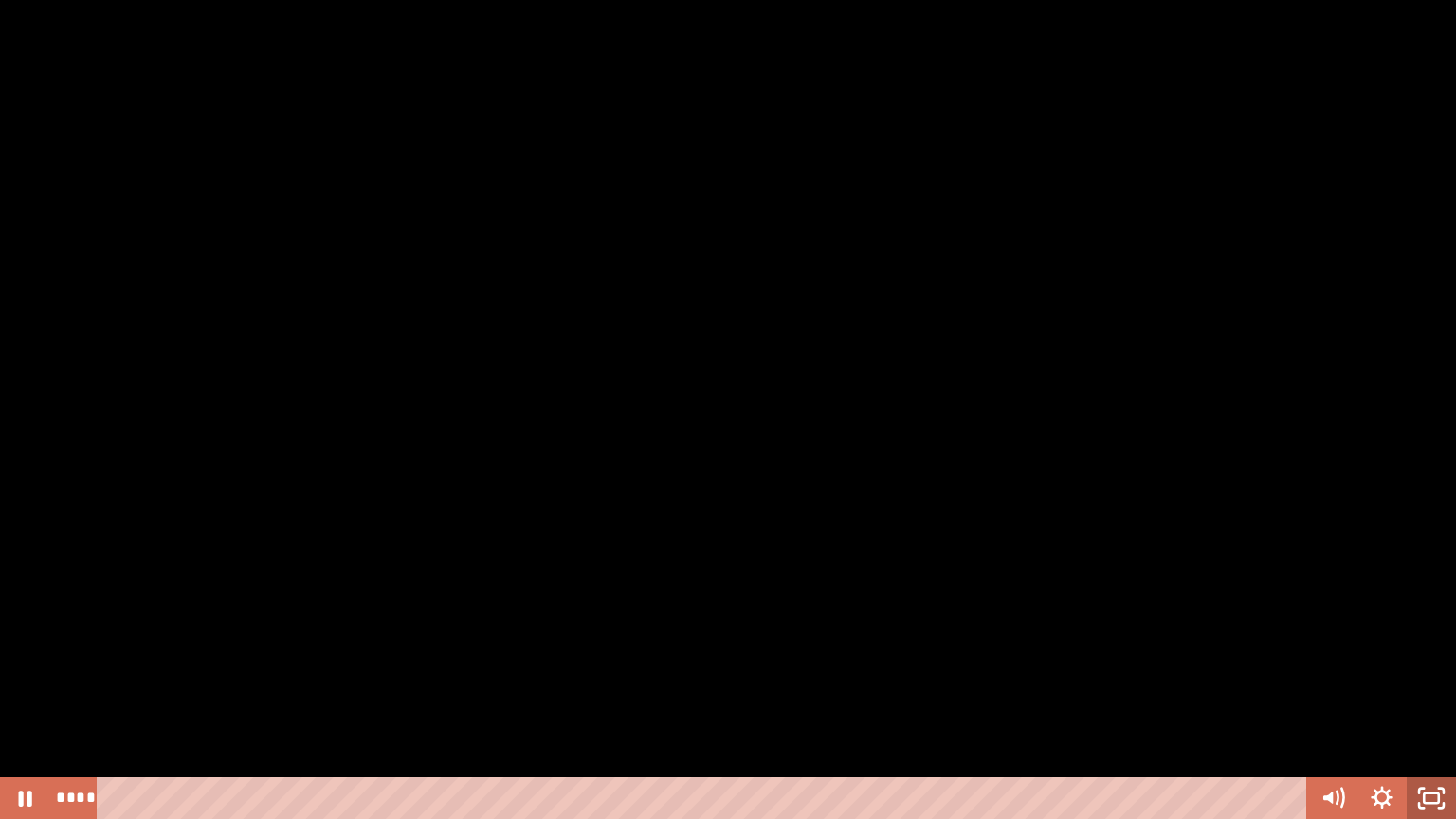 click 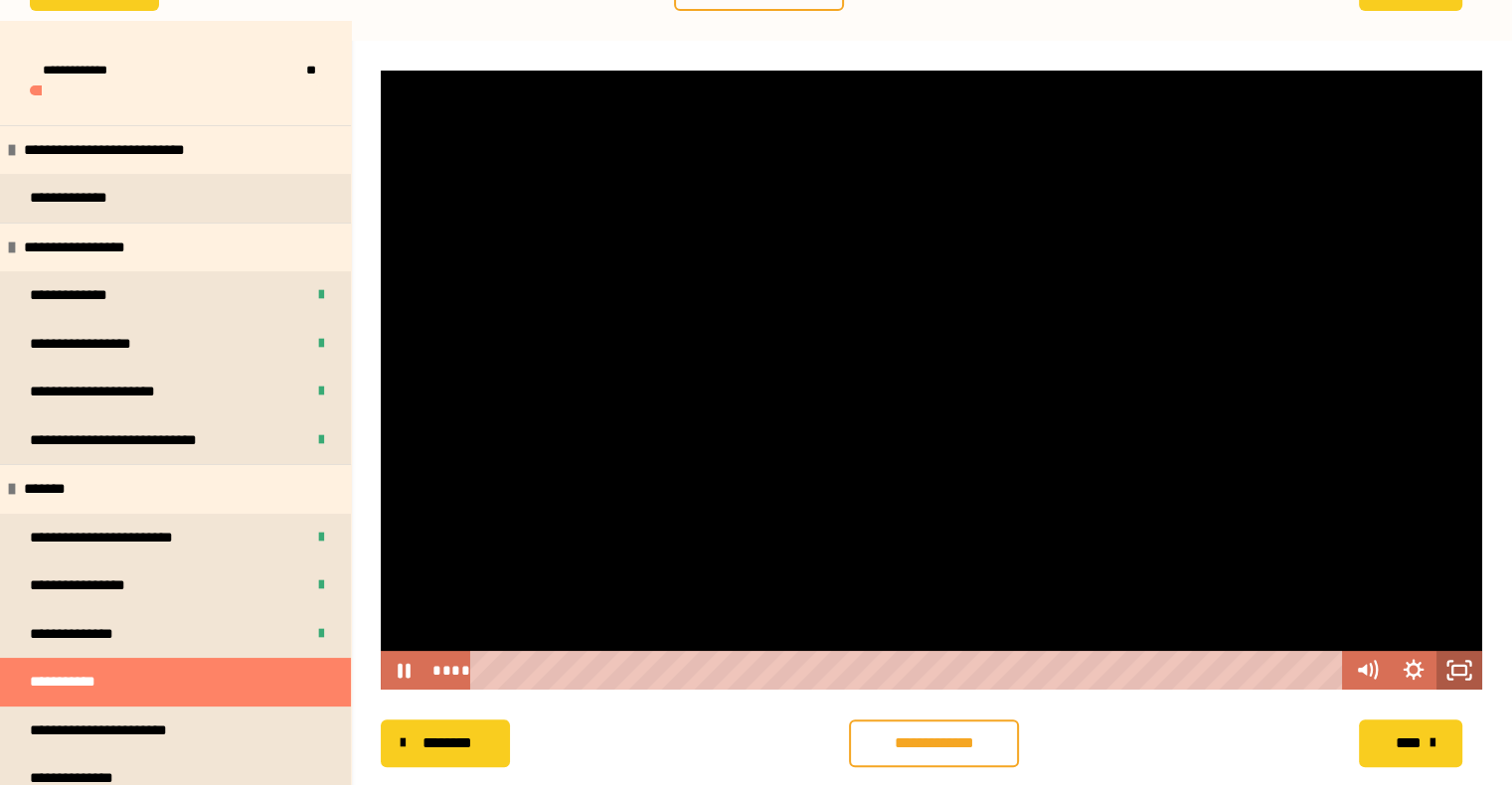 click 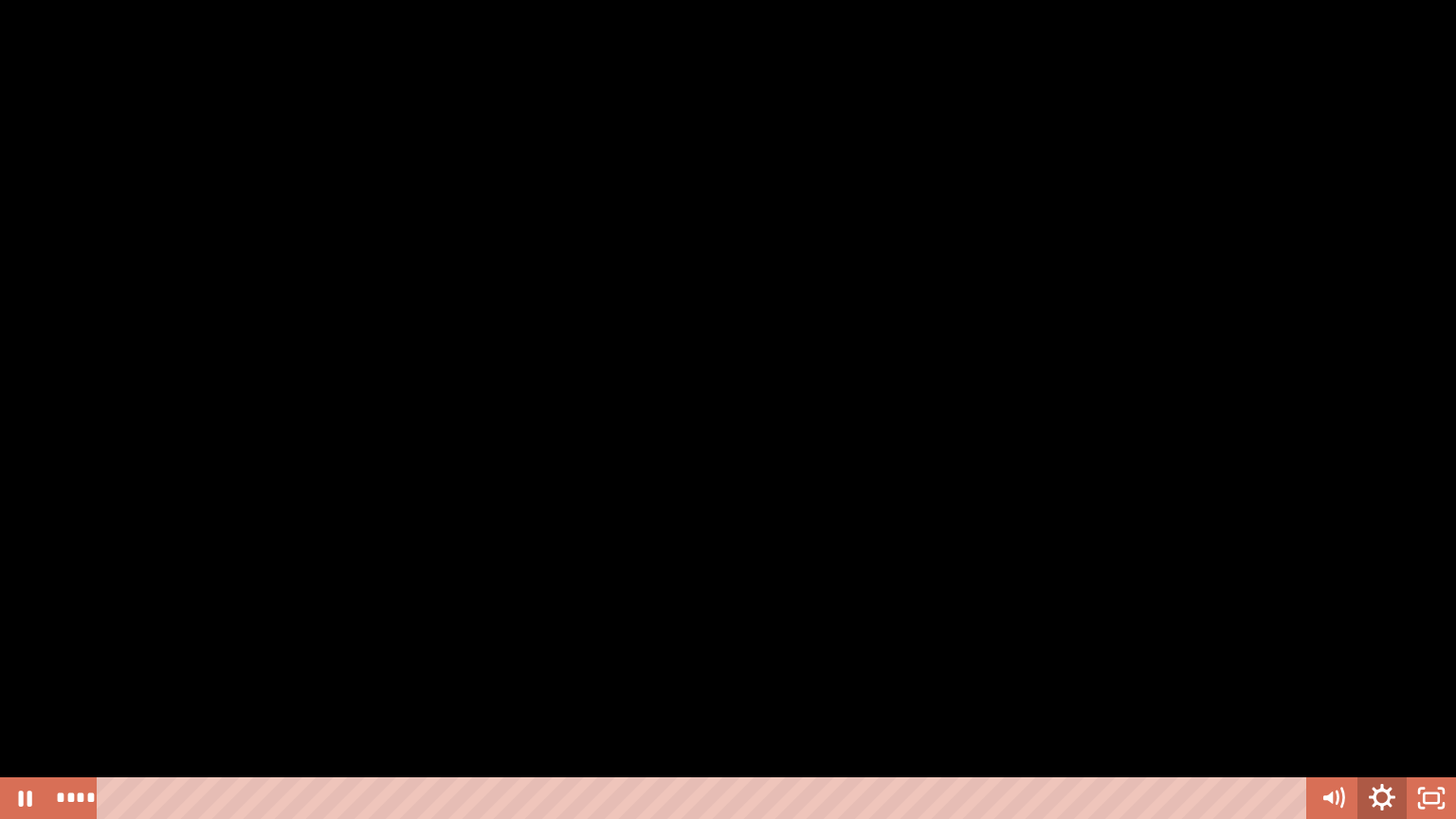 click 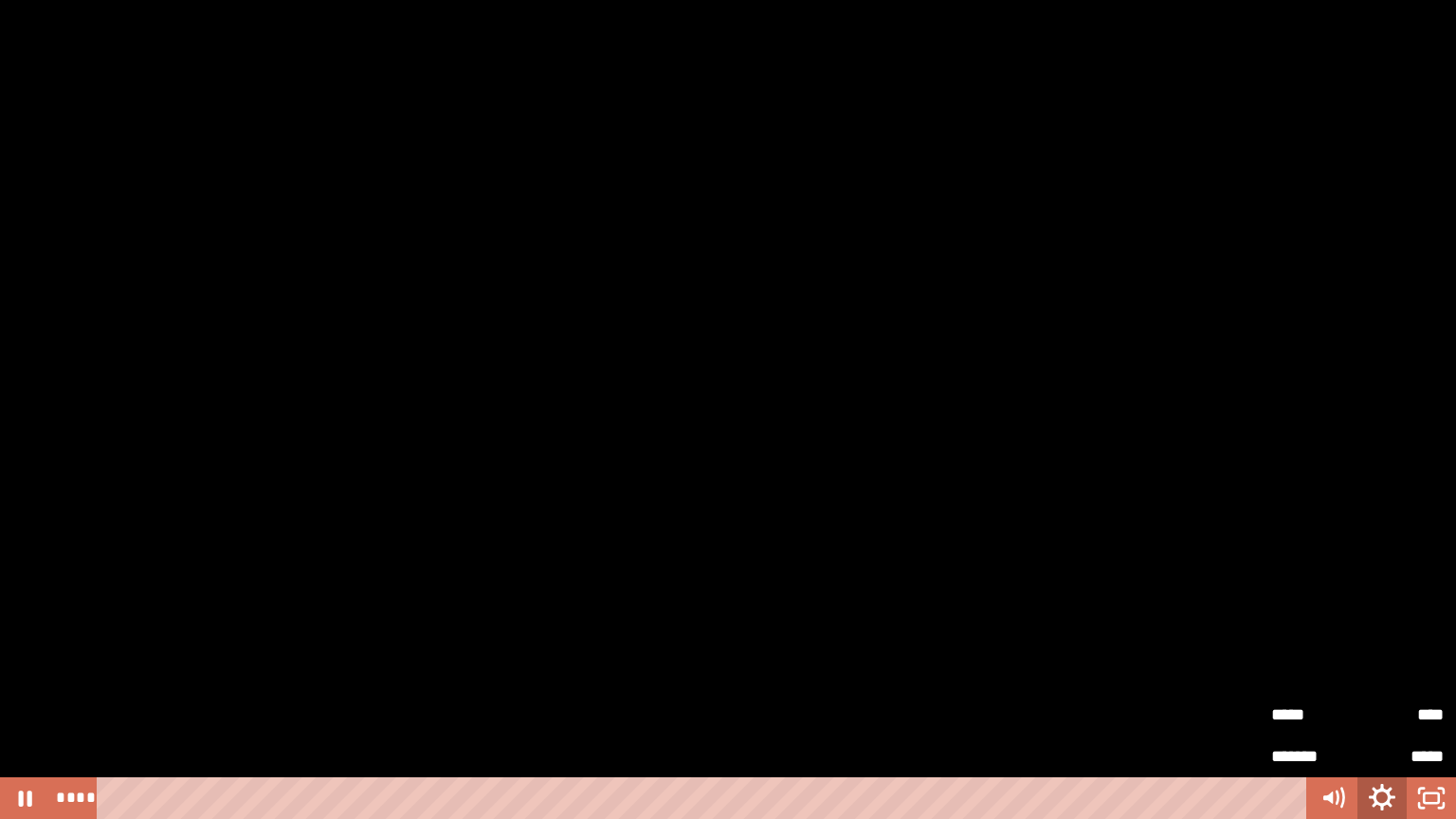 click 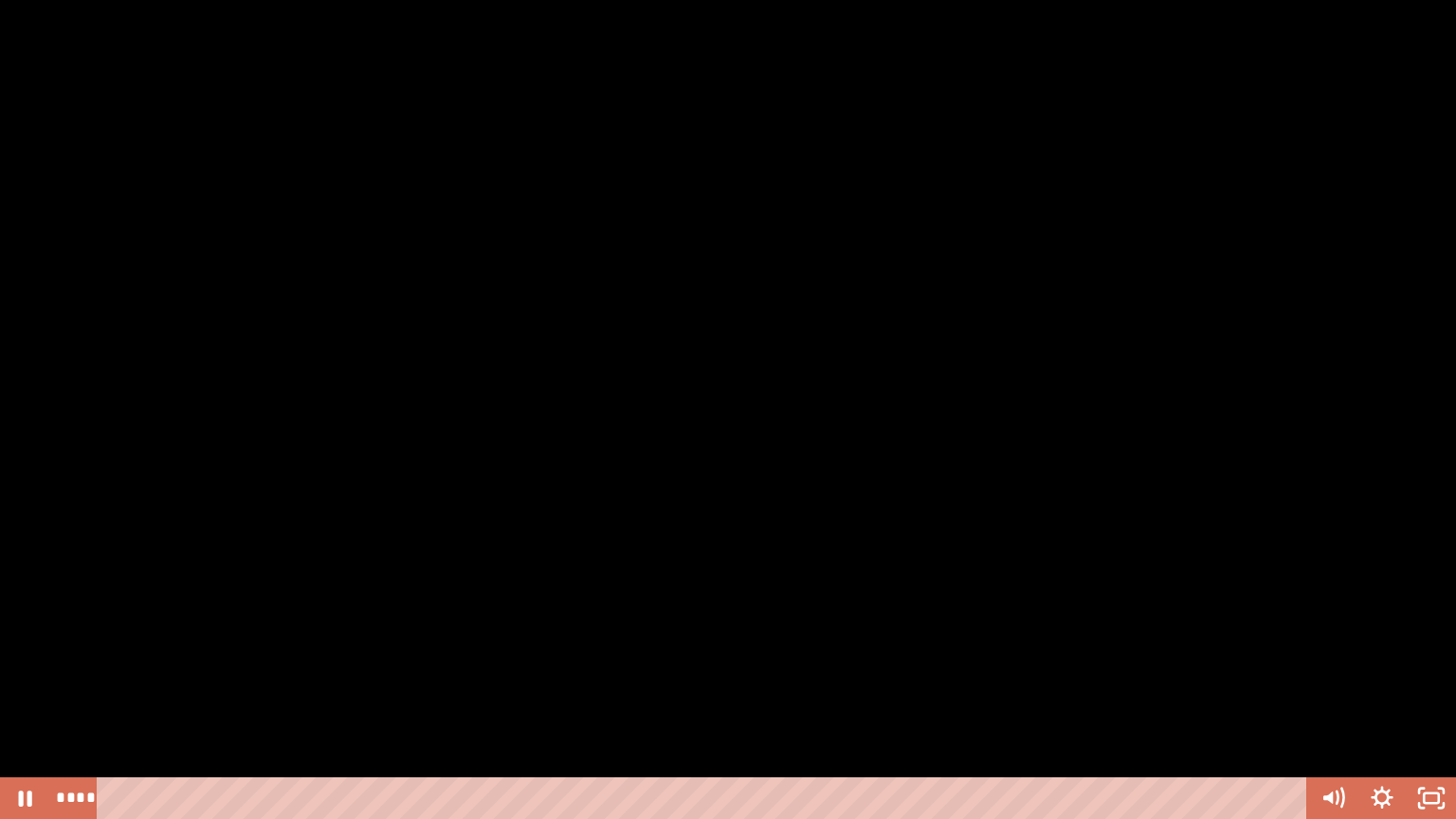 click at bounding box center (728, 410) 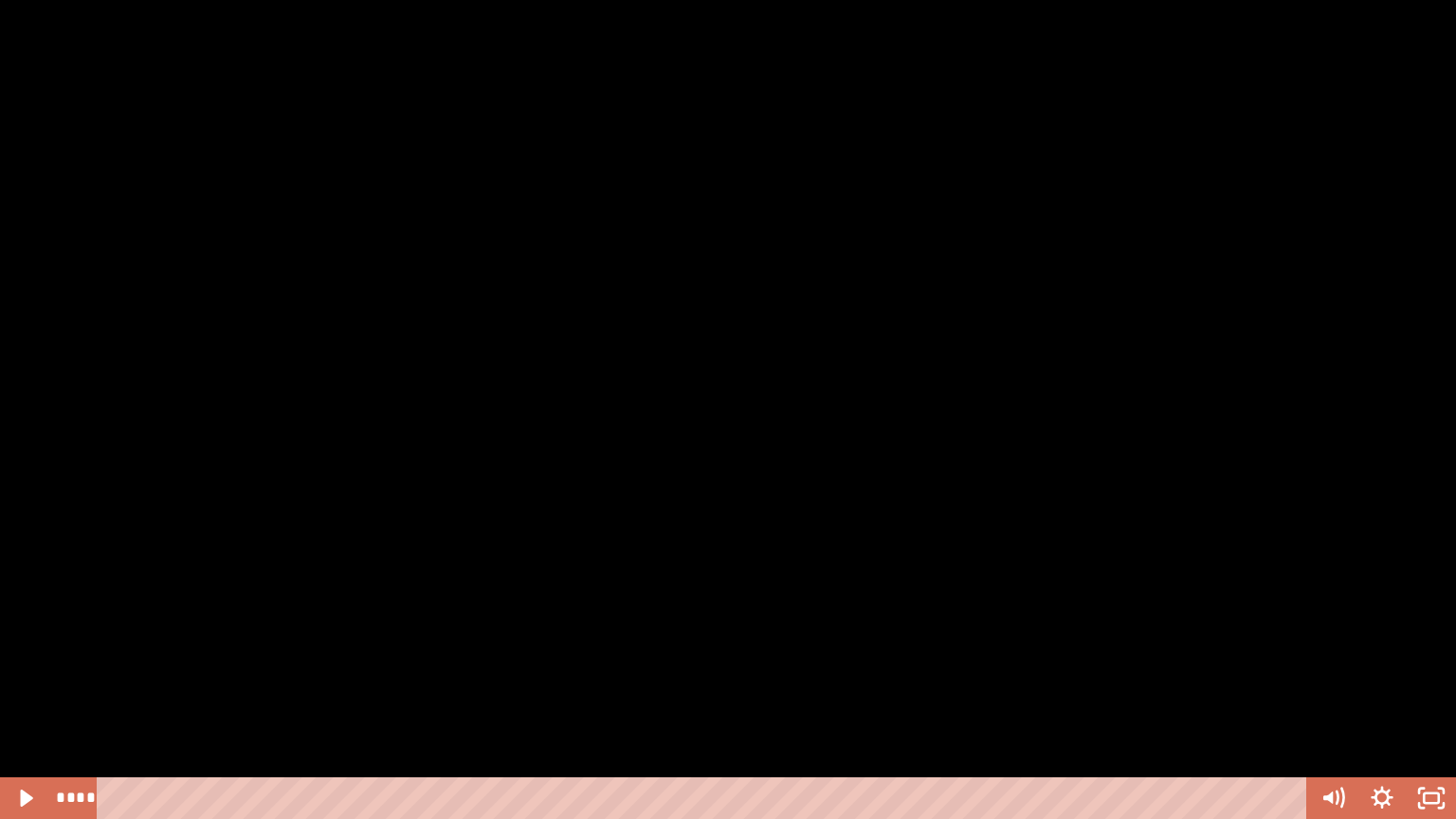 click at bounding box center [728, 410] 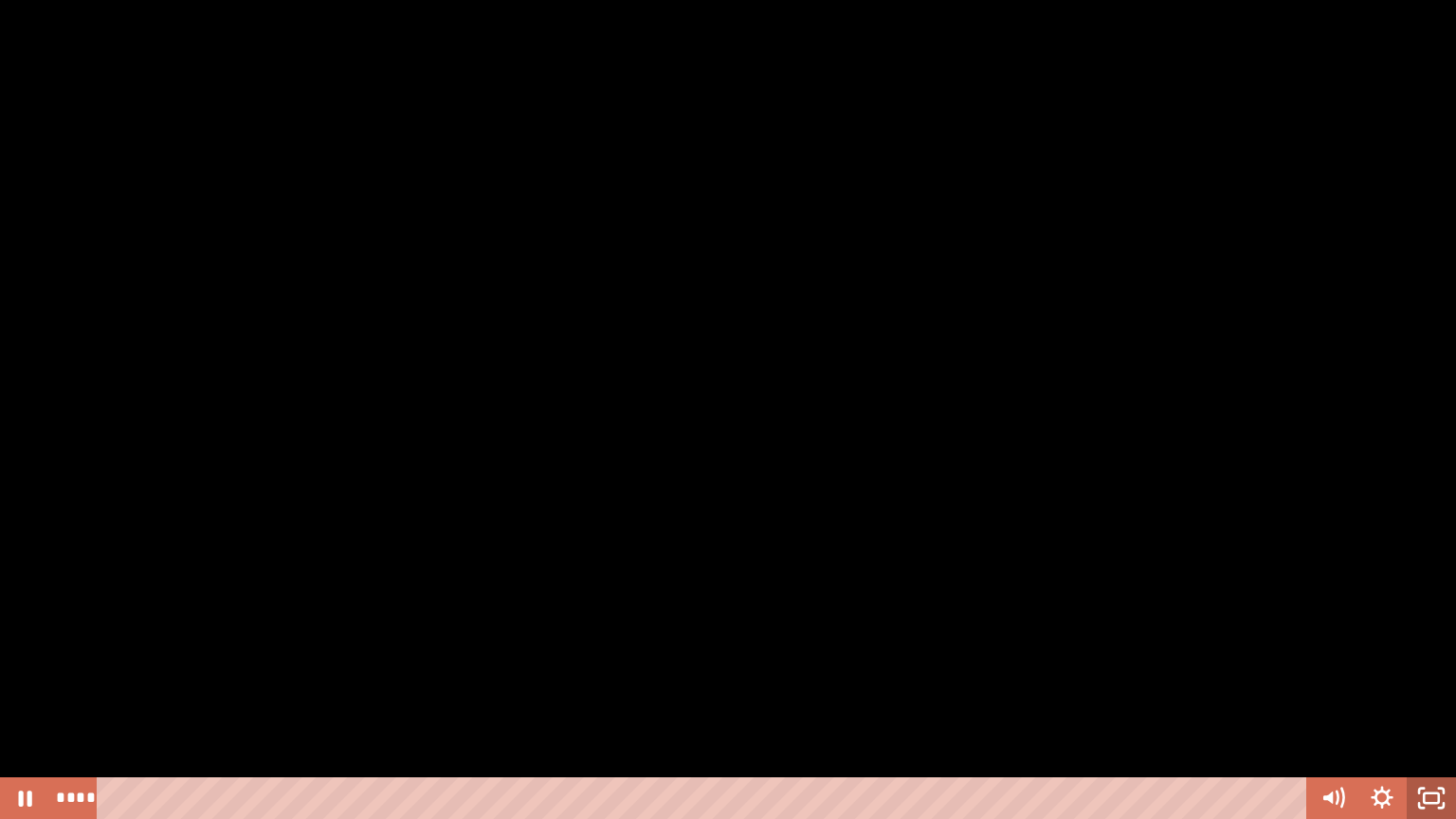 click 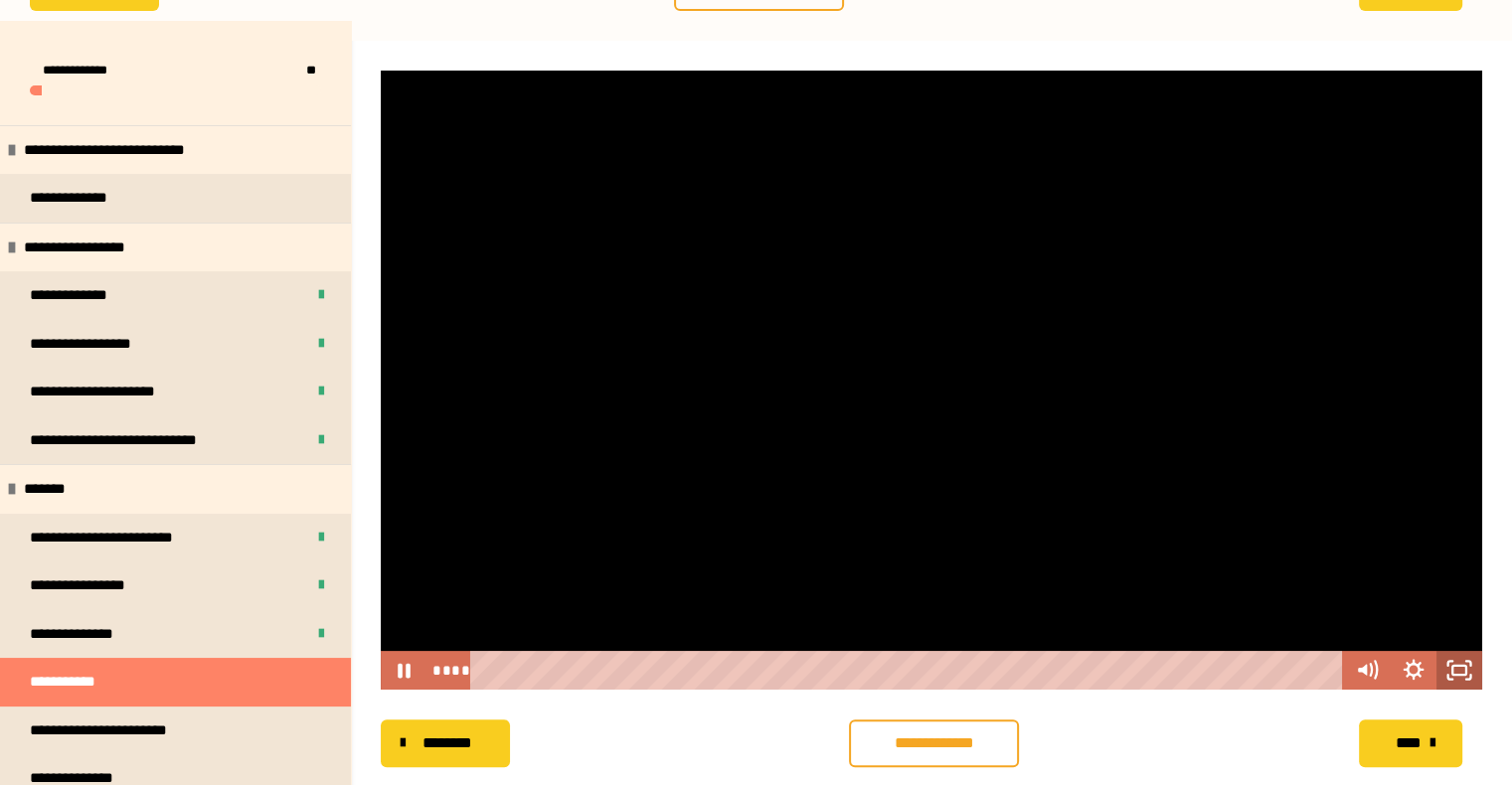 drag, startPoint x: 1471, startPoint y: 669, endPoint x: 1471, endPoint y: 695, distance: 26 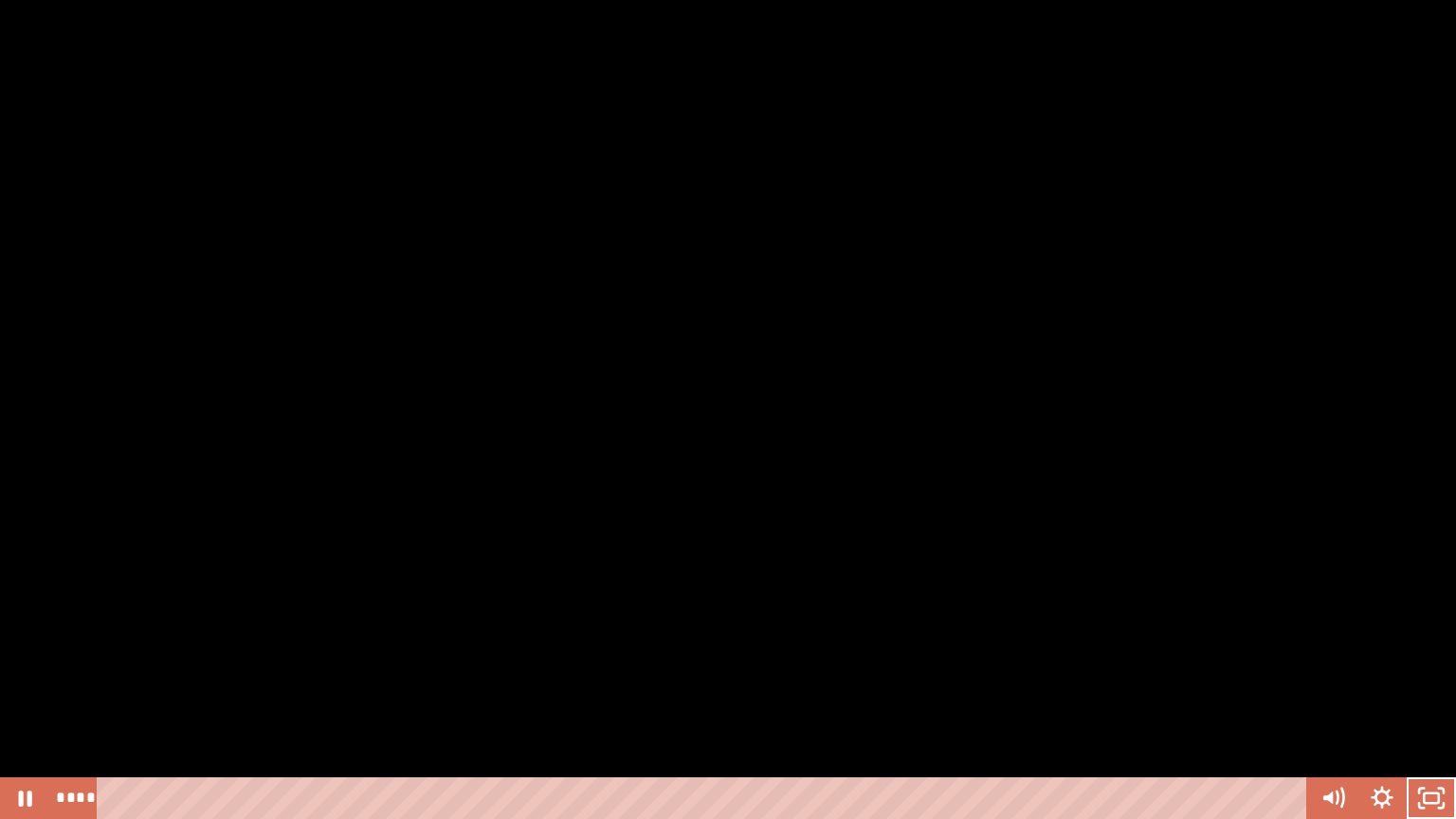 click at bounding box center (728, 410) 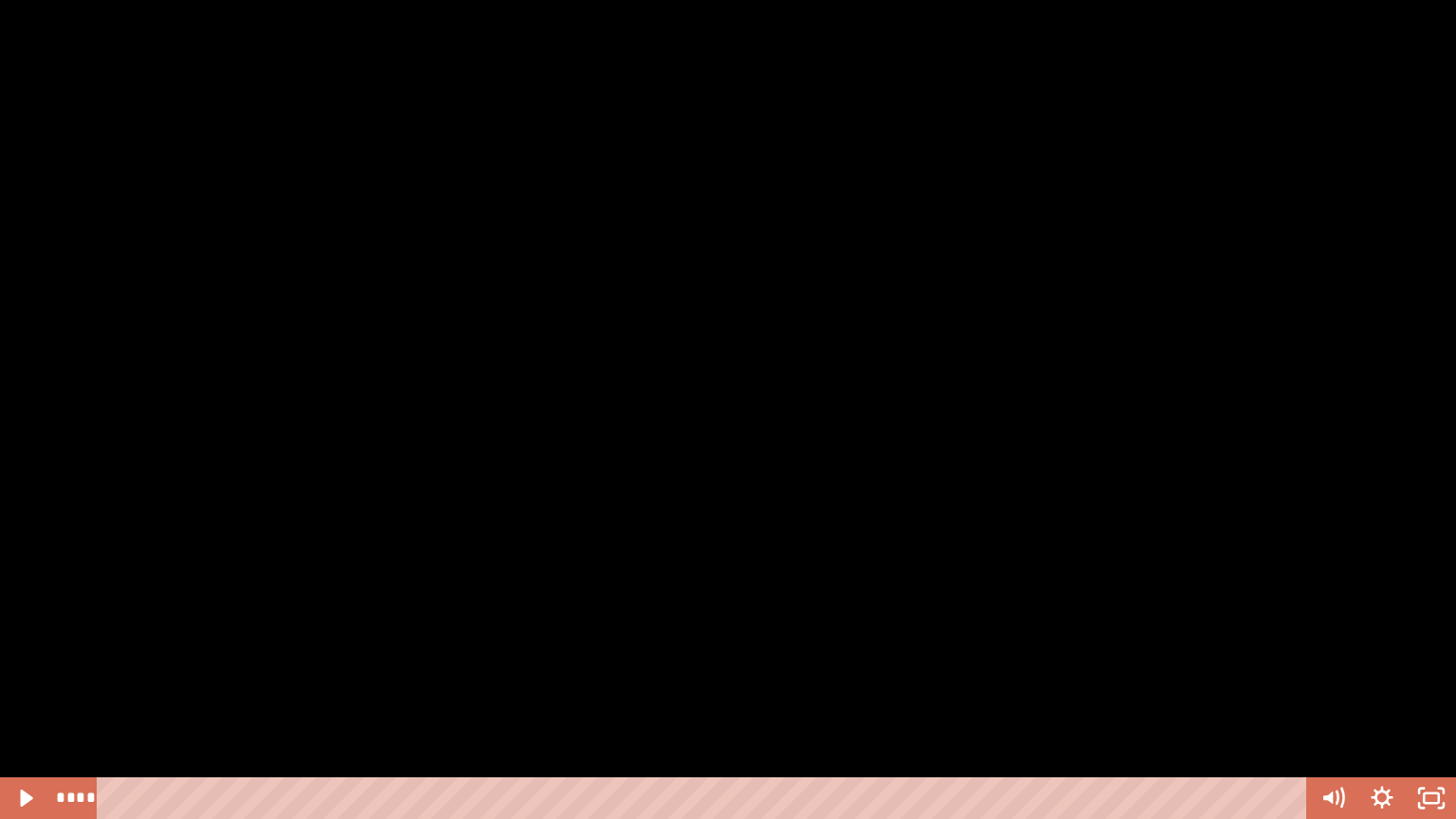 click at bounding box center (728, 410) 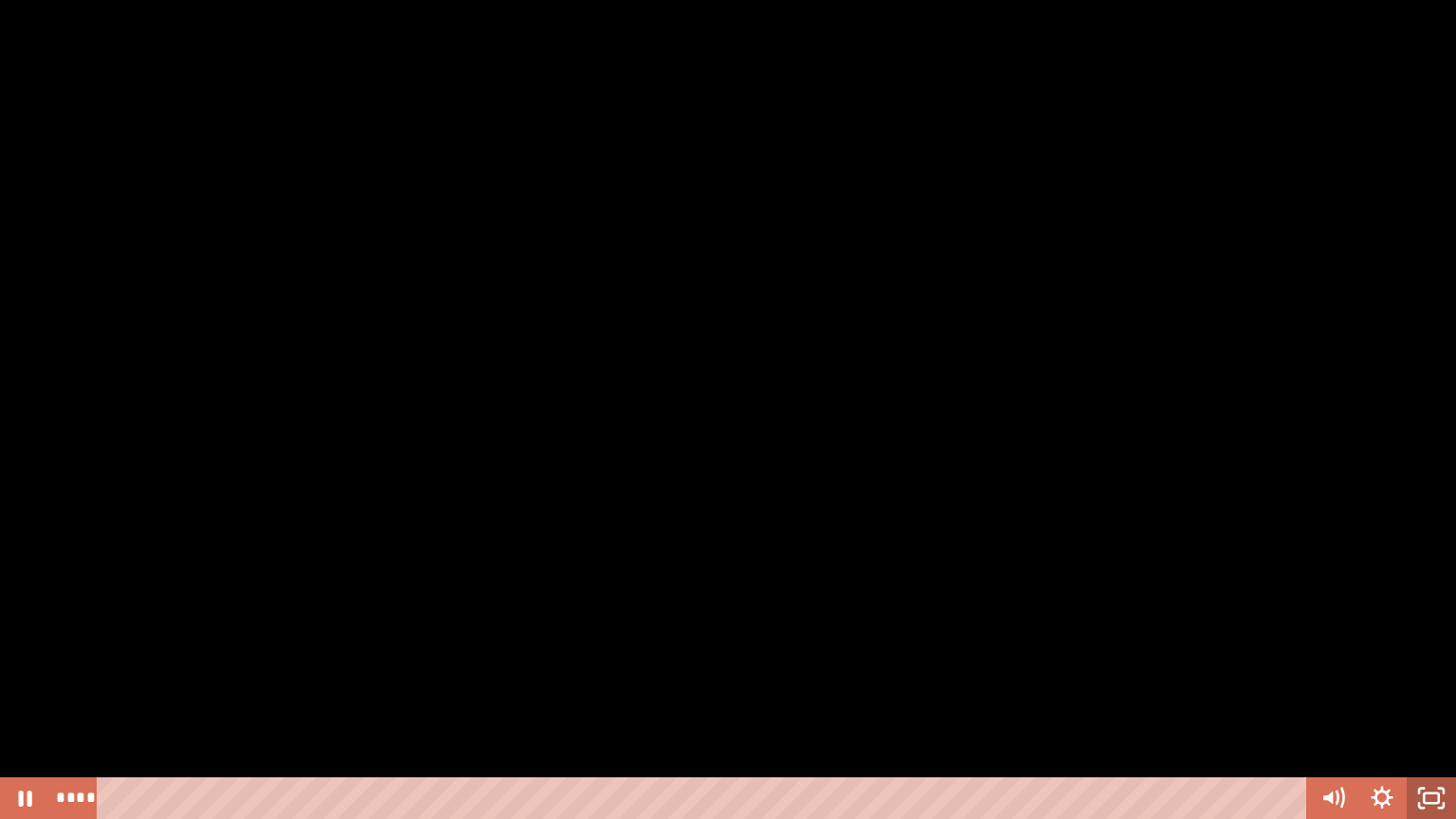 click 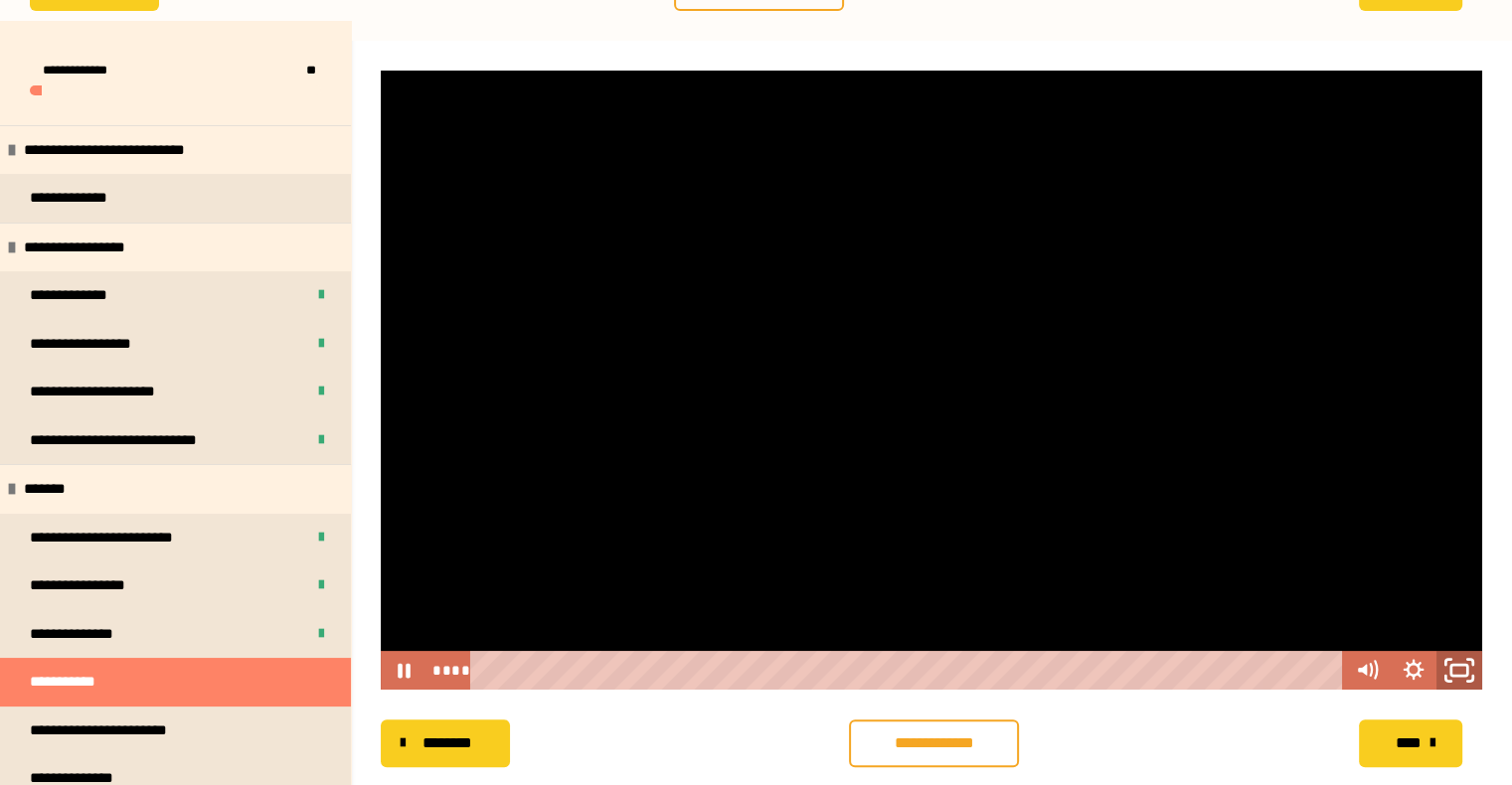 click 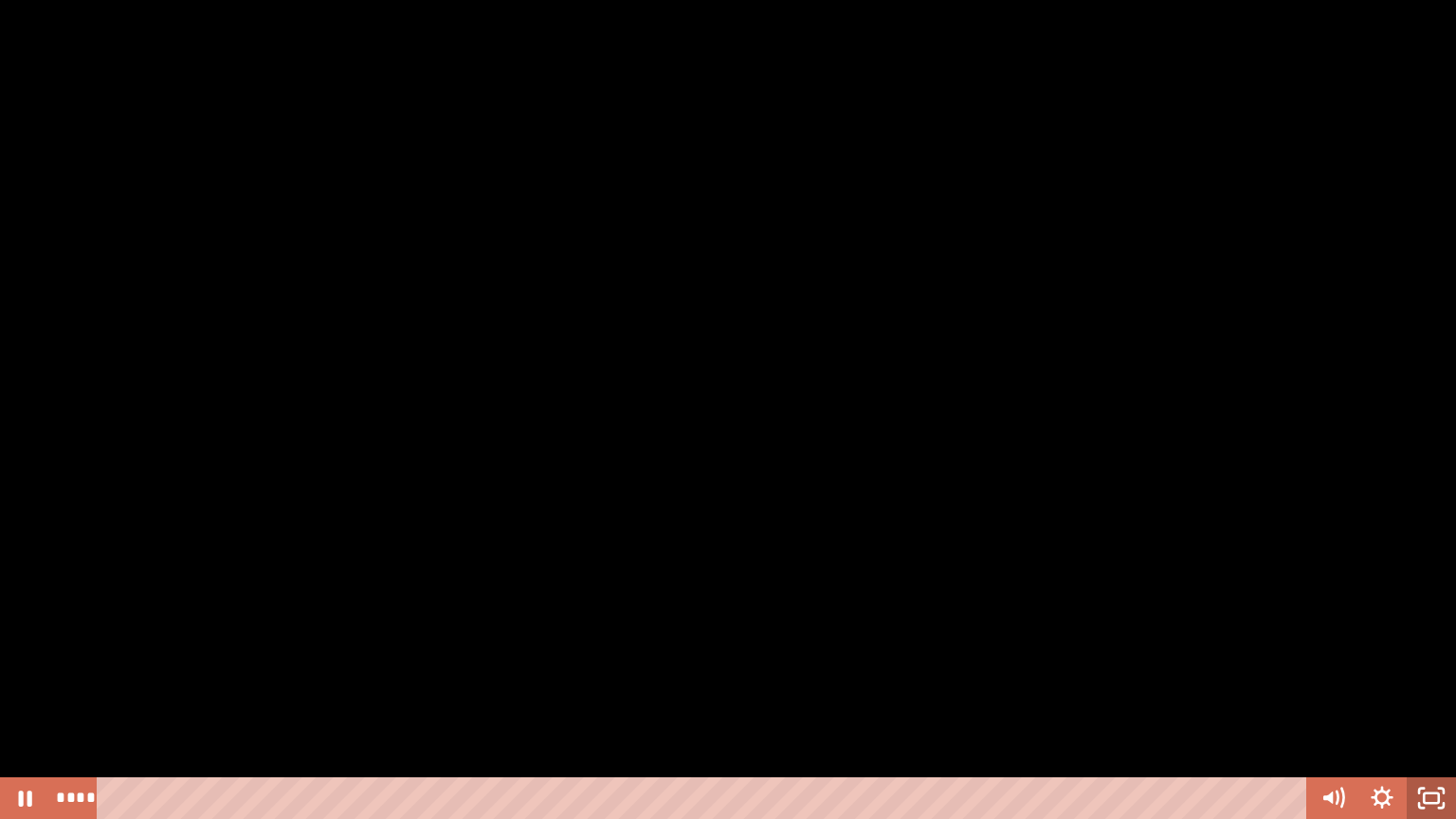 click 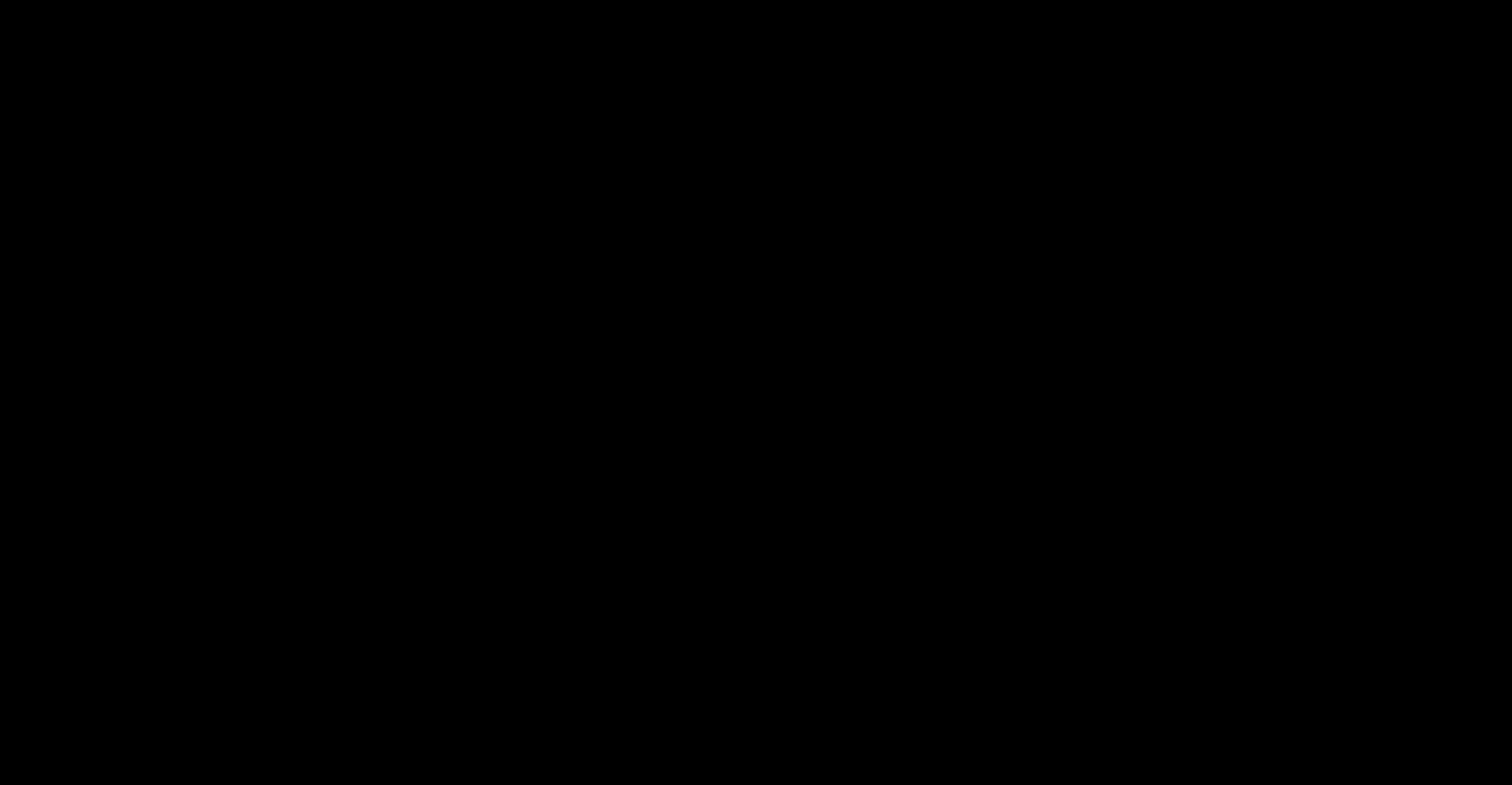 scroll, scrollTop: 354, scrollLeft: 0, axis: vertical 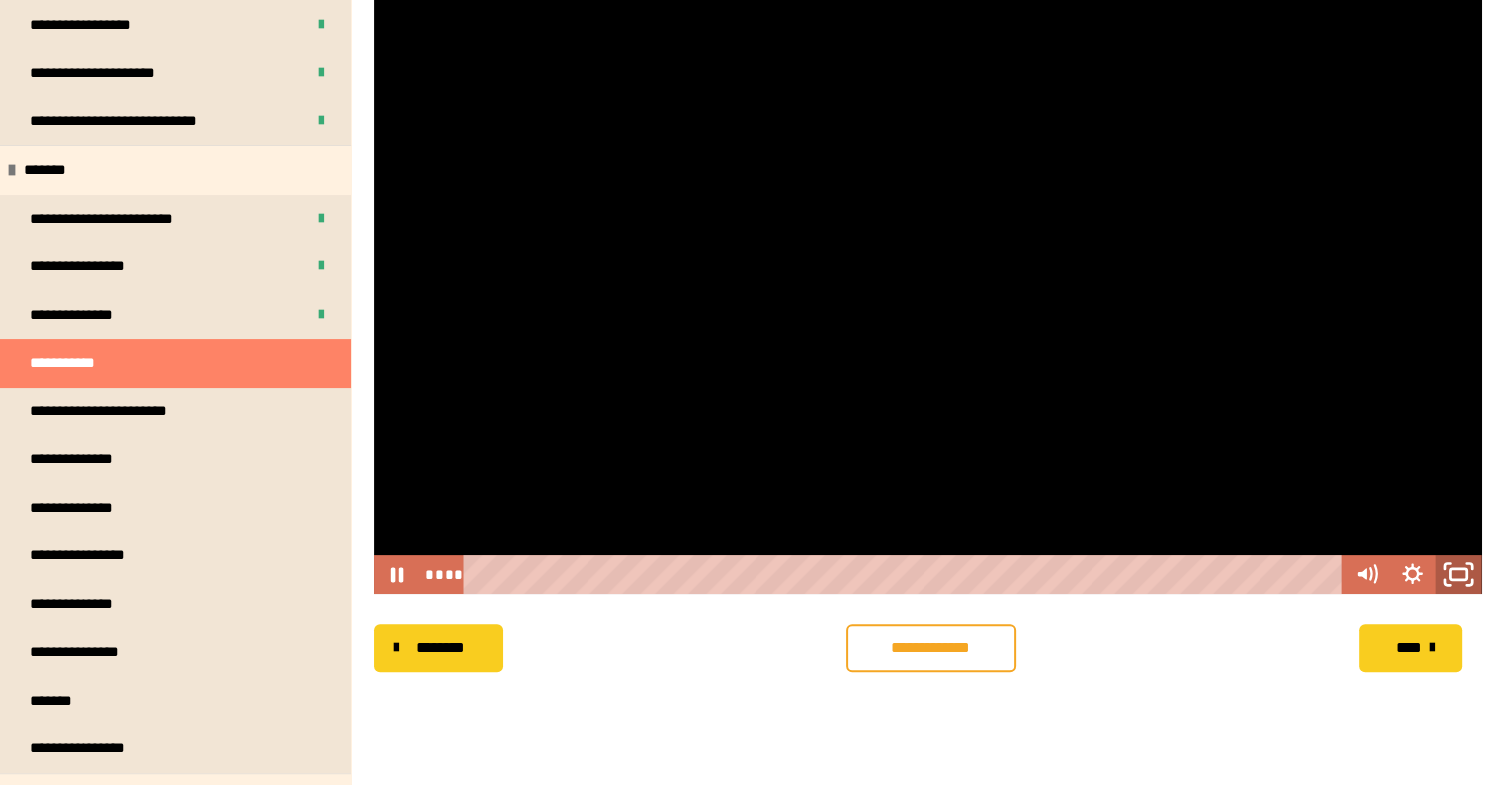 click 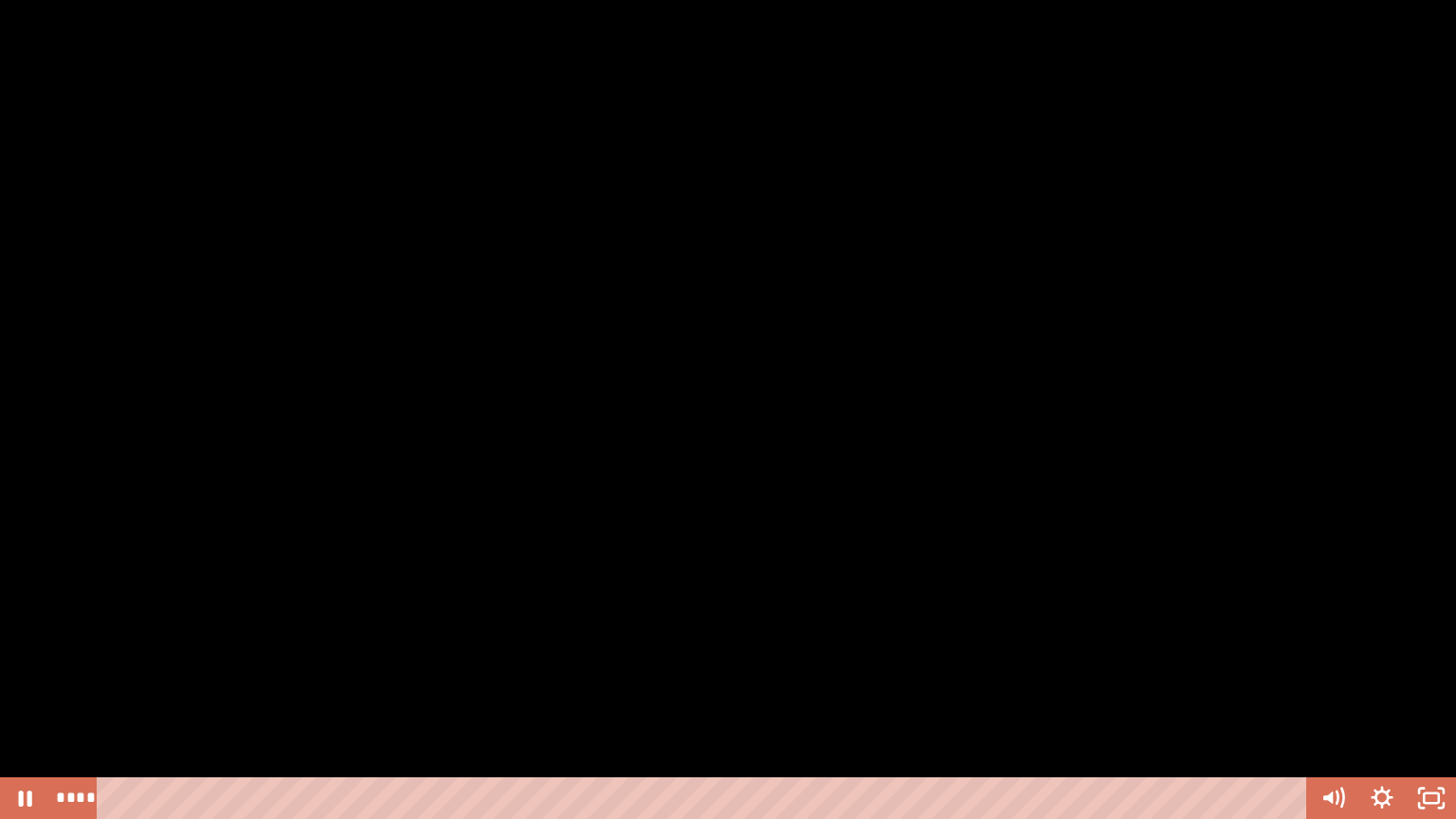 click at bounding box center [728, 410] 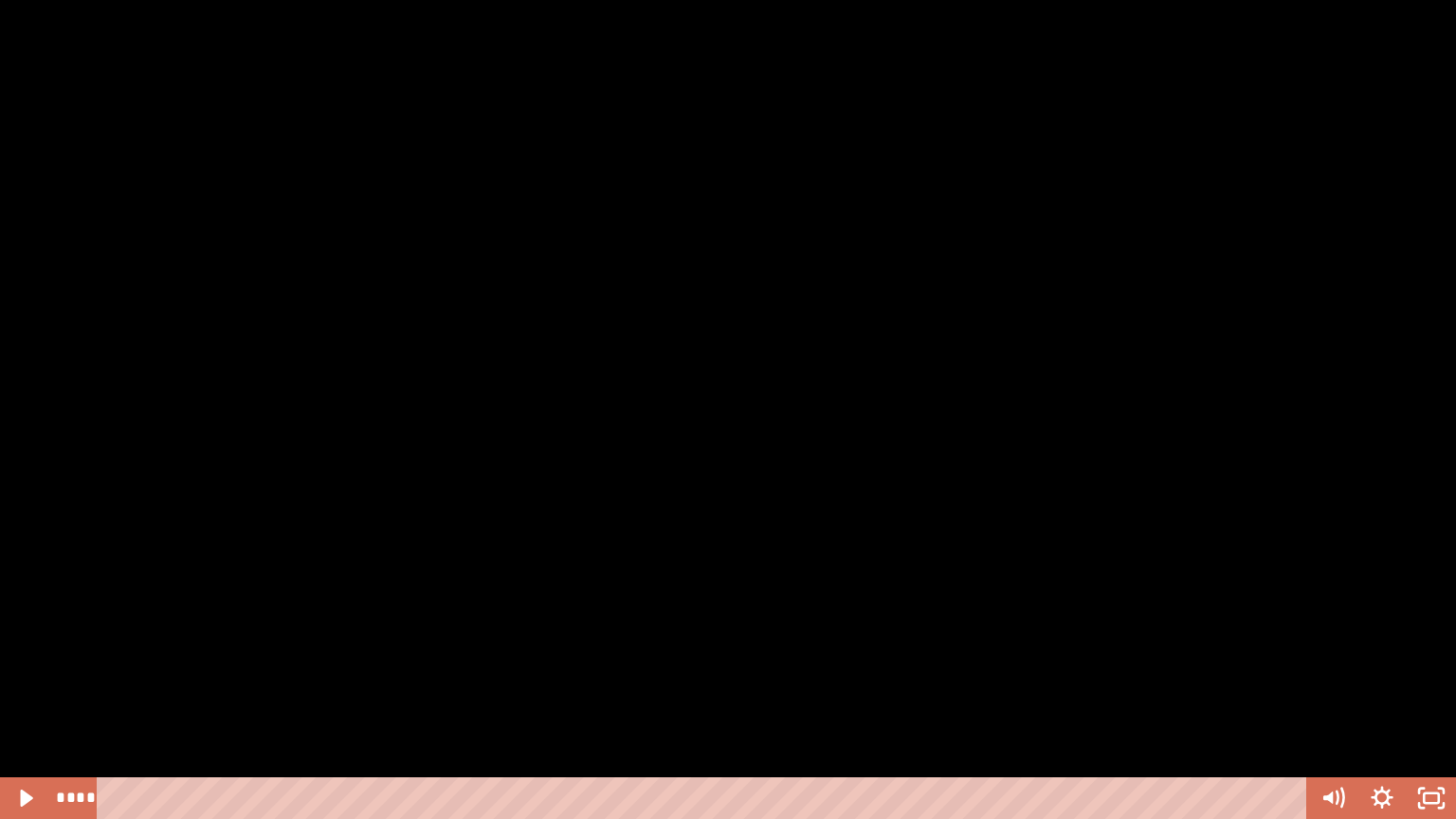 click at bounding box center [728, 410] 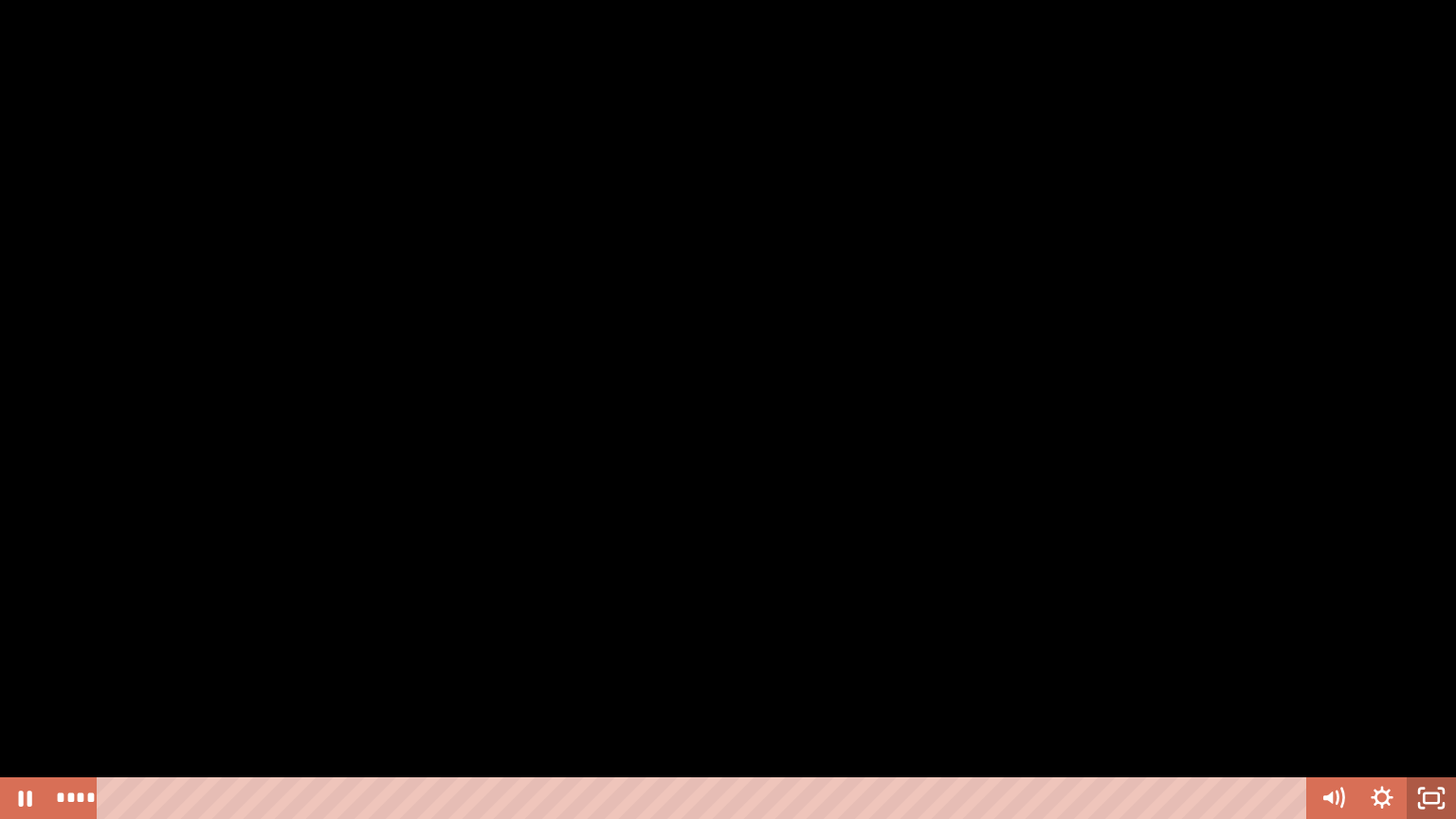 click 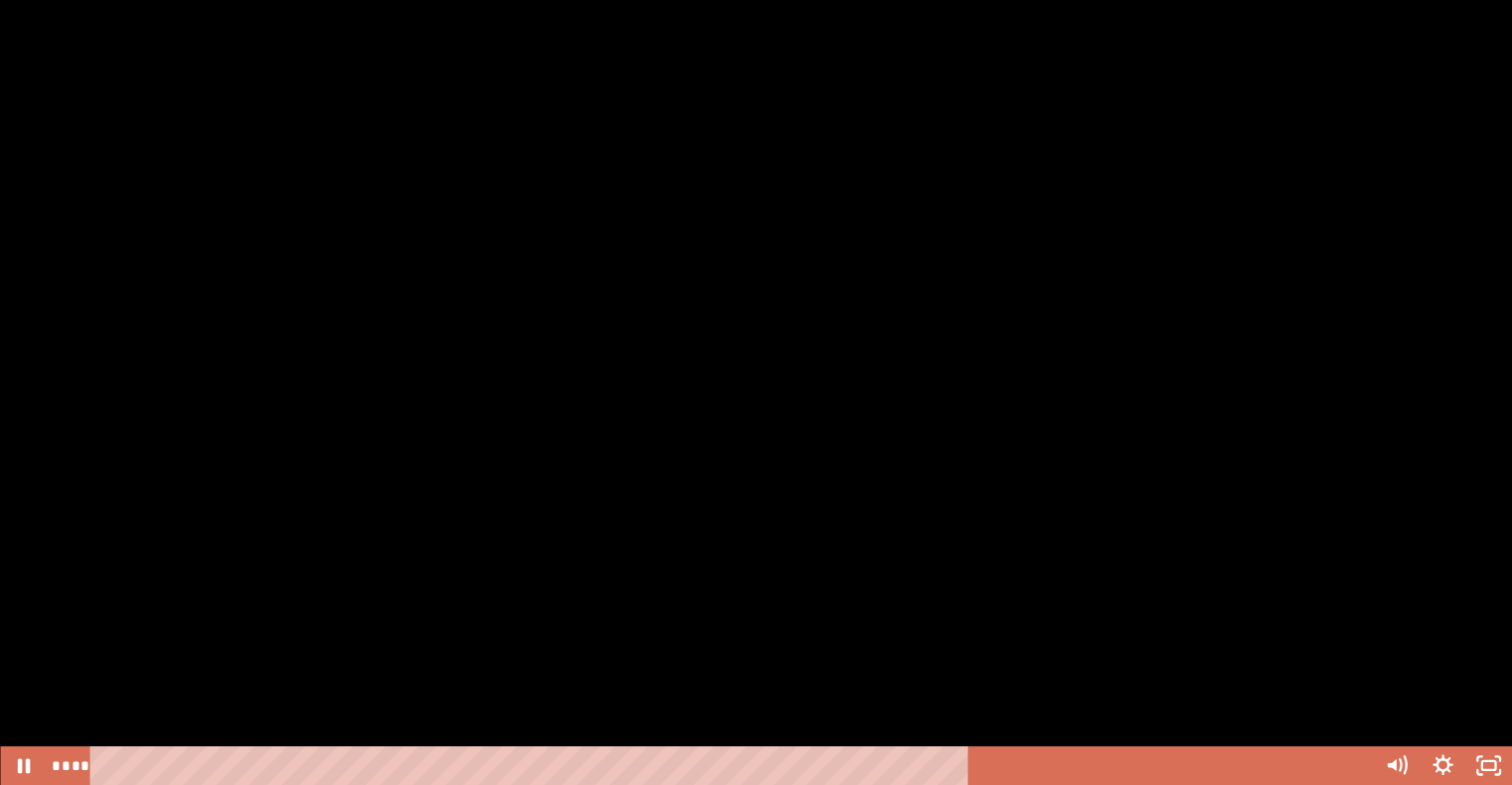 scroll, scrollTop: 155, scrollLeft: 0, axis: vertical 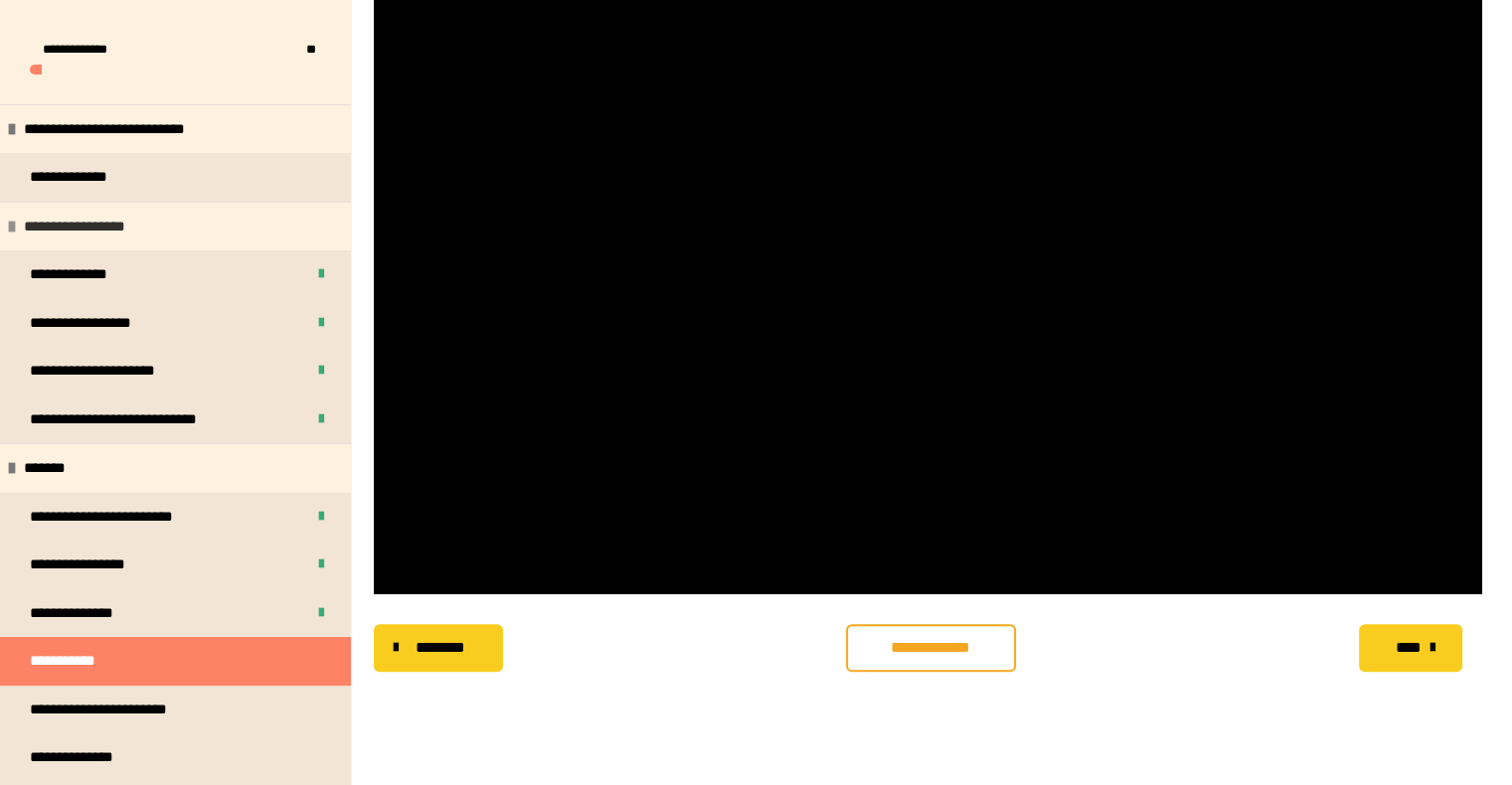 click on "**********" at bounding box center (91, 227) 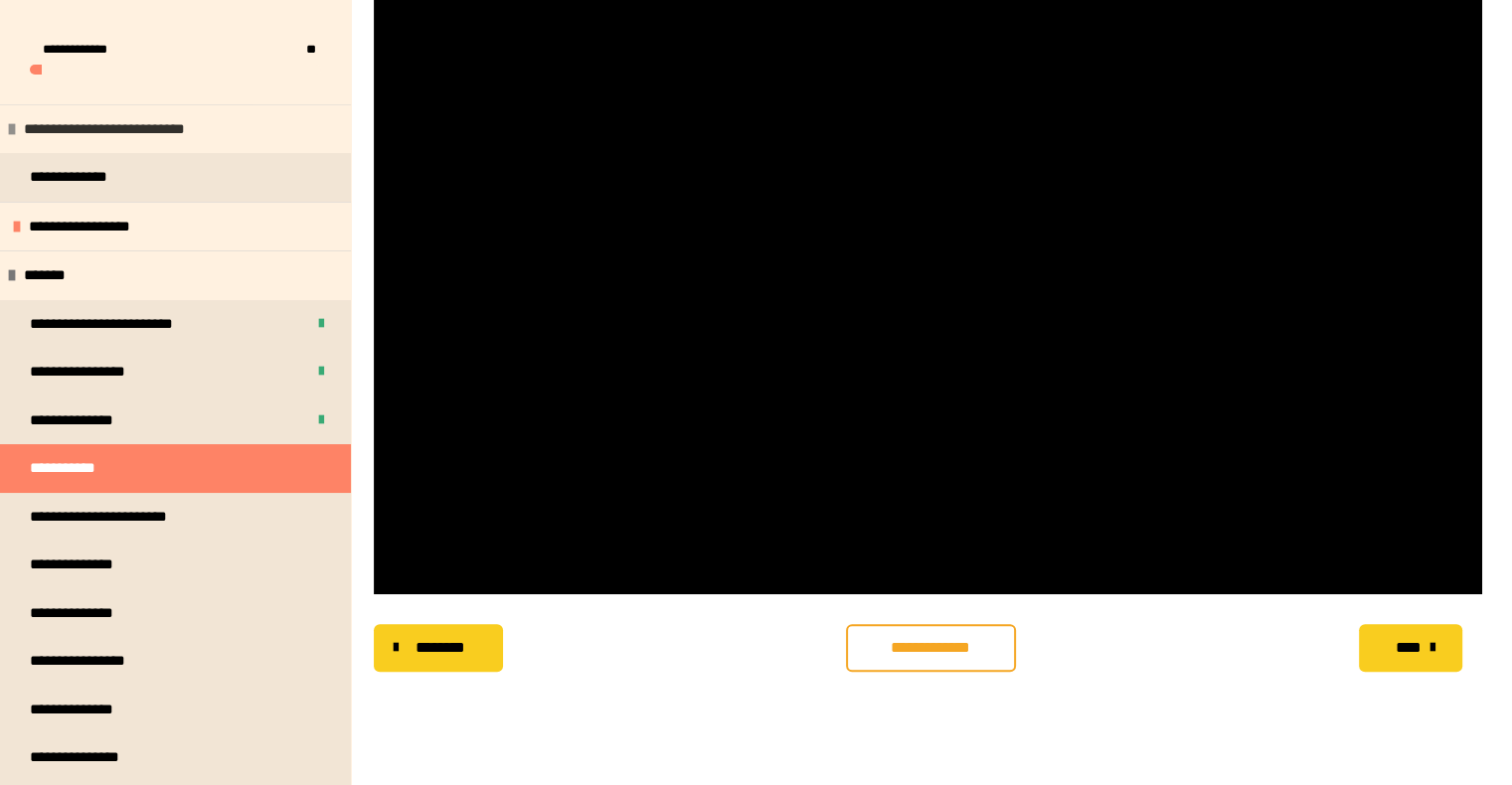 click on "**********" at bounding box center (142, 129) 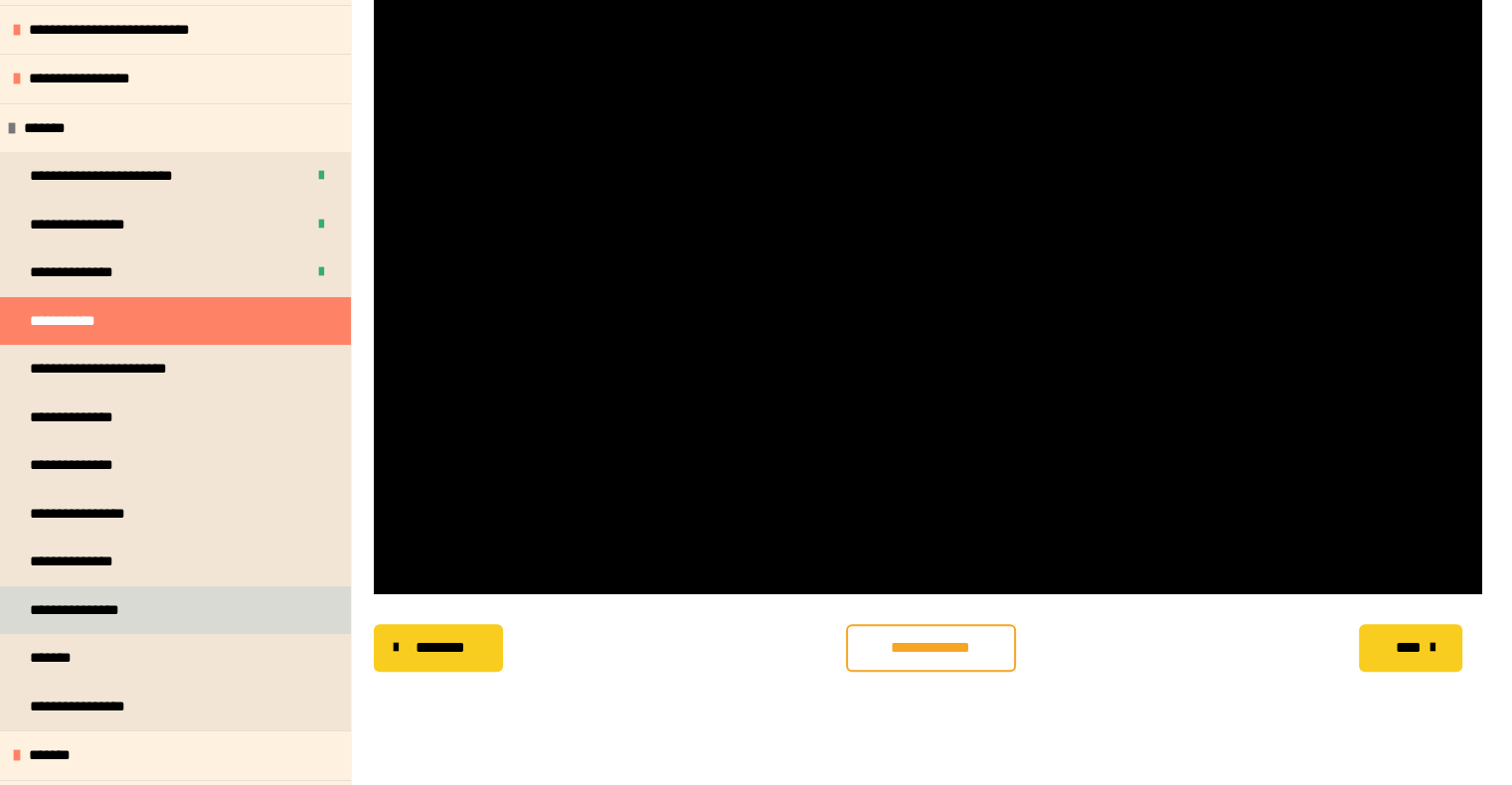 scroll, scrollTop: 0, scrollLeft: 0, axis: both 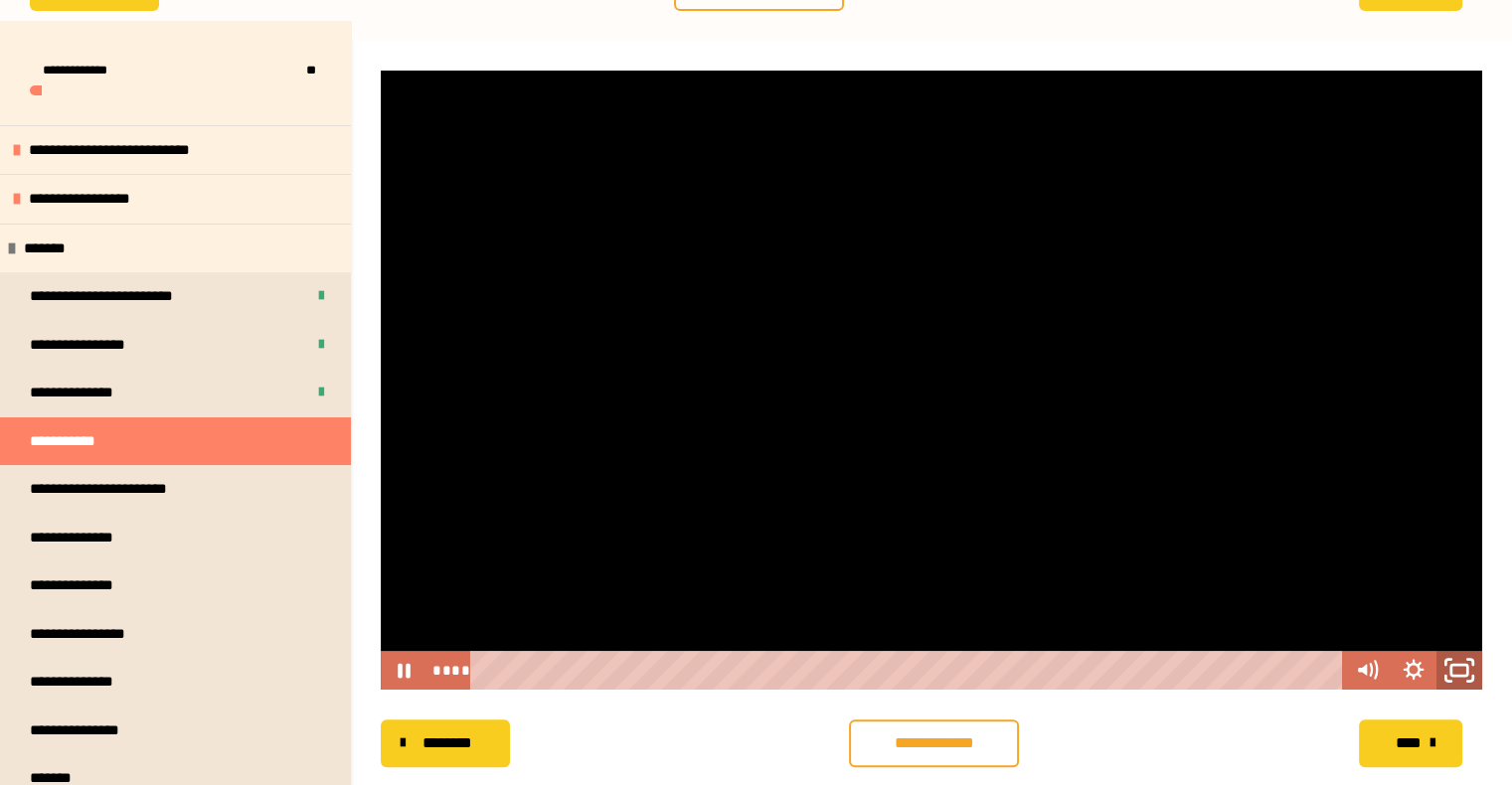 click 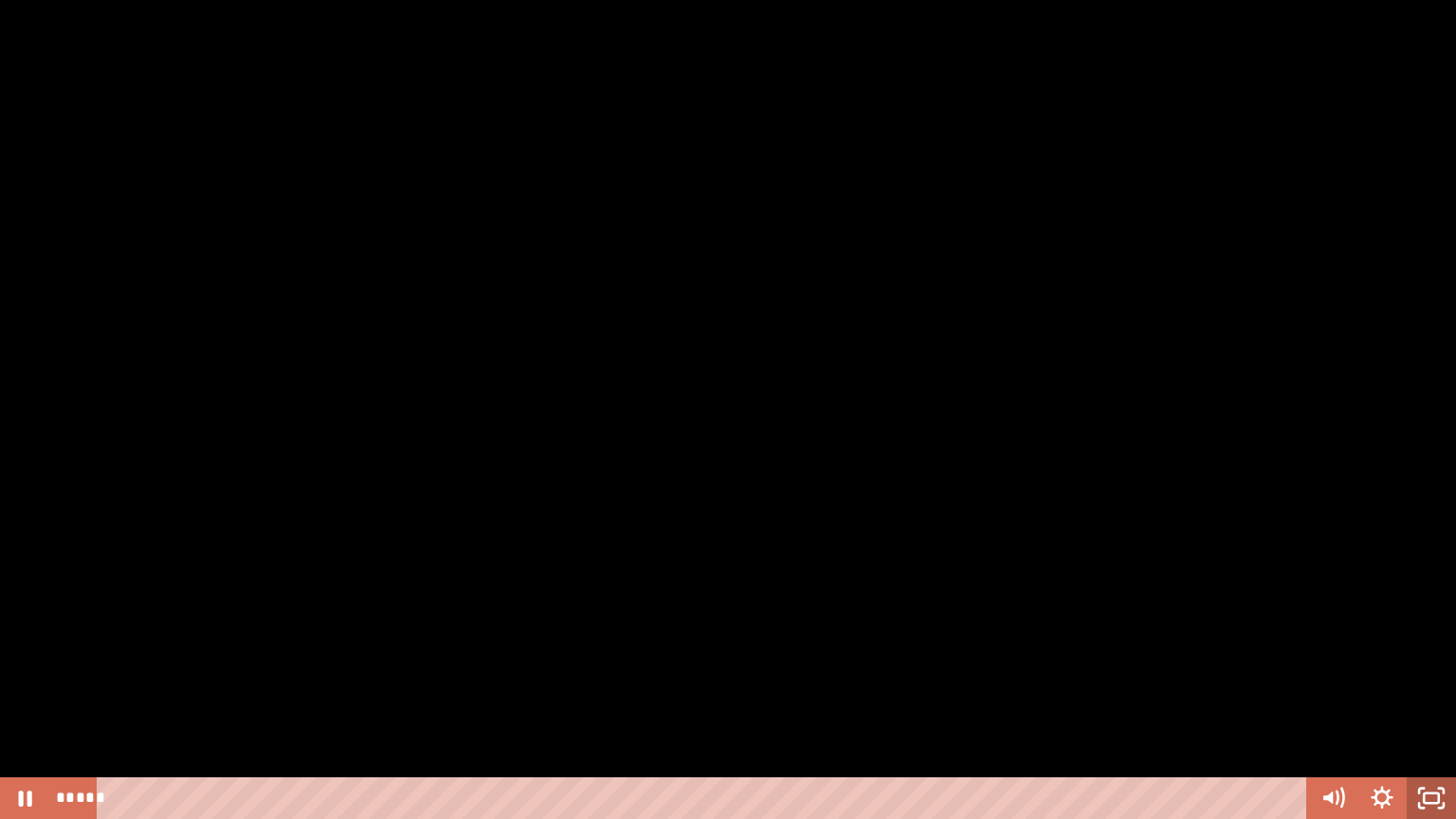 click 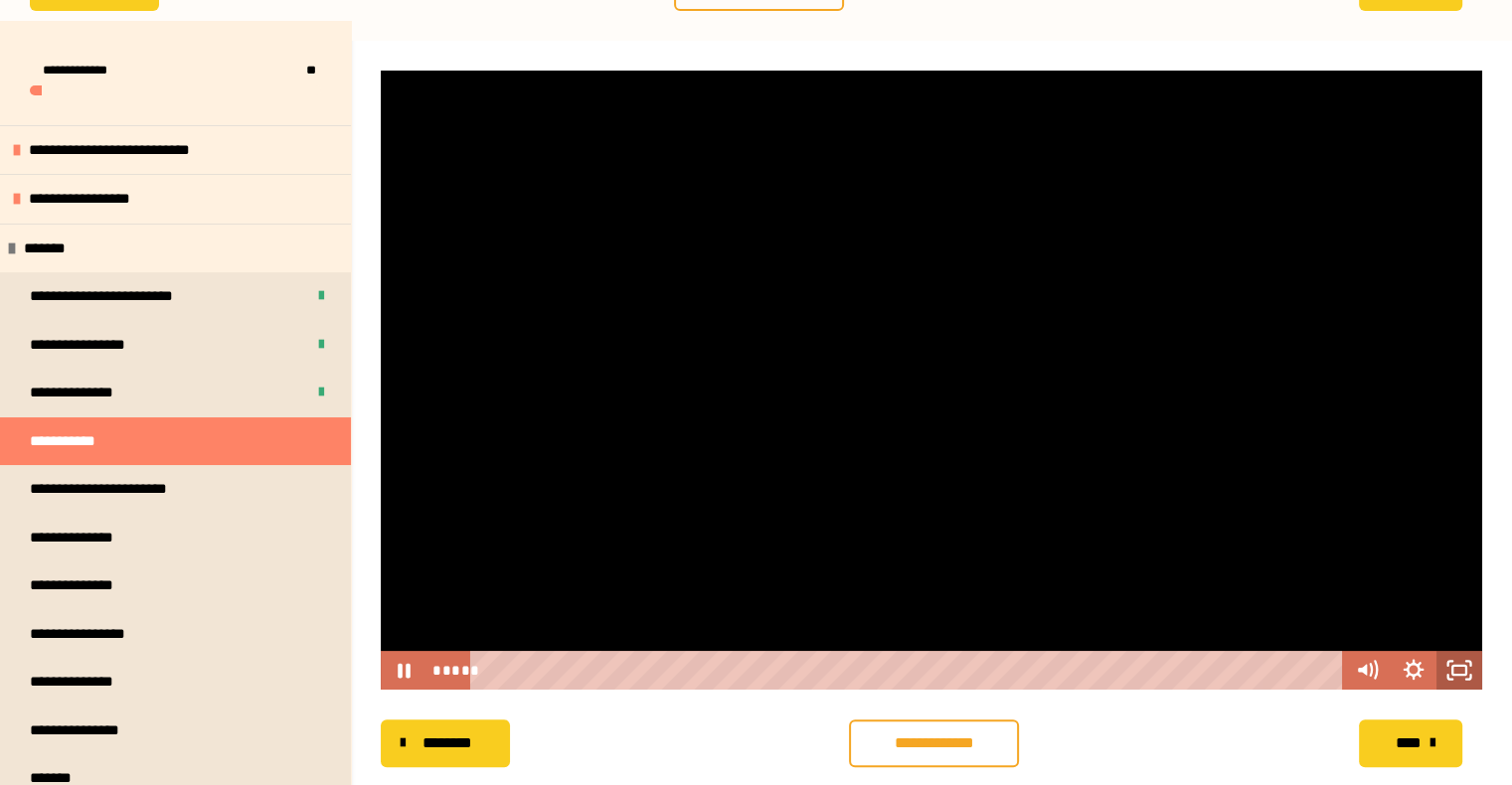 click 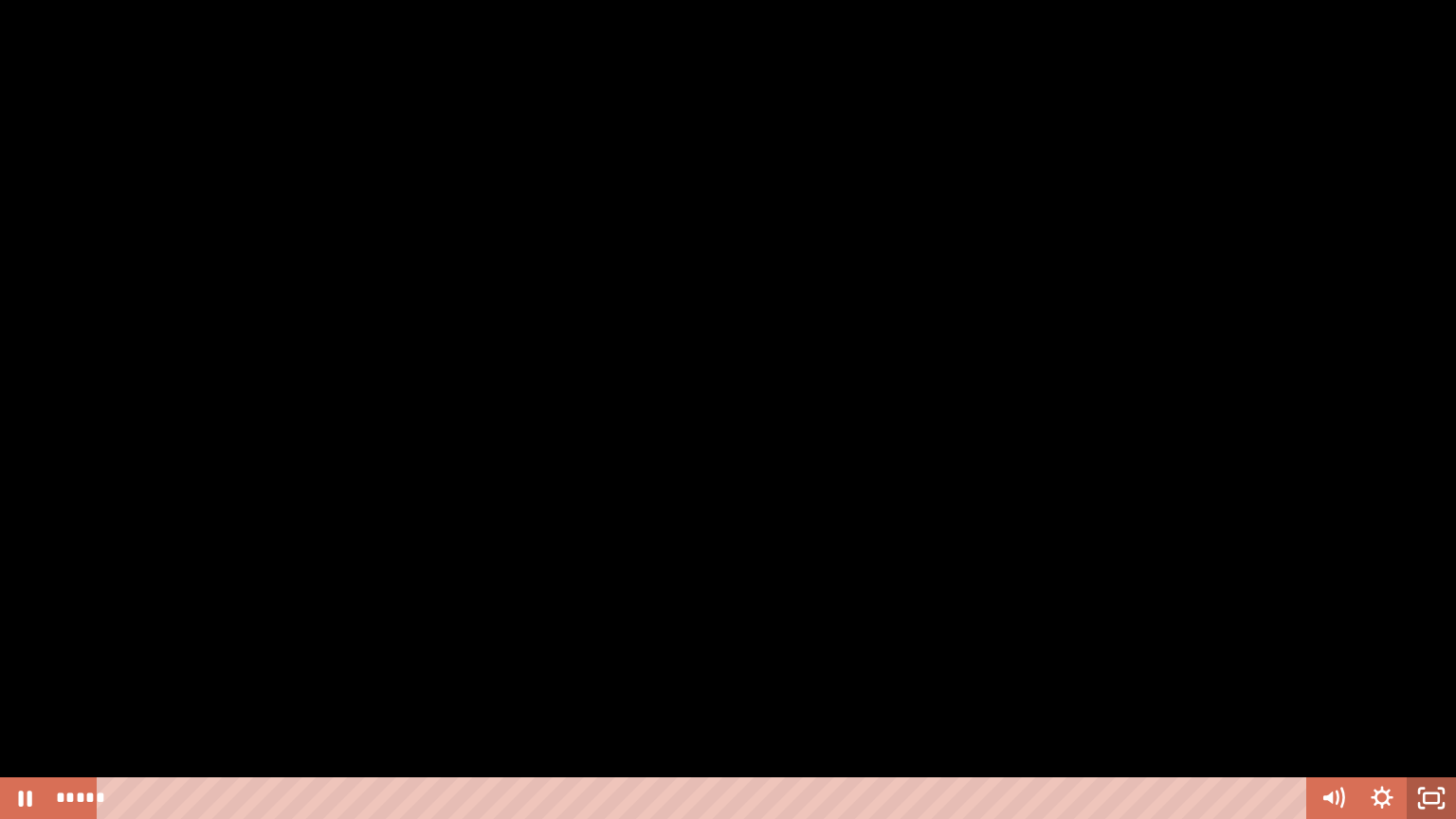click 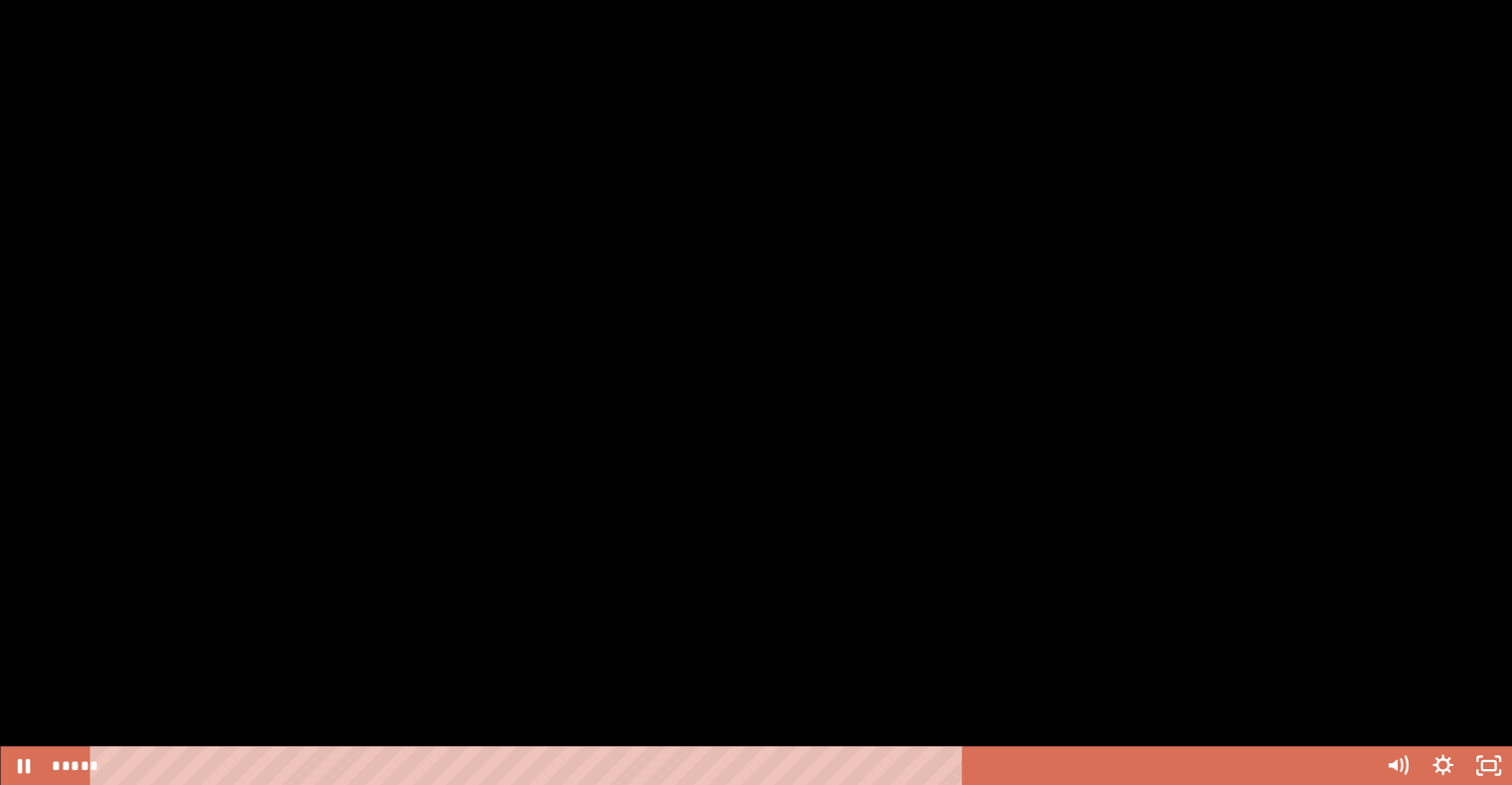 scroll, scrollTop: 254, scrollLeft: 0, axis: vertical 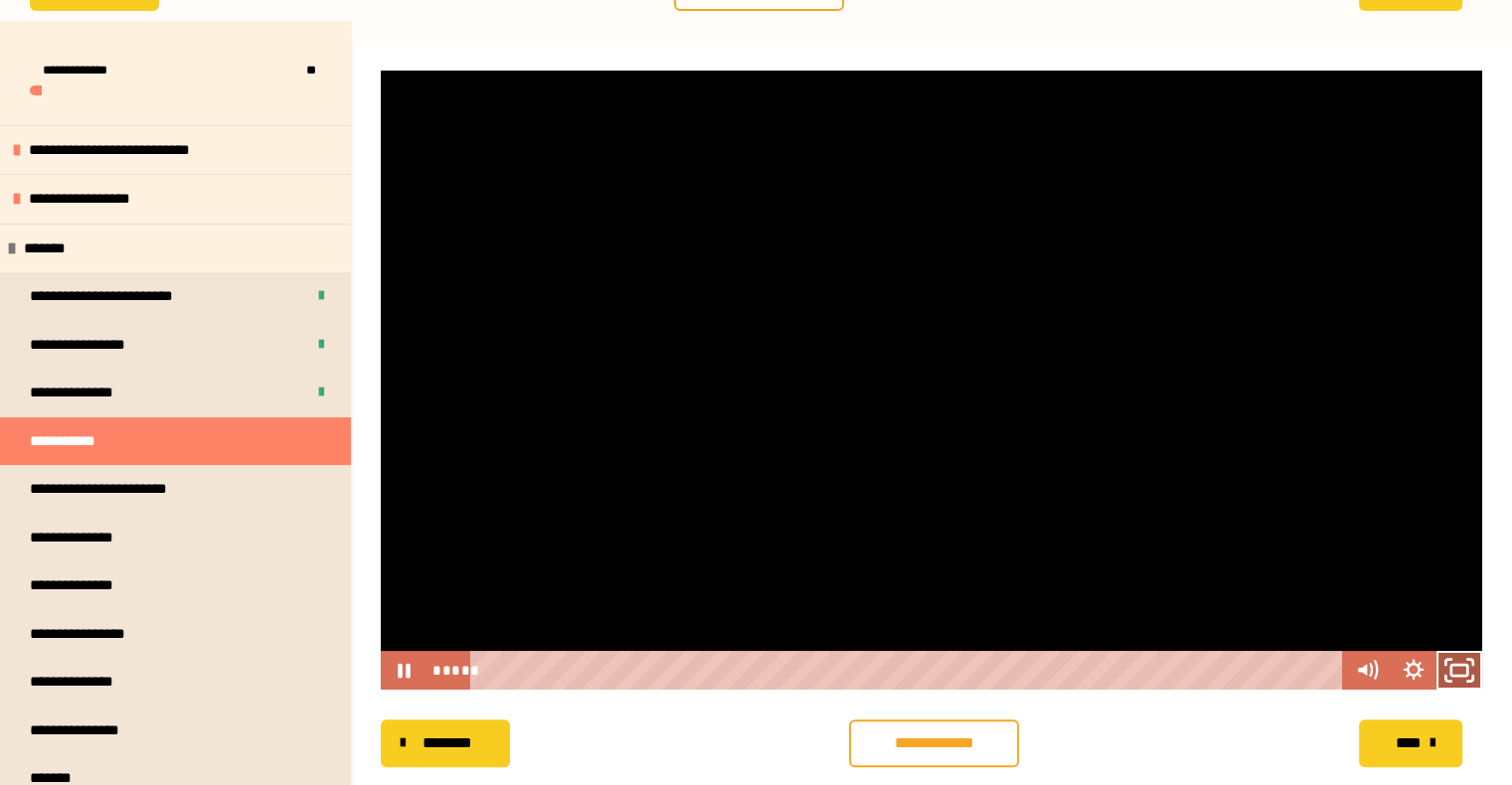 click 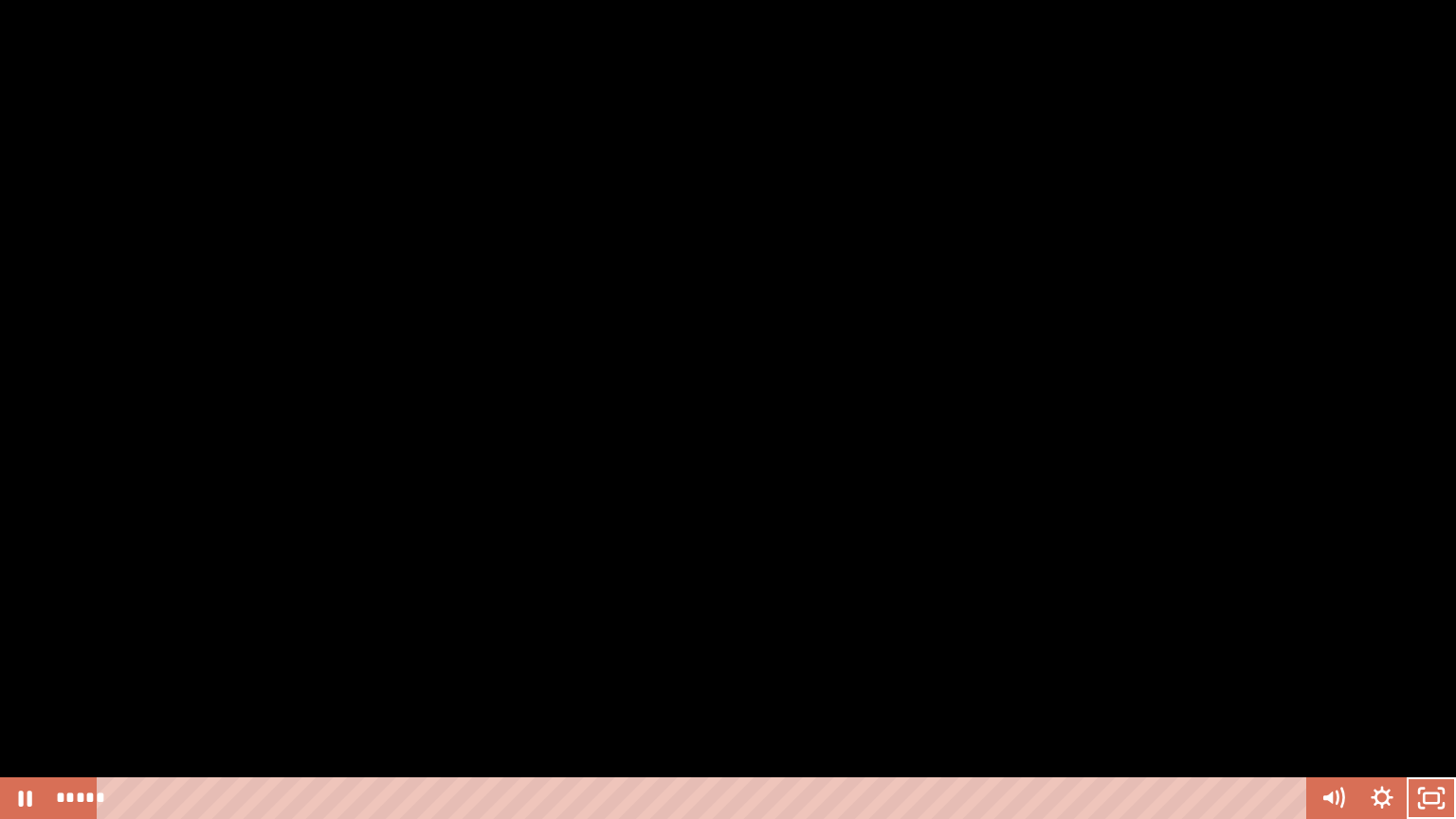click at bounding box center (728, 410) 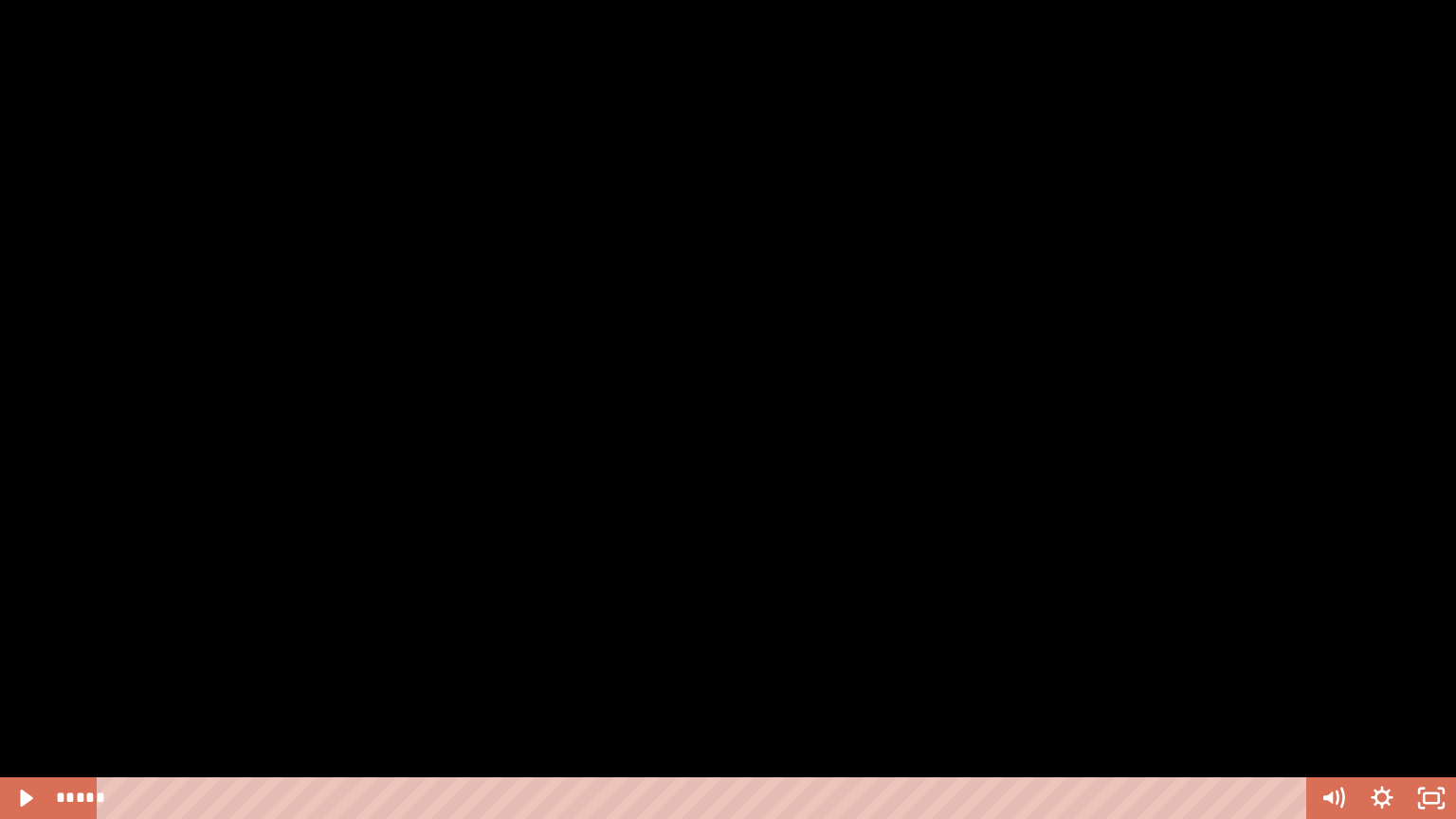 click at bounding box center [728, 410] 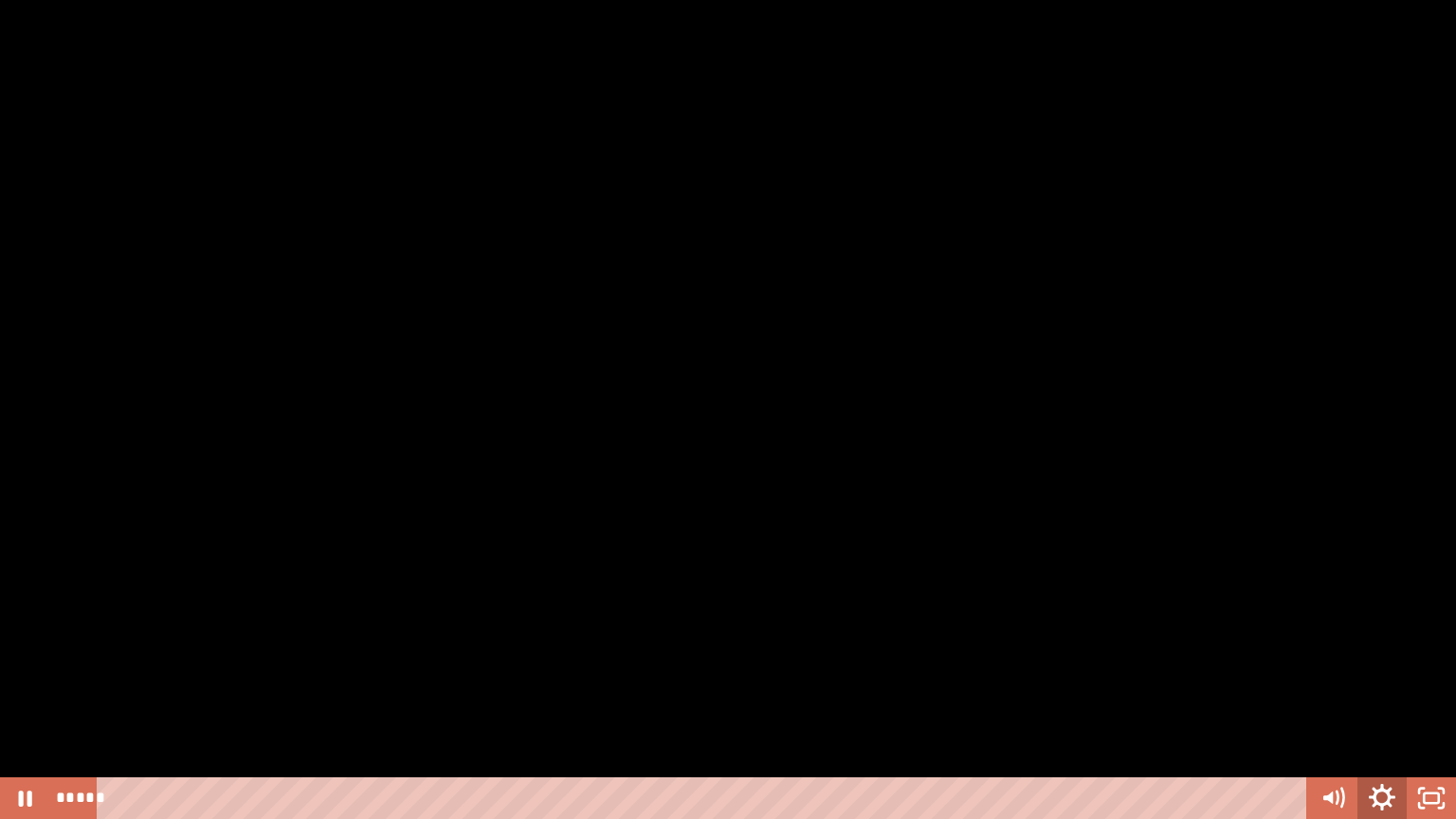 click 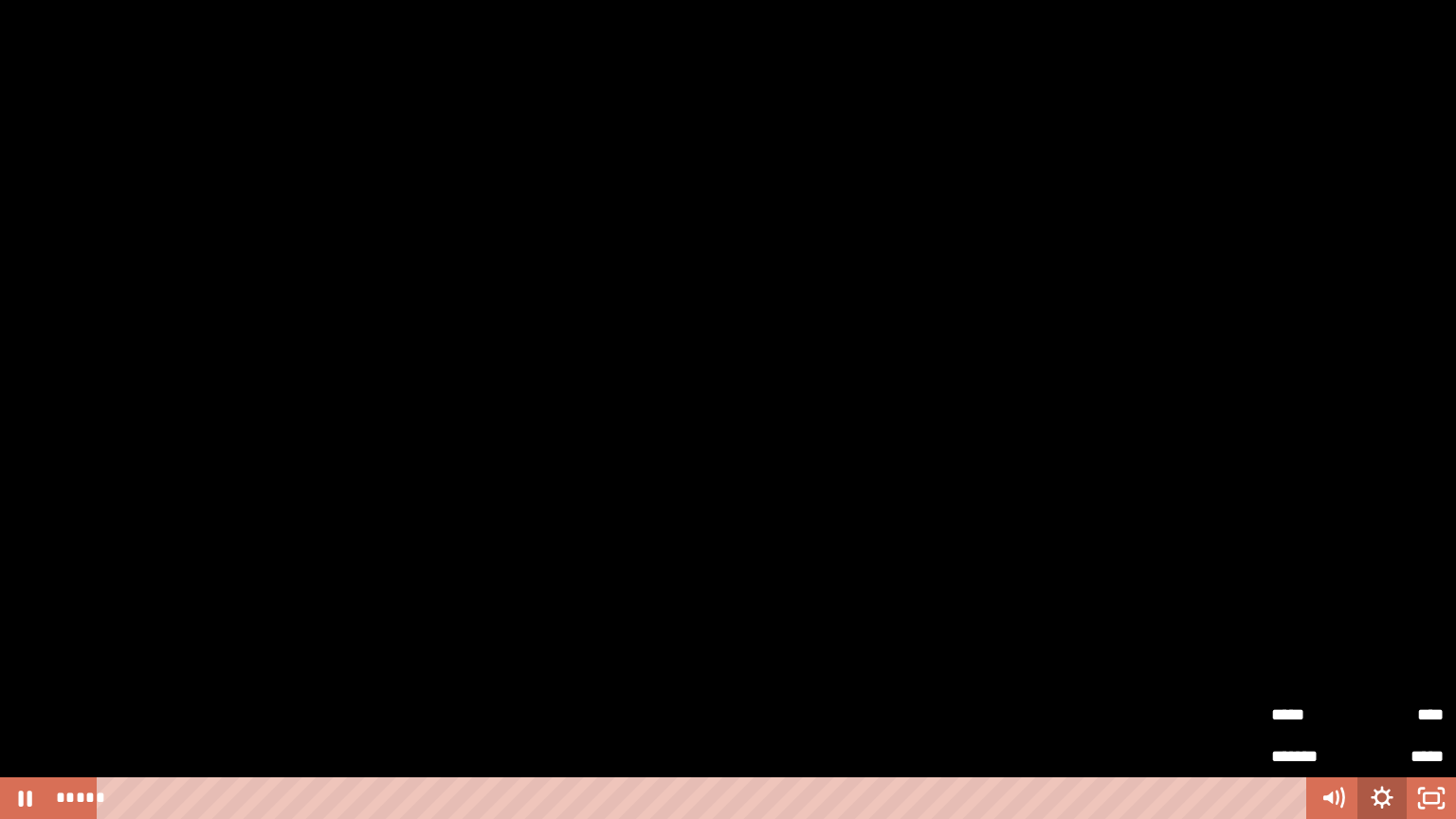 click 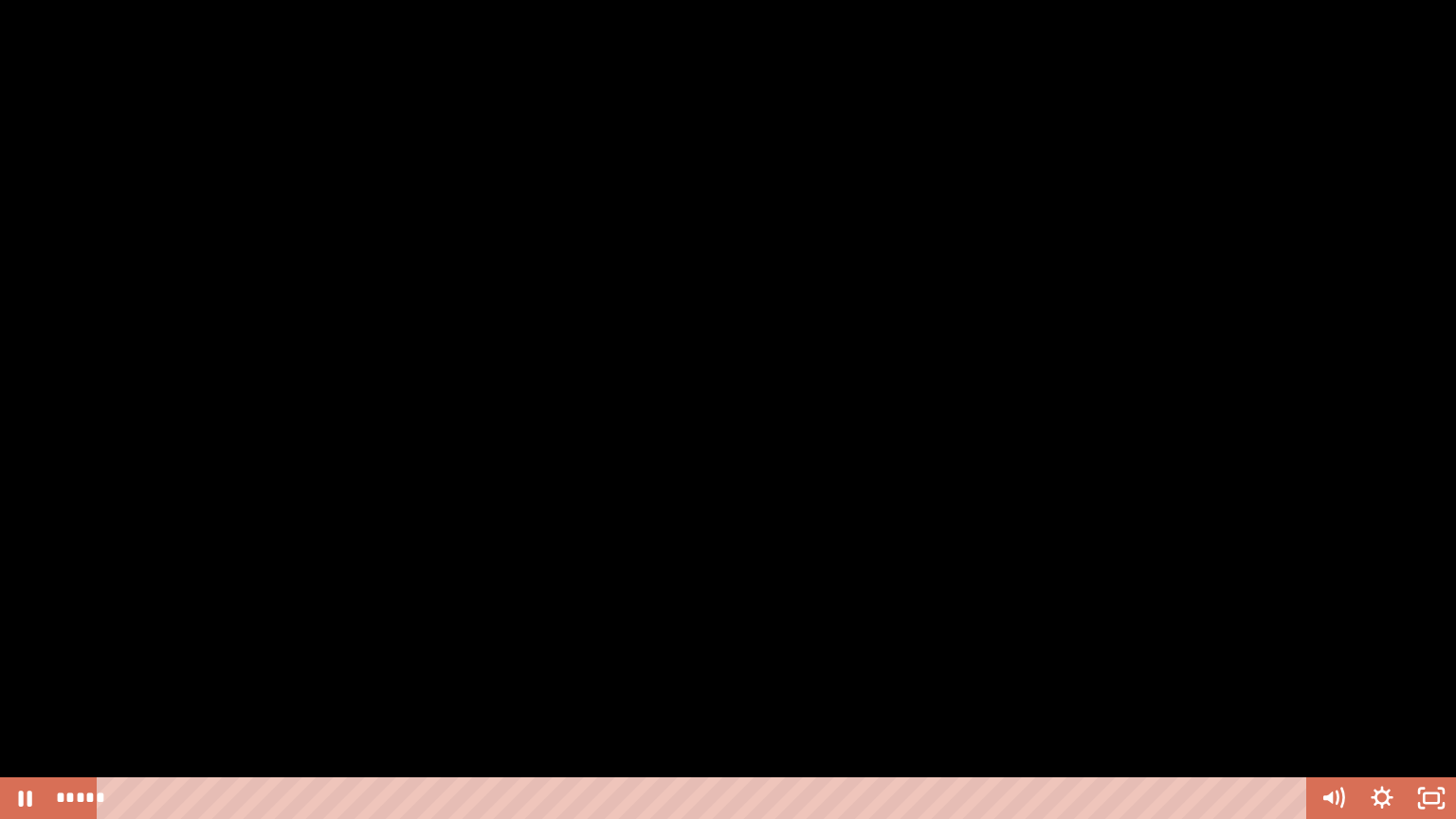 click at bounding box center (728, 410) 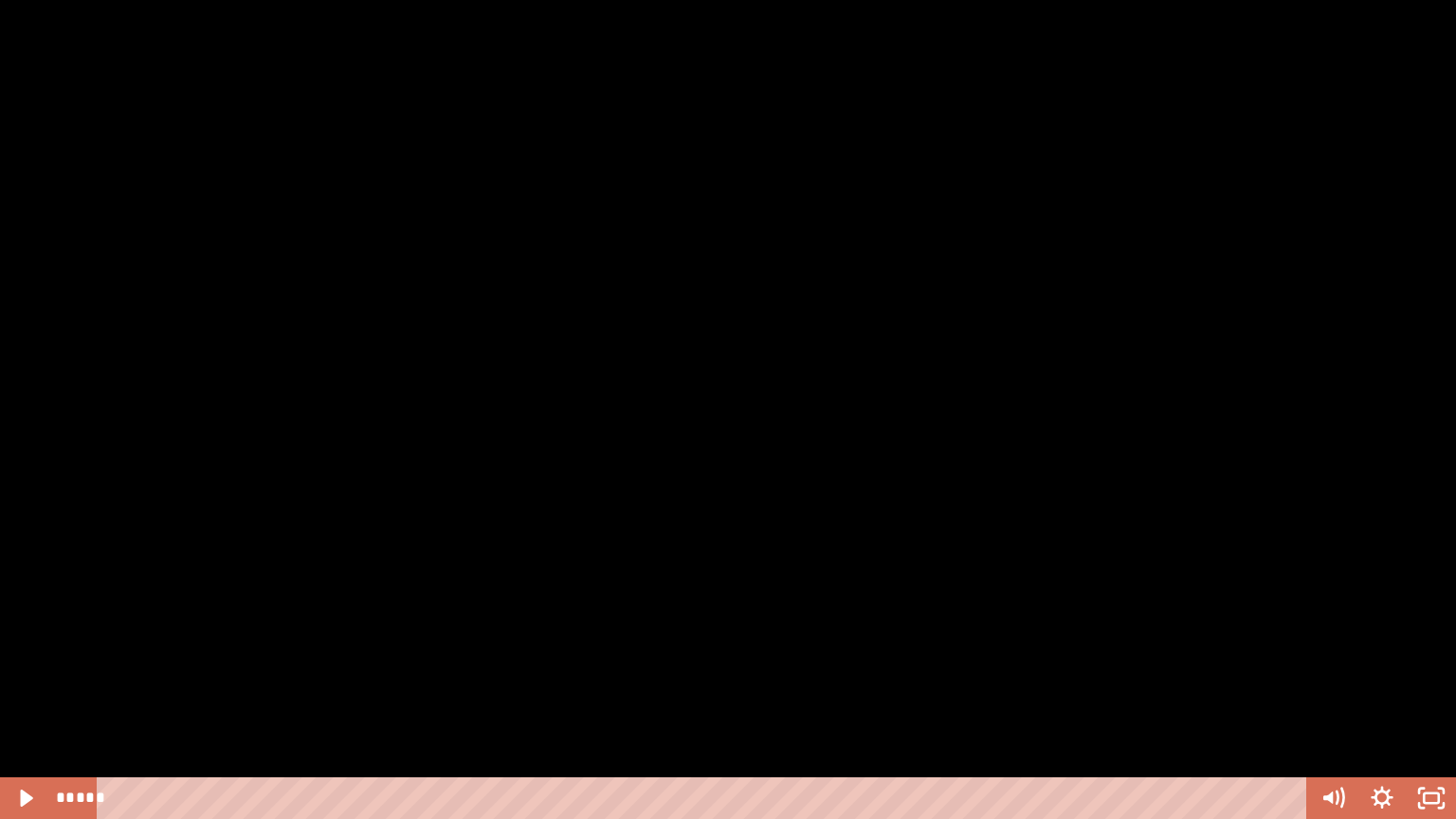 click at bounding box center [728, 410] 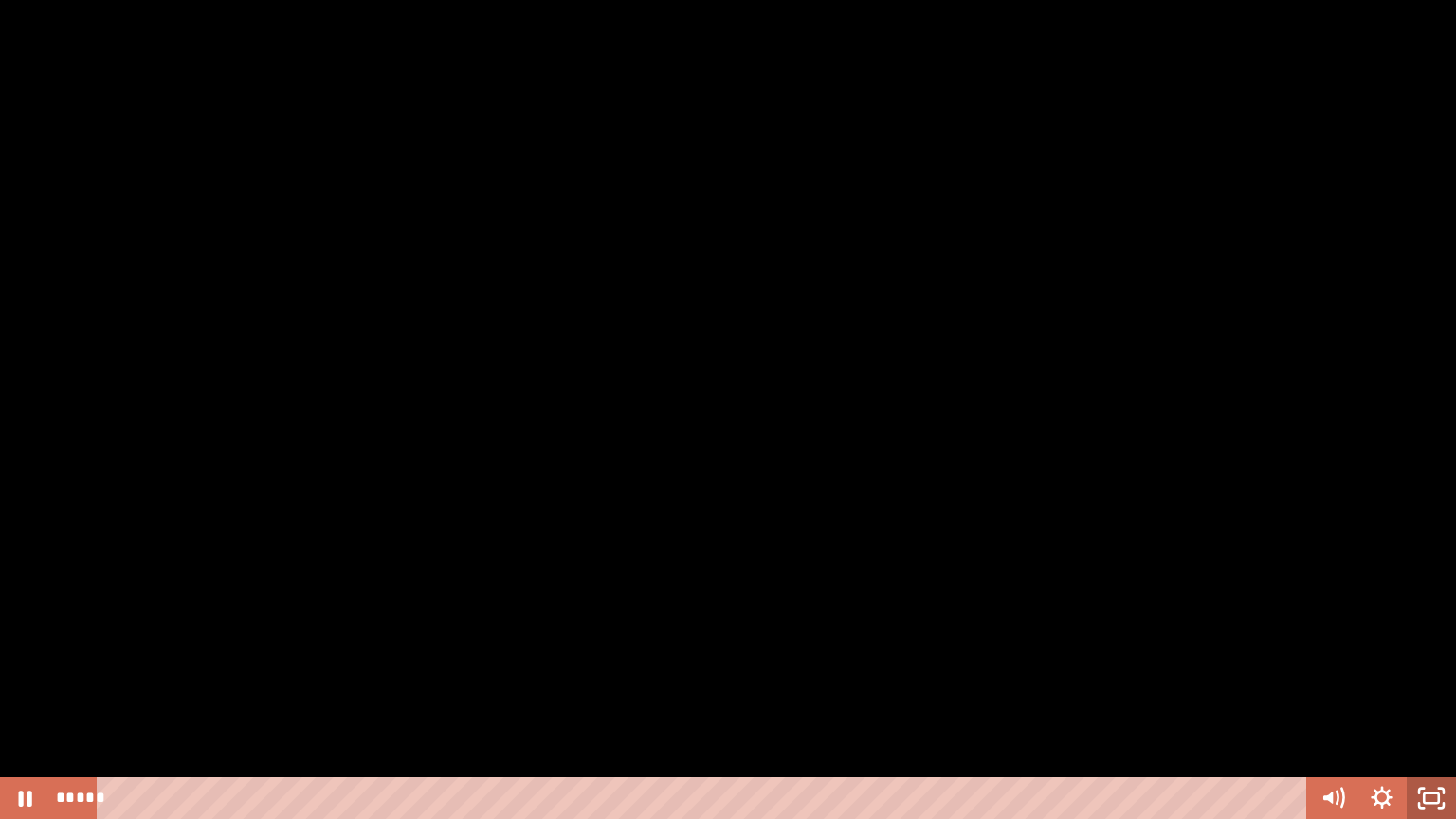 click 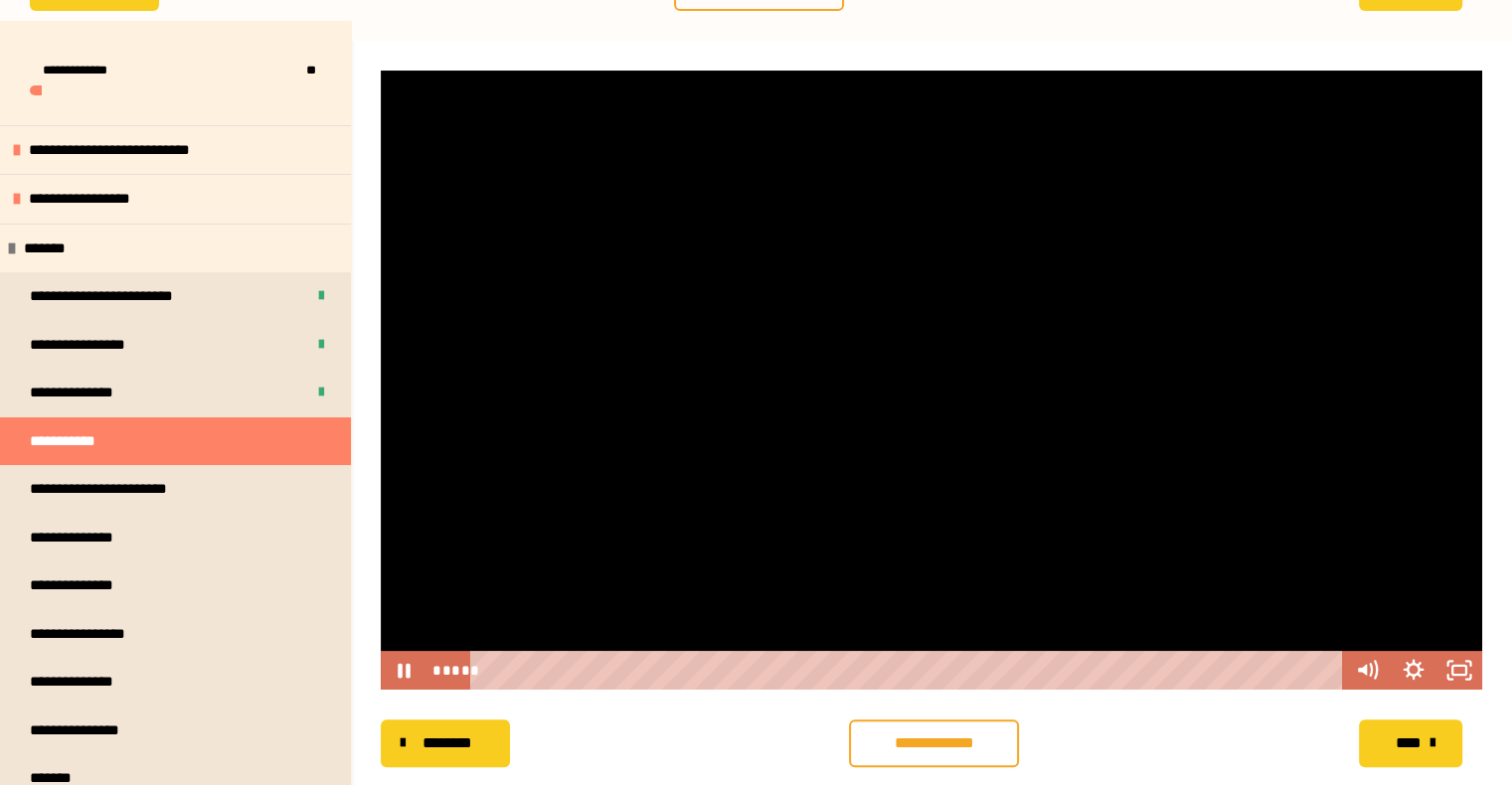 click at bounding box center (931, 380) 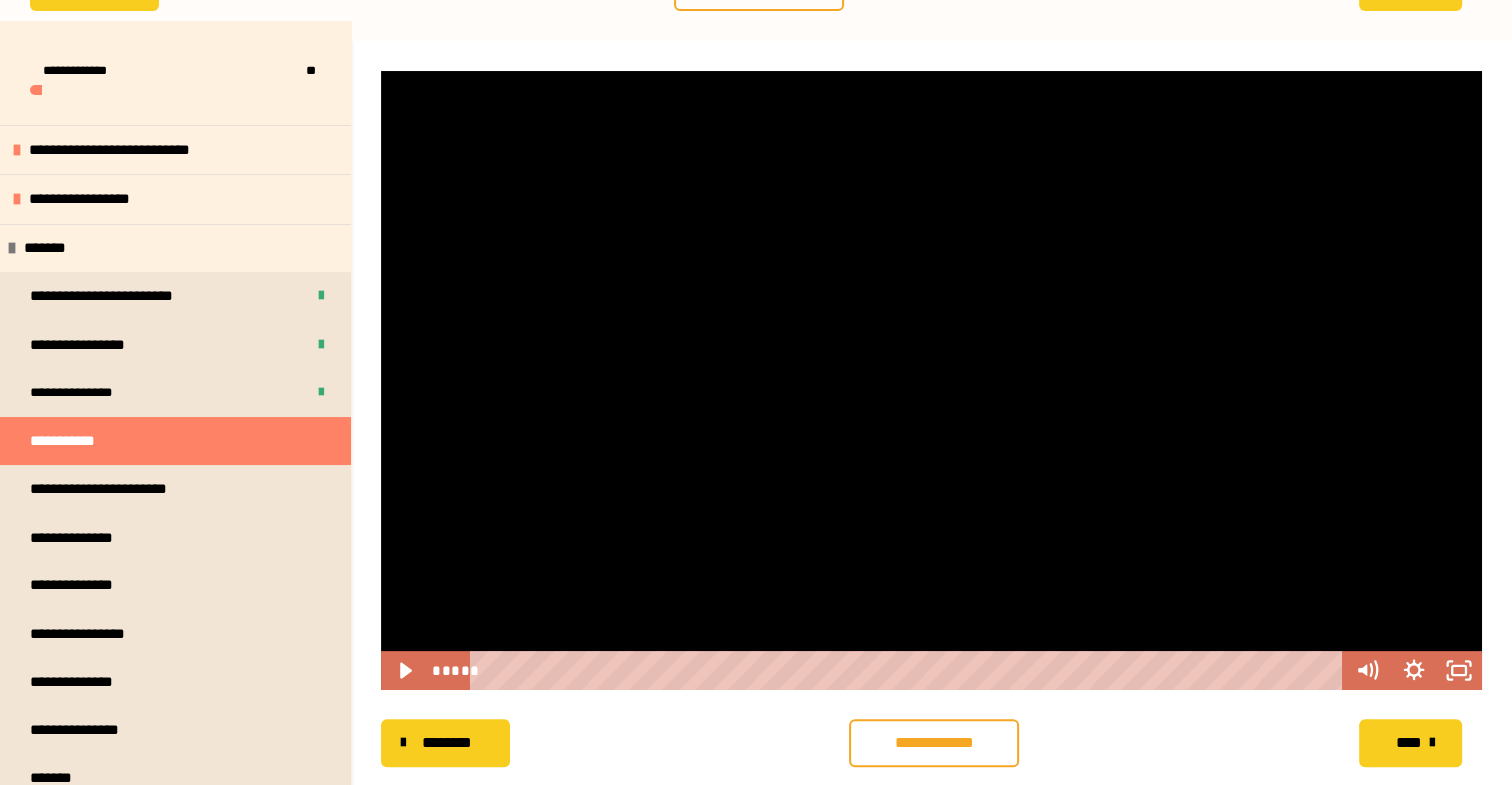 click at bounding box center [931, 380] 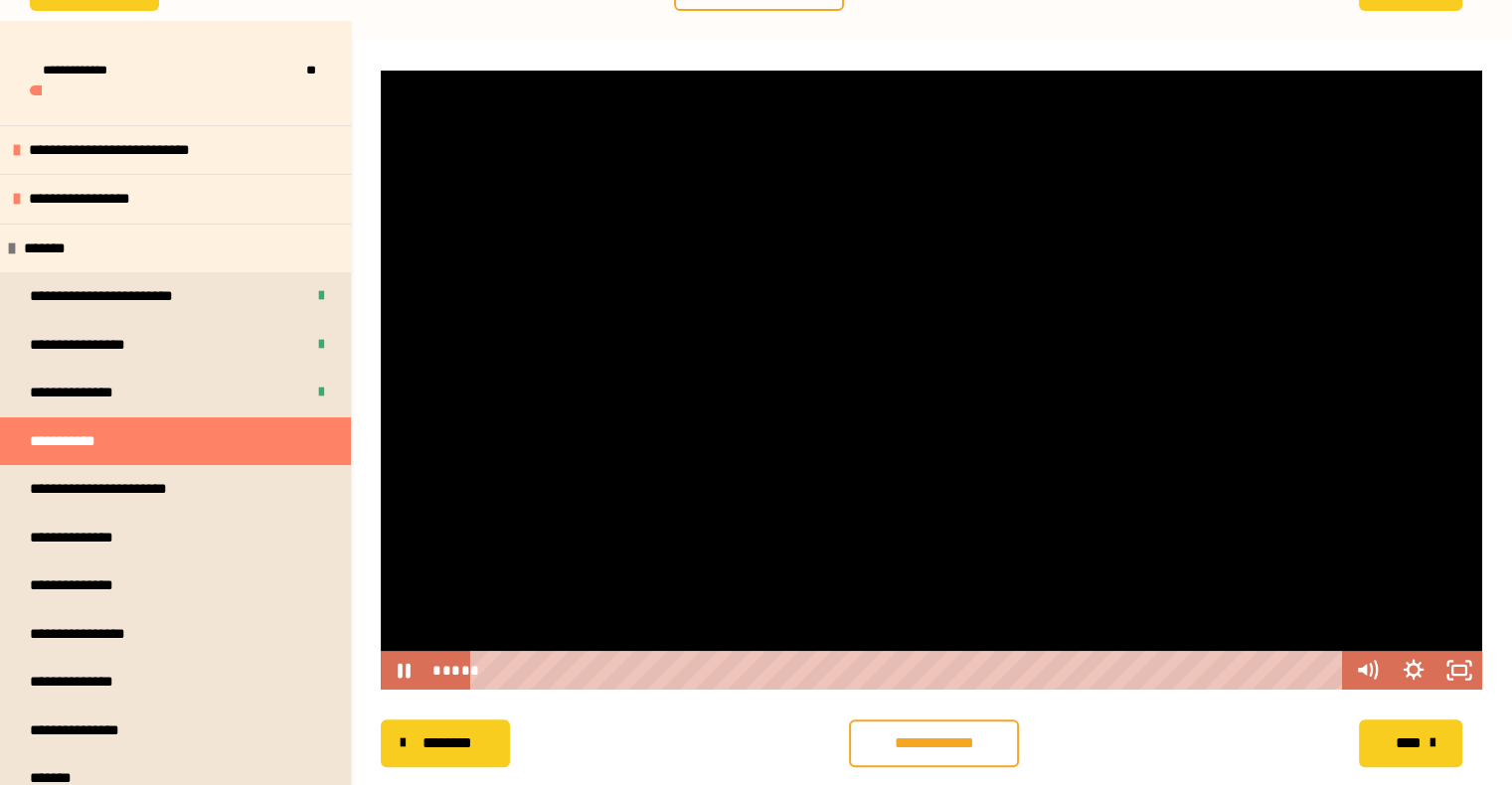 click at bounding box center [931, 380] 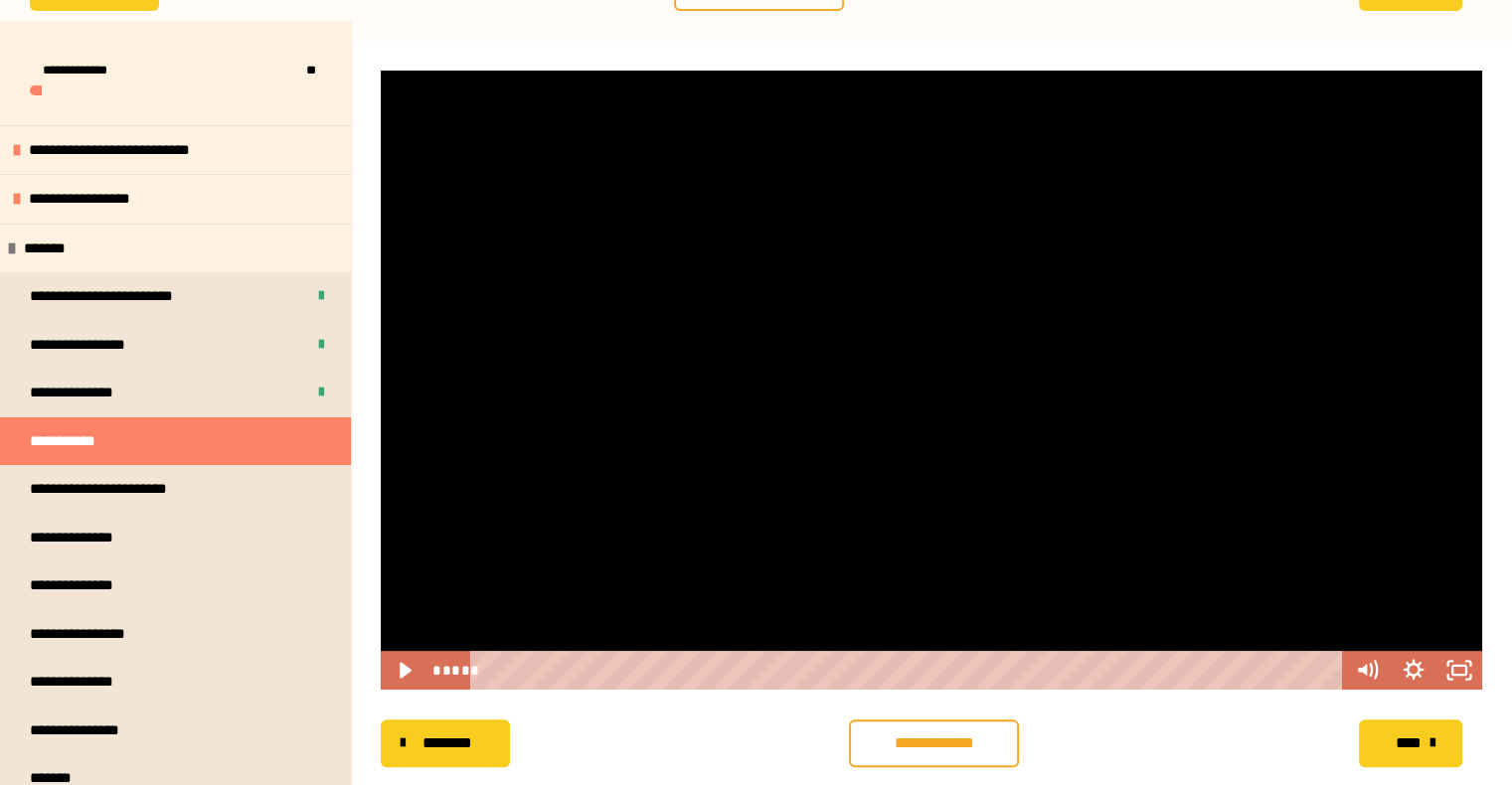 click at bounding box center (931, 380) 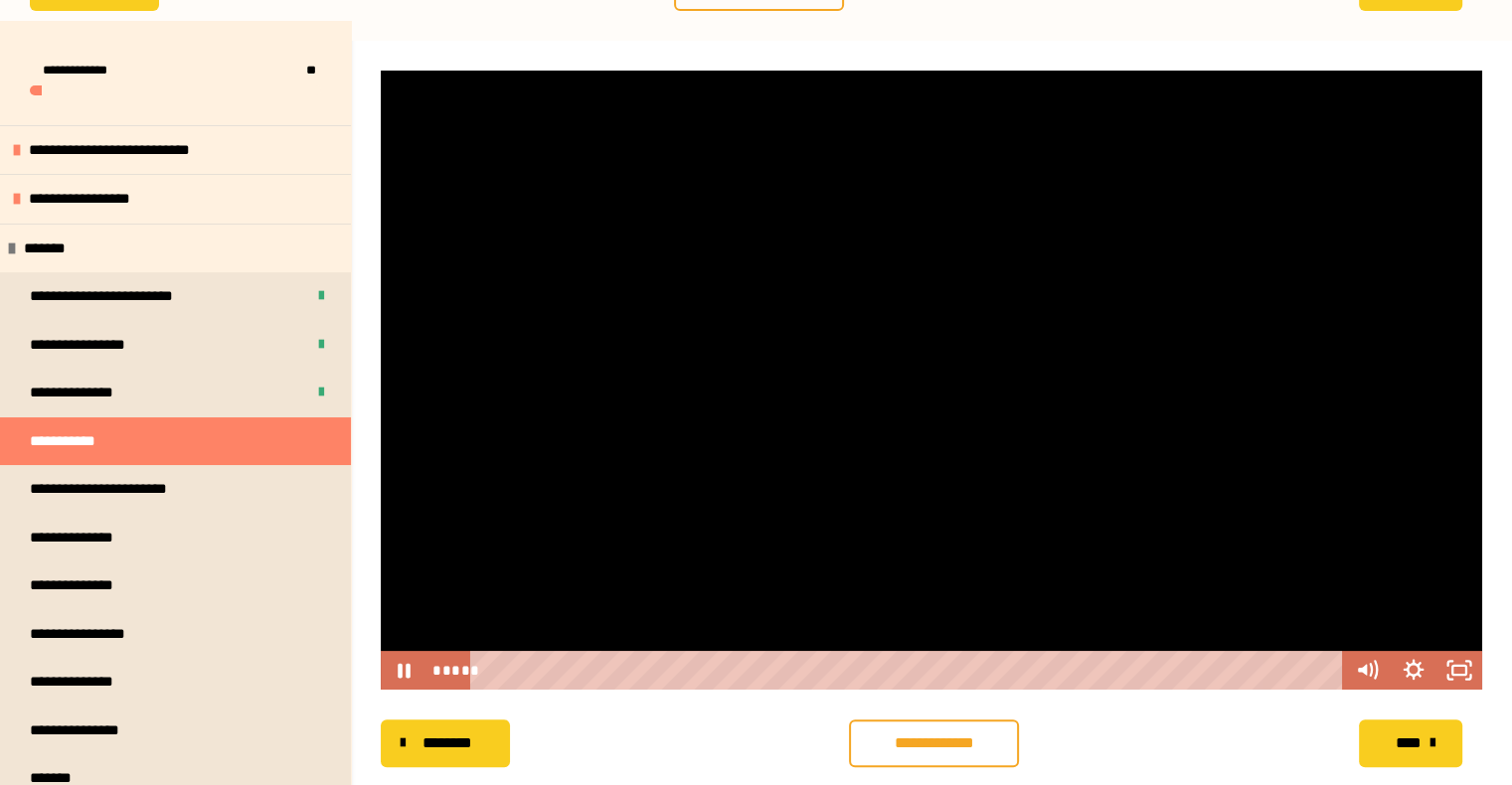 click at bounding box center [931, 380] 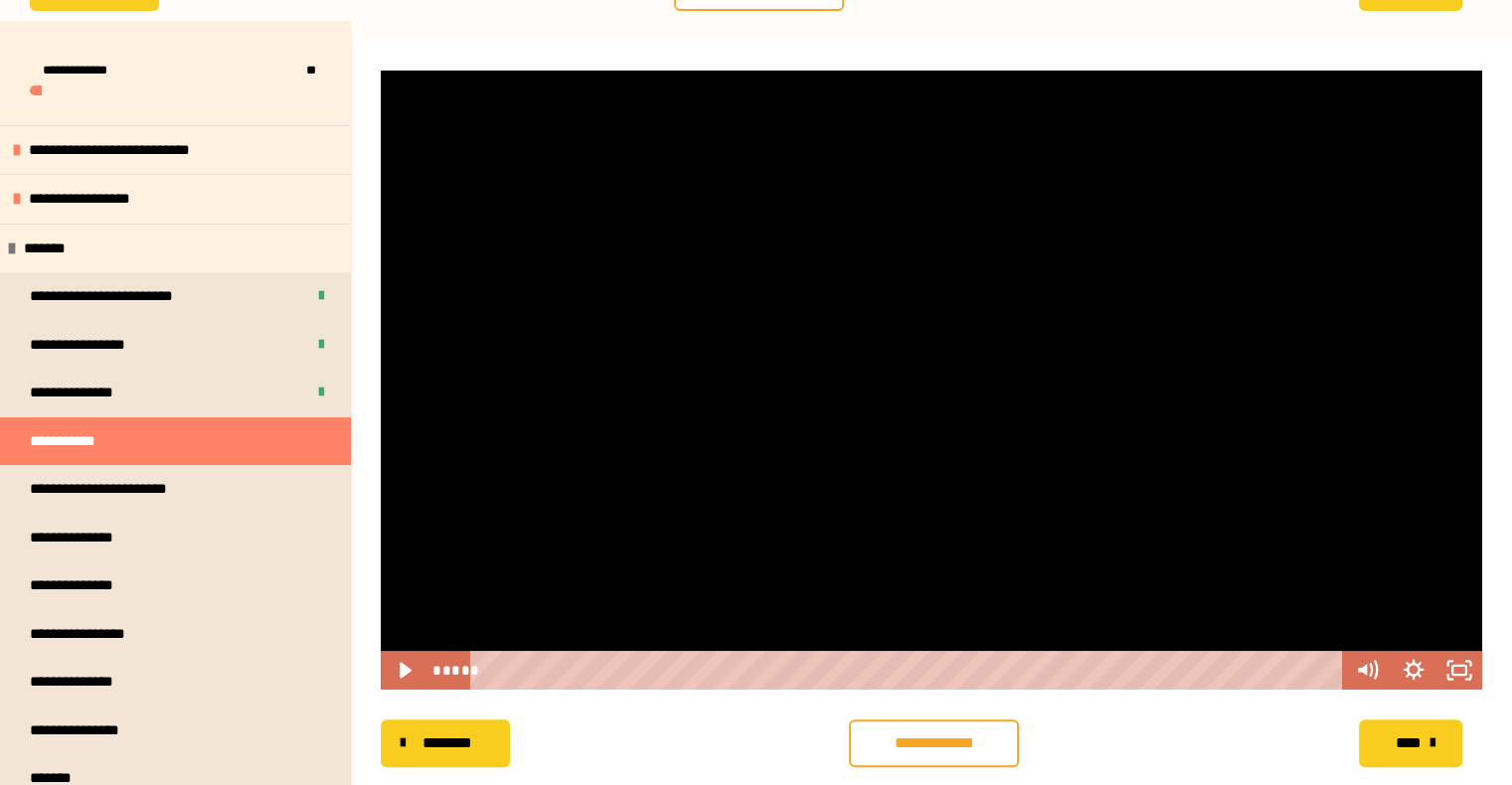 click at bounding box center (931, 380) 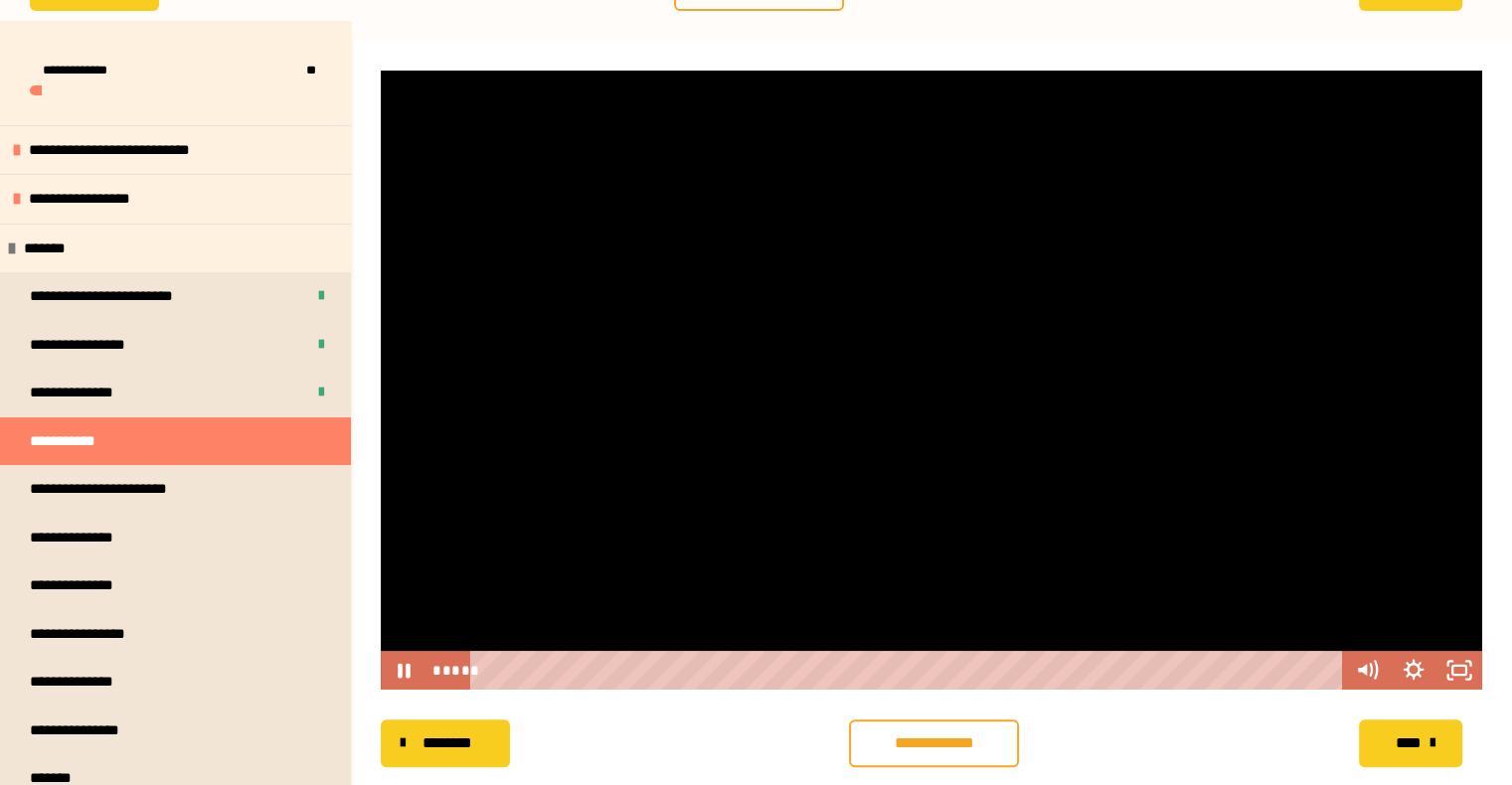 click at bounding box center (931, 380) 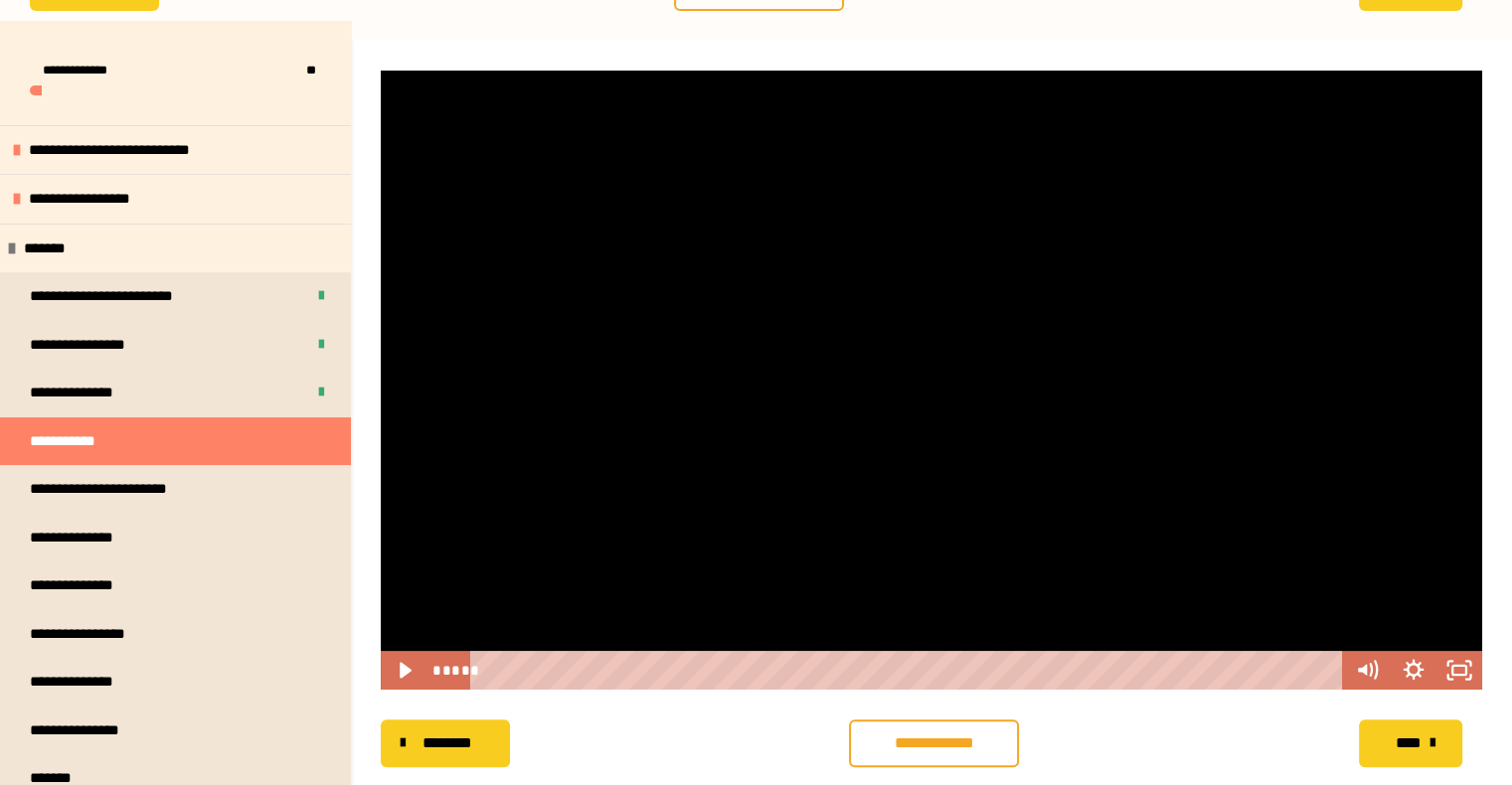 click at bounding box center (931, 380) 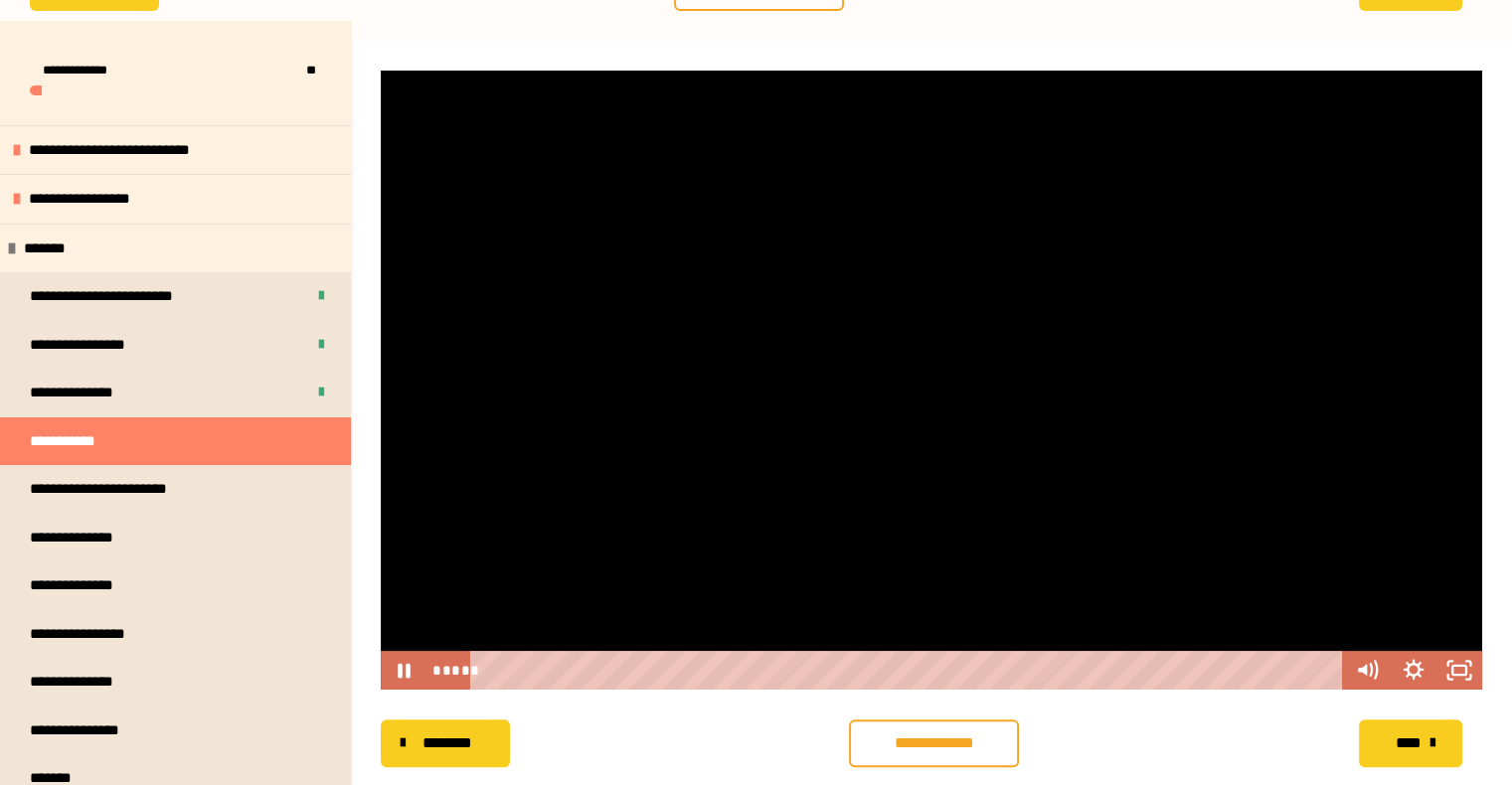 click at bounding box center [931, 380] 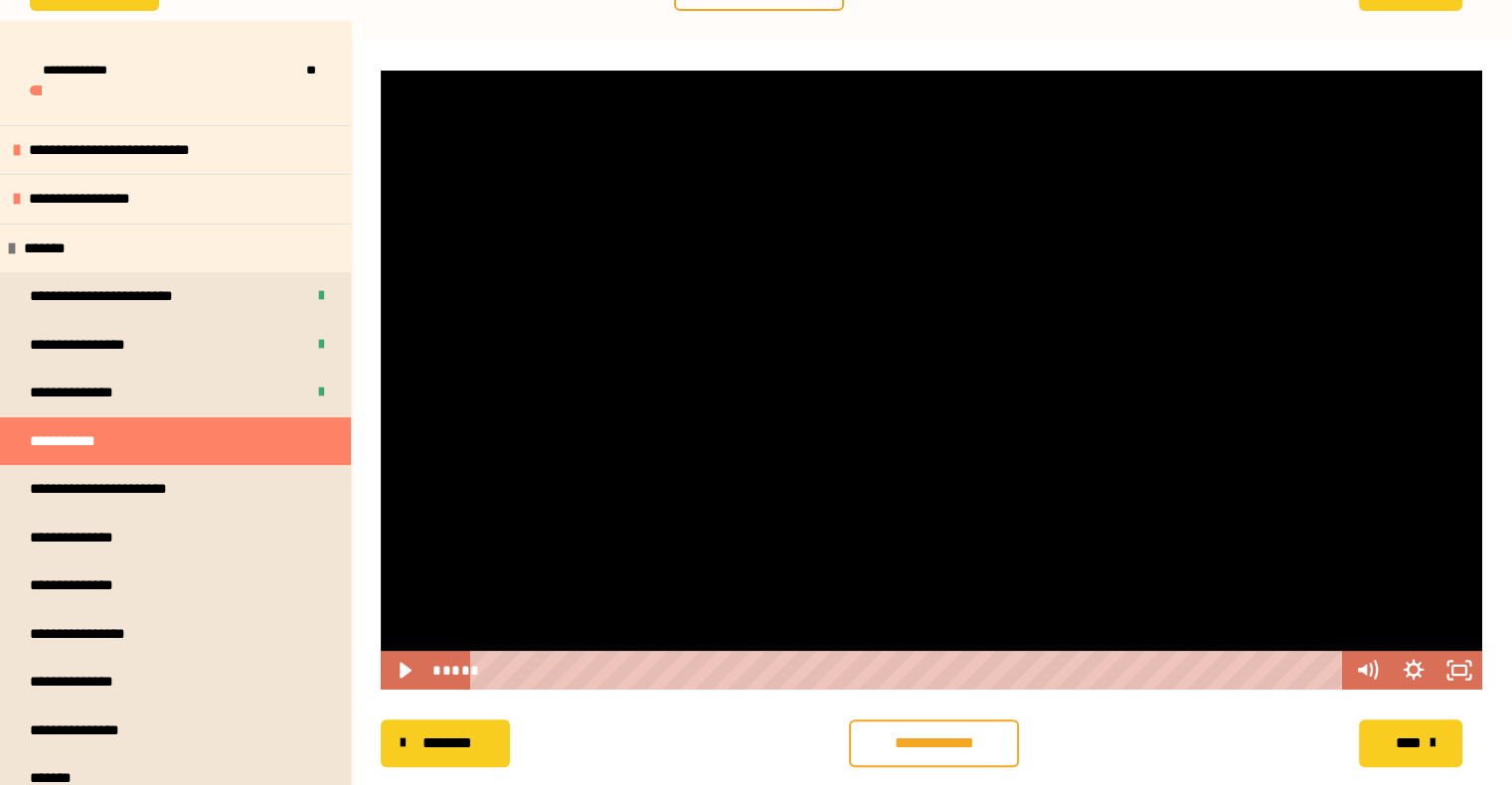 click at bounding box center (931, 380) 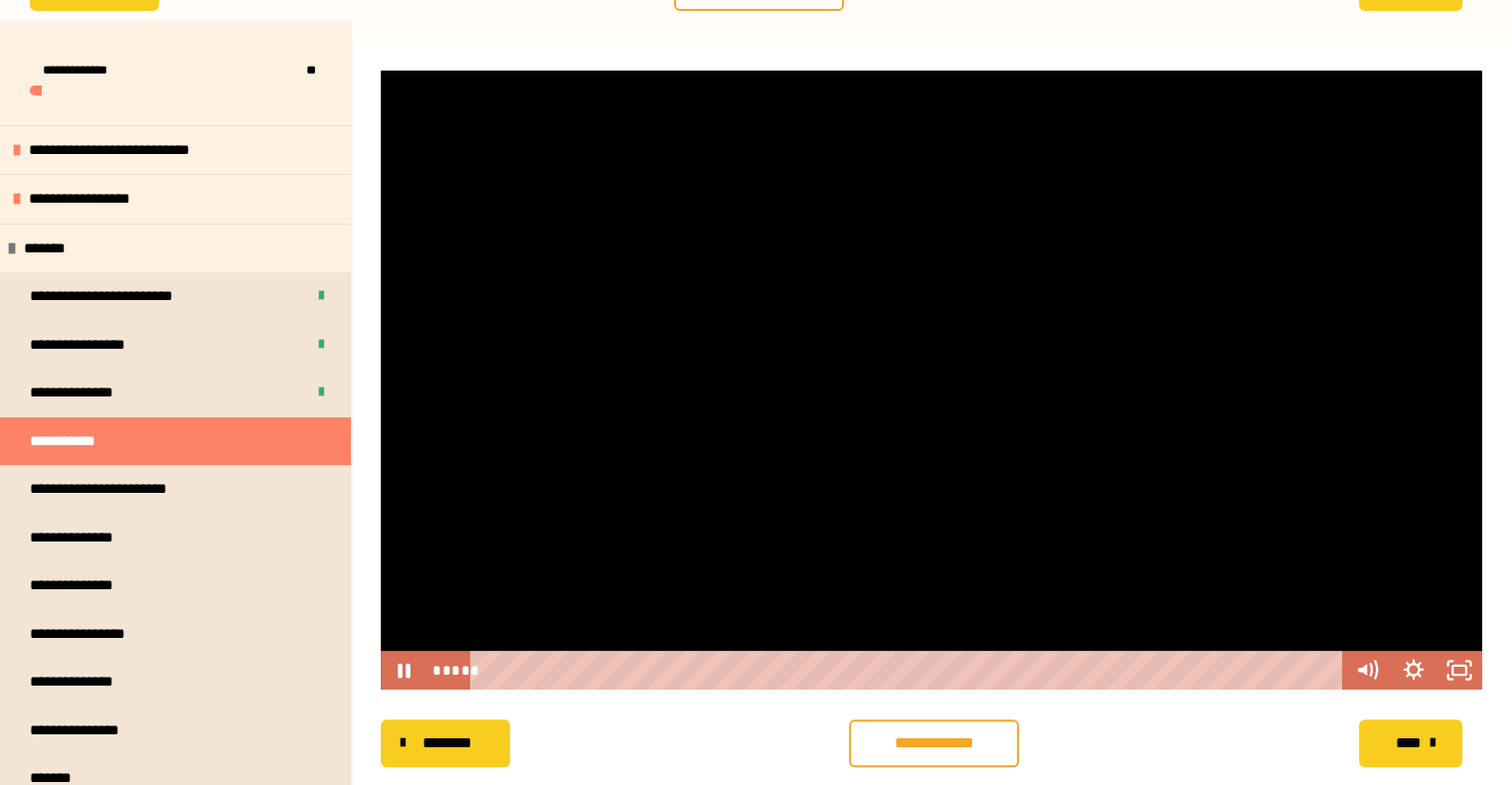 click at bounding box center [931, 380] 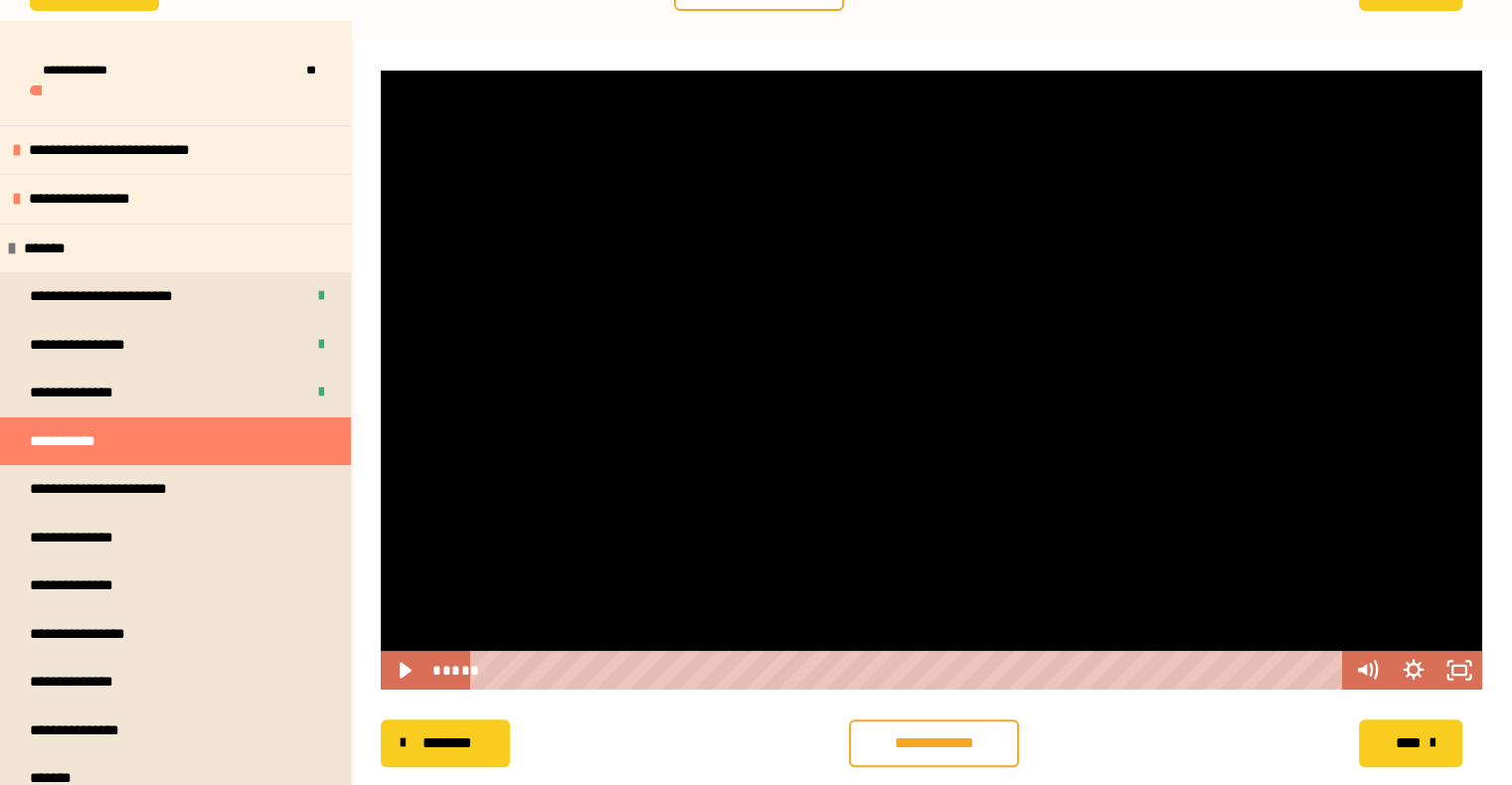 click at bounding box center [931, 380] 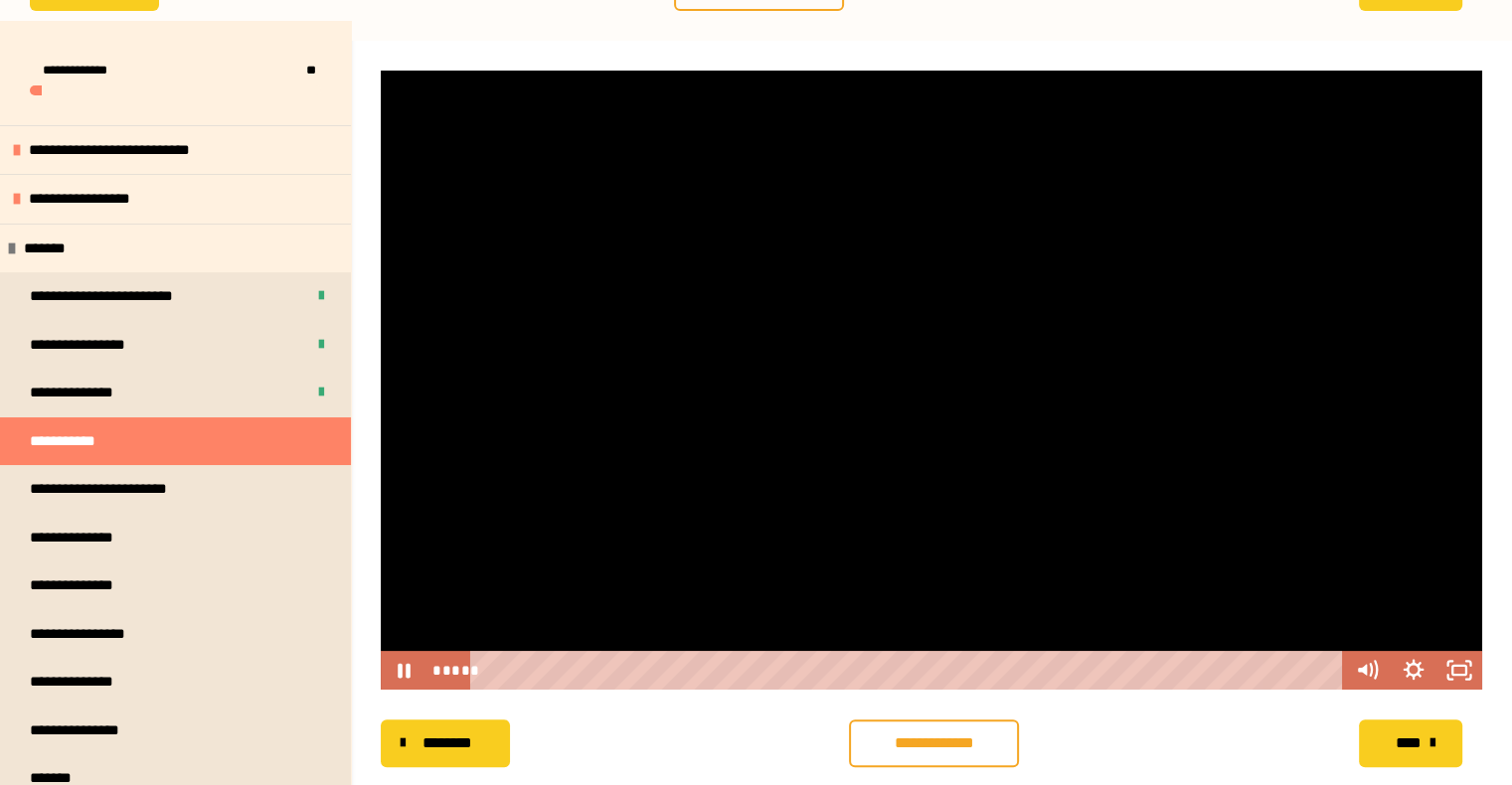 click at bounding box center [931, 380] 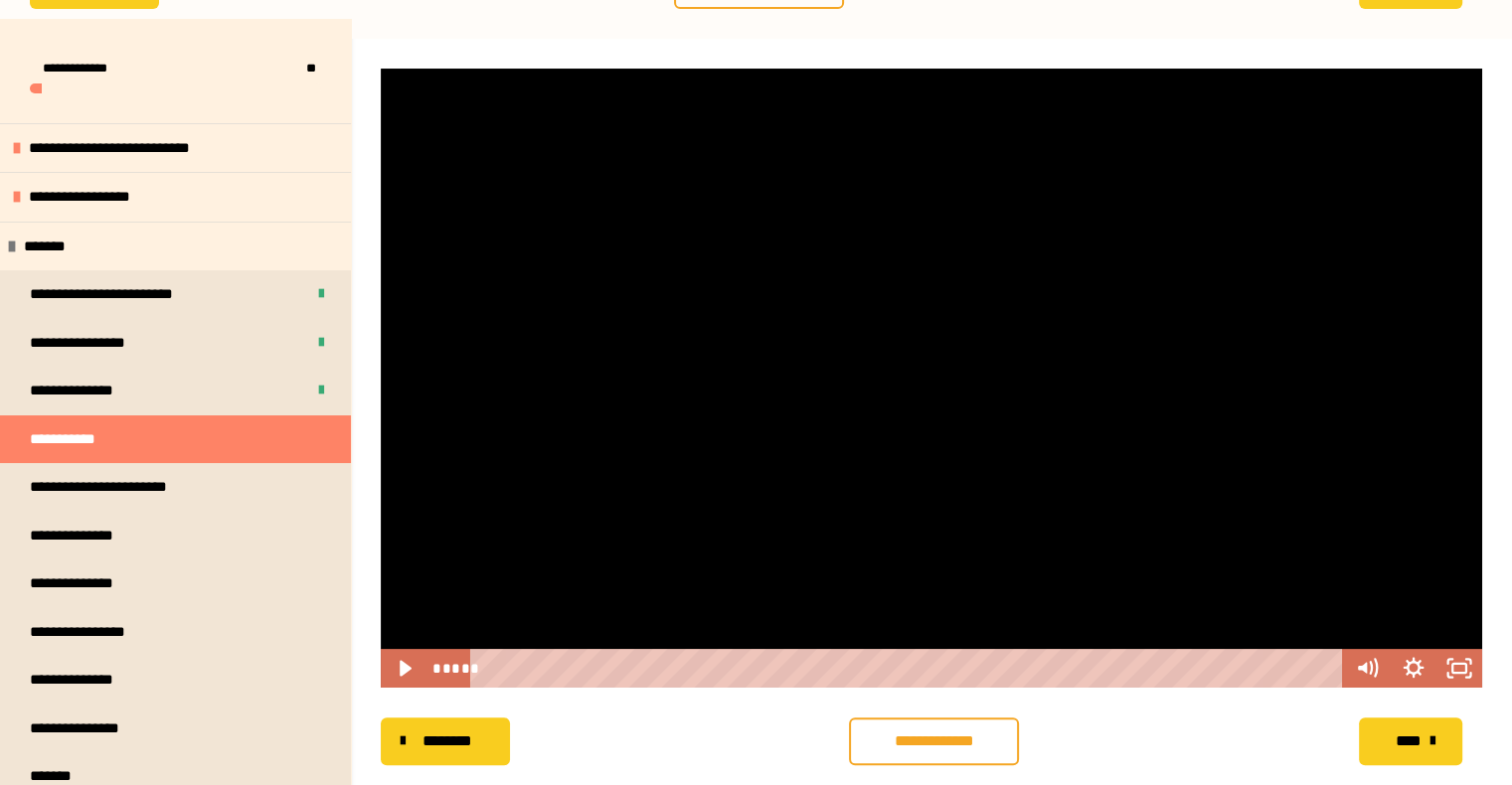 scroll, scrollTop: 354, scrollLeft: 0, axis: vertical 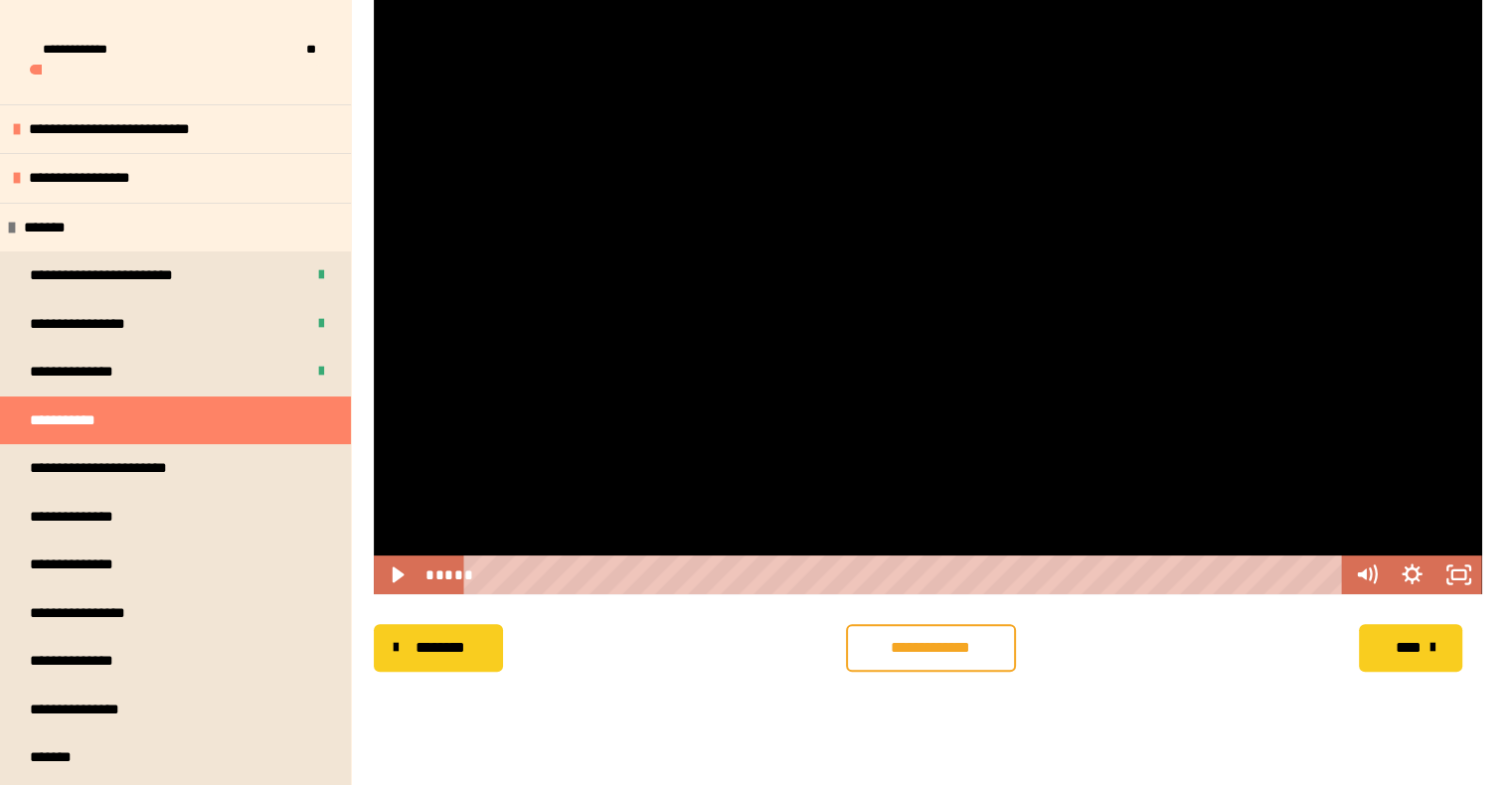 click on "**********" at bounding box center (930, 648) 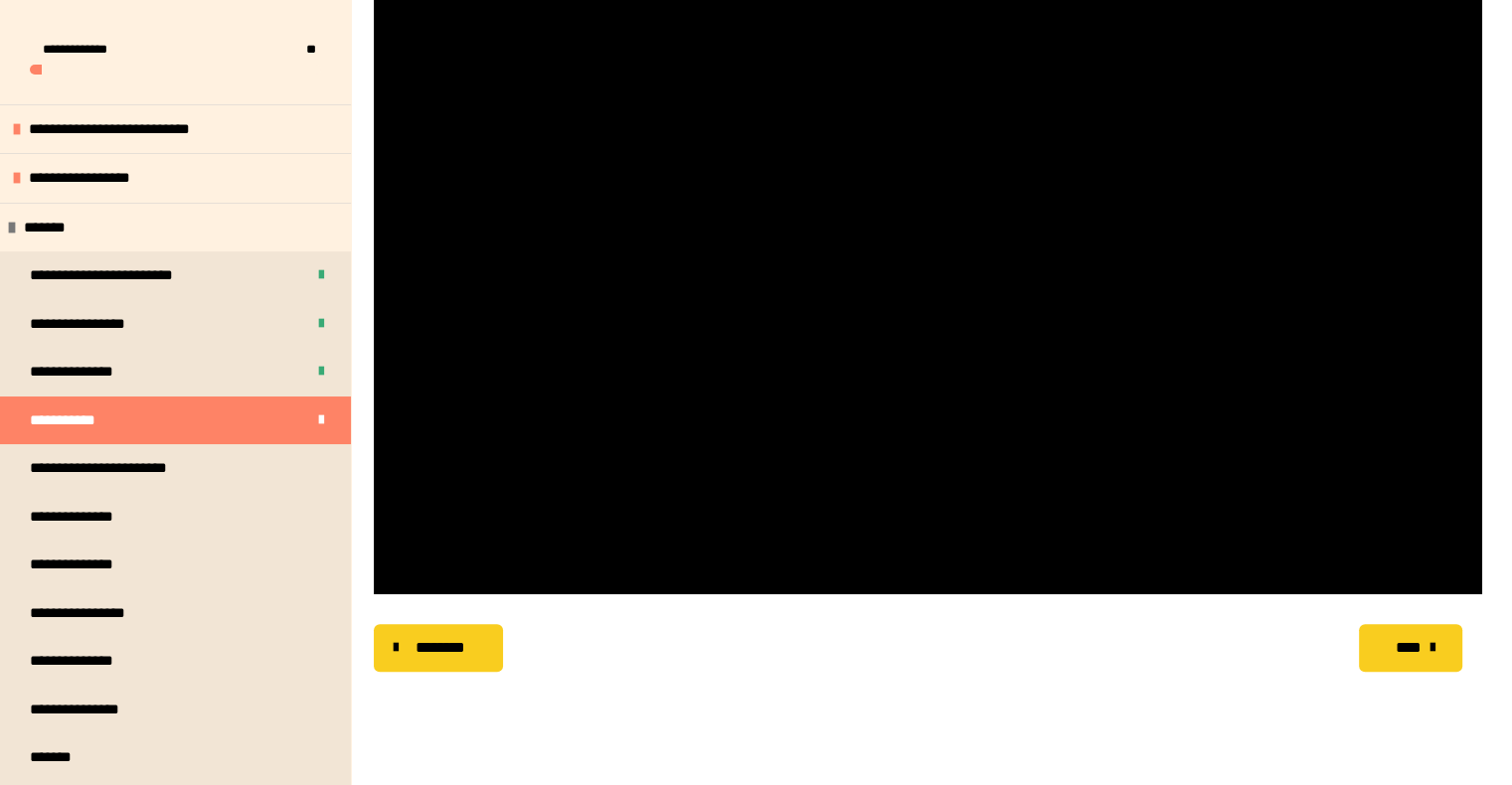 click at bounding box center [1432, 648] 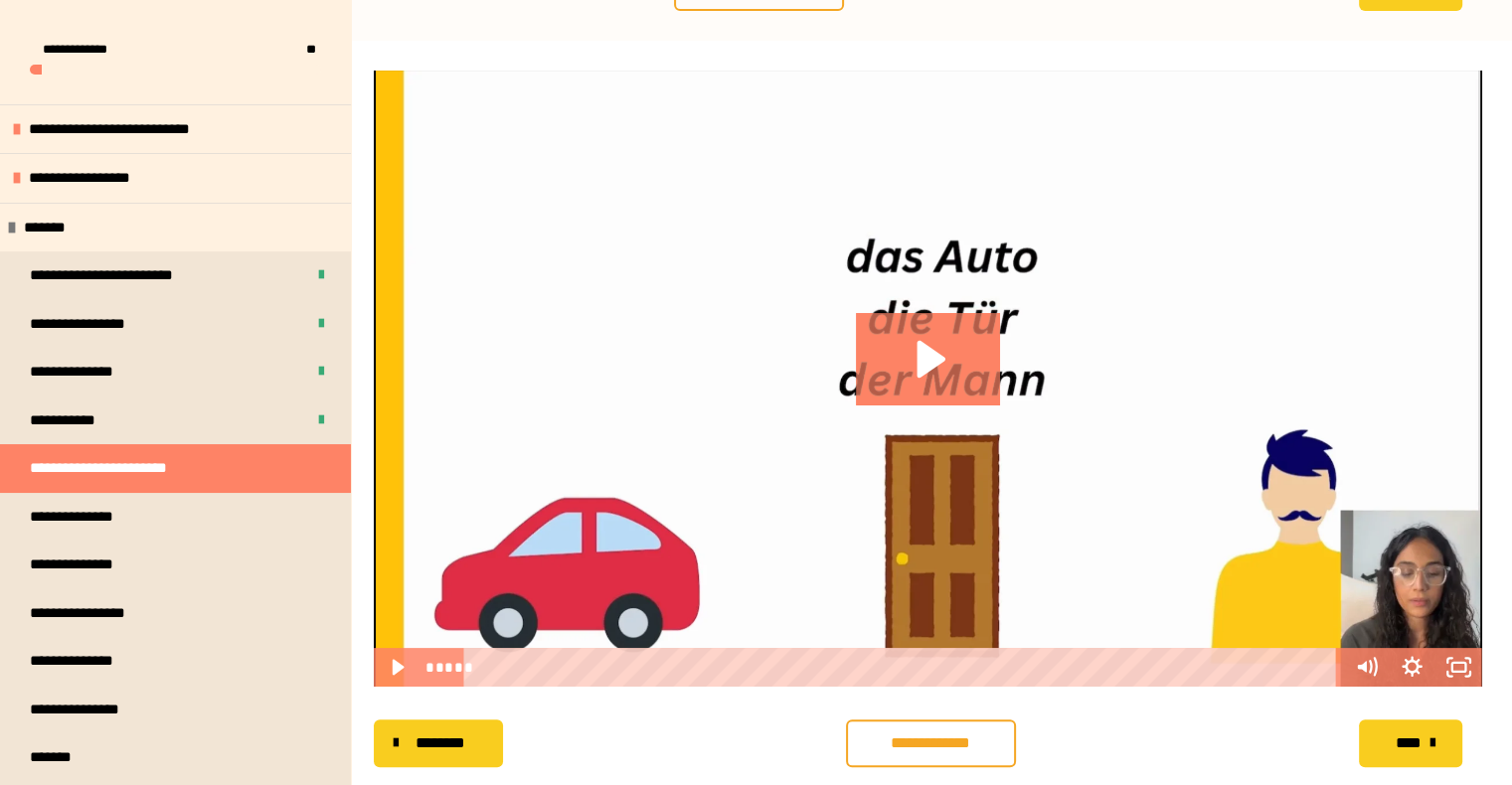 scroll, scrollTop: 354, scrollLeft: 0, axis: vertical 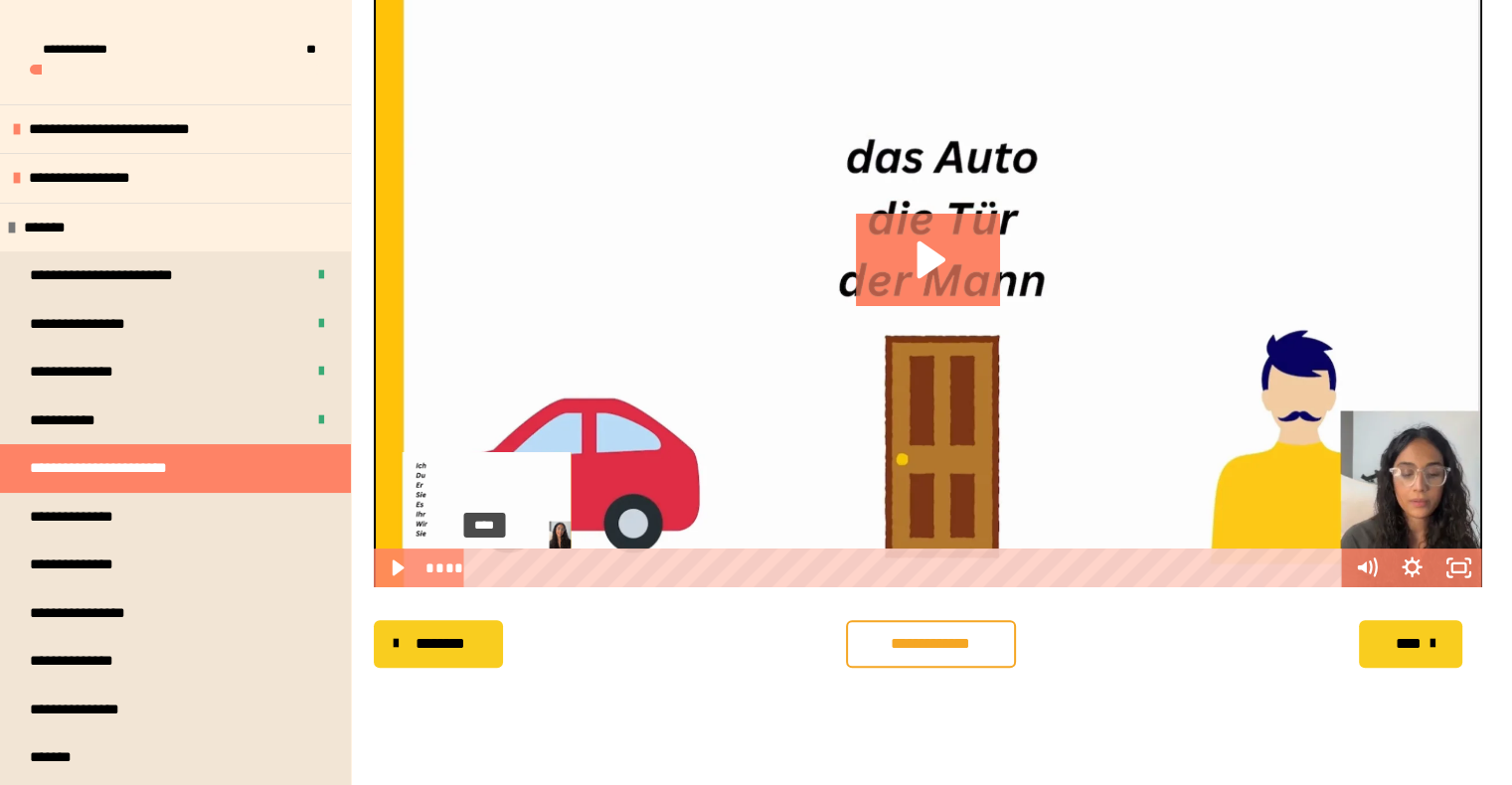 click on "****" at bounding box center (907, 567) 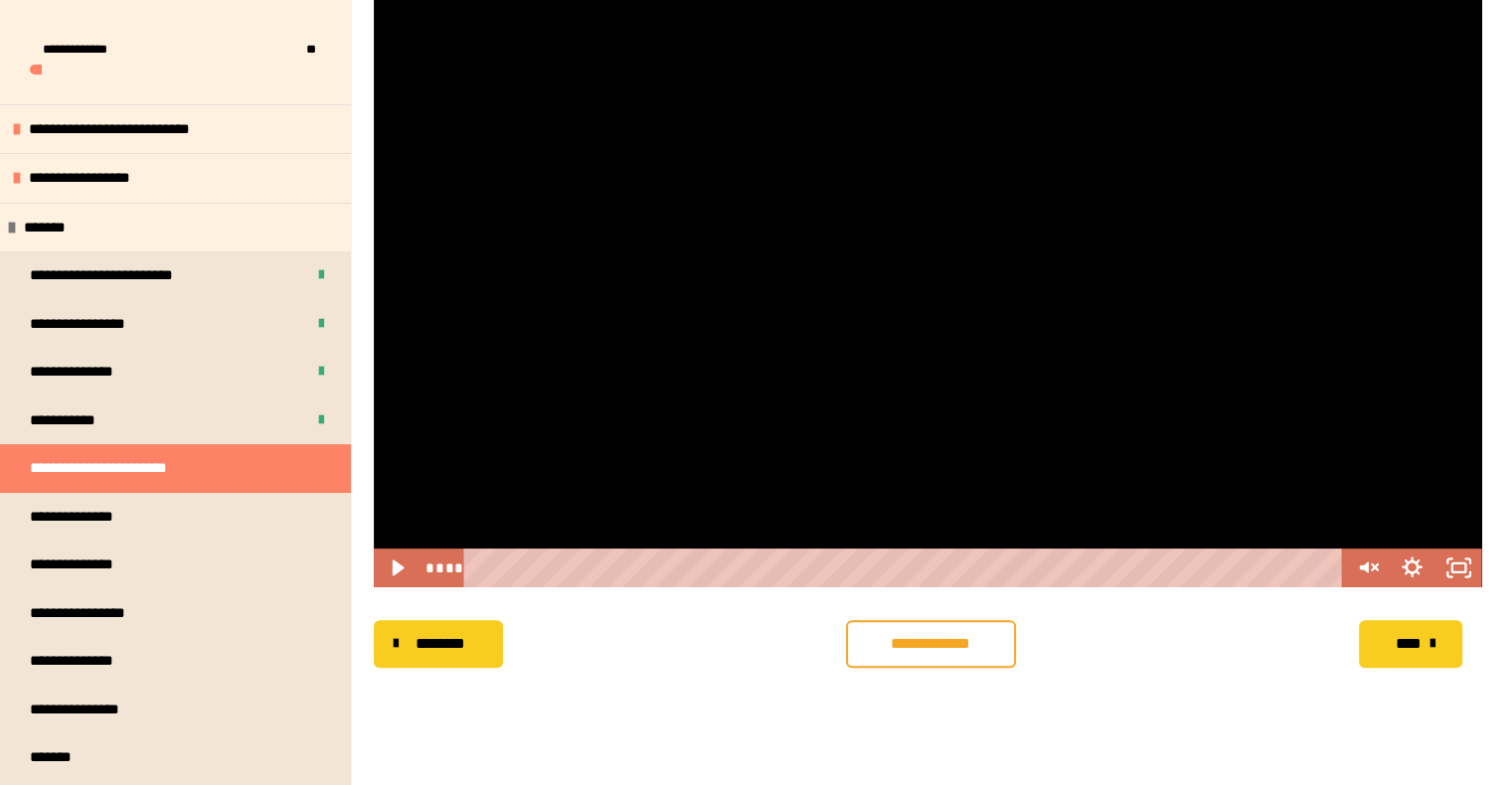click at bounding box center (927, 279) 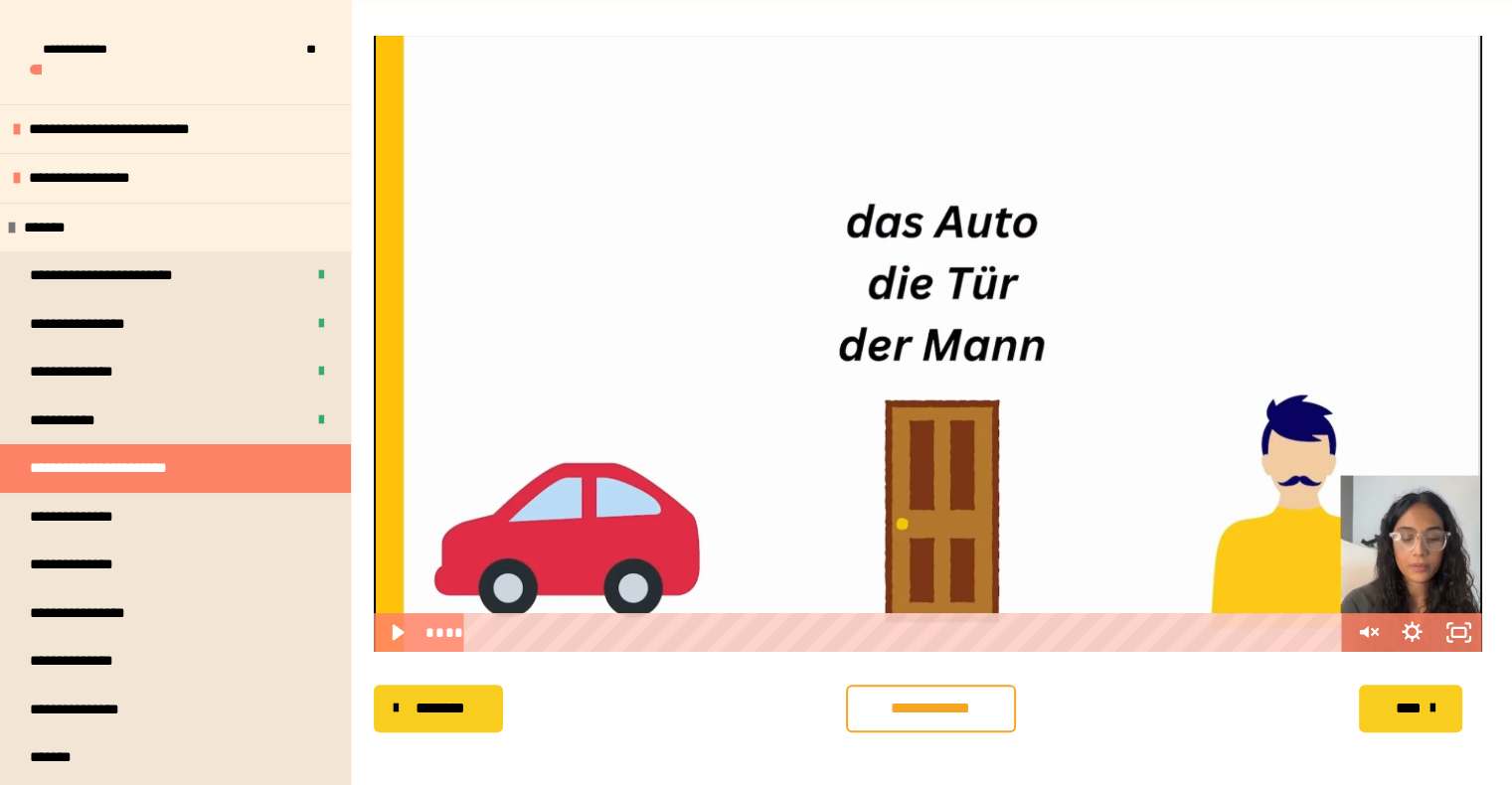 scroll, scrollTop: 254, scrollLeft: 0, axis: vertical 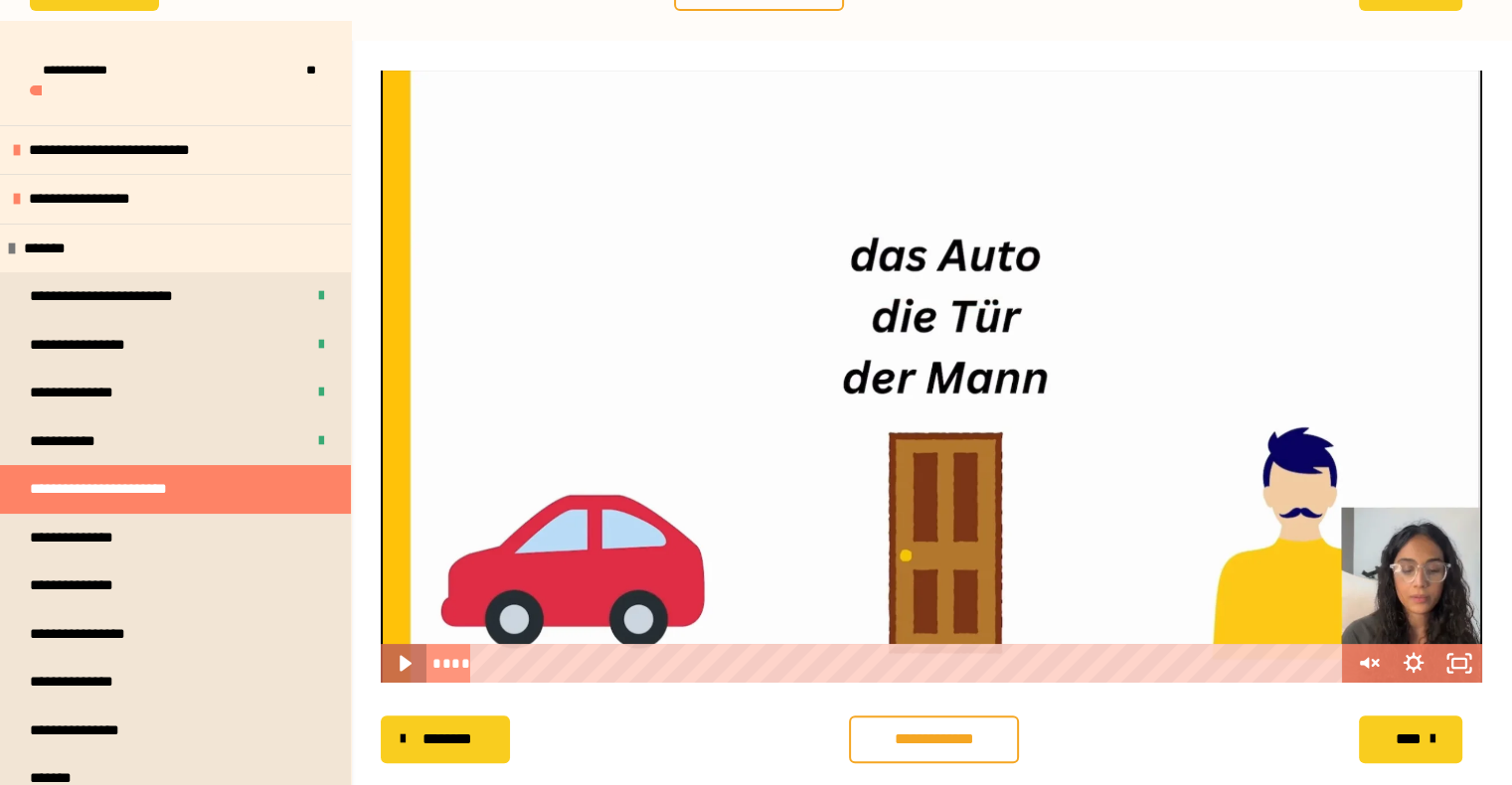 click 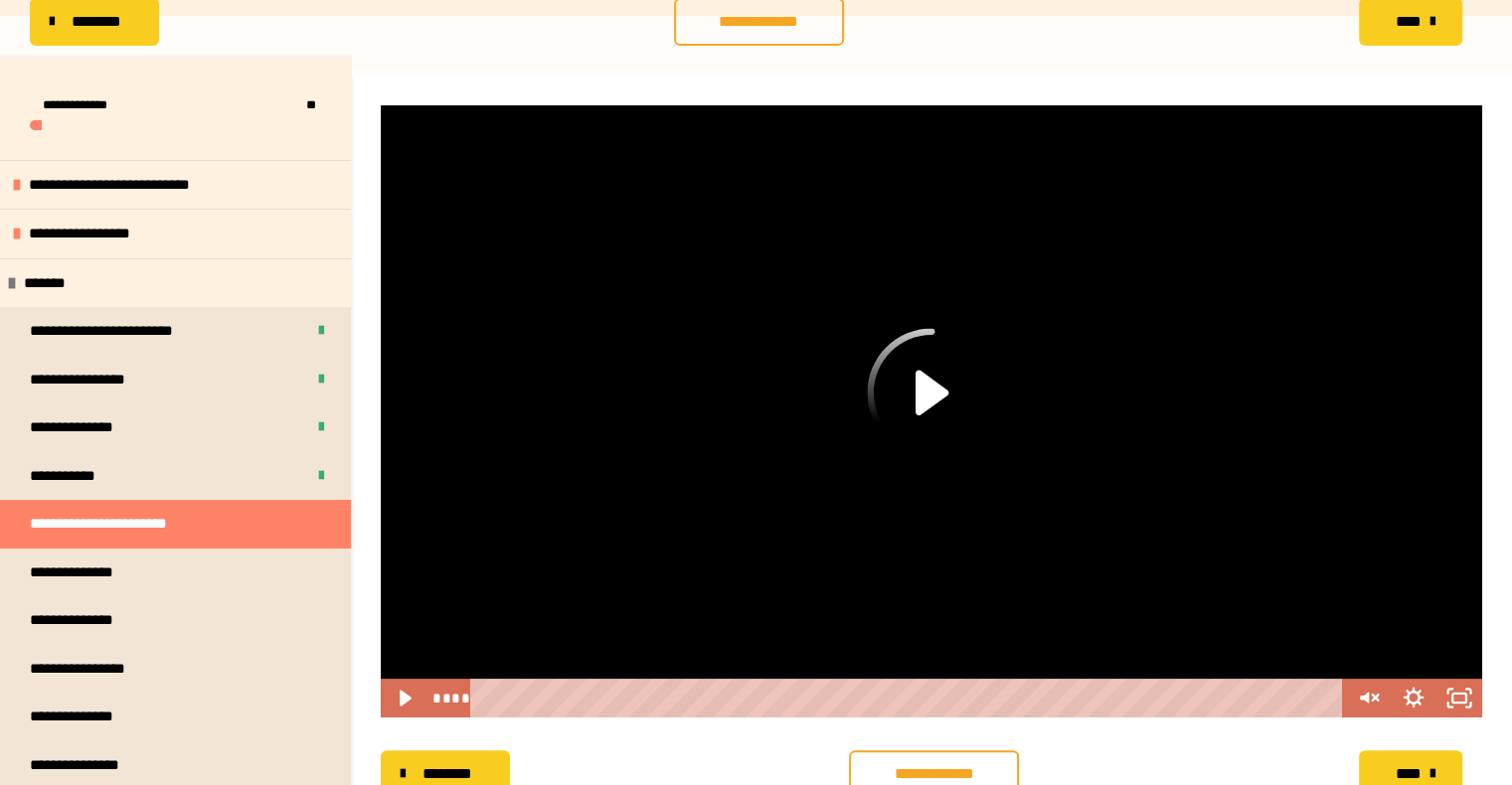 scroll, scrollTop: 254, scrollLeft: 0, axis: vertical 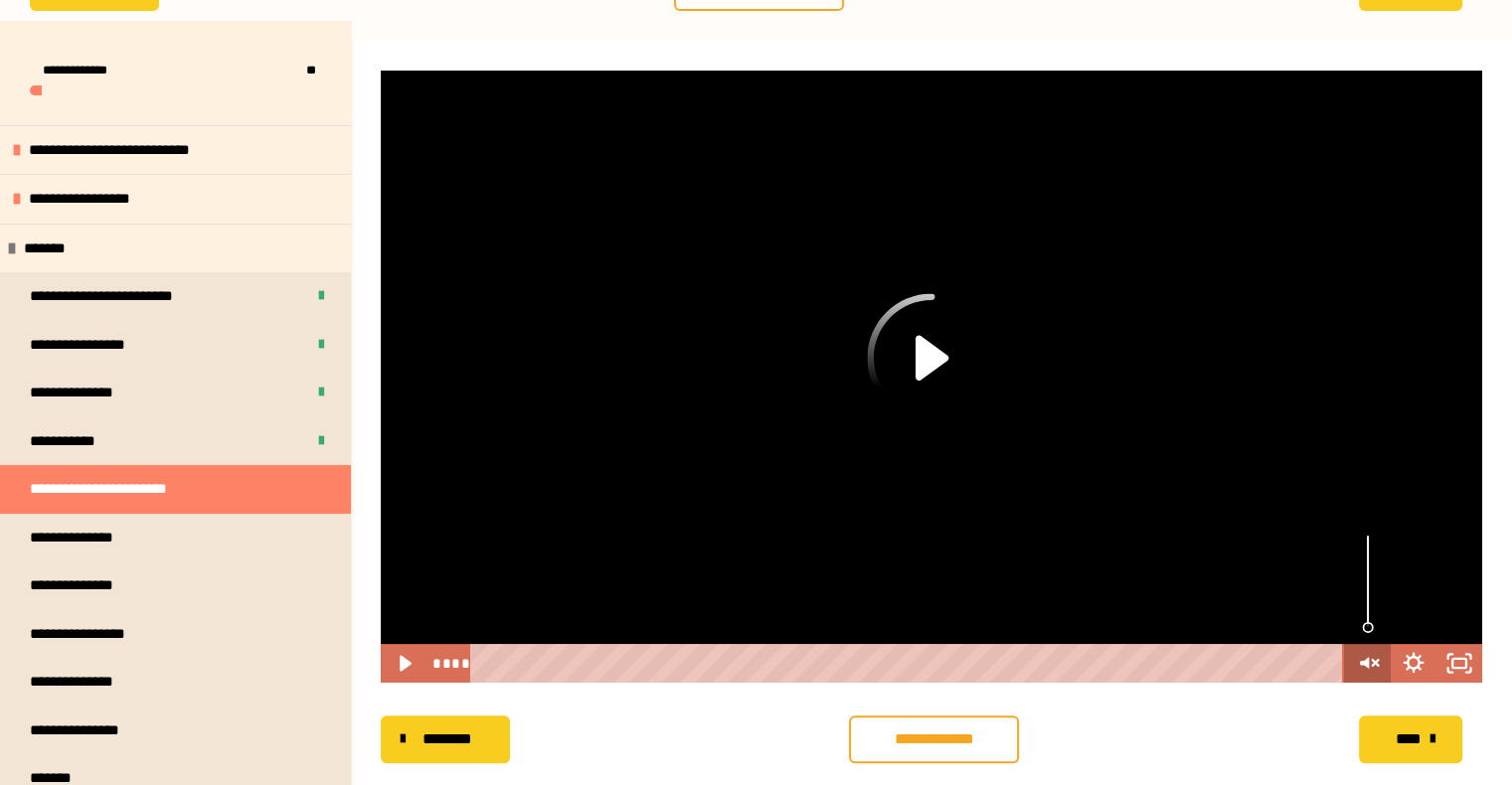 click 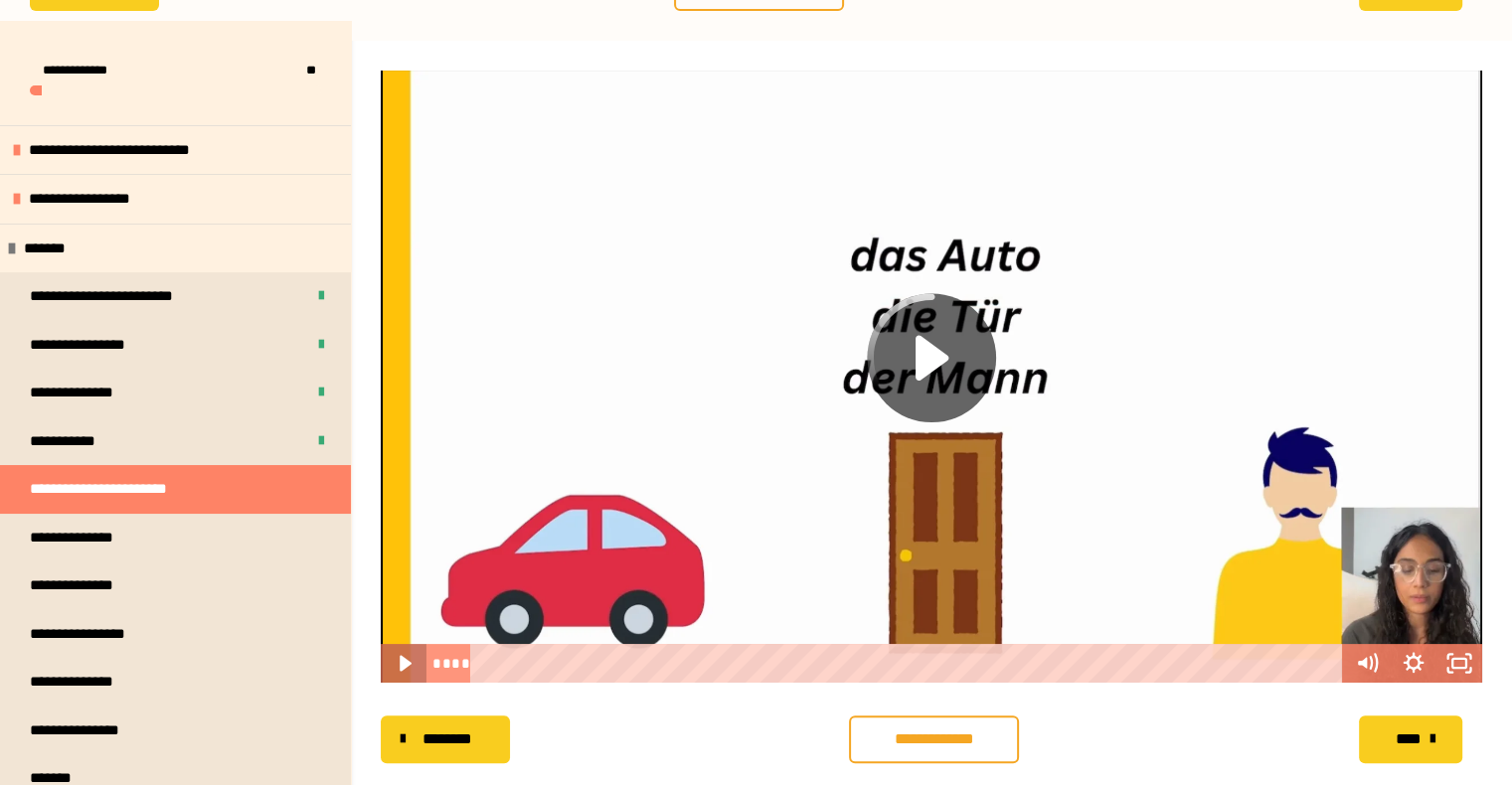 click 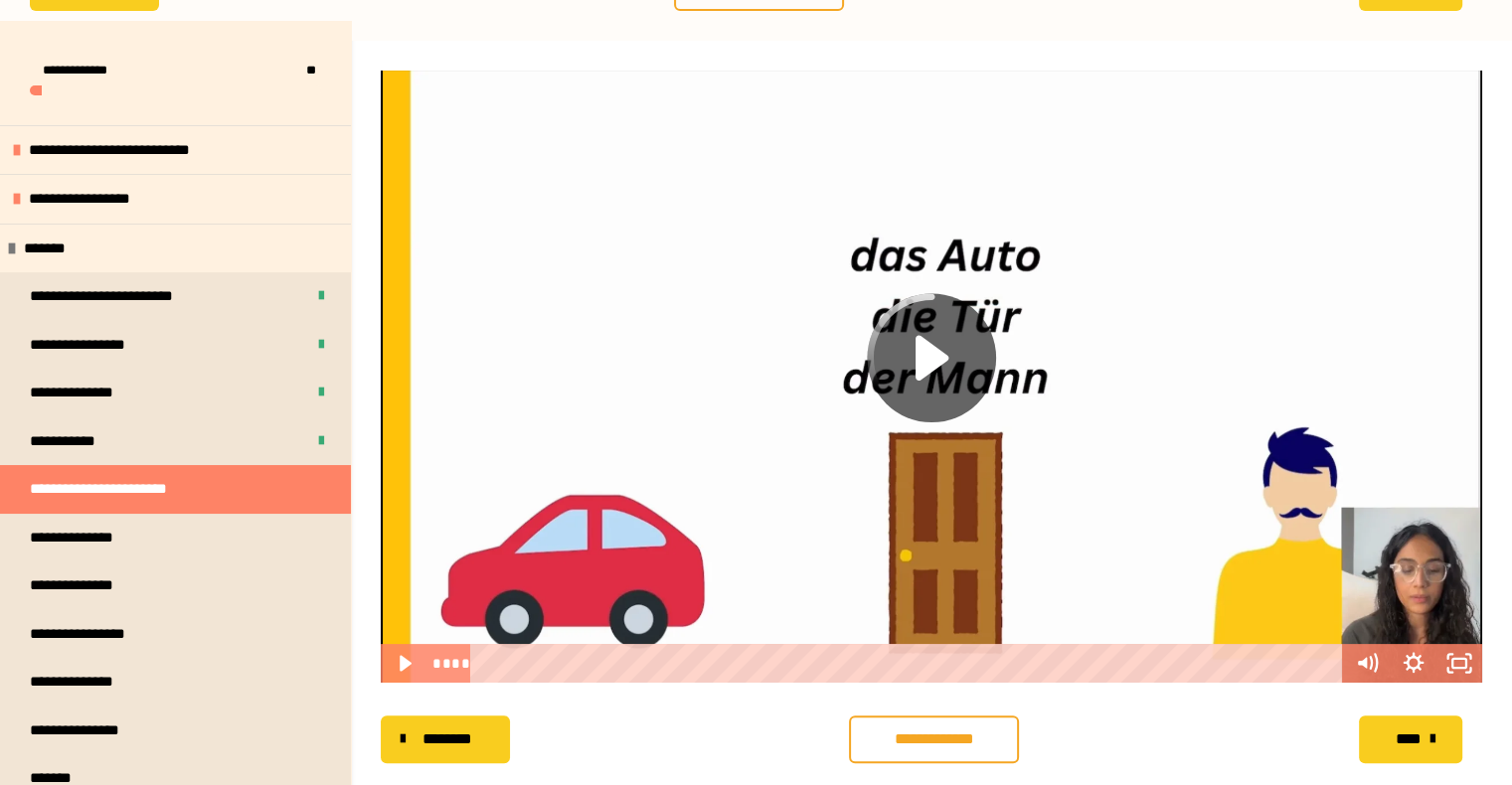 click 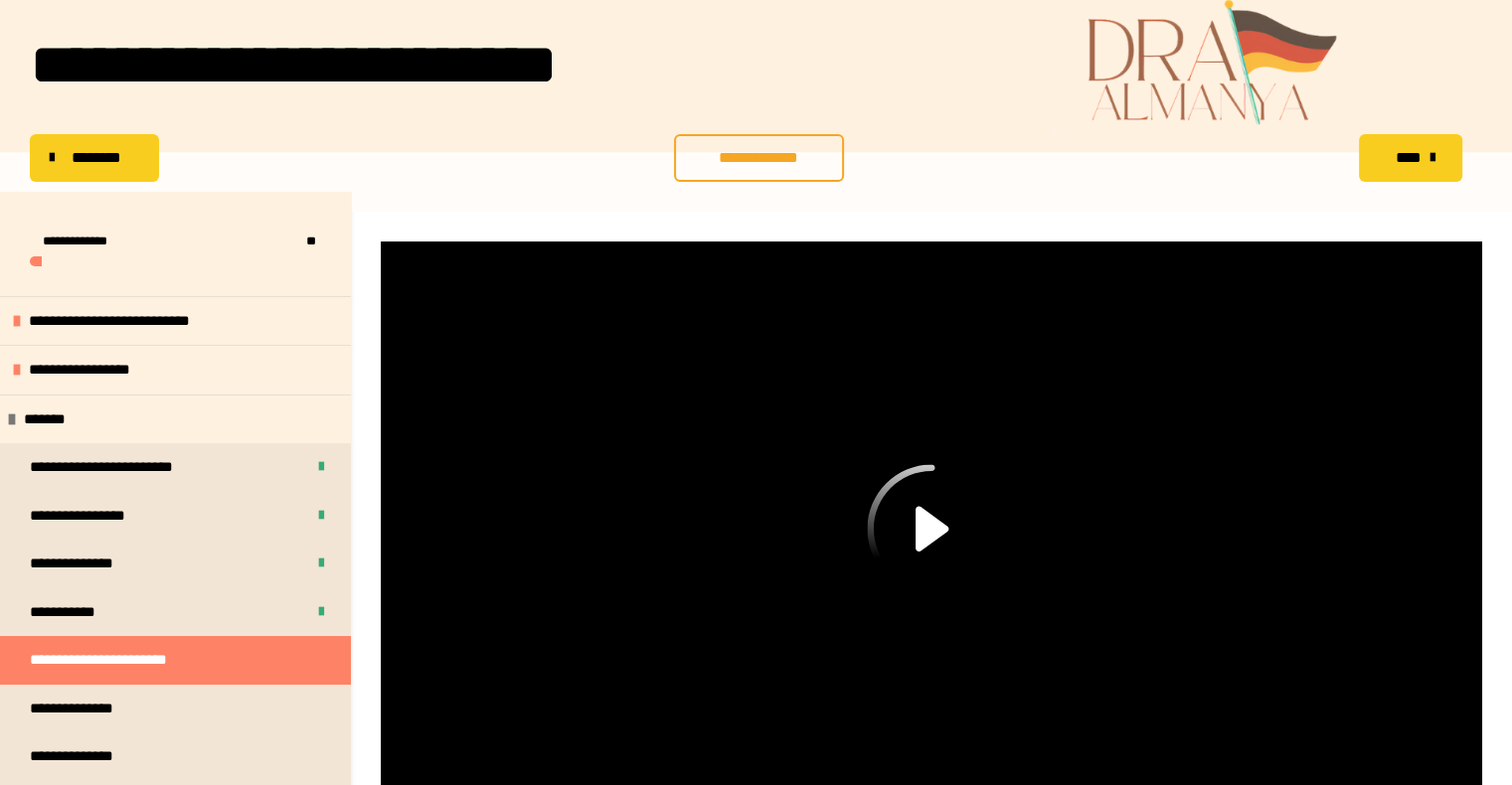 scroll, scrollTop: 56, scrollLeft: 0, axis: vertical 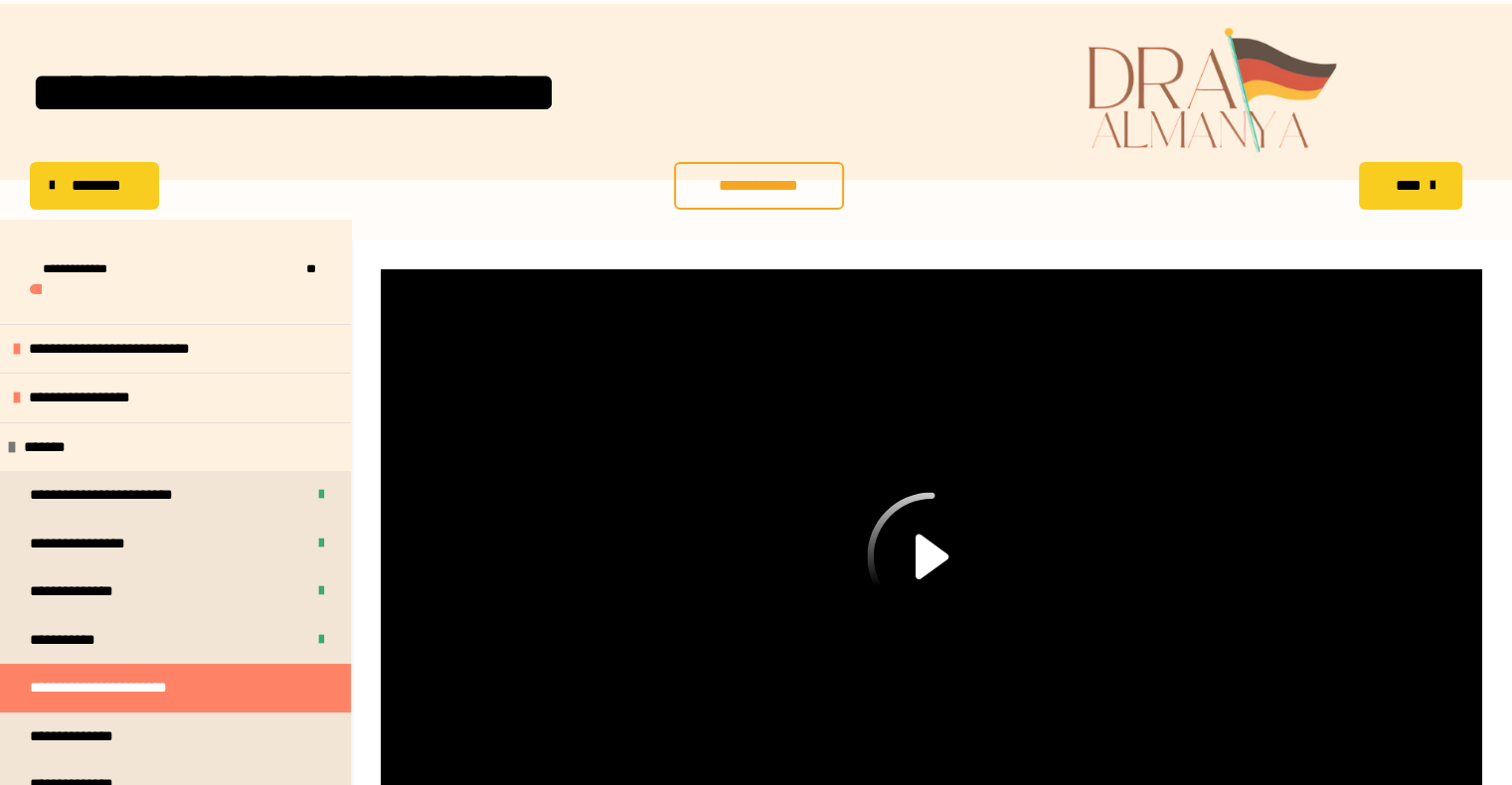 click on "********" at bounding box center [96, 186] 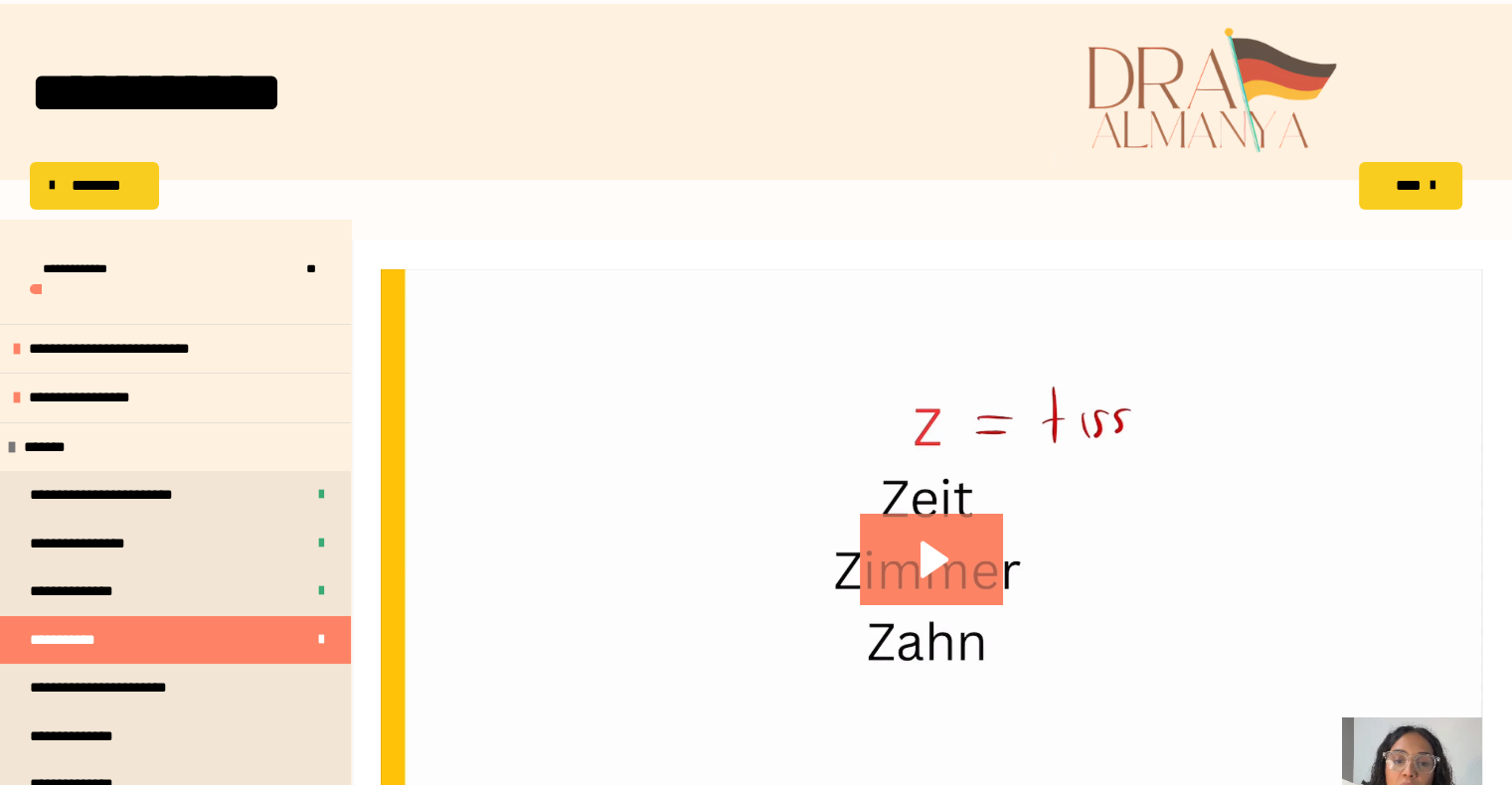 click on "****" at bounding box center (1411, 186) 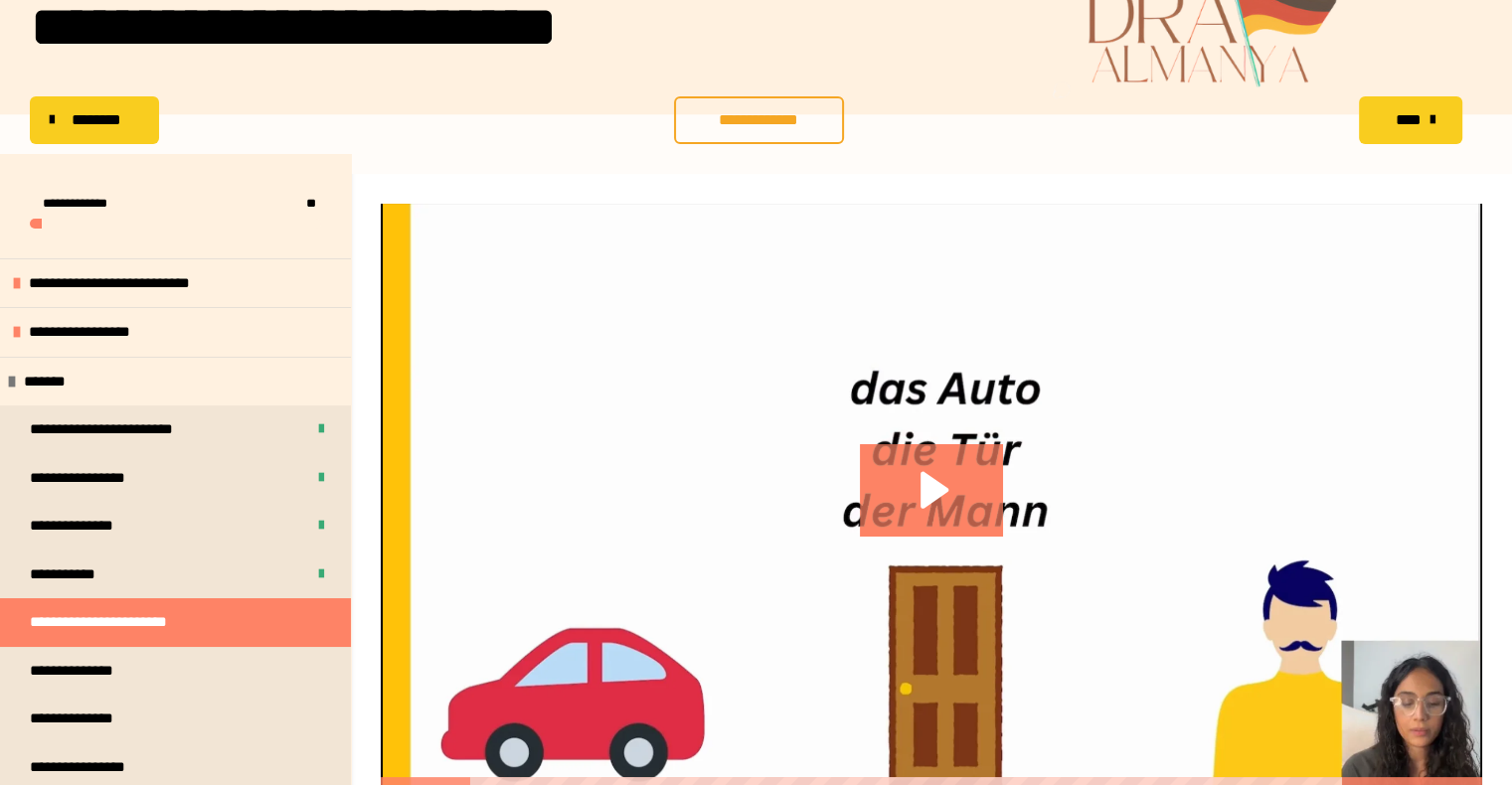scroll, scrollTop: 155, scrollLeft: 0, axis: vertical 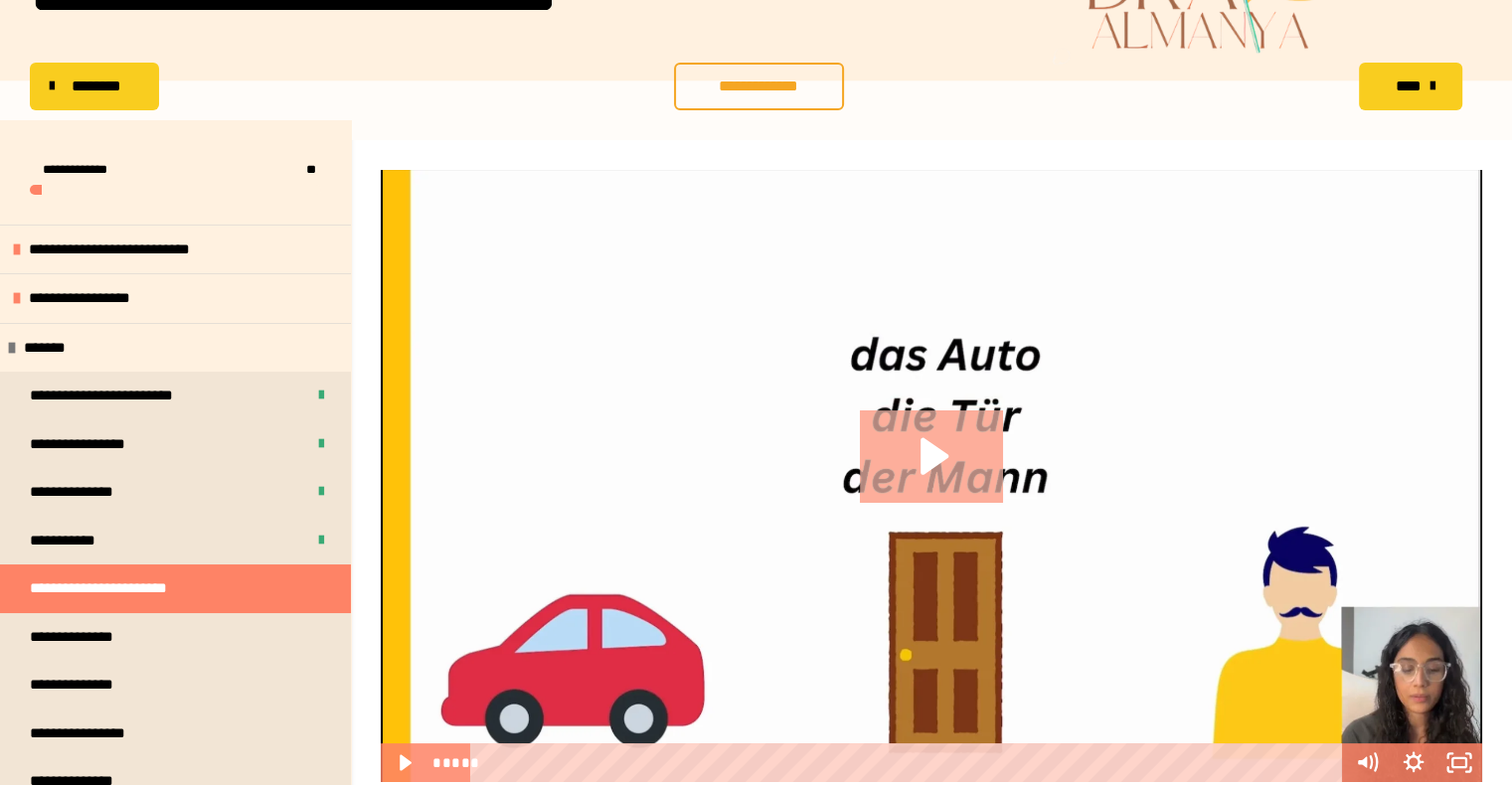 click 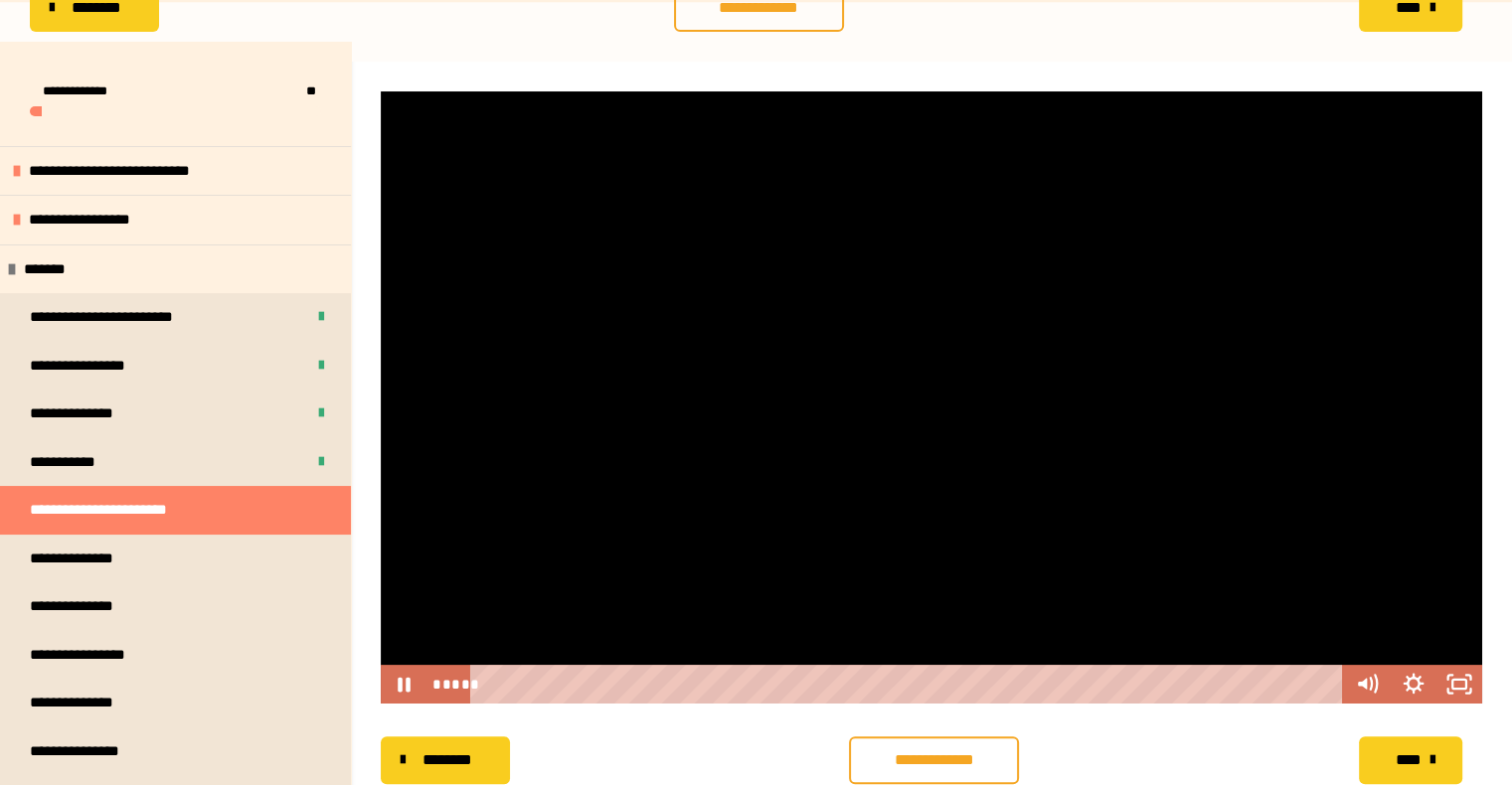 scroll, scrollTop: 254, scrollLeft: 0, axis: vertical 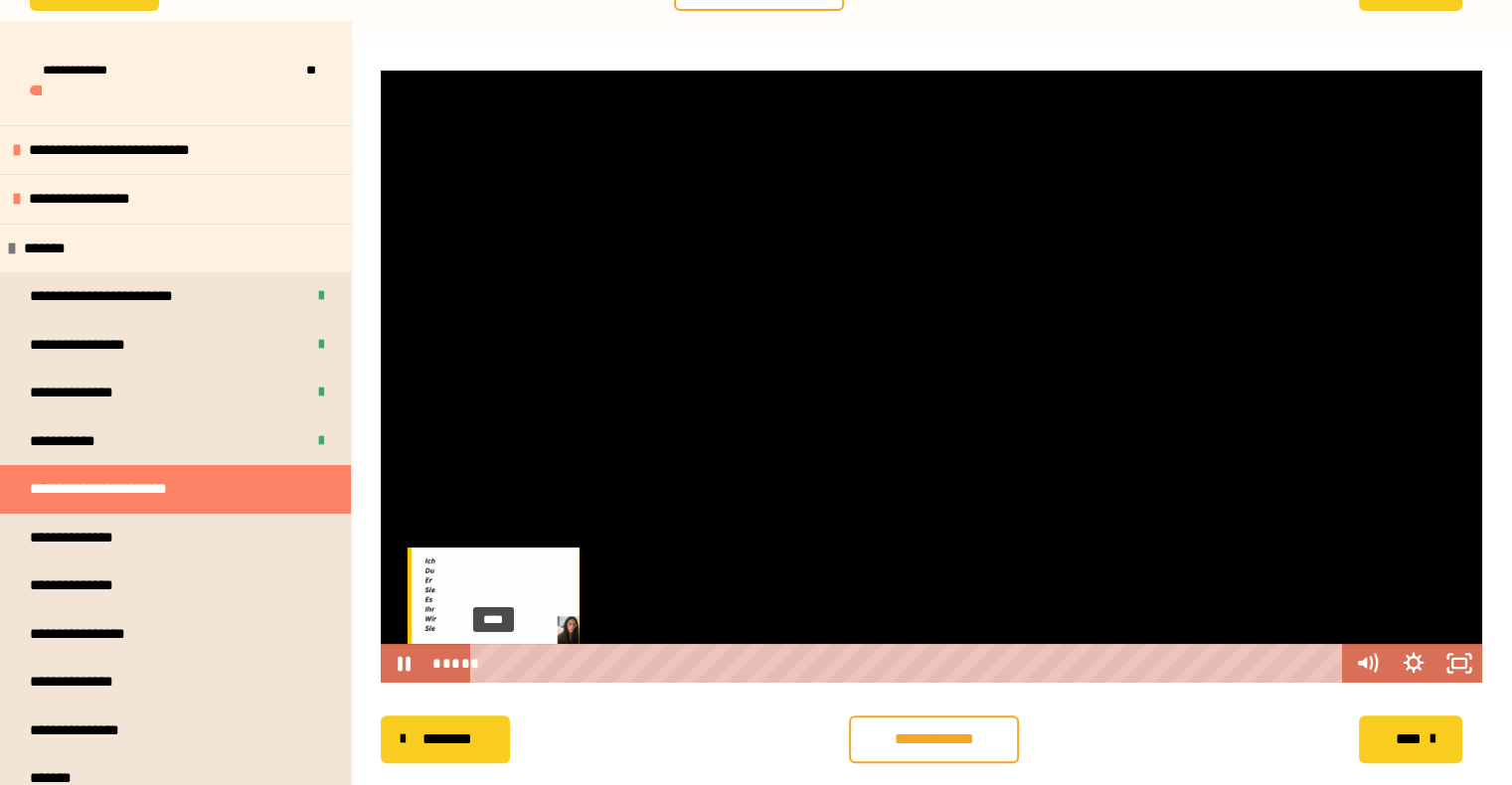 click on "****" at bounding box center (911, 663) 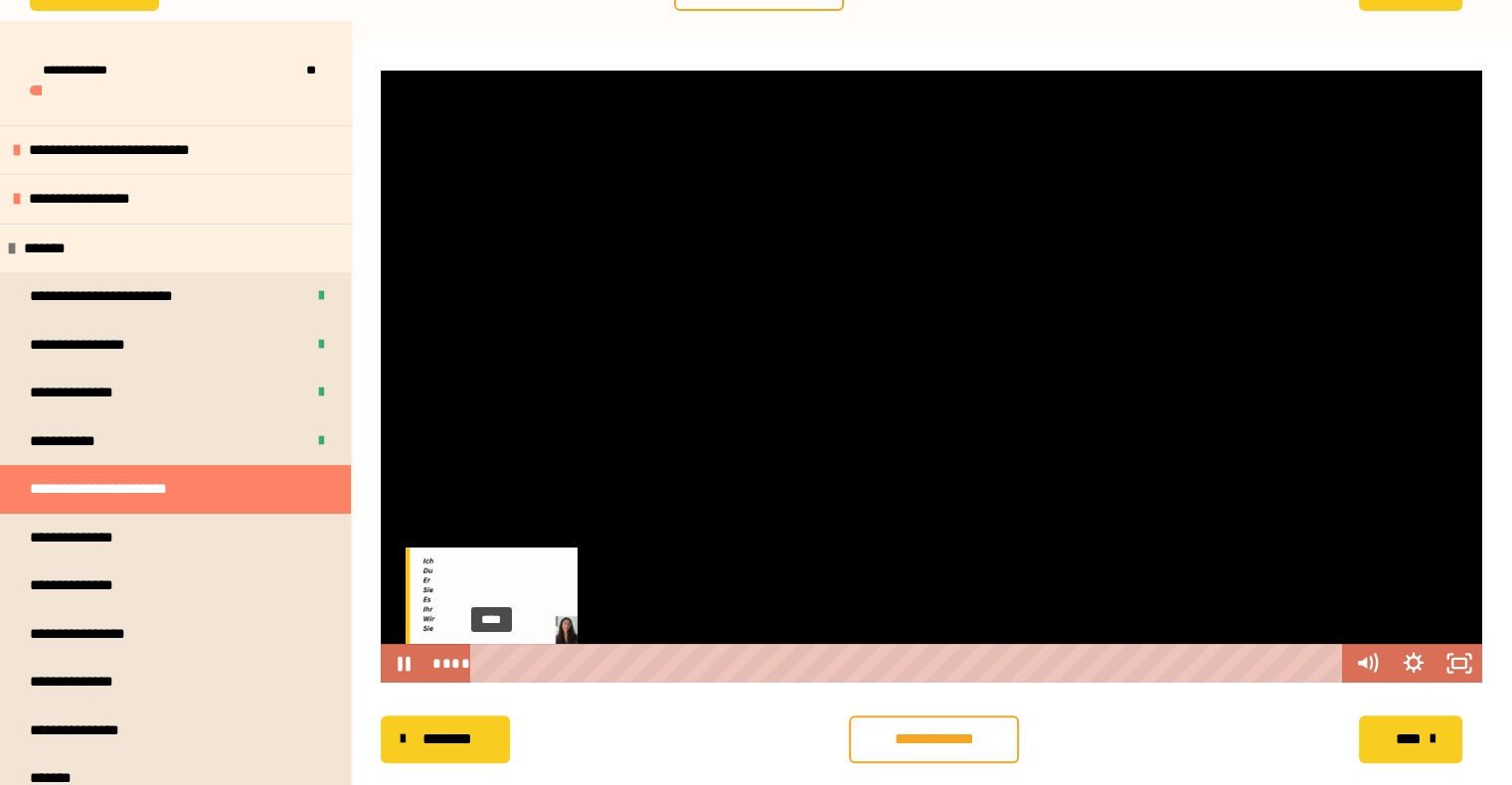 drag, startPoint x: 511, startPoint y: 688, endPoint x: 491, endPoint y: 664, distance: 31.241 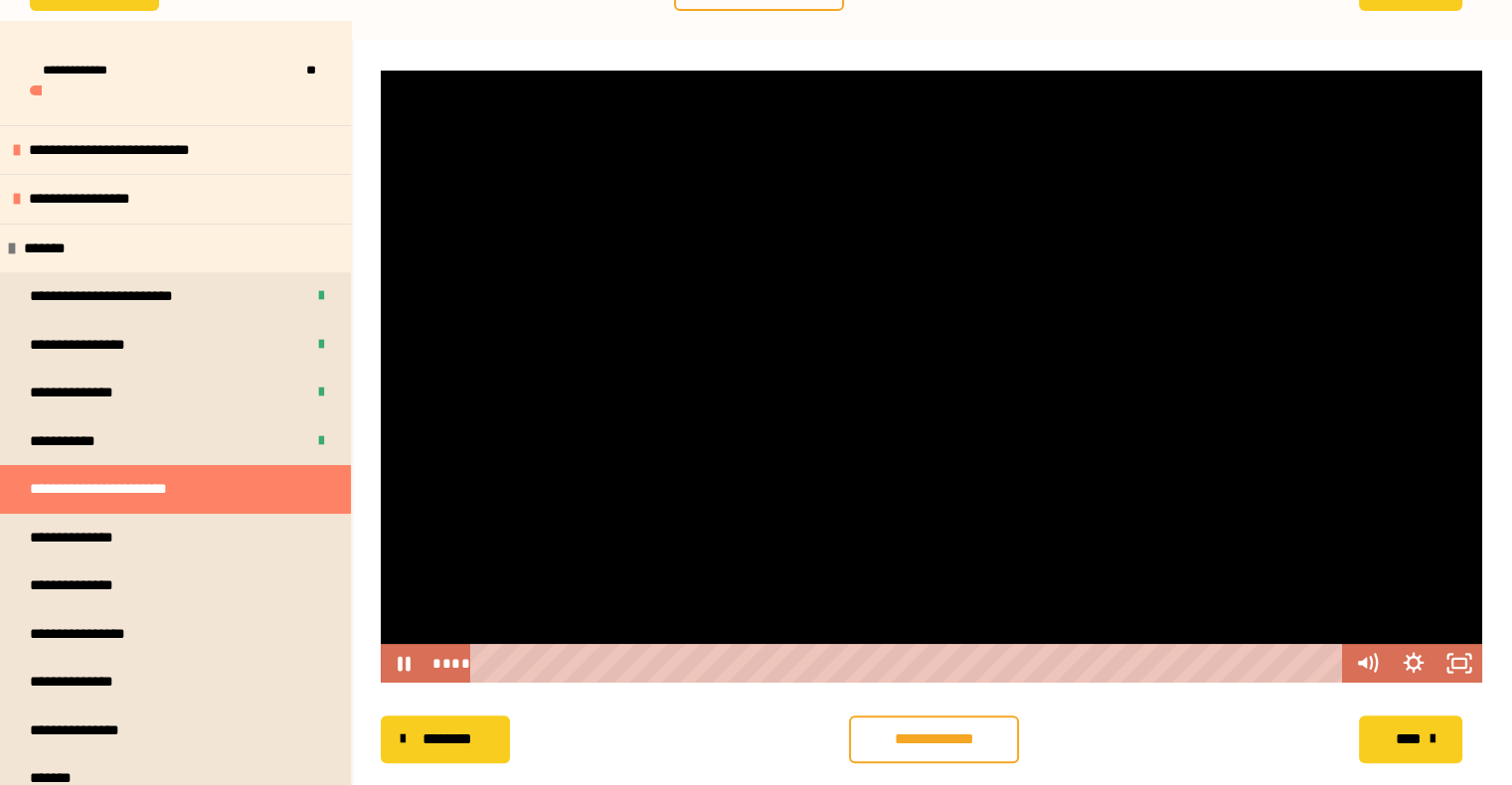 click at bounding box center (931, 377) 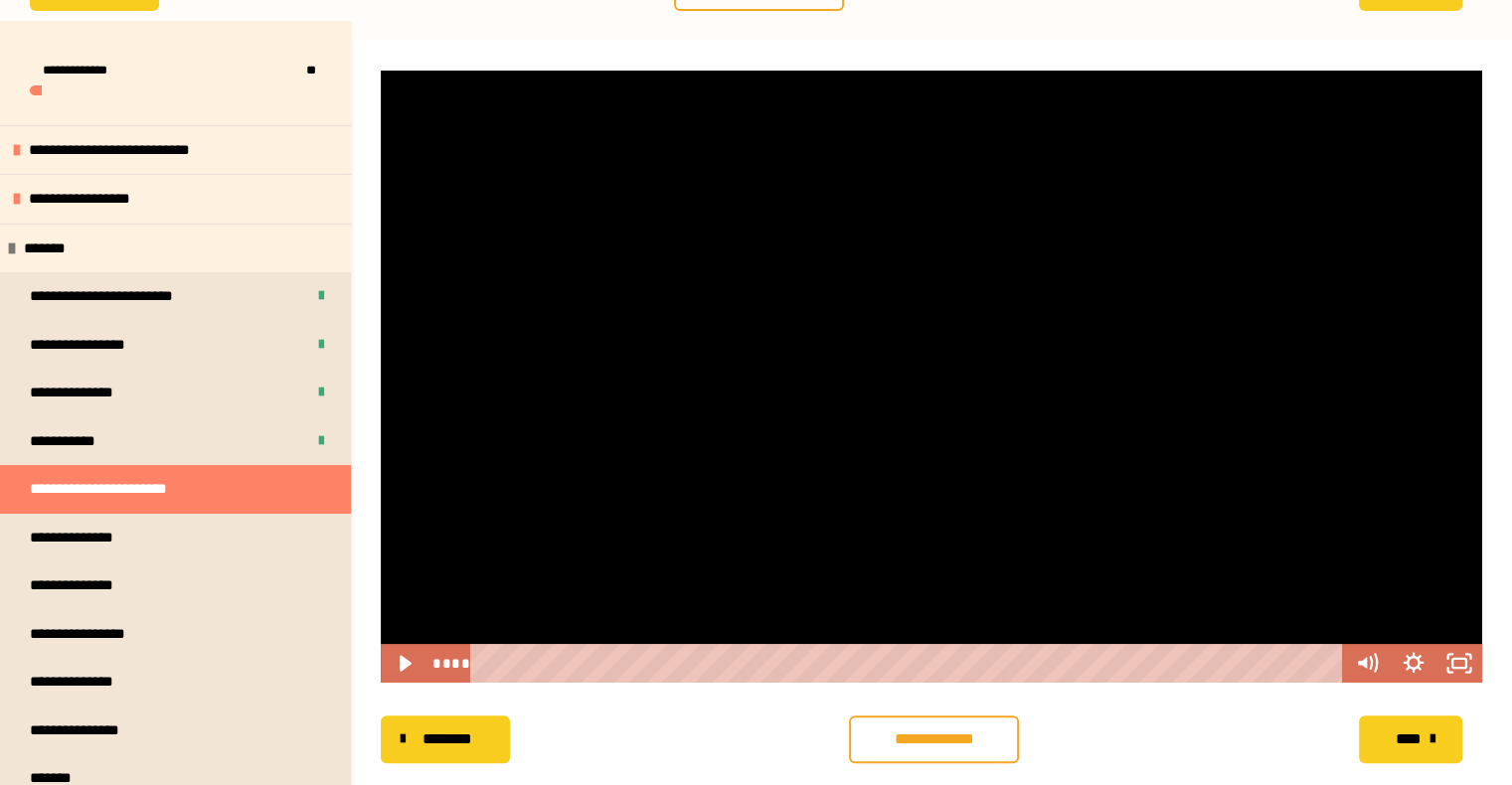 click at bounding box center (931, 377) 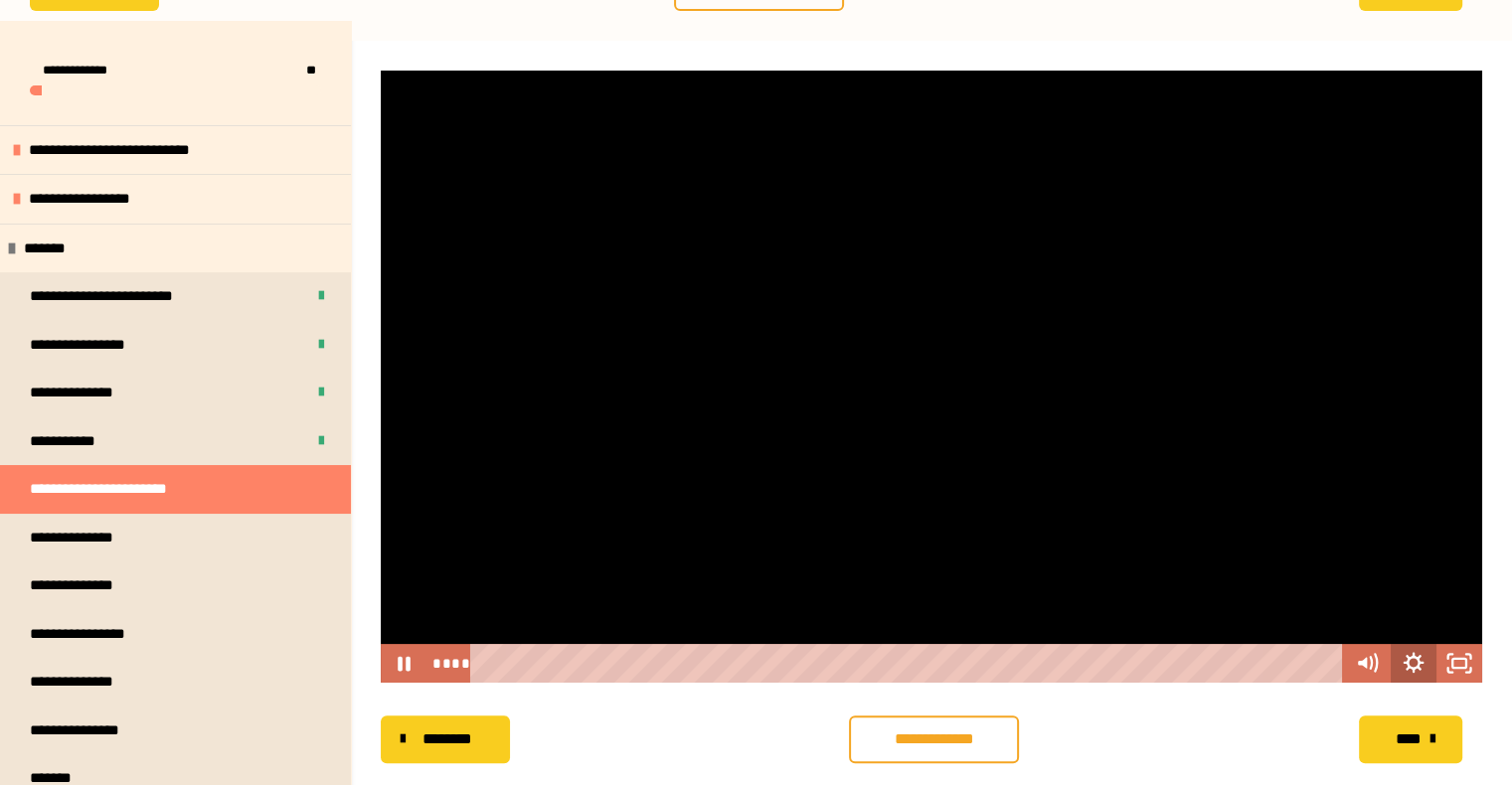 click 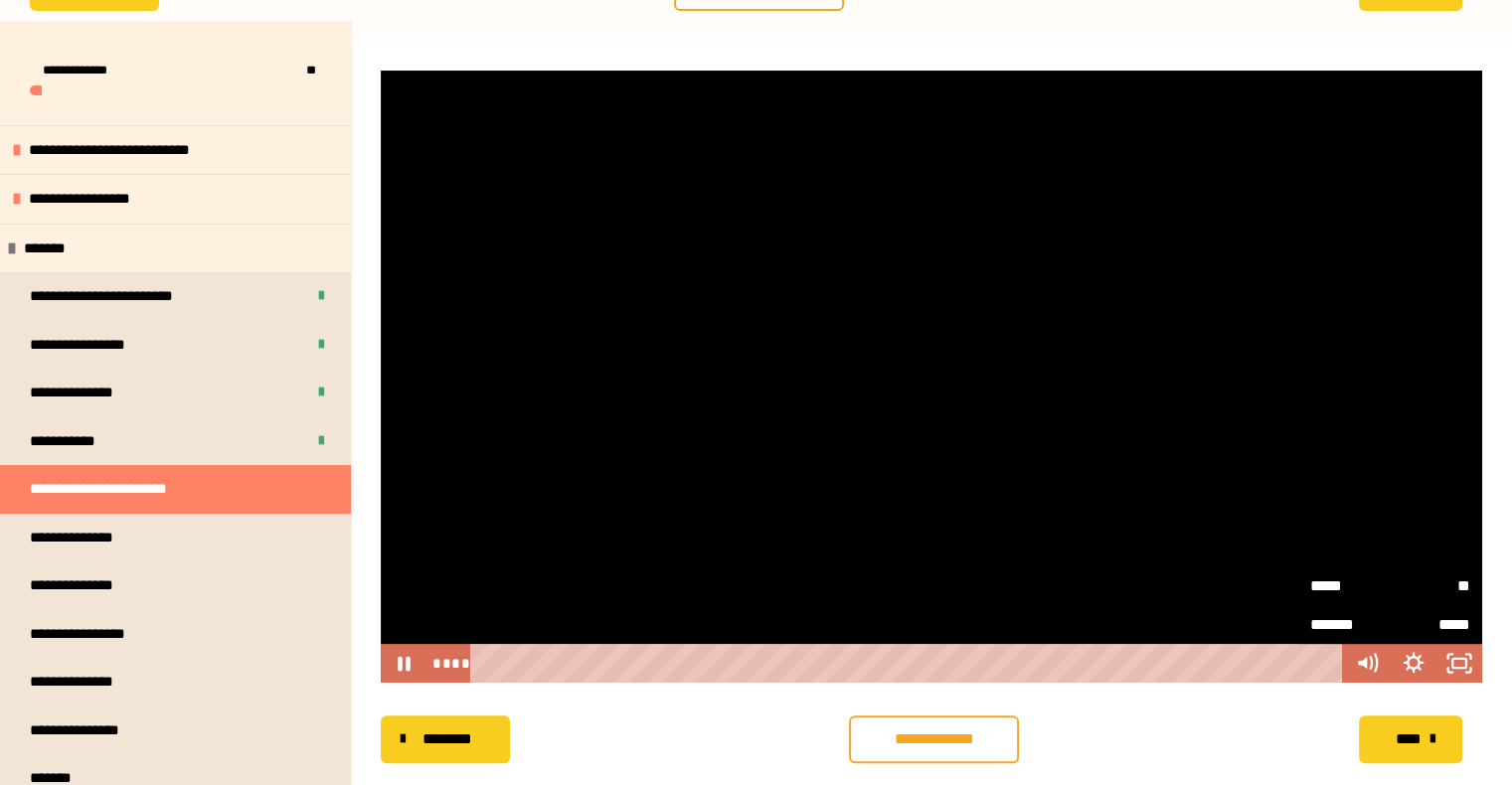 click on "**" at bounding box center [1429, 585] 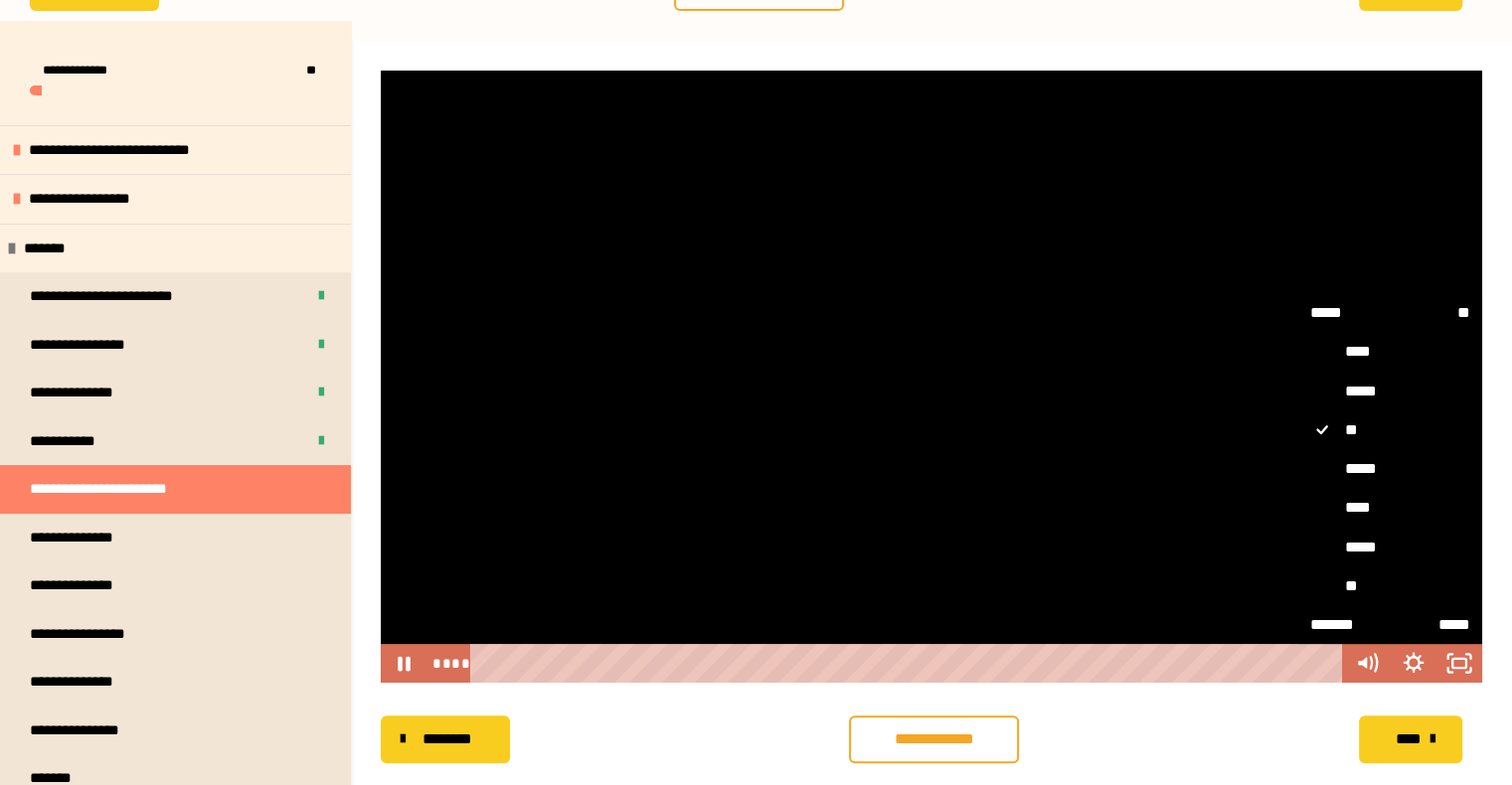 drag, startPoint x: 1388, startPoint y: 489, endPoint x: 1382, endPoint y: 517, distance: 28.635642 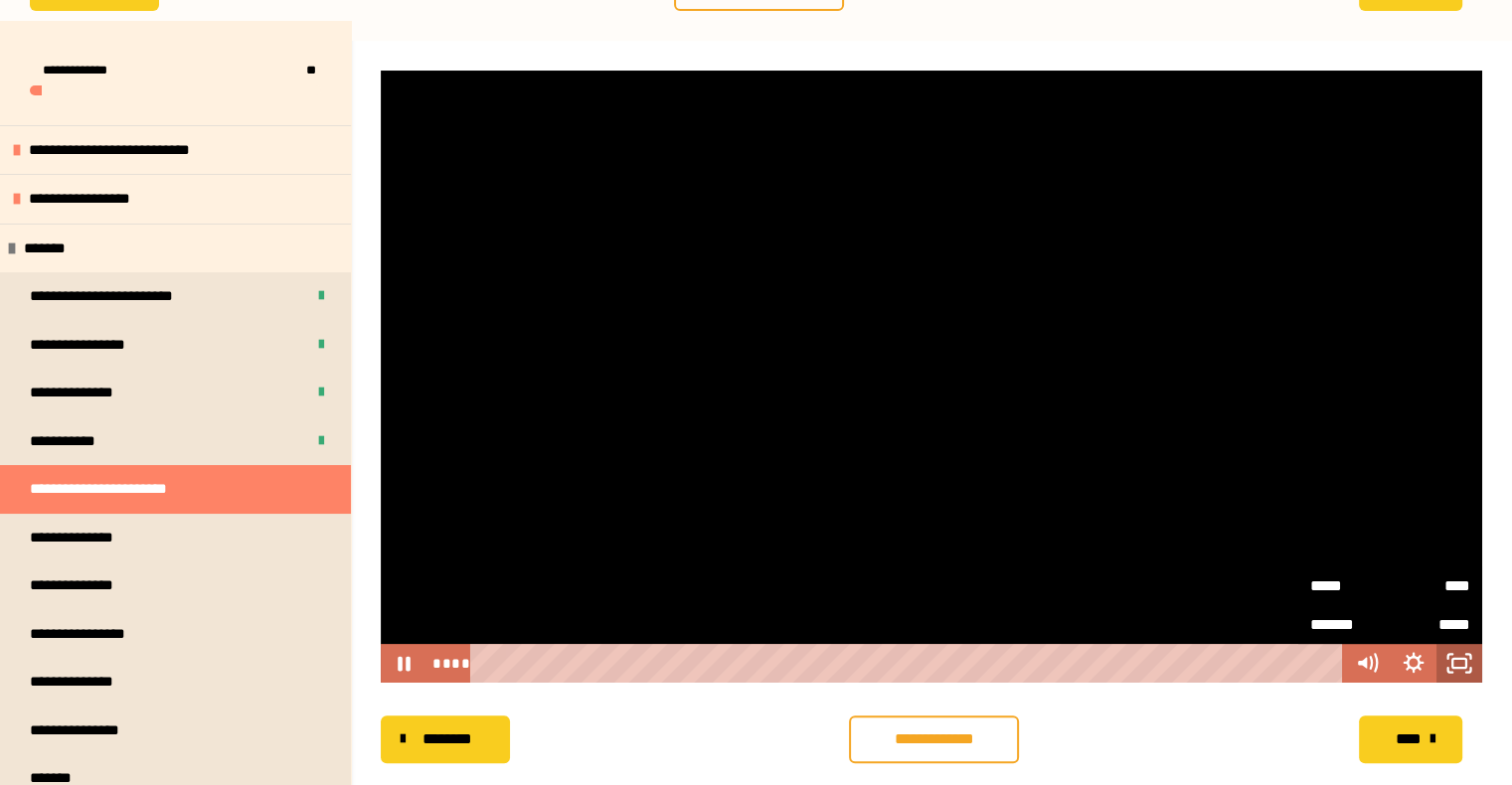 click 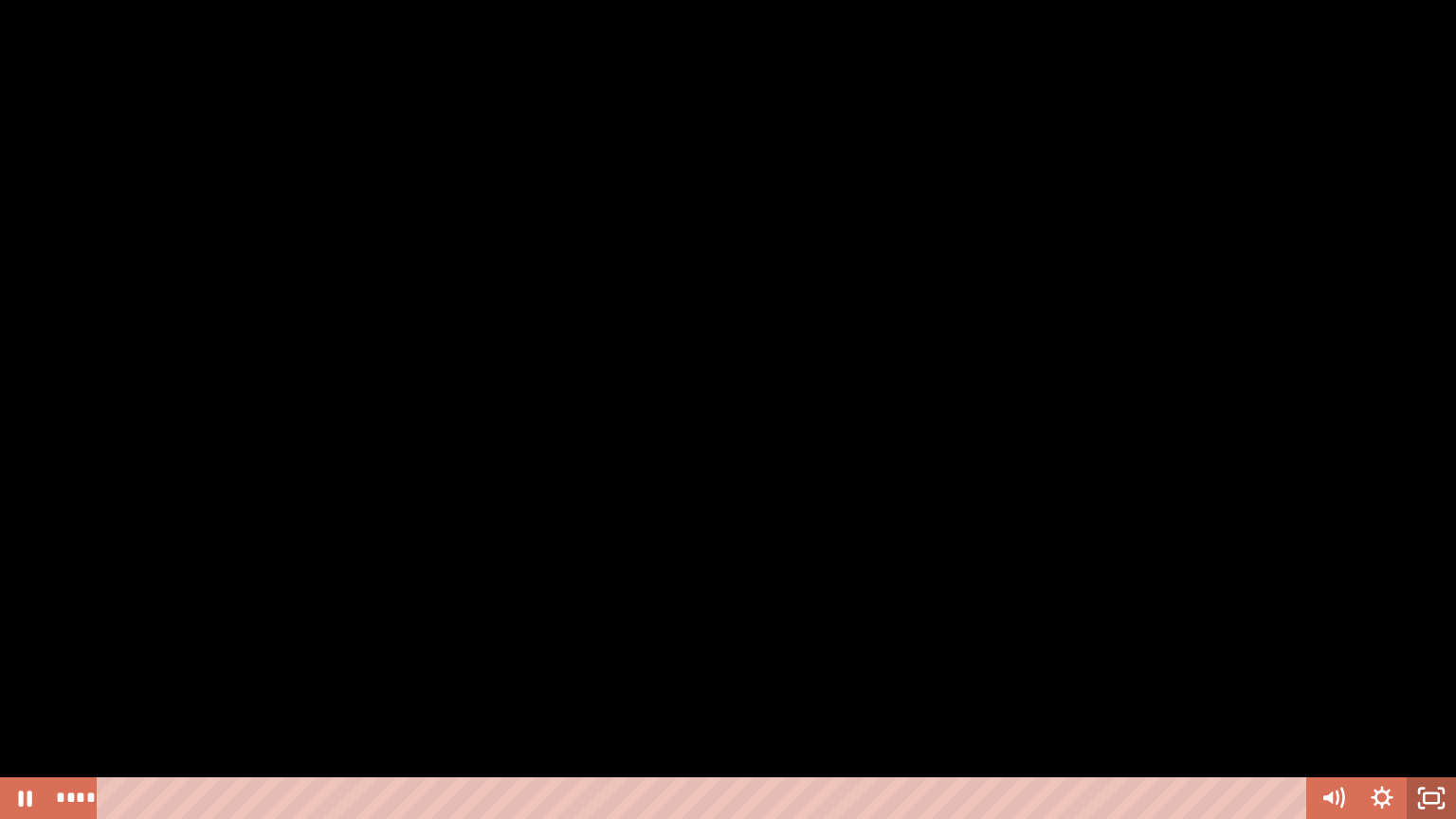 click 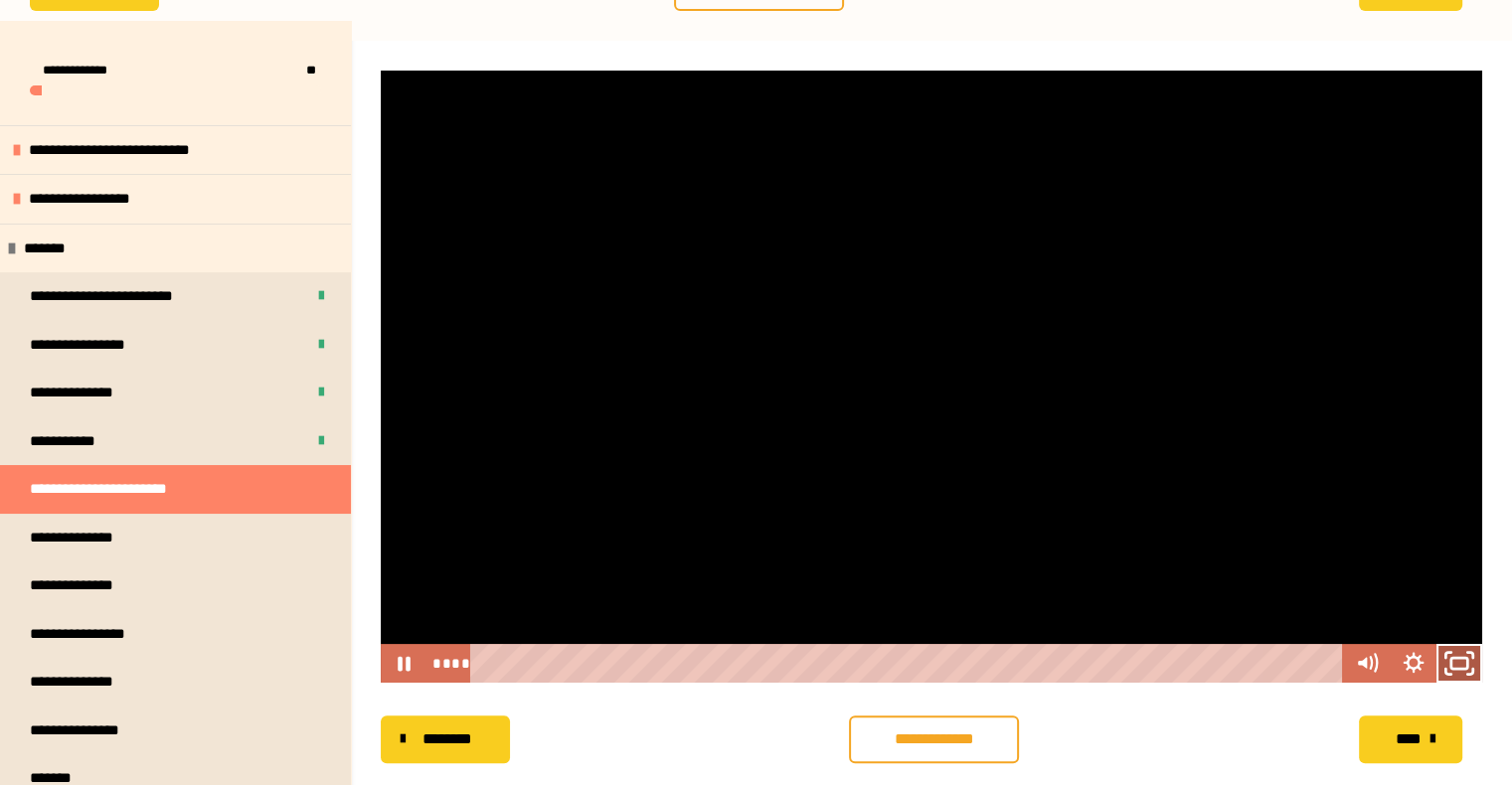 click 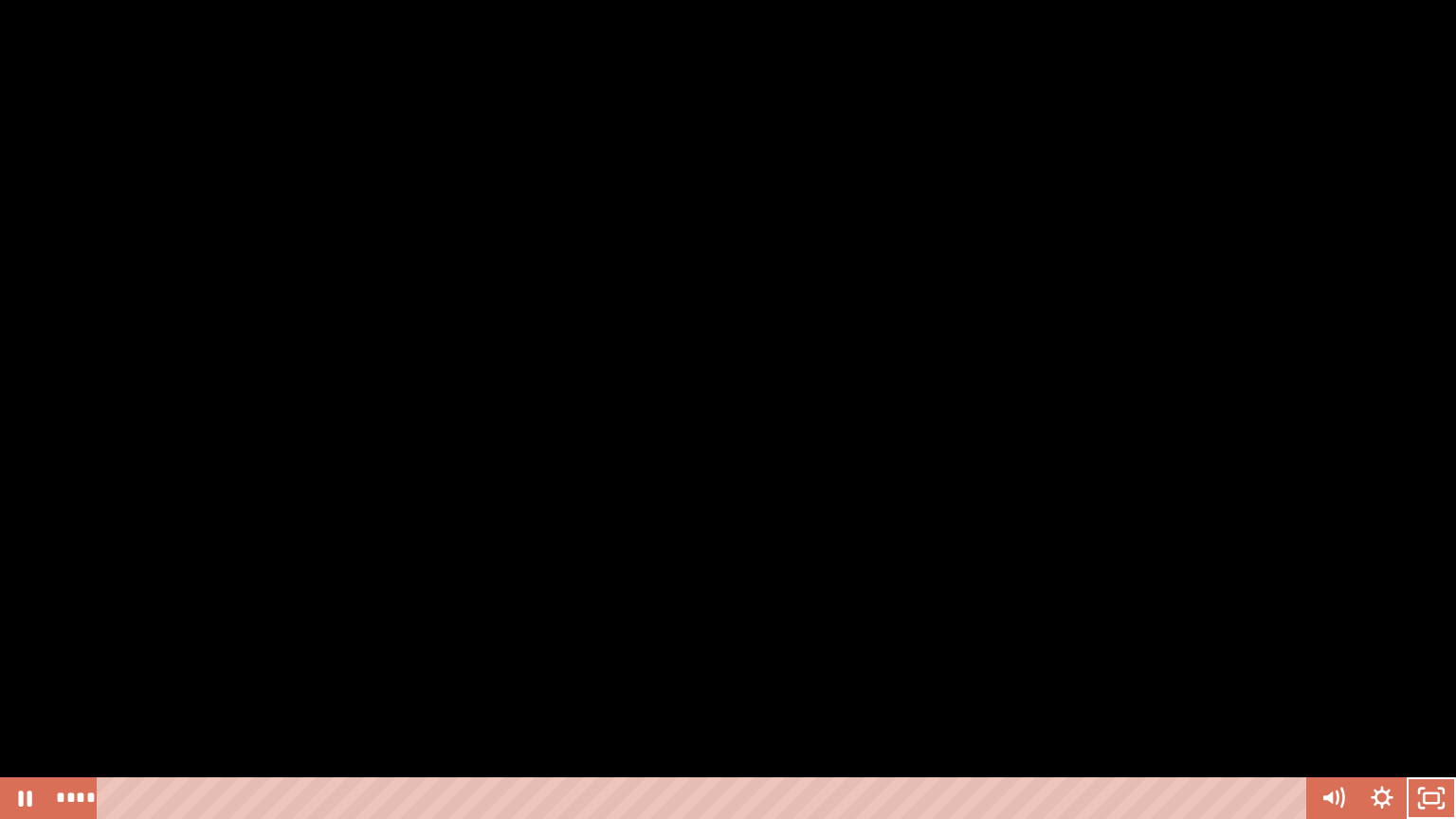 click at bounding box center [728, 410] 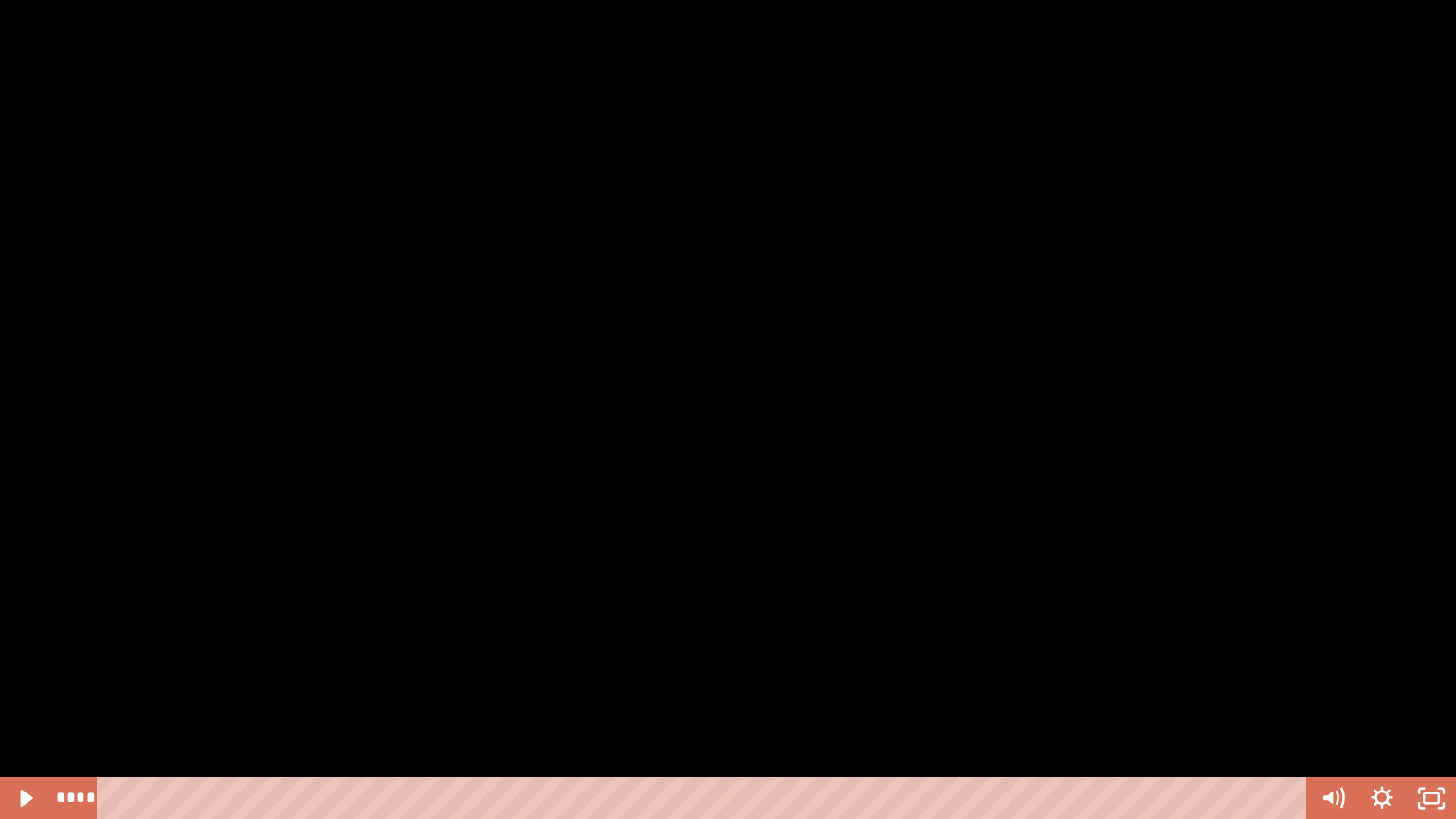 click at bounding box center [728, 410] 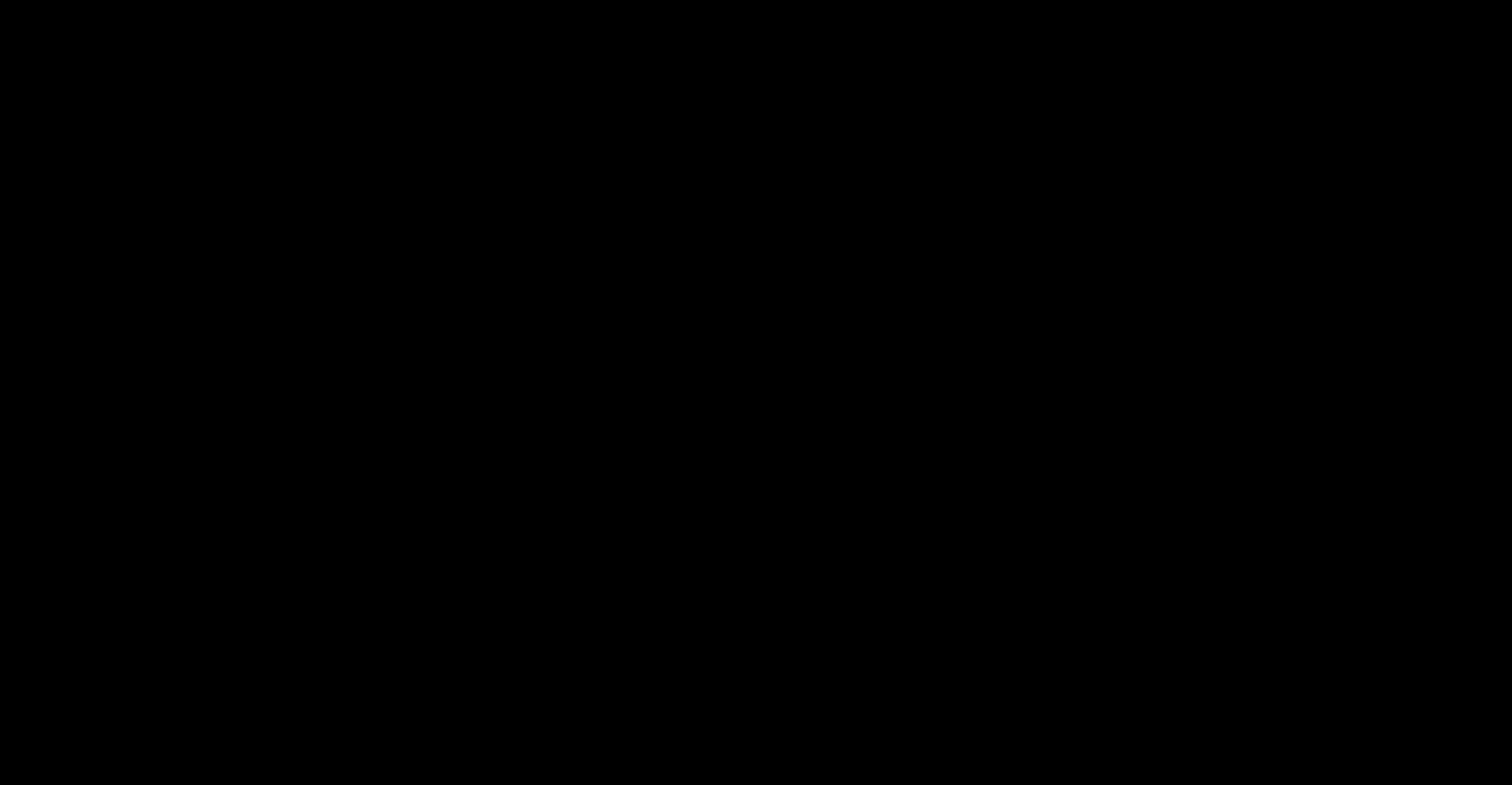 scroll, scrollTop: 354, scrollLeft: 0, axis: vertical 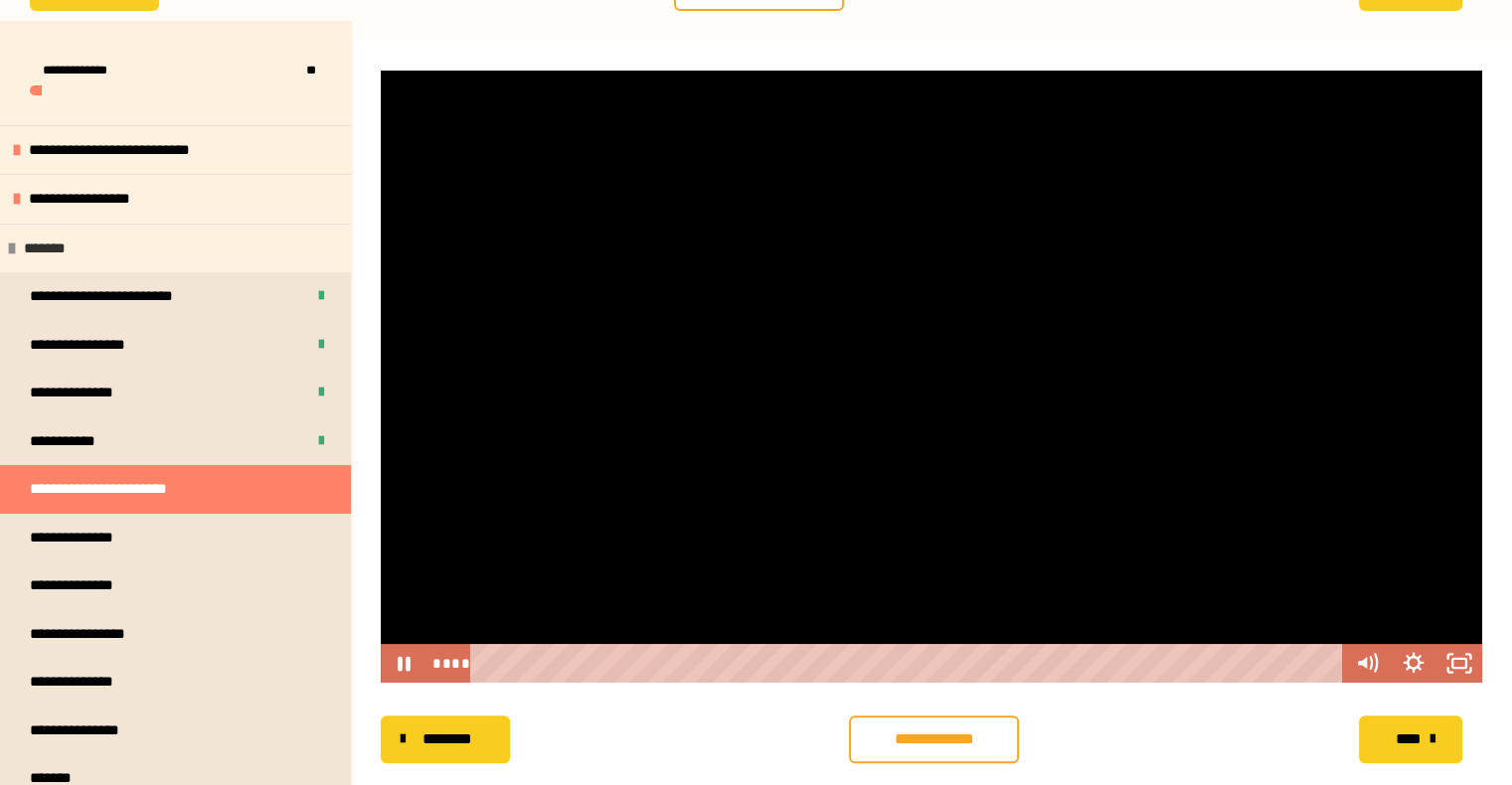 click on "*******" at bounding box center [175, 248] 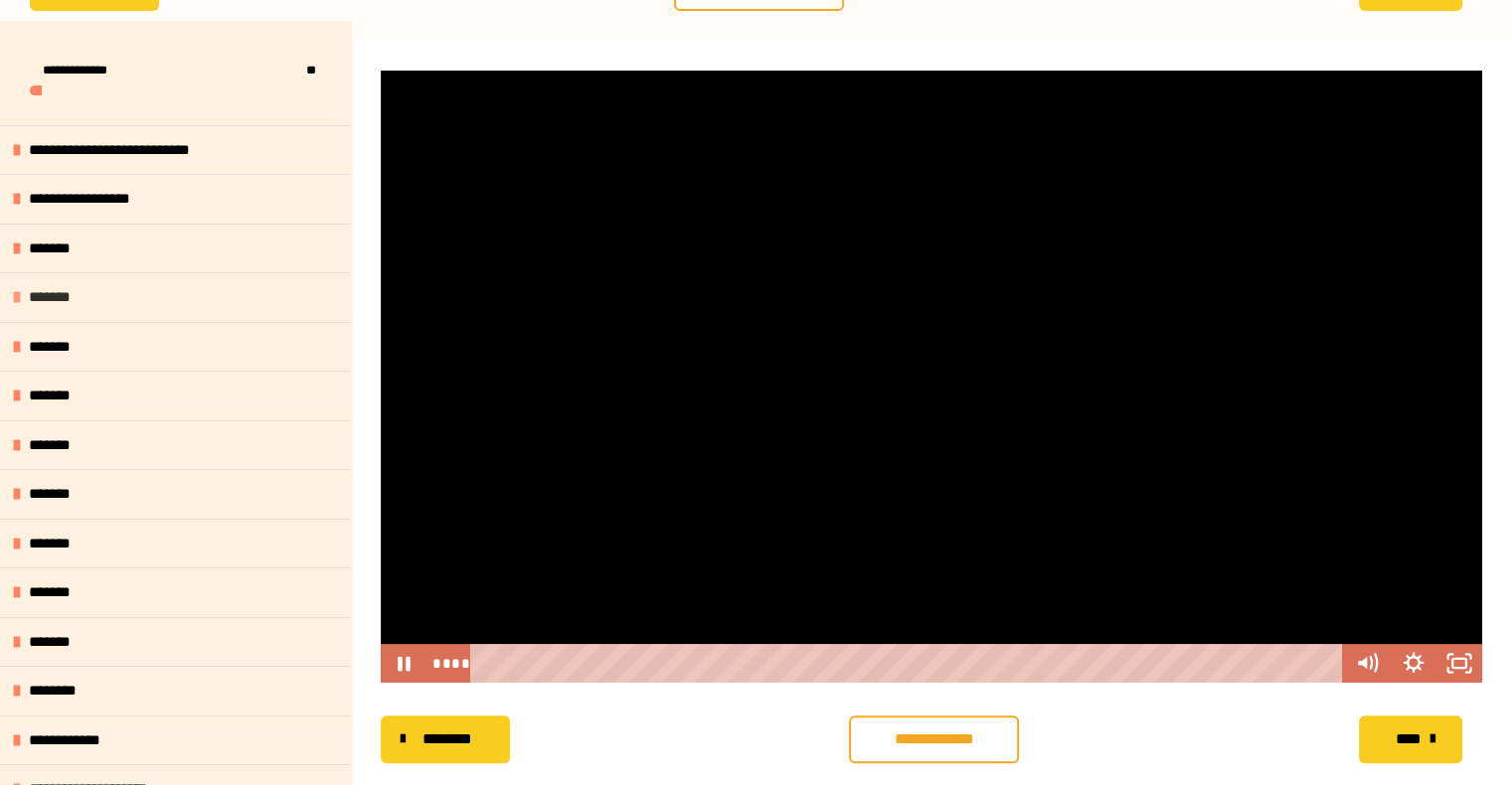 click on "*******" at bounding box center (175, 297) 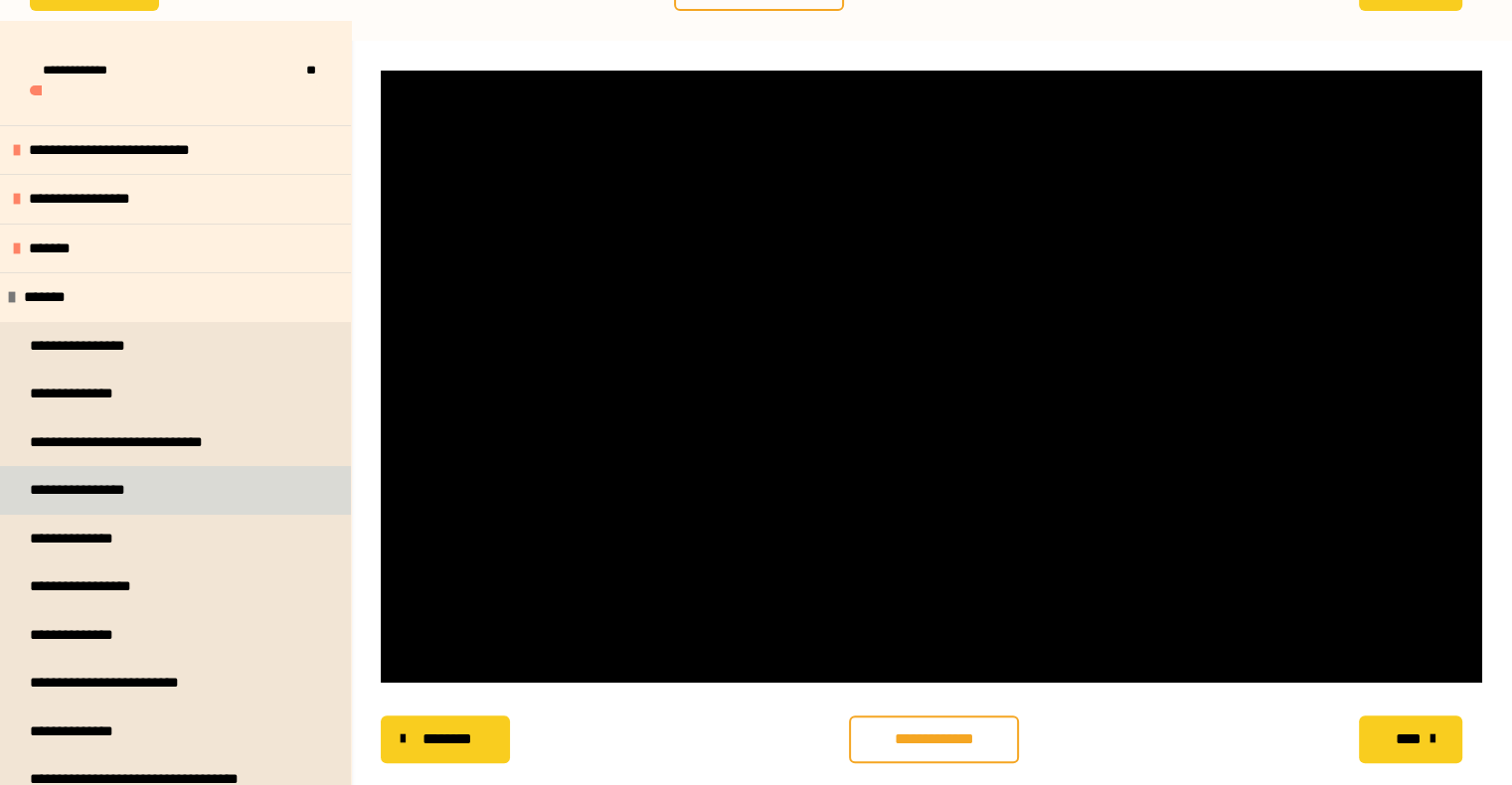 scroll, scrollTop: 354, scrollLeft: 0, axis: vertical 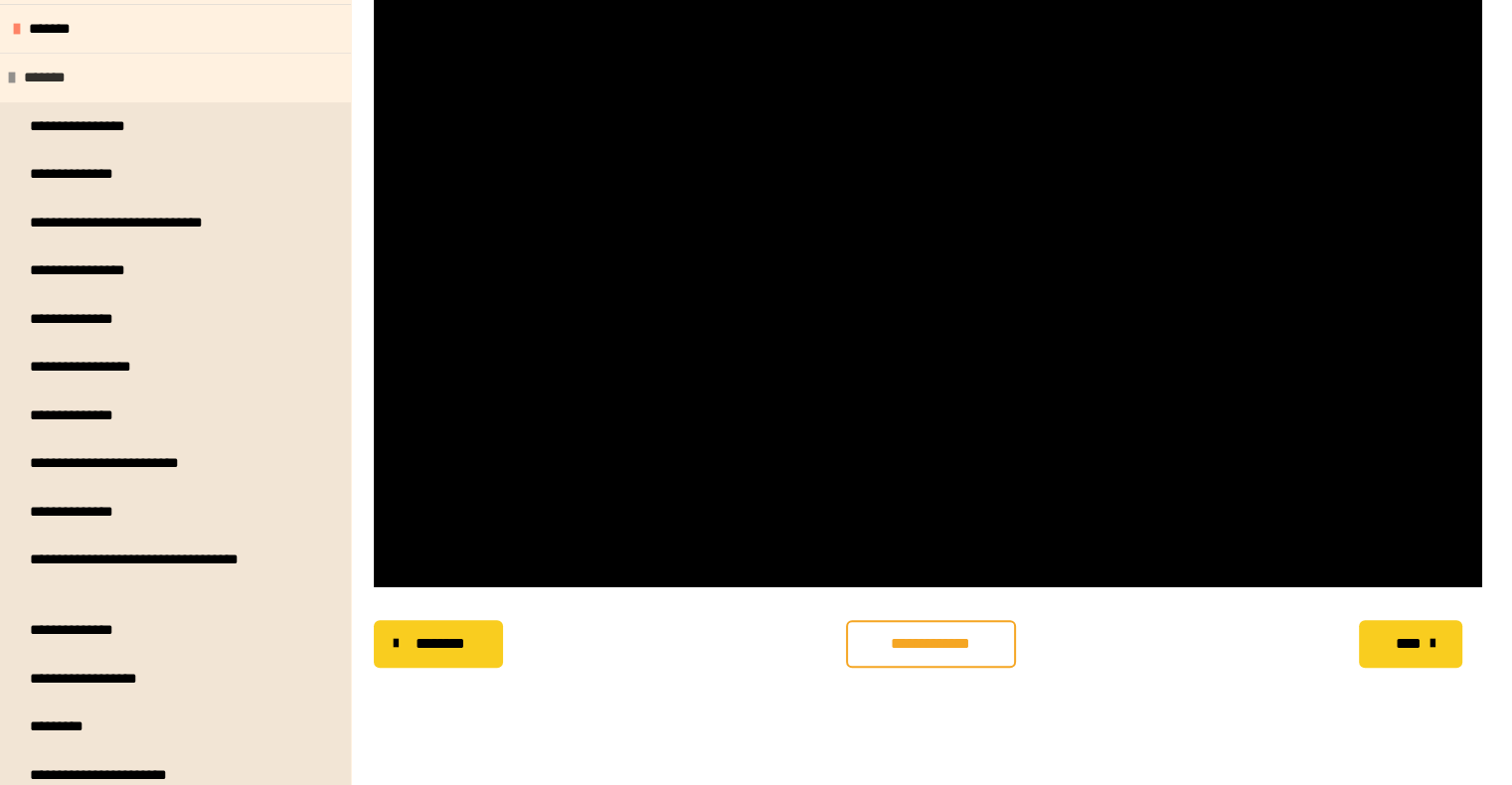 click on "*******" at bounding box center (55, 78) 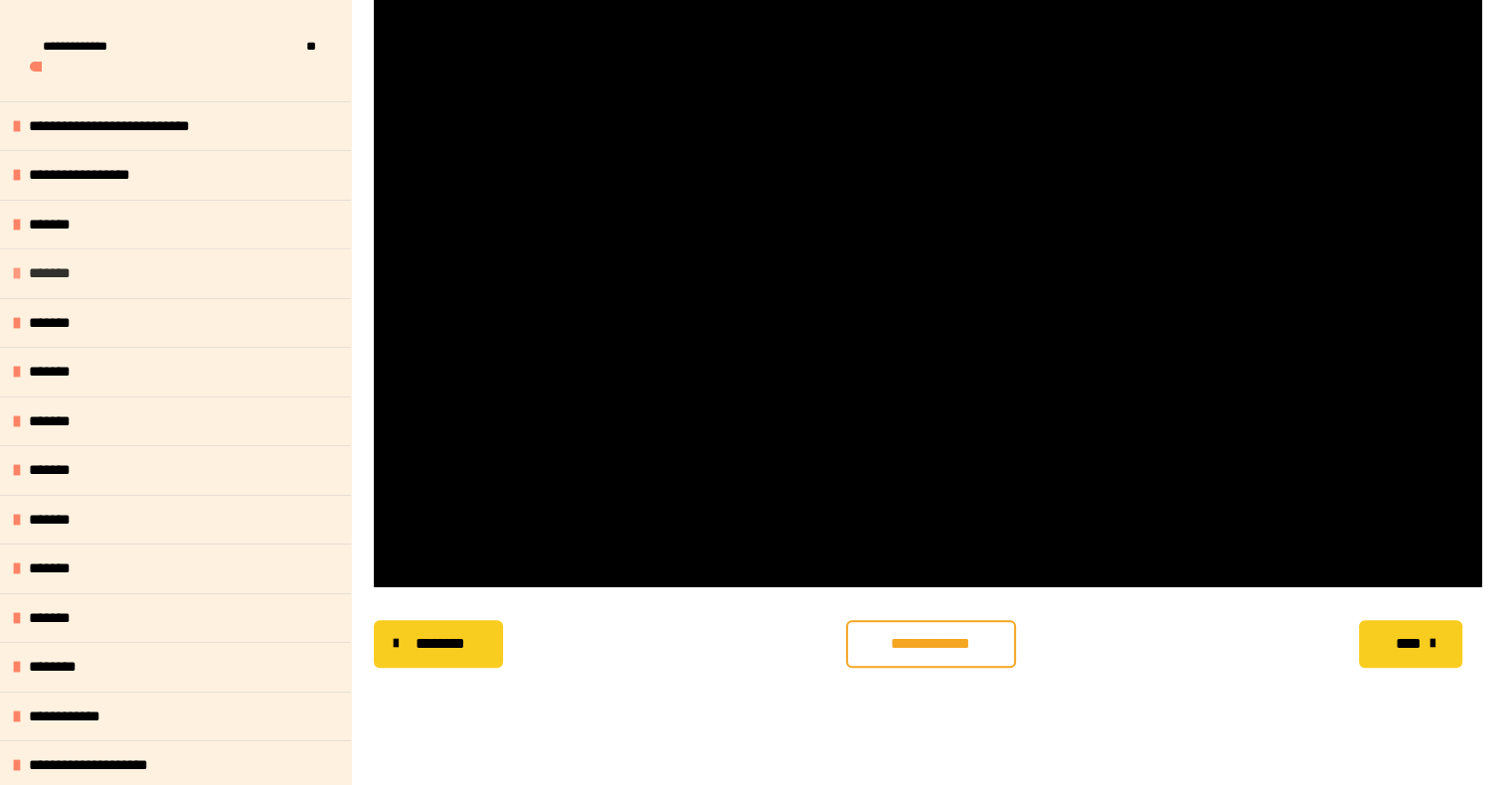 scroll, scrollTop: 0, scrollLeft: 0, axis: both 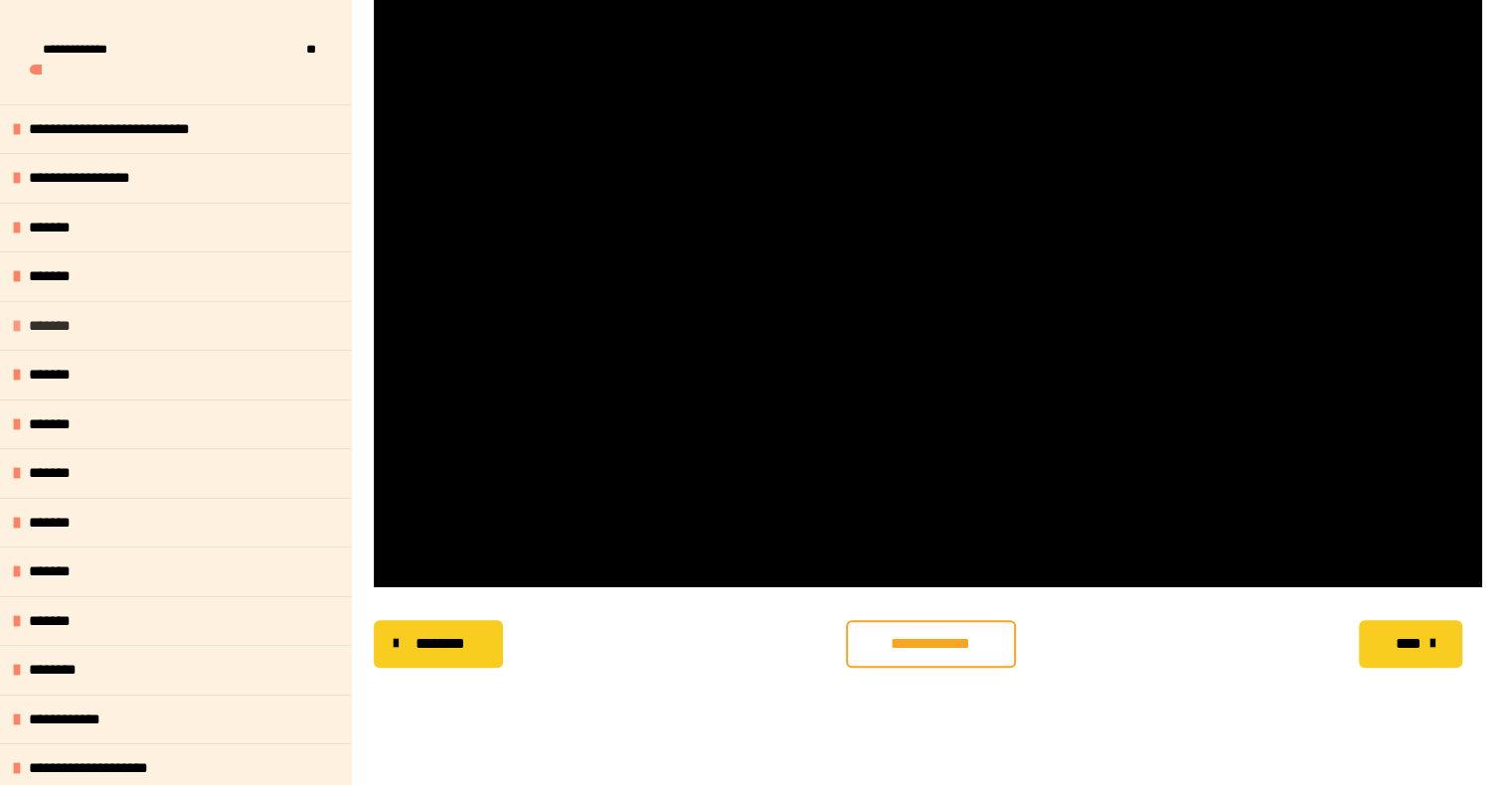 click on "*******" at bounding box center [60, 326] 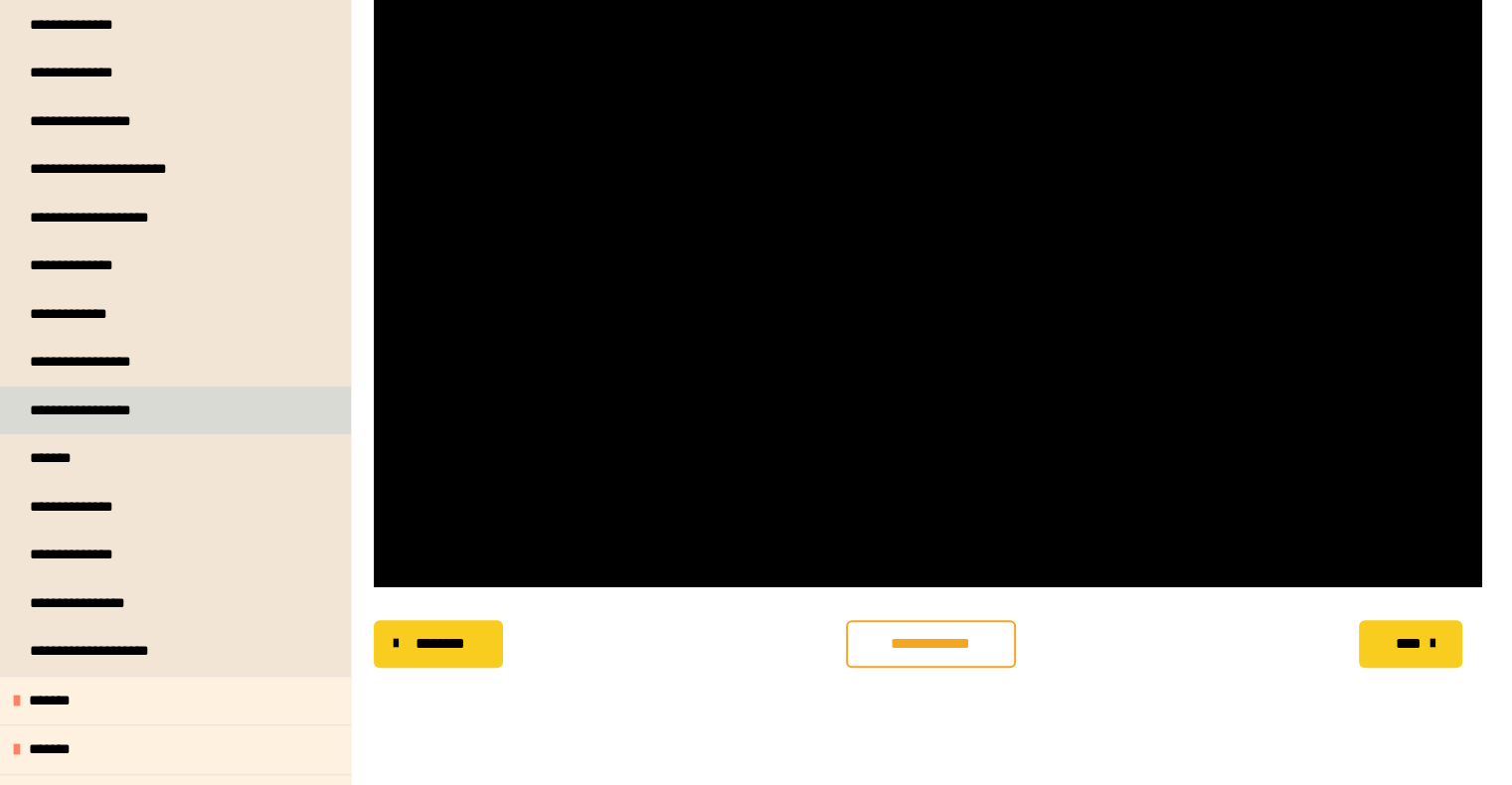 scroll, scrollTop: 298, scrollLeft: 0, axis: vertical 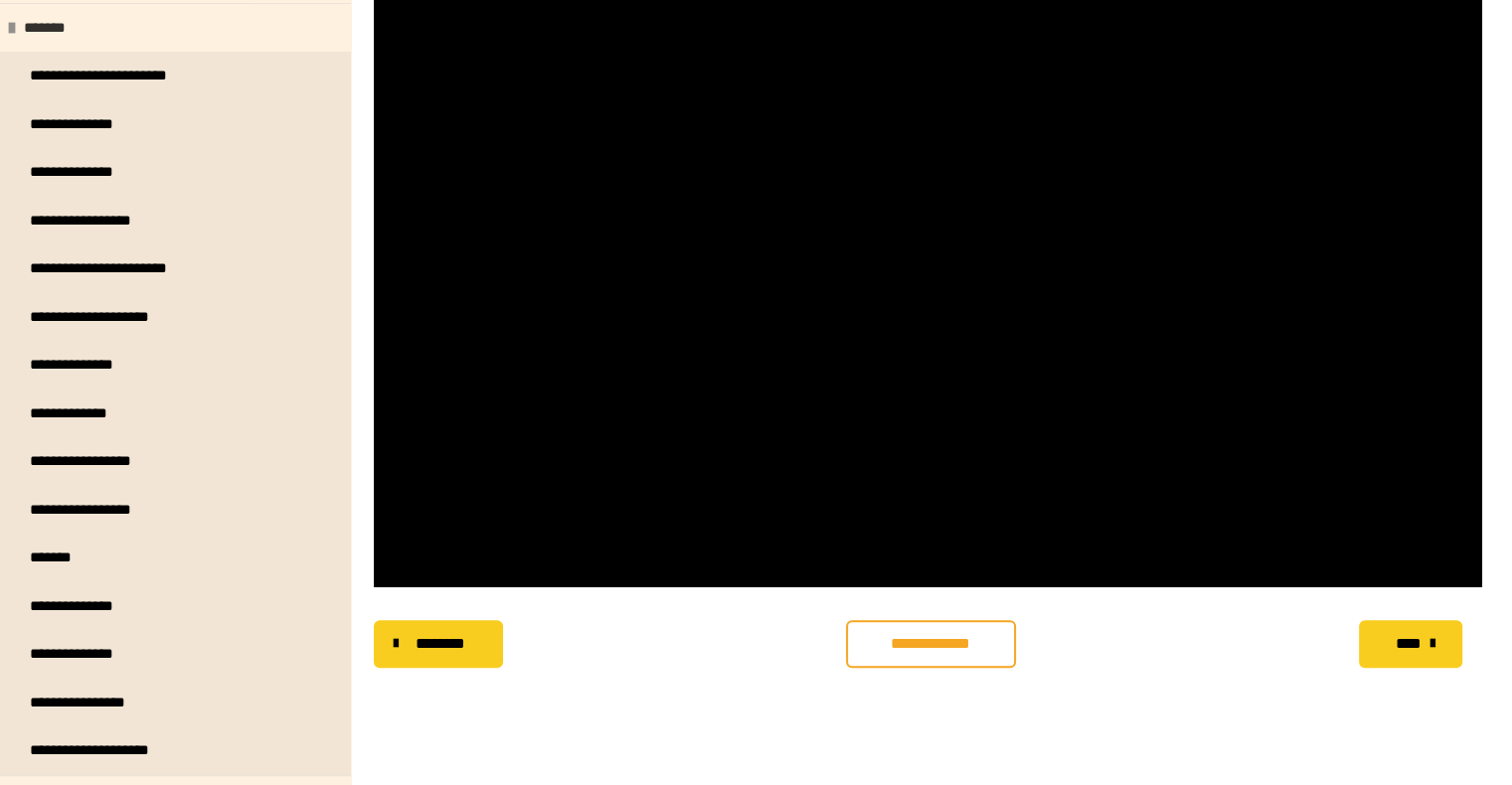 click on "*******" at bounding box center [175, 28] 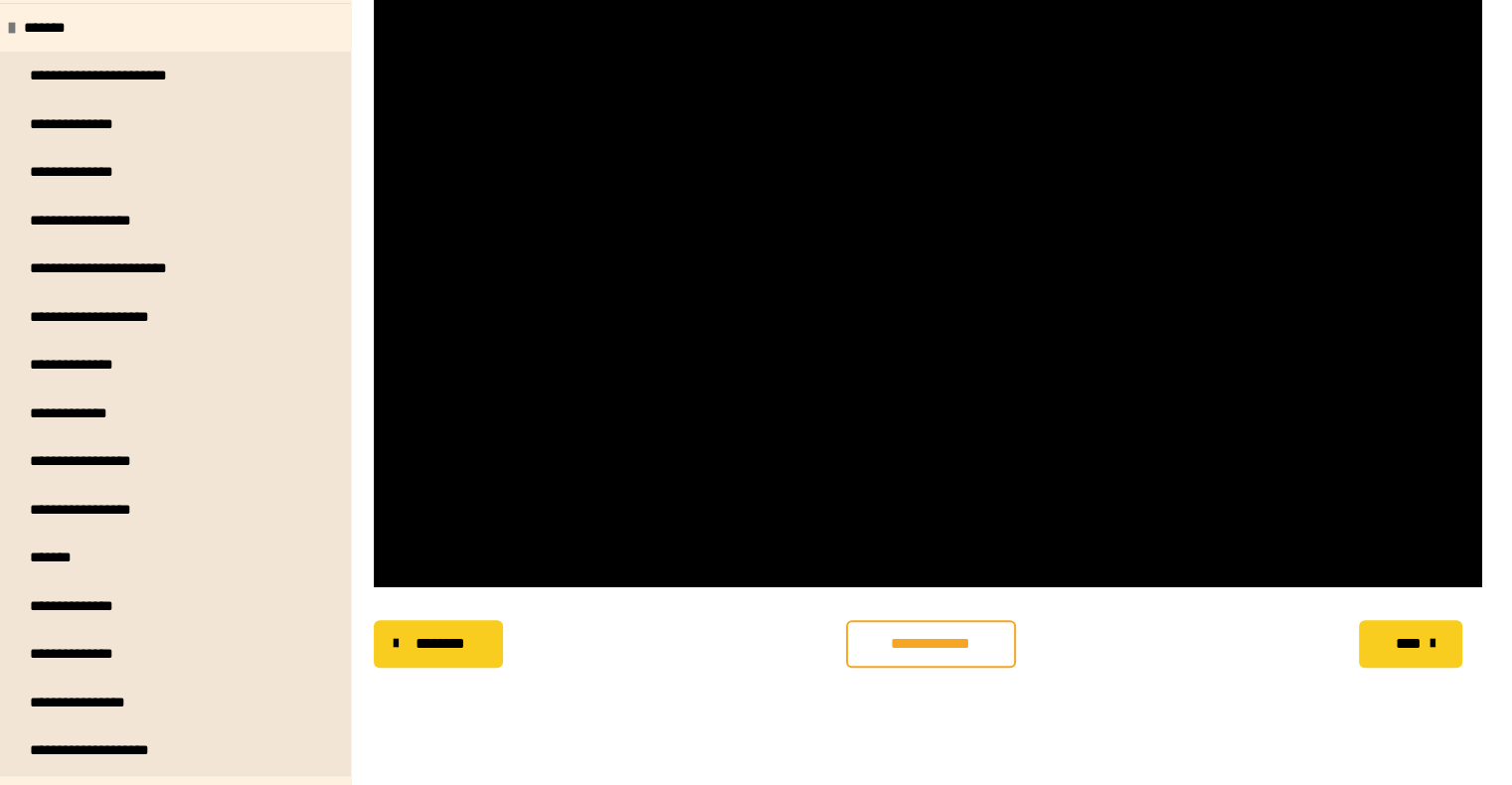 scroll, scrollTop: 0, scrollLeft: 0, axis: both 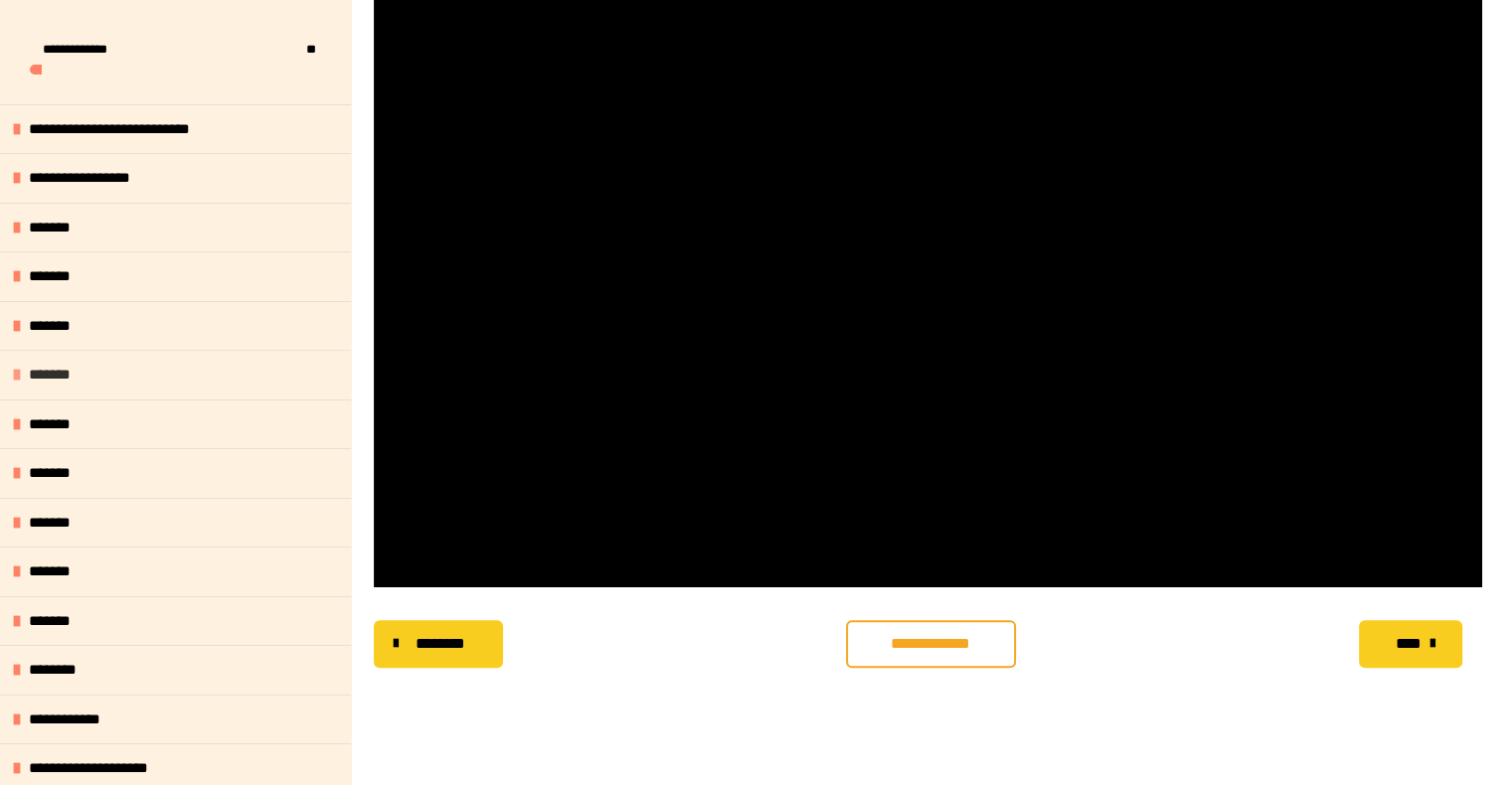 click on "*******" at bounding box center (61, 375) 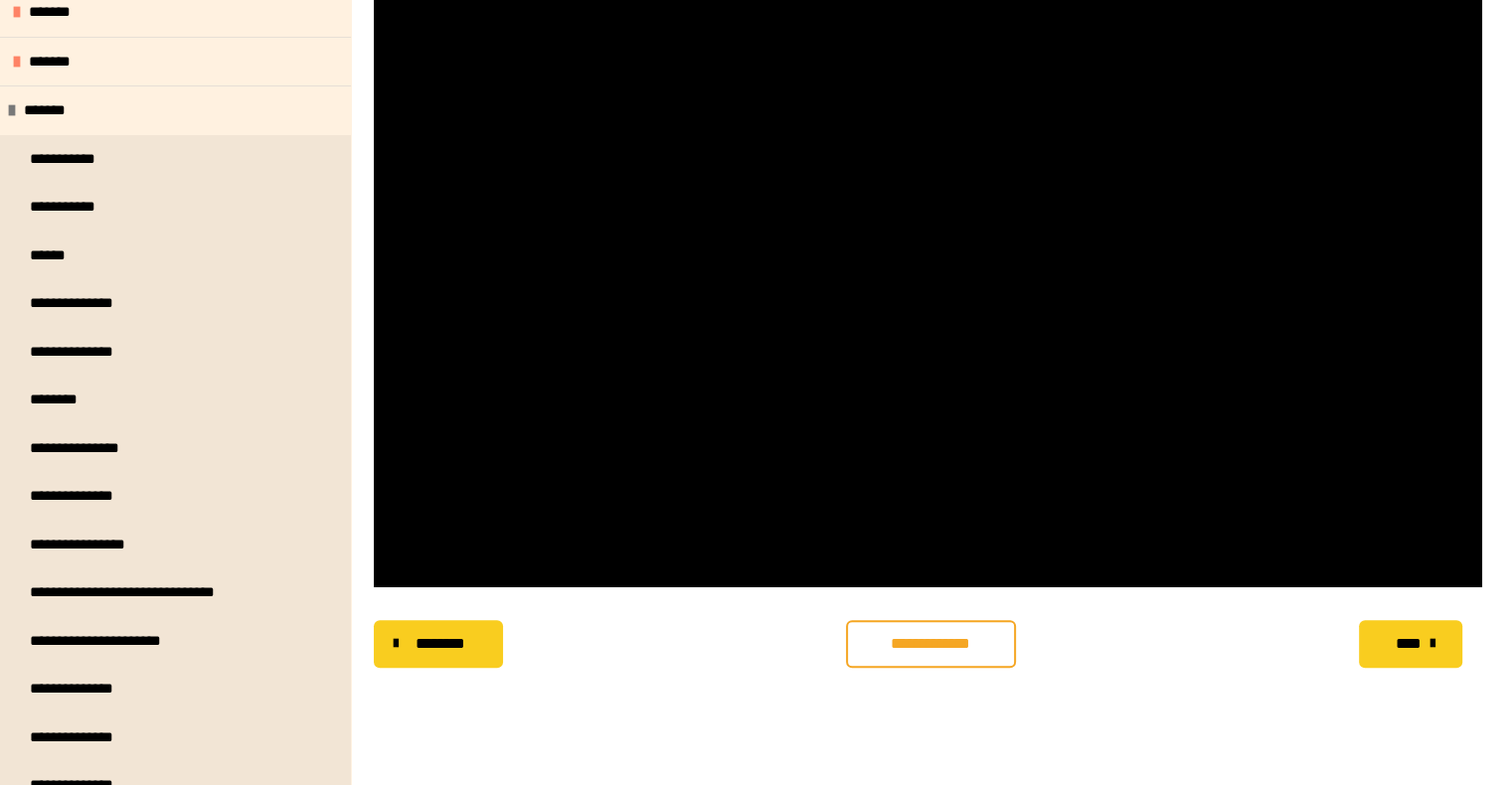 scroll, scrollTop: 298, scrollLeft: 0, axis: vertical 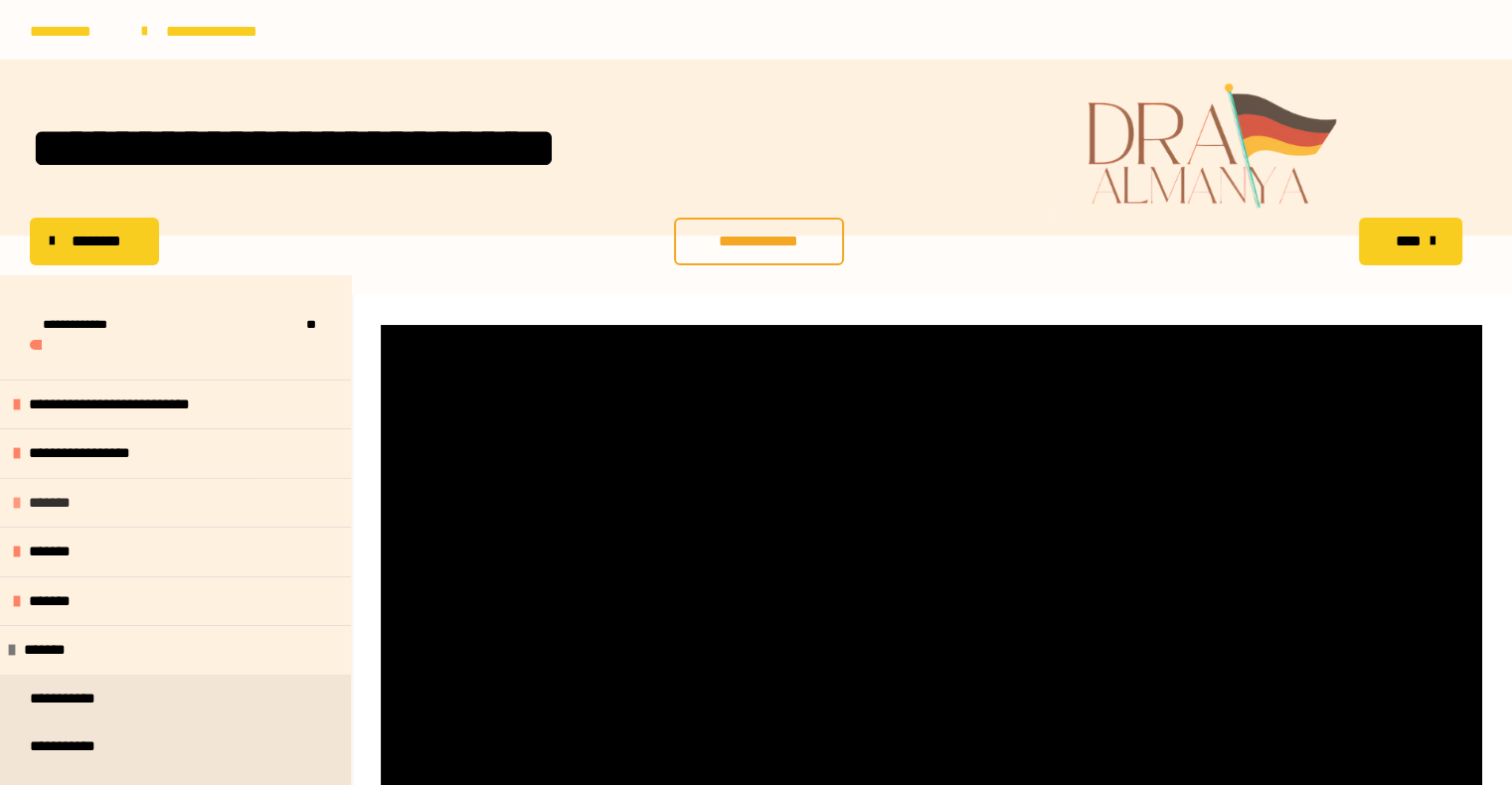 click on "*******" at bounding box center (175, 503) 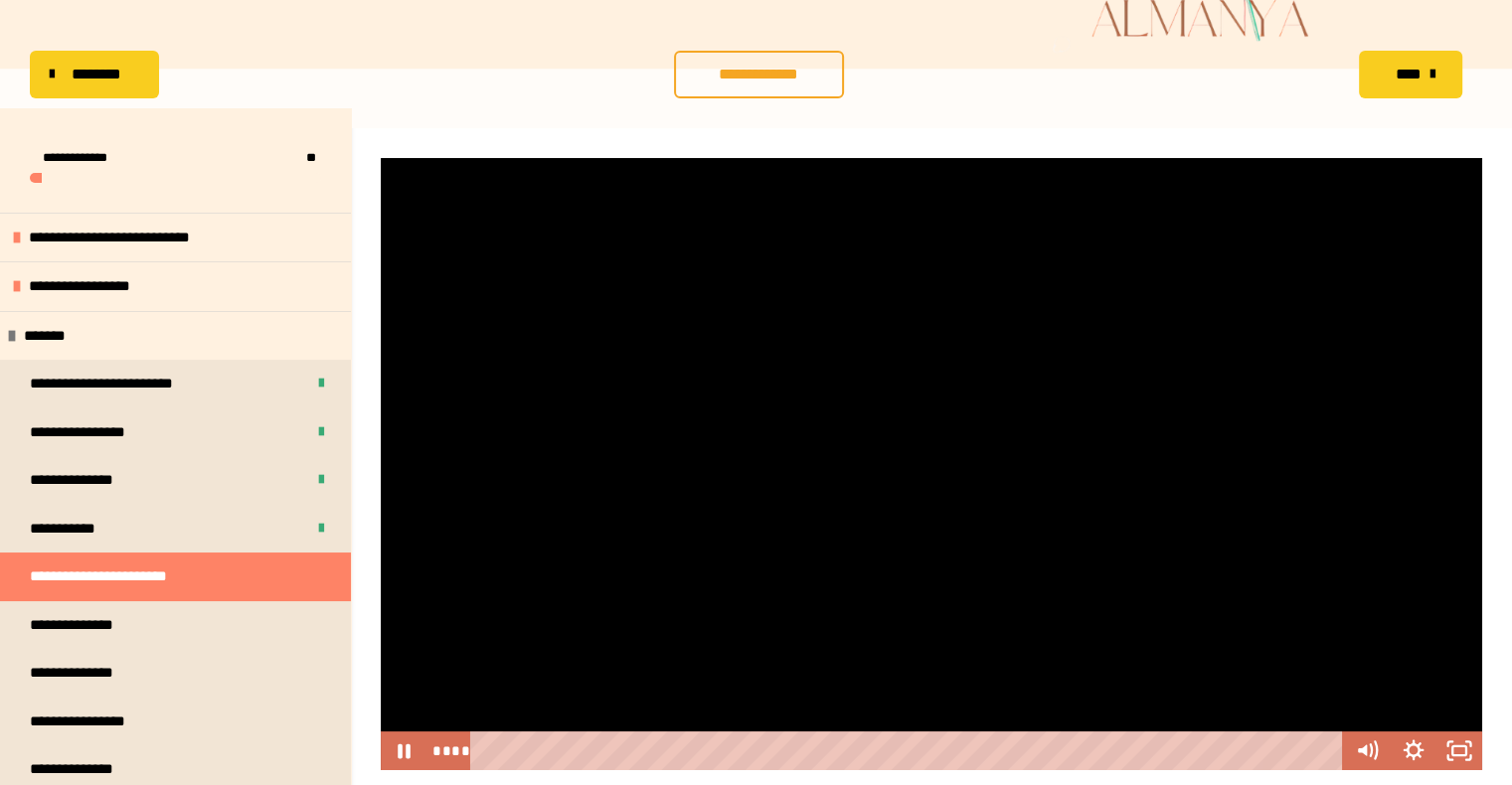 scroll, scrollTop: 199, scrollLeft: 0, axis: vertical 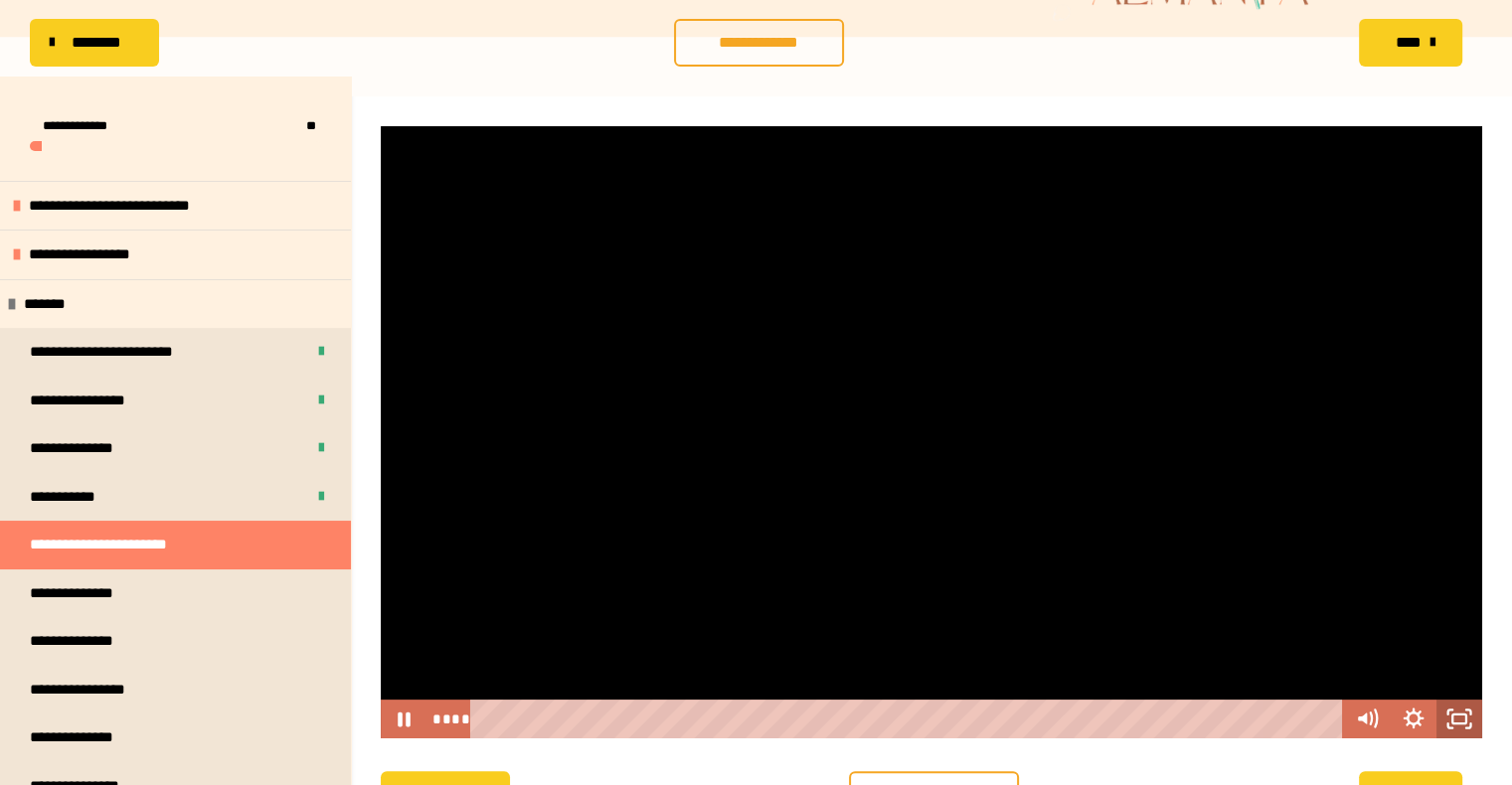 click 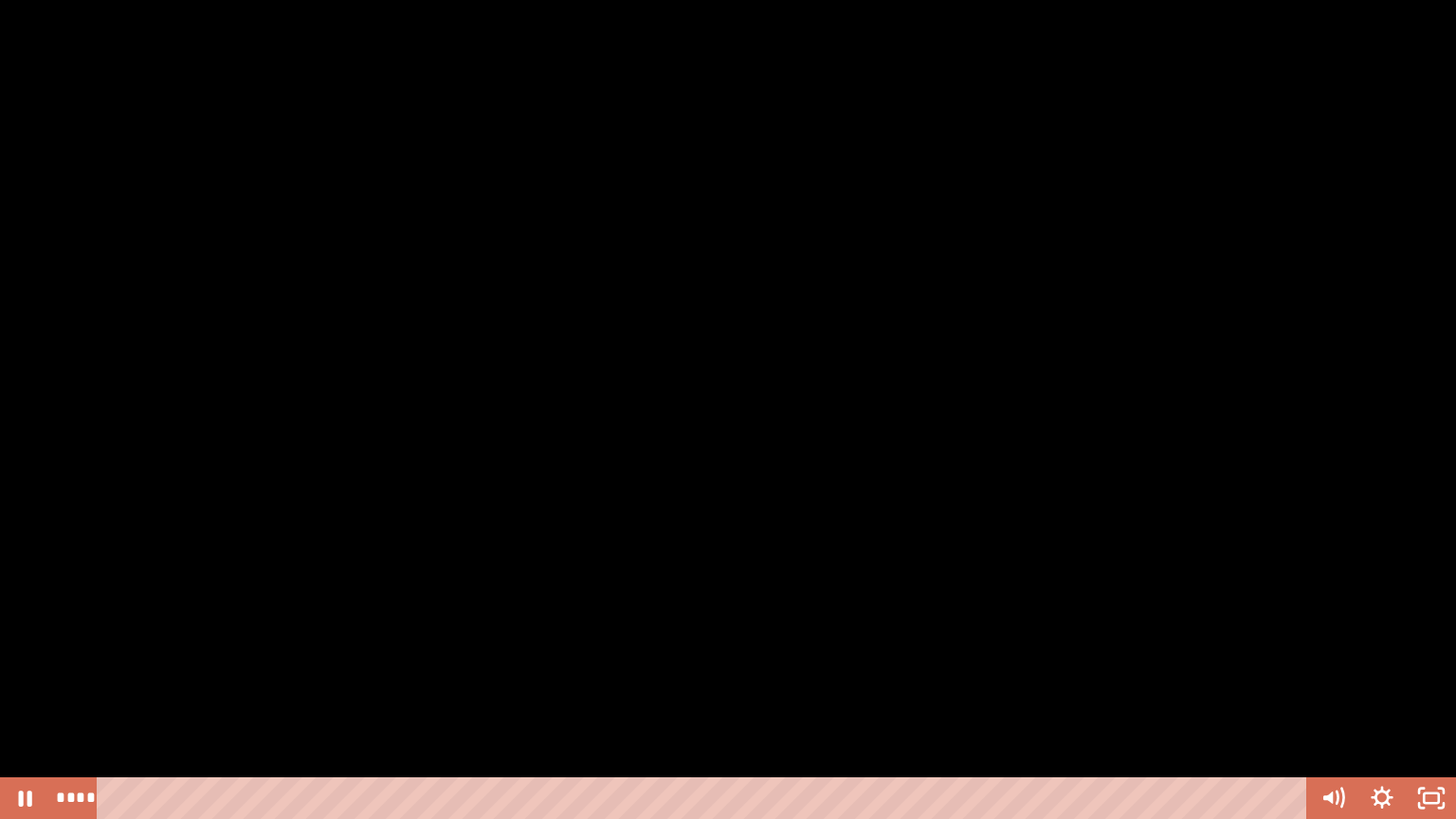 click at bounding box center [728, 410] 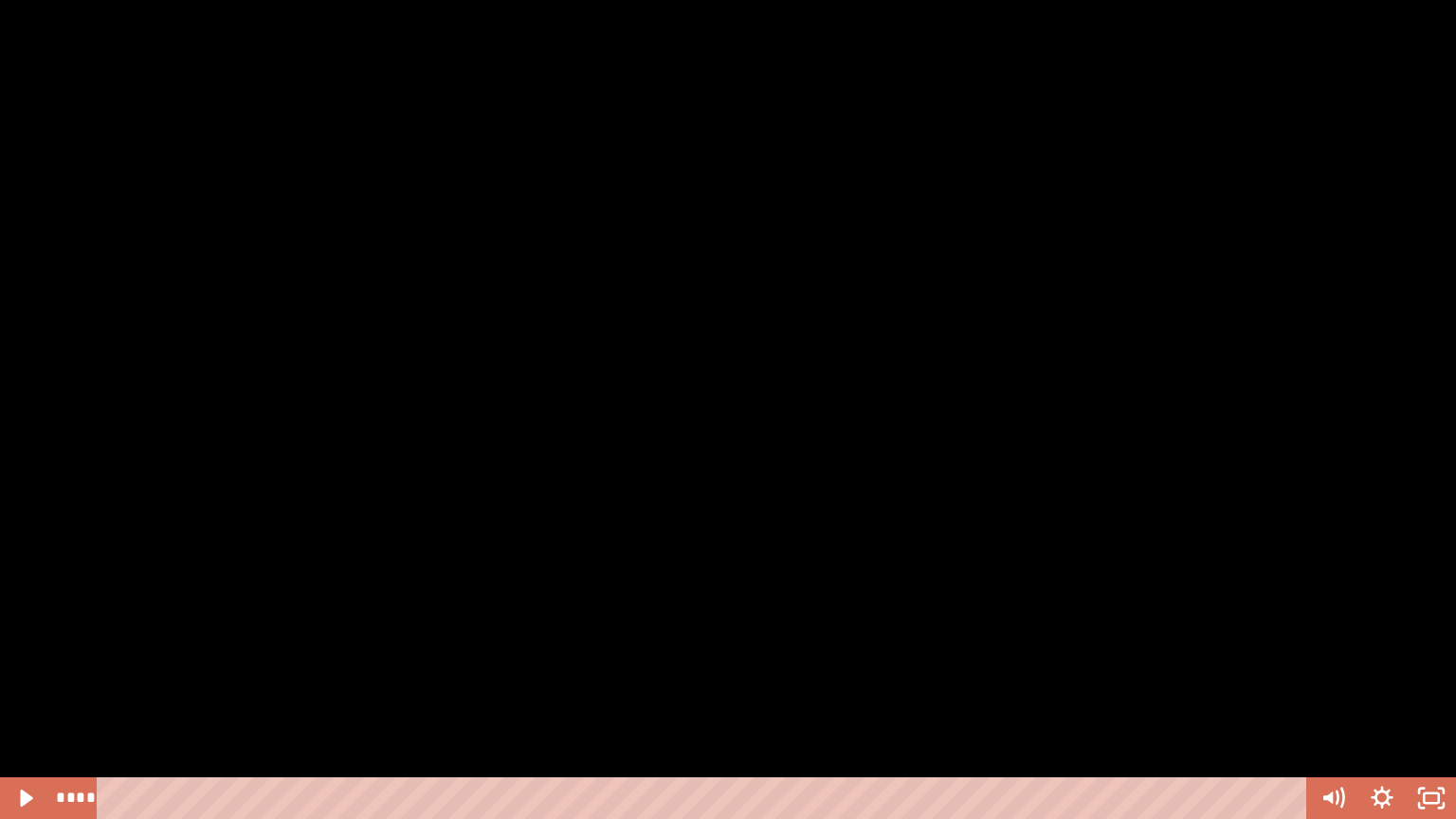 type 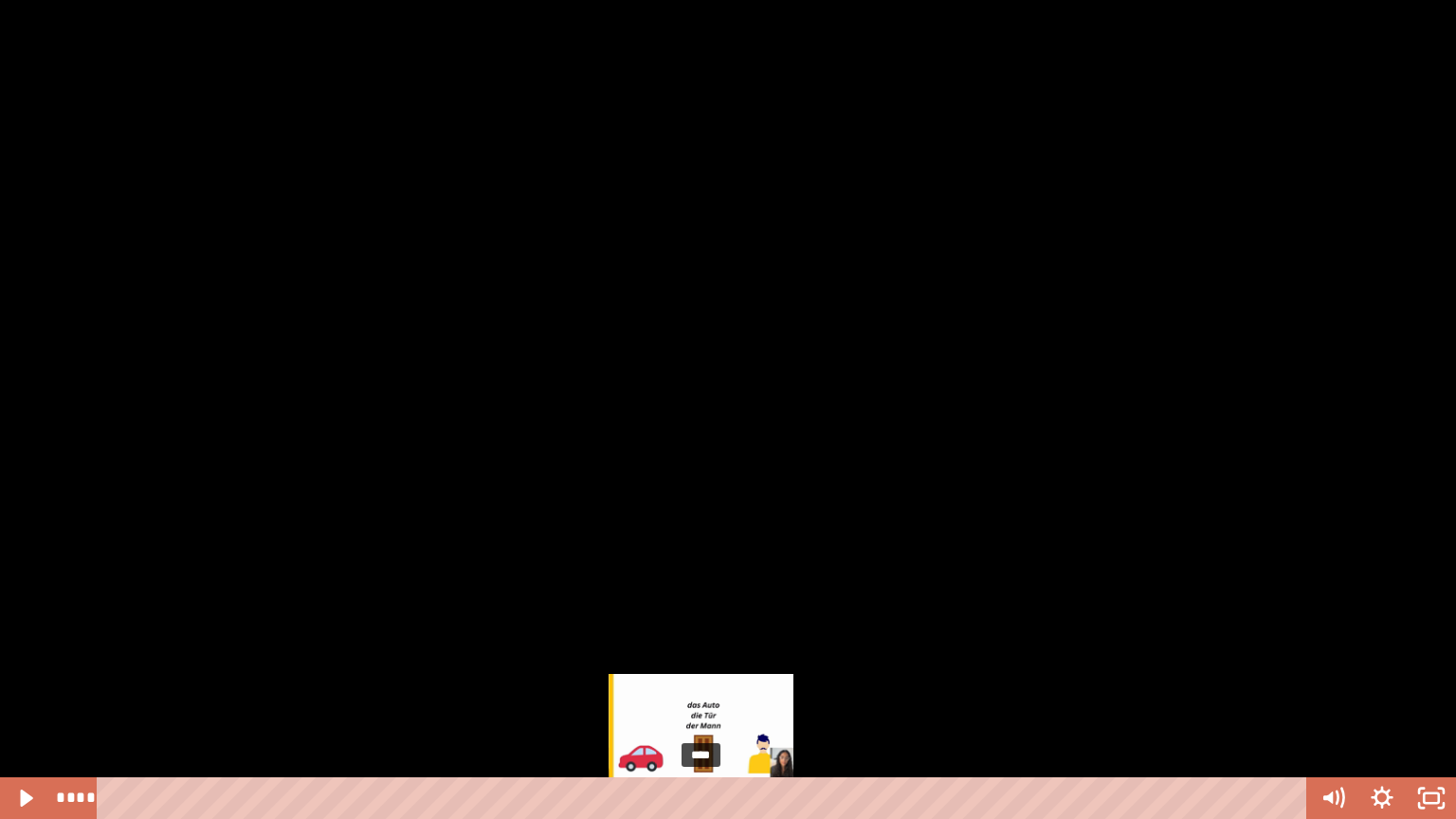 click at bounding box center [728, 410] 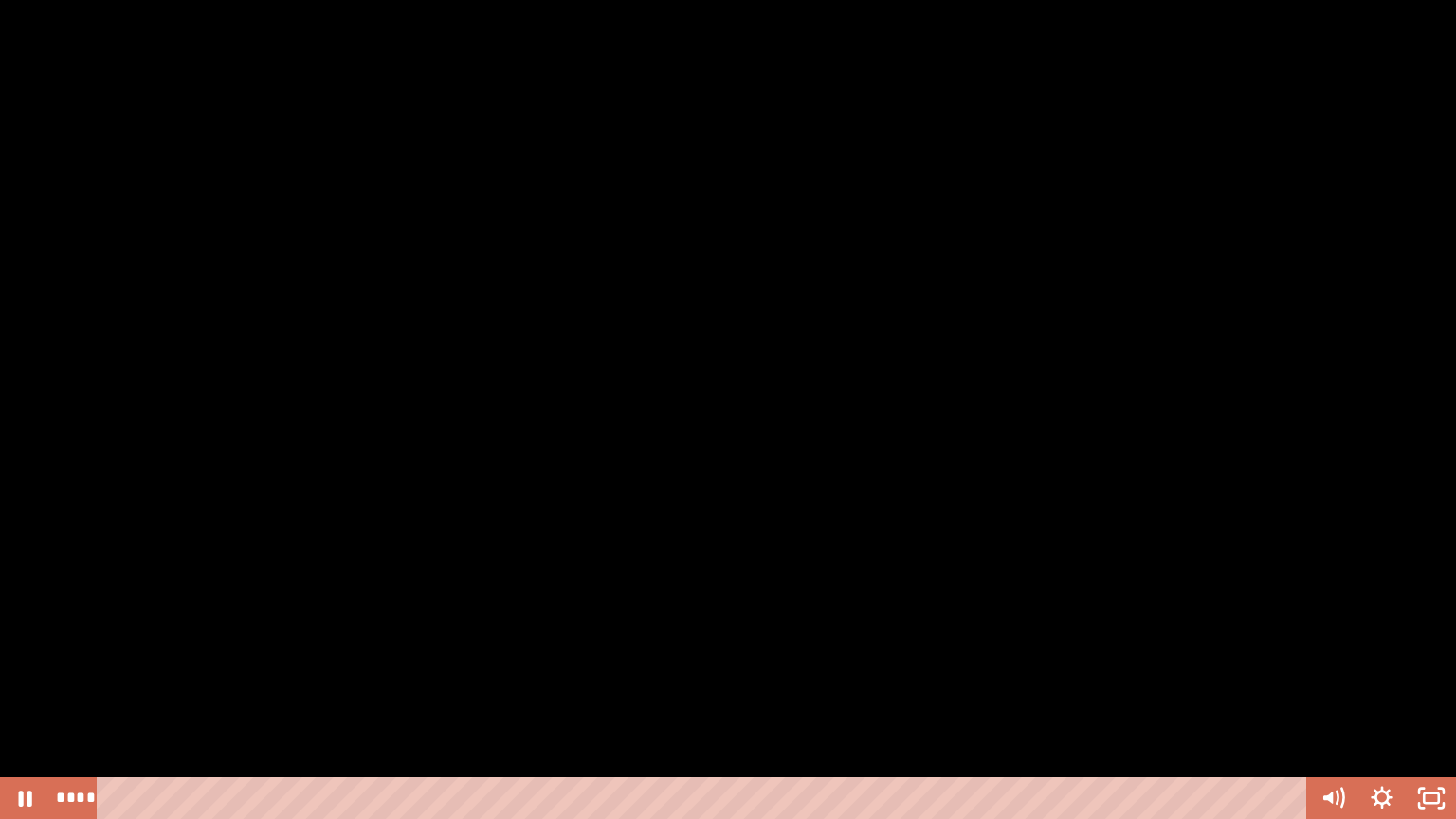 click at bounding box center (728, 410) 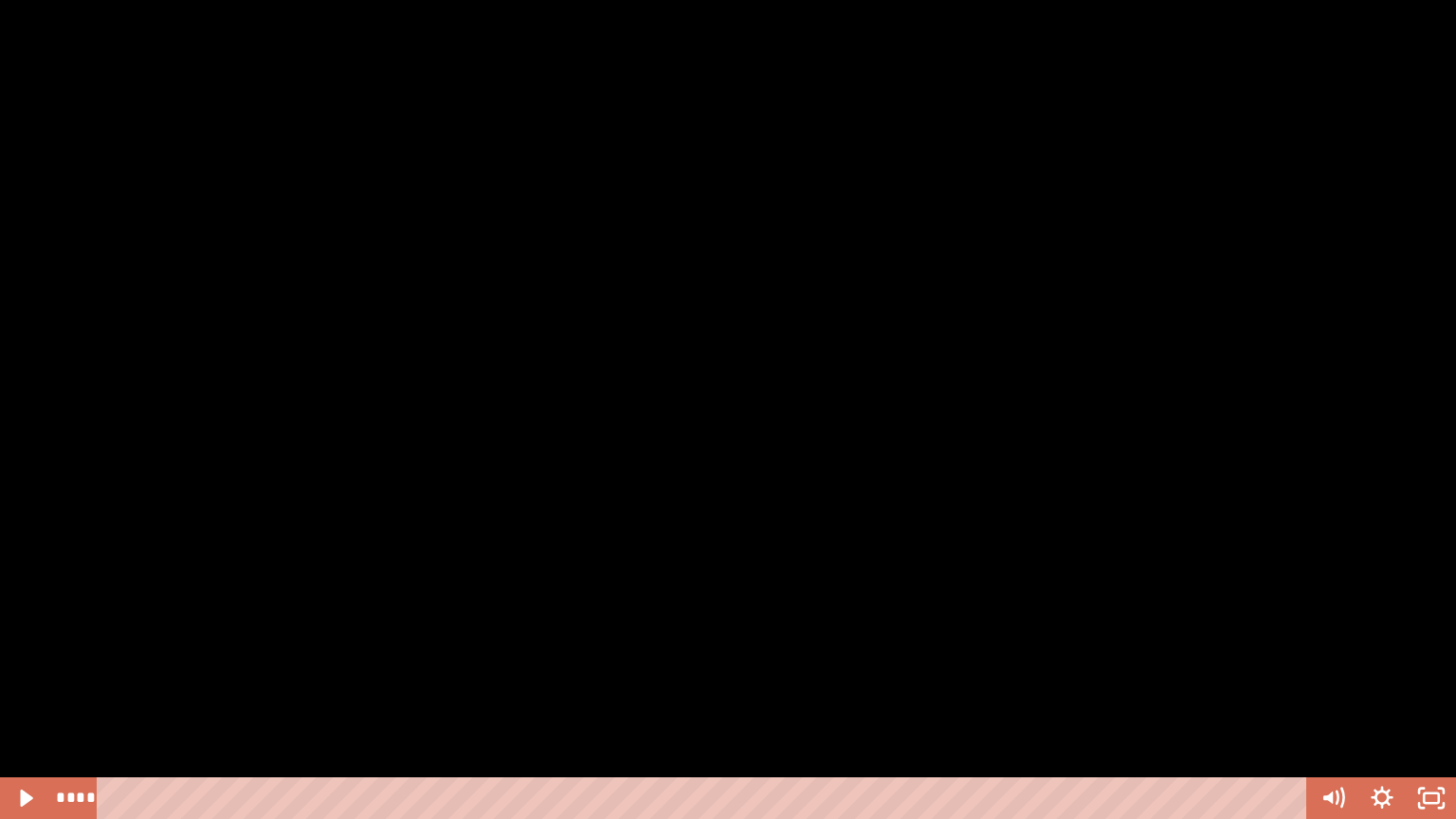 click at bounding box center (728, 410) 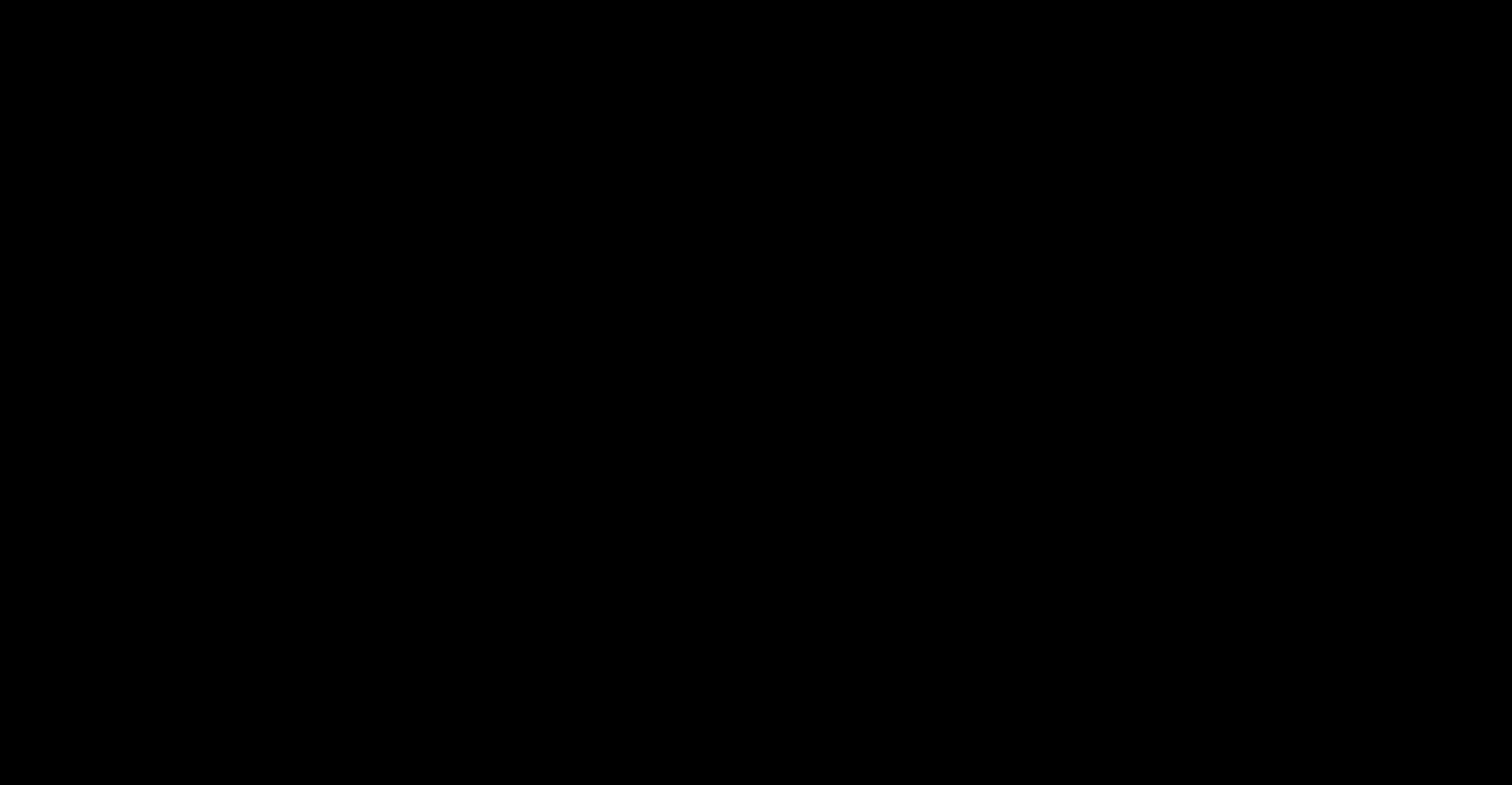 scroll, scrollTop: 354, scrollLeft: 0, axis: vertical 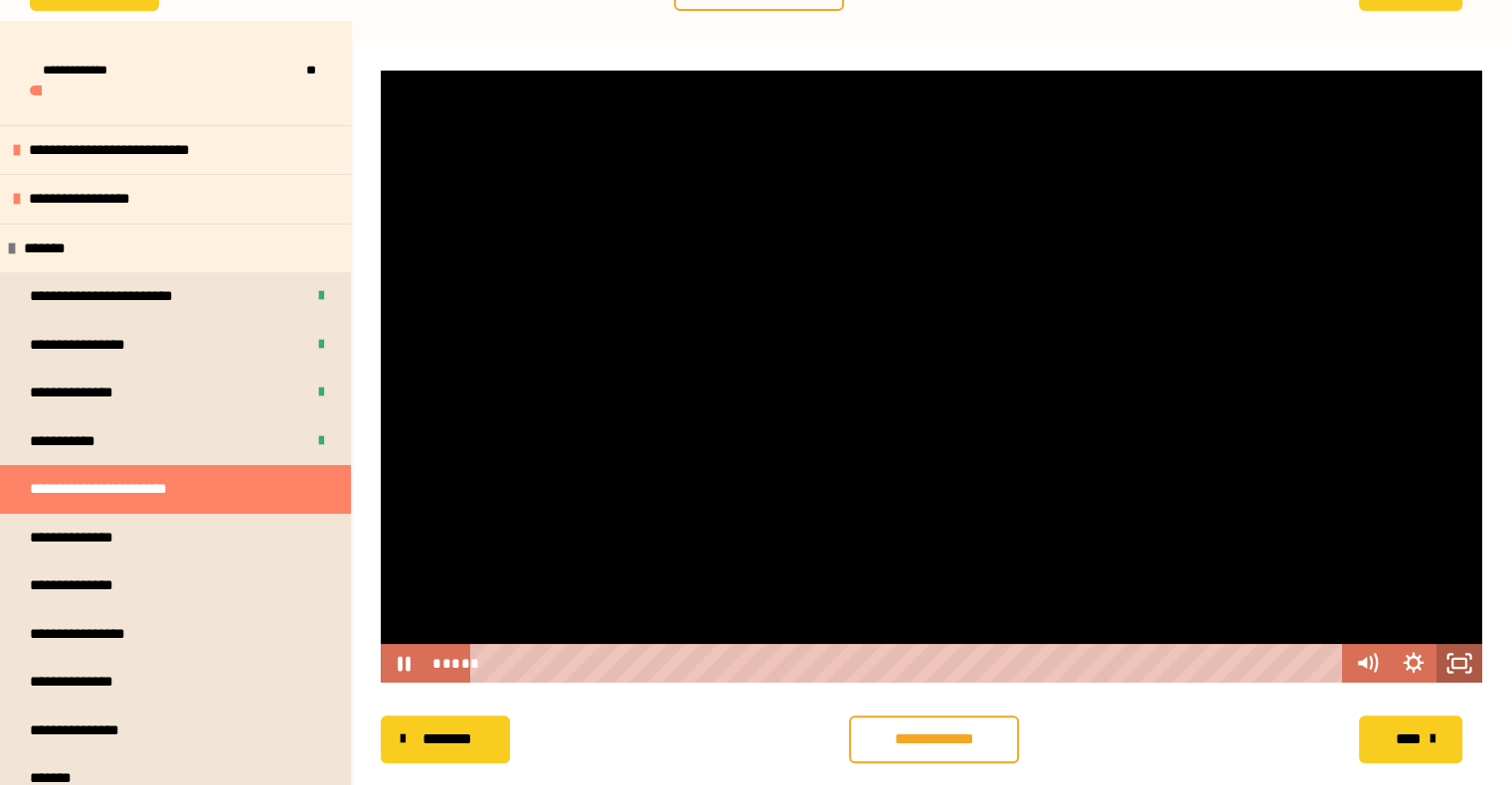 click 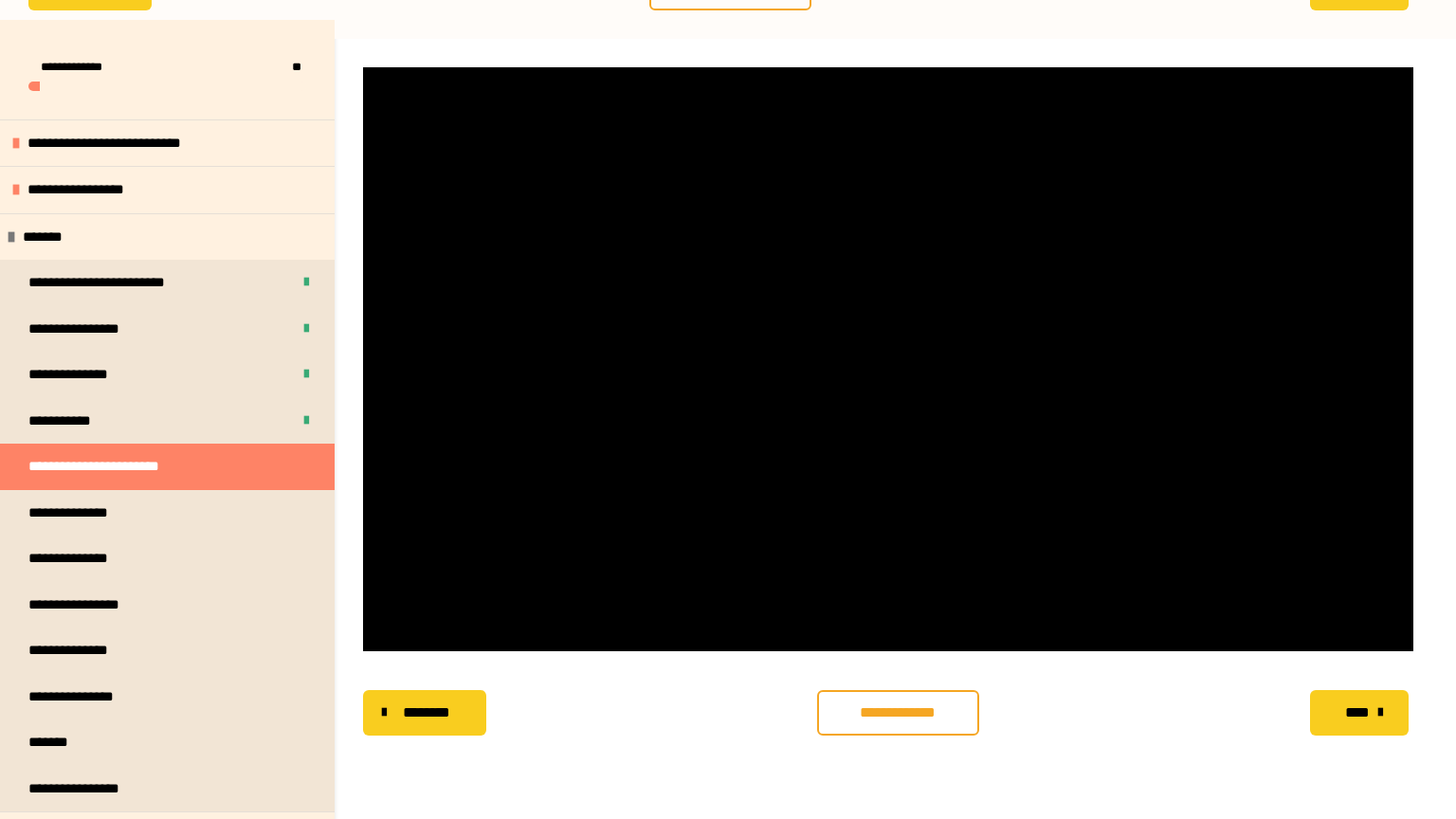 type 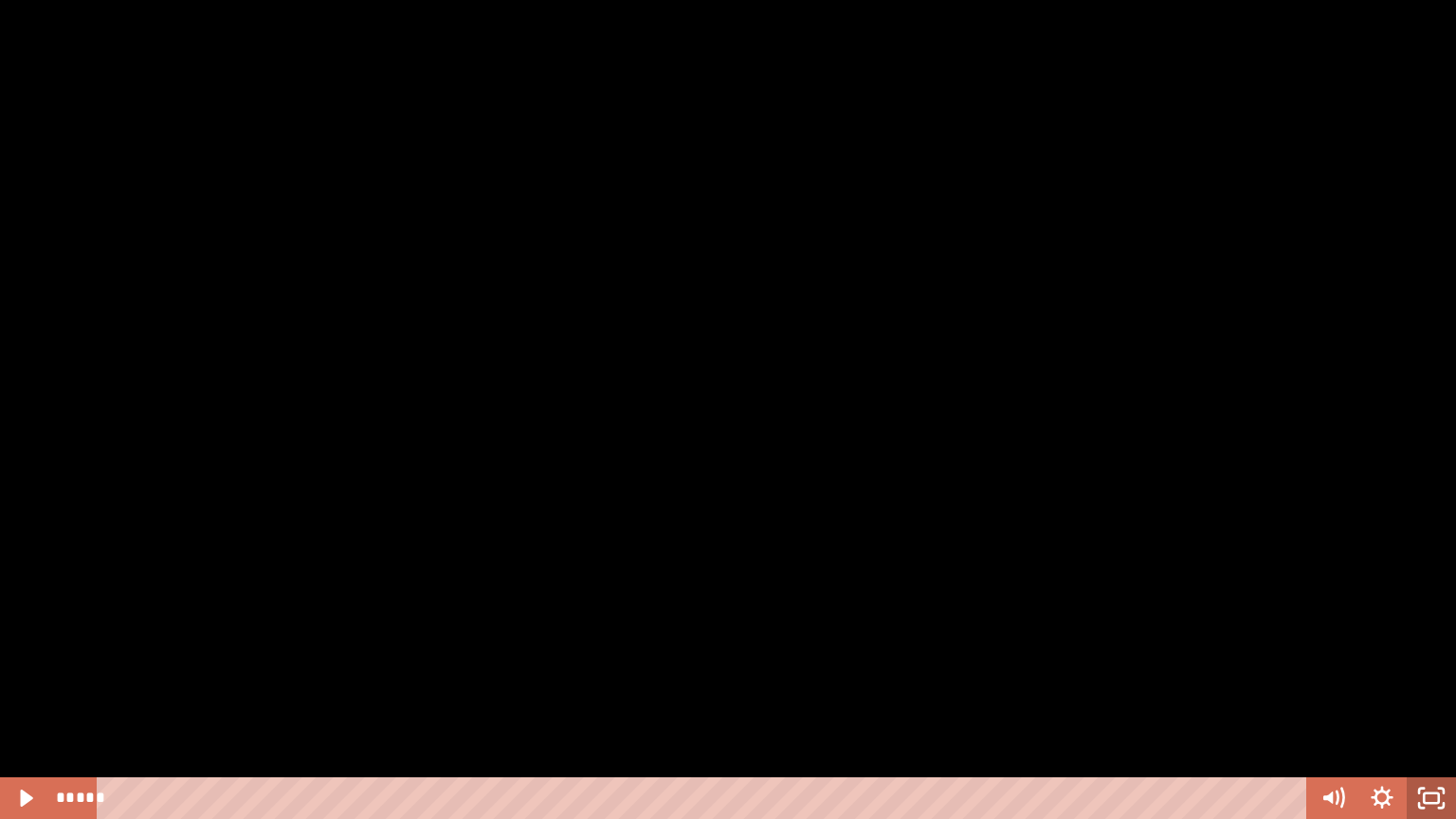 click 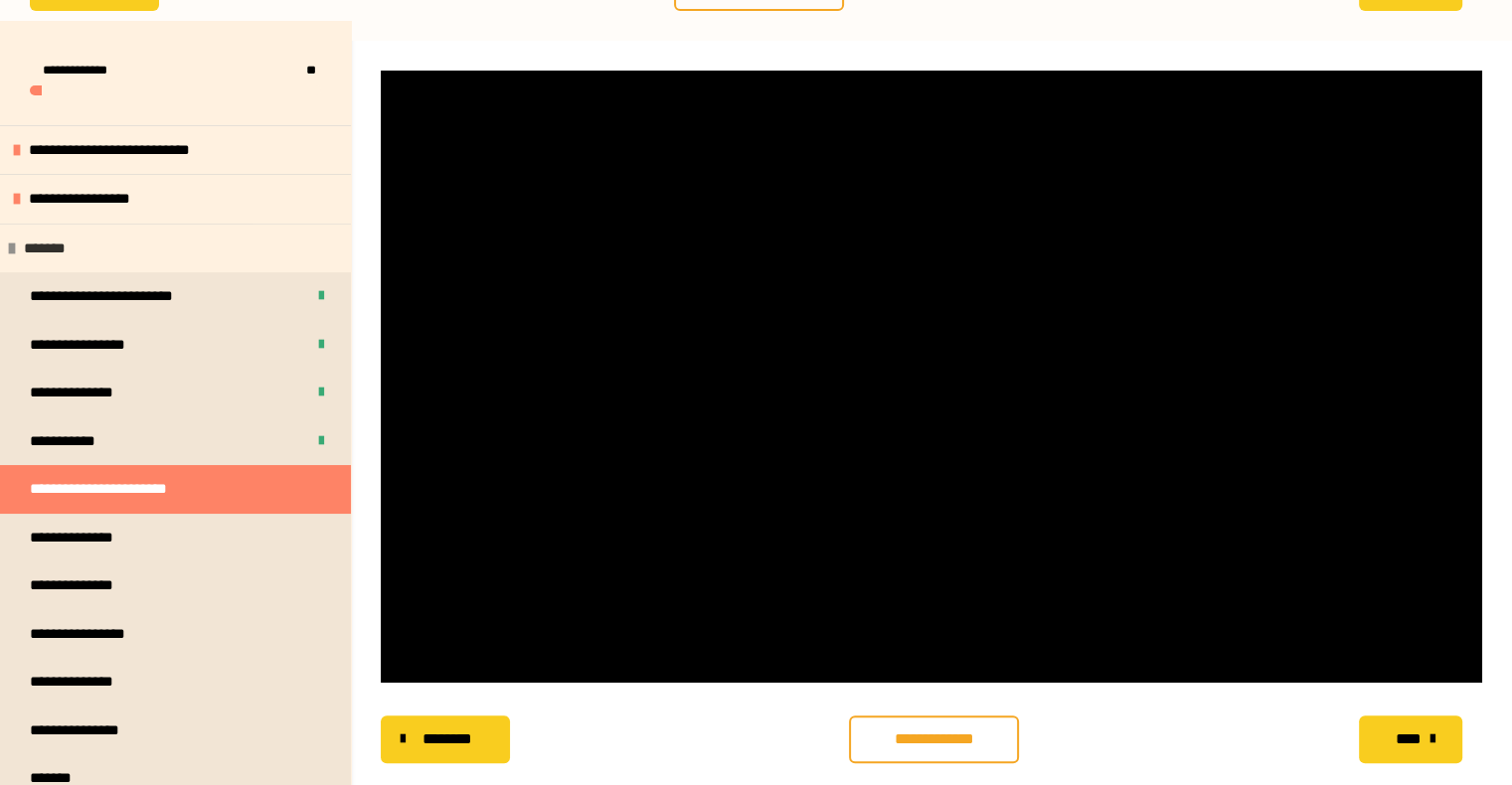 click on "*******" at bounding box center [175, 248] 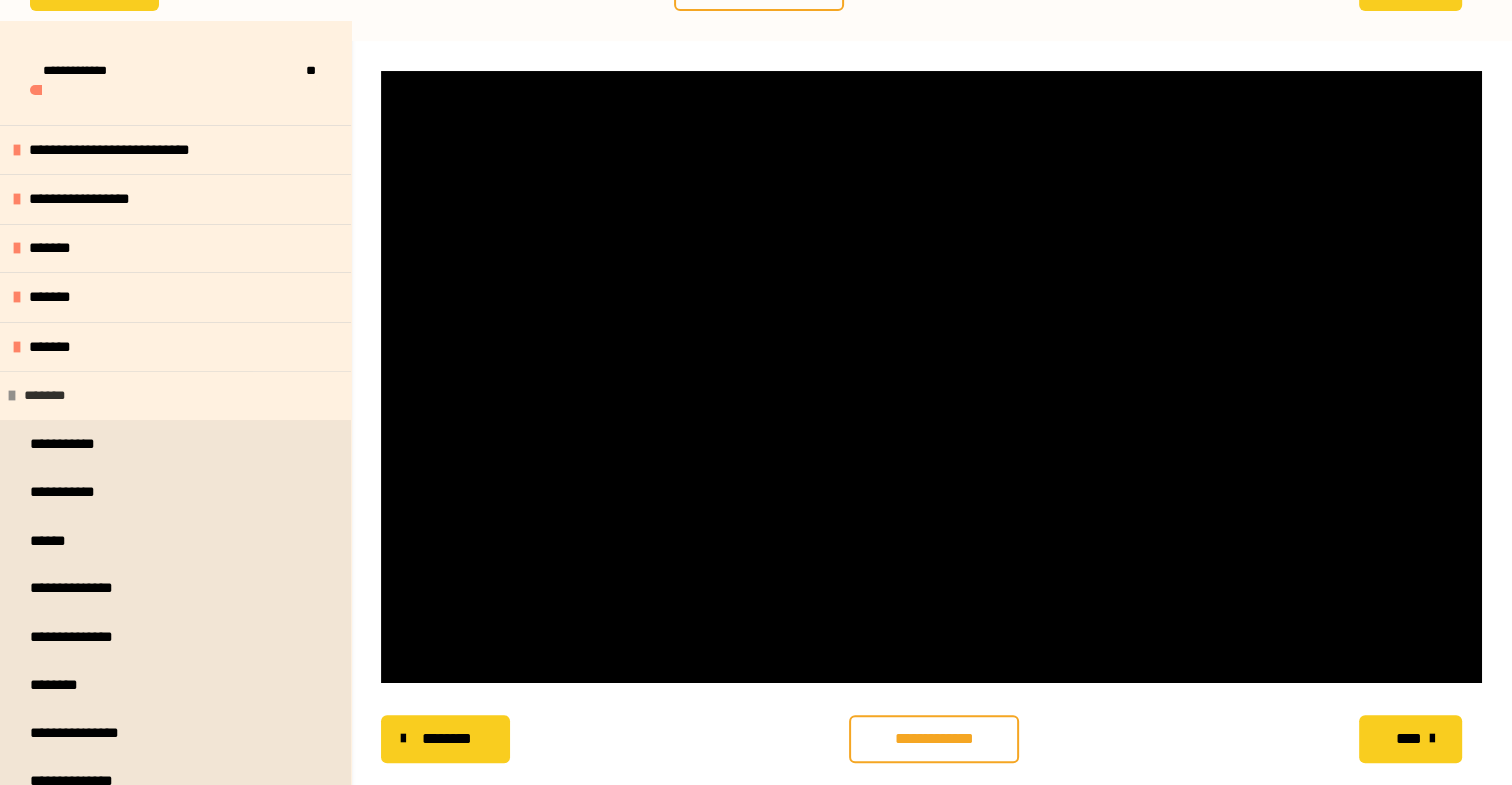 click on "*******" at bounding box center [175, 395] 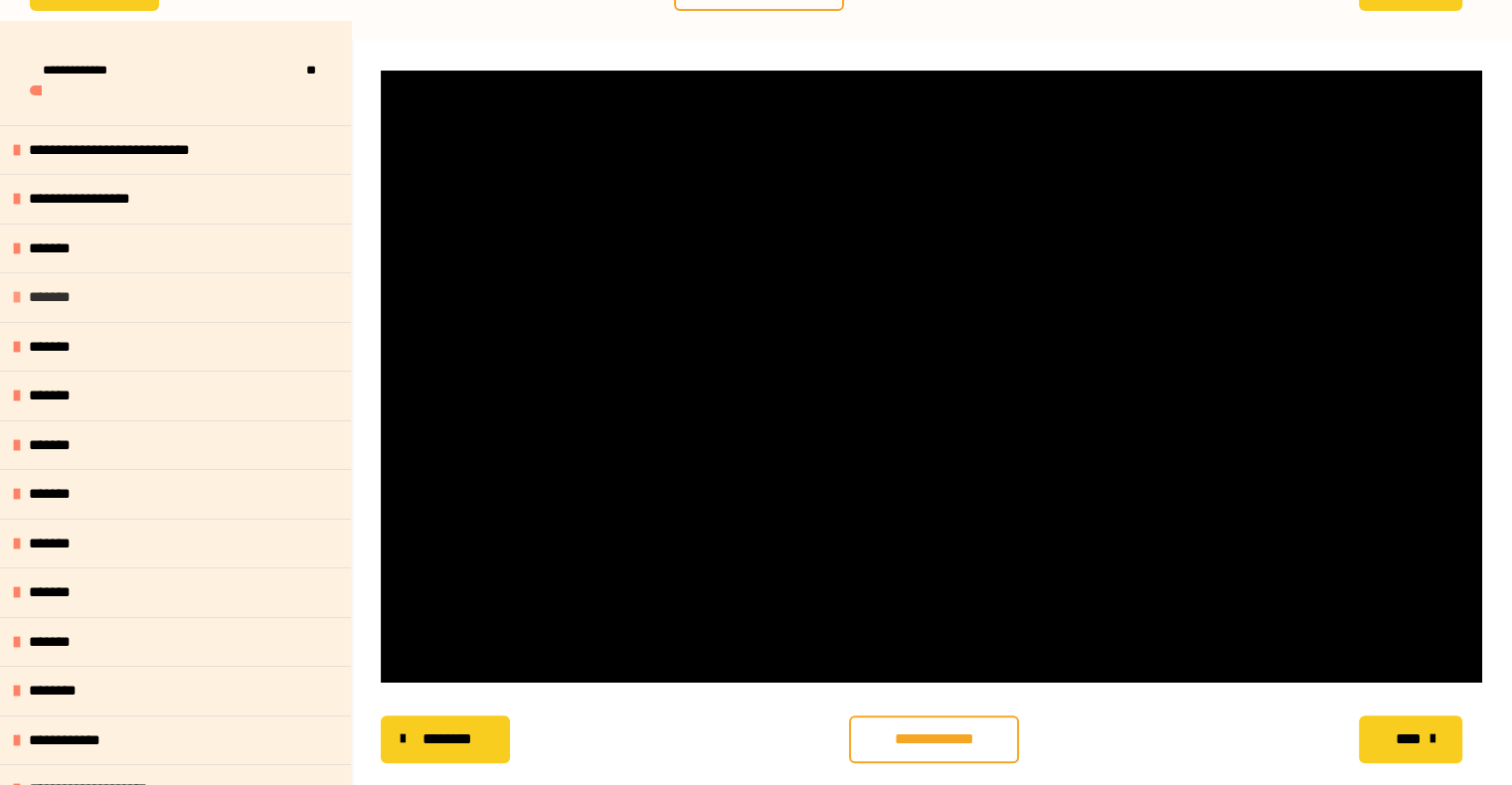 click on "*******" at bounding box center [175, 297] 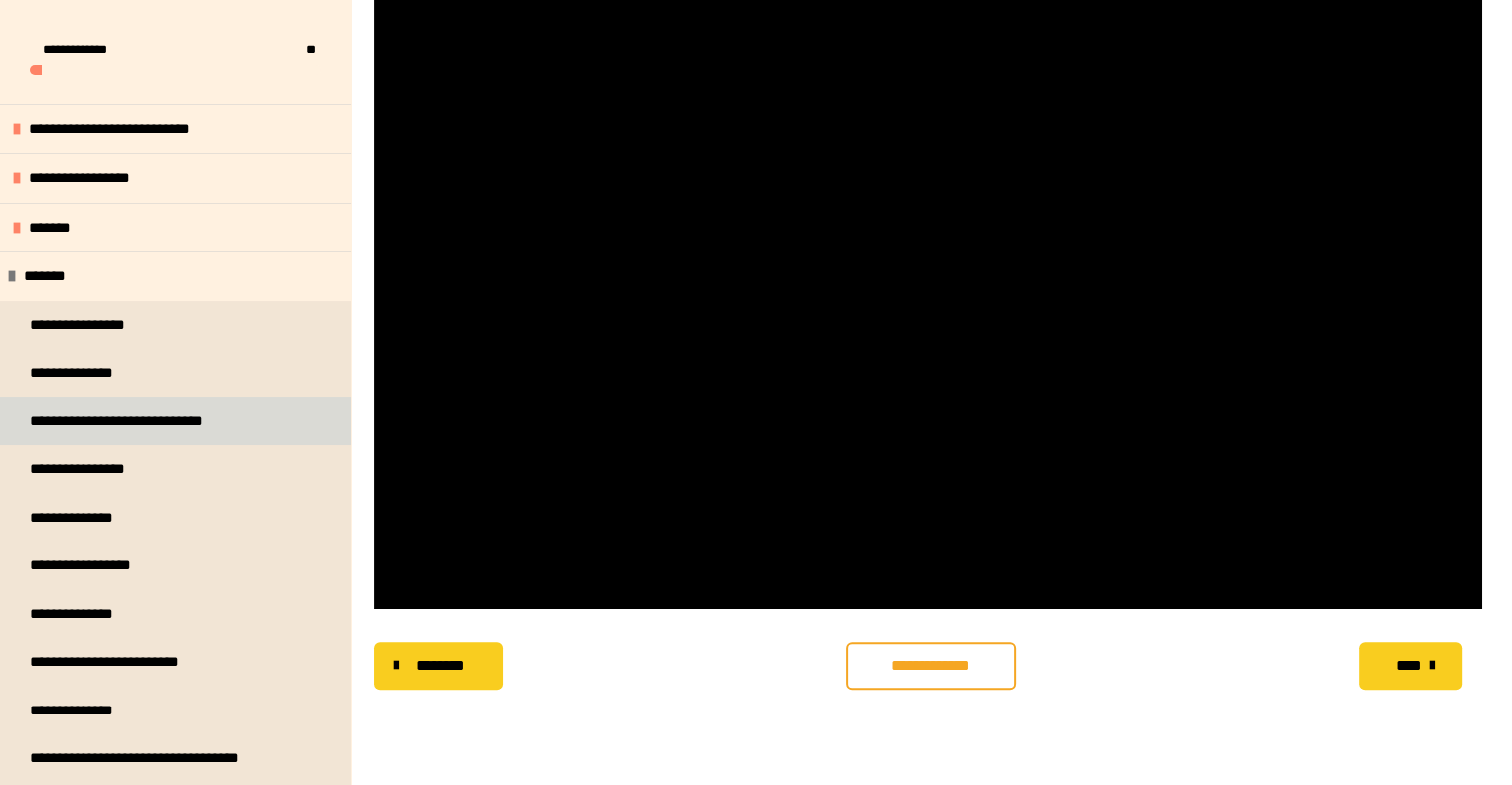 scroll, scrollTop: 354, scrollLeft: 0, axis: vertical 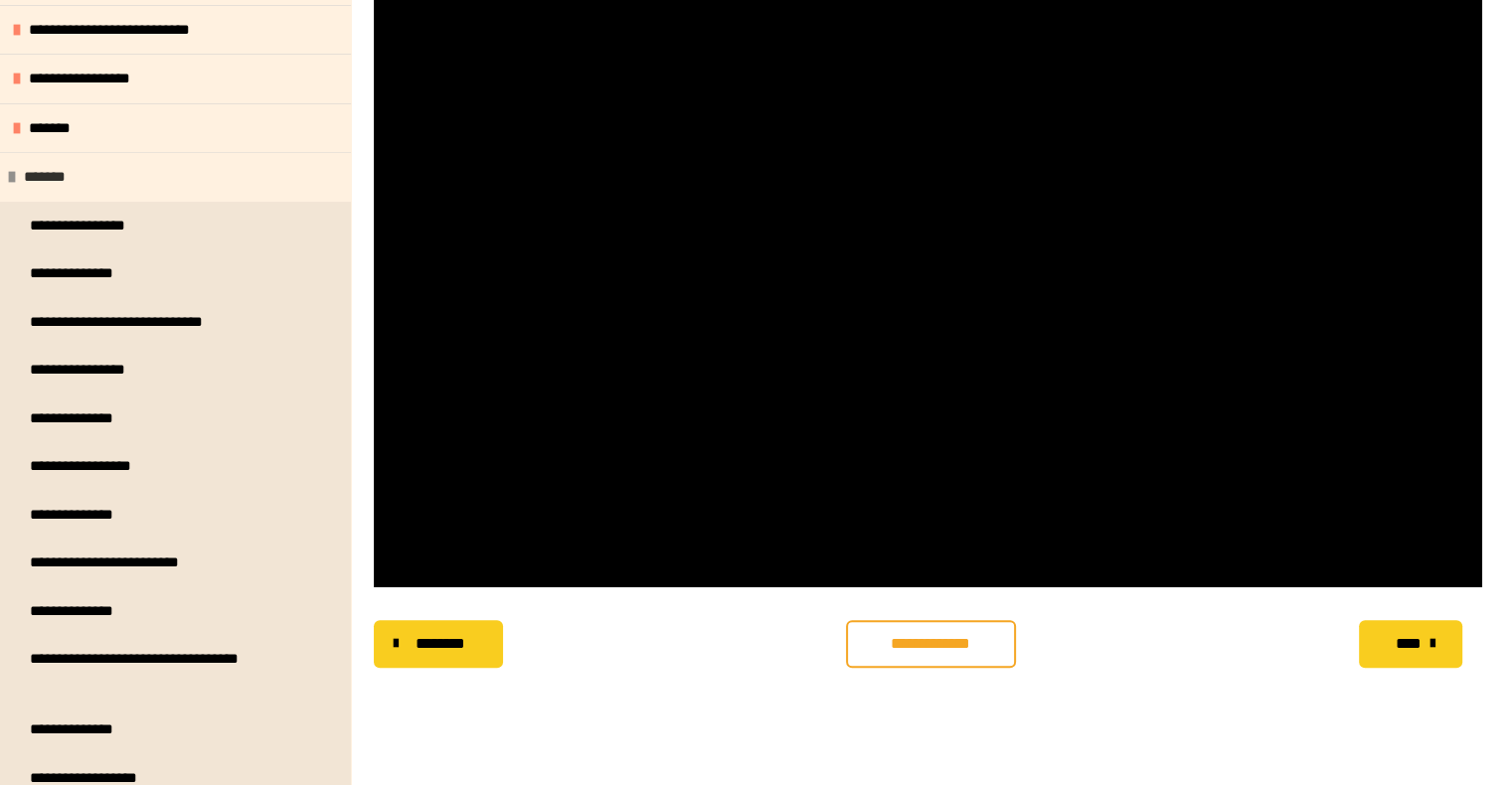 click on "*******" at bounding box center [175, 177] 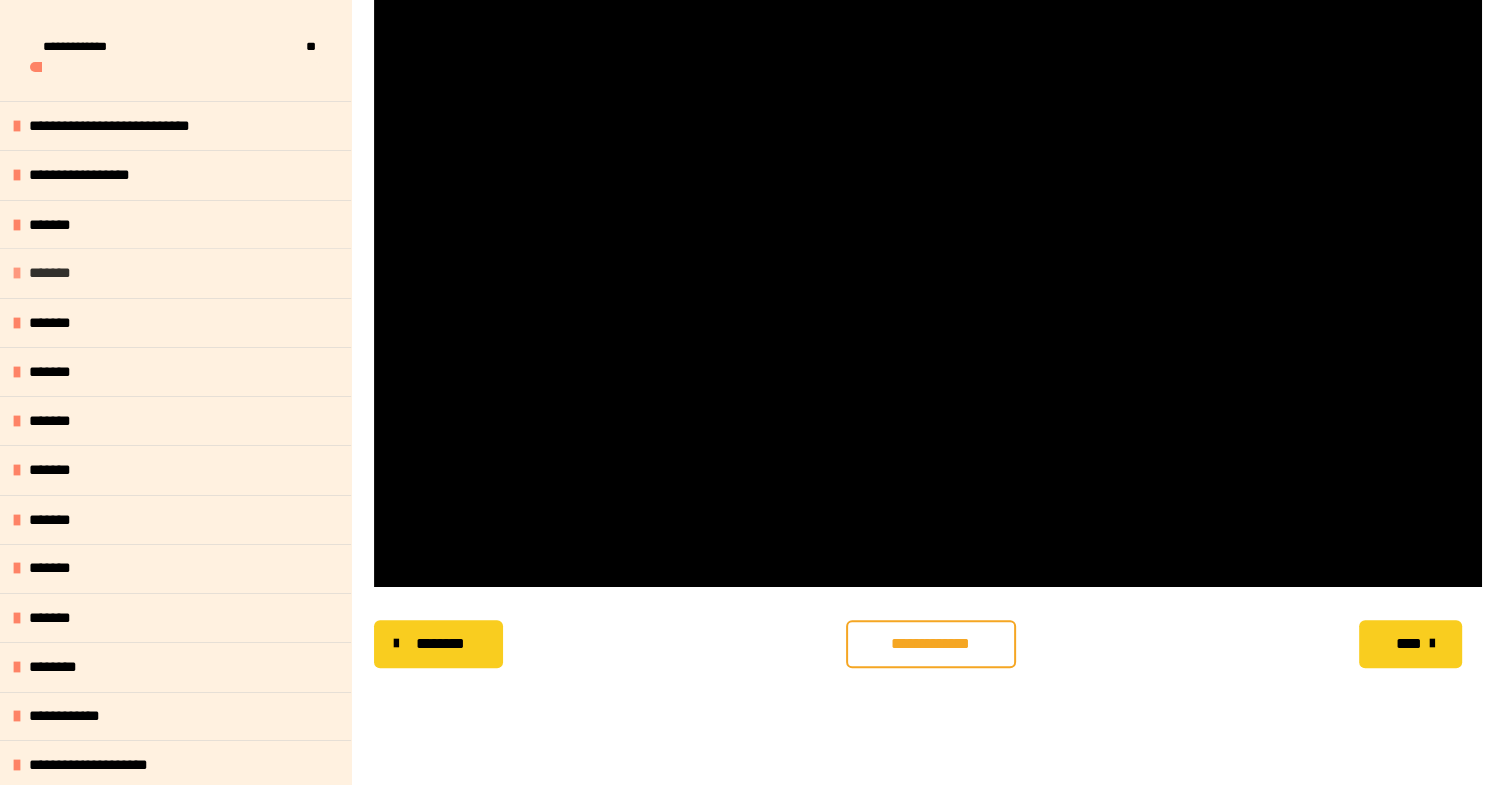 scroll, scrollTop: 0, scrollLeft: 0, axis: both 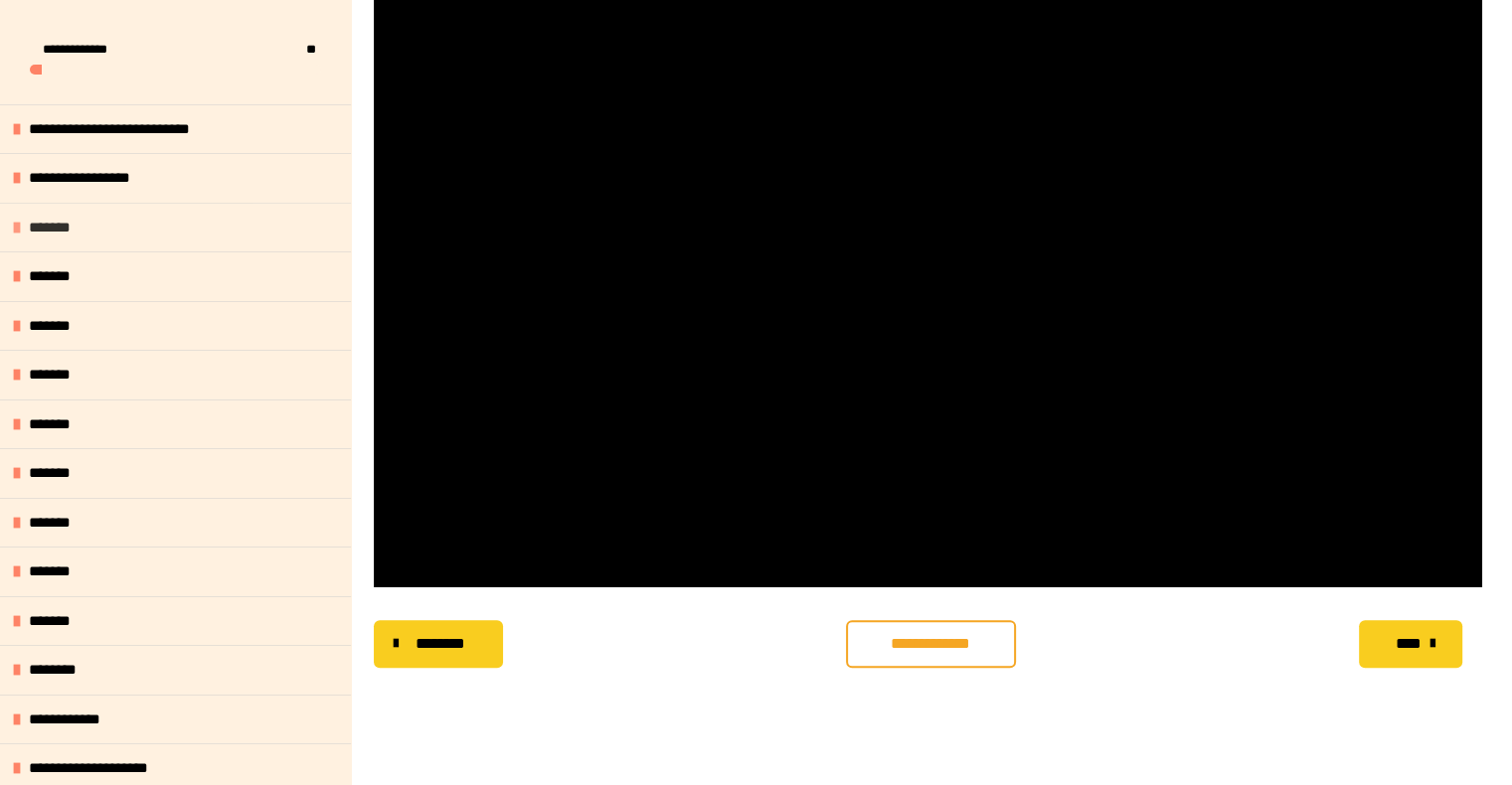 click on "*******" at bounding box center (175, 228) 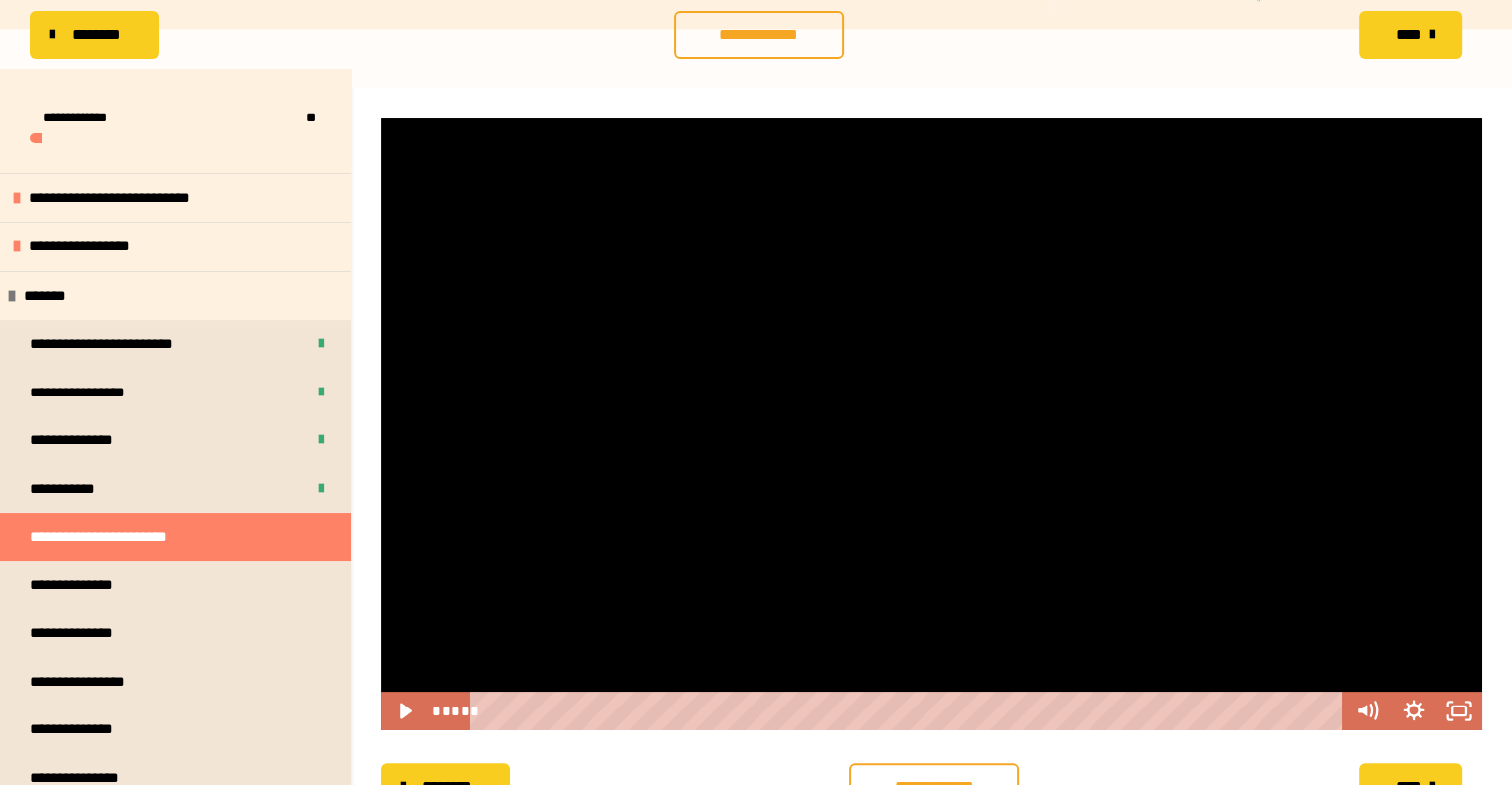 scroll, scrollTop: 254, scrollLeft: 0, axis: vertical 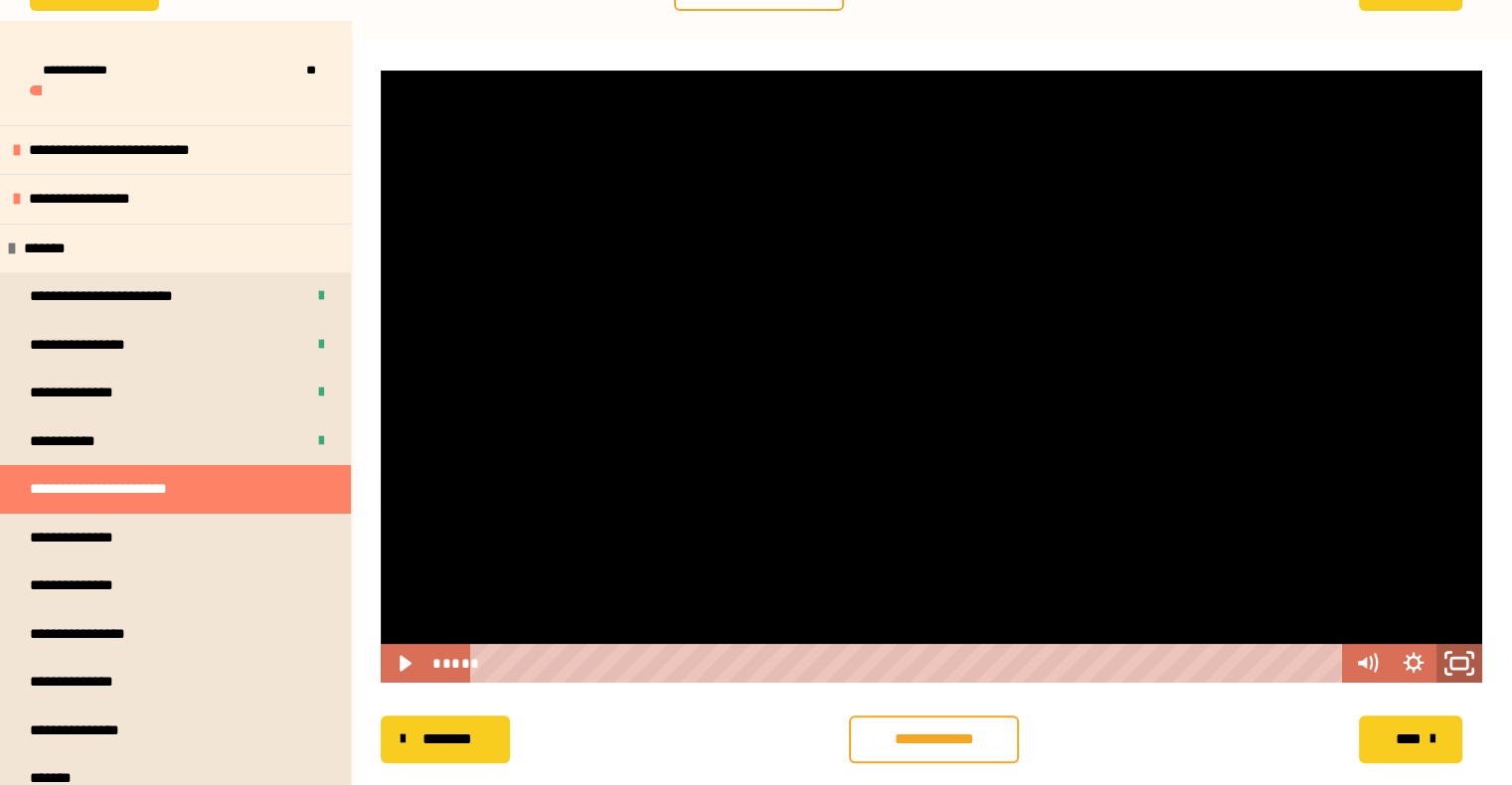 click 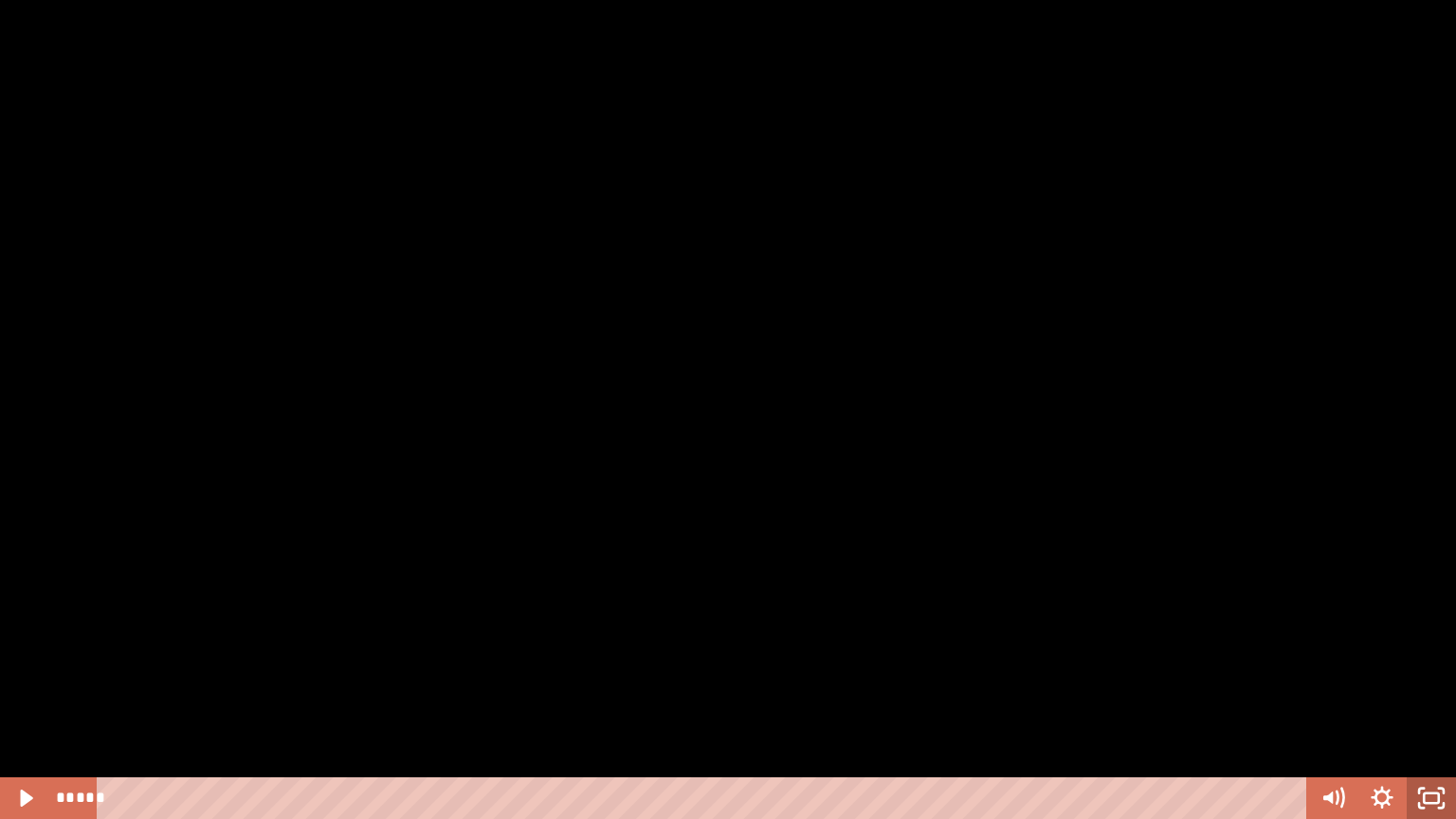click 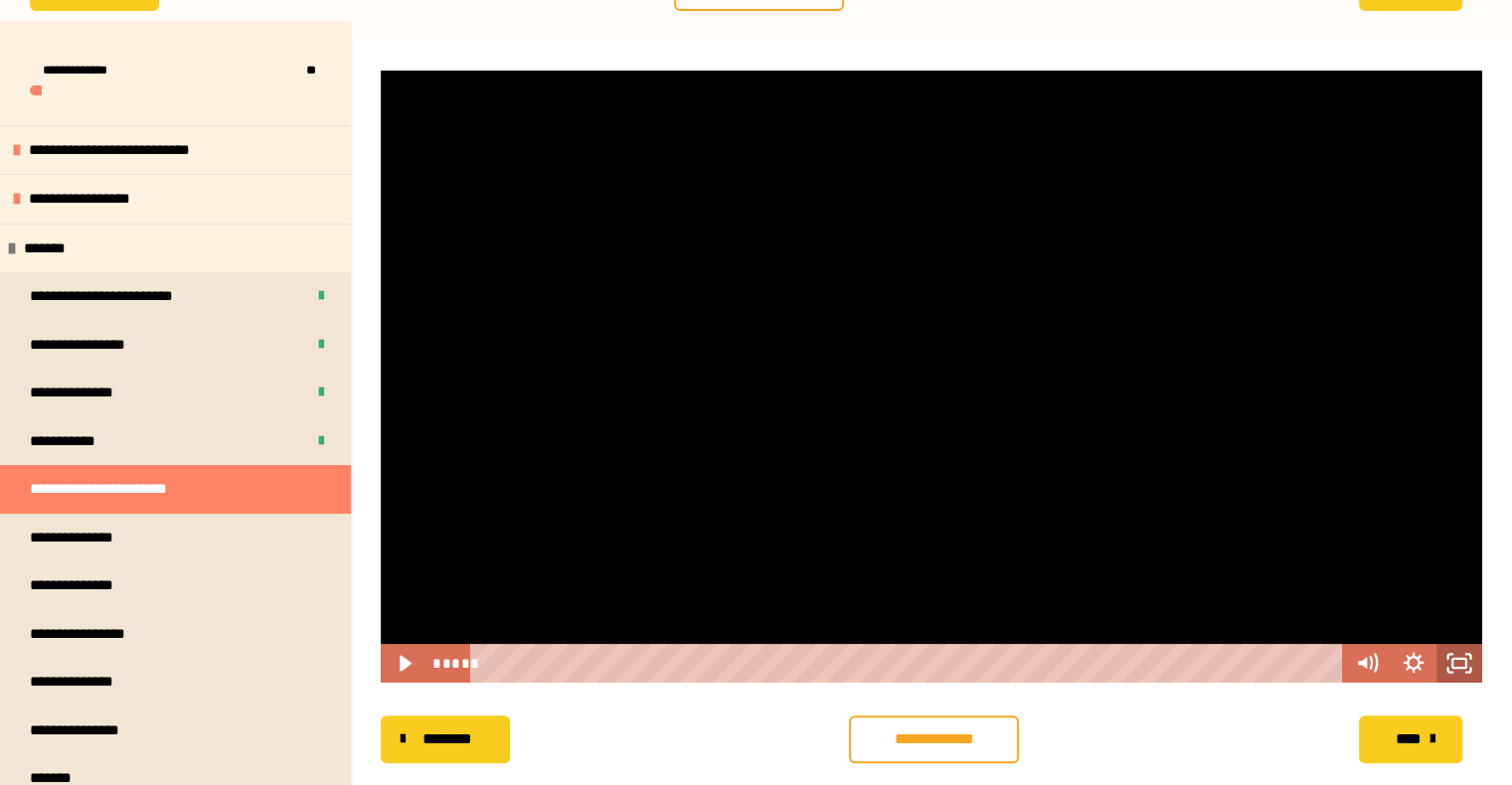 click 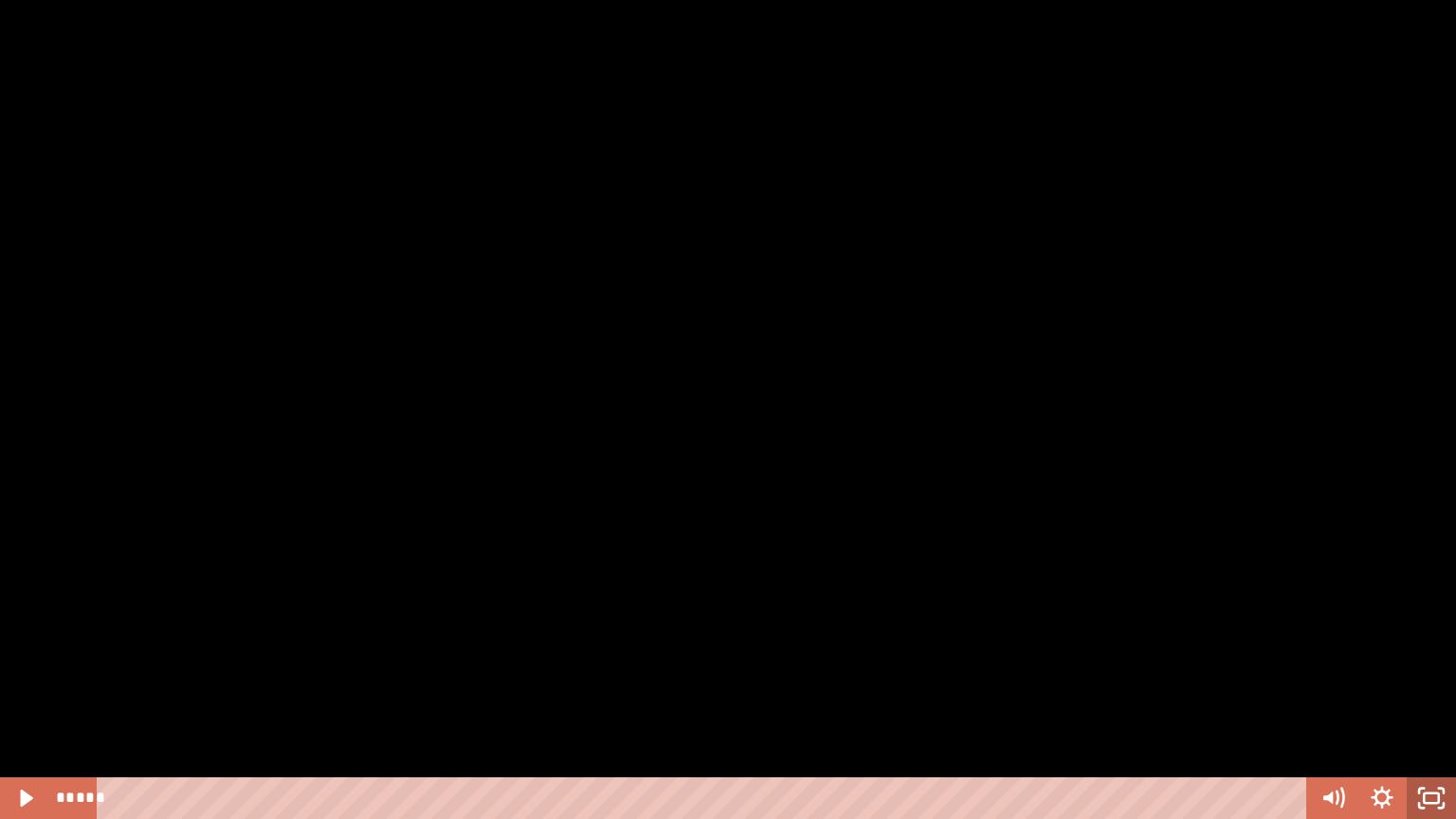 click 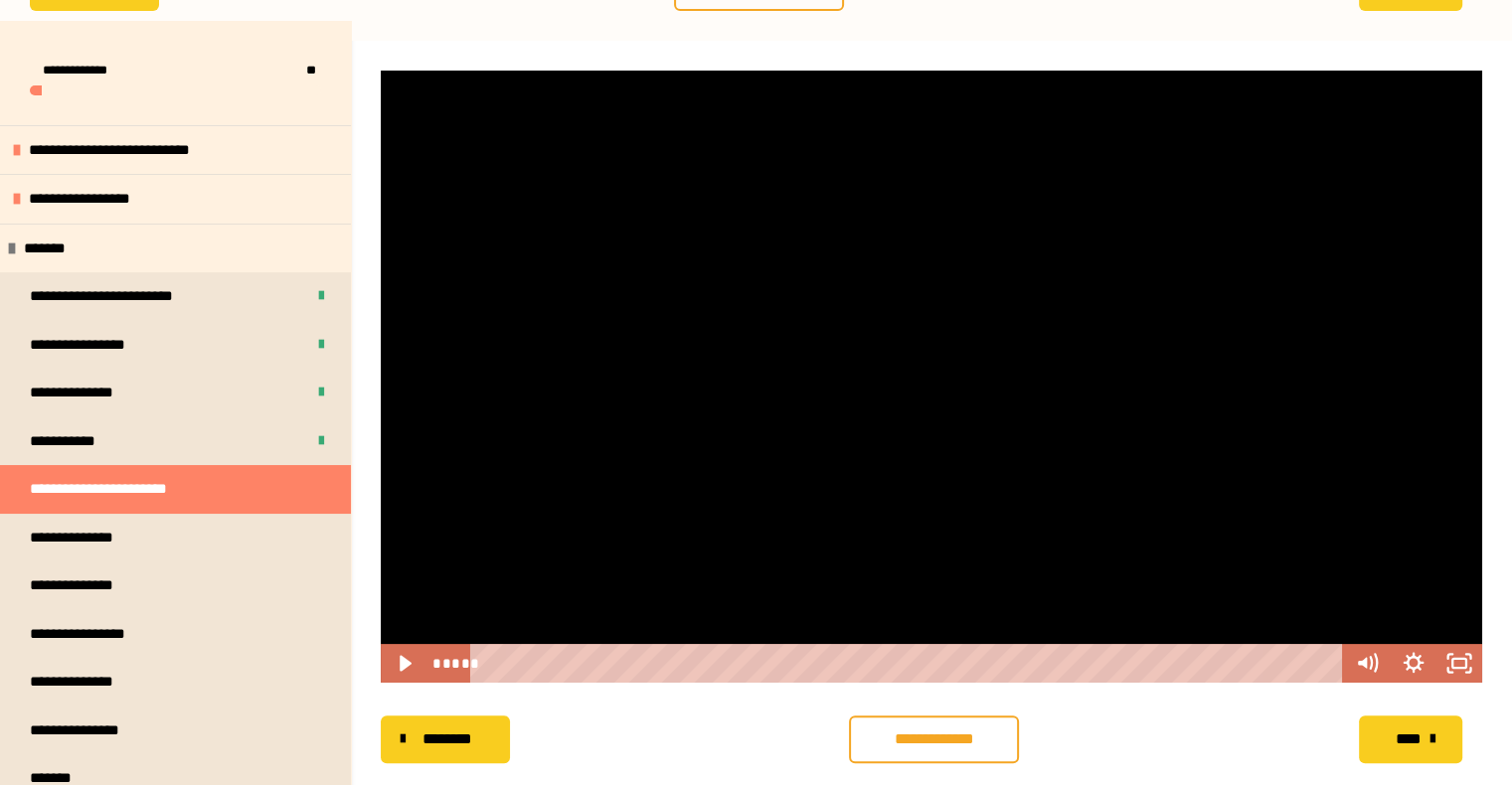 click at bounding box center [931, 377] 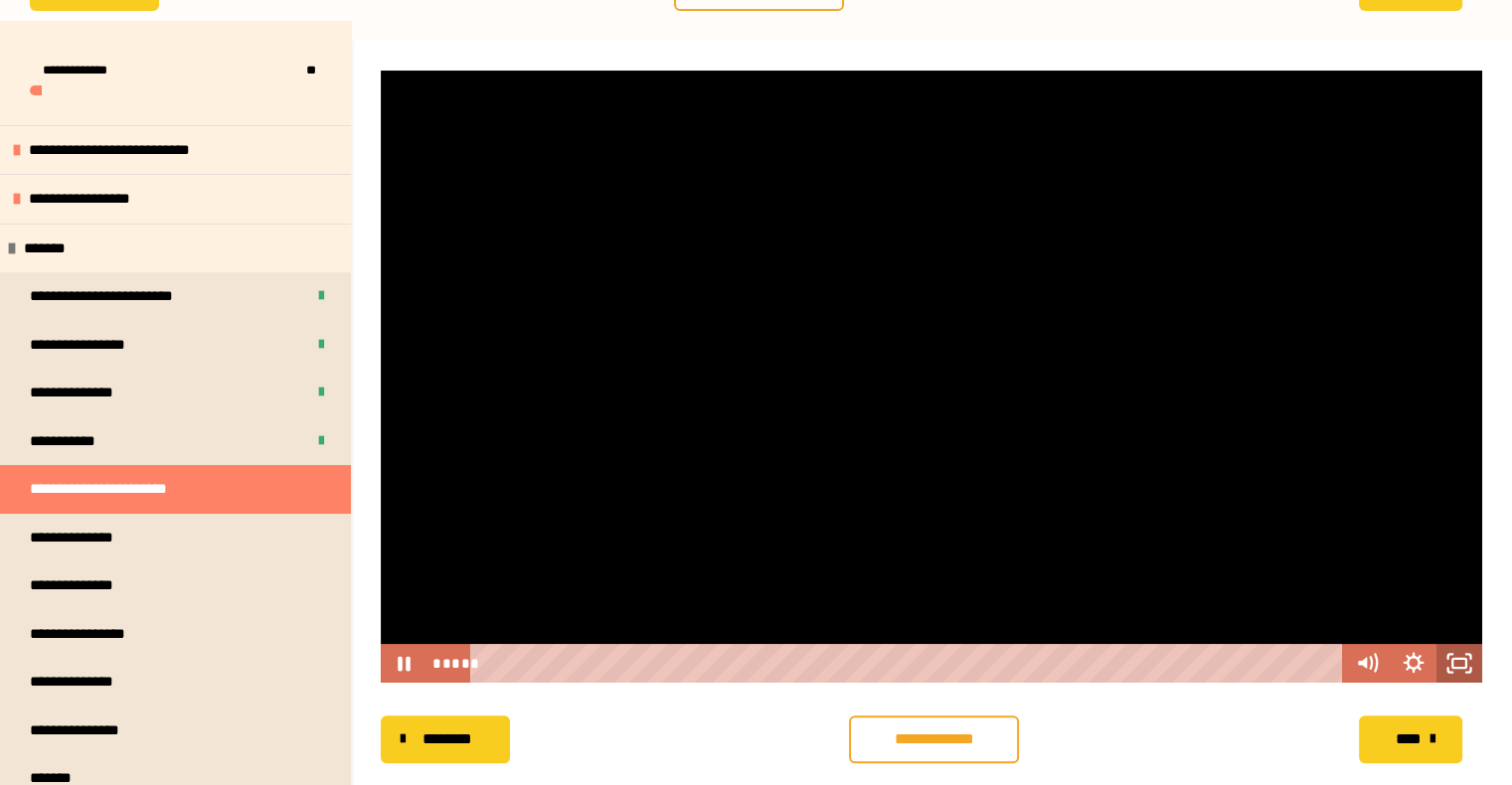 click 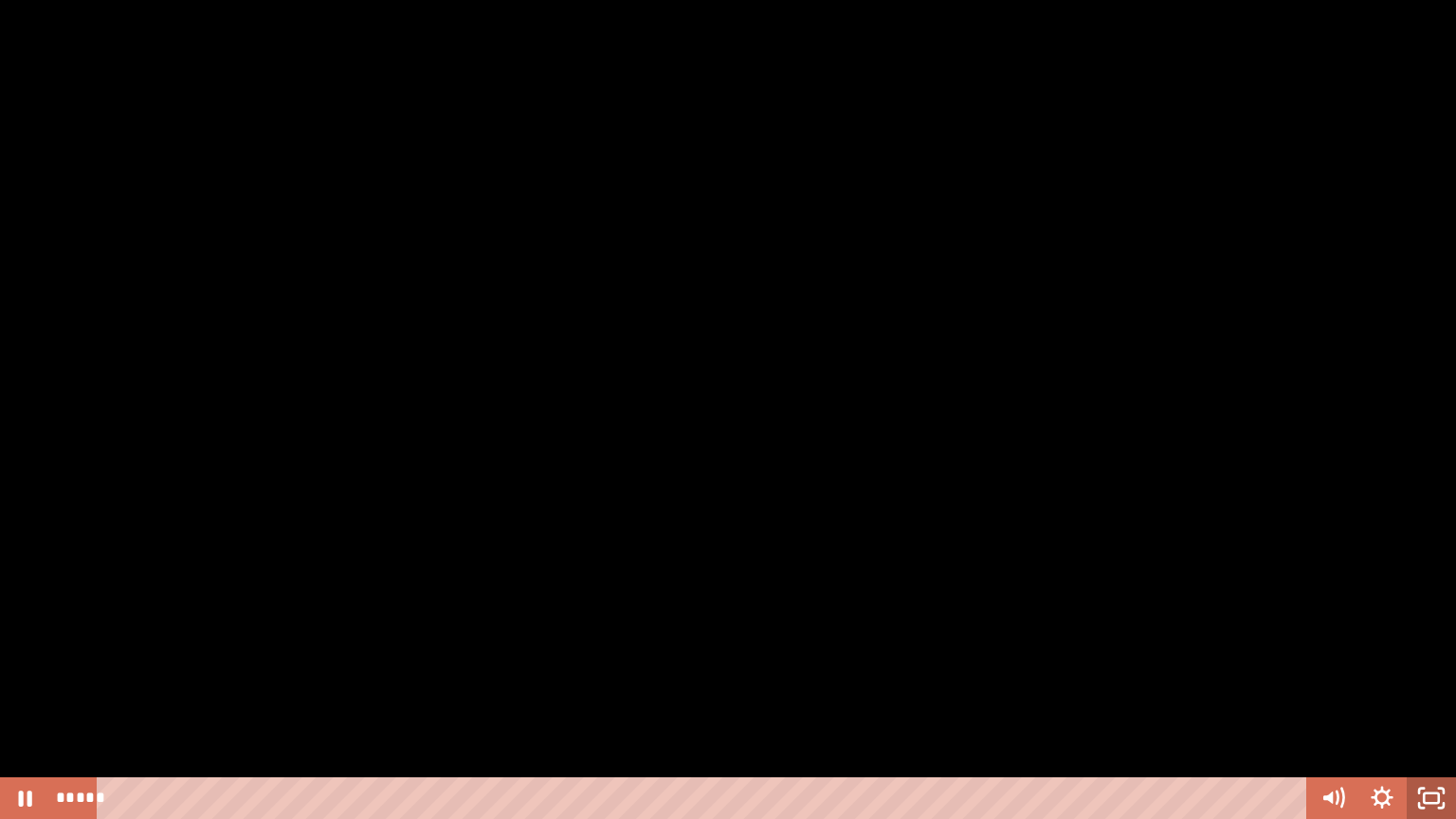click 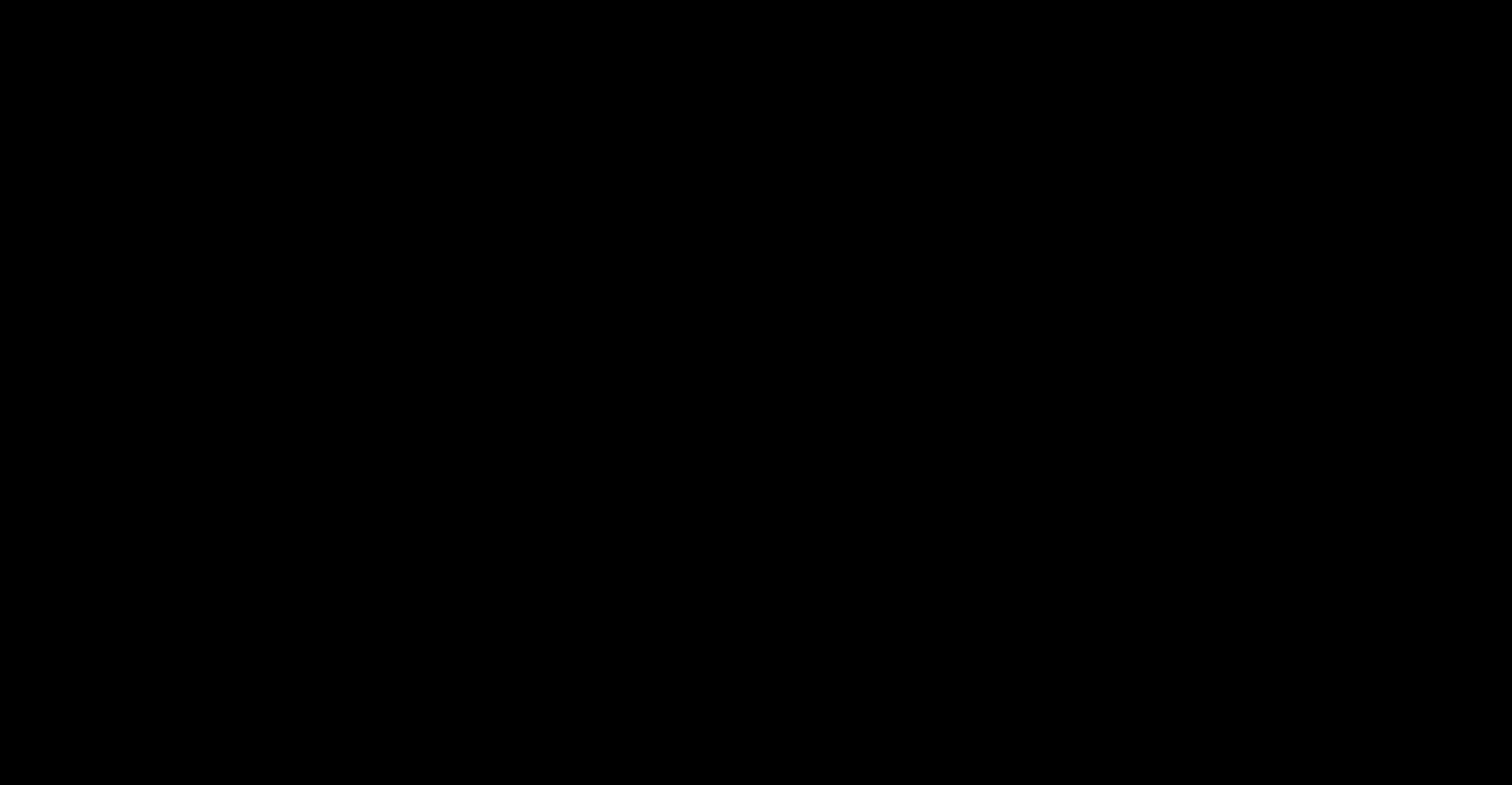 scroll, scrollTop: 354, scrollLeft: 0, axis: vertical 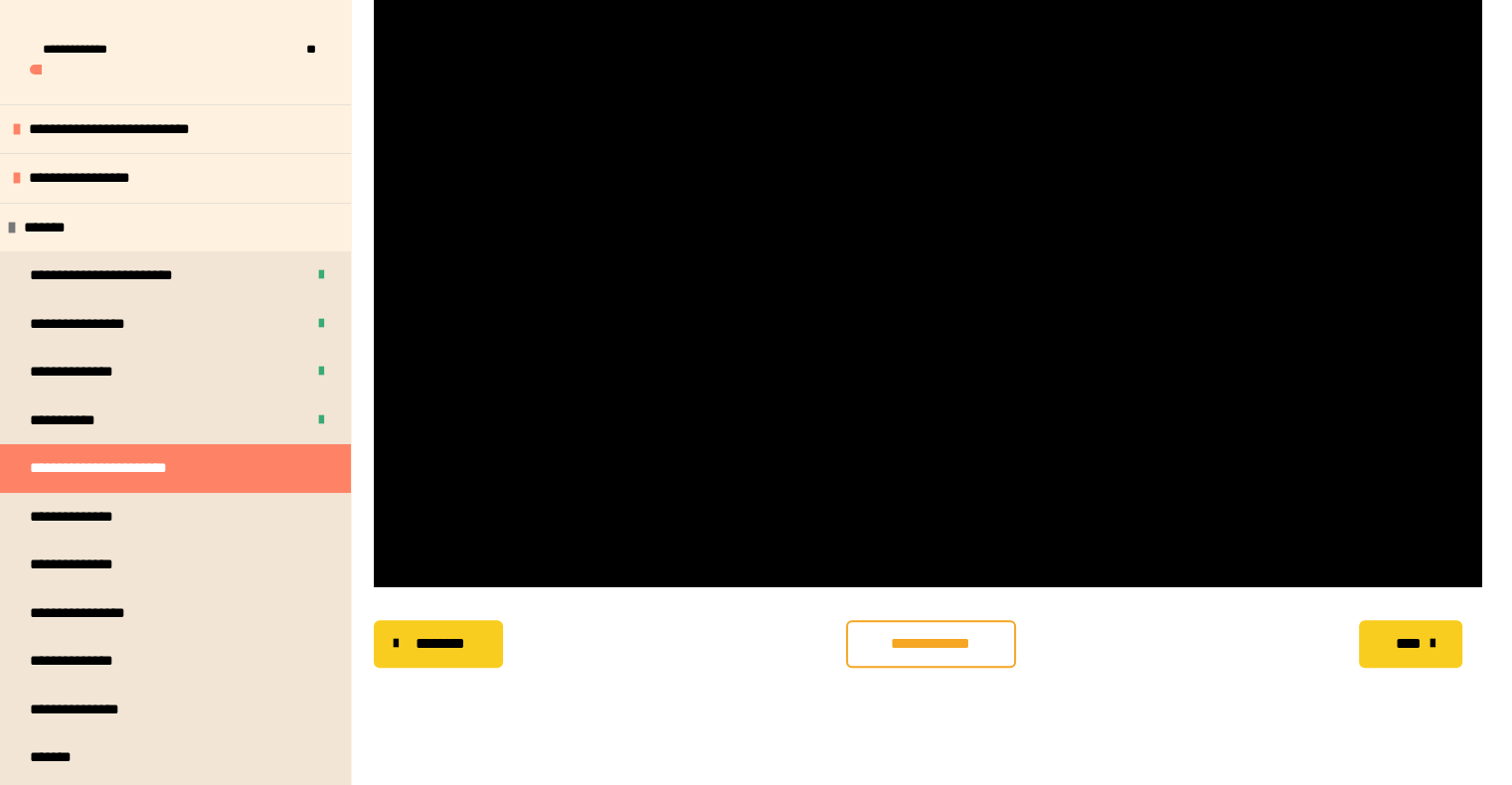 click on "**********" at bounding box center (930, 644) 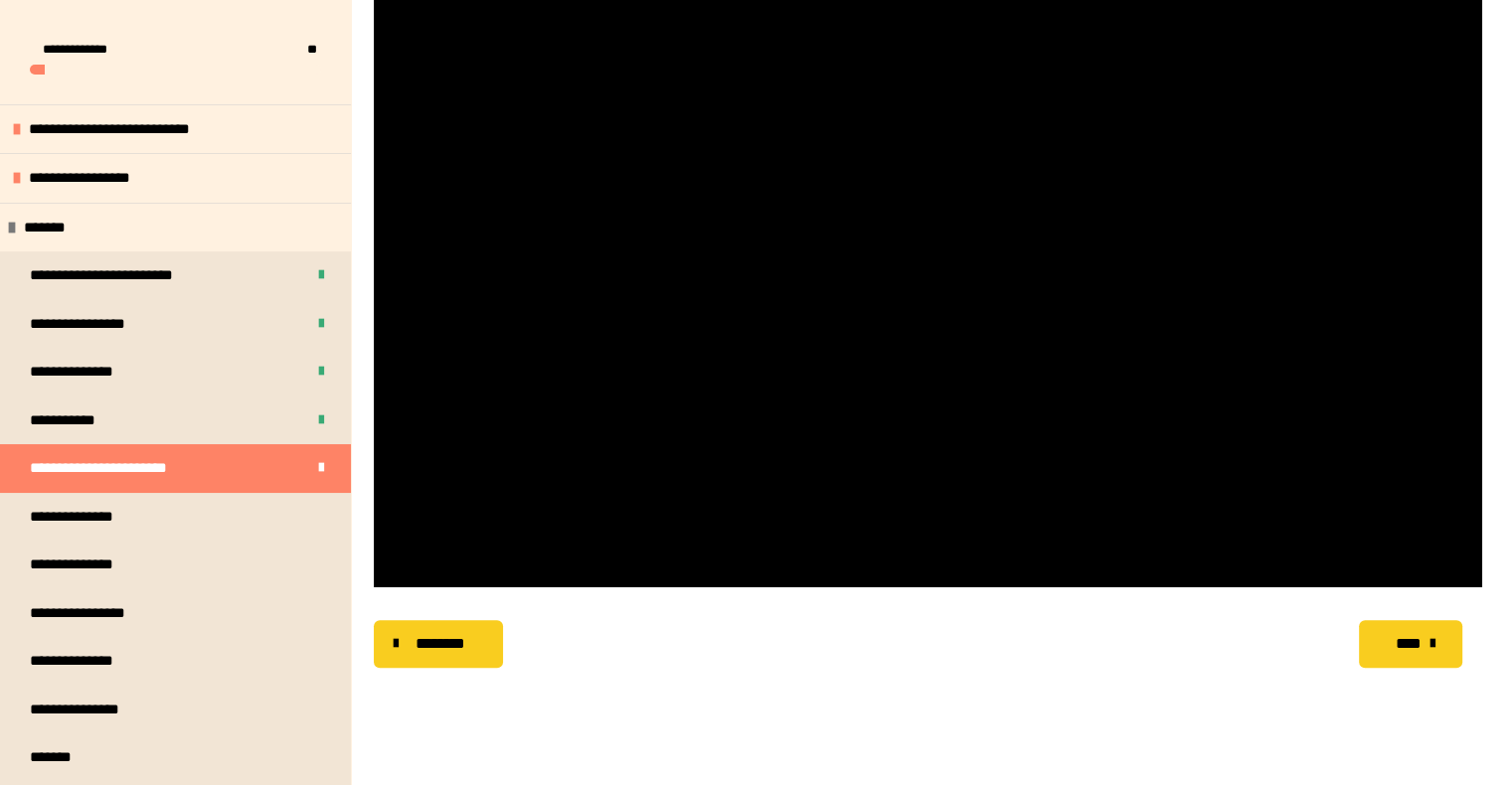 click on "****" at bounding box center [1408, 644] 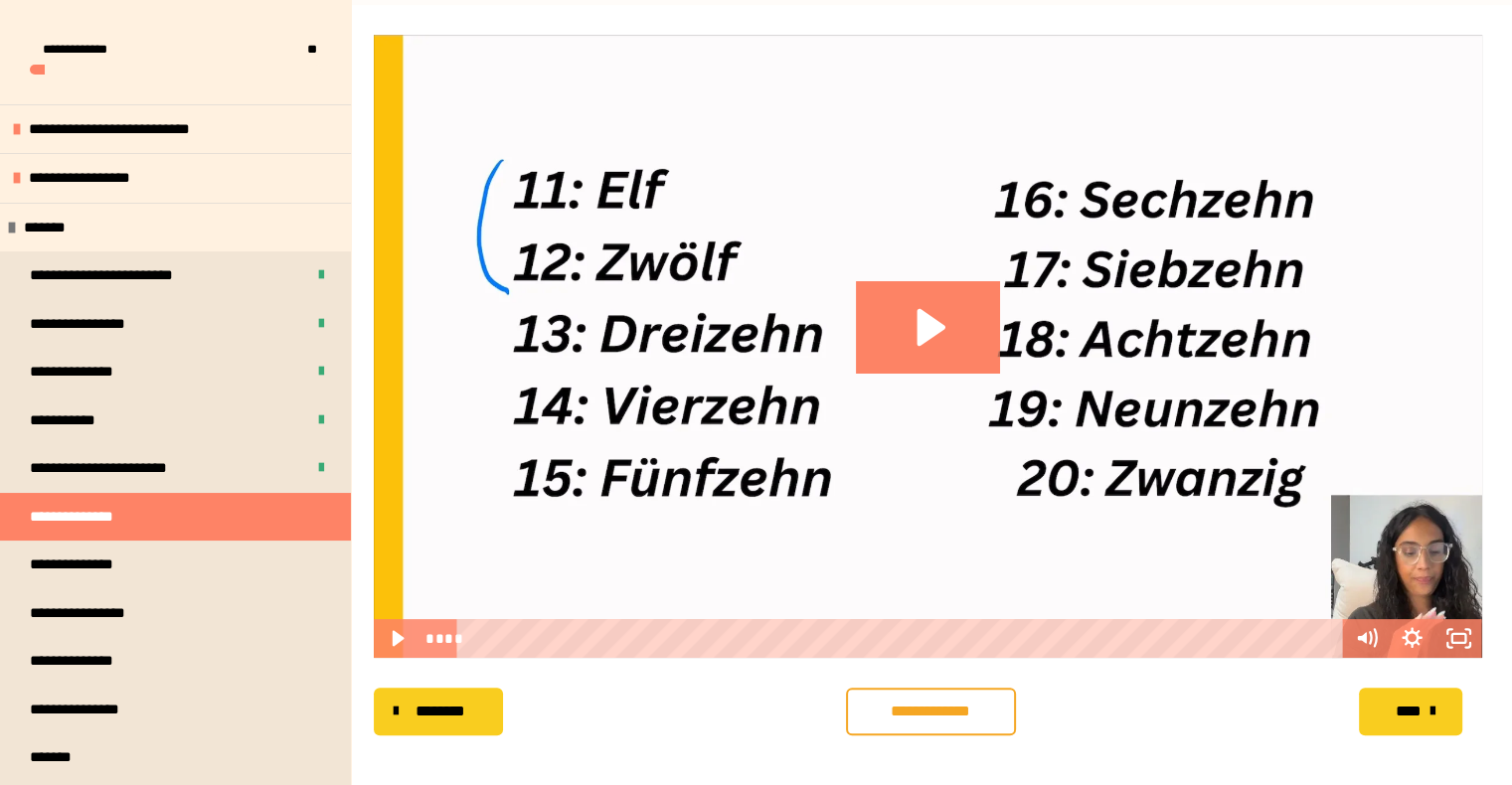 scroll, scrollTop: 254, scrollLeft: 0, axis: vertical 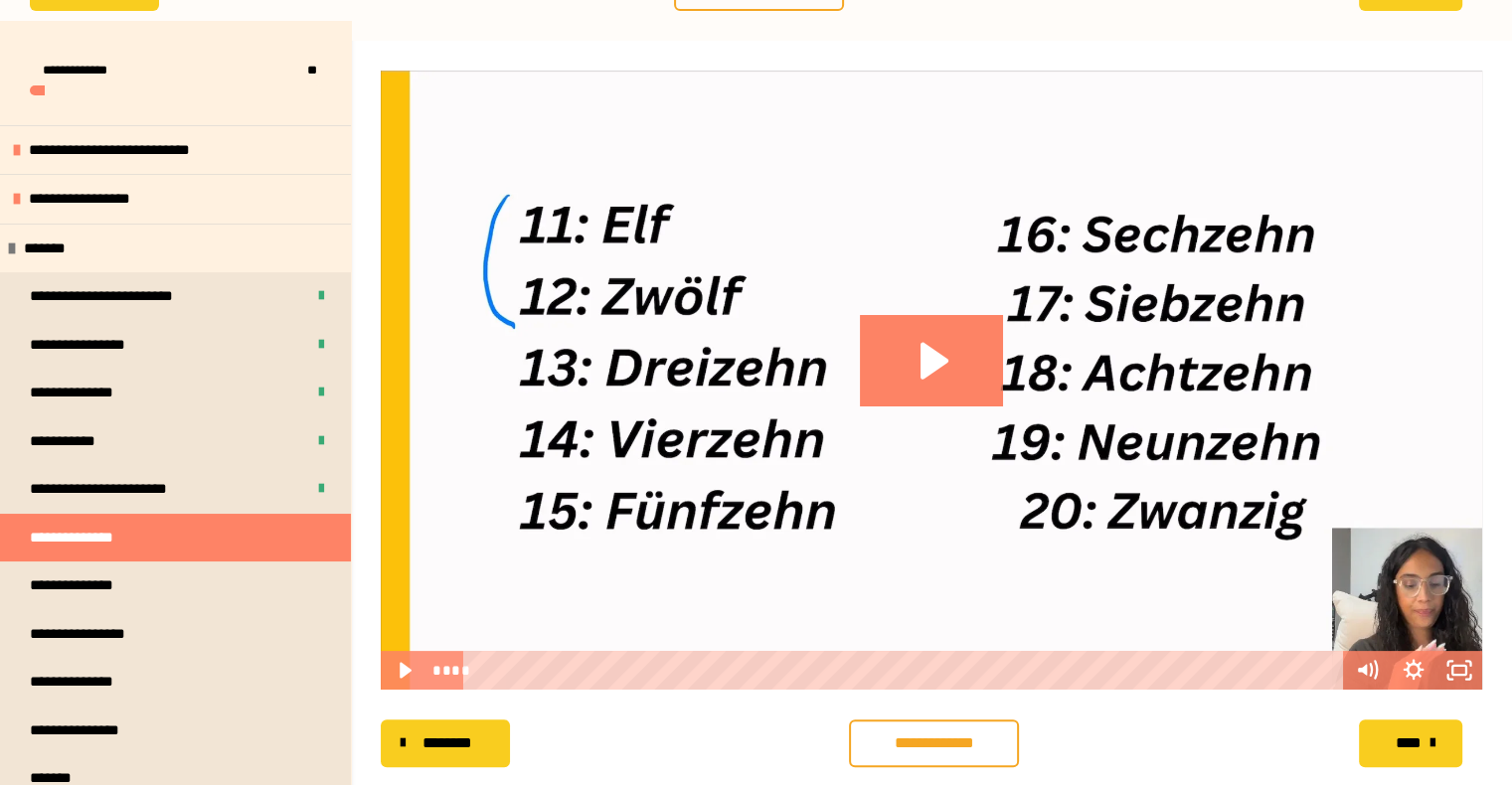 click 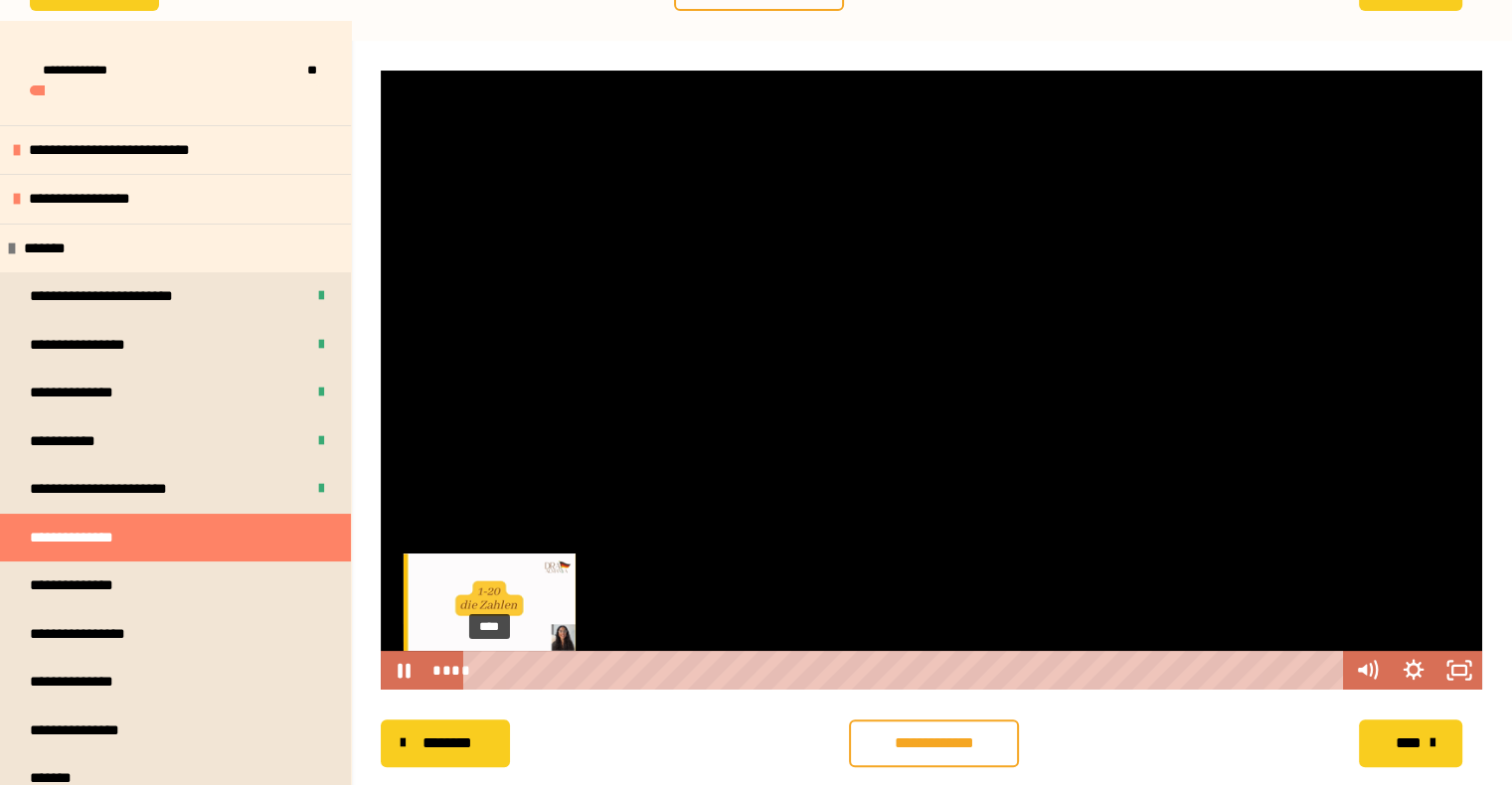 click on "****" at bounding box center [907, 670] 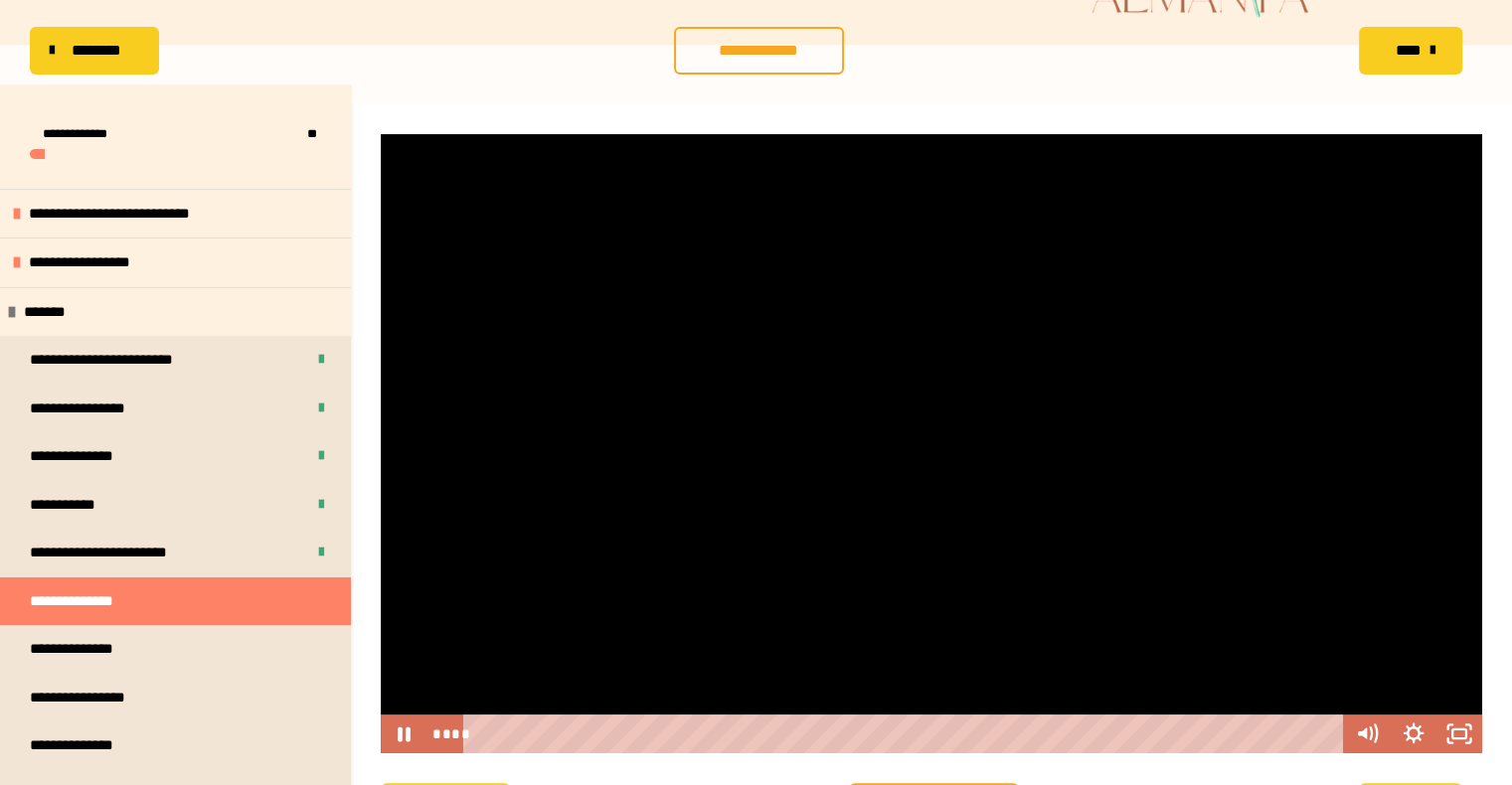 scroll, scrollTop: 155, scrollLeft: 0, axis: vertical 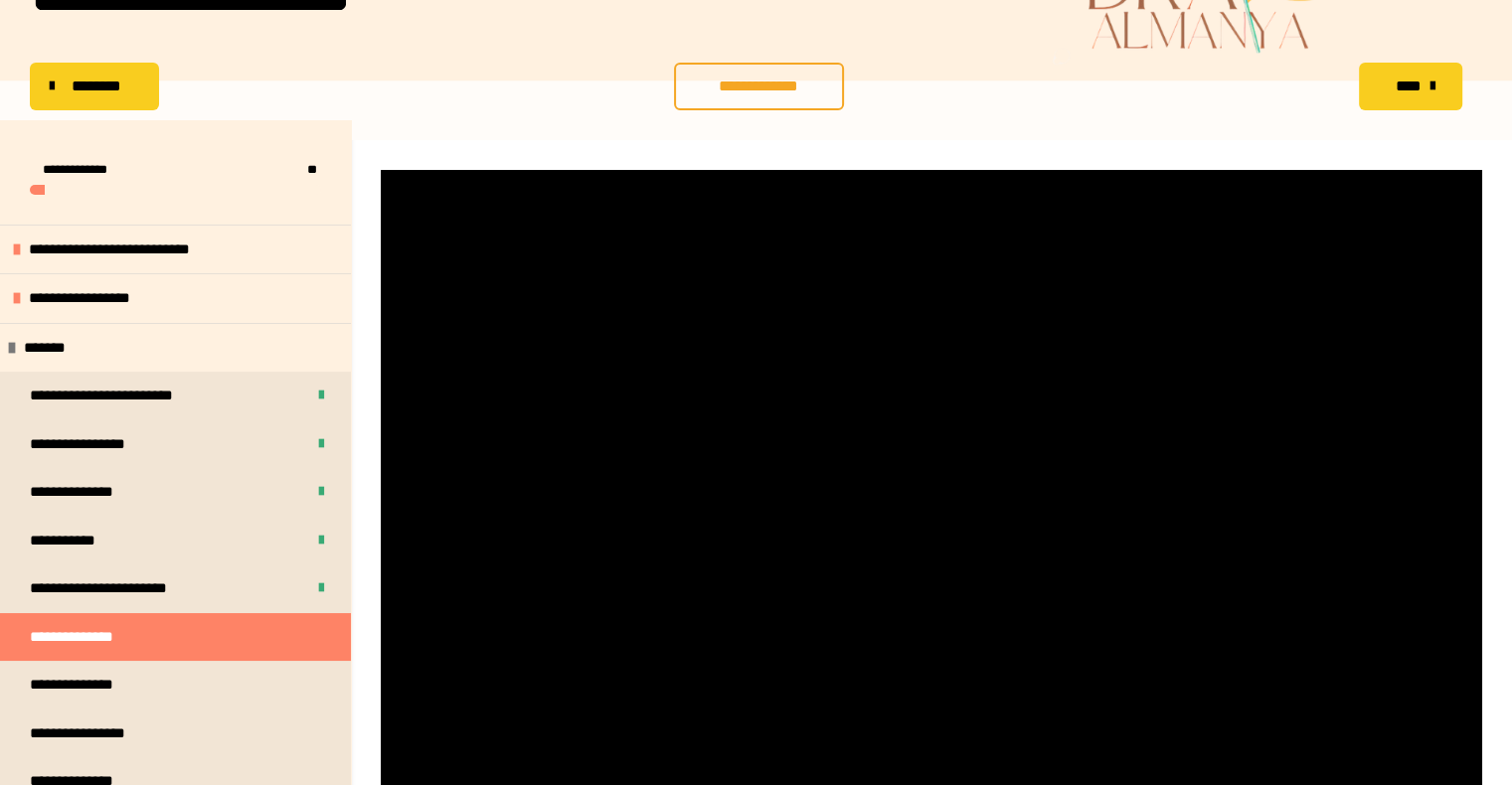click at bounding box center (931, 479) 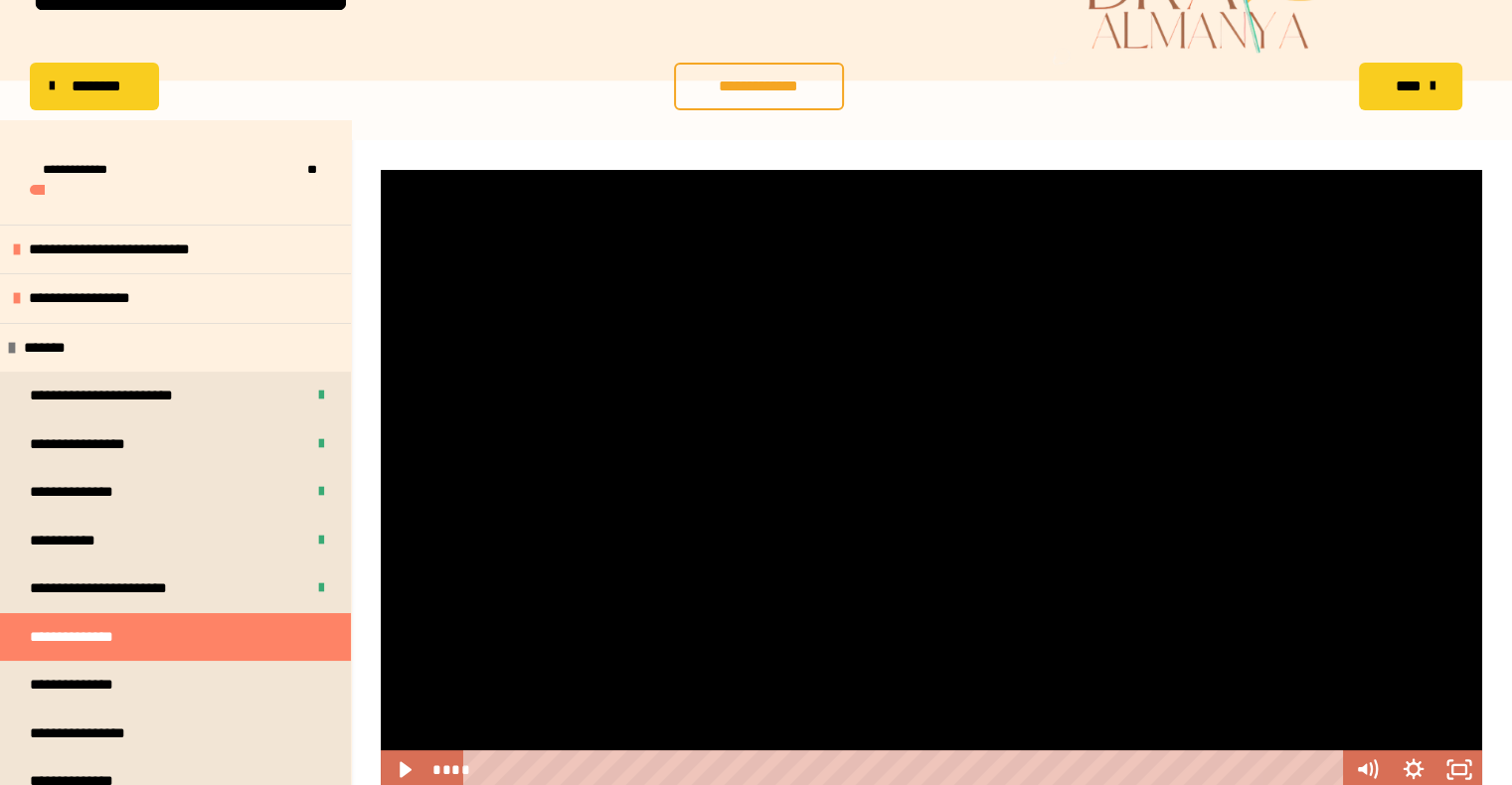 click at bounding box center (931, 479) 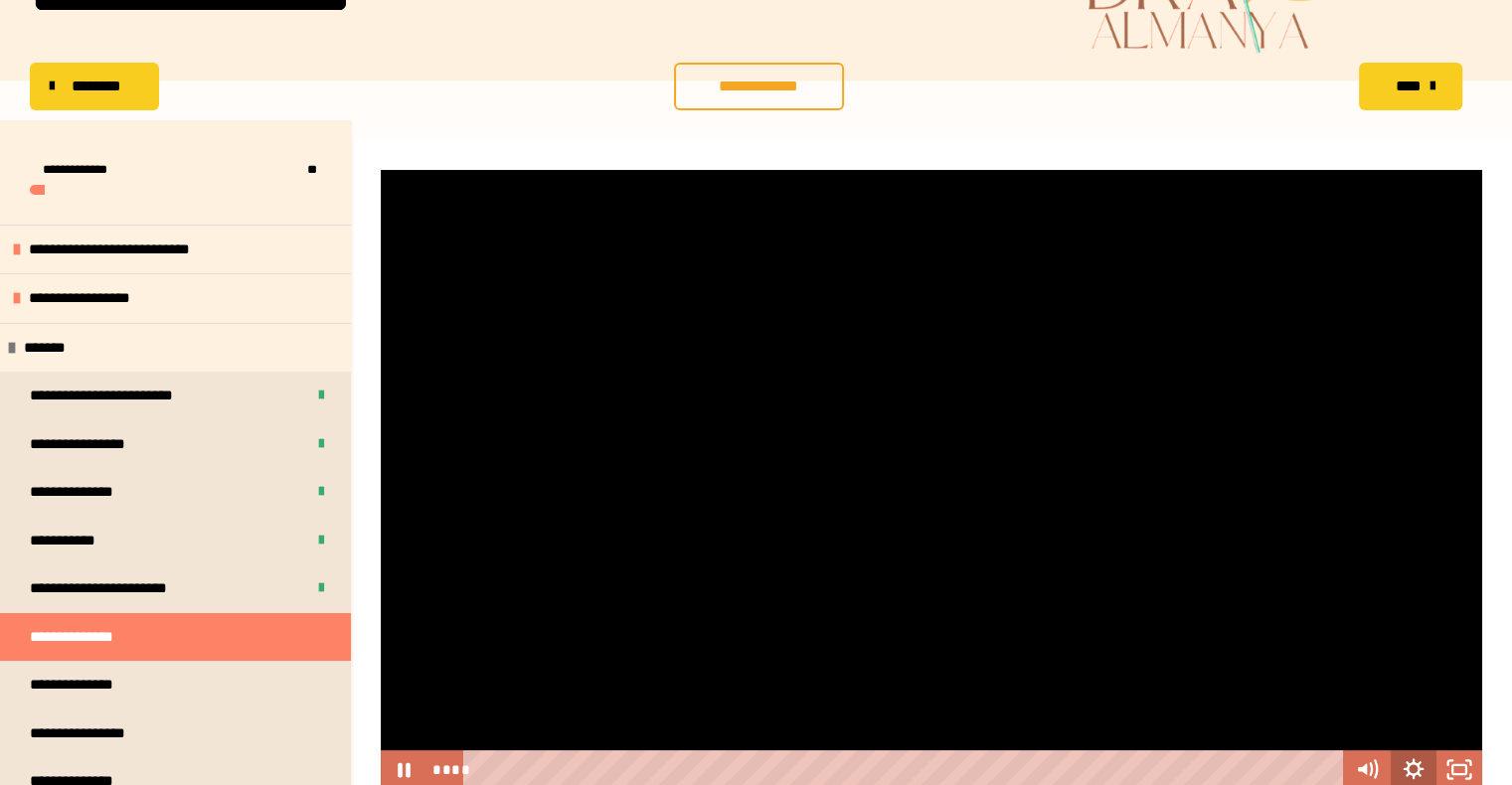 click 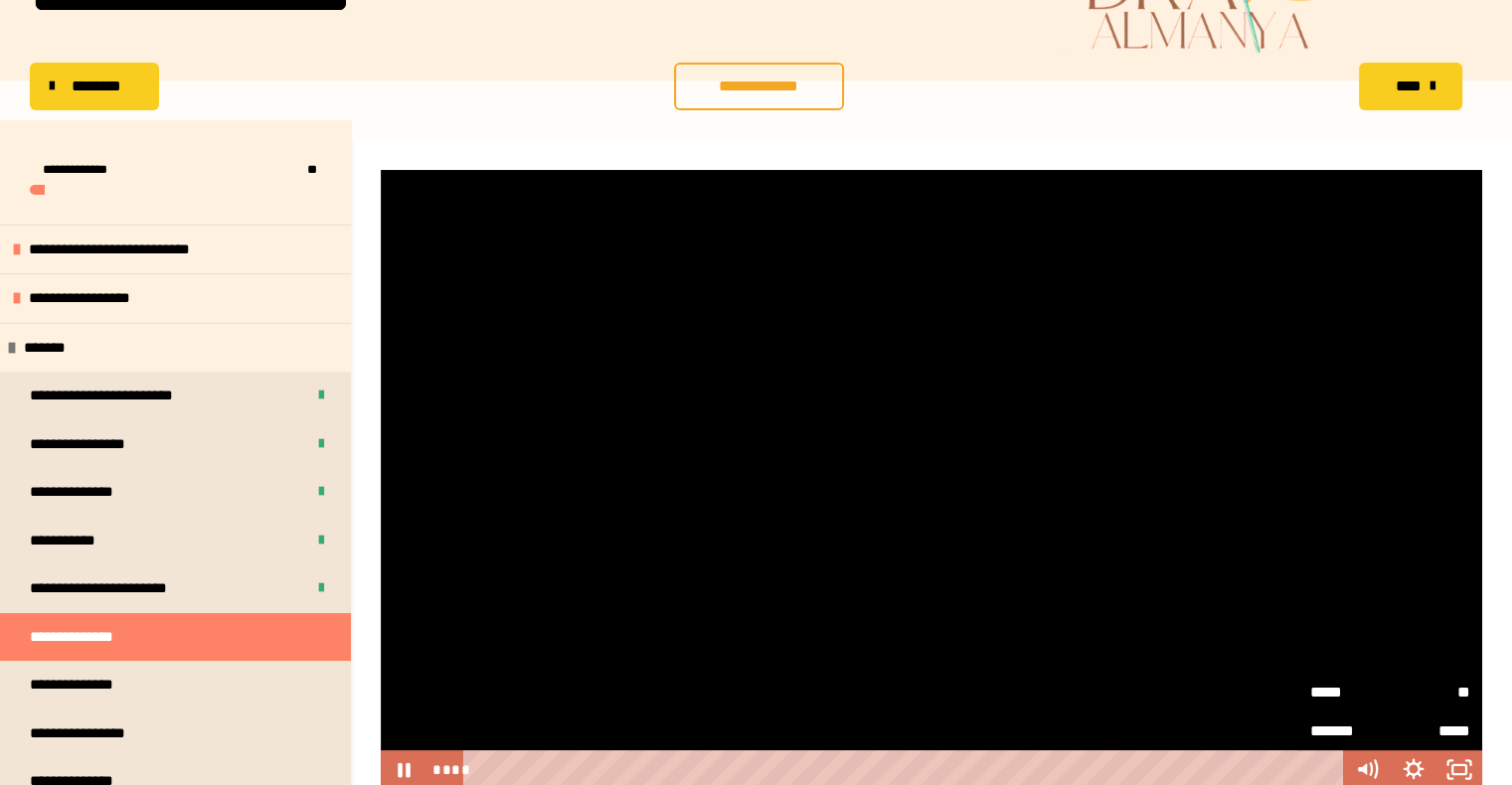 click on "**" at bounding box center (1429, 686) 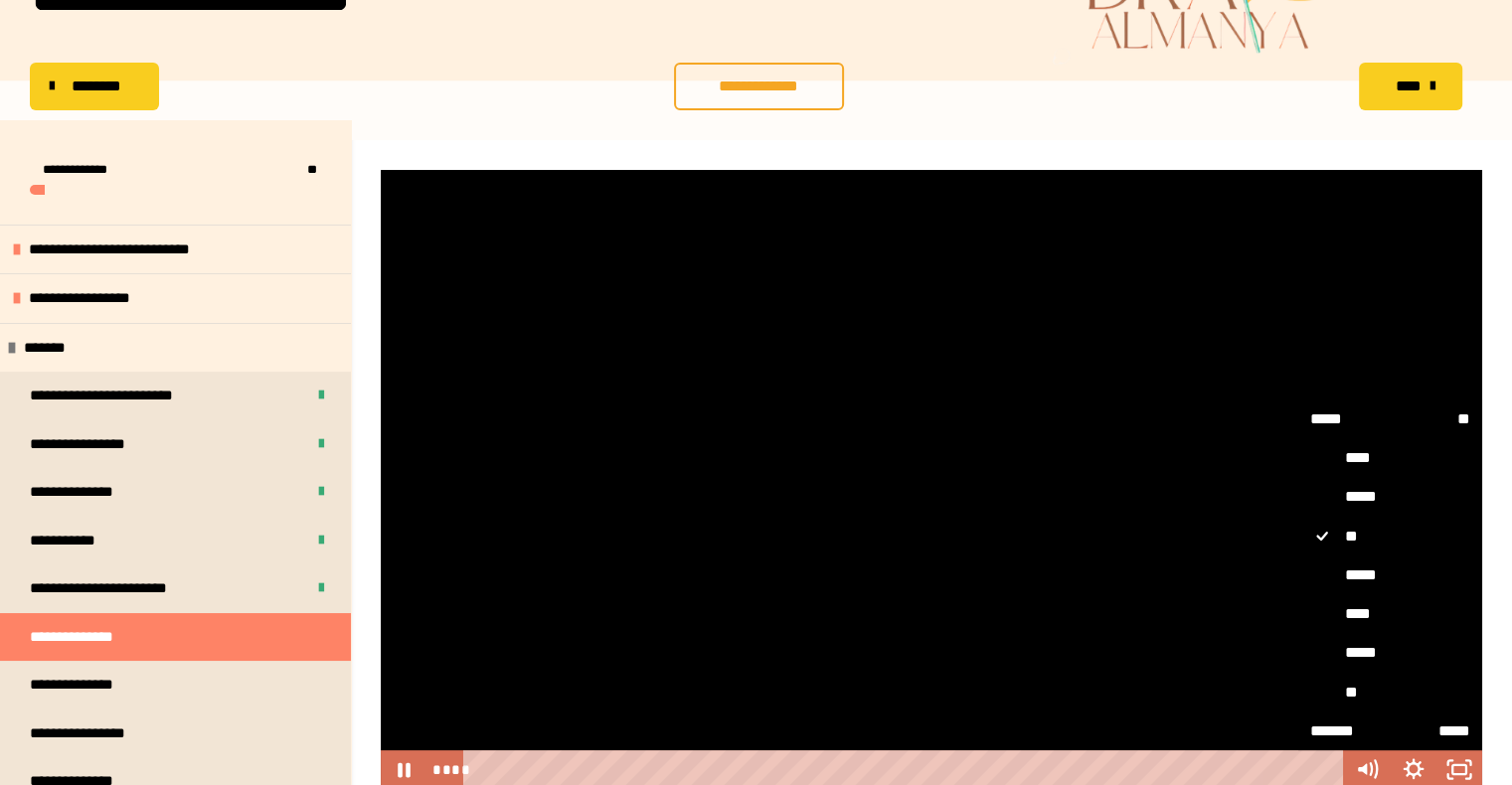 click on "**" at bounding box center (1390, 693) 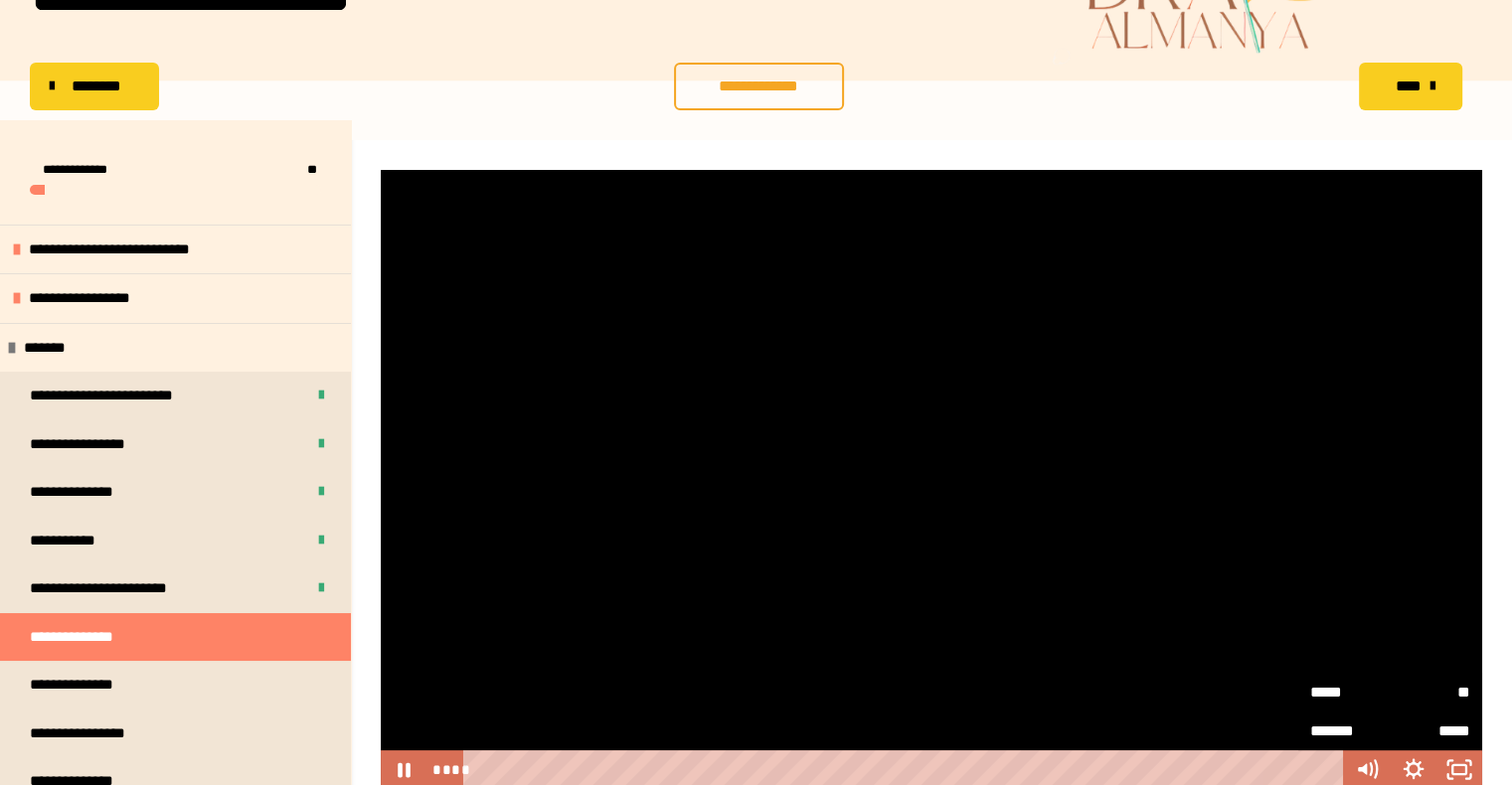 click at bounding box center [931, 479] 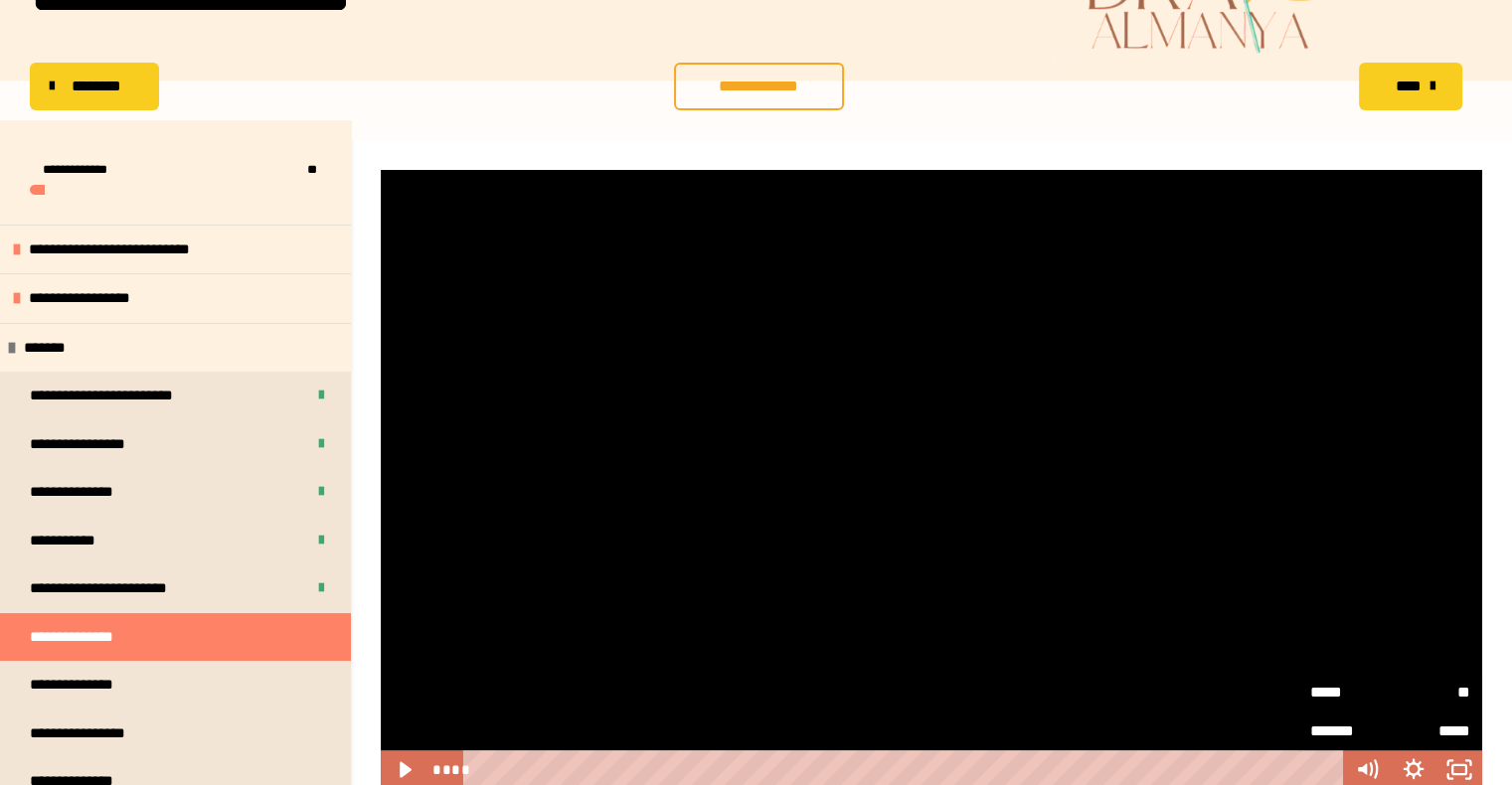click at bounding box center (931, 479) 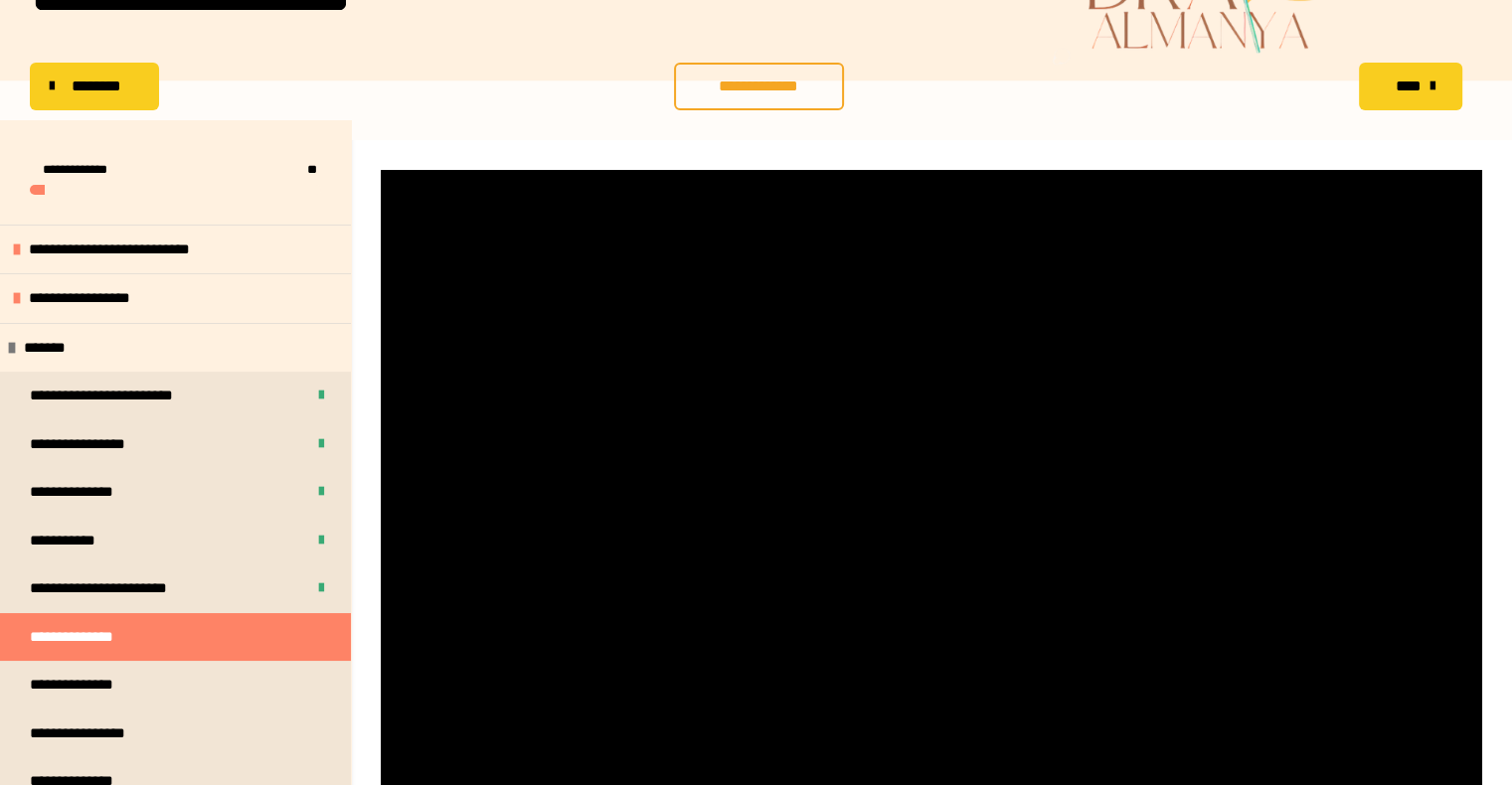 type 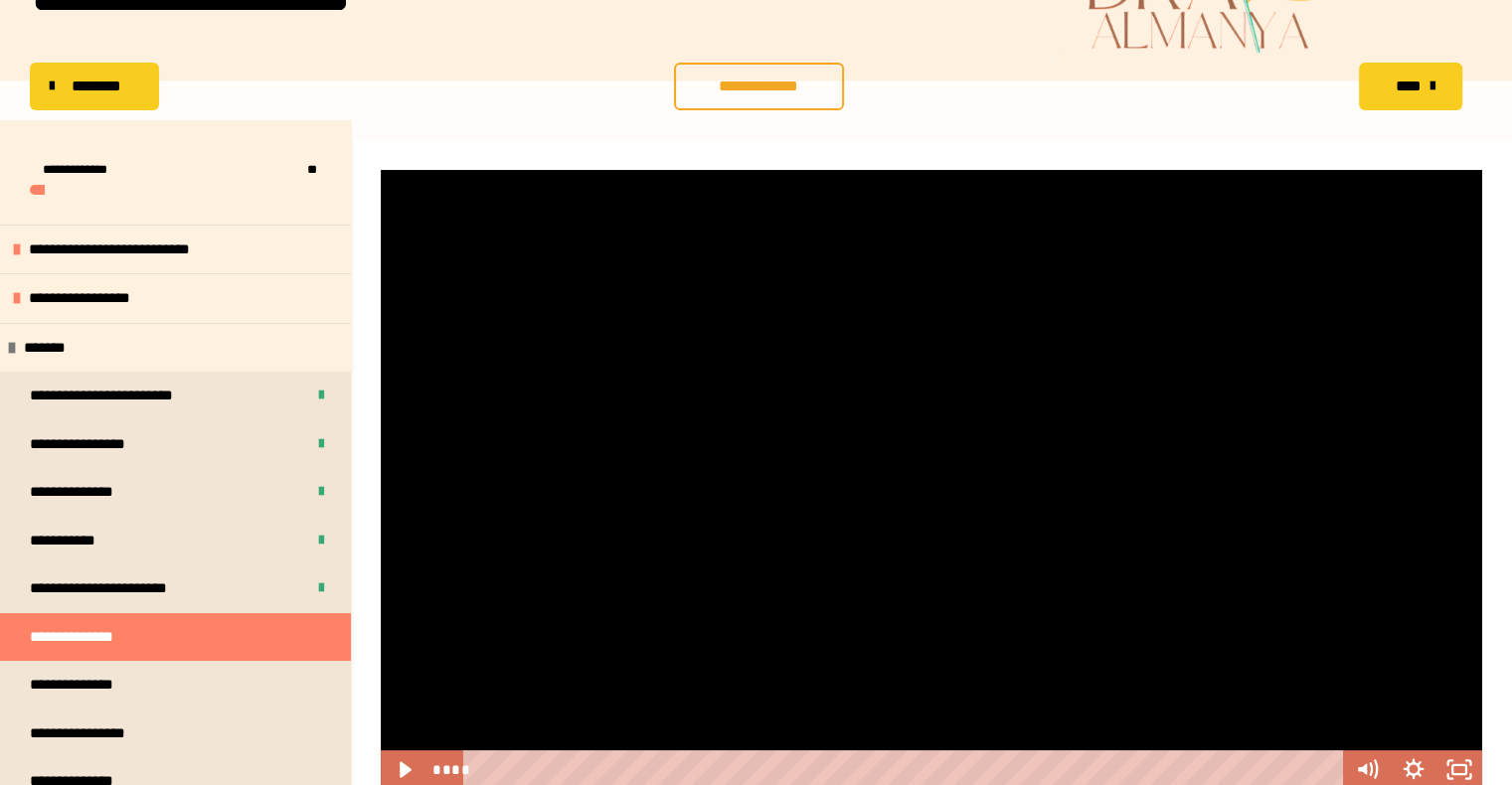 click at bounding box center (931, 479) 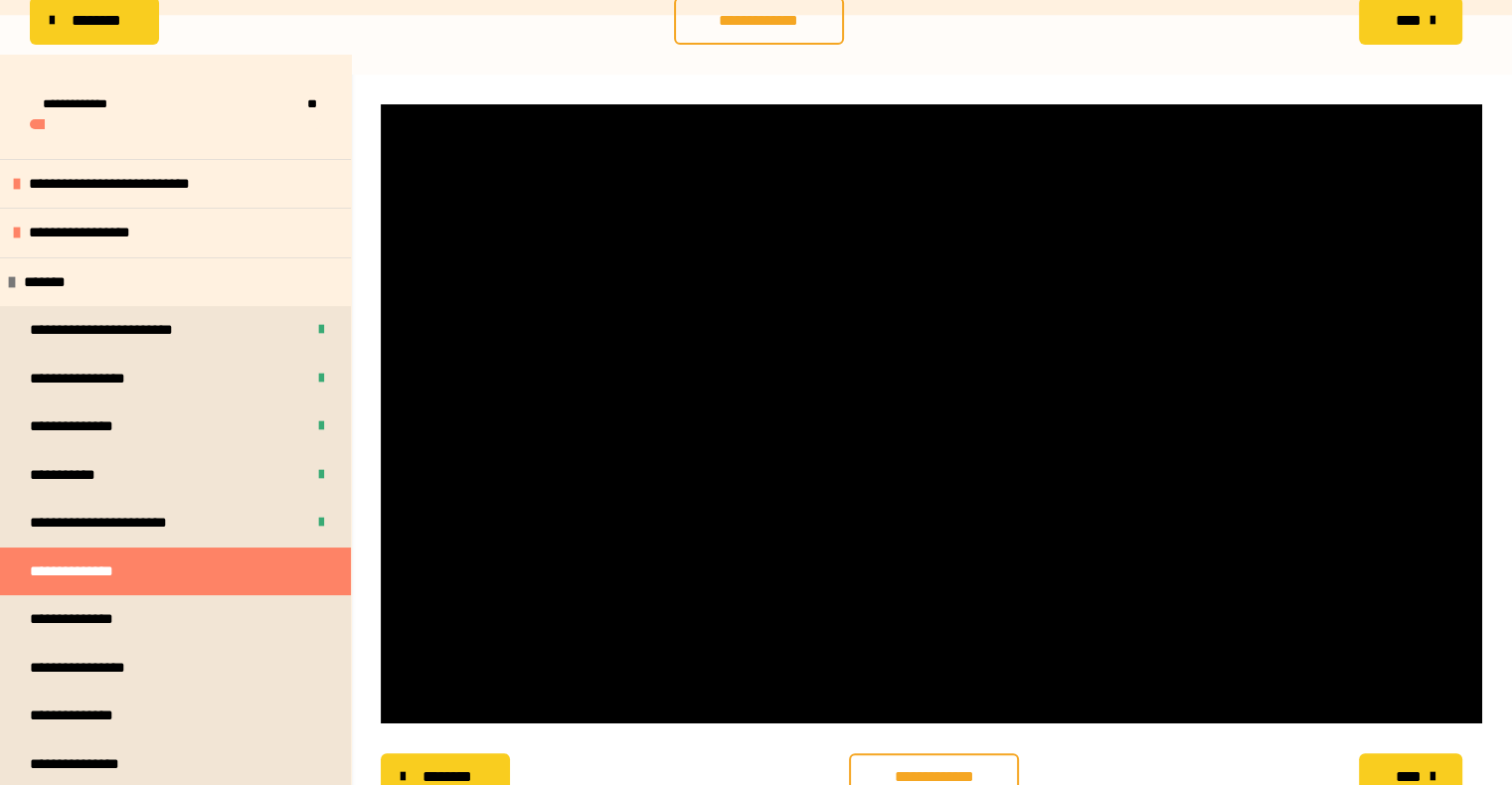 scroll, scrollTop: 254, scrollLeft: 0, axis: vertical 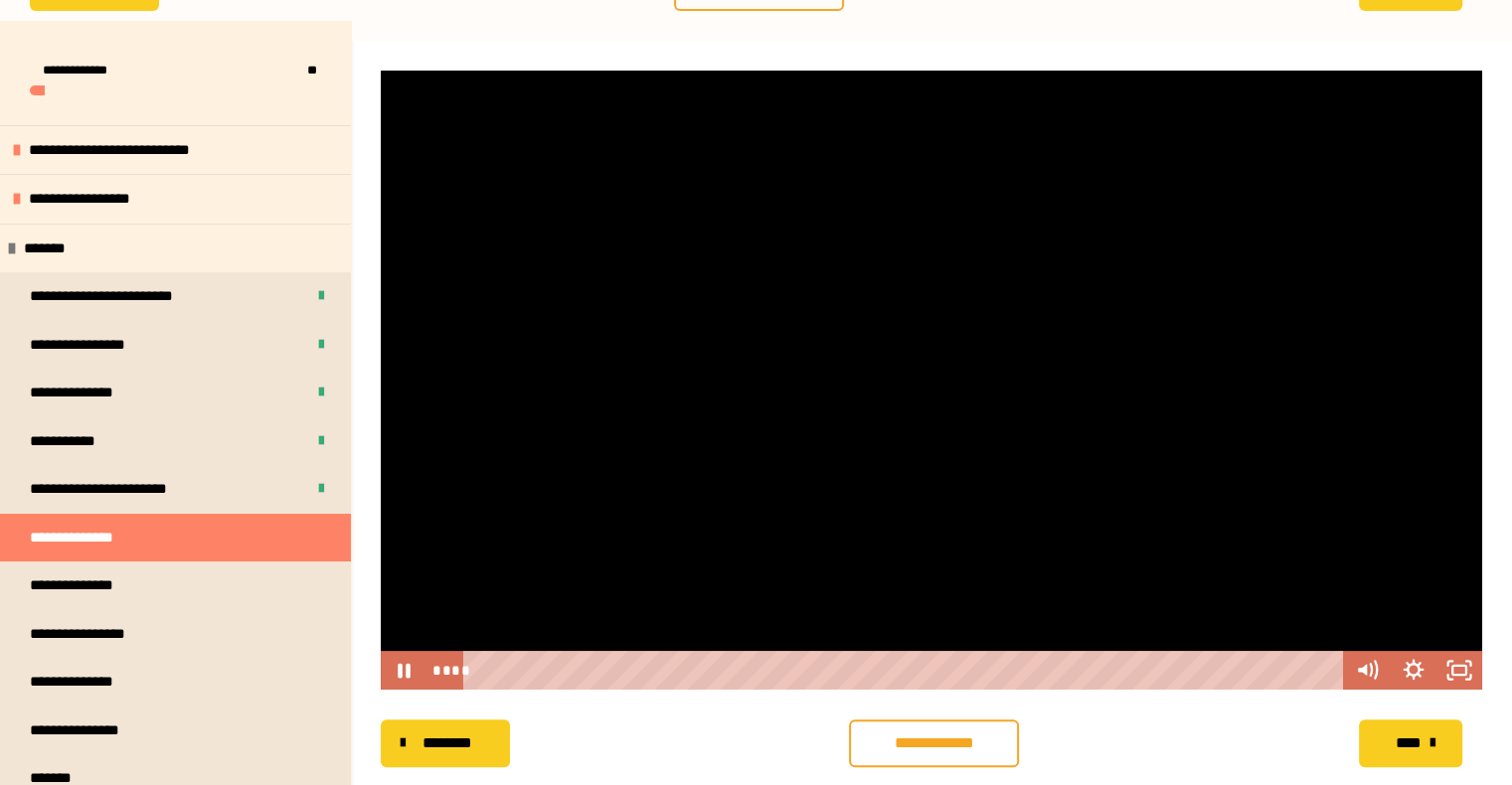 click at bounding box center (931, 380) 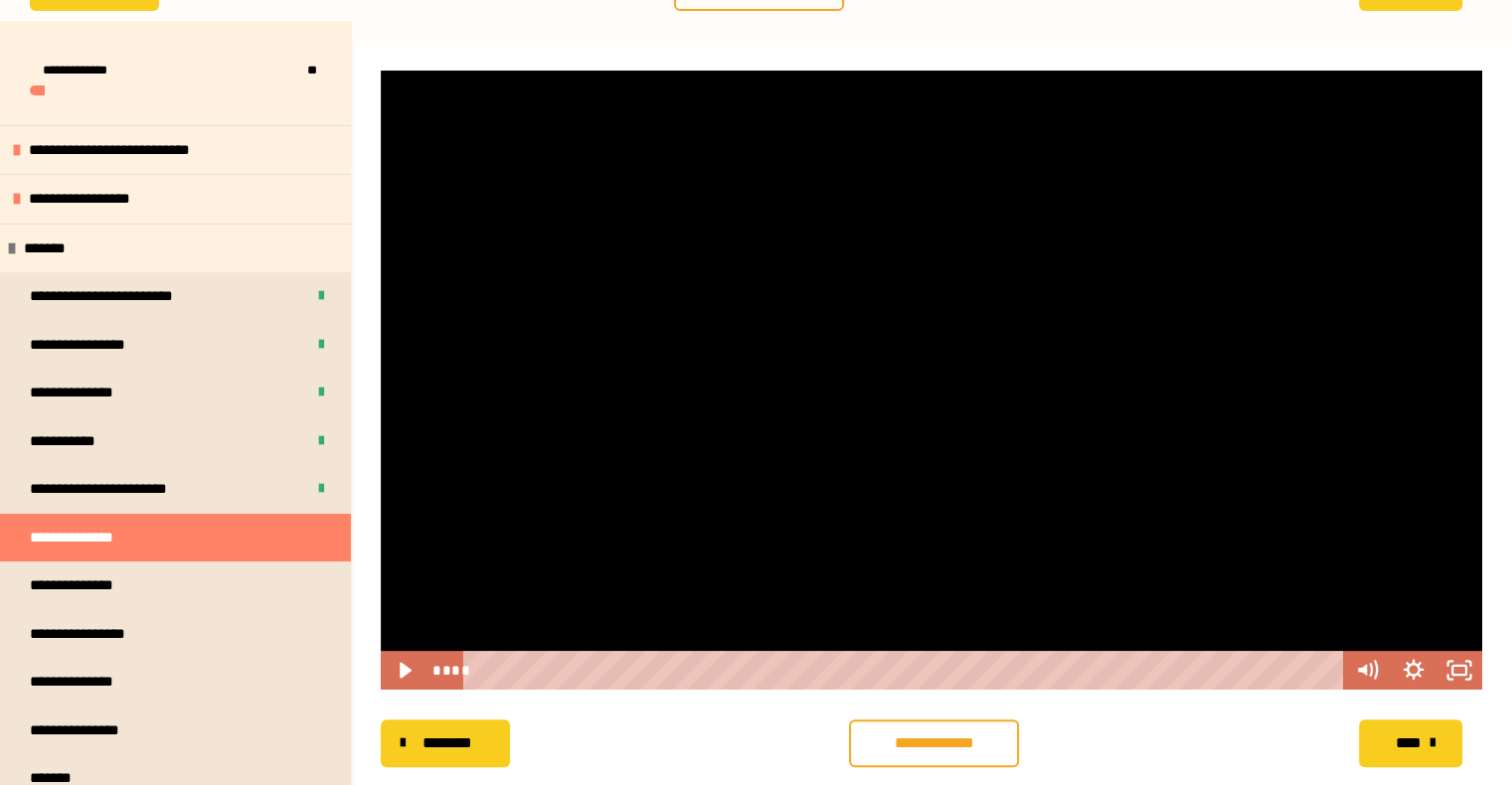 click at bounding box center (931, 380) 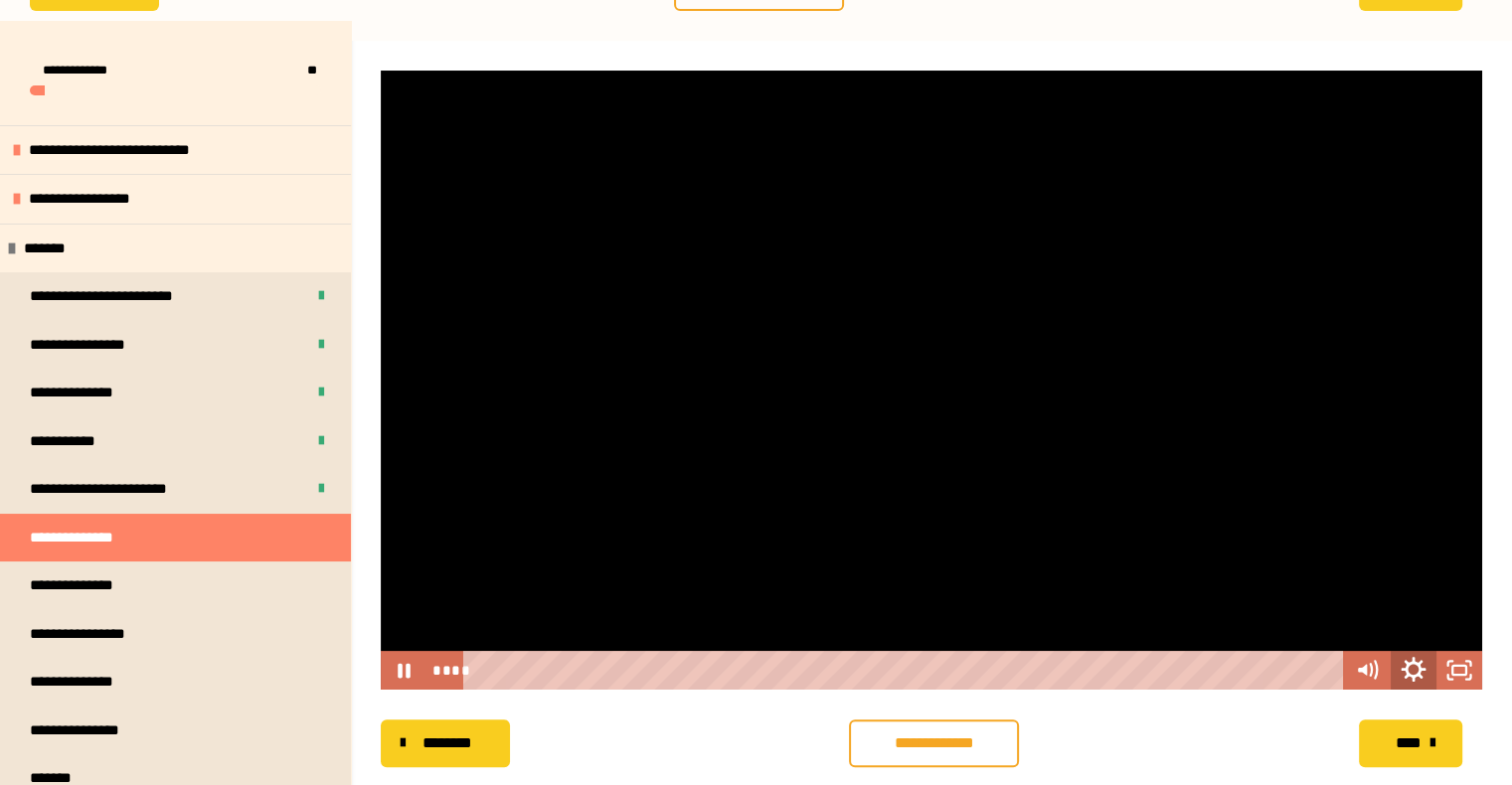 click 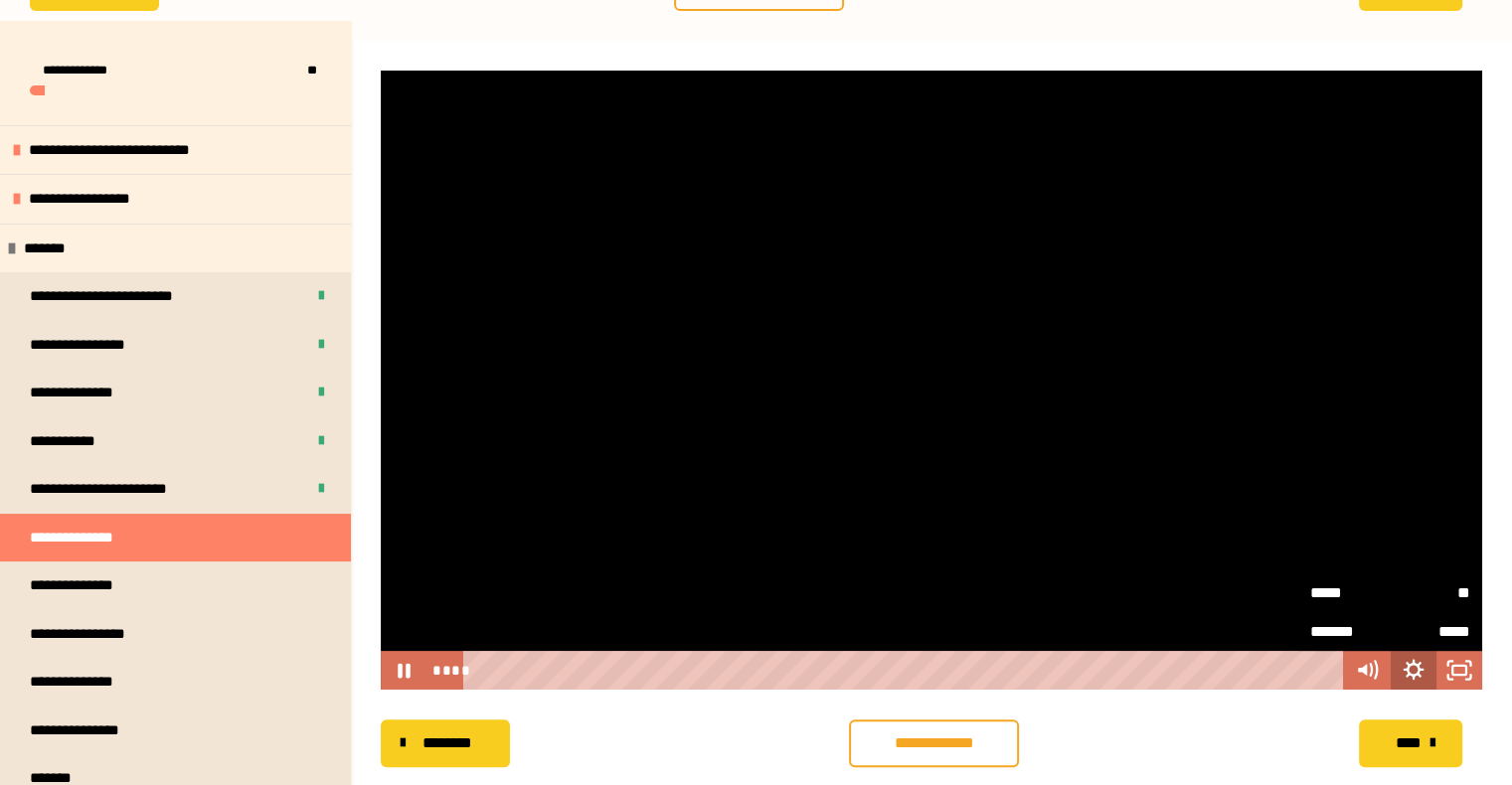 click 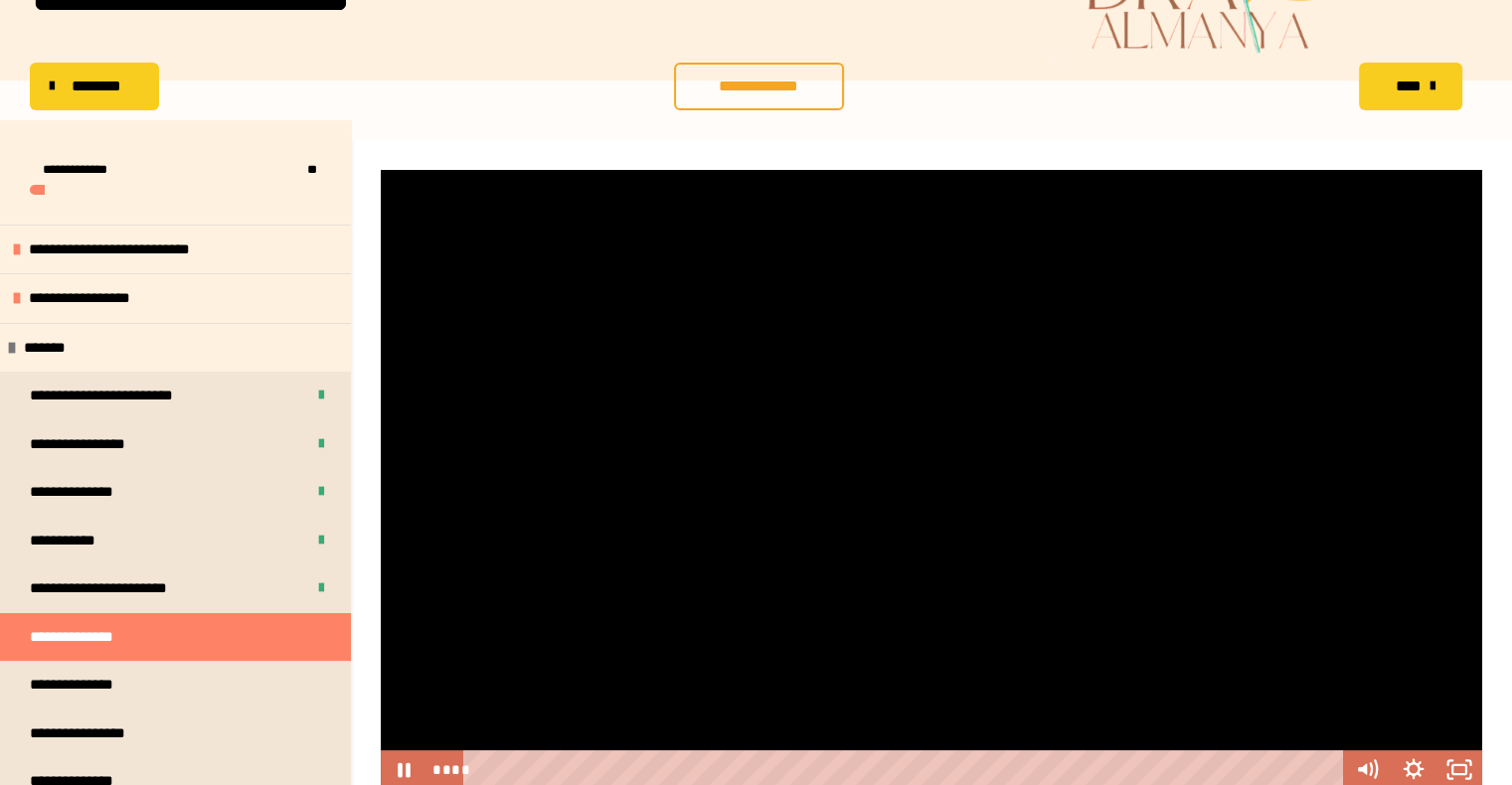 scroll, scrollTop: 254, scrollLeft: 0, axis: vertical 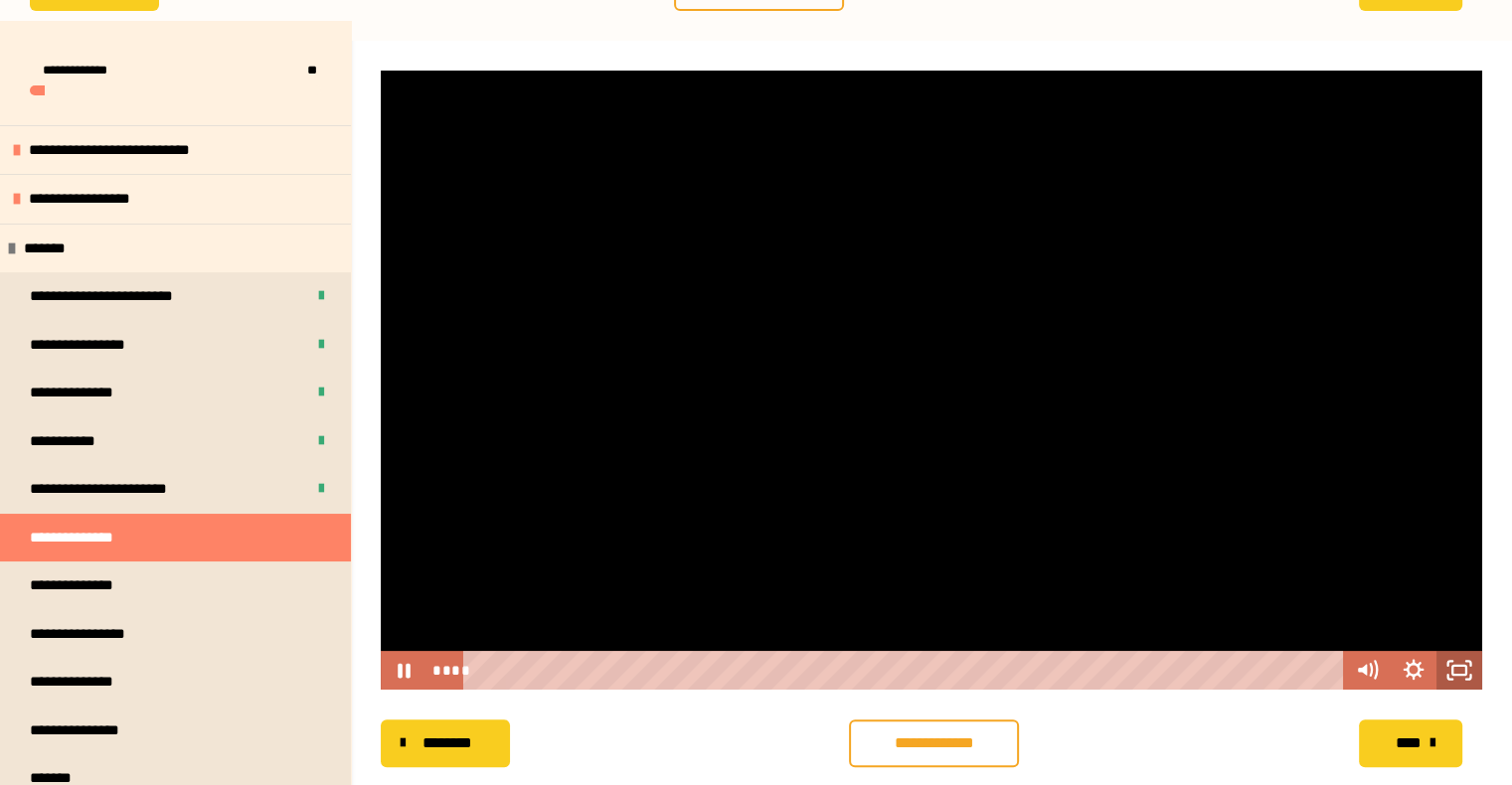 click 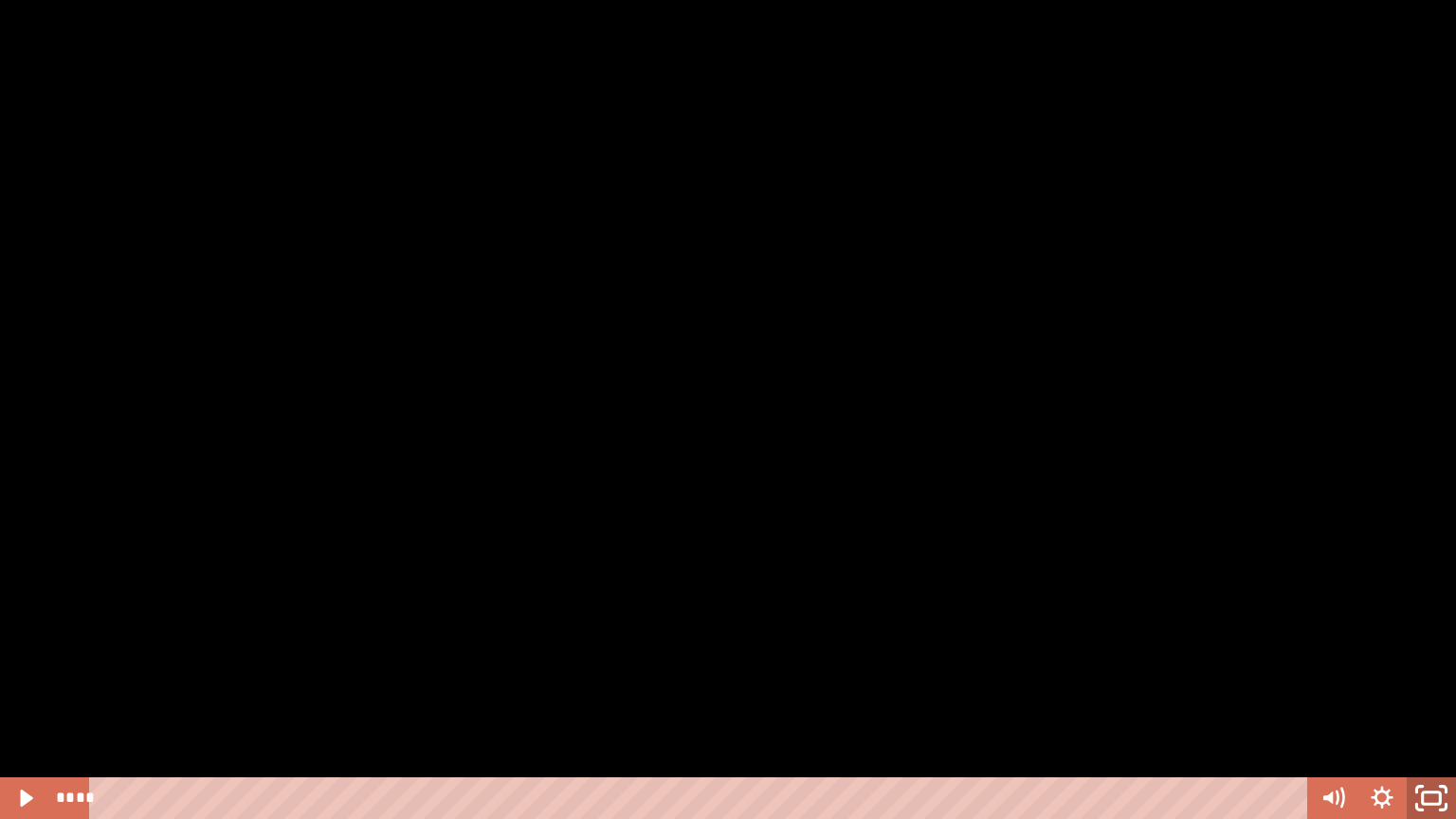 click 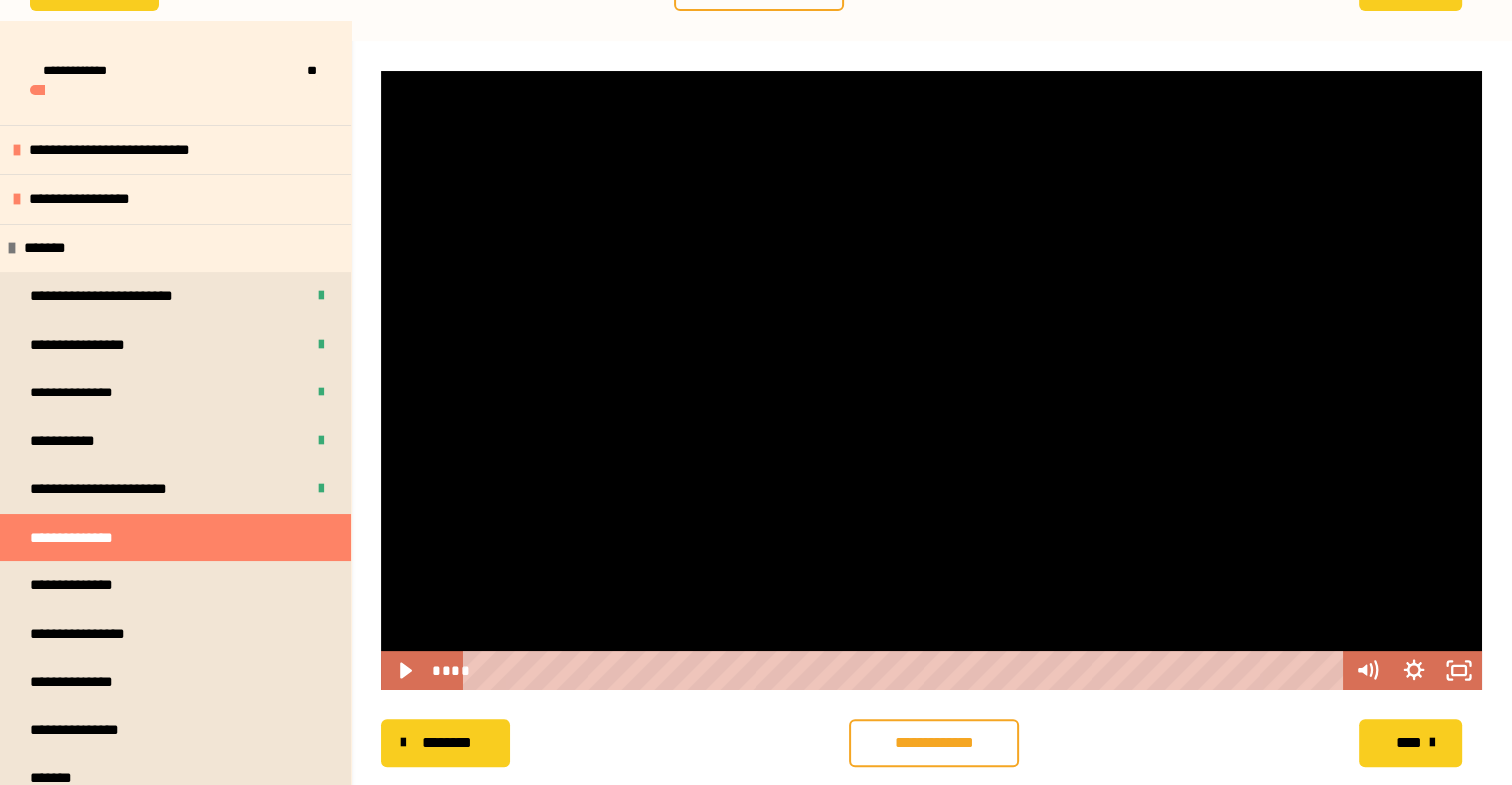 click at bounding box center (931, 380) 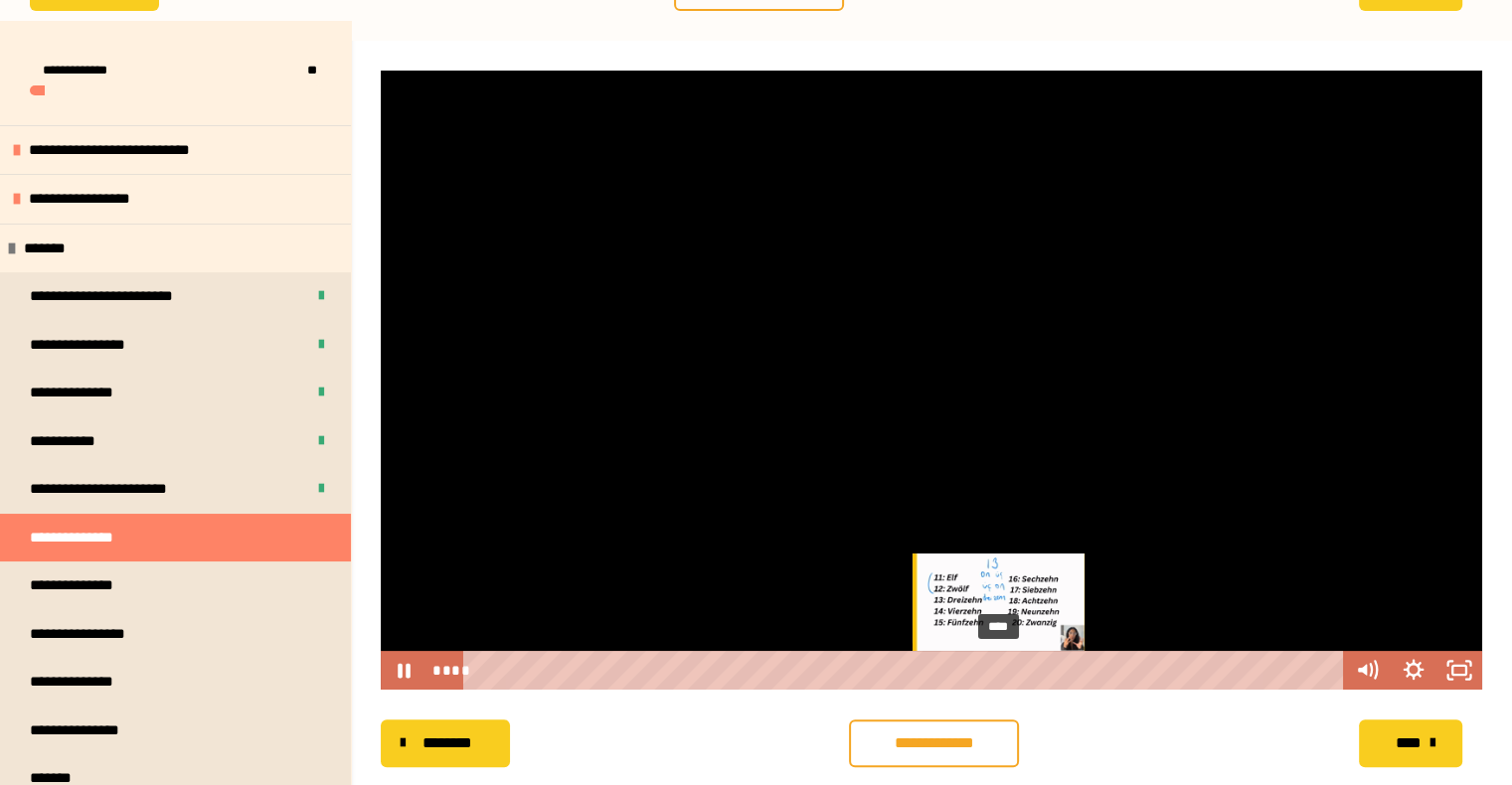 click on "****" at bounding box center [907, 670] 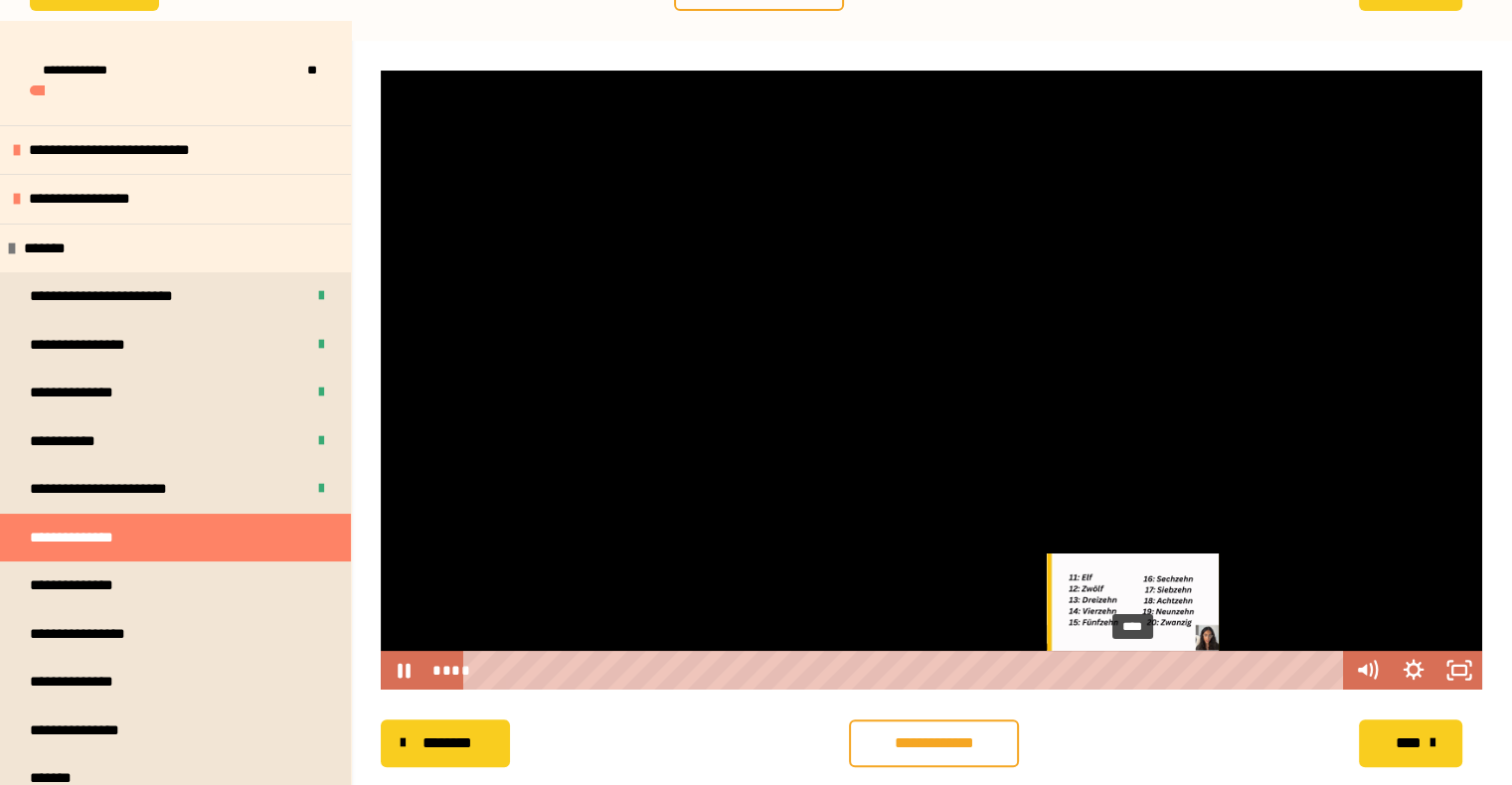click on "****" at bounding box center [907, 670] 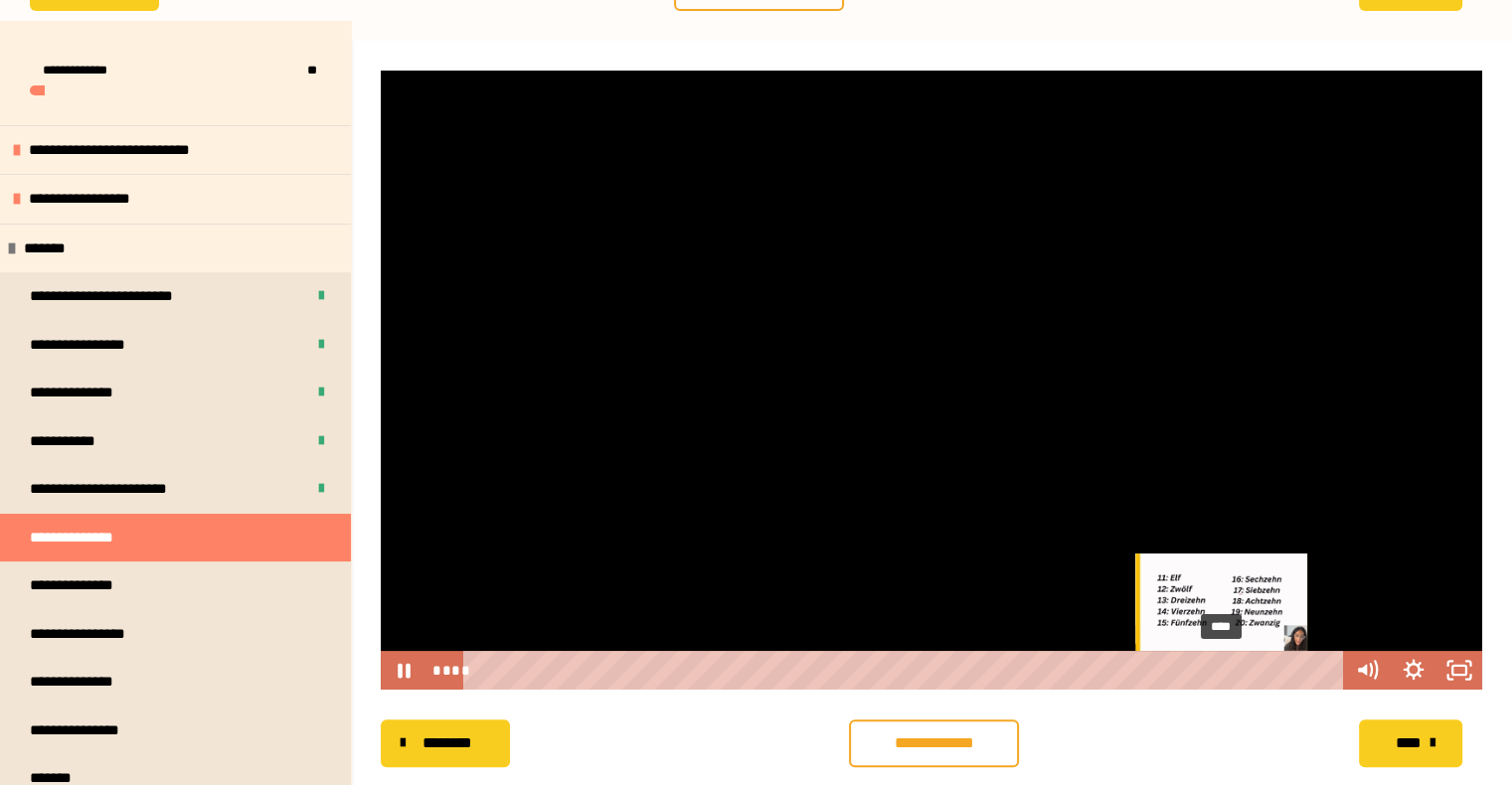 click on "****" at bounding box center [907, 670] 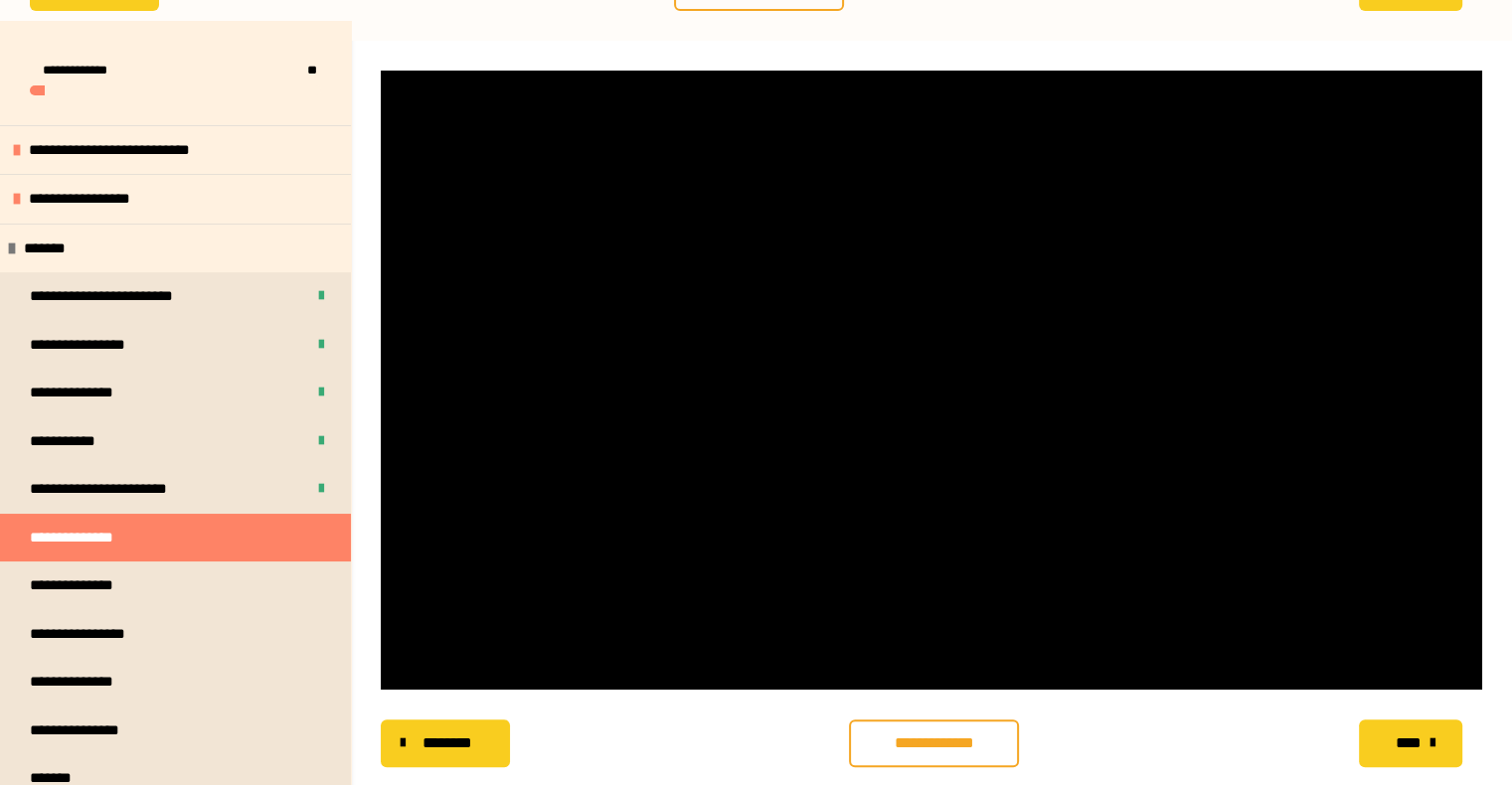 click on "**********" at bounding box center (933, 743) 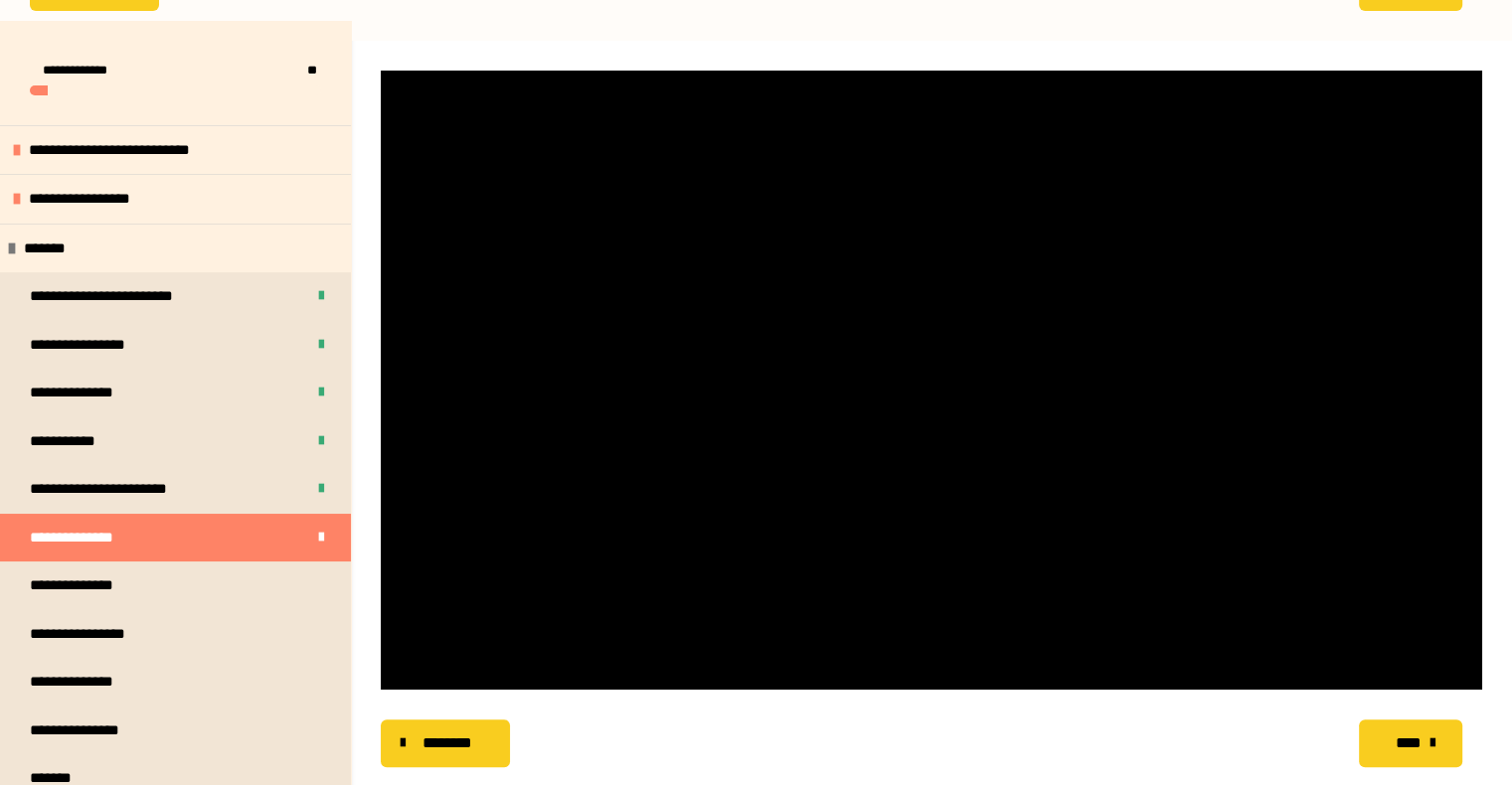 click on "****" at bounding box center [1408, 743] 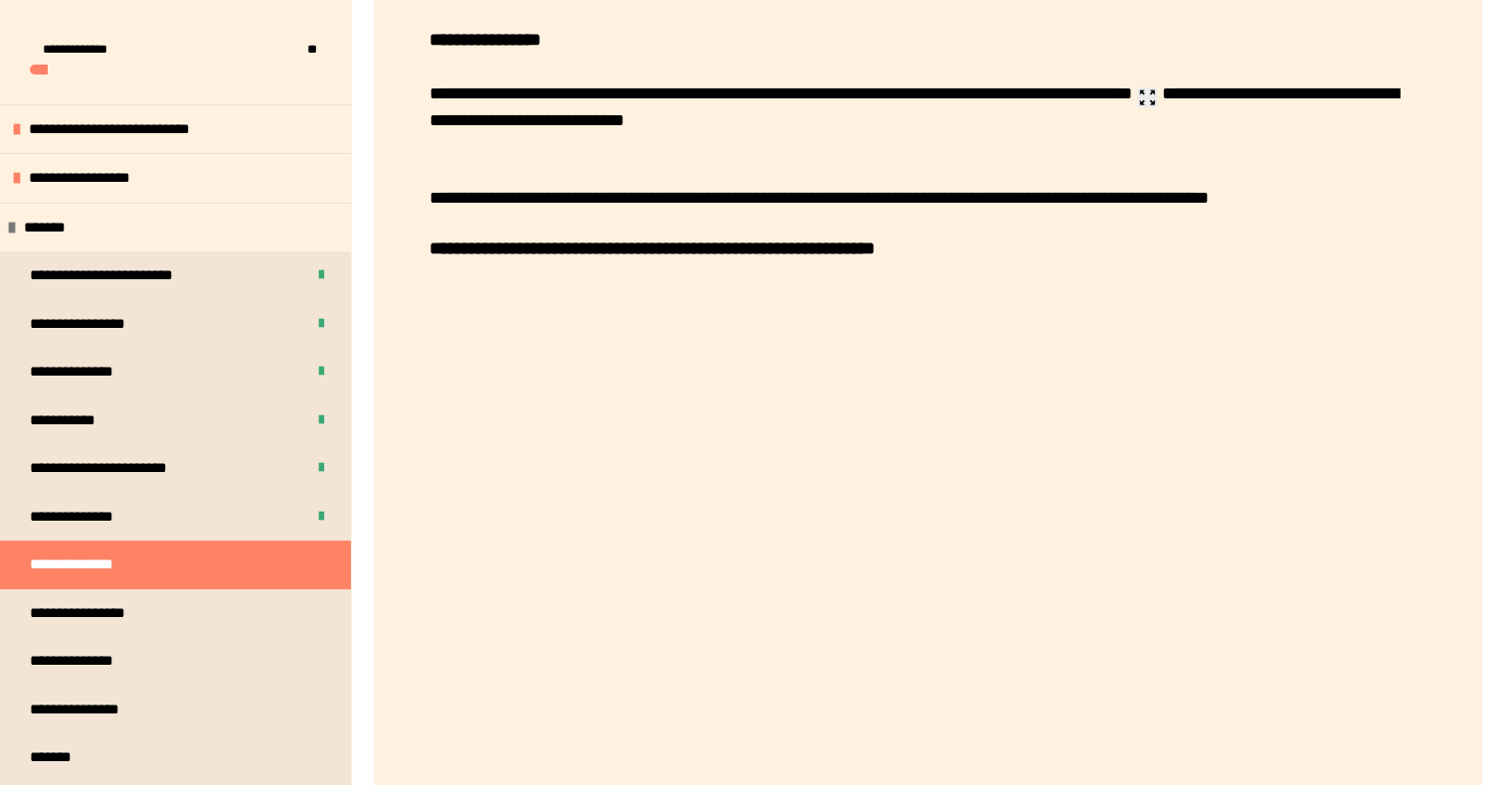 scroll, scrollTop: 254, scrollLeft: 0, axis: vertical 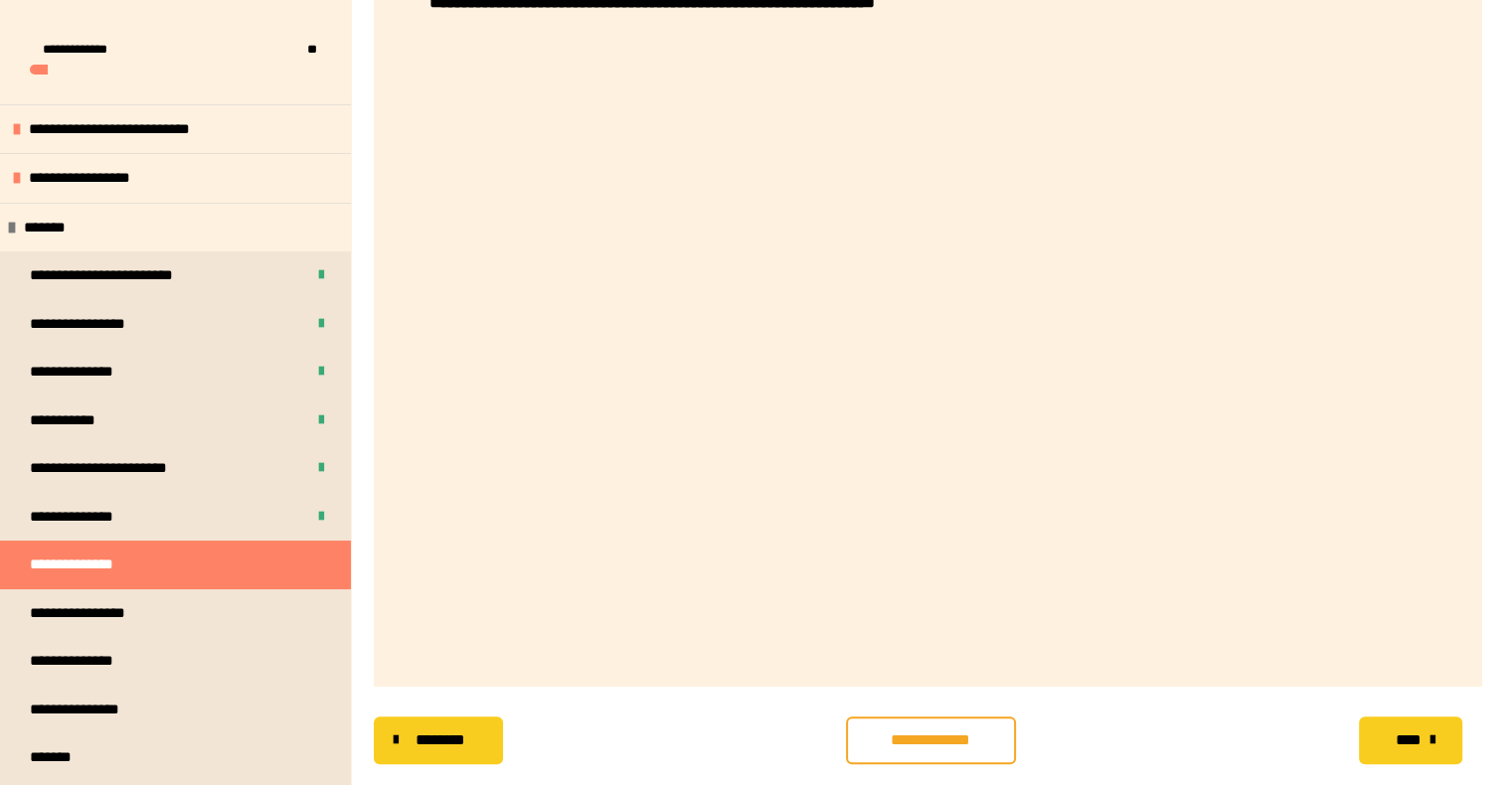 click on "**********" at bounding box center (930, 740) 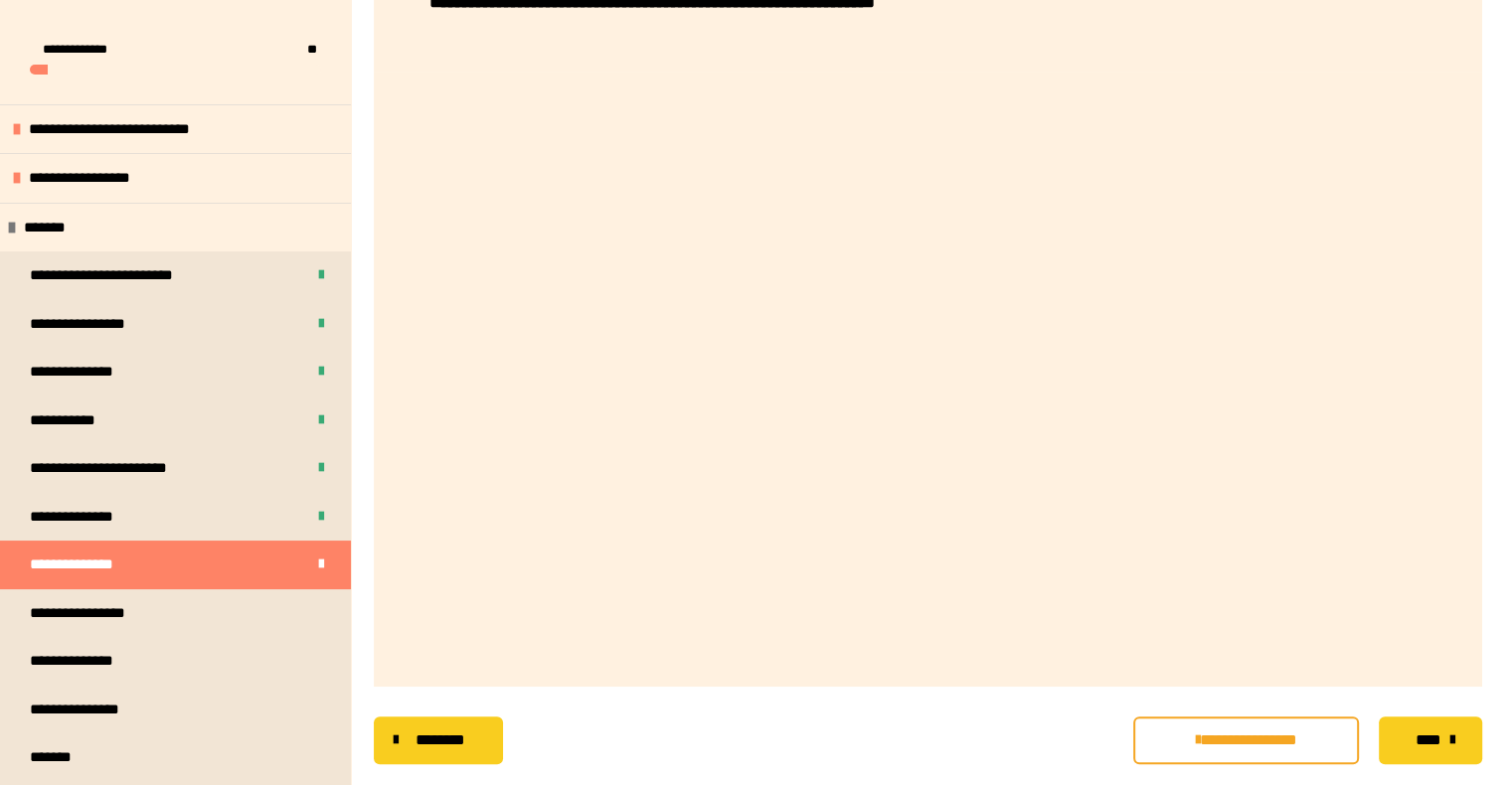 click on "****" at bounding box center (1428, 740) 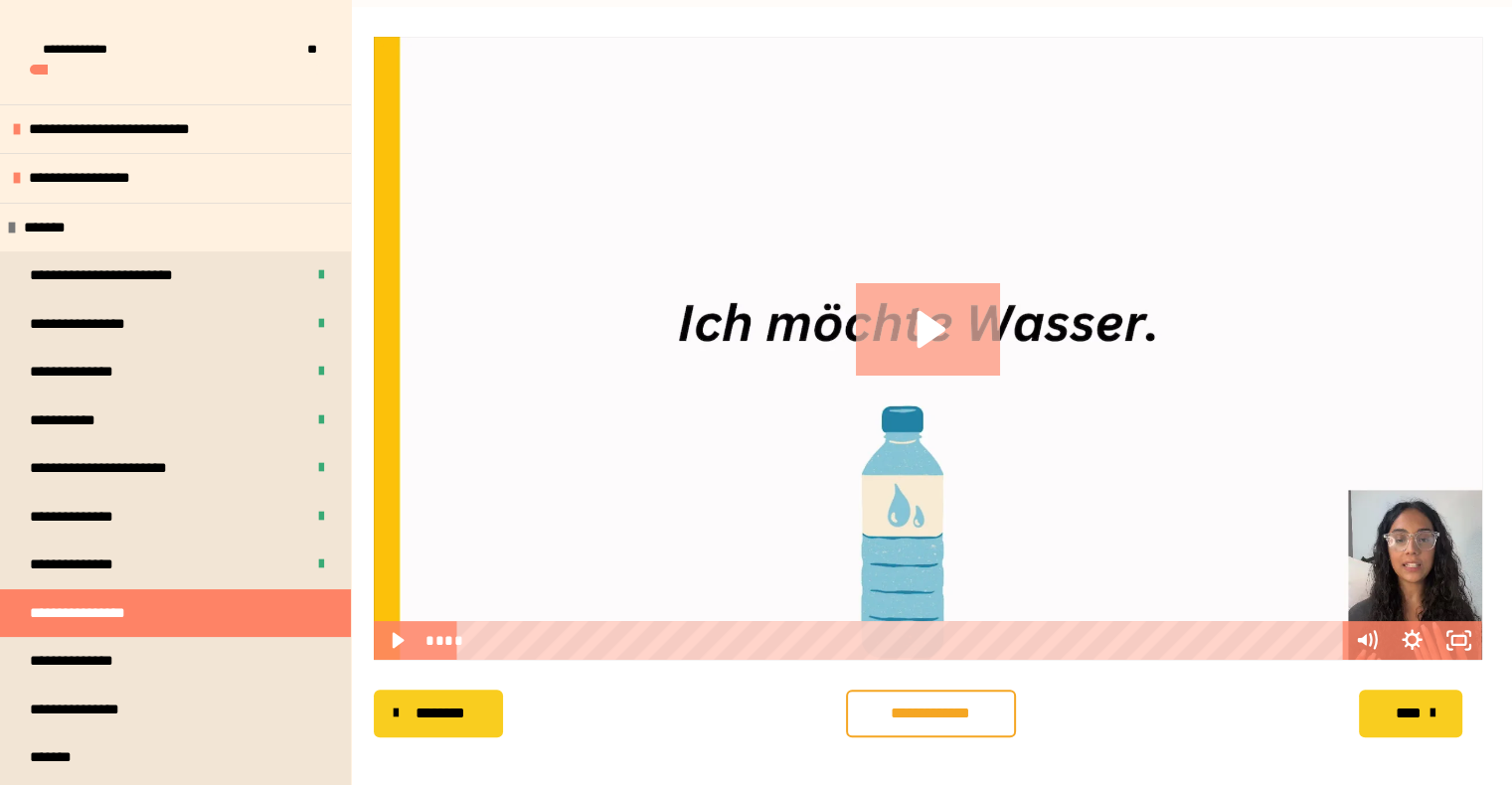 scroll, scrollTop: 254, scrollLeft: 0, axis: vertical 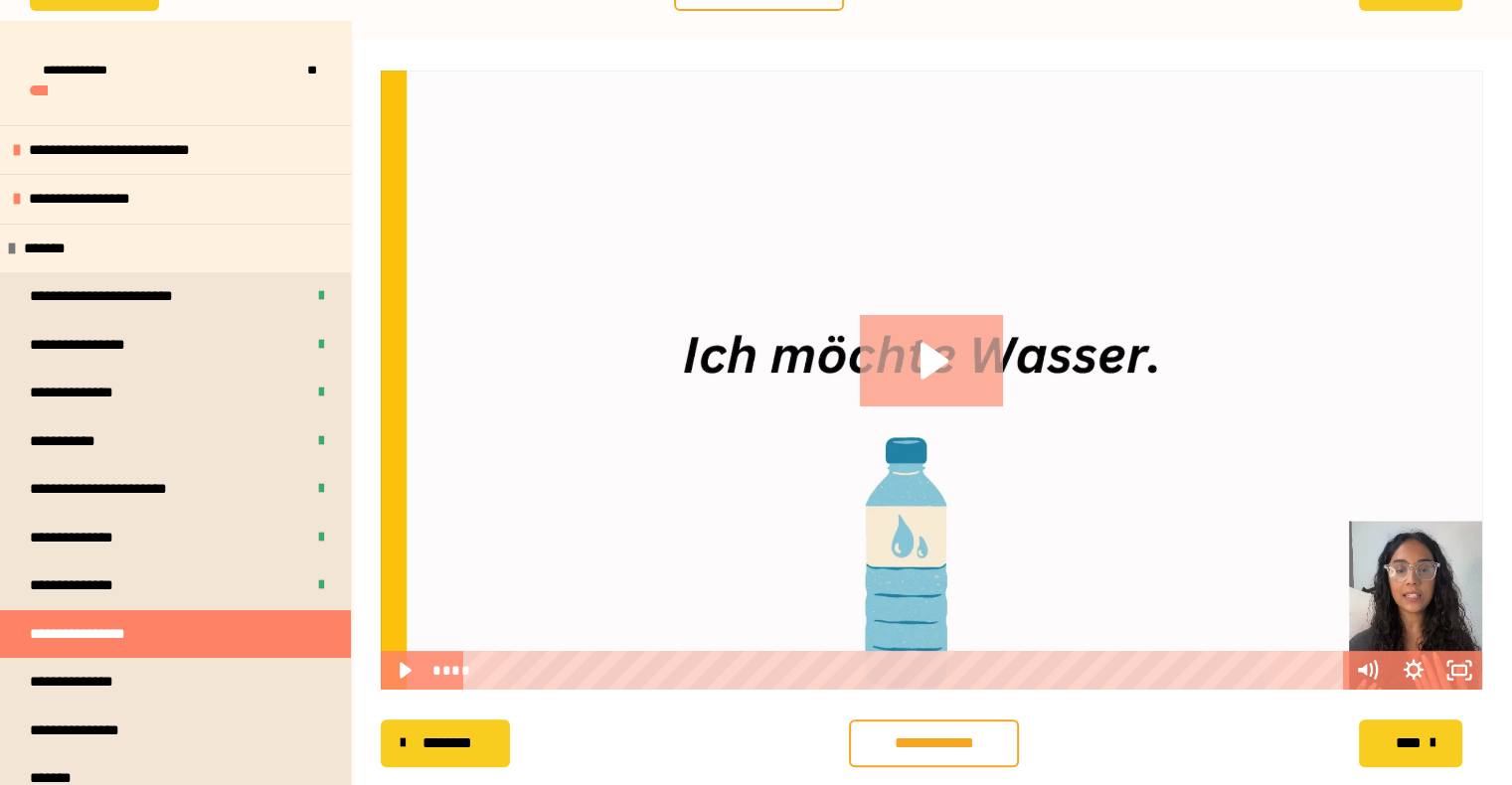 click 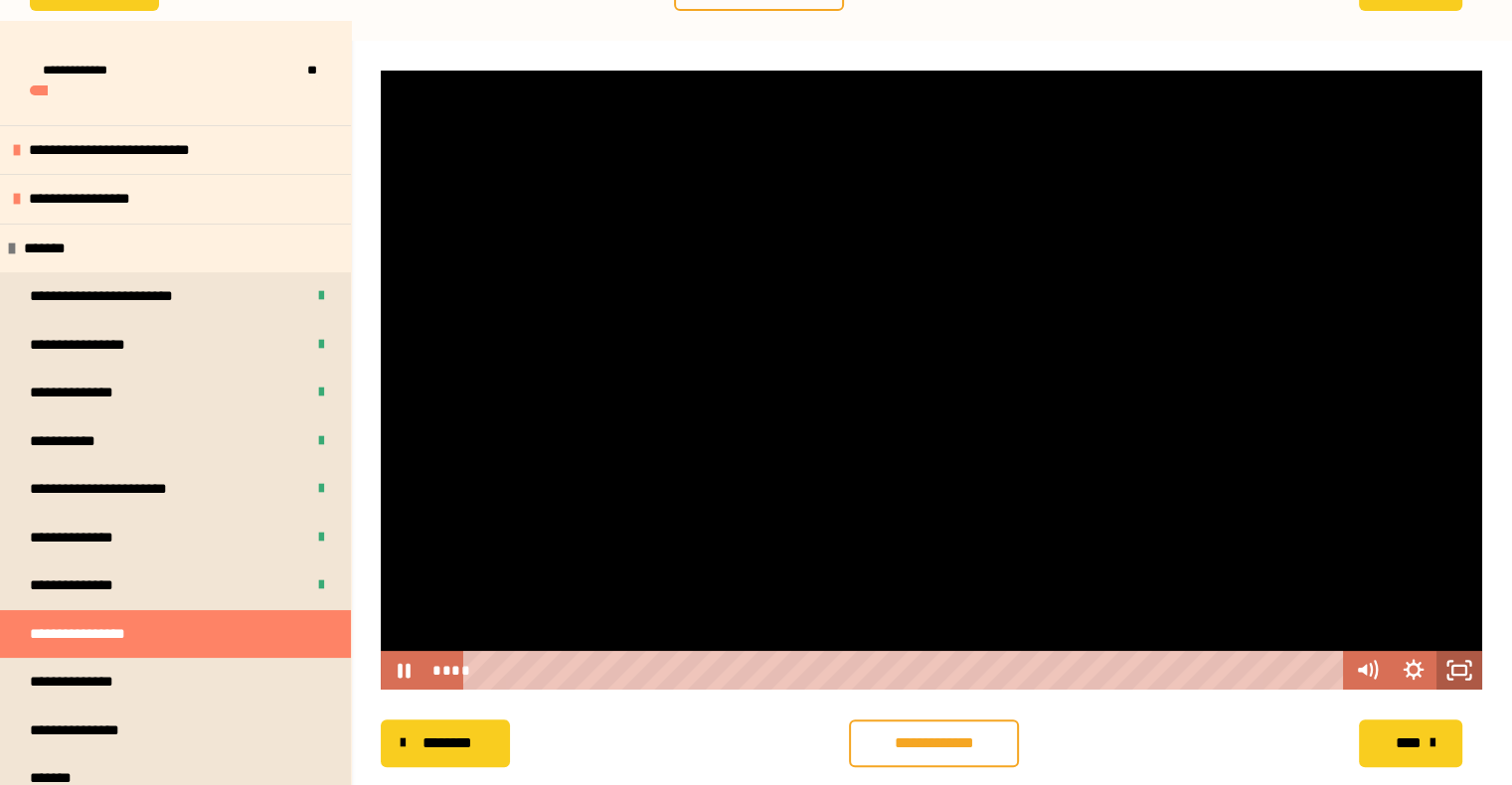 click 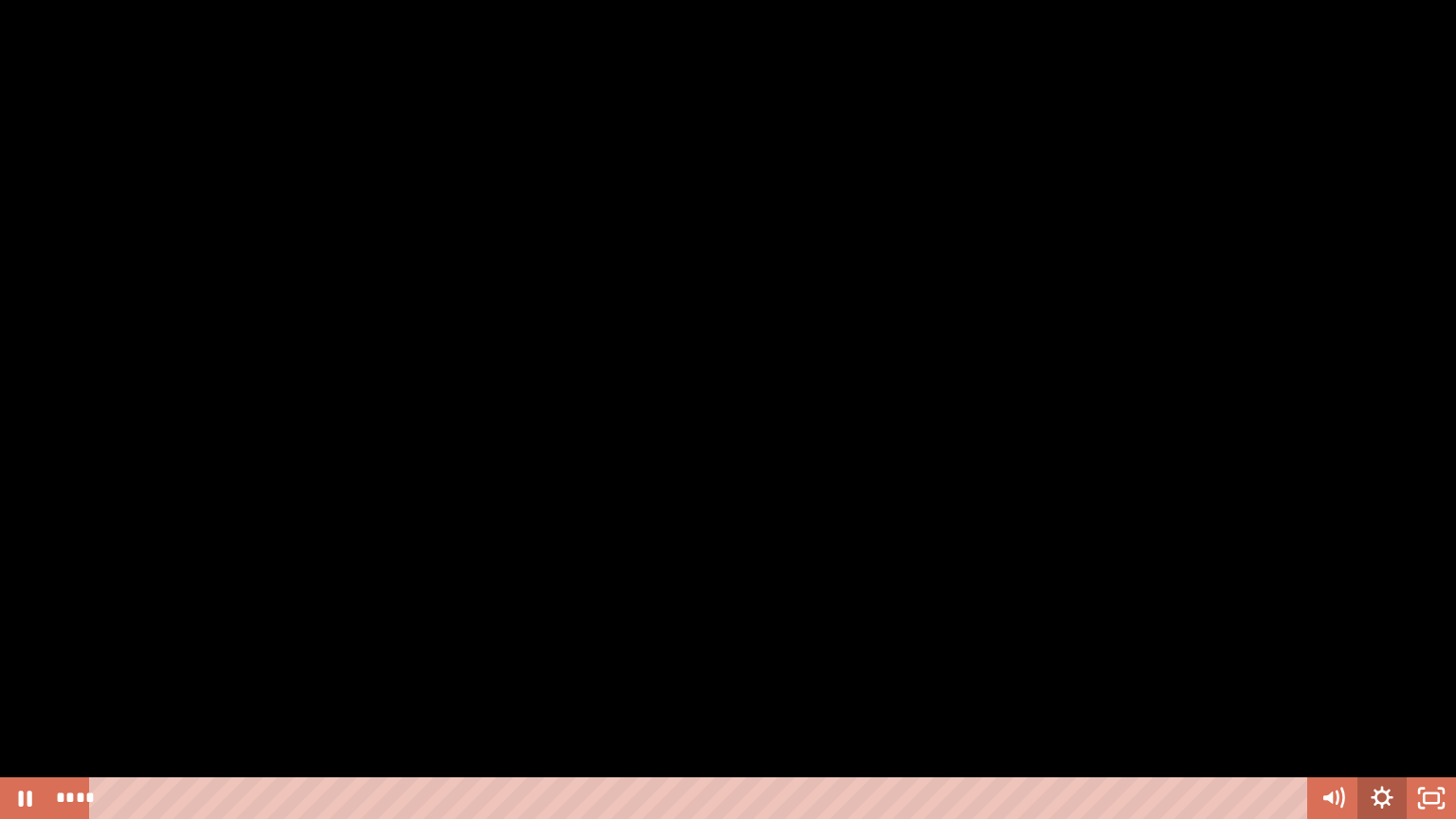 click 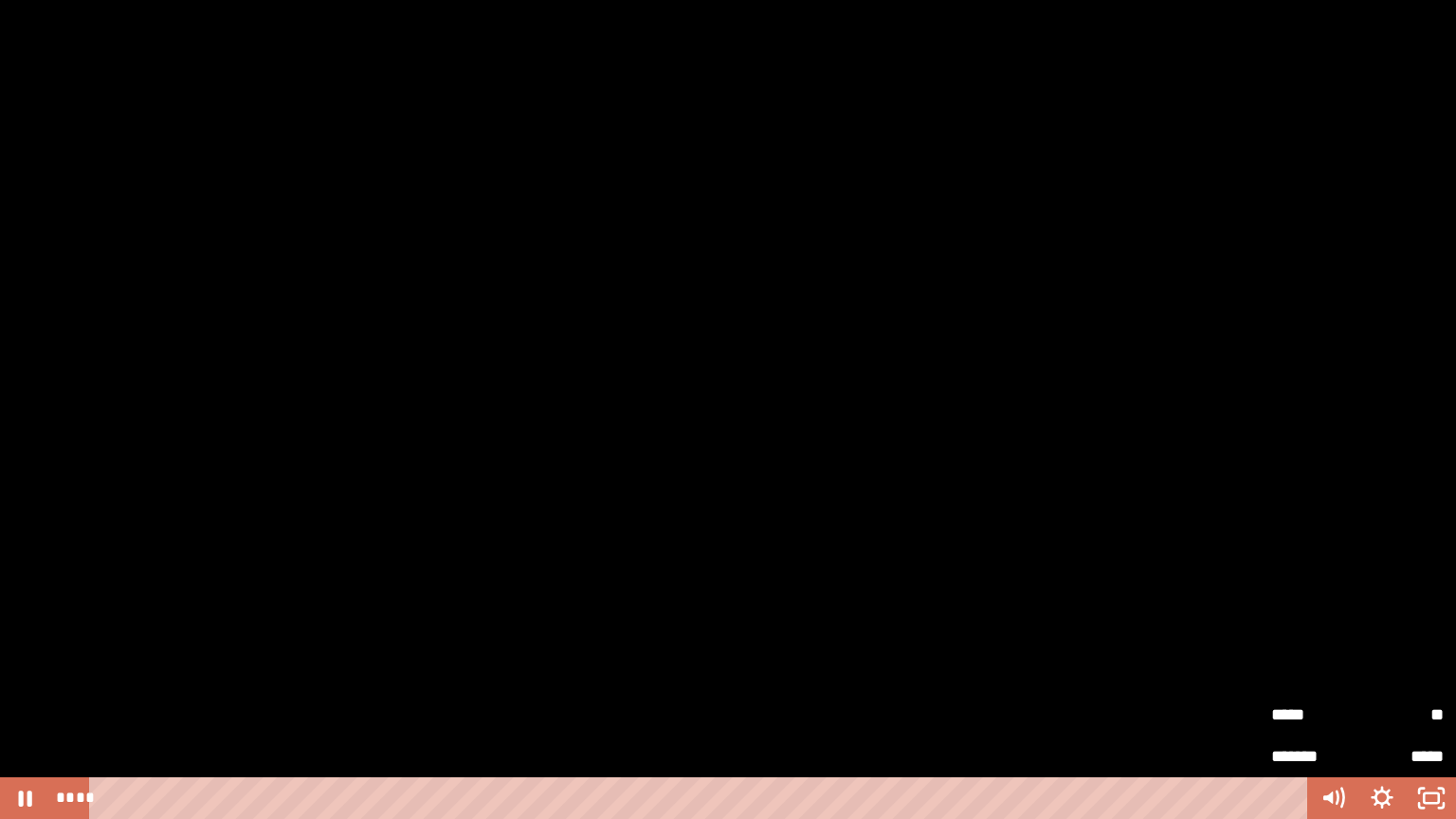 click on "*****" at bounding box center [1400, 756] 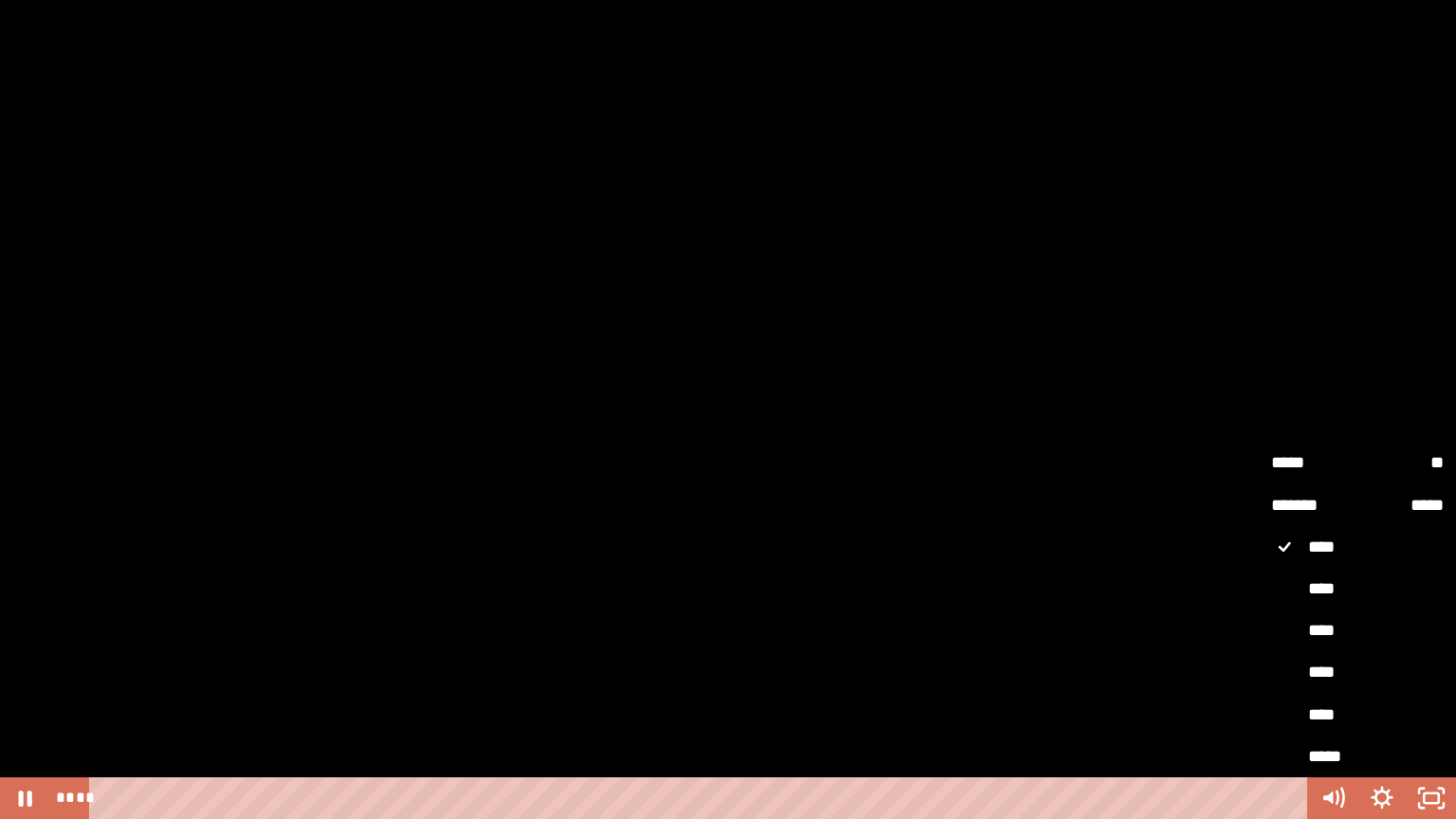 drag, startPoint x: 1395, startPoint y: 459, endPoint x: 1386, endPoint y: 466, distance: 11.401754 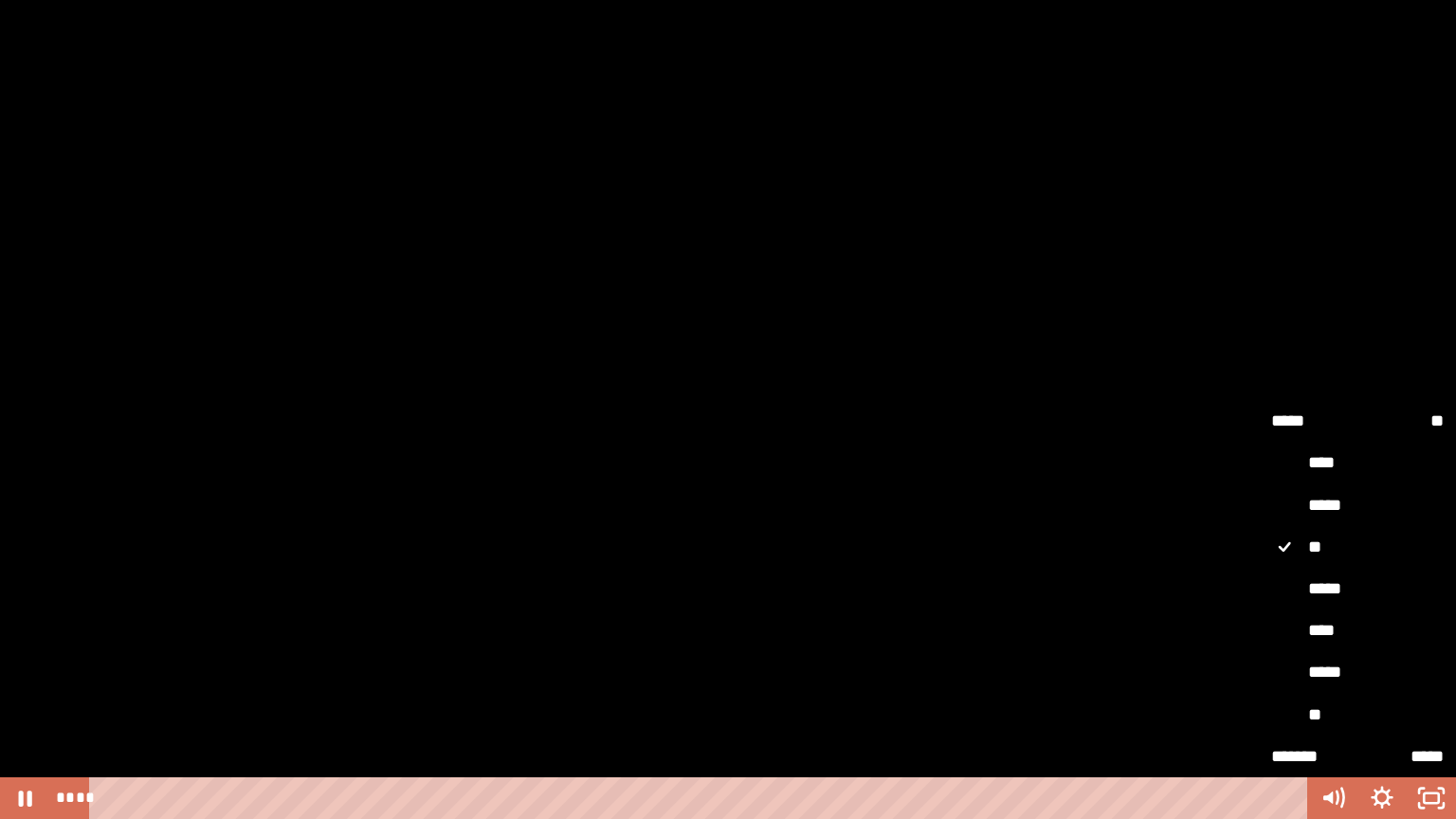 click on "**" at bounding box center (1357, 716) 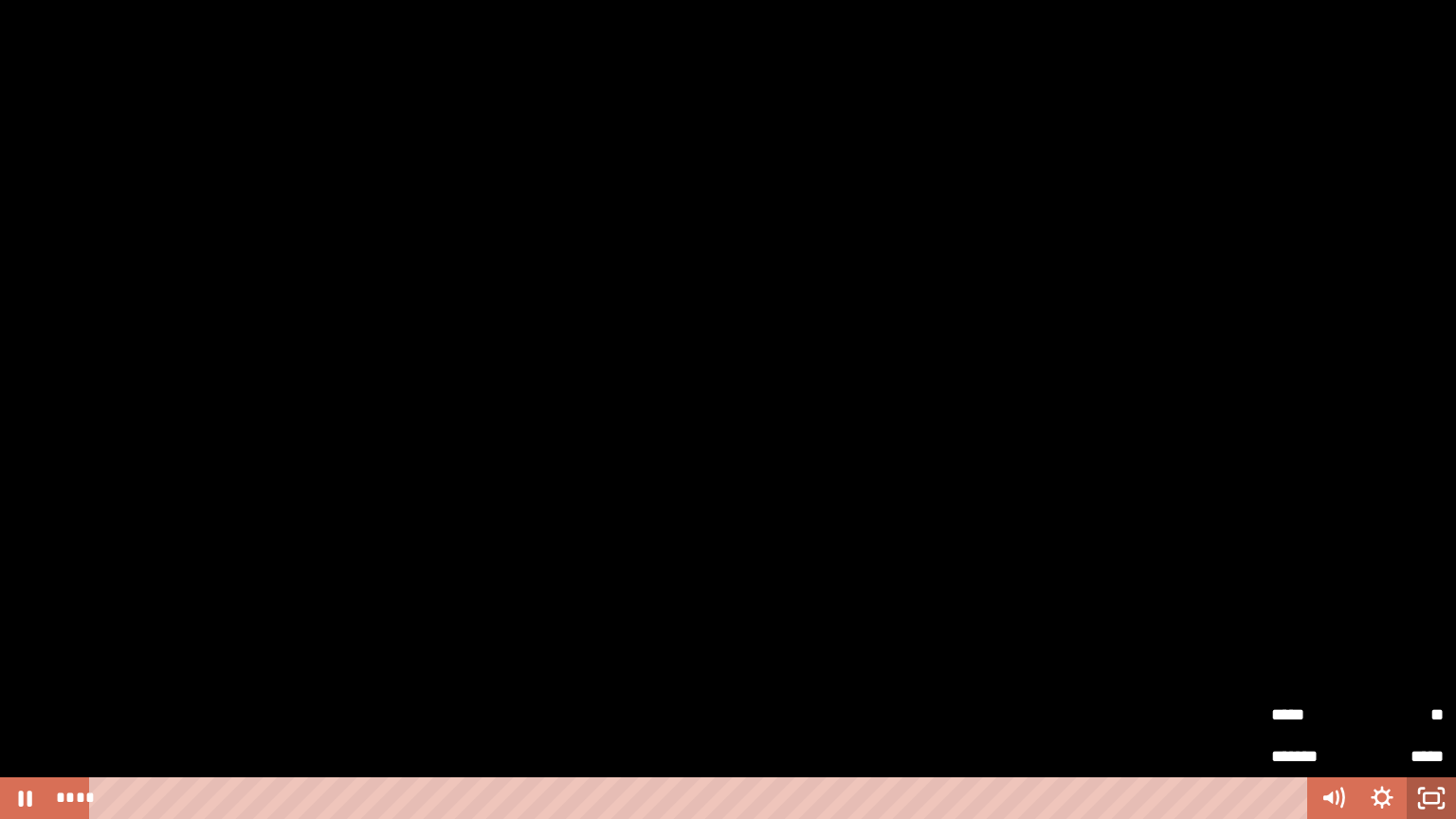 click 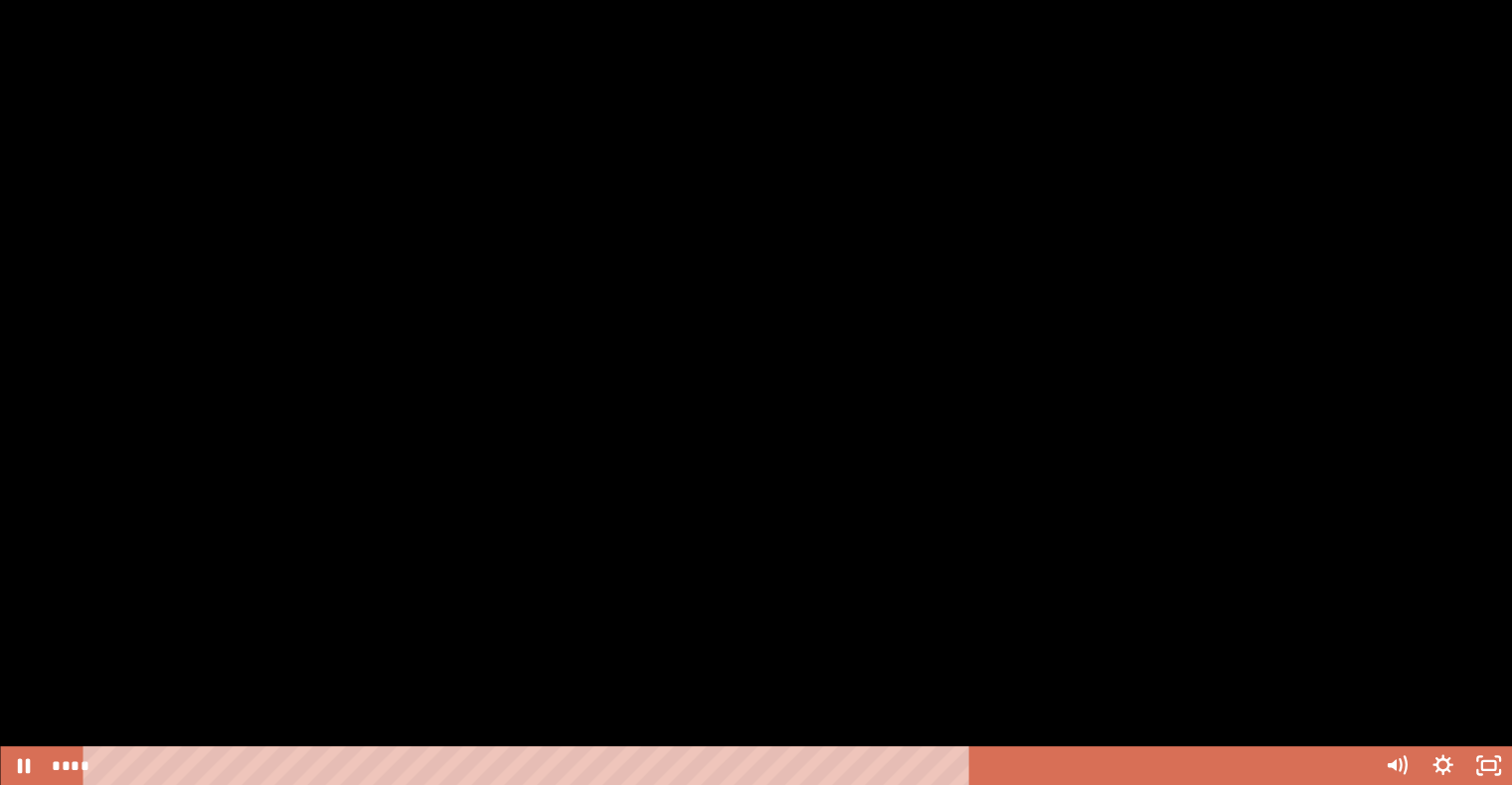 scroll, scrollTop: 254, scrollLeft: 0, axis: vertical 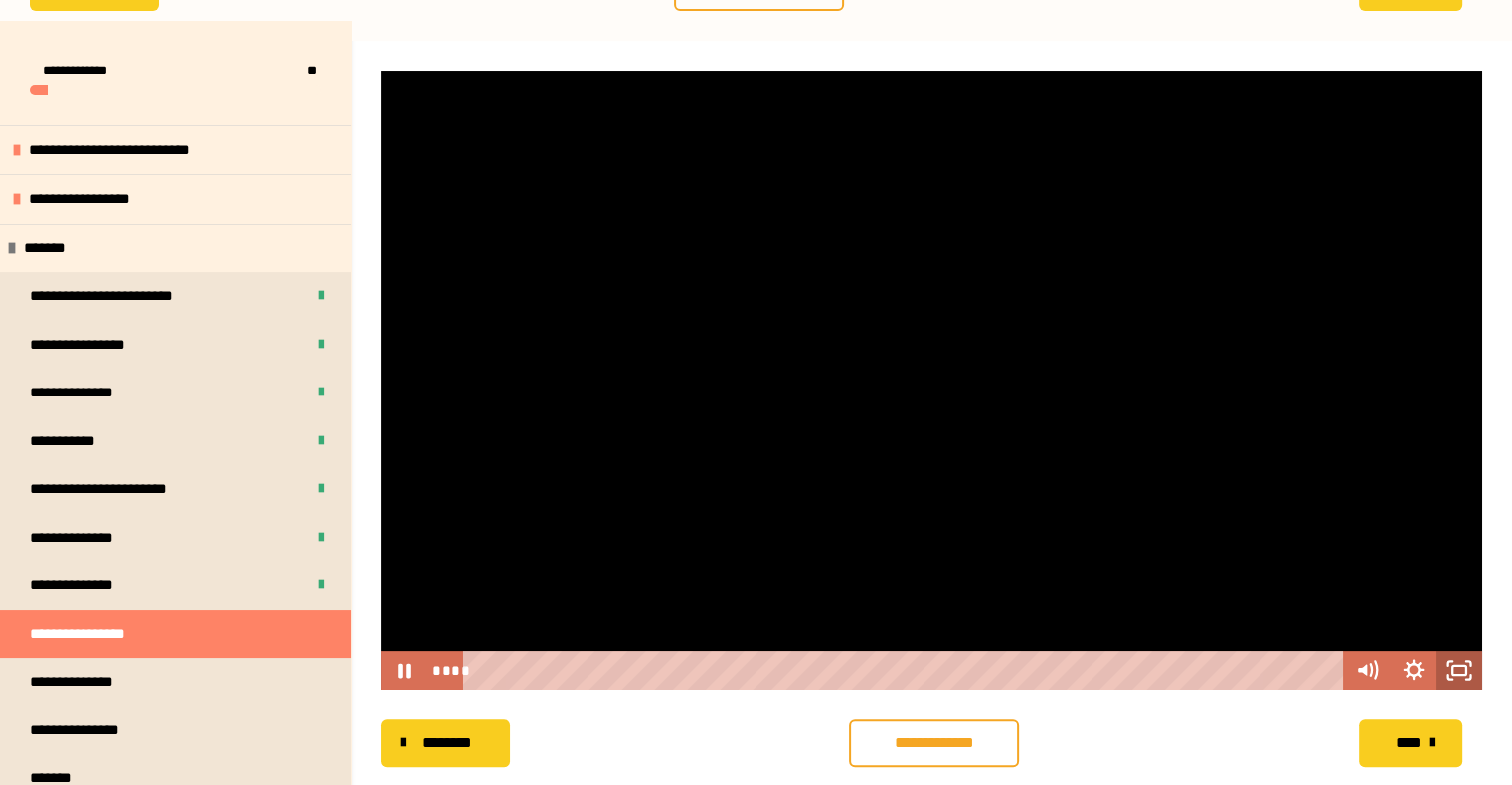 click 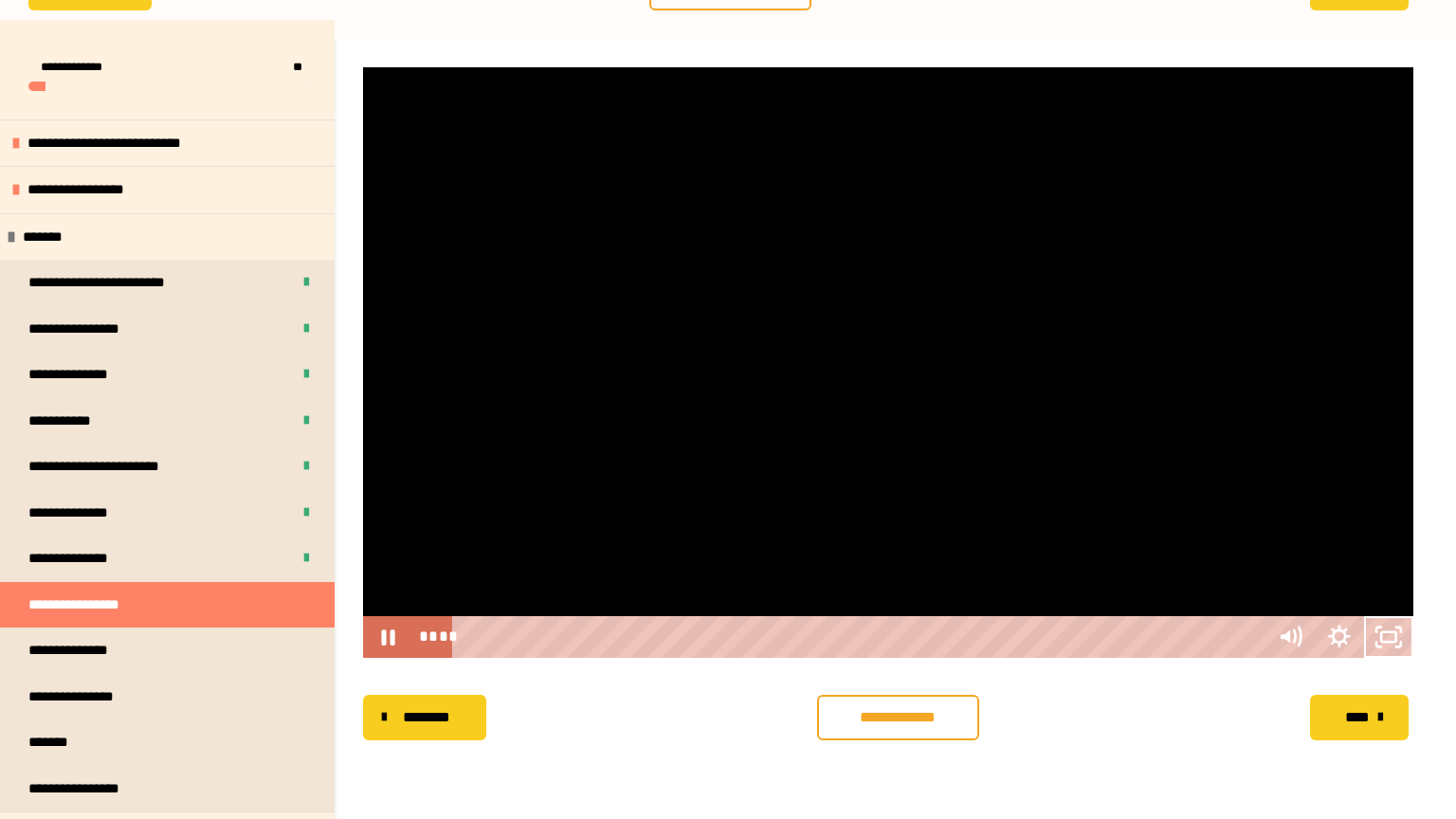 type 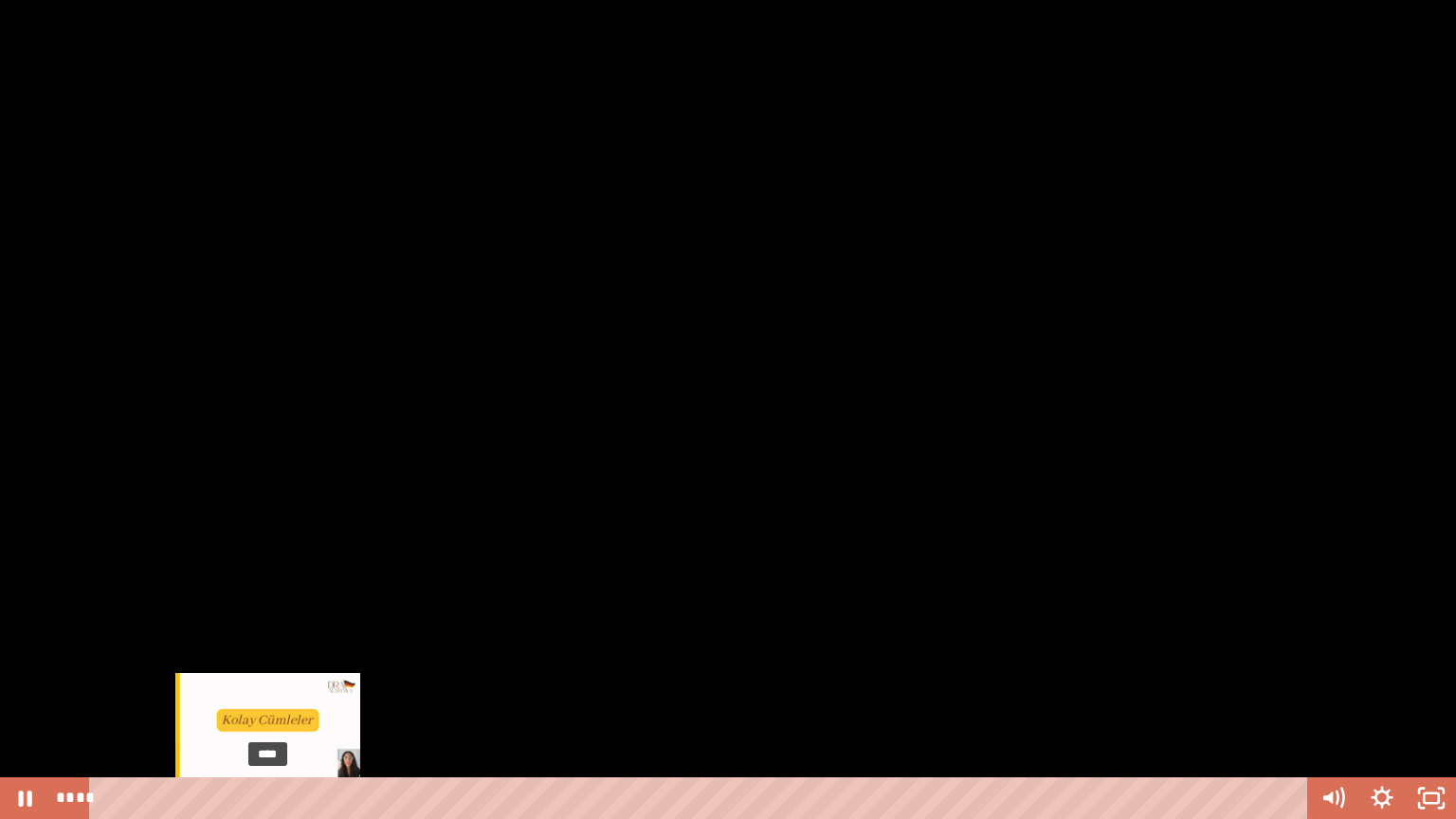 click on "****" at bounding box center (701, 798) 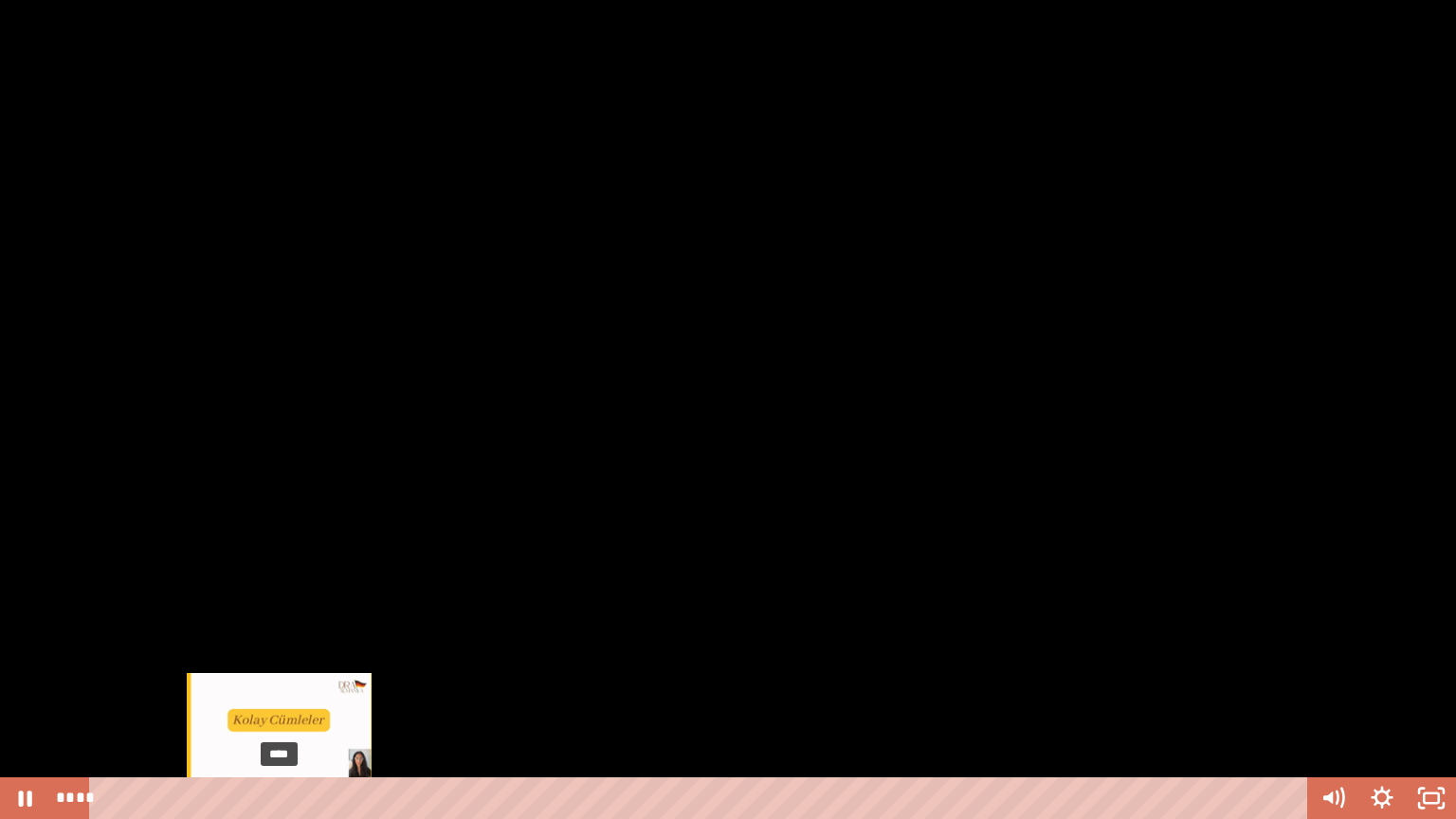 click on "****" at bounding box center [701, 798] 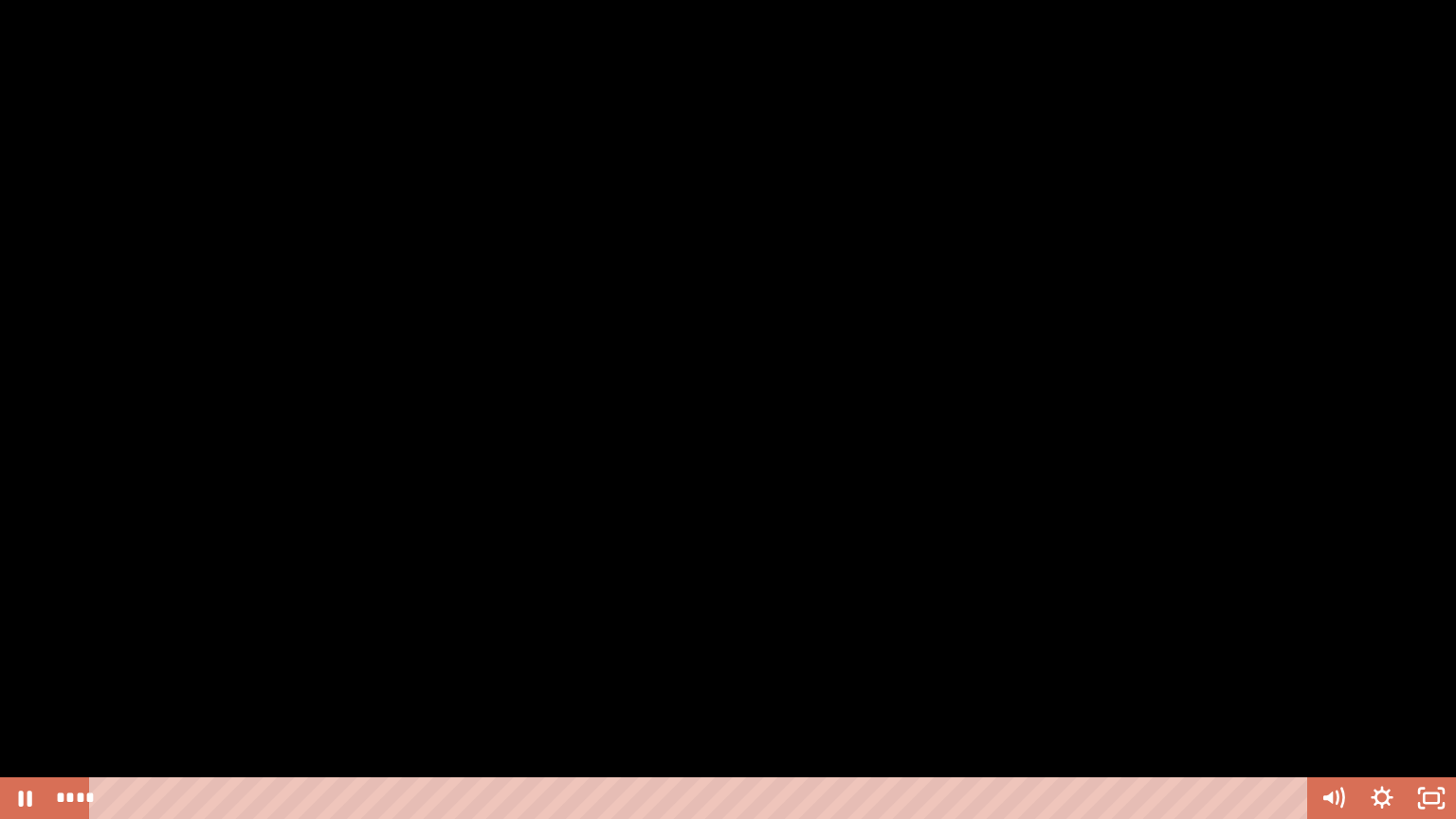 click at bounding box center [728, 410] 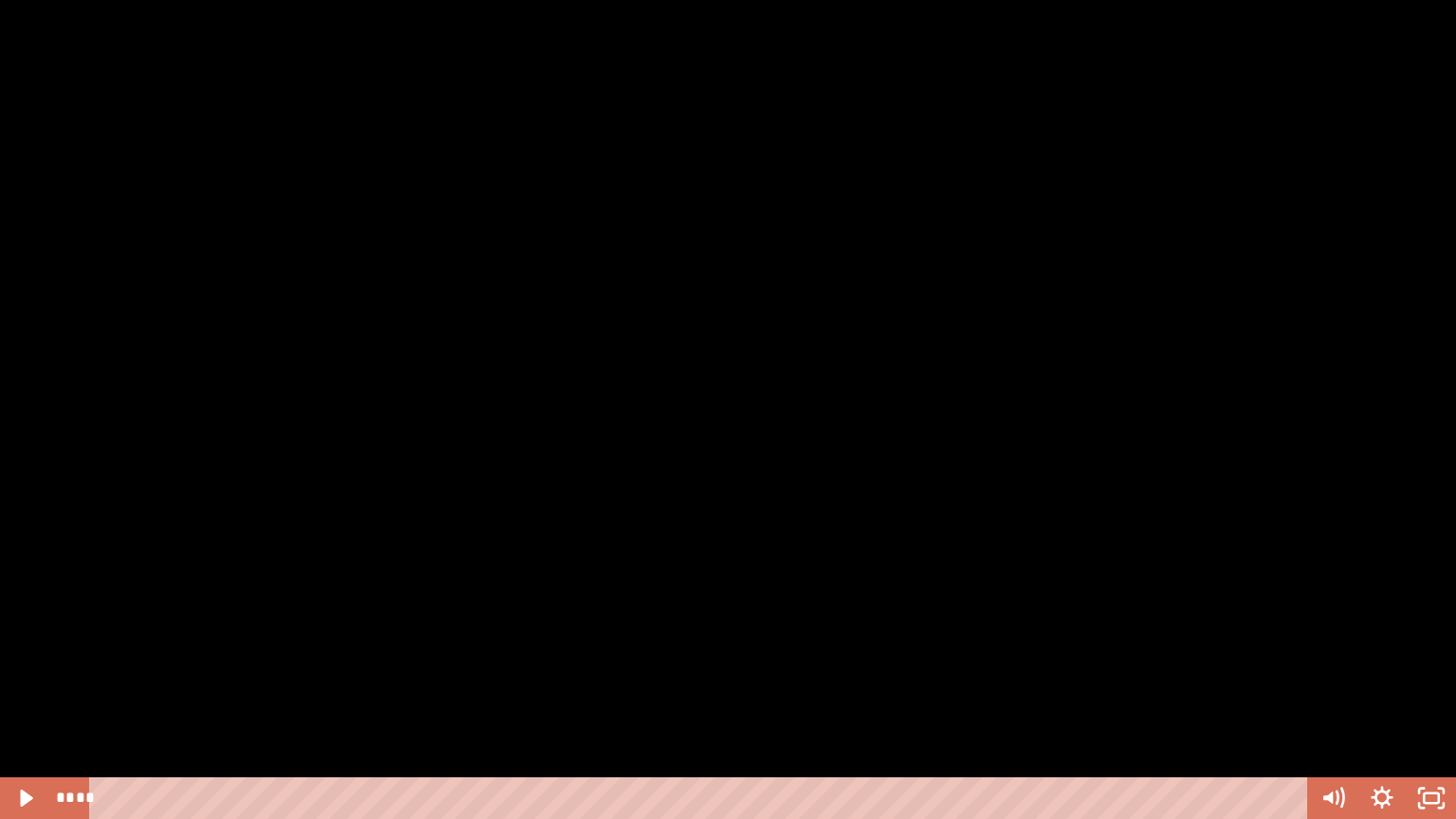 click at bounding box center [728, 410] 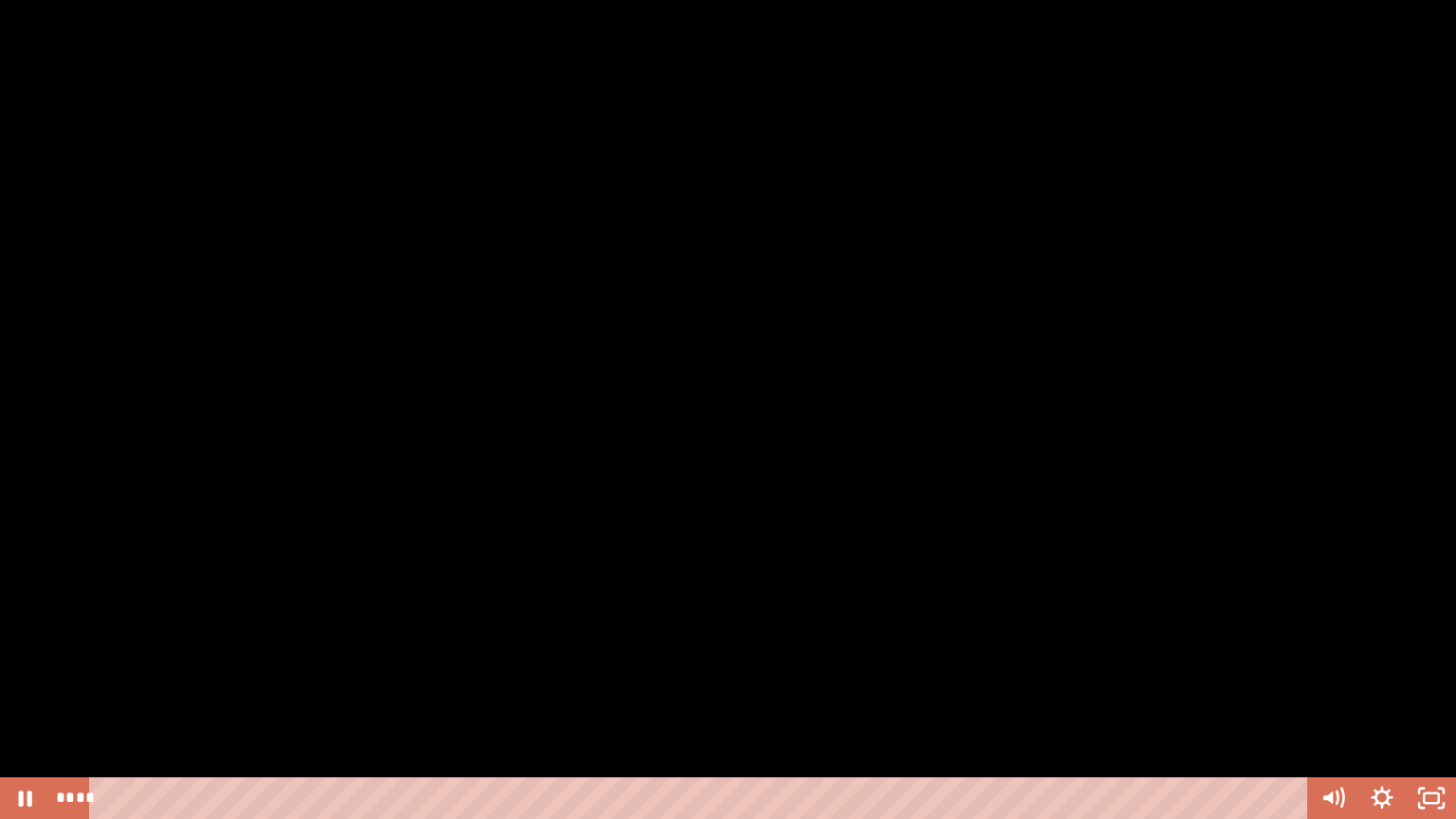 click at bounding box center [728, 410] 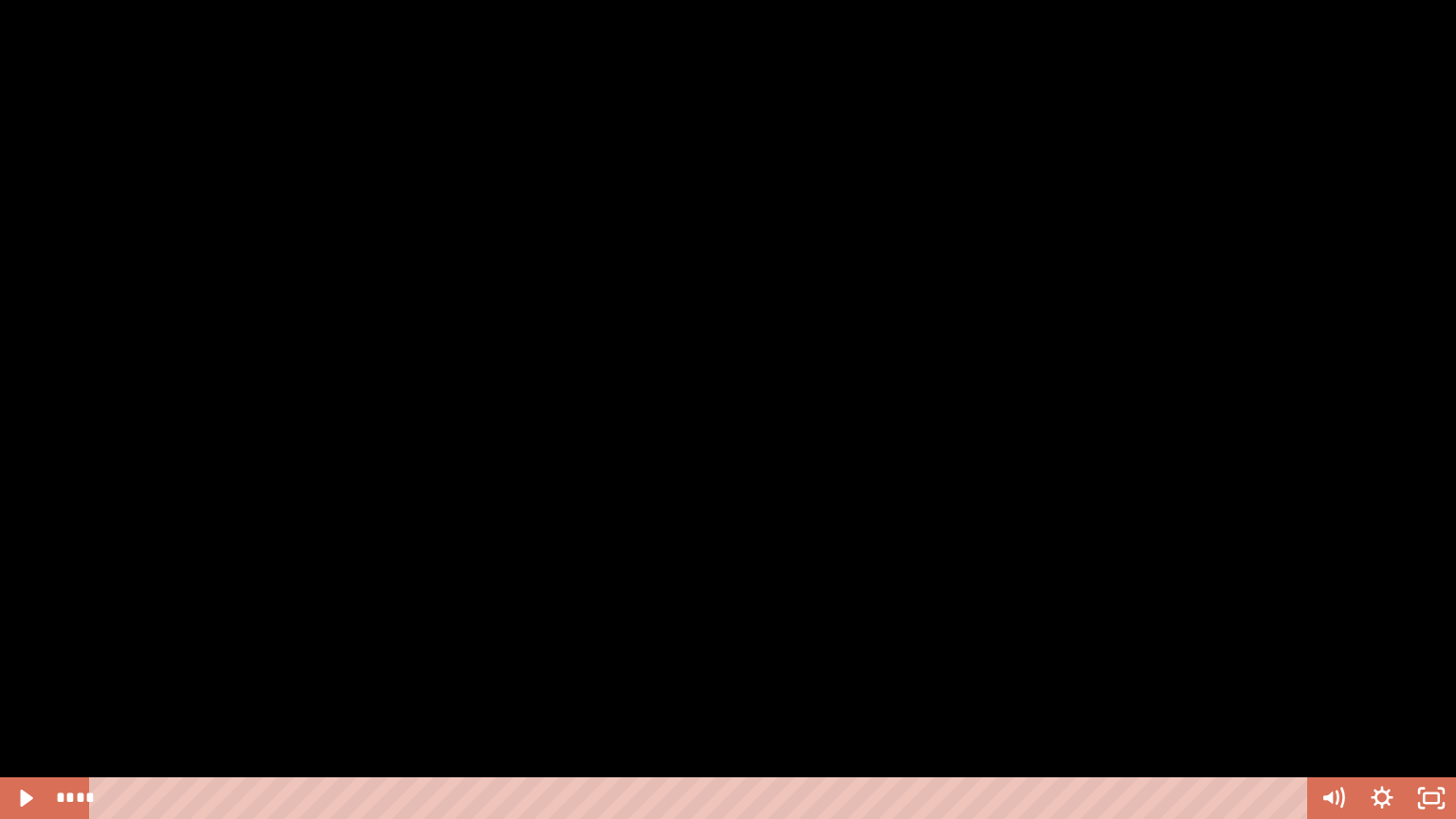 click at bounding box center (728, 410) 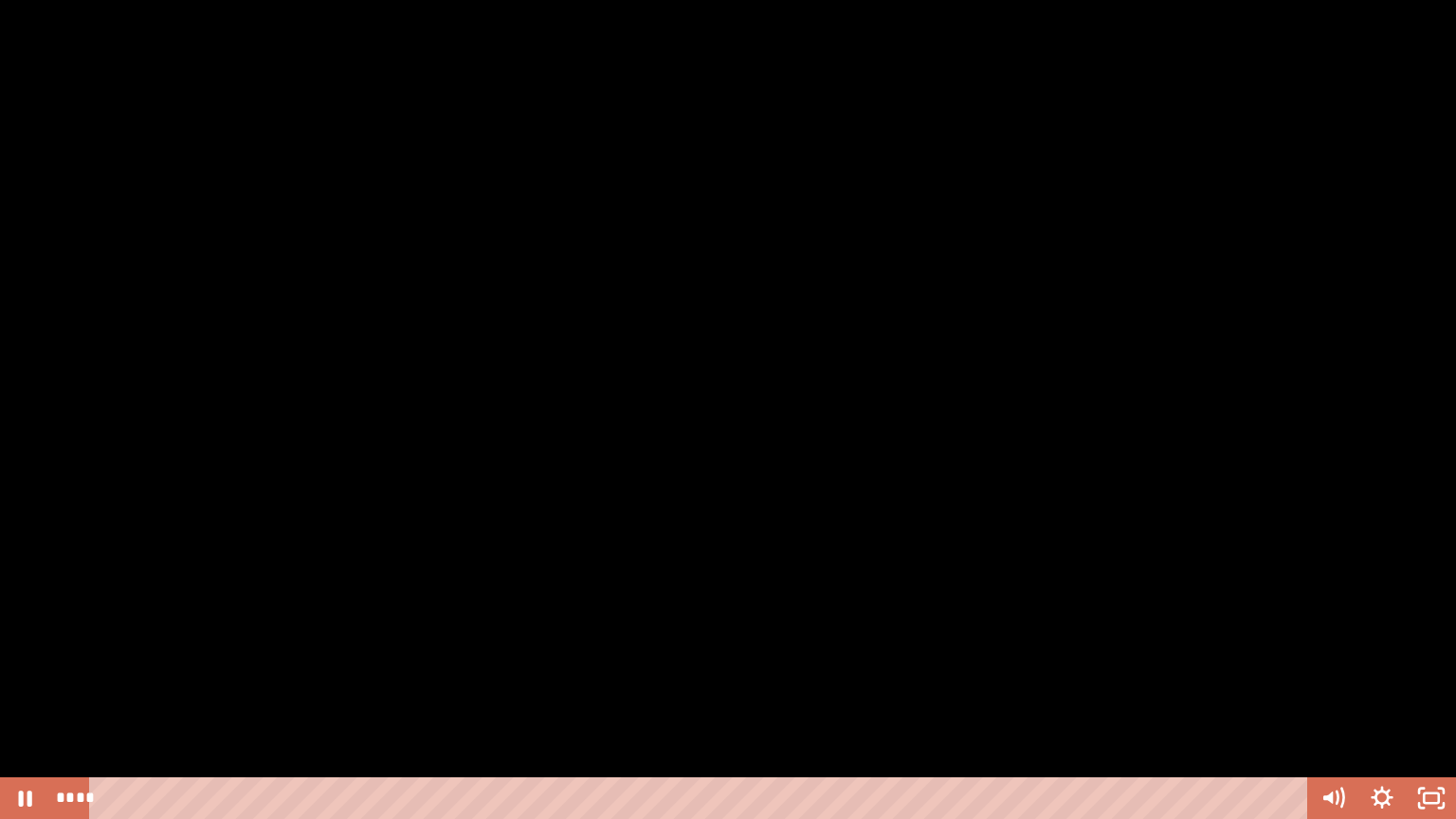 click at bounding box center [728, 410] 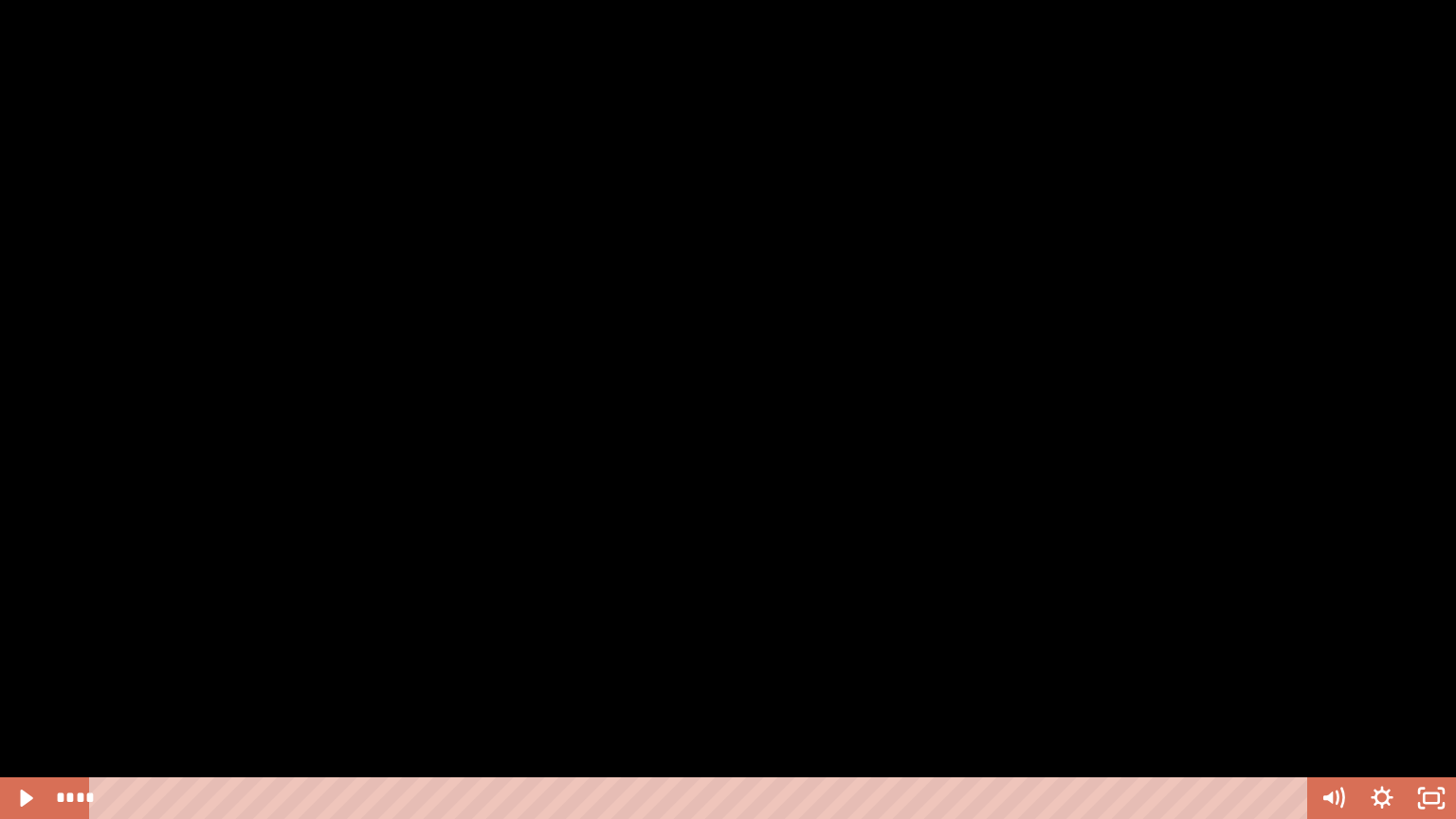 click at bounding box center (728, 410) 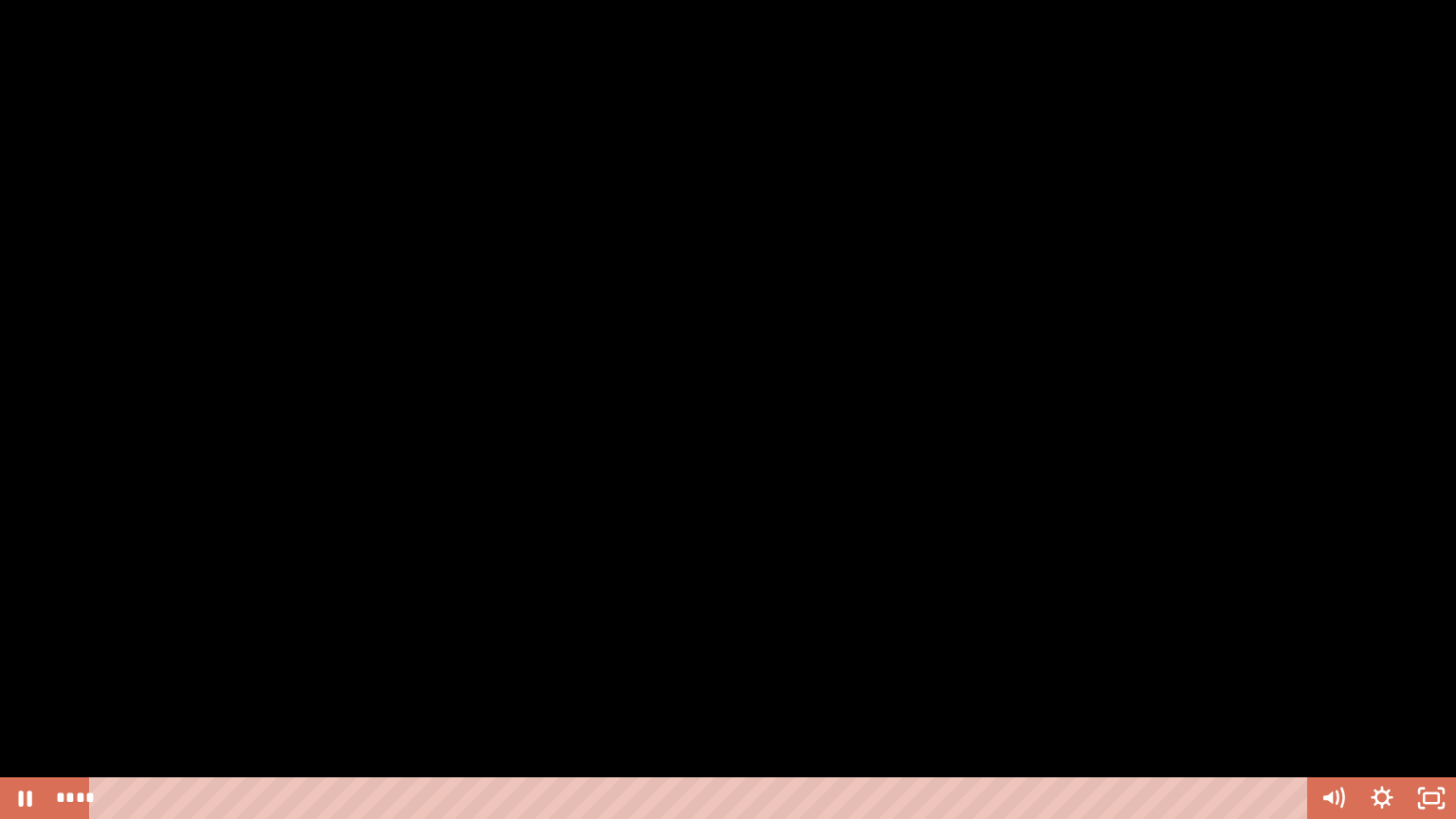 click at bounding box center [728, 410] 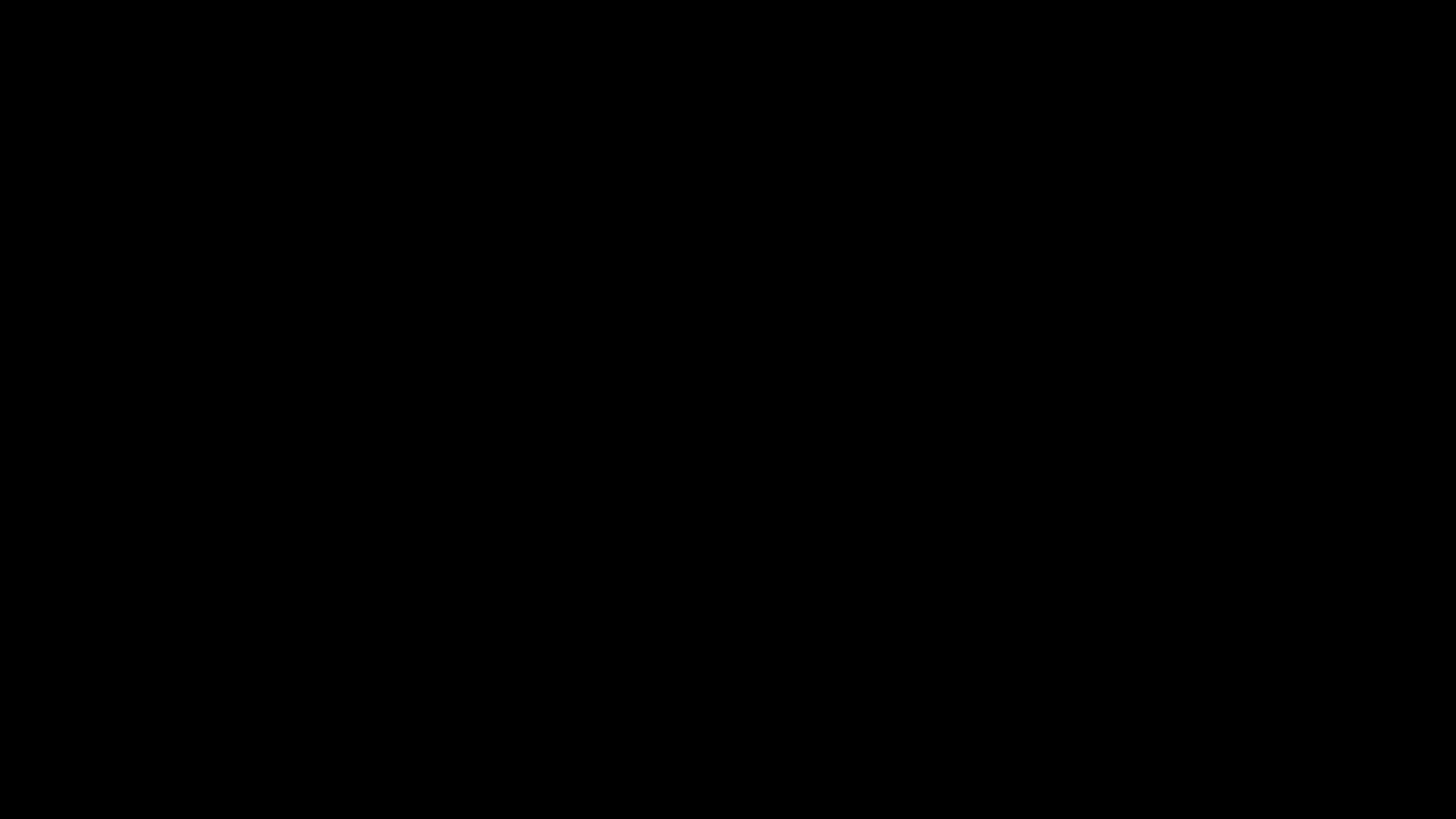 click at bounding box center [728, 410] 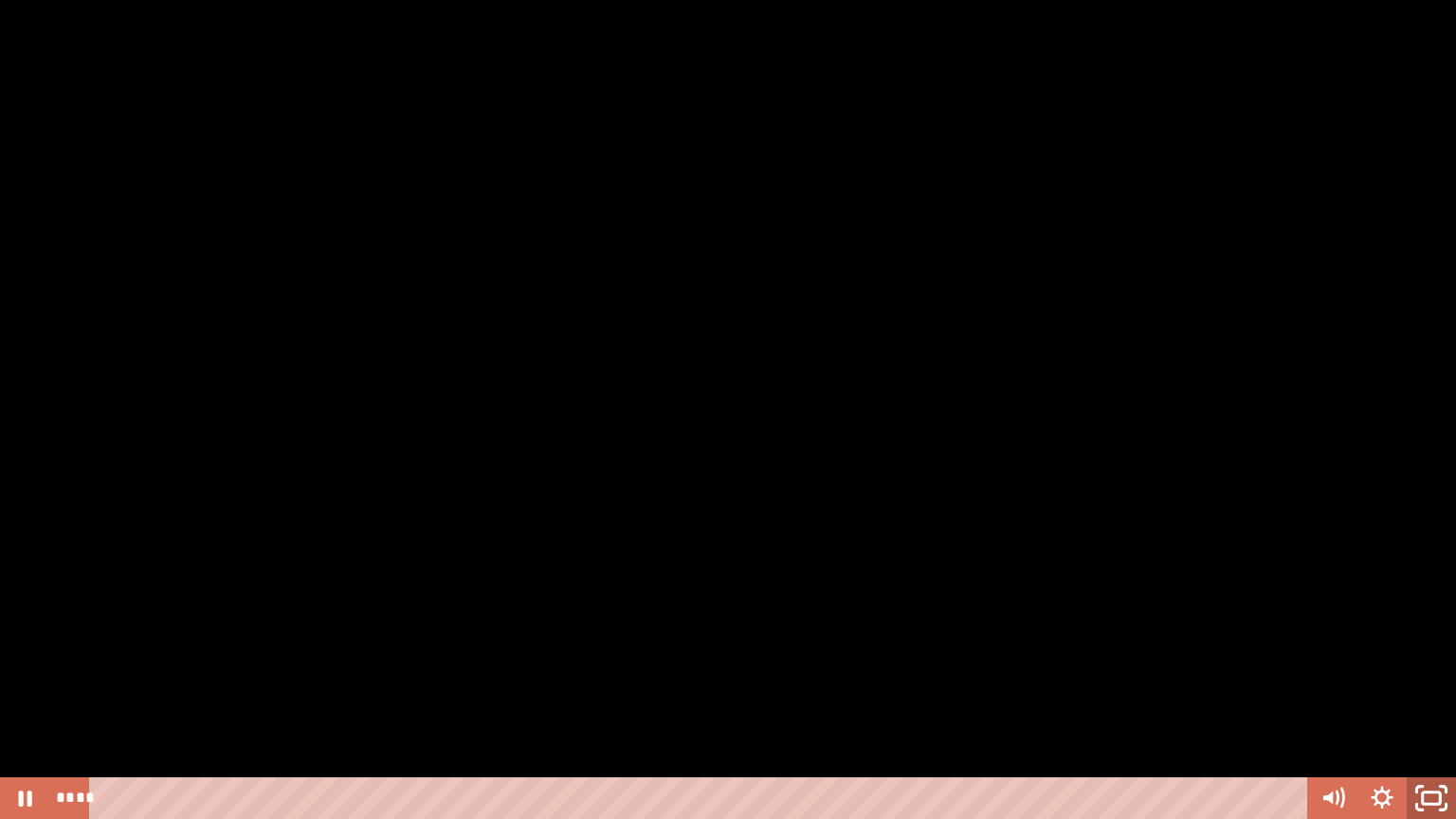 click 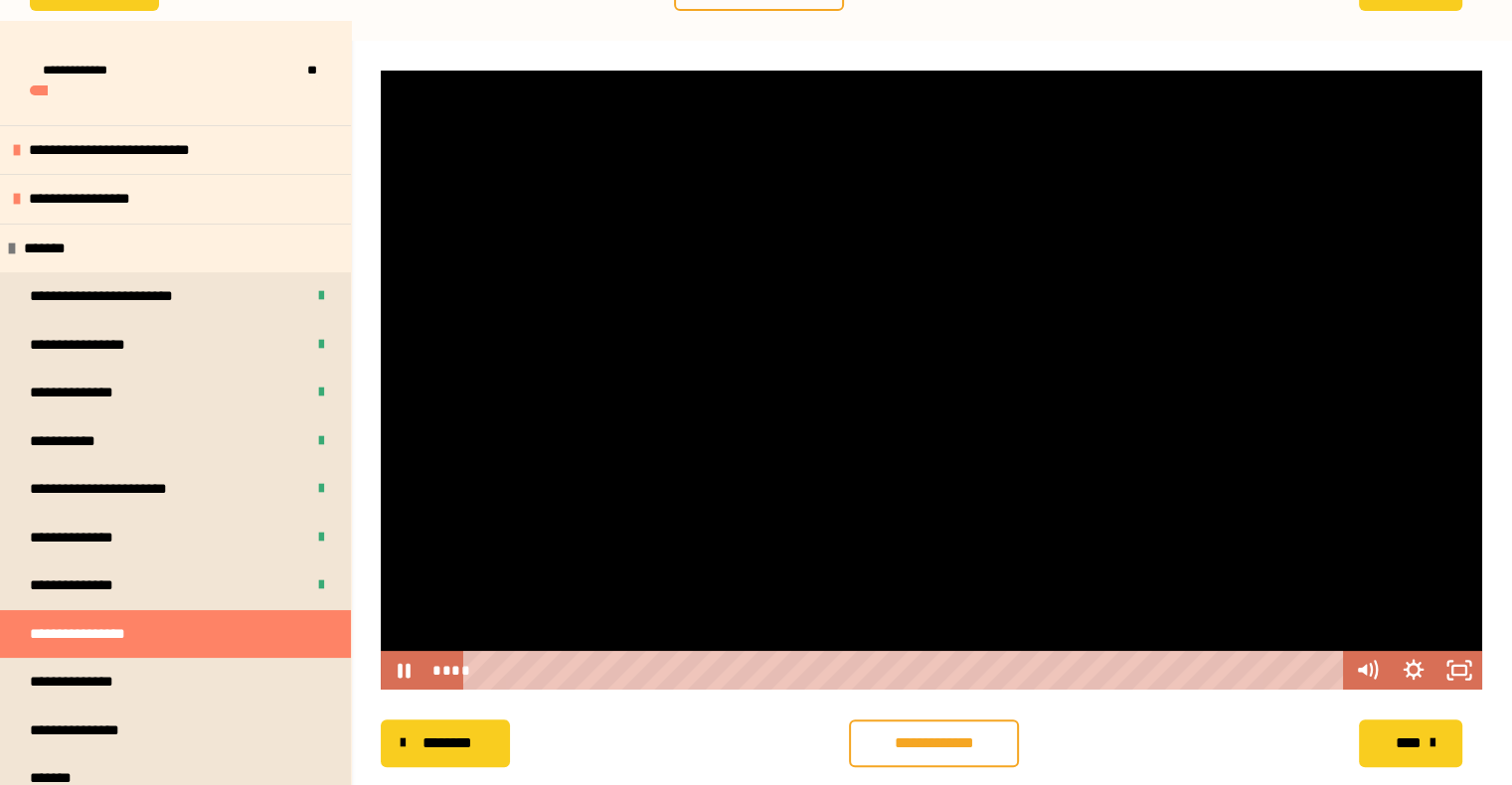 click at bounding box center (931, 380) 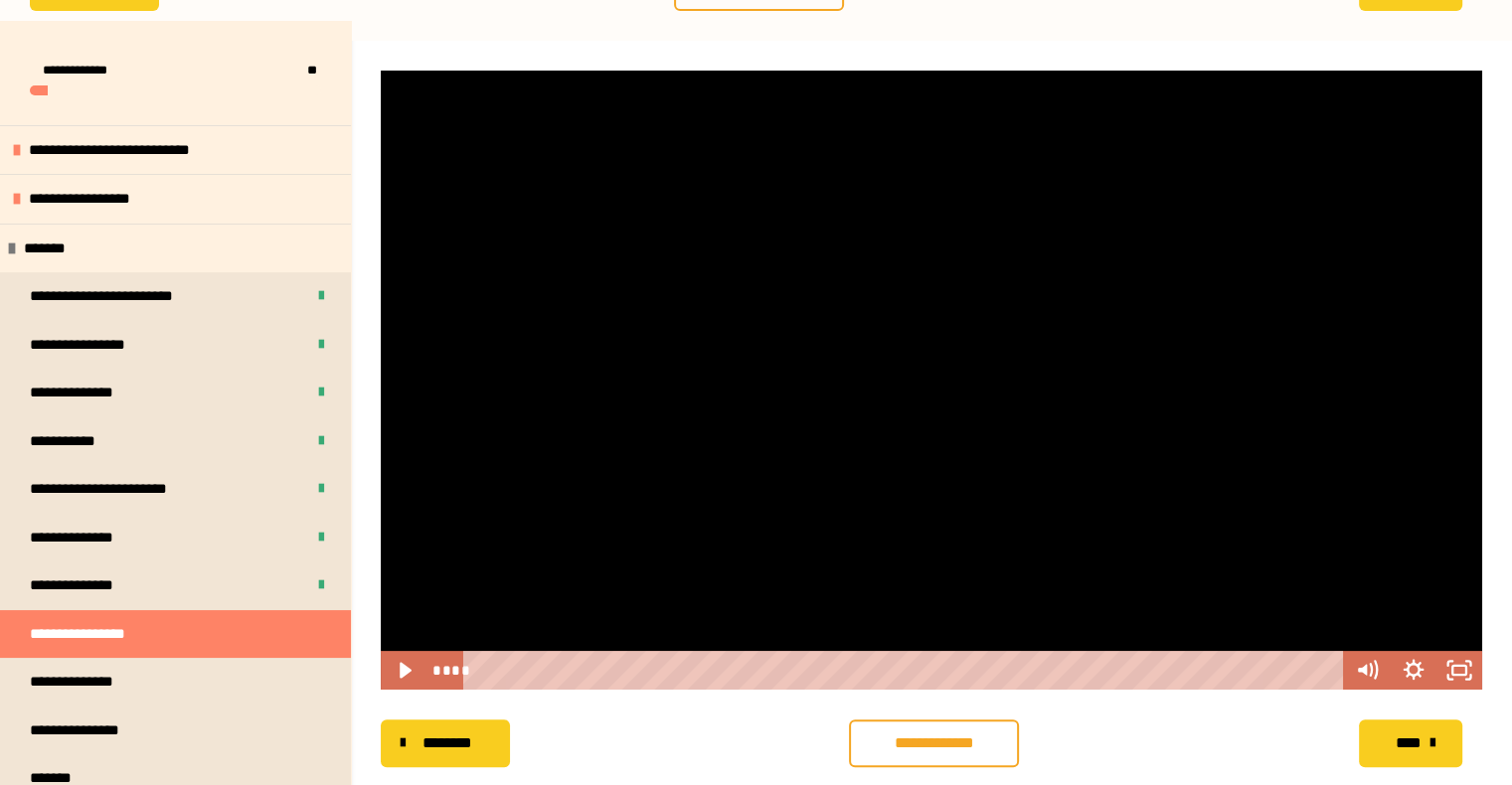 click at bounding box center [931, 380] 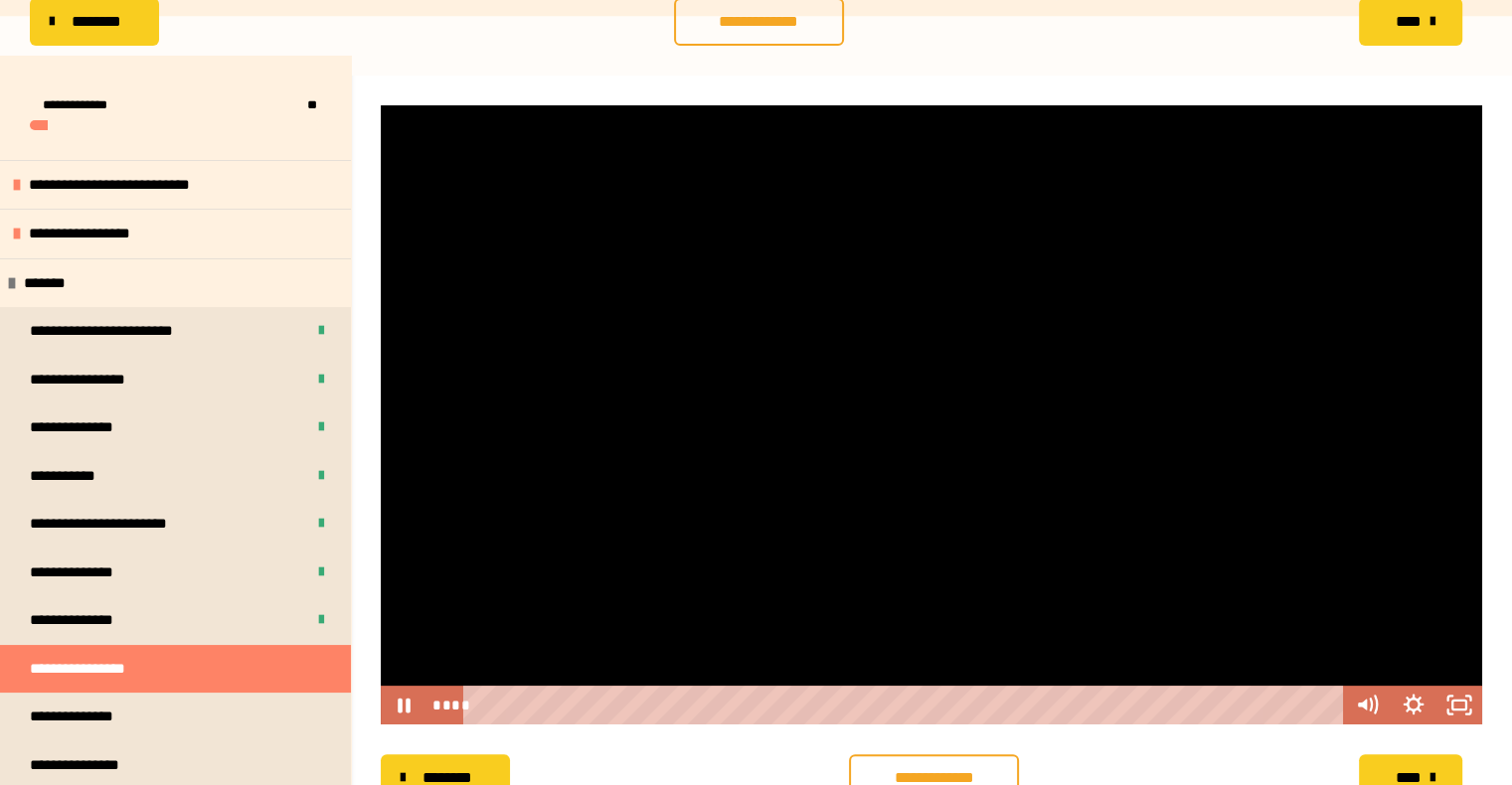 scroll, scrollTop: 254, scrollLeft: 0, axis: vertical 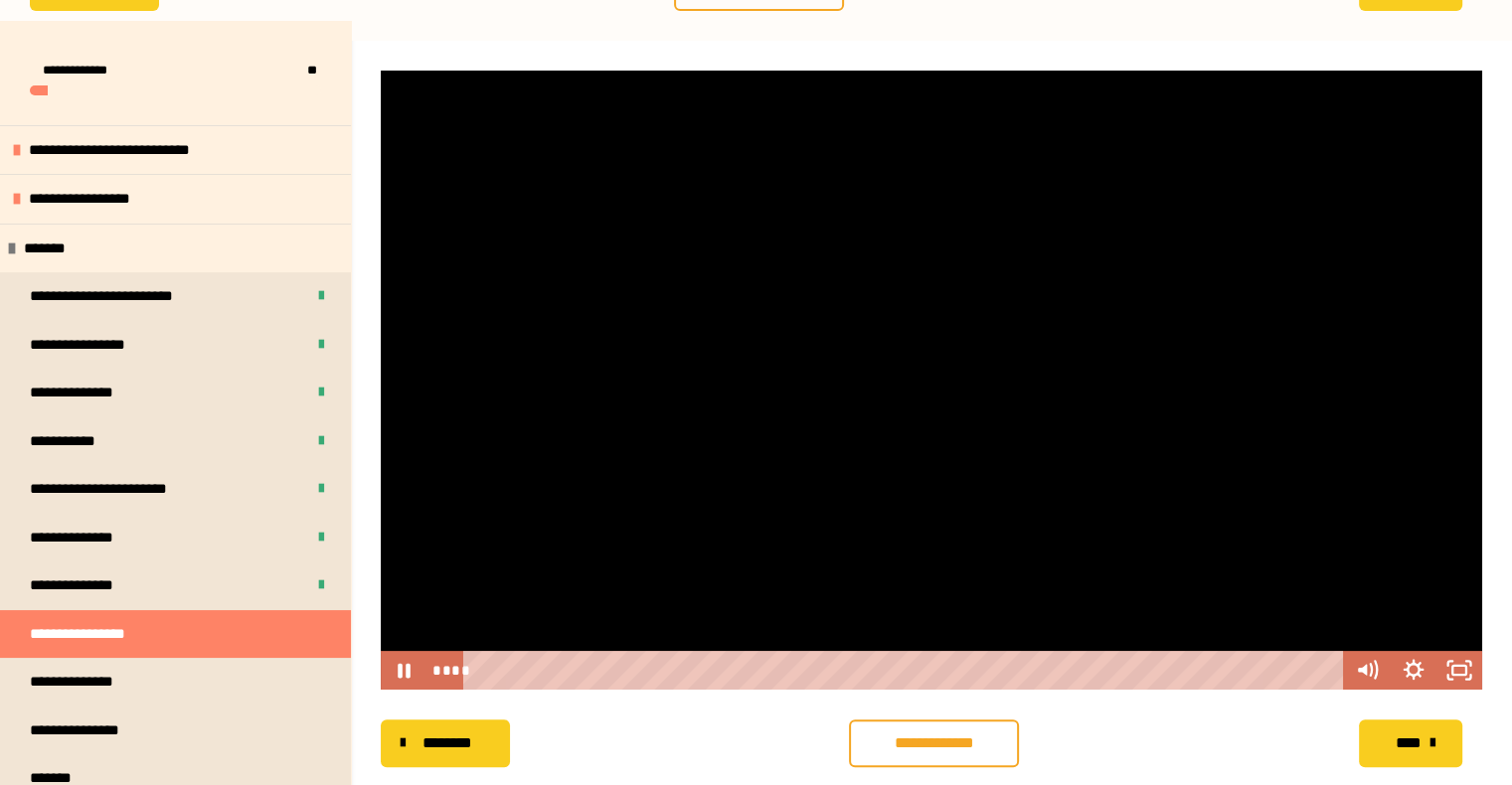 click at bounding box center (931, 380) 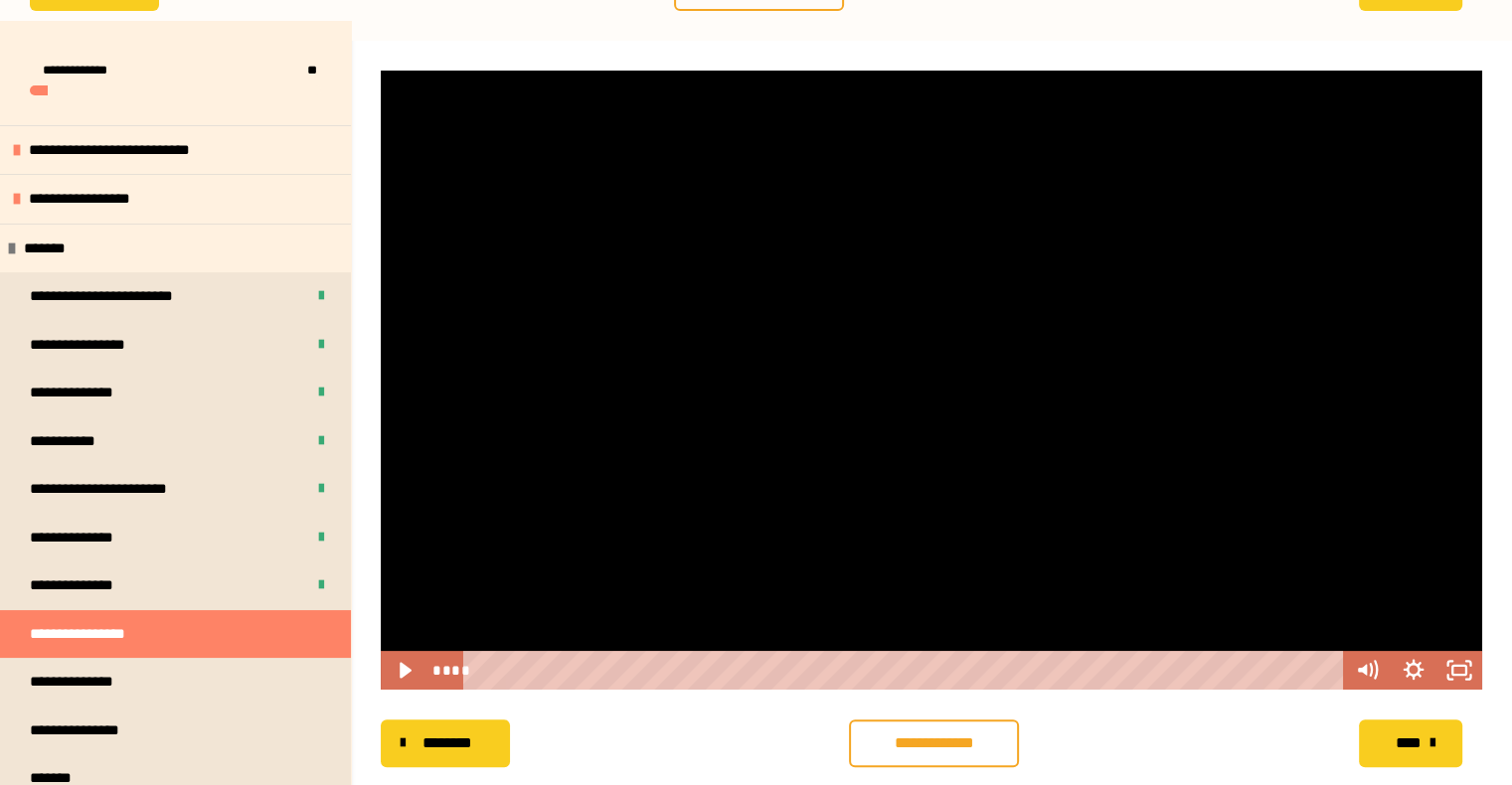 click at bounding box center (931, 380) 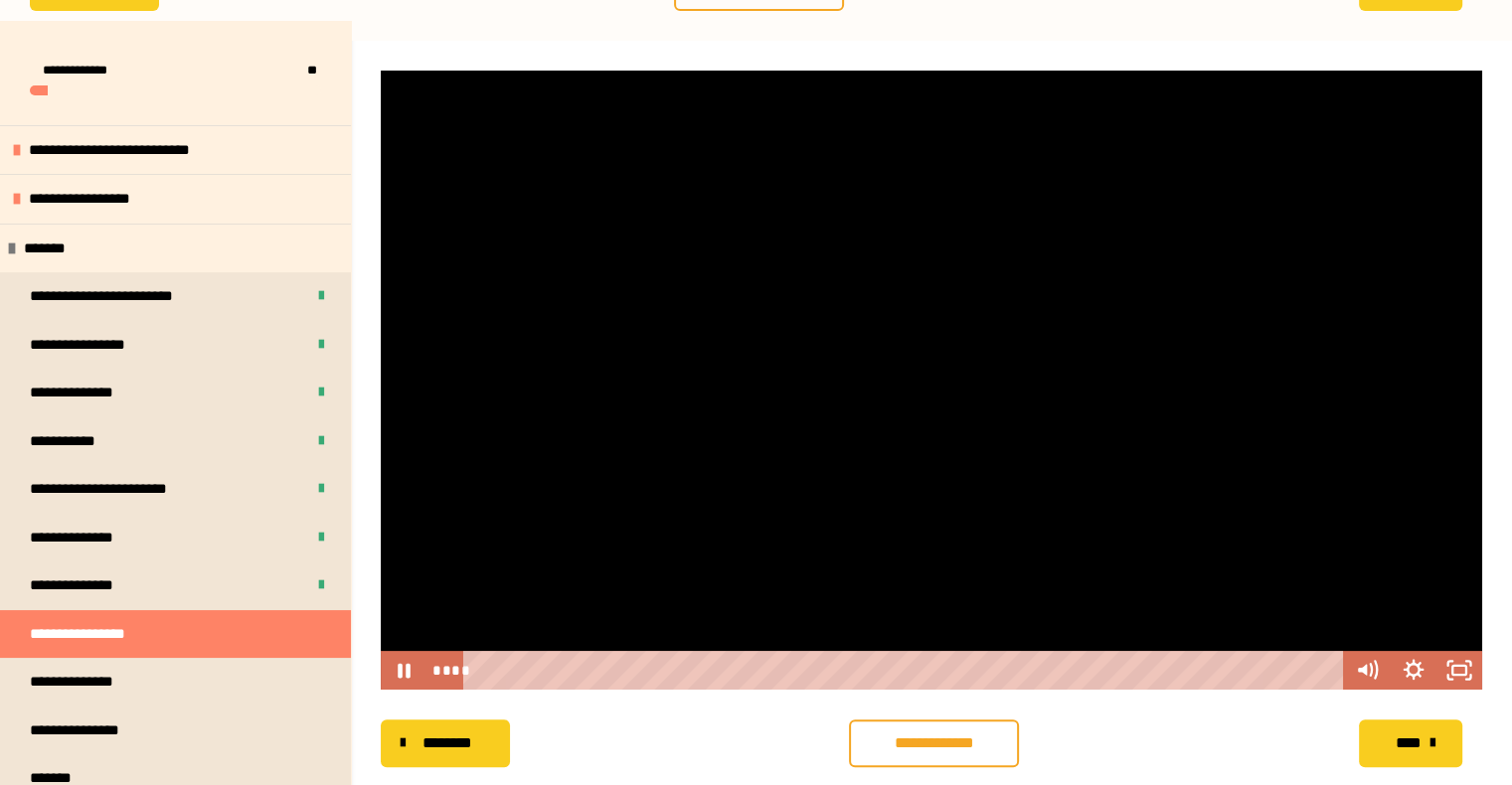 click at bounding box center [931, 380] 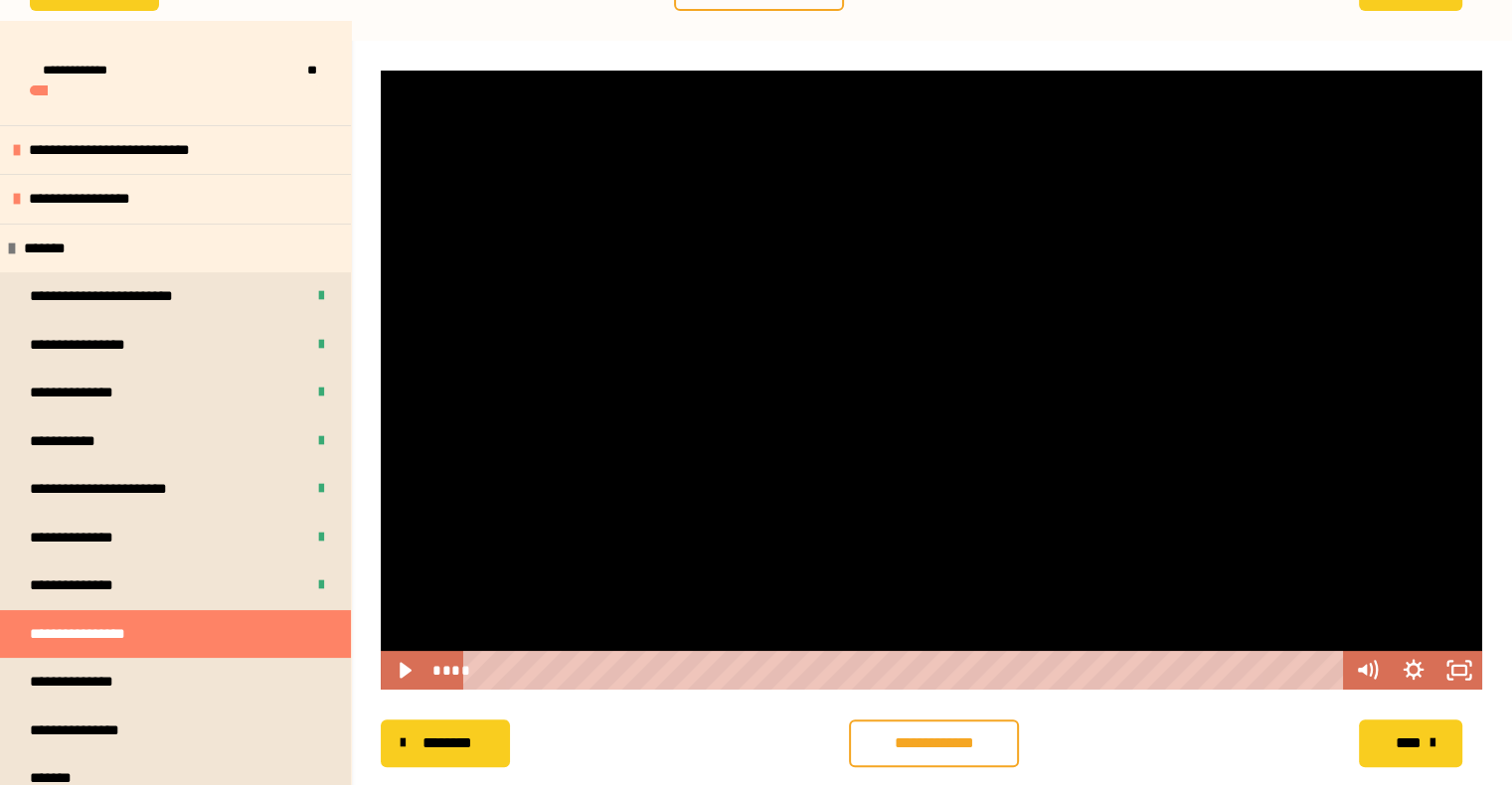 click at bounding box center (931, 380) 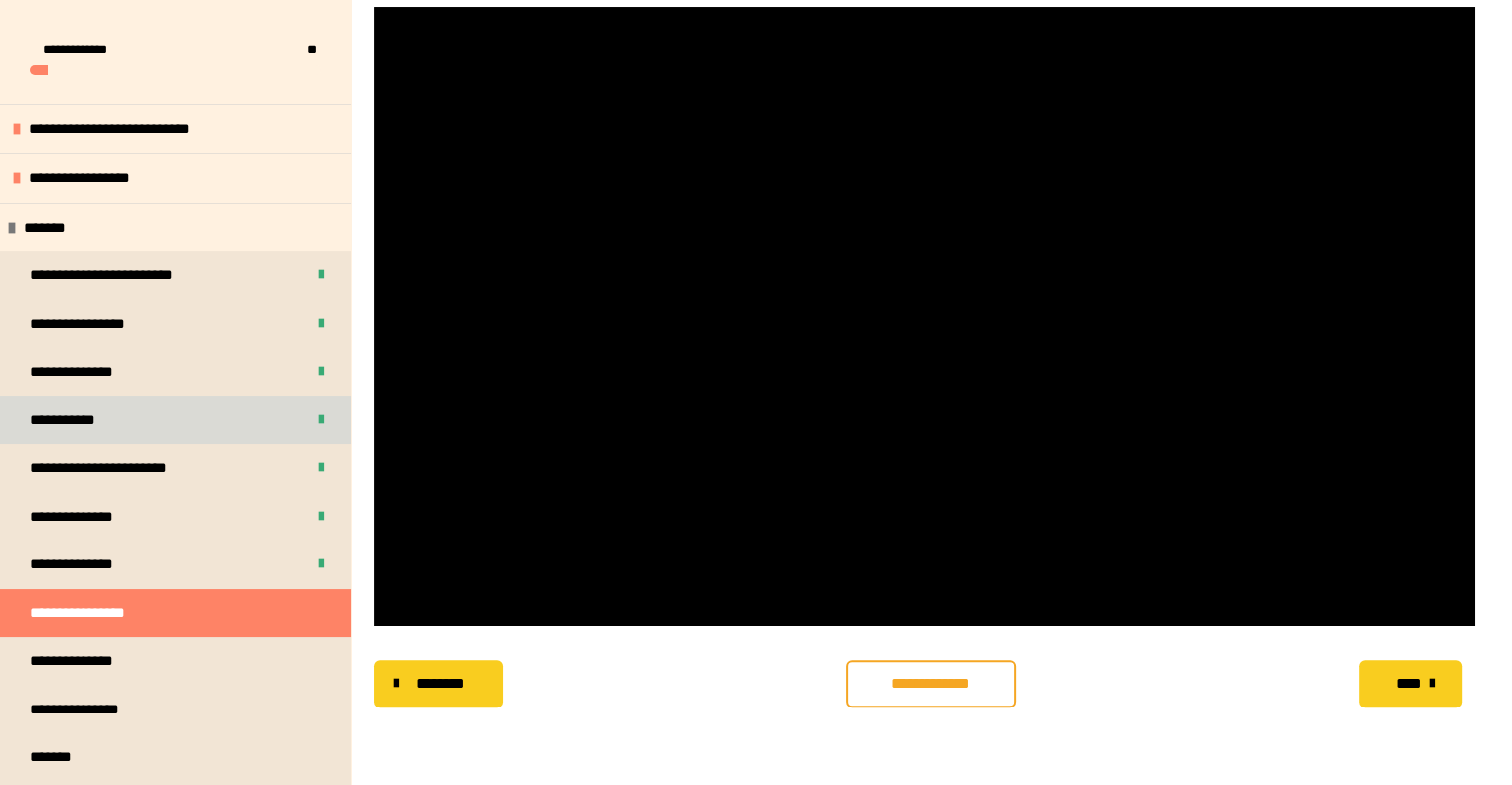 scroll, scrollTop: 354, scrollLeft: 0, axis: vertical 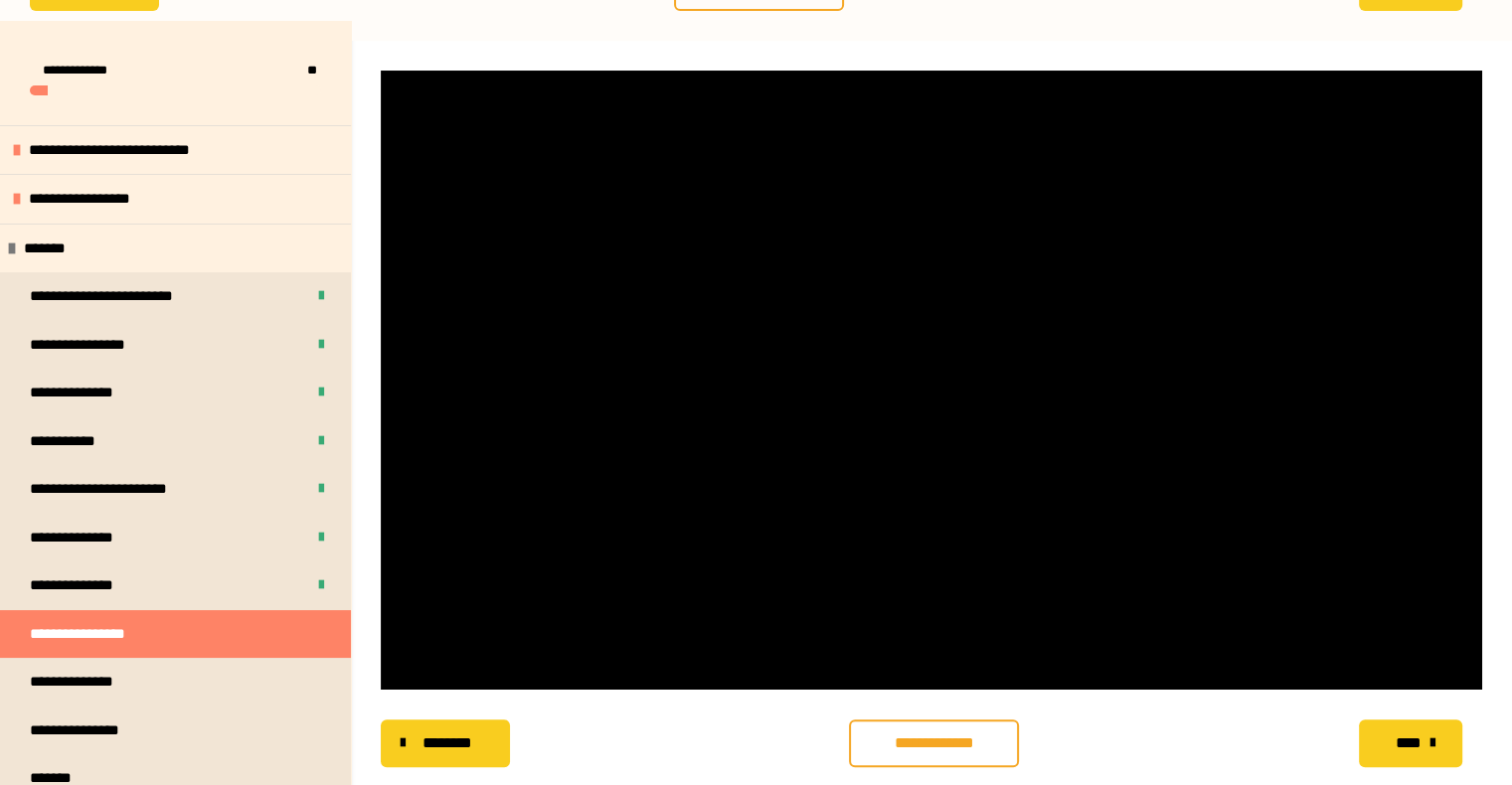 click on "**********" at bounding box center [933, 743] 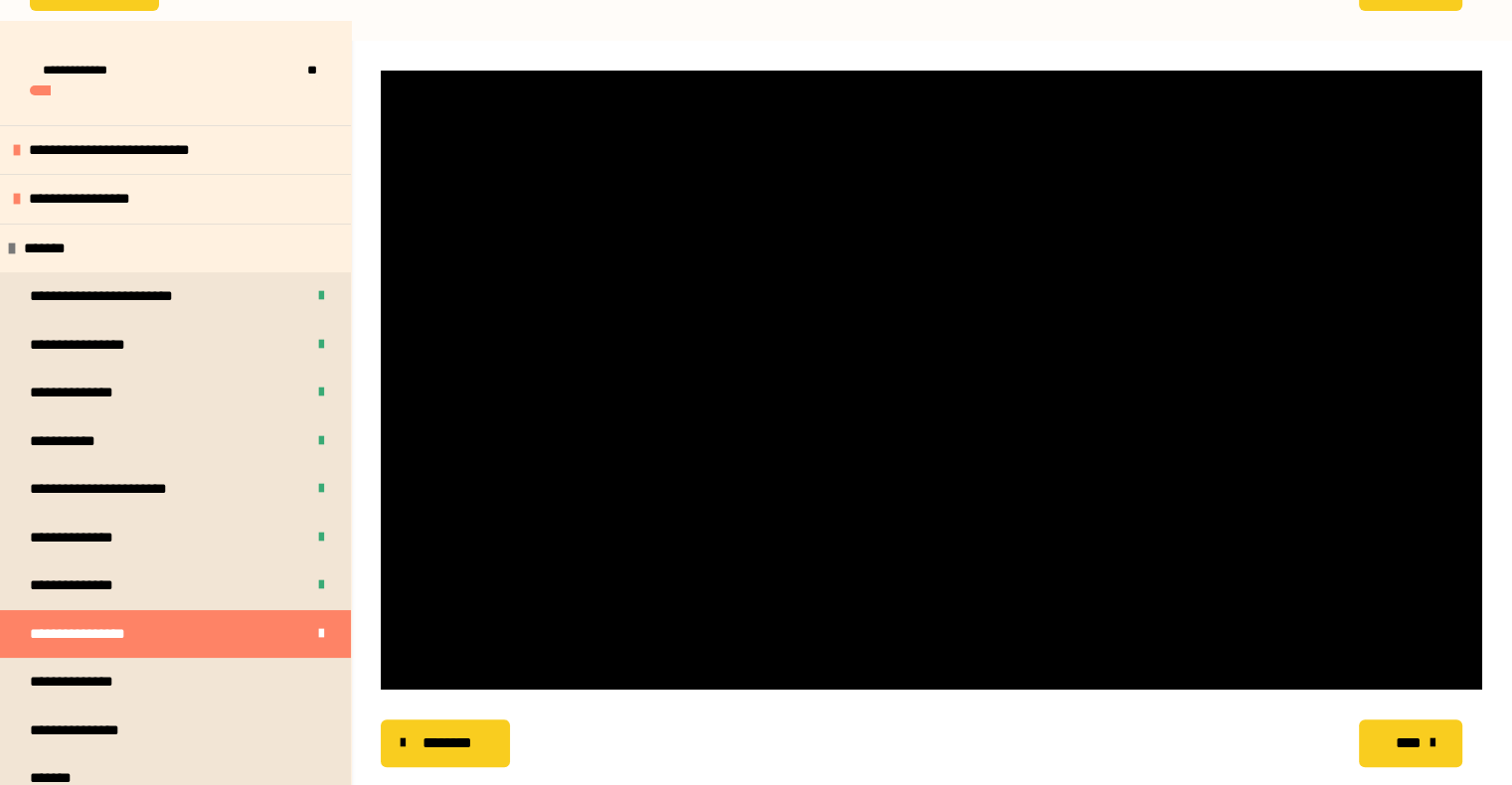 click on "****" at bounding box center (1408, 743) 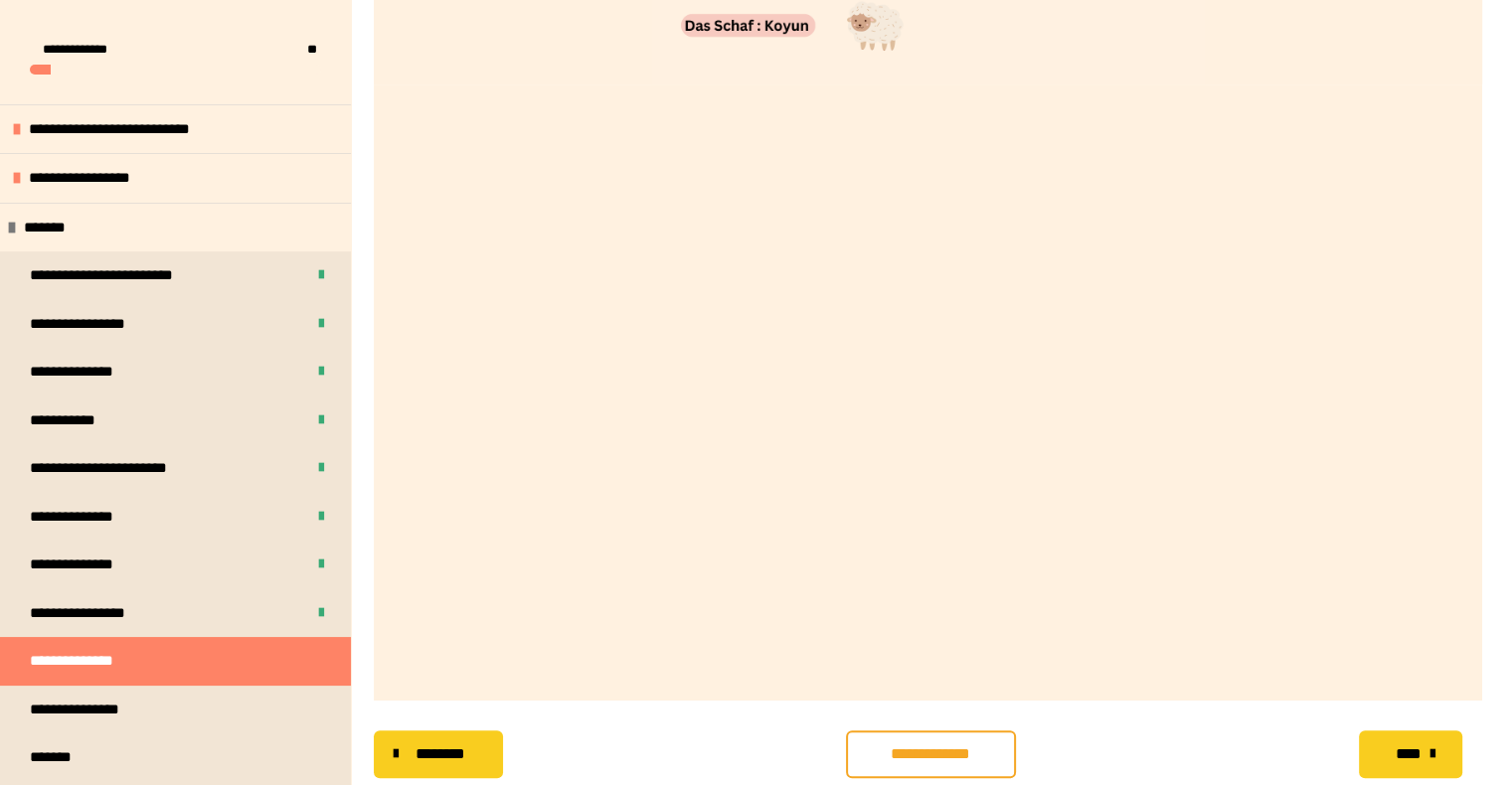 scroll, scrollTop: 883, scrollLeft: 0, axis: vertical 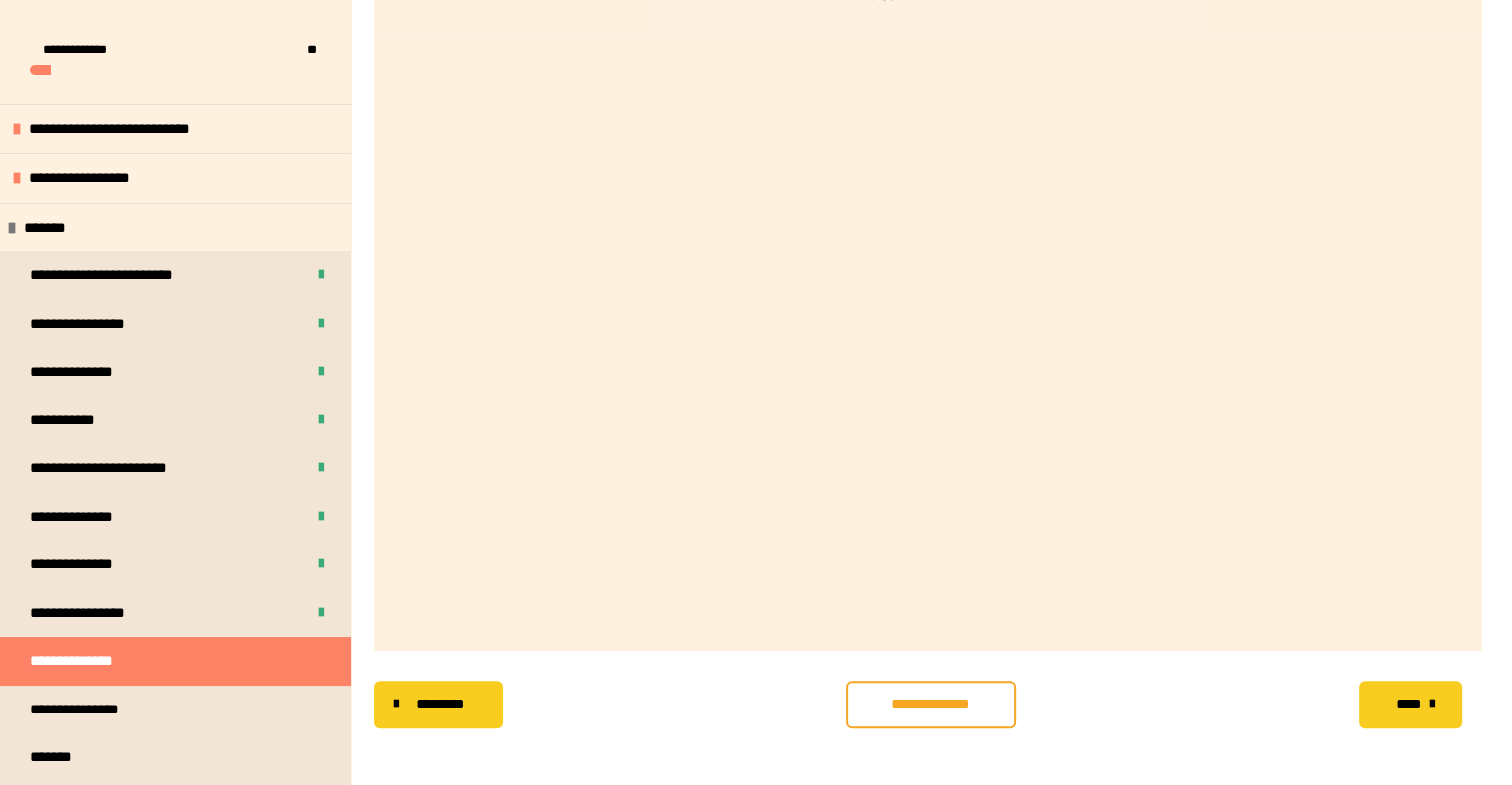click on "**********" at bounding box center [930, 705] 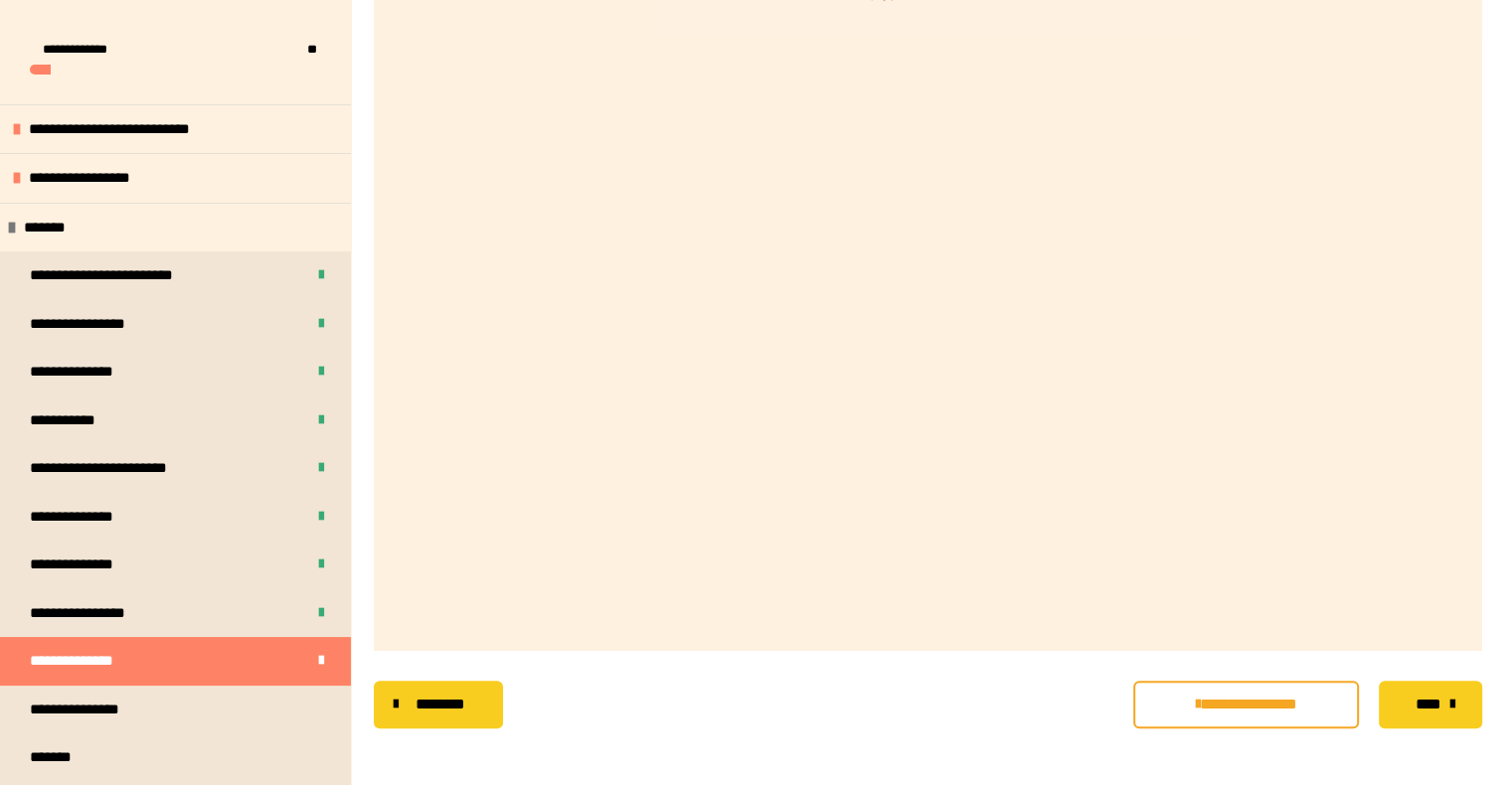 click on "****" at bounding box center [1430, 705] 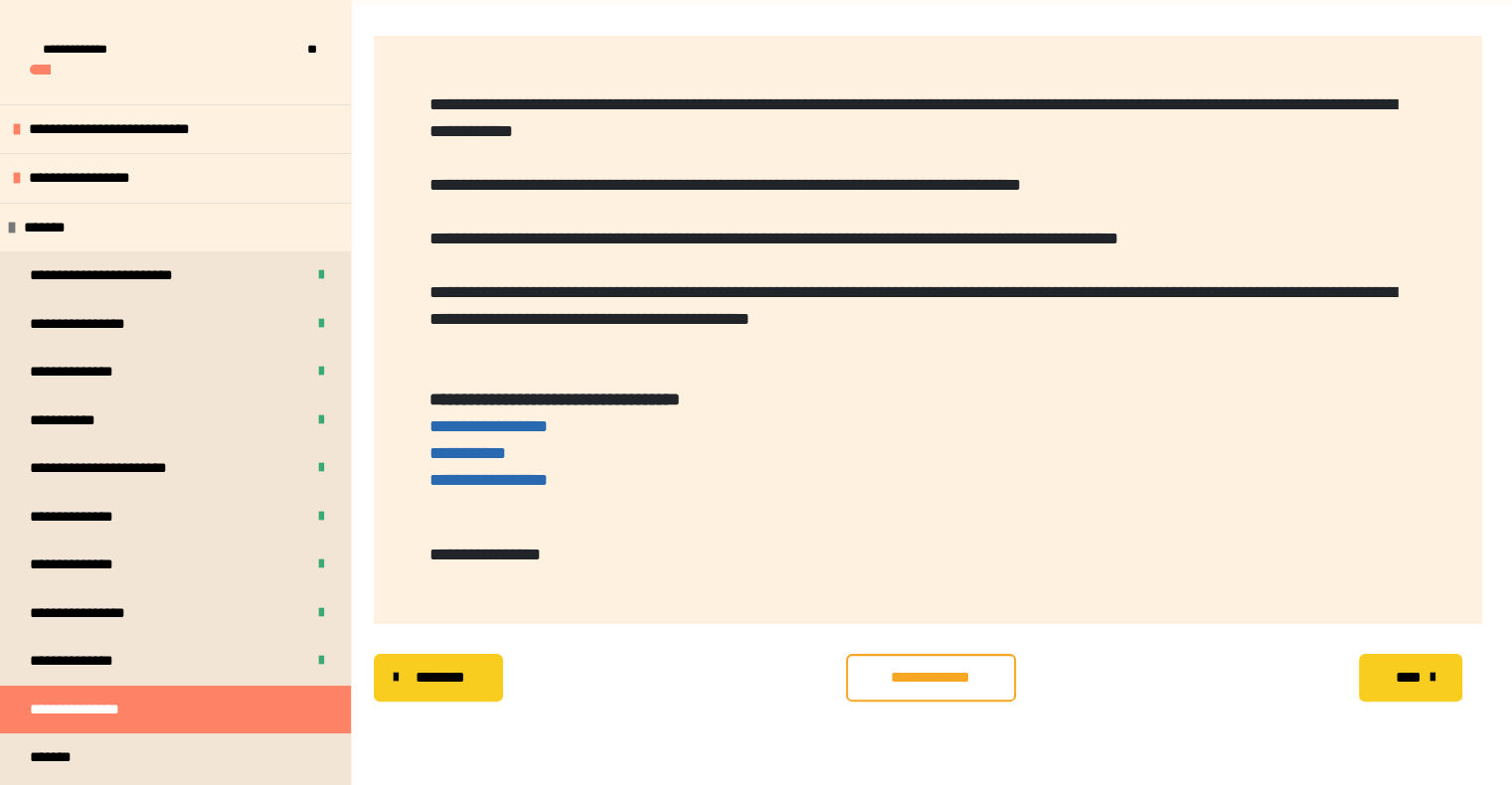 scroll, scrollTop: 254, scrollLeft: 0, axis: vertical 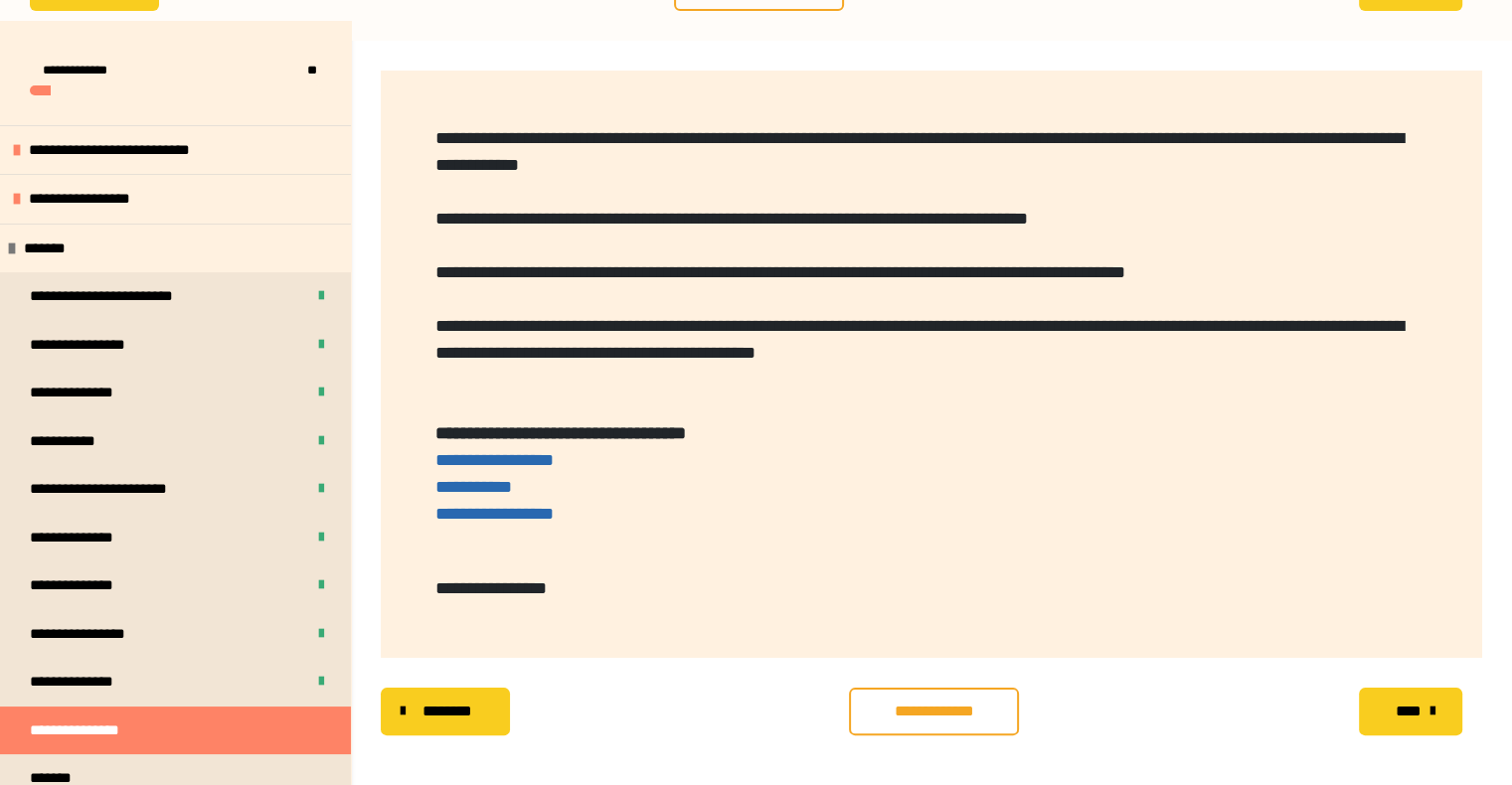 click on "********" at bounding box center (484, 487) 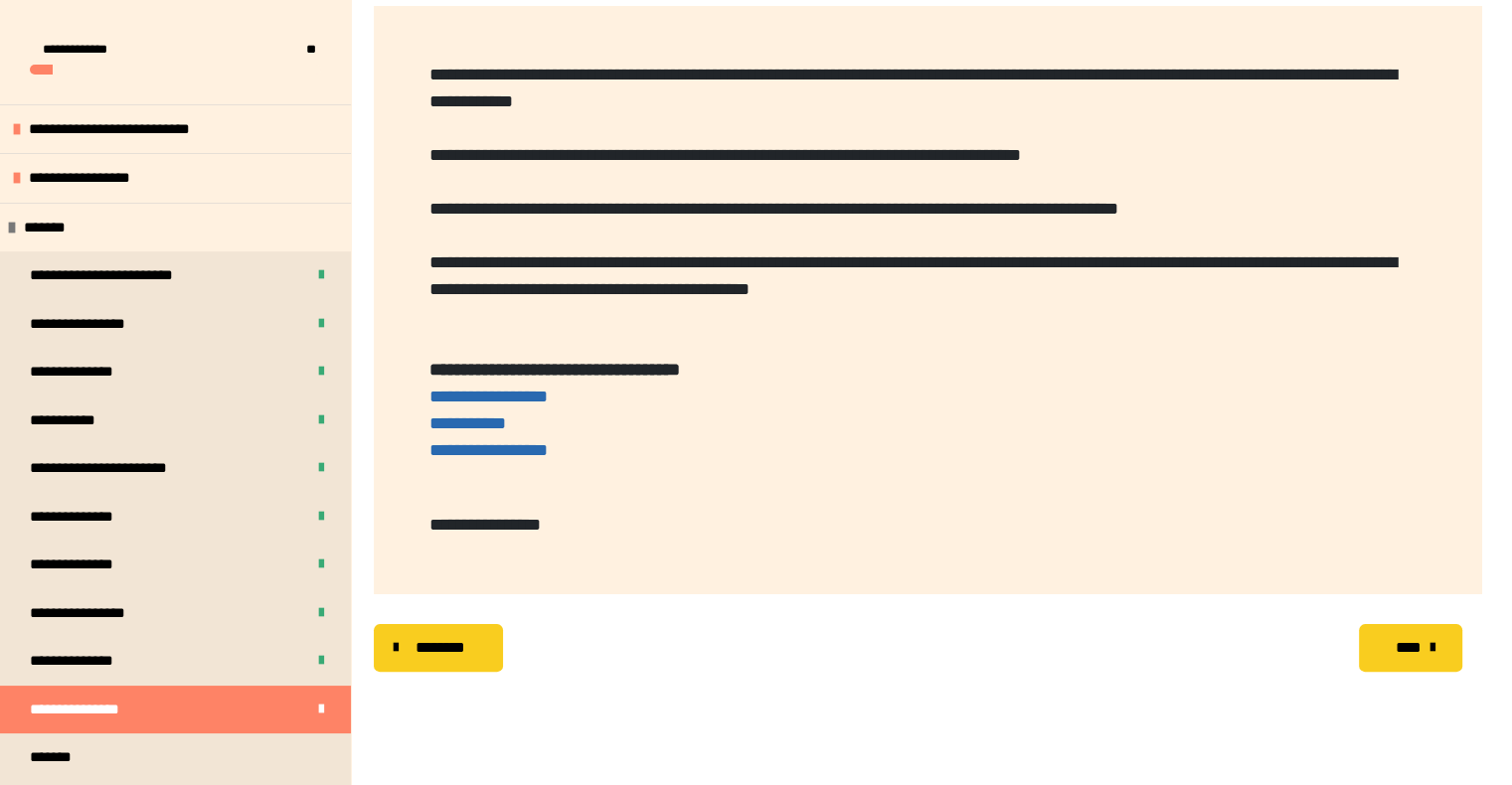 scroll, scrollTop: 354, scrollLeft: 0, axis: vertical 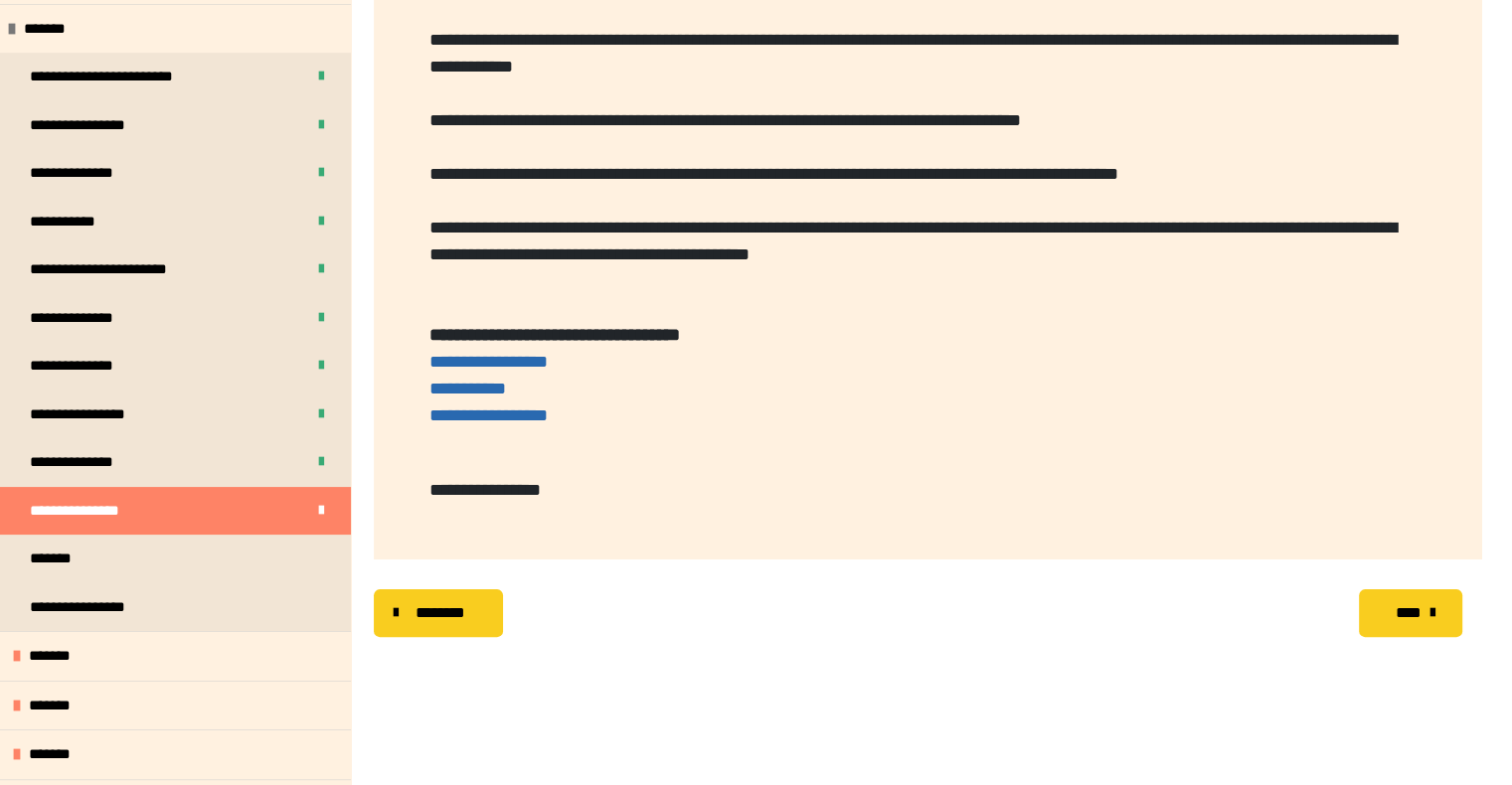 click at bounding box center (1432, 613) 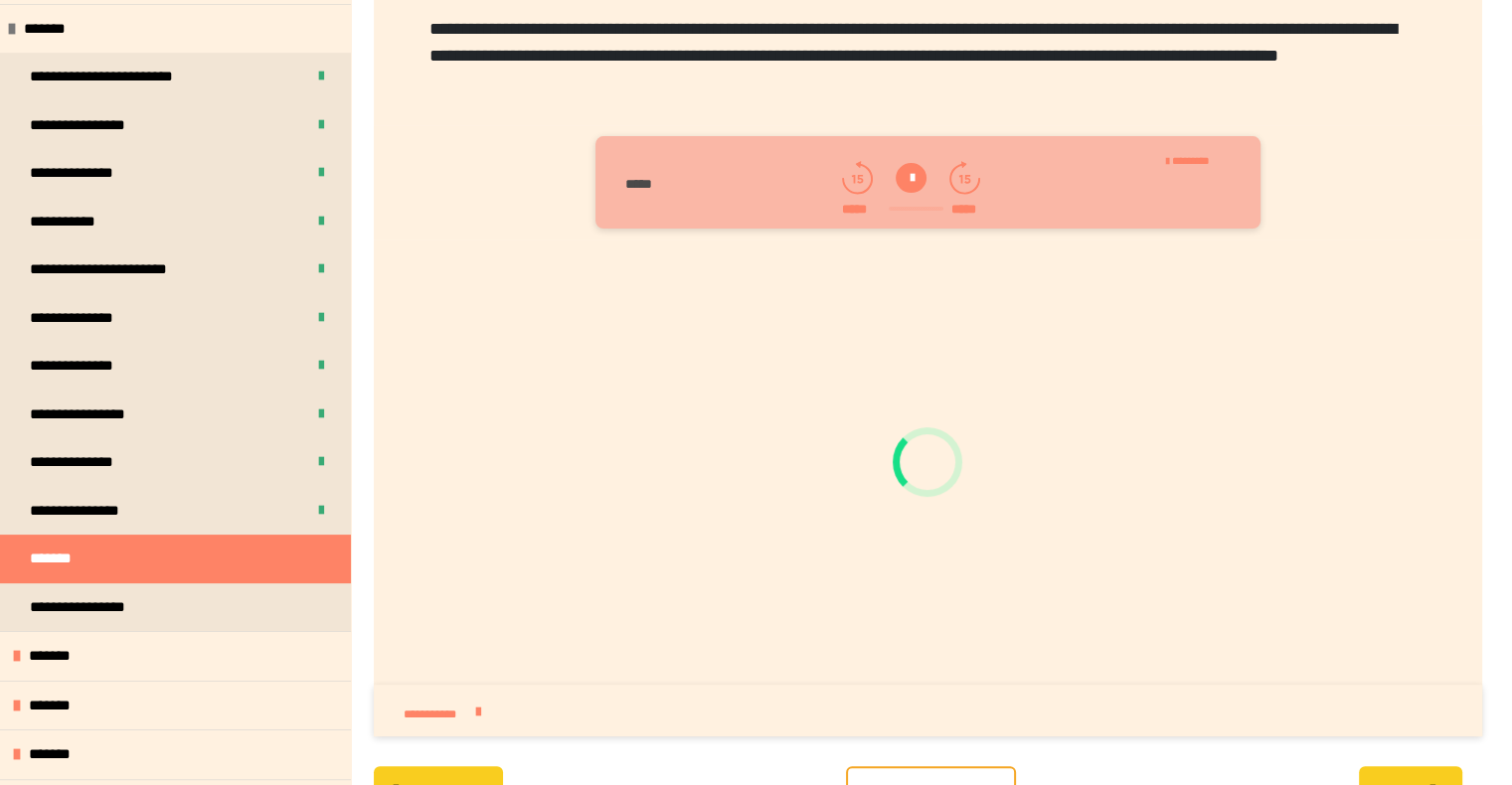 scroll, scrollTop: 453, scrollLeft: 0, axis: vertical 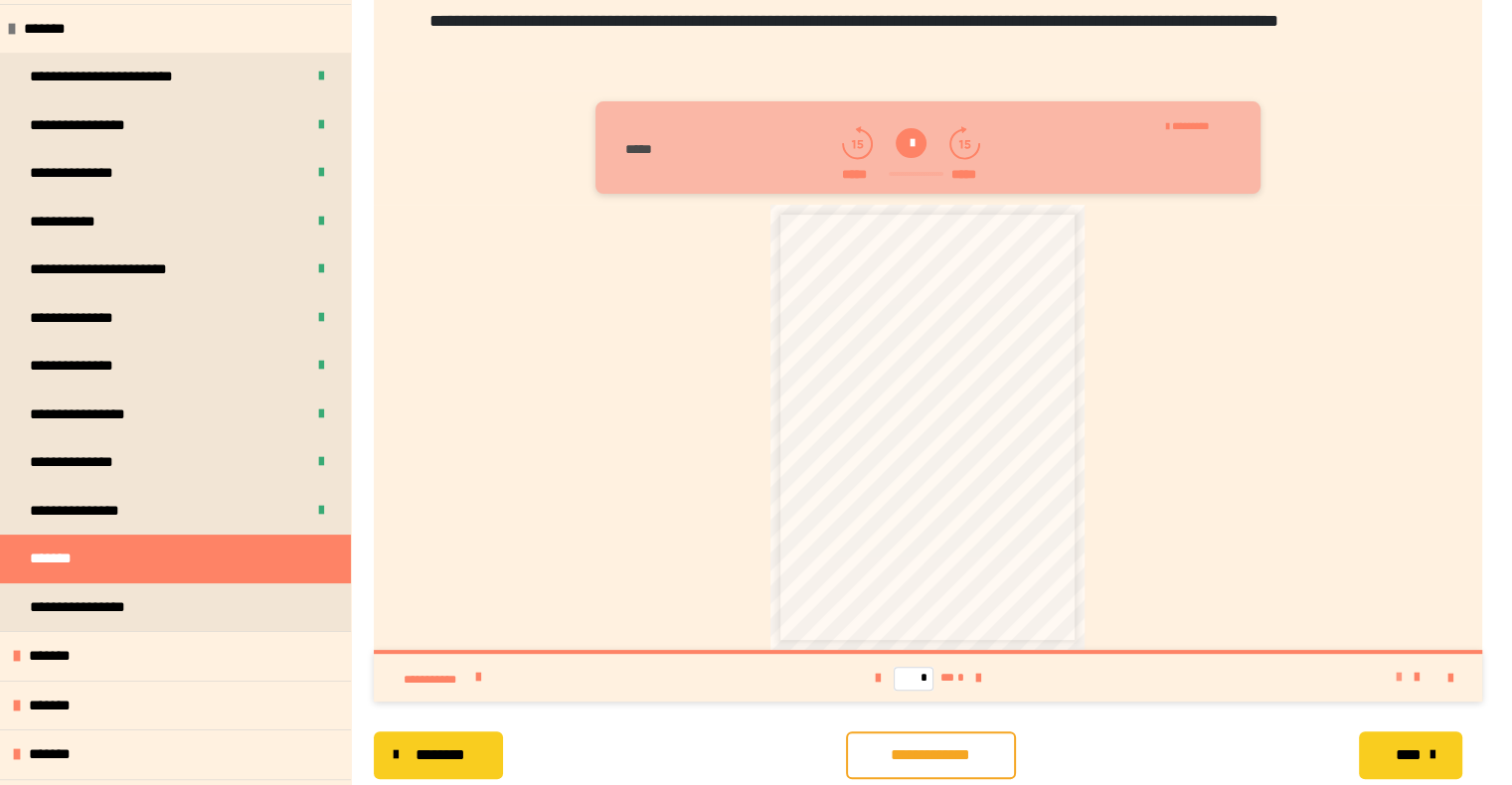 click at bounding box center (1399, 678) 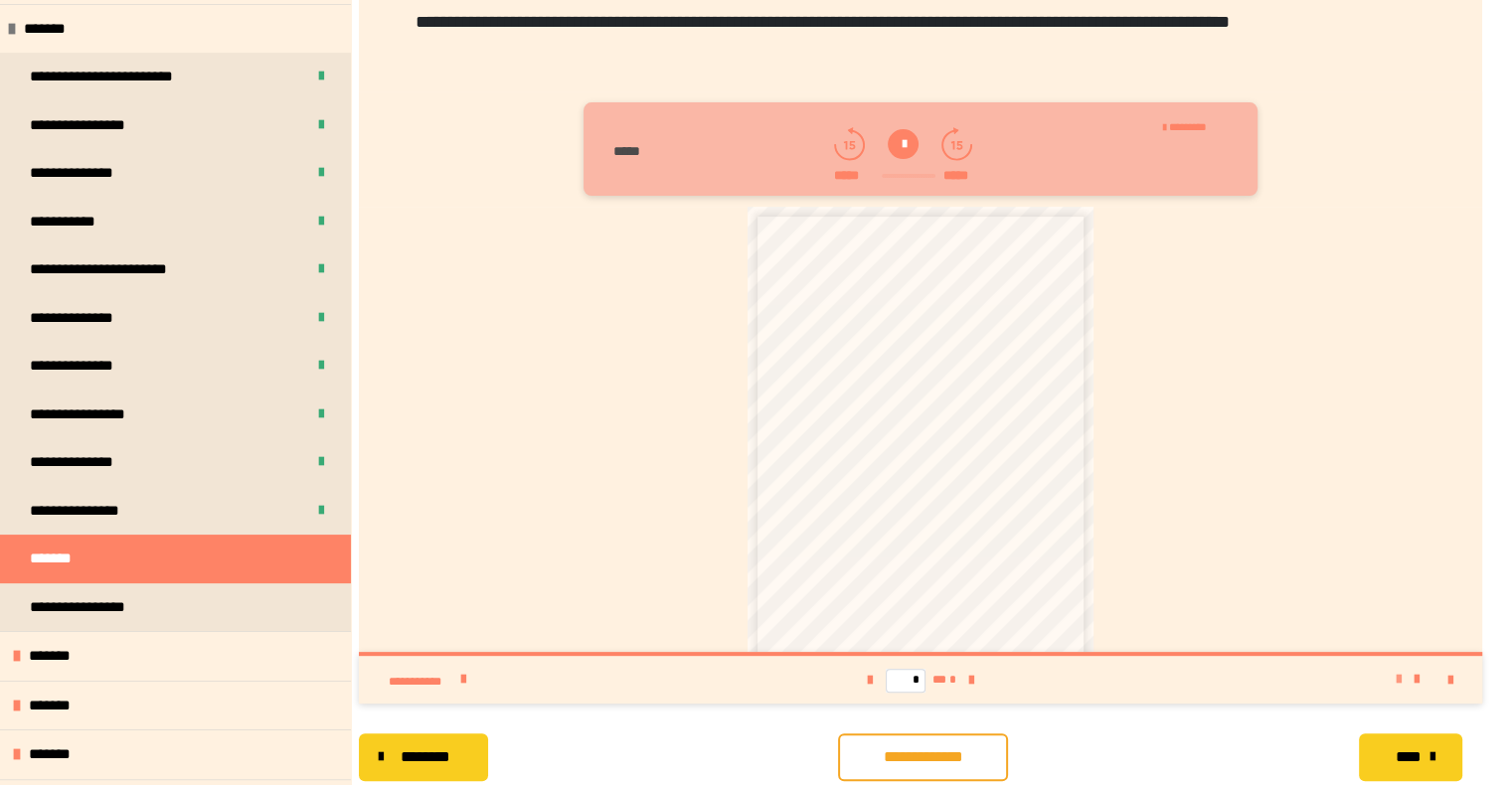 click at bounding box center [1399, 680] 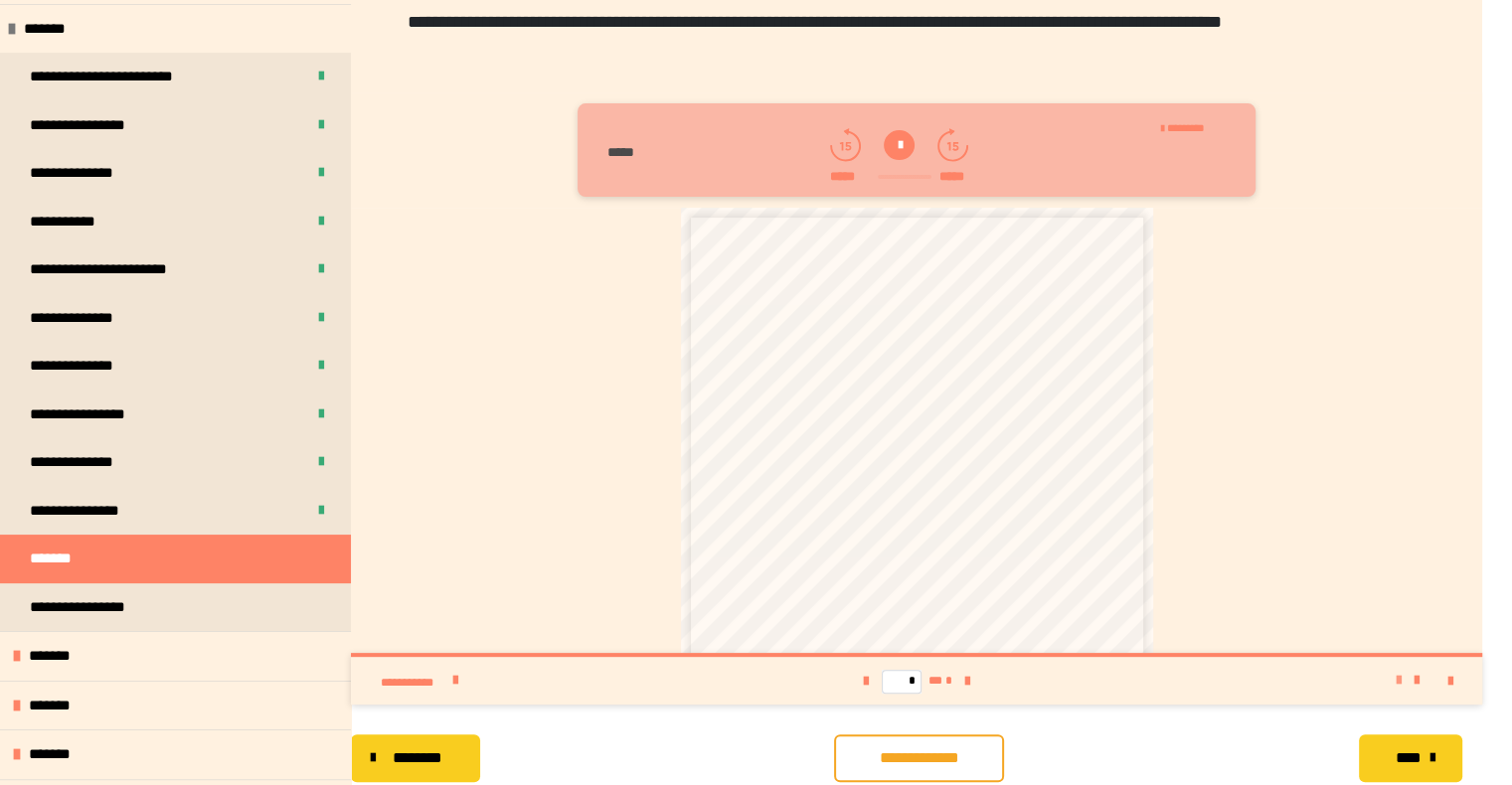click at bounding box center (1399, 681) 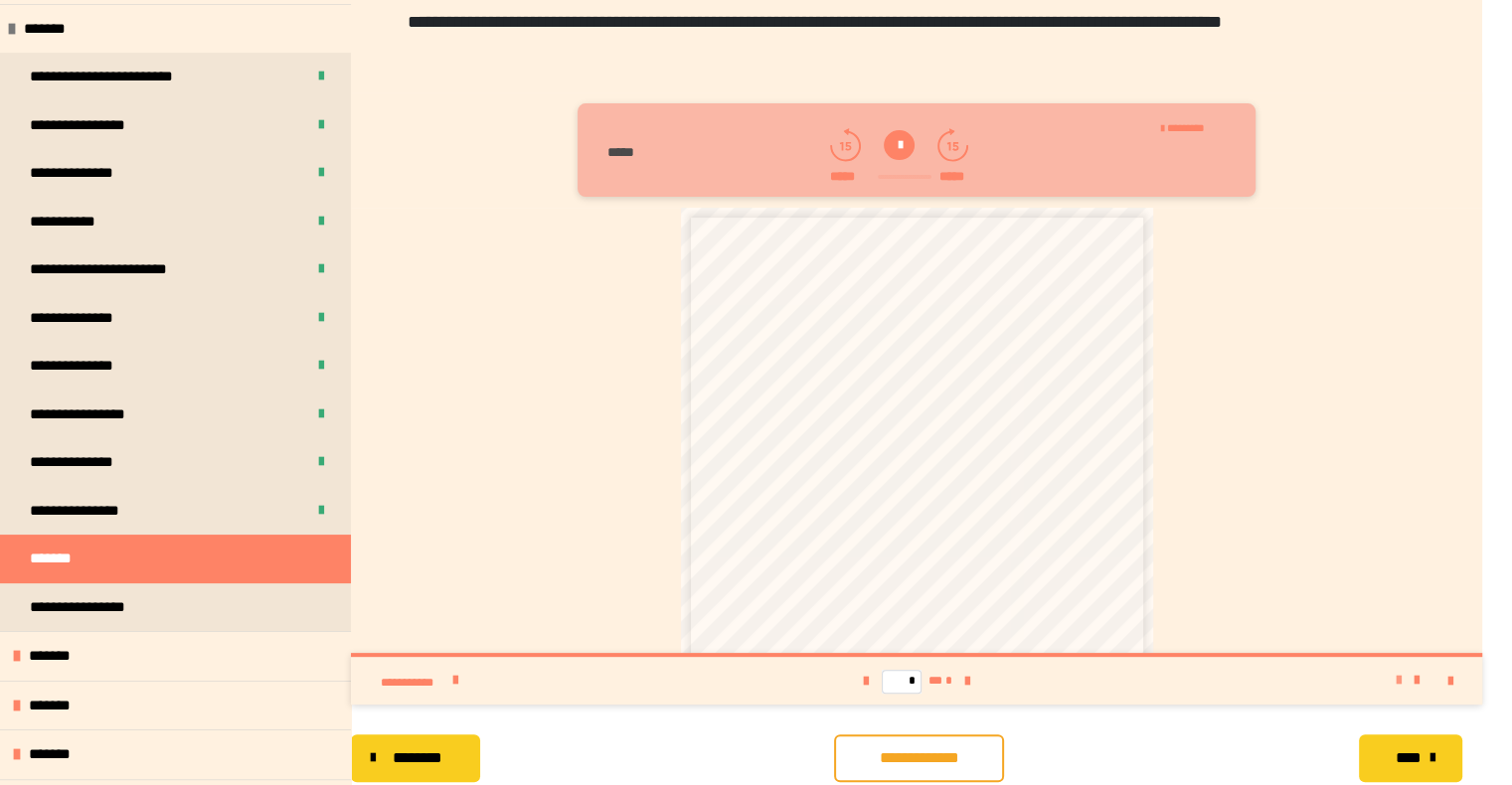 click at bounding box center [1399, 681] 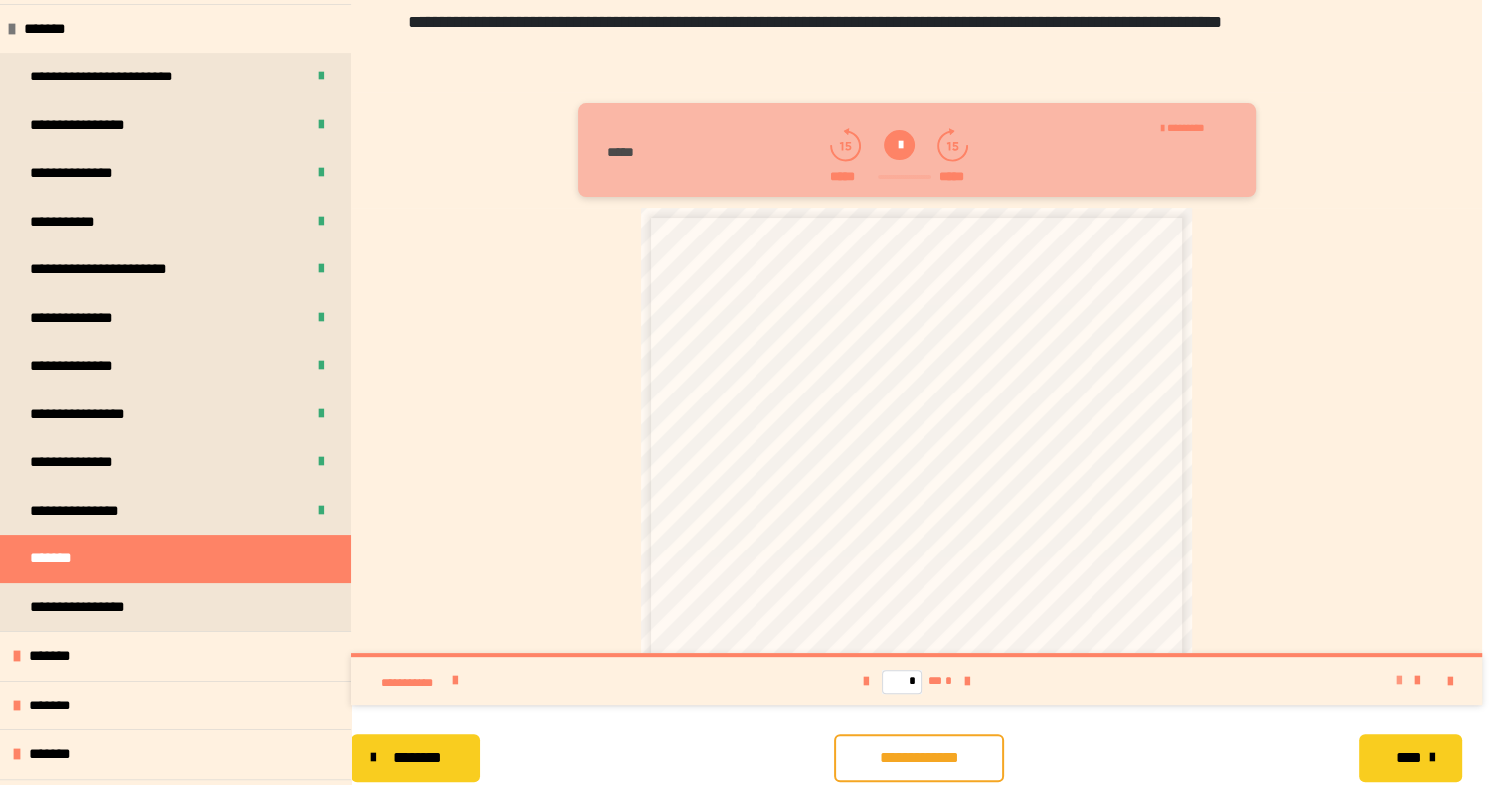 click at bounding box center (1399, 681) 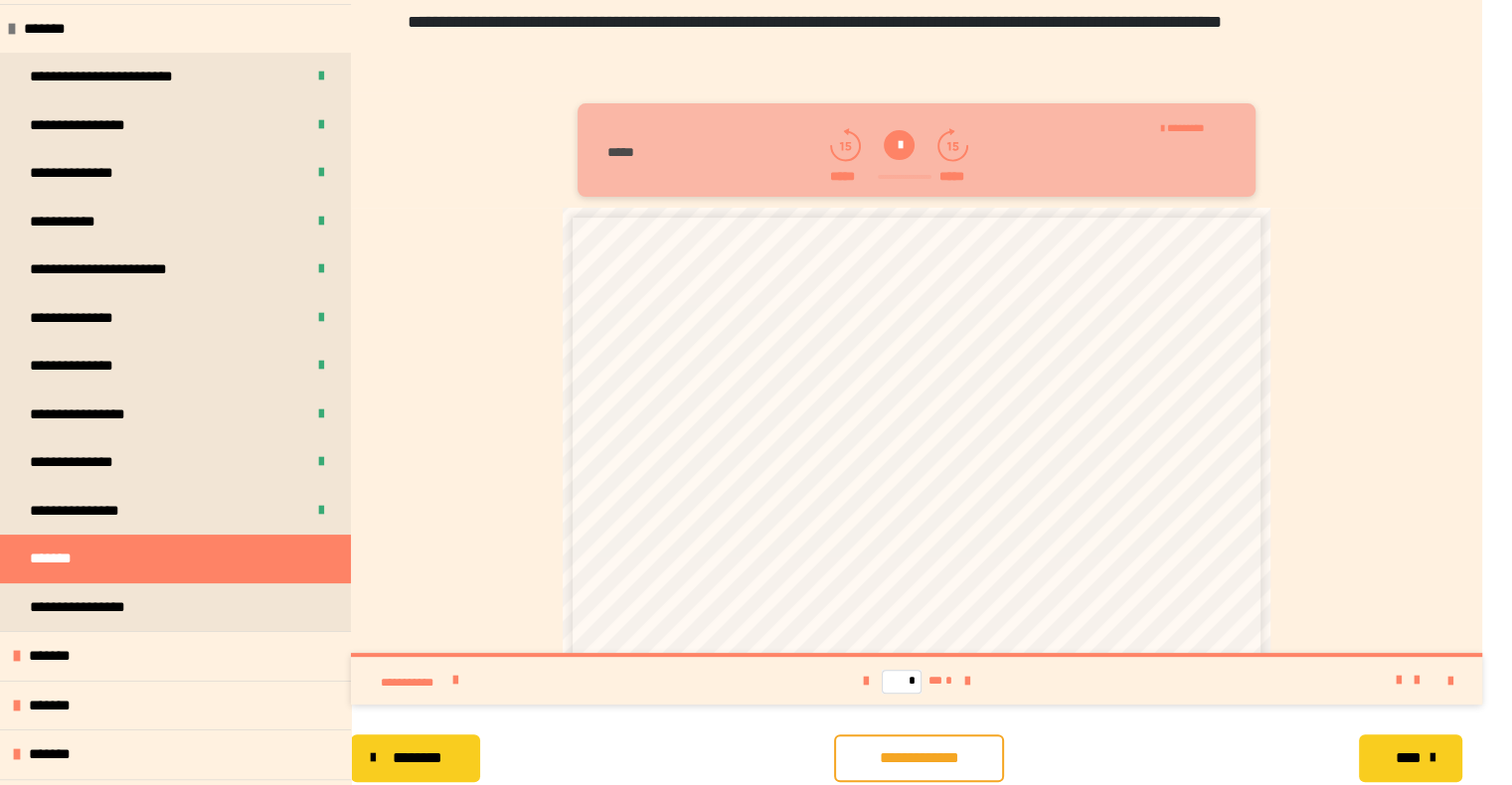 click at bounding box center (899, 145) 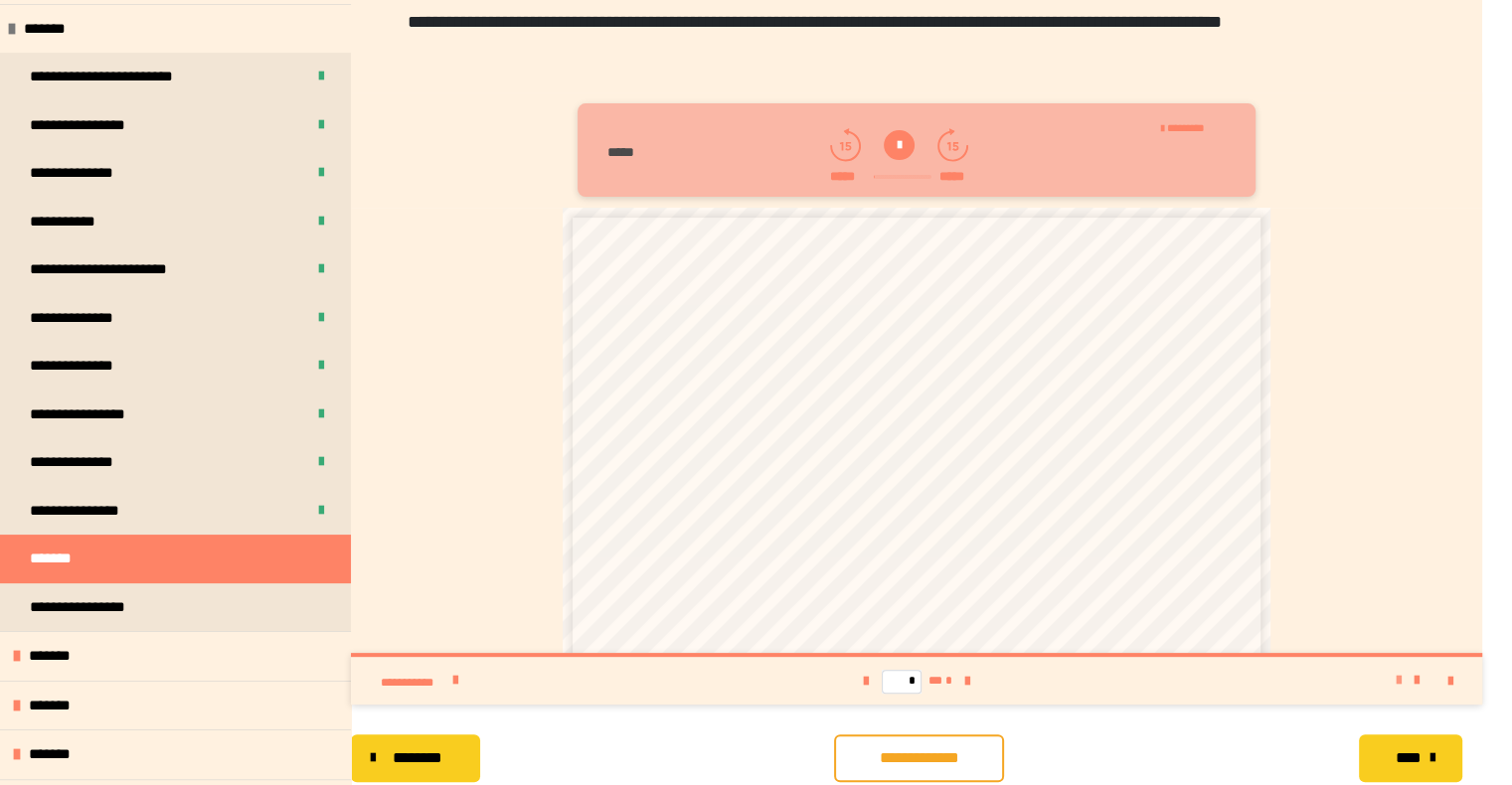 click at bounding box center [1399, 681] 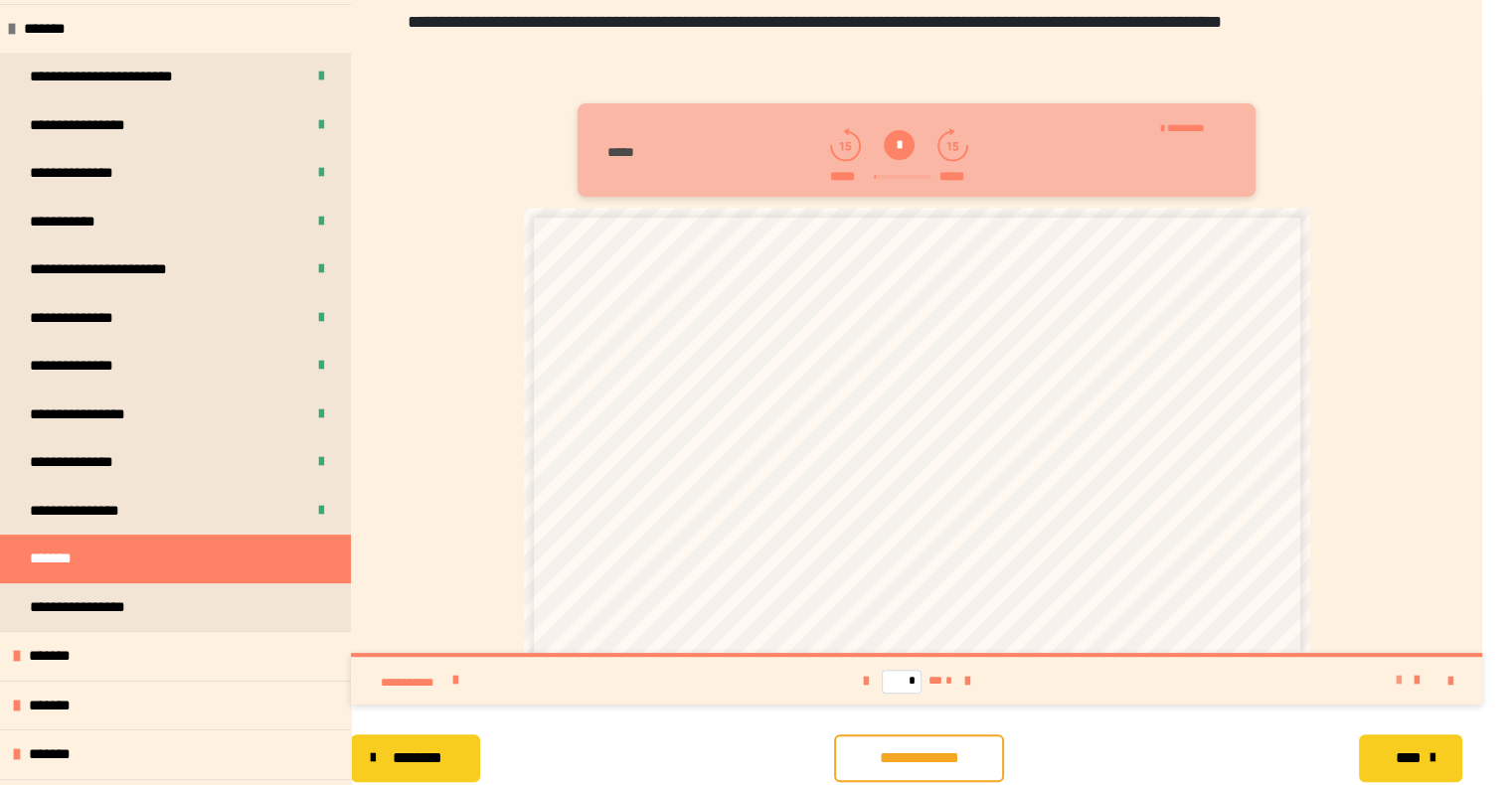 click at bounding box center [1399, 681] 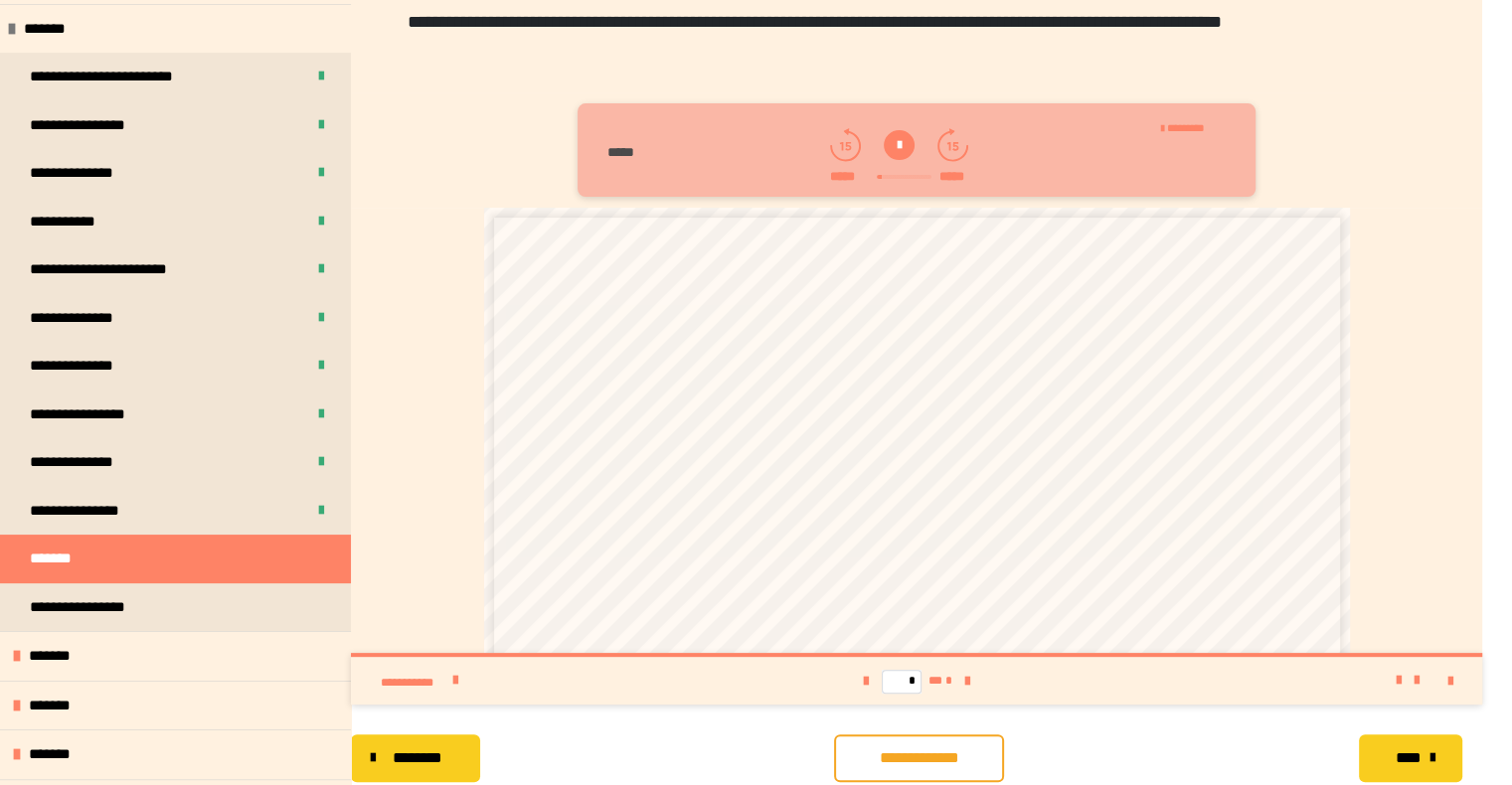 click at bounding box center [899, 145] 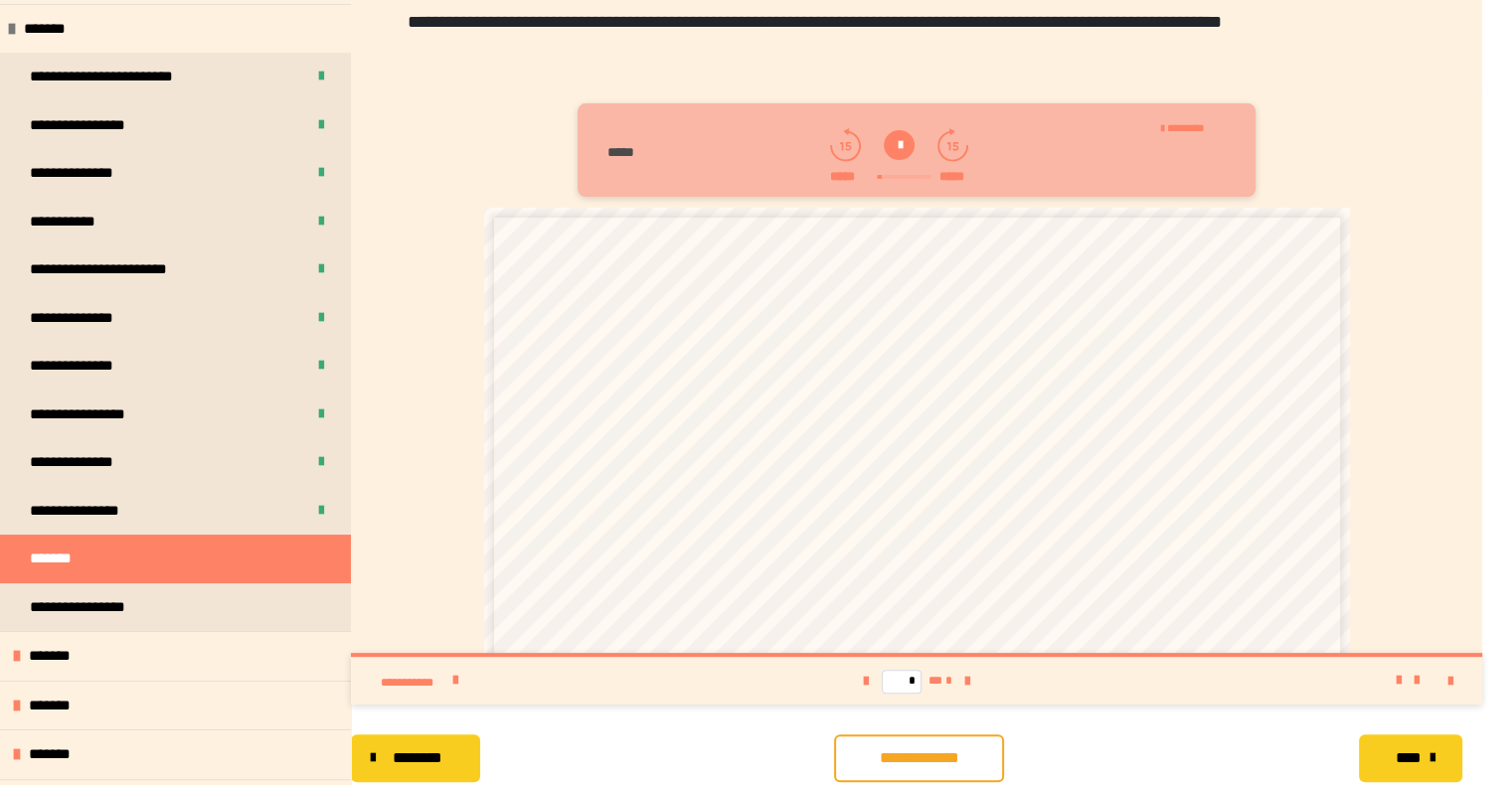 click at bounding box center (899, 145) 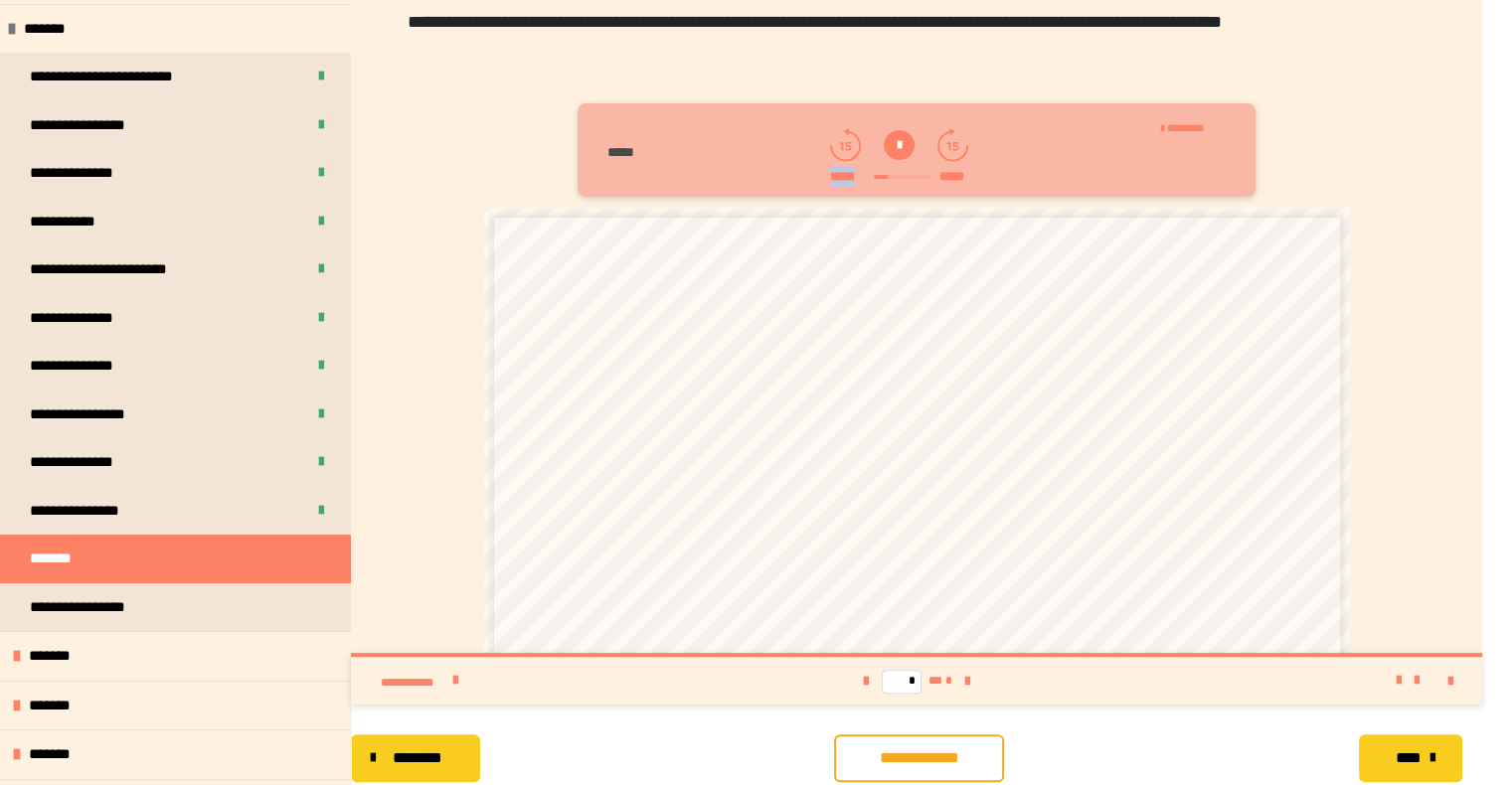 drag, startPoint x: 886, startPoint y: 205, endPoint x: 858, endPoint y: 204, distance: 28.01785 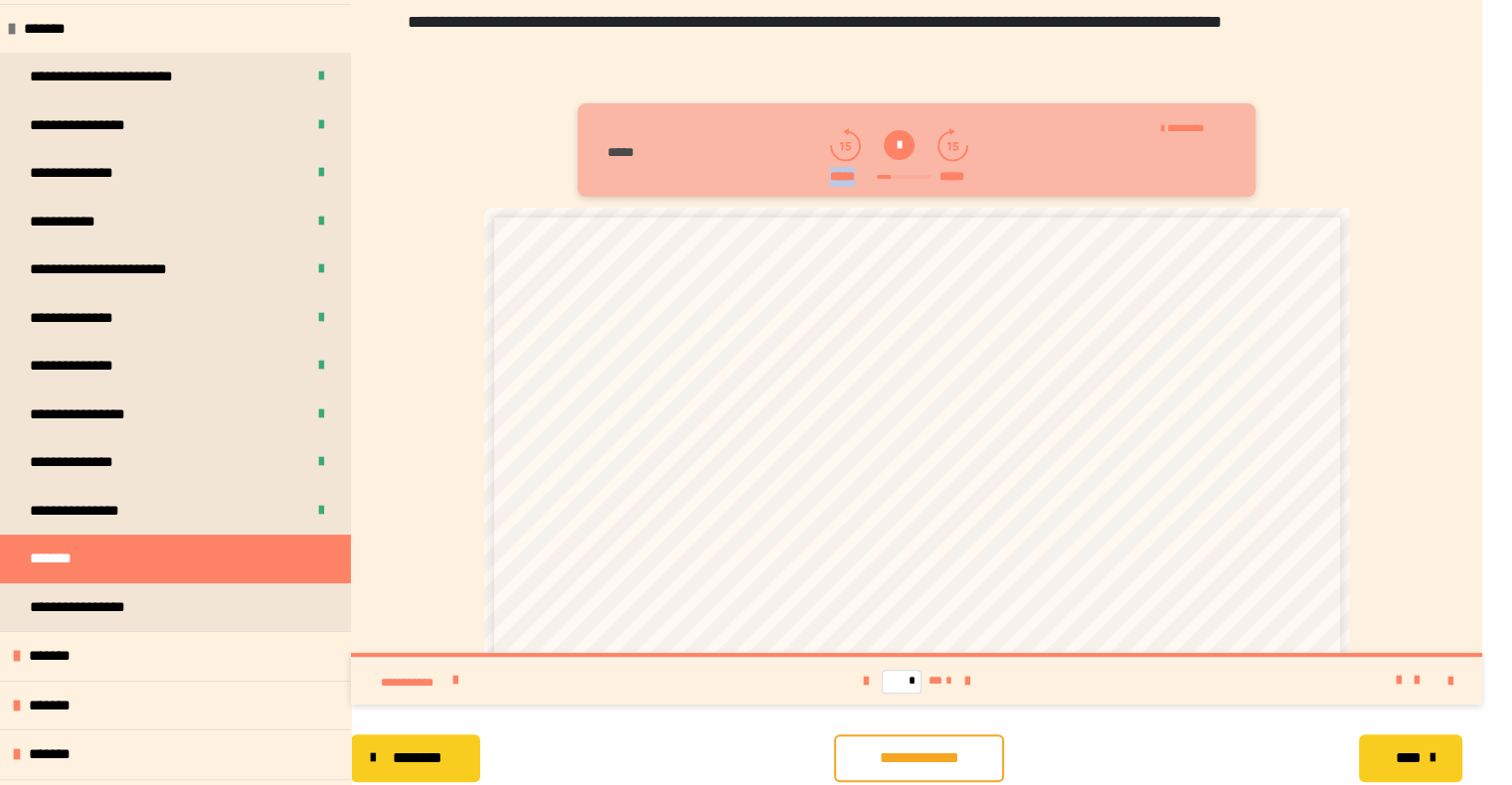 click at bounding box center (905, 177) 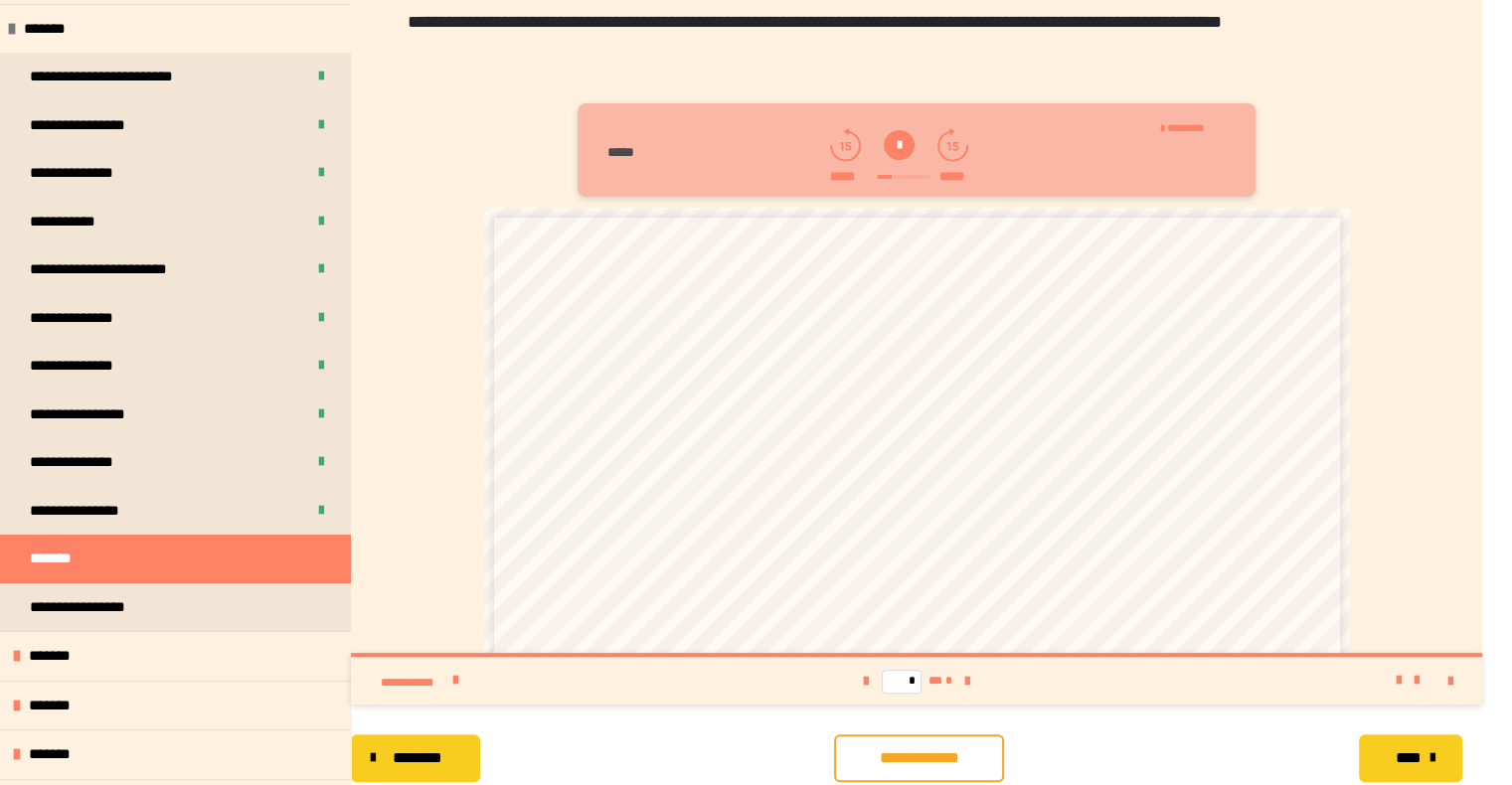 click at bounding box center [905, 177] 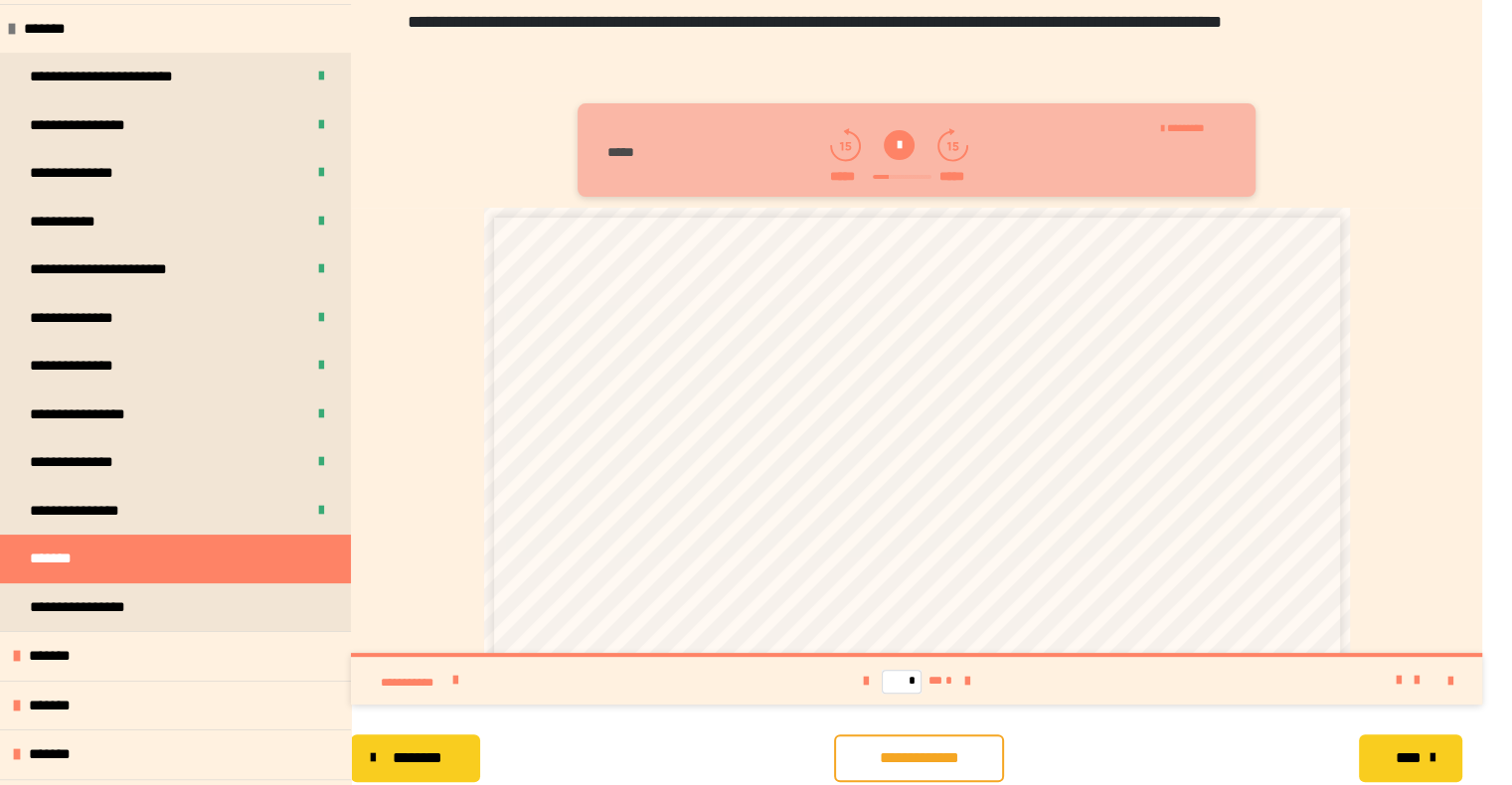 click 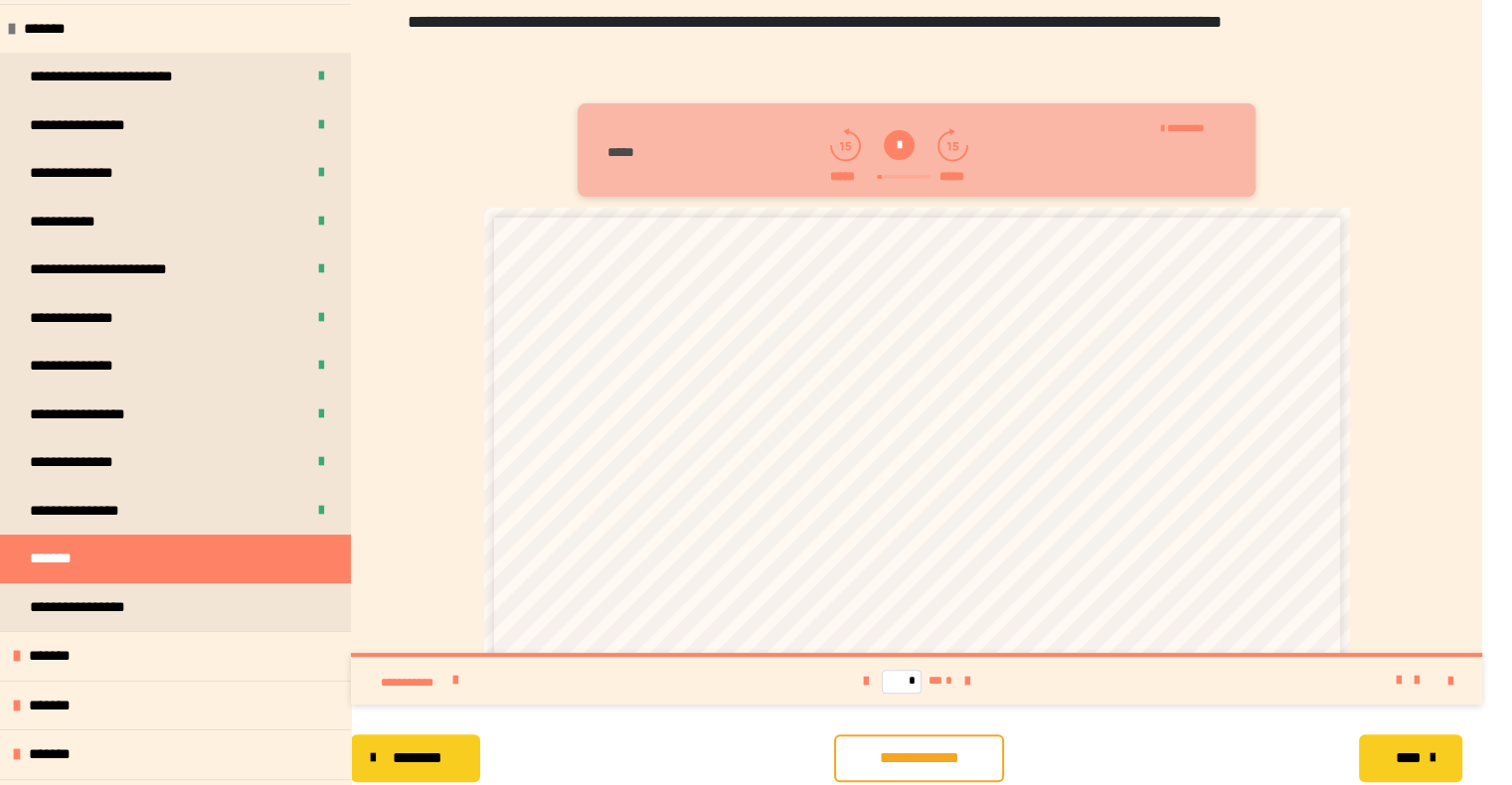 click 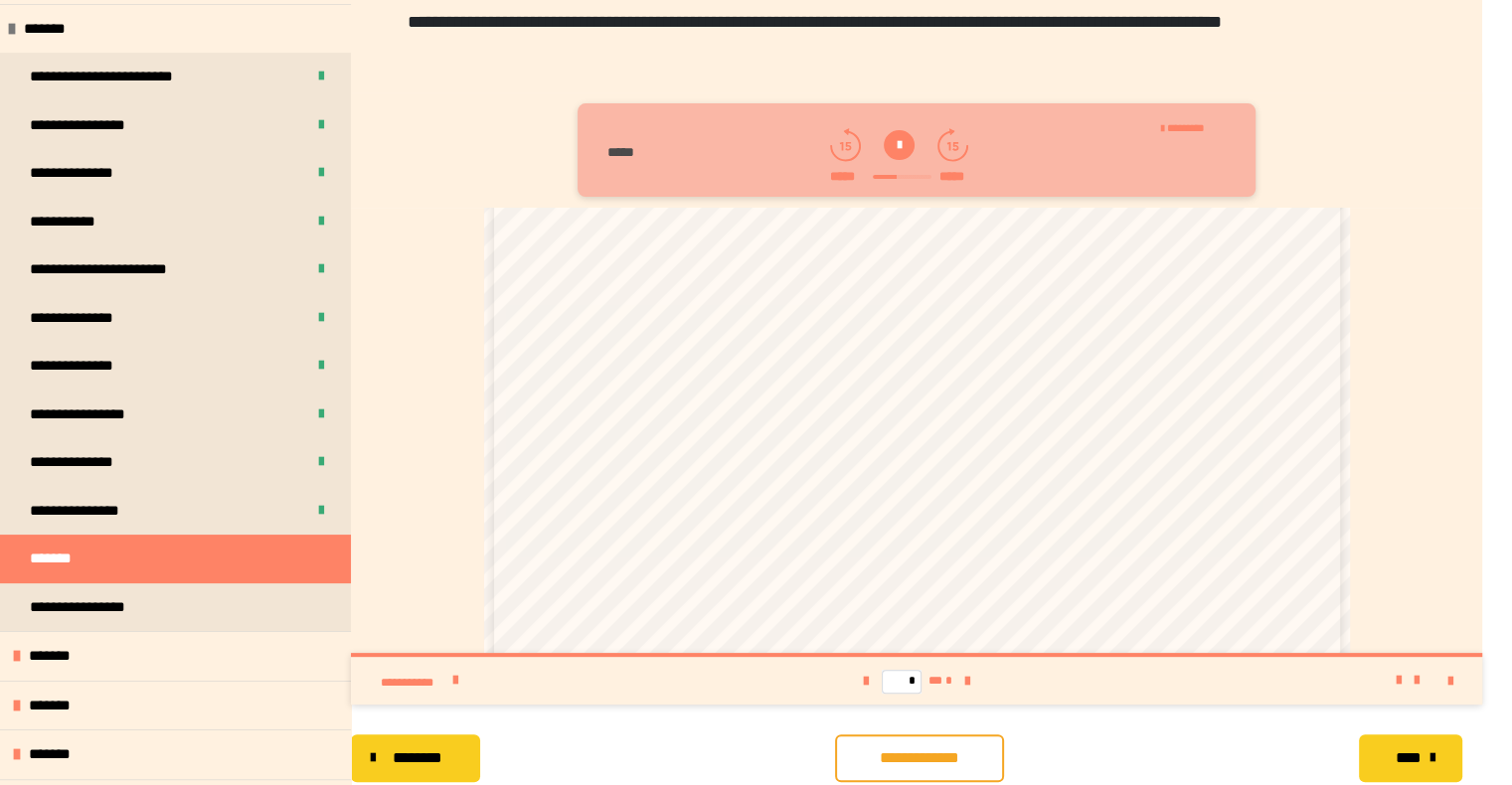 scroll, scrollTop: 267, scrollLeft: 0, axis: vertical 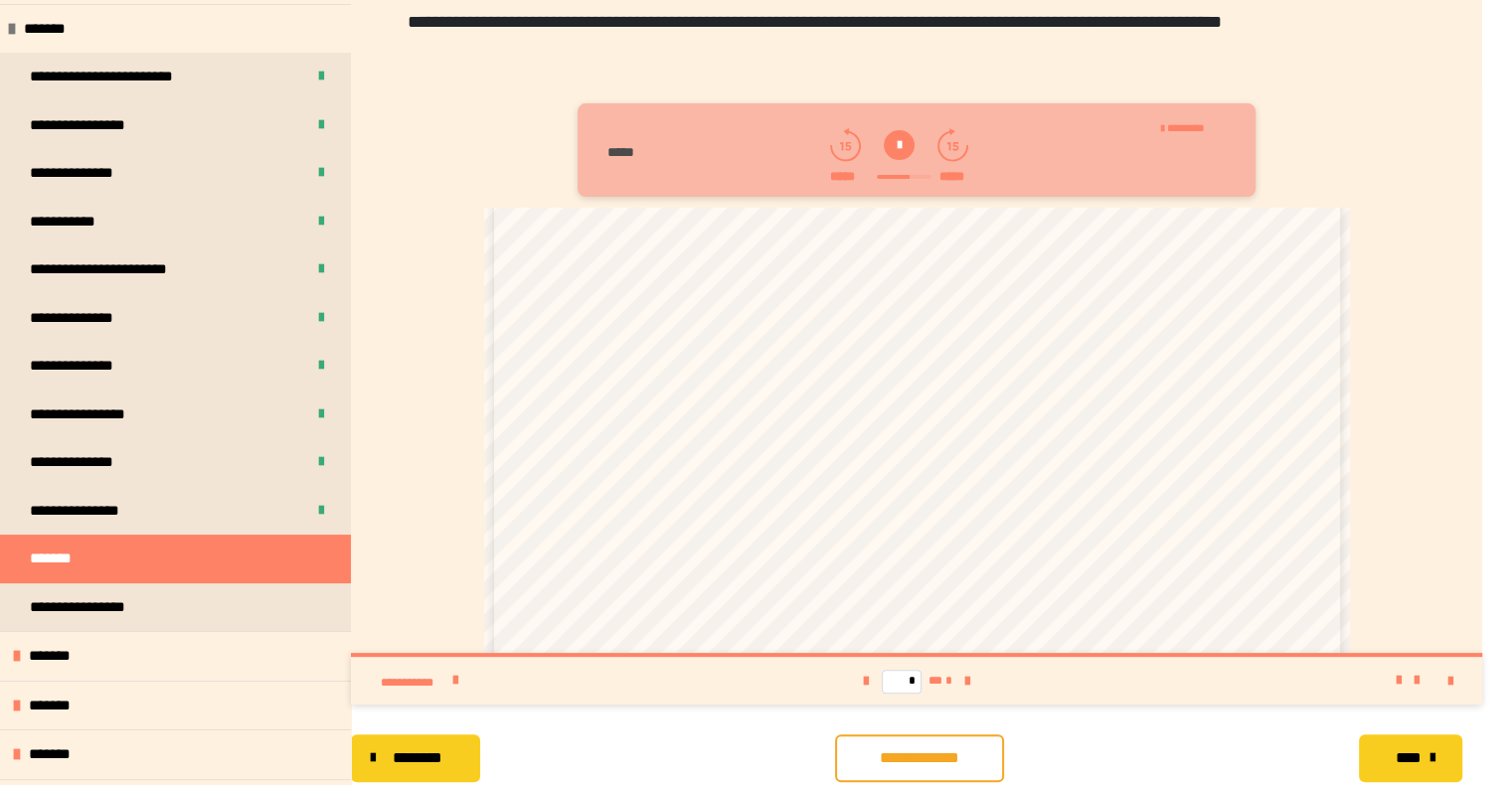 click on "**********" at bounding box center [920, 758] 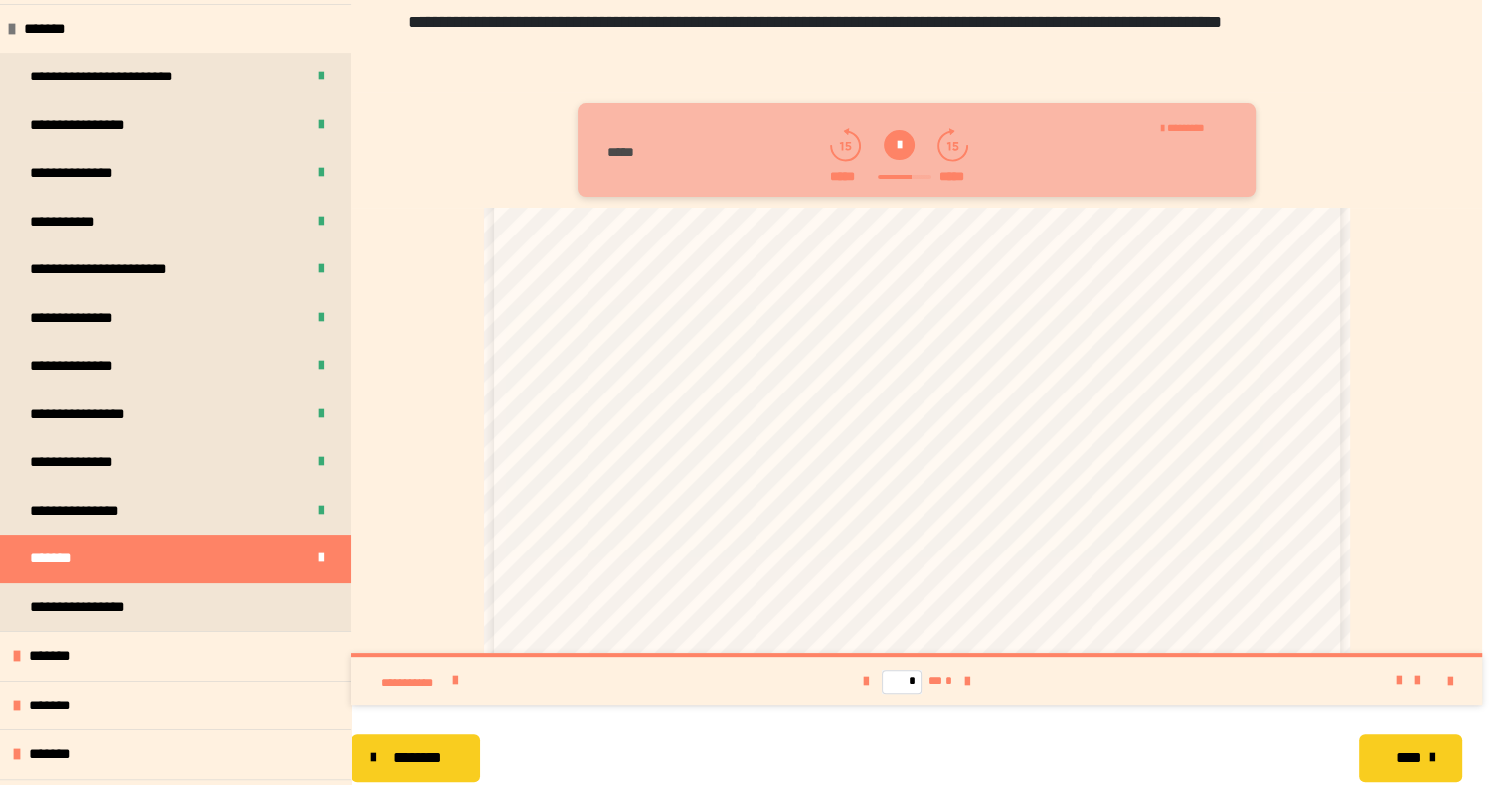 scroll, scrollTop: 779, scrollLeft: 0, axis: vertical 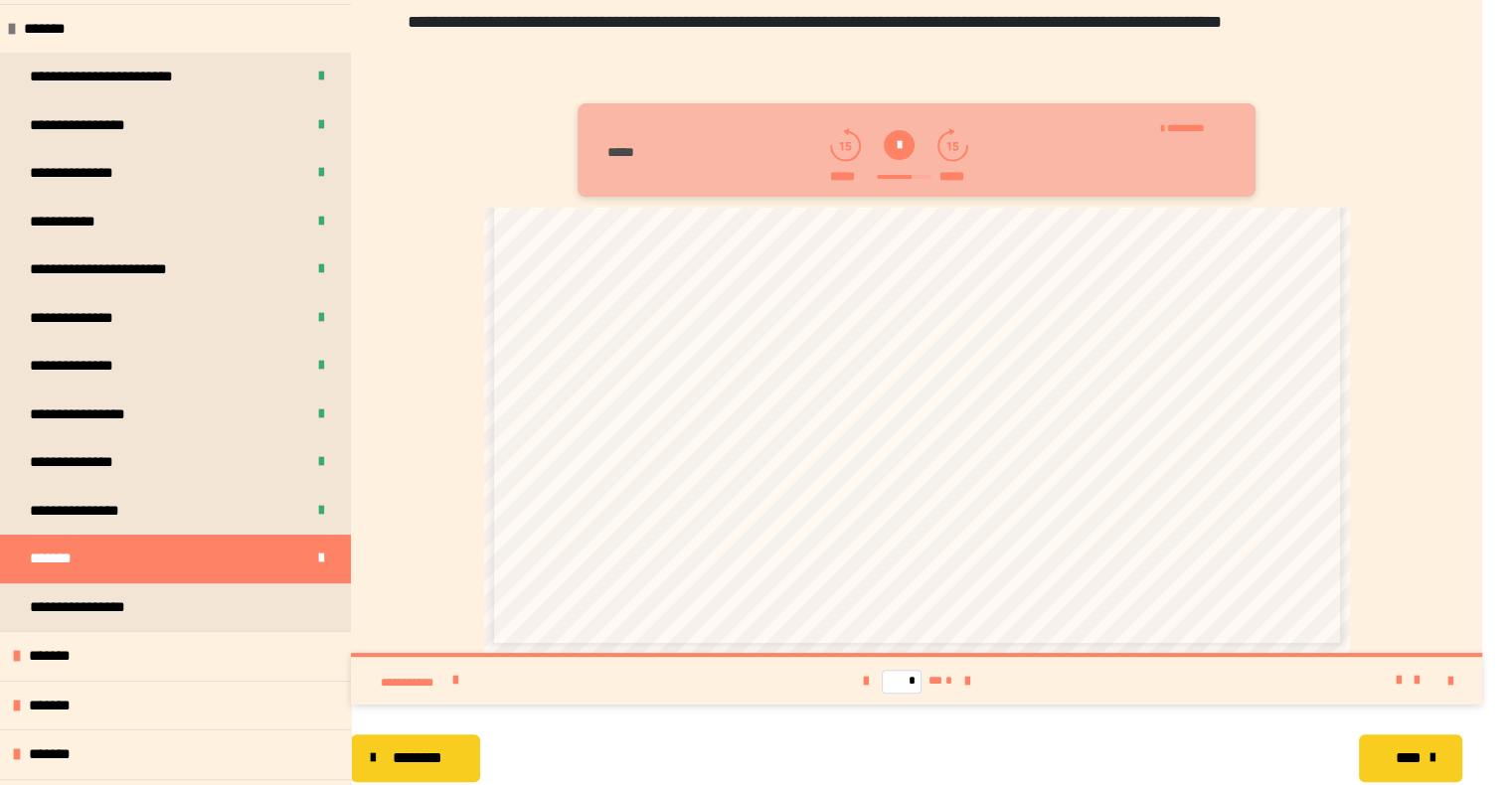 click on "****" at bounding box center [1408, 758] 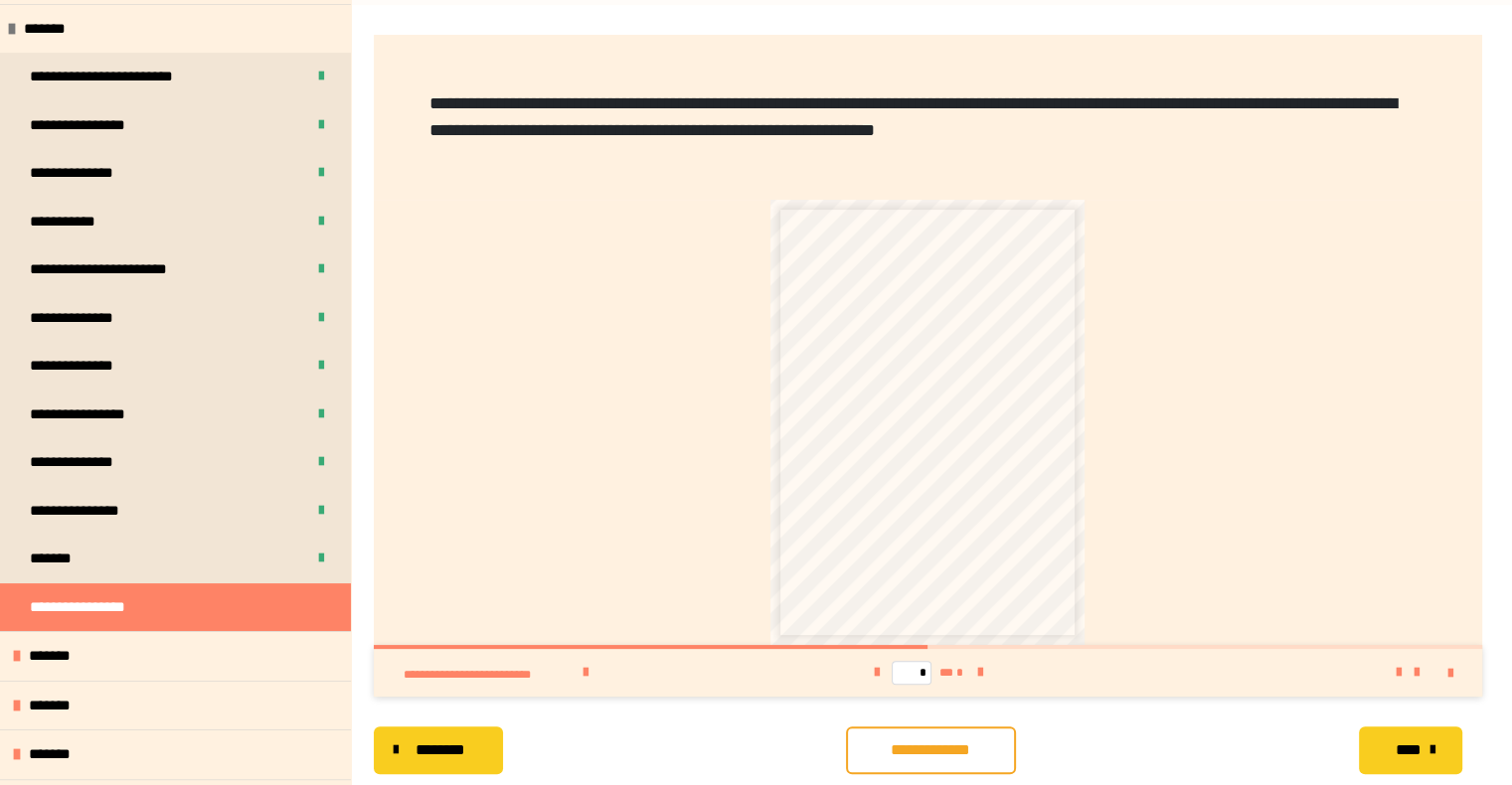 scroll, scrollTop: 255, scrollLeft: 0, axis: vertical 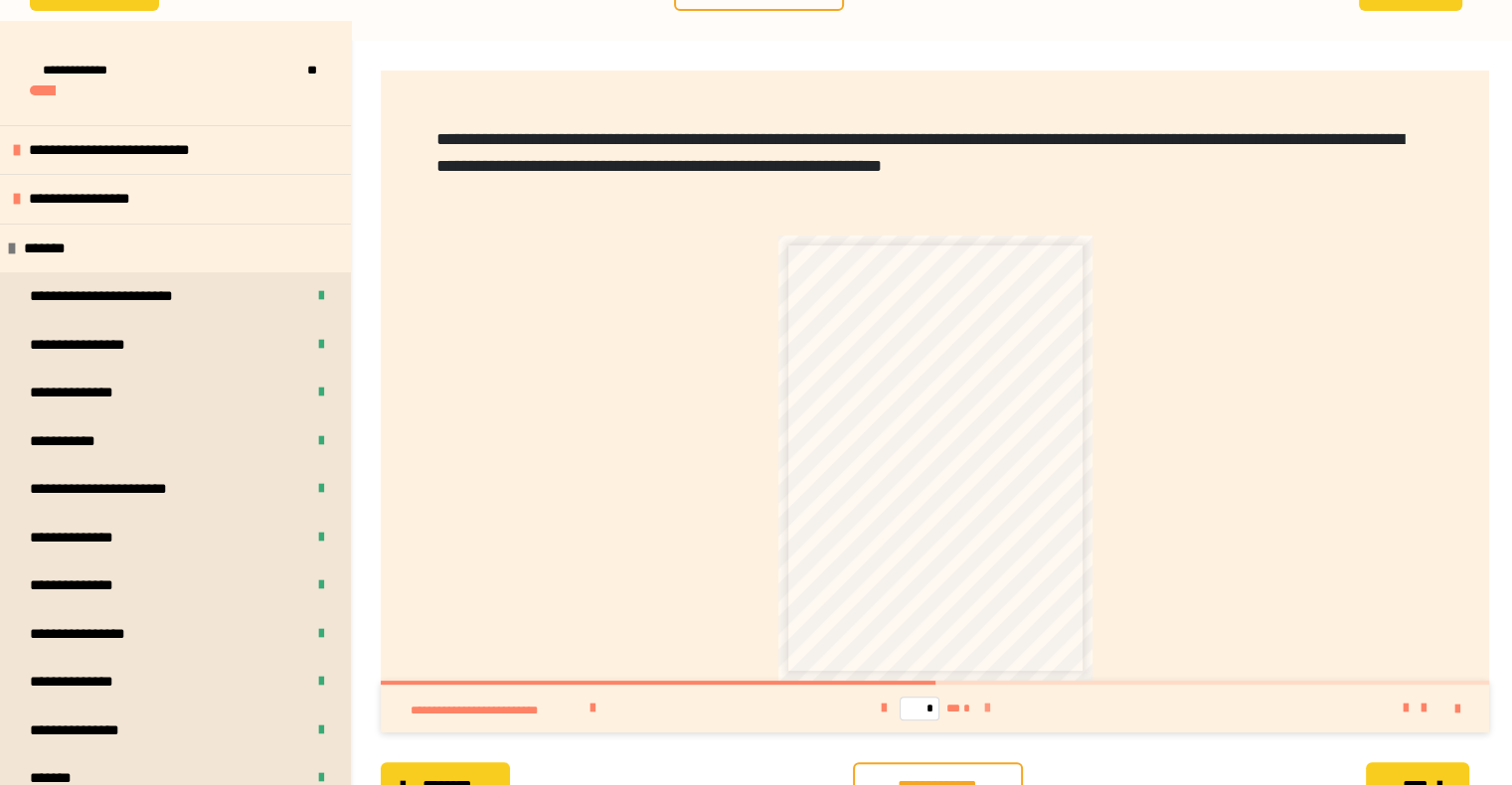 click at bounding box center [986, 708] 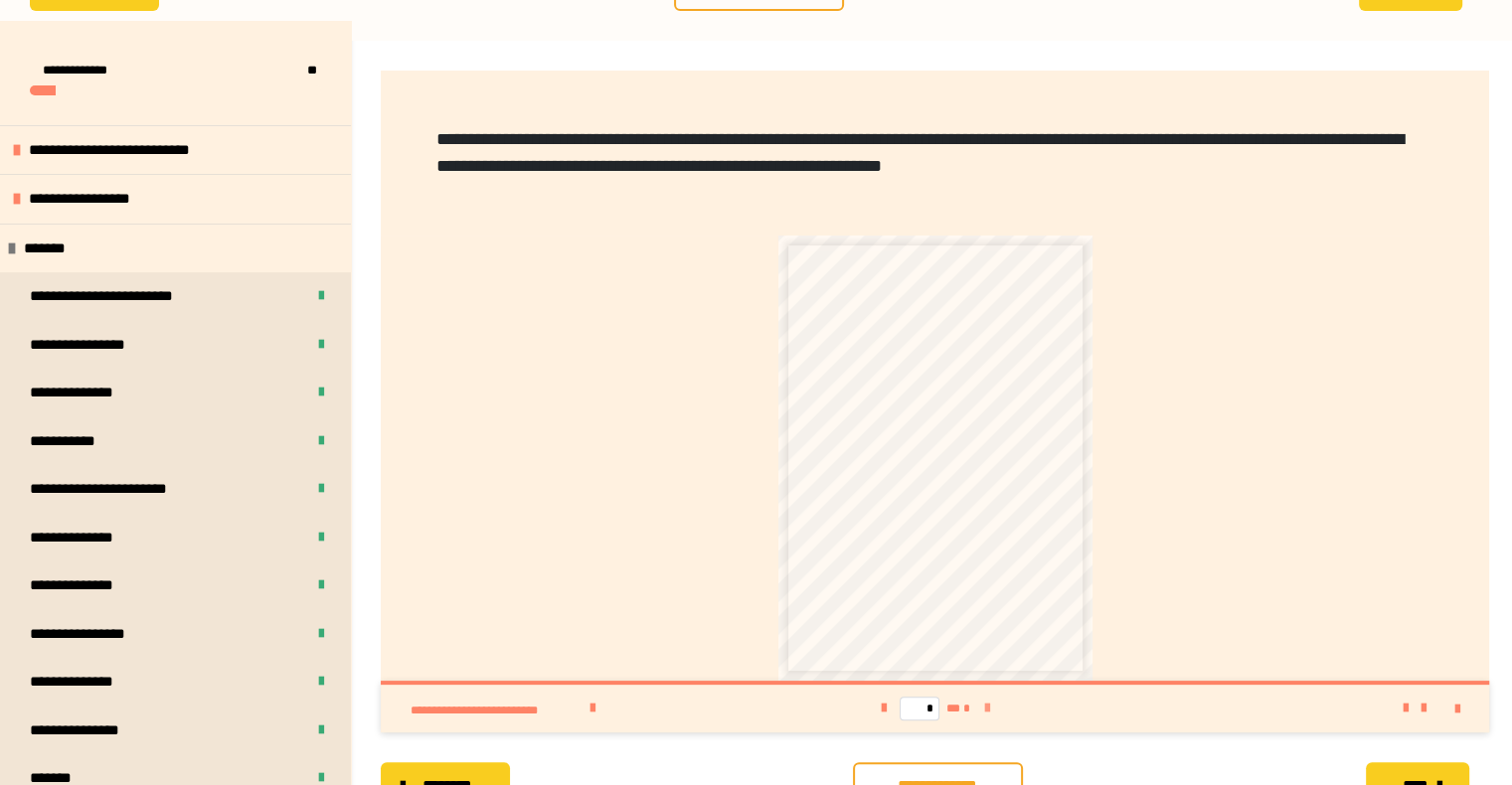 click on "* ** *" at bounding box center (935, 708) 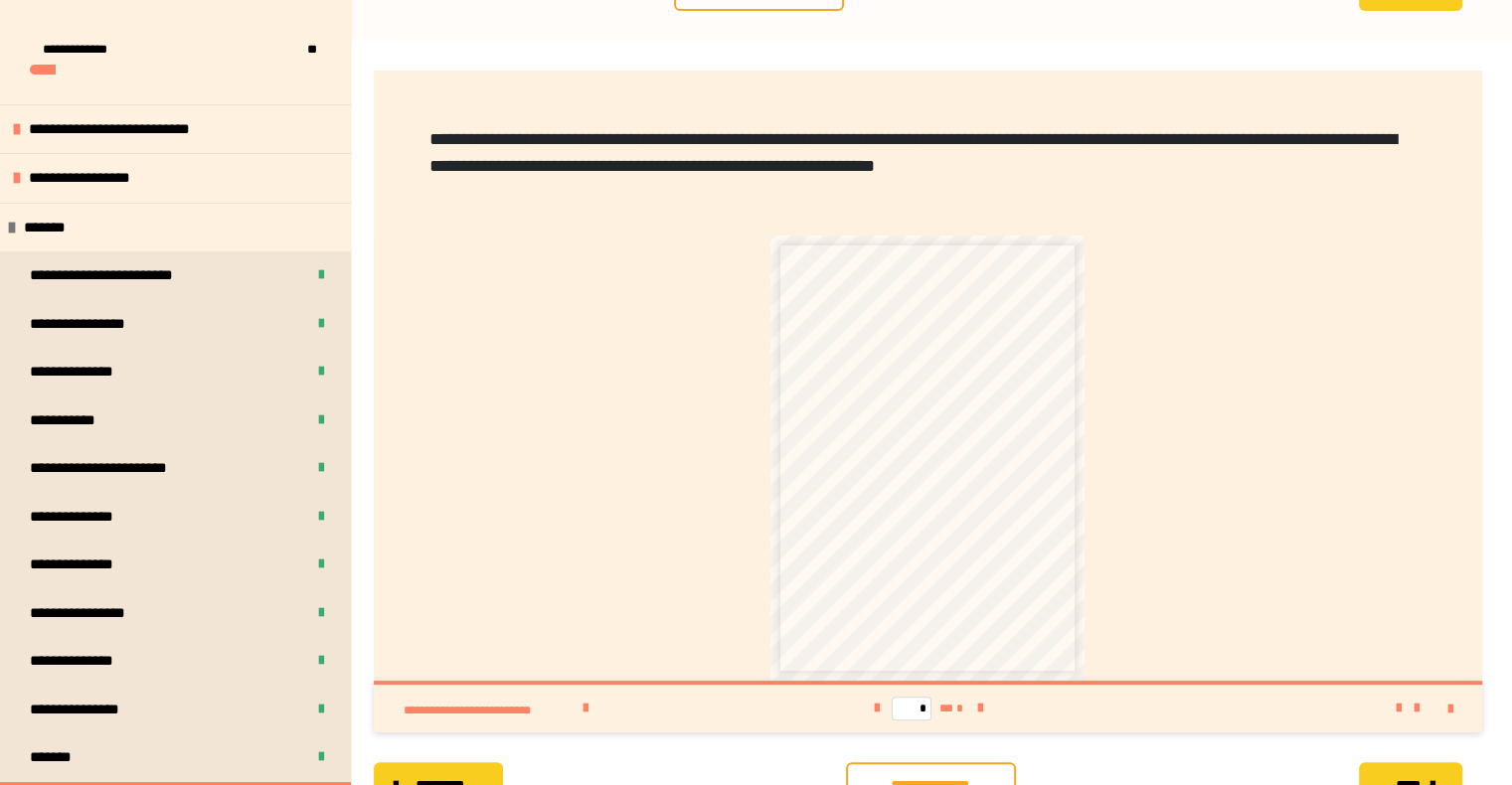 scroll, scrollTop: 354, scrollLeft: 0, axis: vertical 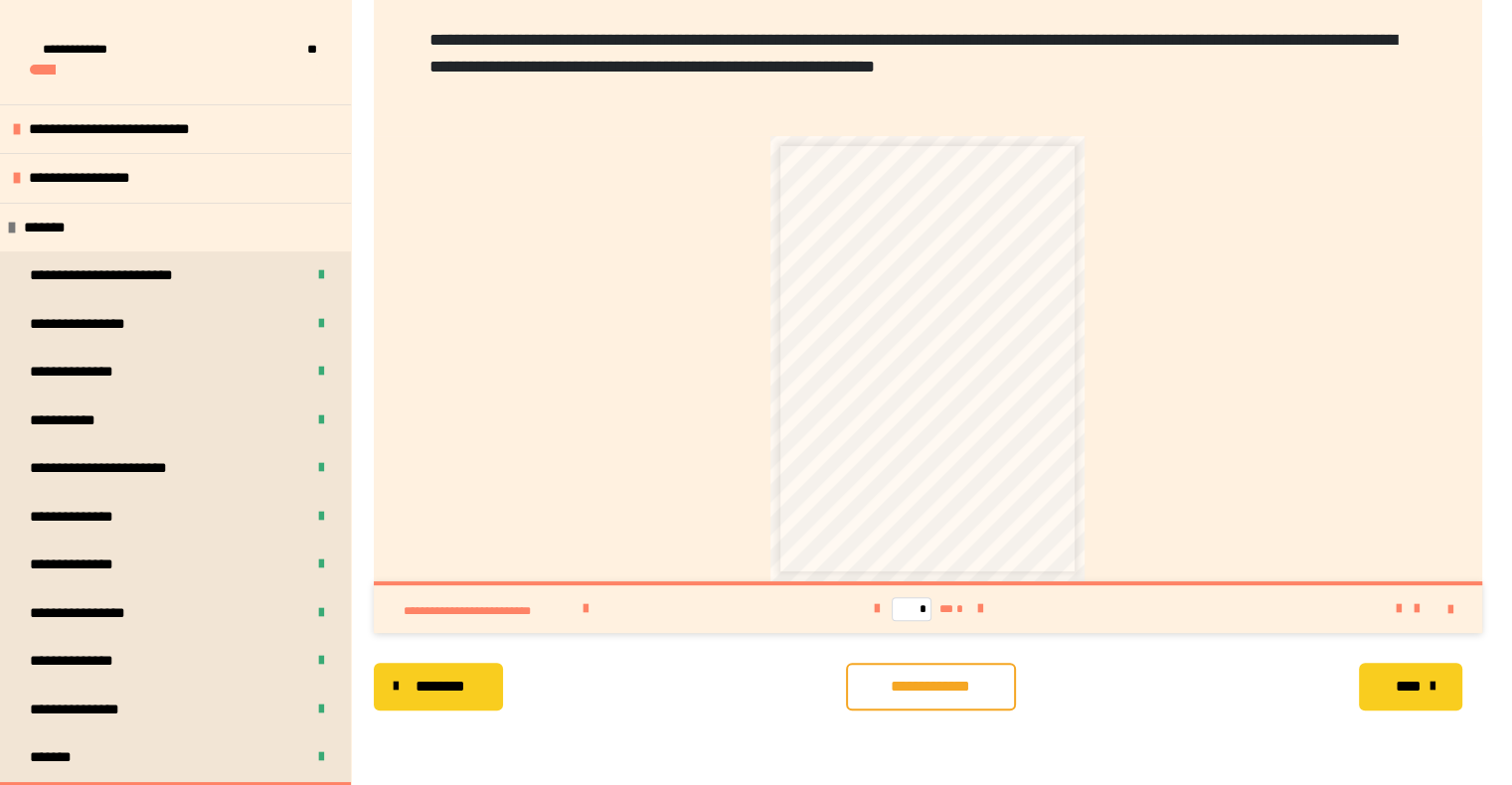 click on "**********" at bounding box center [930, 687] 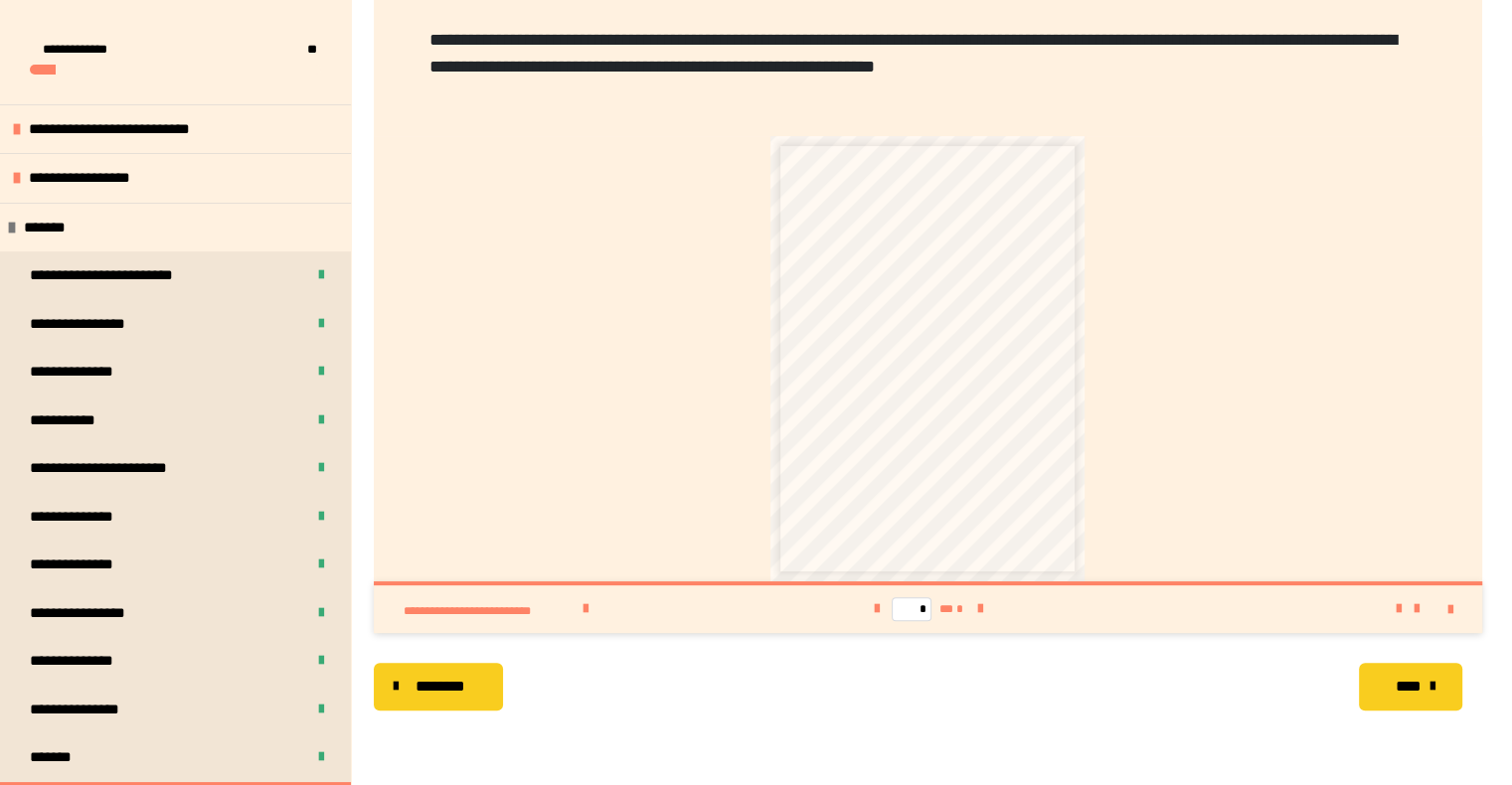 click on "****" at bounding box center (1411, 687) 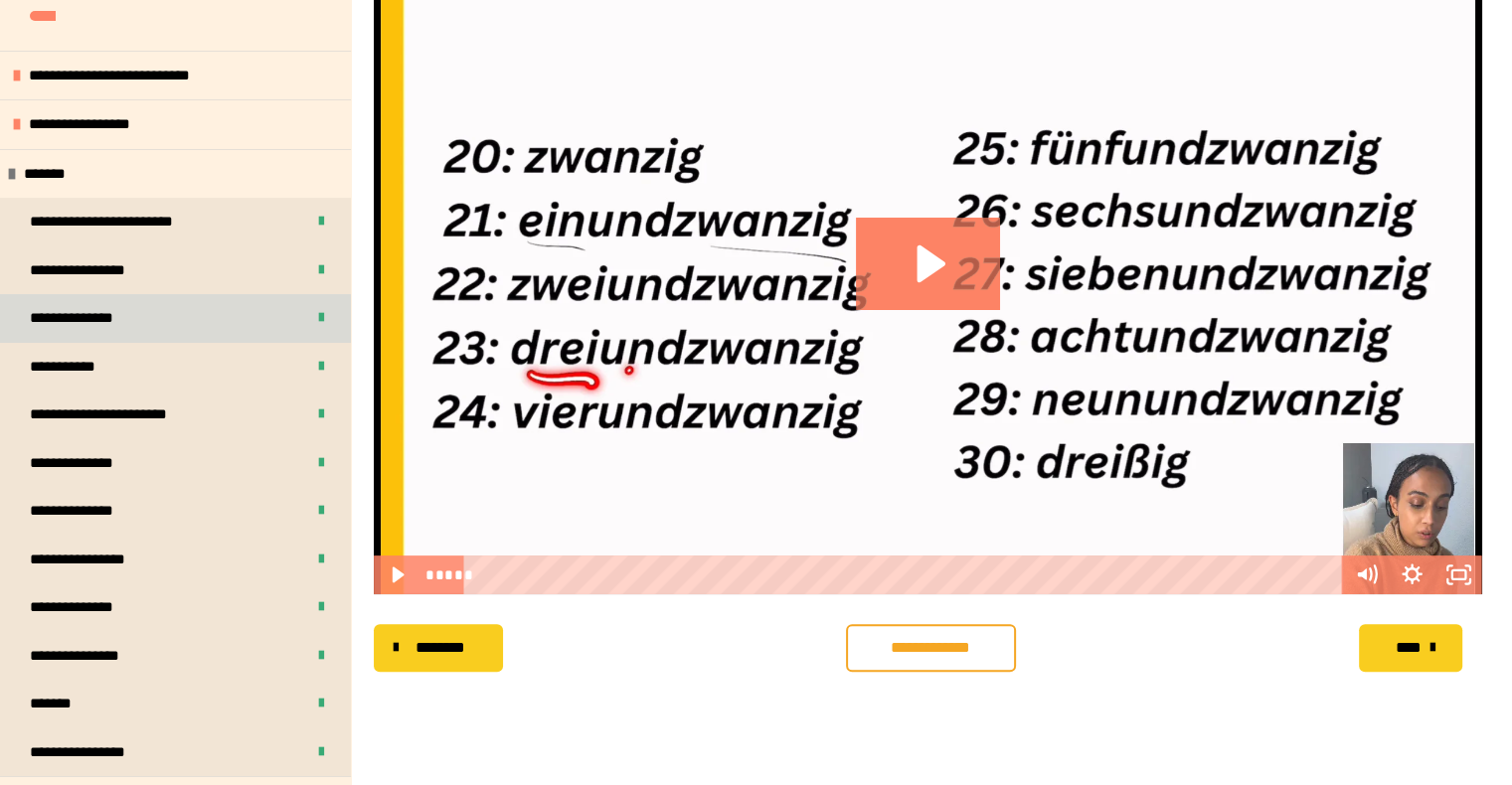 scroll, scrollTop: 0, scrollLeft: 0, axis: both 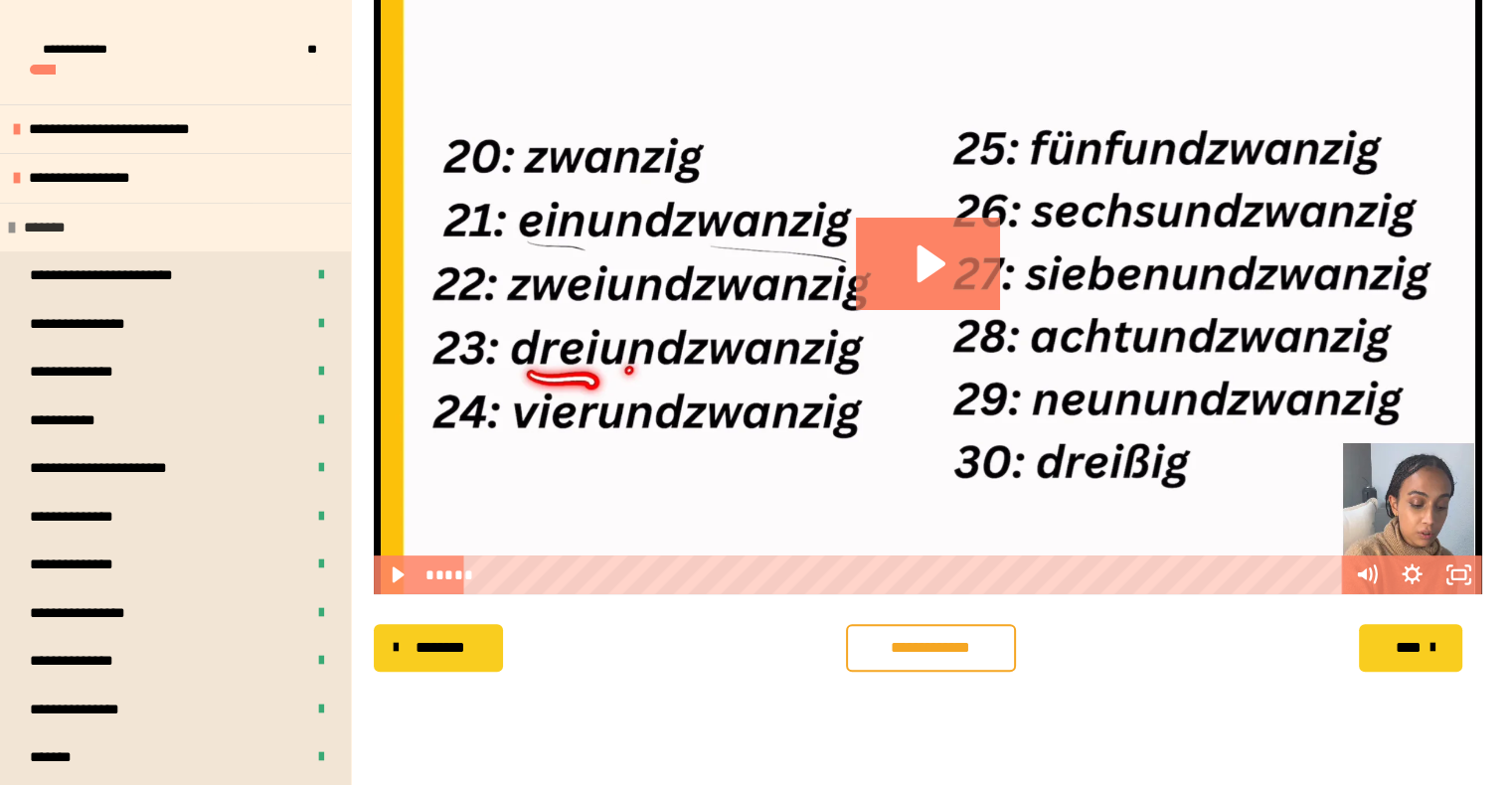 click on "*******" at bounding box center (175, 228) 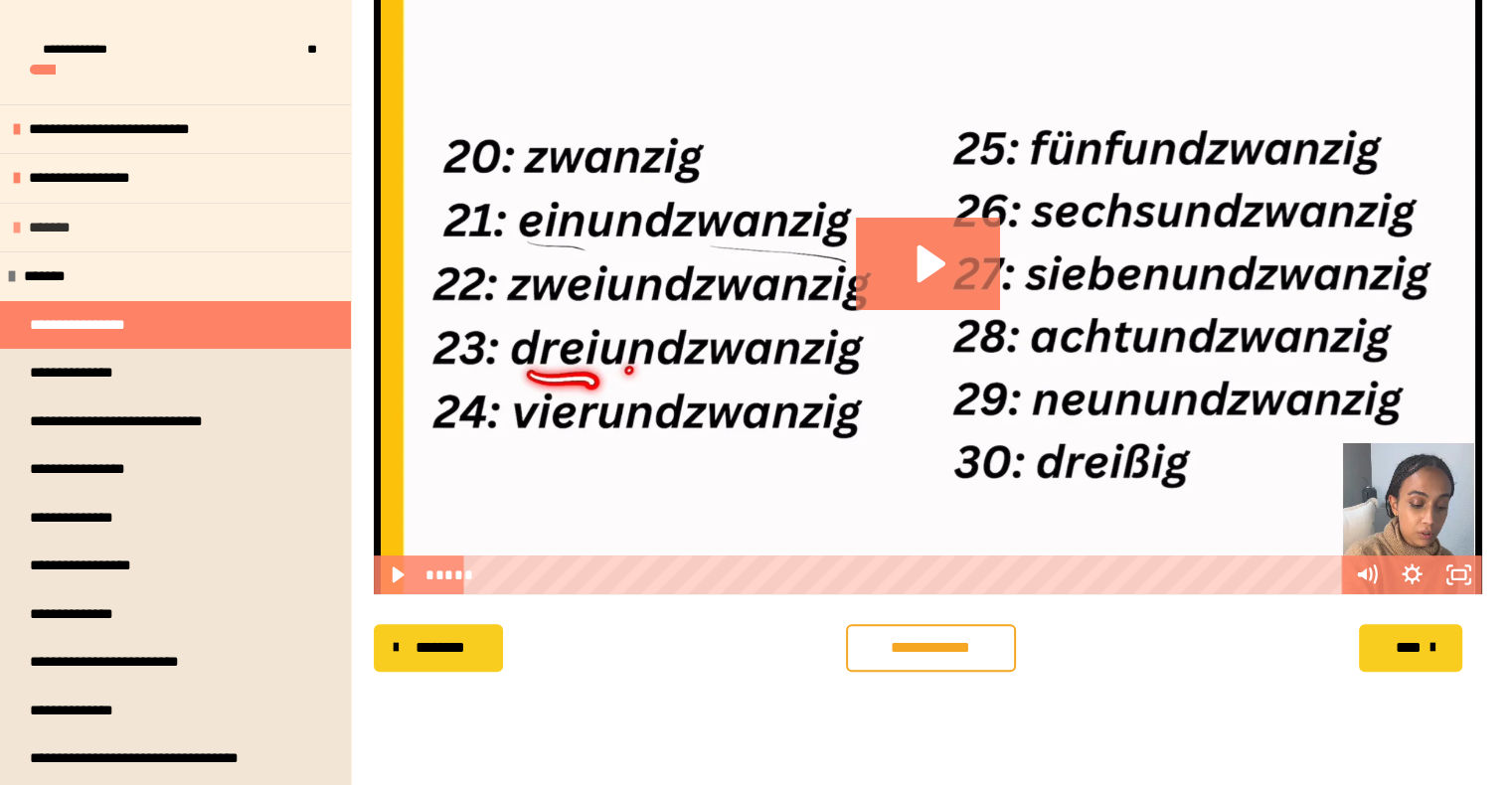 click on "*******" at bounding box center [175, 228] 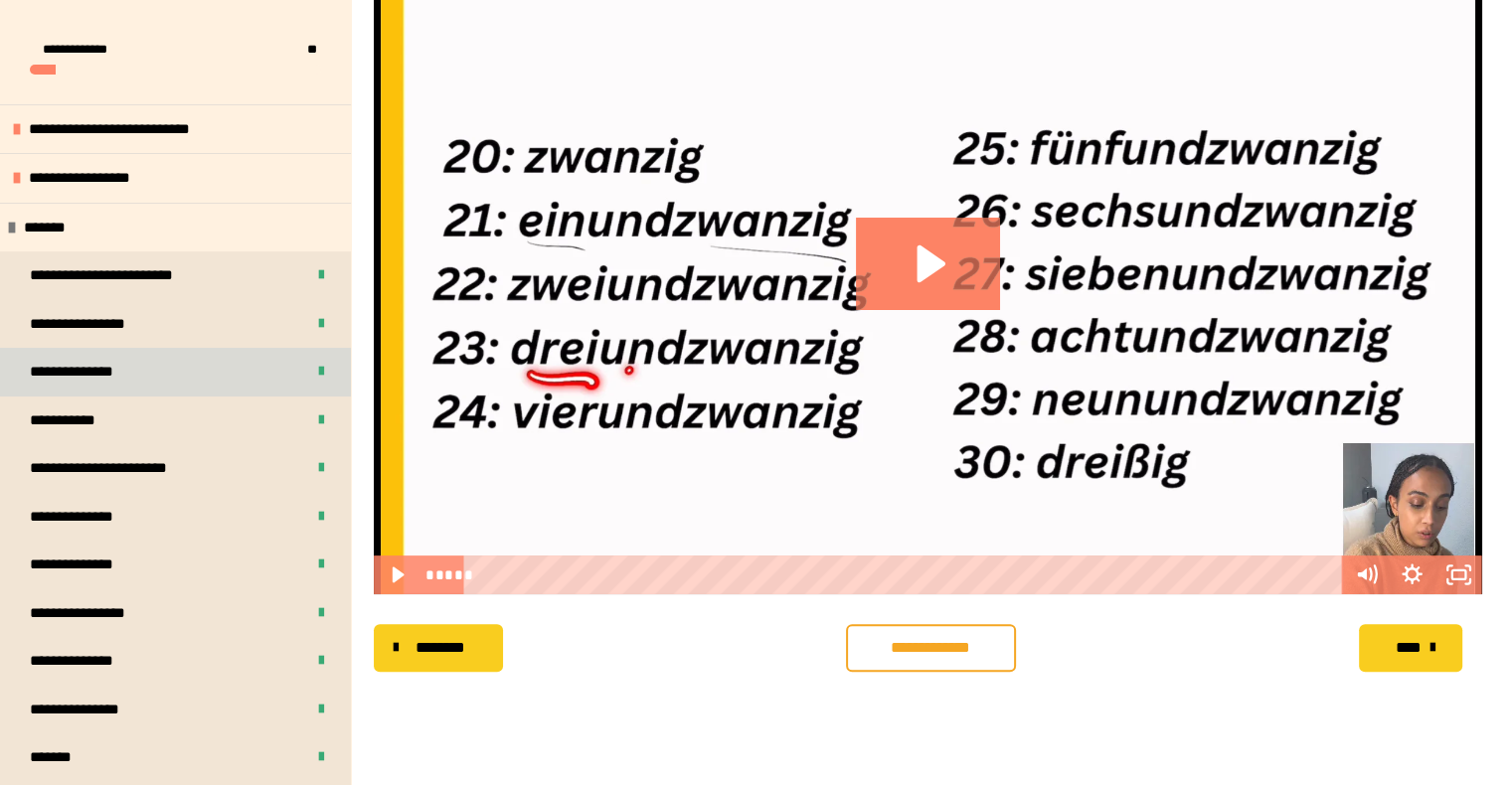 scroll, scrollTop: 99, scrollLeft: 0, axis: vertical 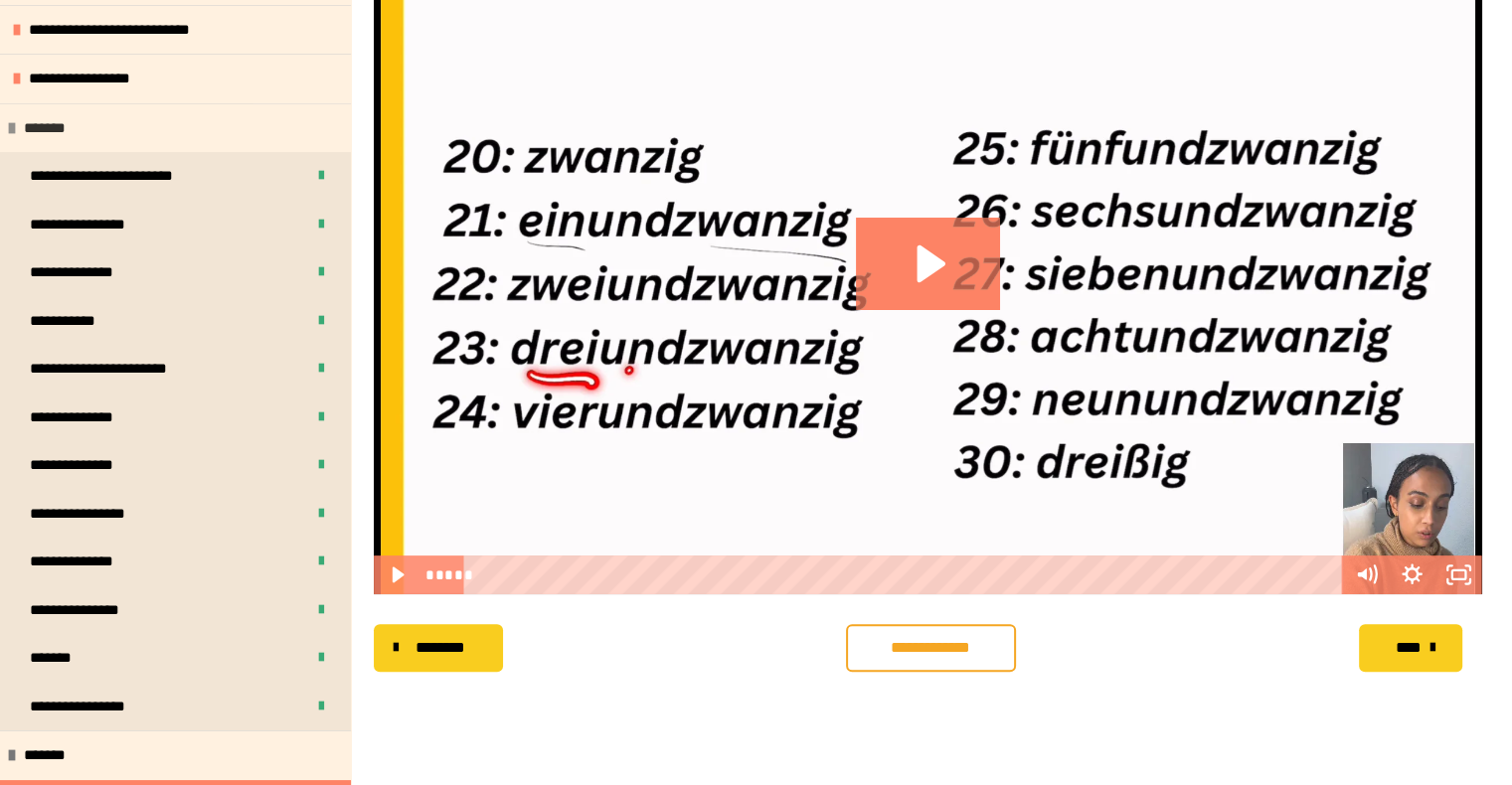 click on "*******" at bounding box center [175, 128] 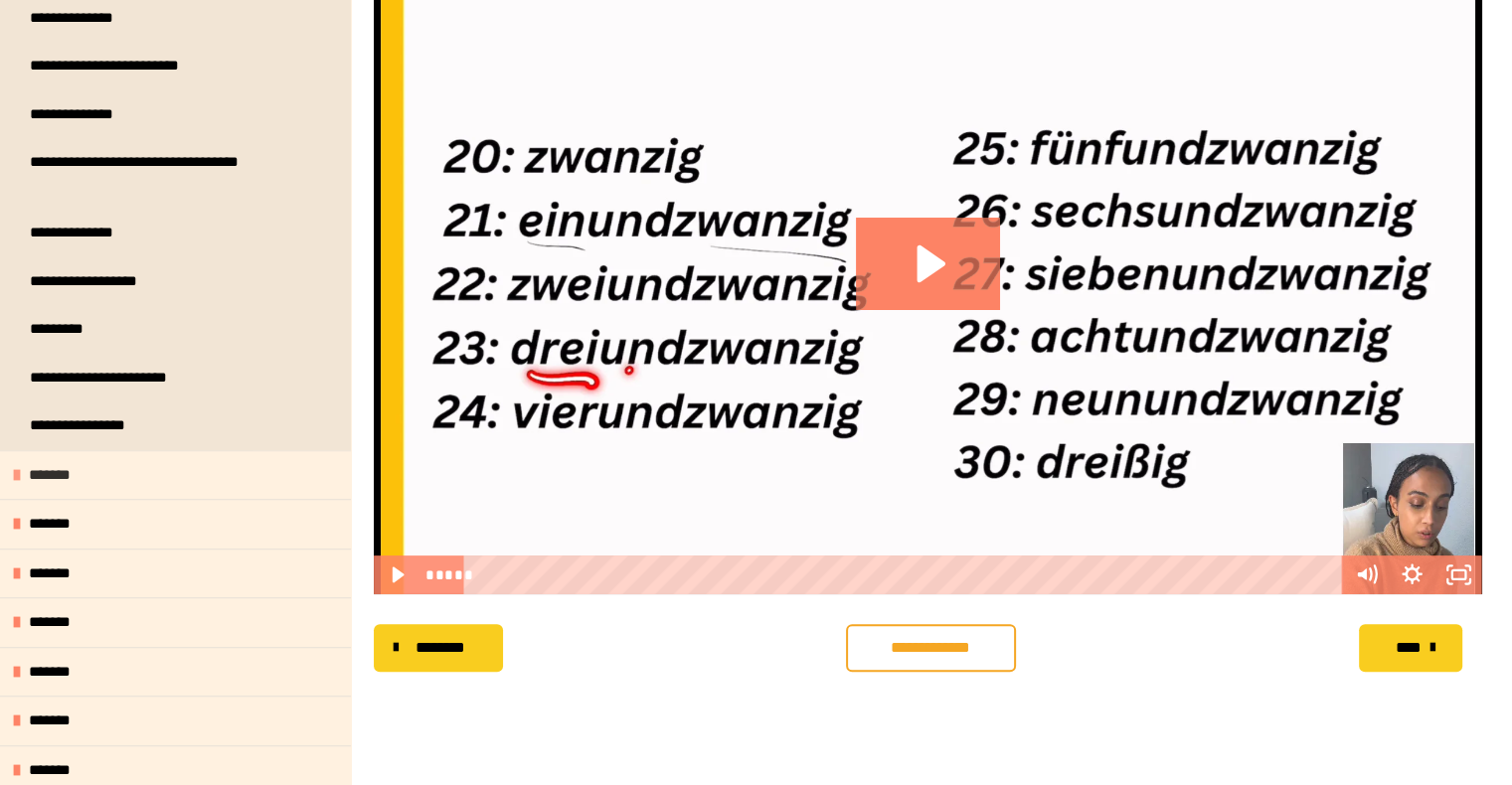 click on "*******" at bounding box center (175, 475) 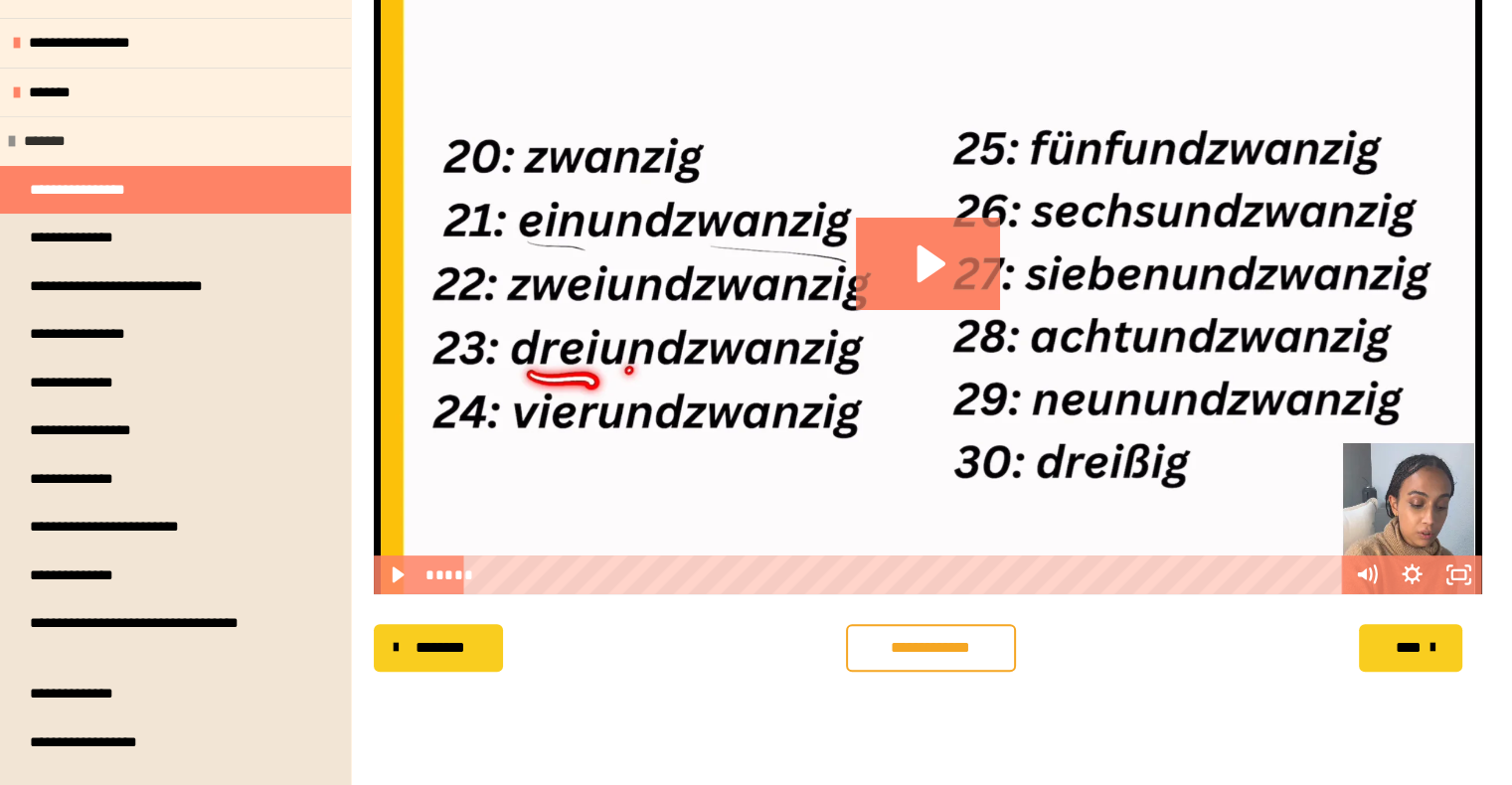 scroll, scrollTop: 99, scrollLeft: 0, axis: vertical 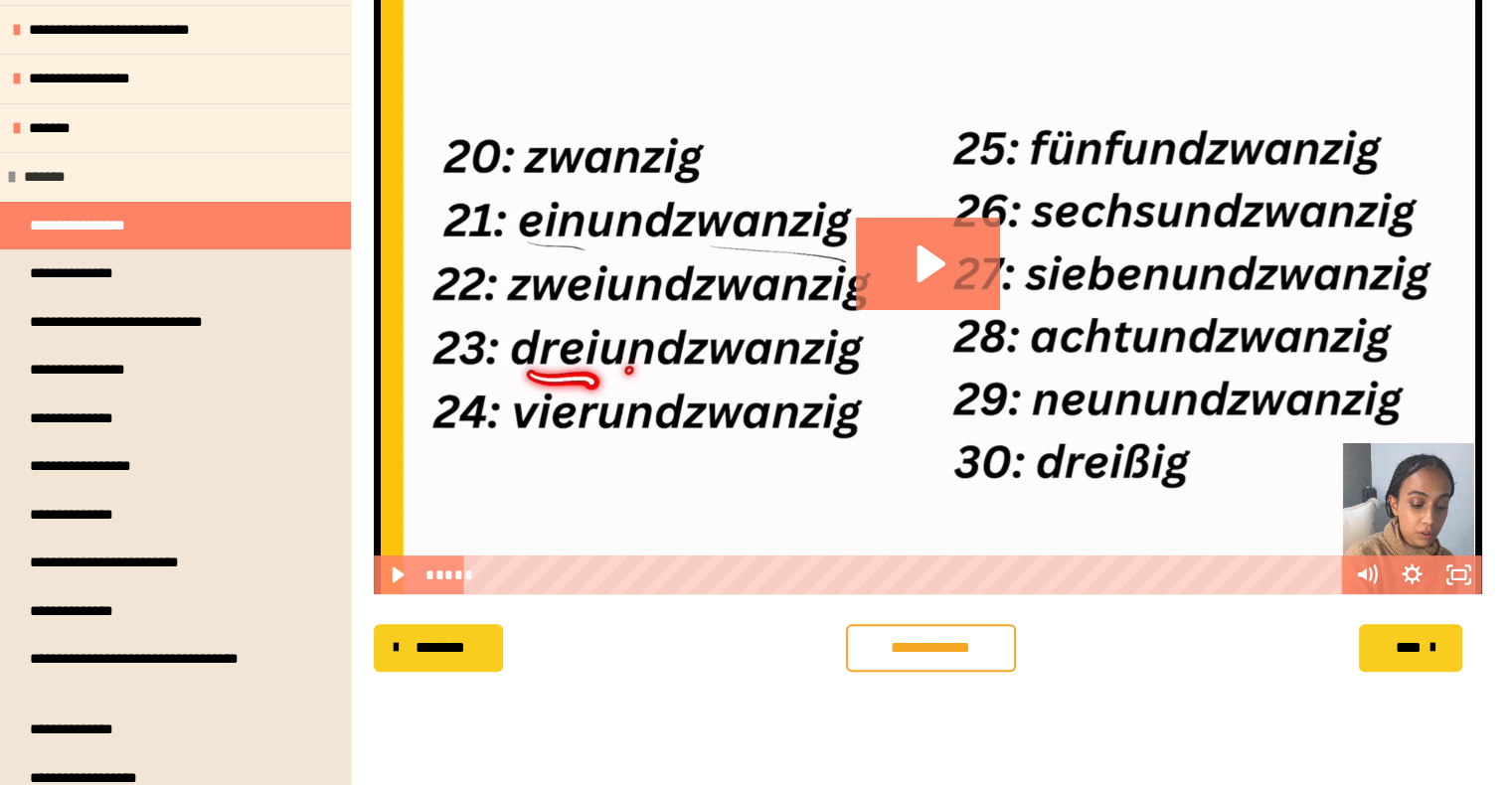 click on "*******" at bounding box center (175, 177) 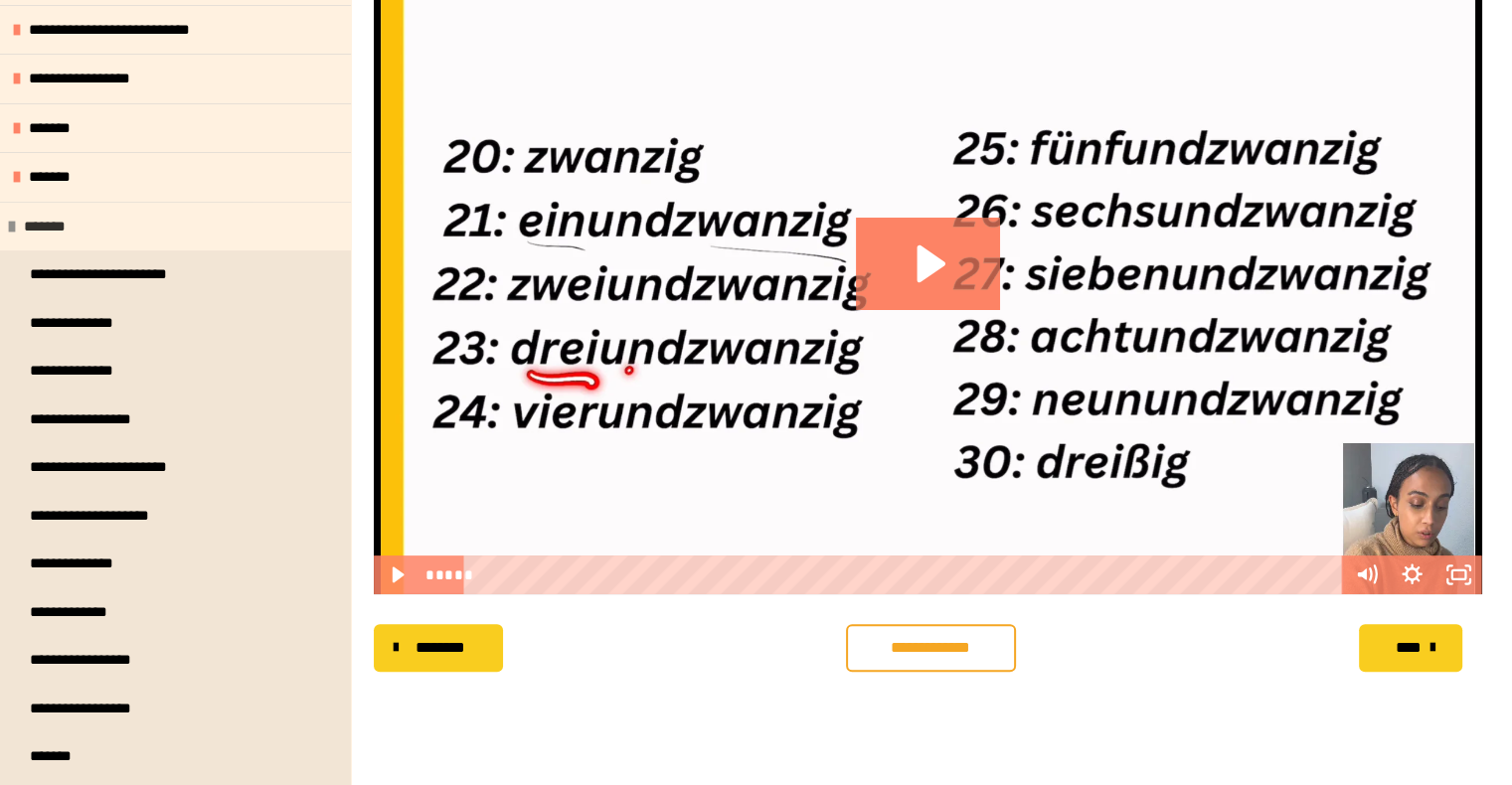click on "*******" at bounding box center [175, 227] 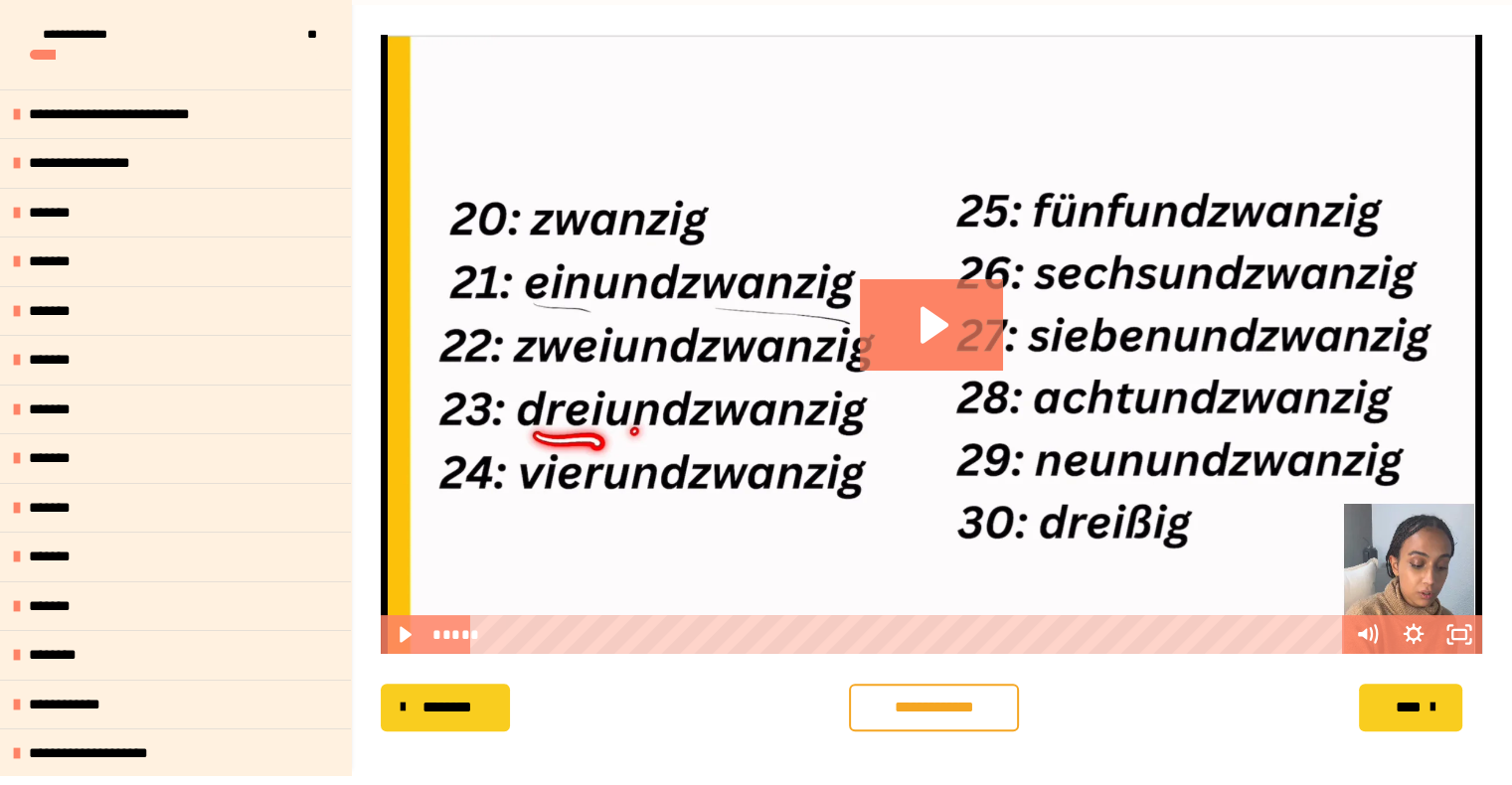 scroll, scrollTop: 254, scrollLeft: 0, axis: vertical 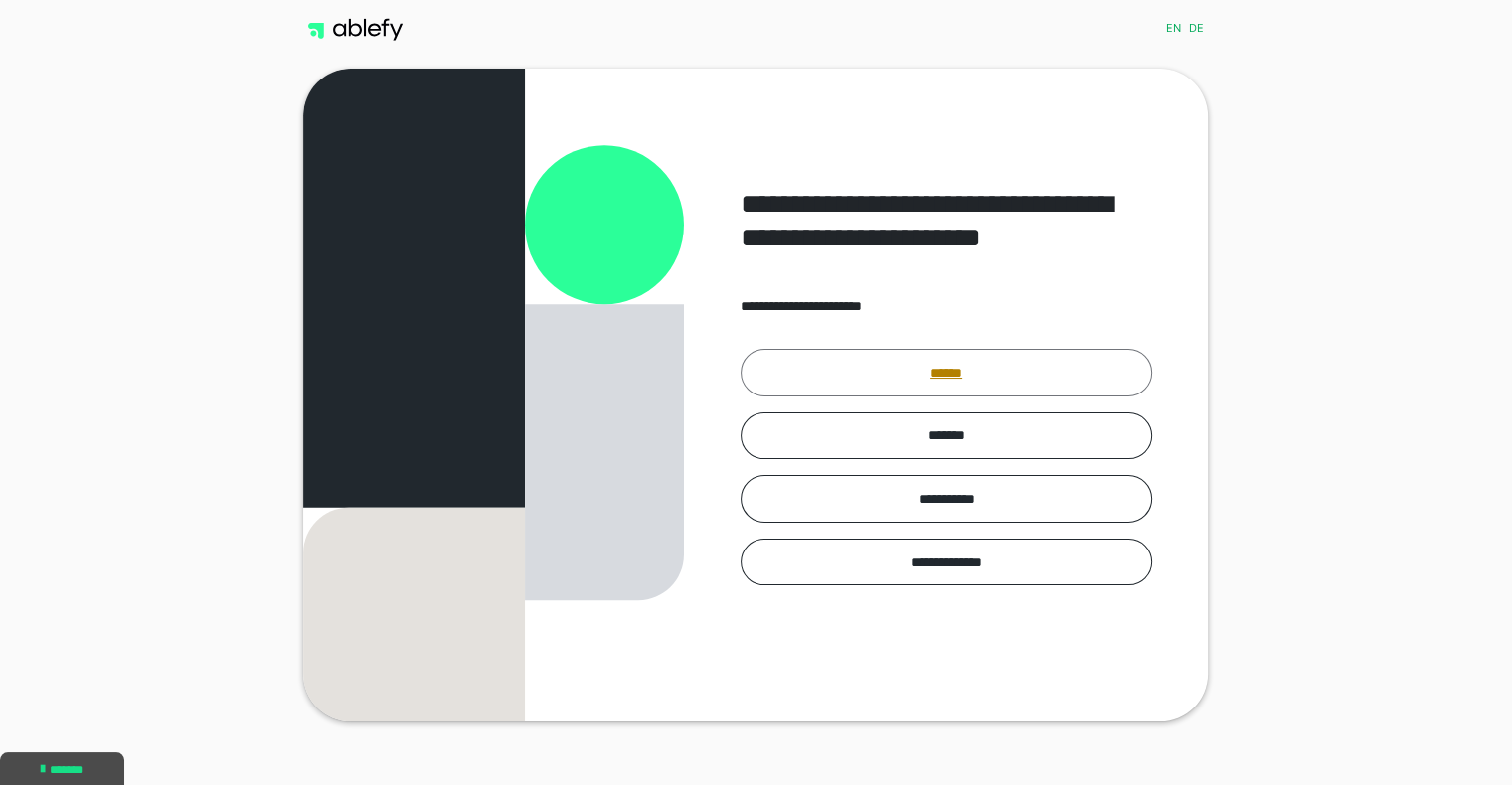 click on "******" at bounding box center (946, 373) 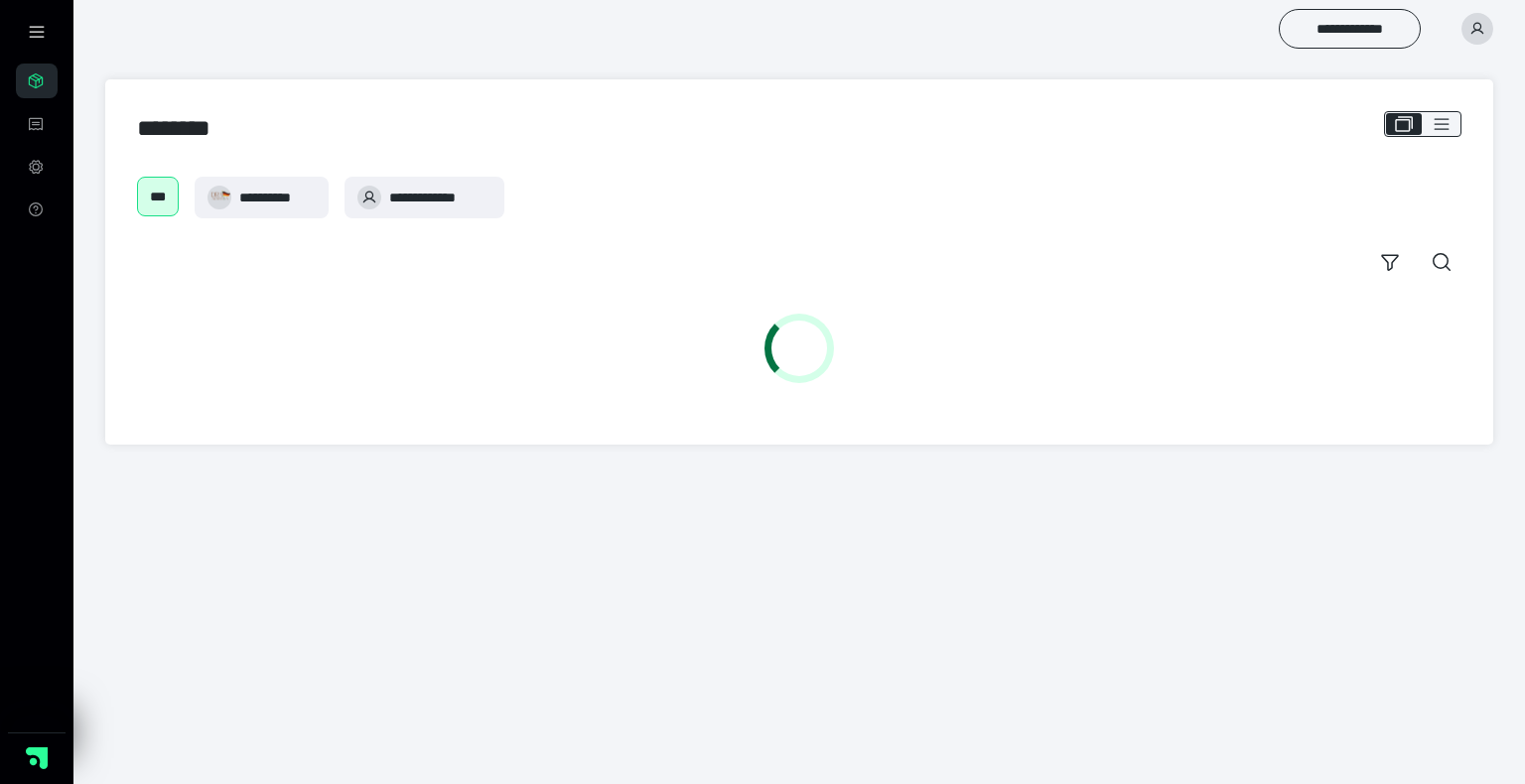 scroll, scrollTop: 0, scrollLeft: 0, axis: both 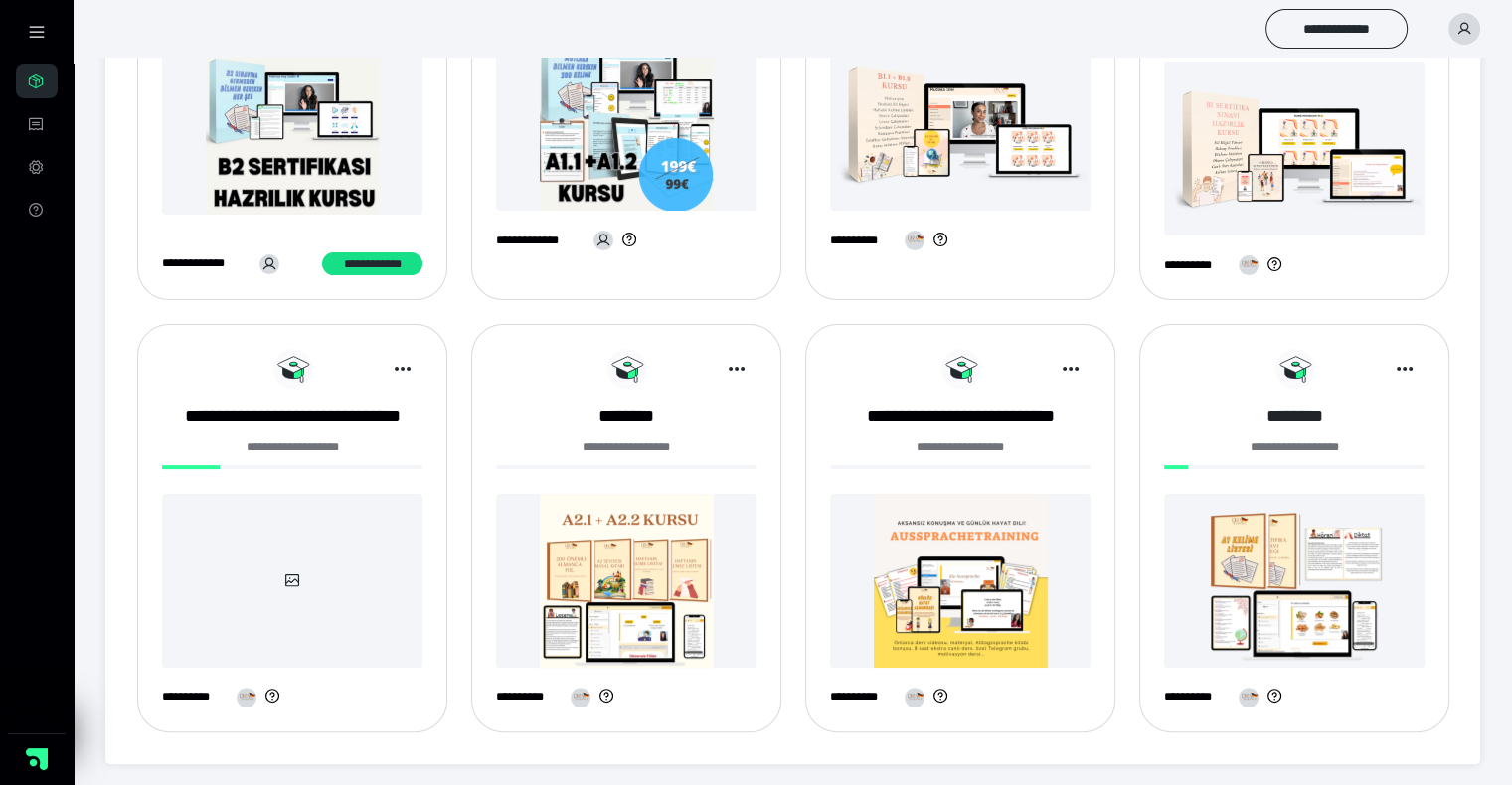 click on "********" at bounding box center (1294, 416) 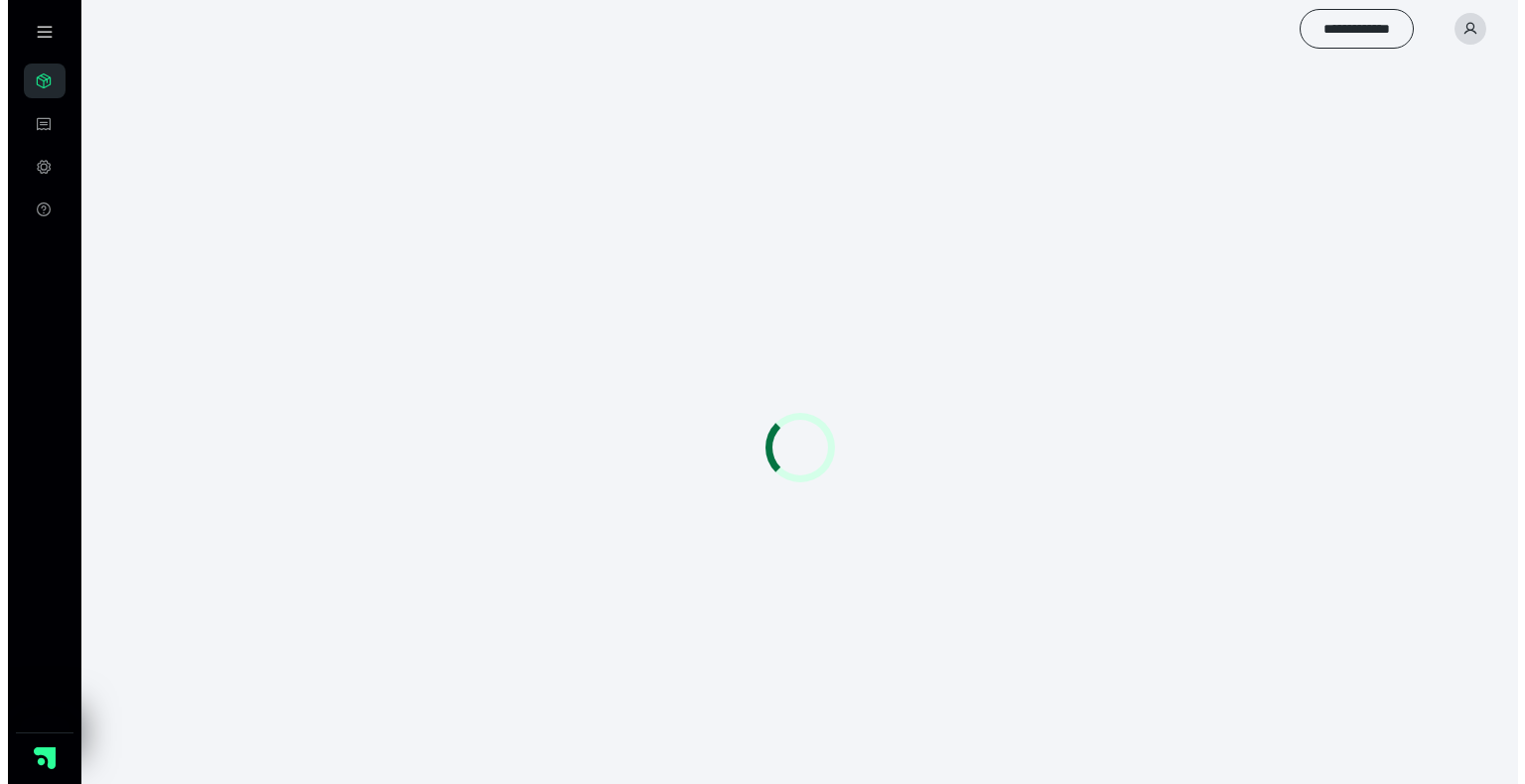 scroll, scrollTop: 0, scrollLeft: 0, axis: both 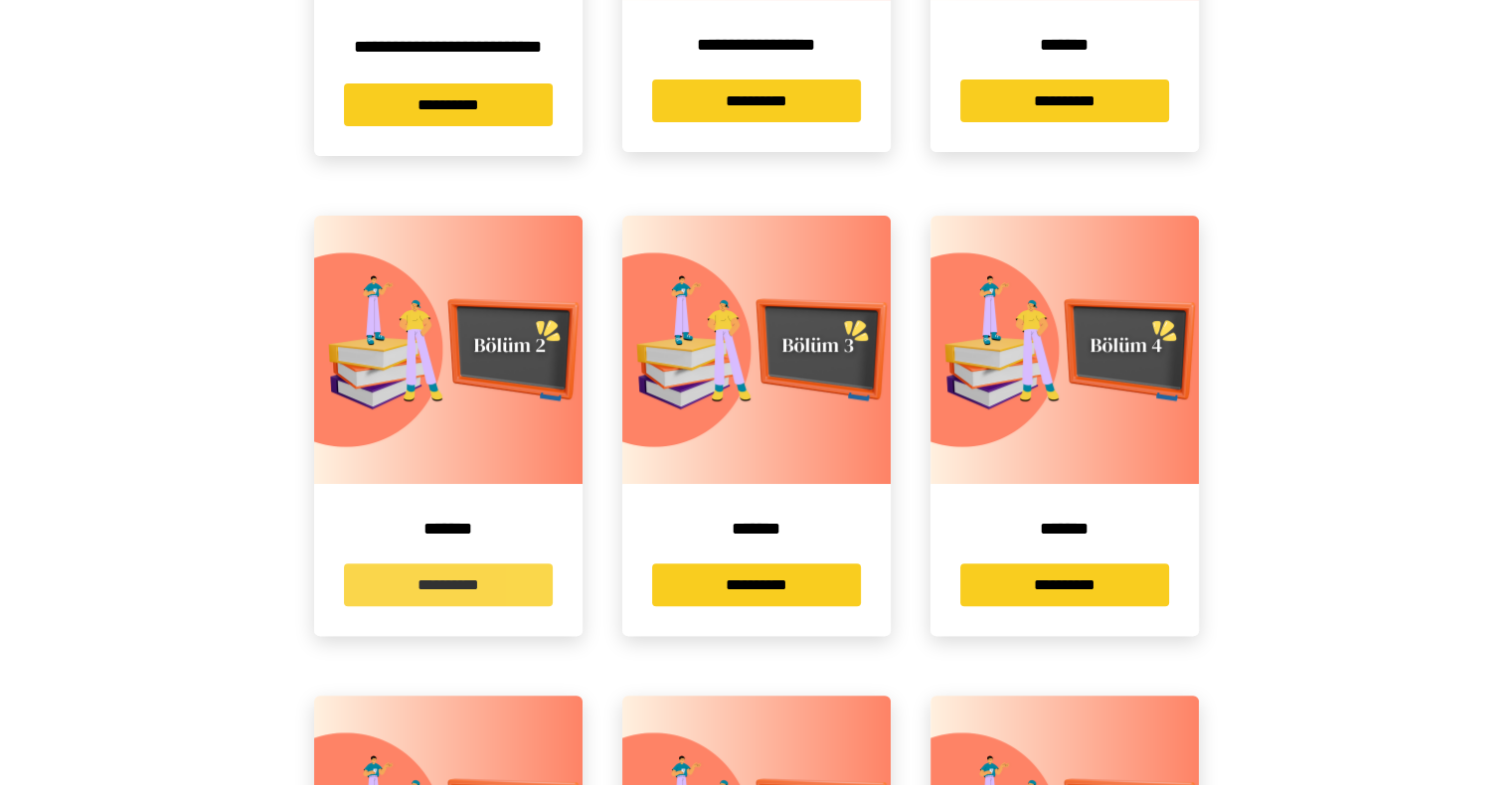 click on "**********" at bounding box center [448, 584] 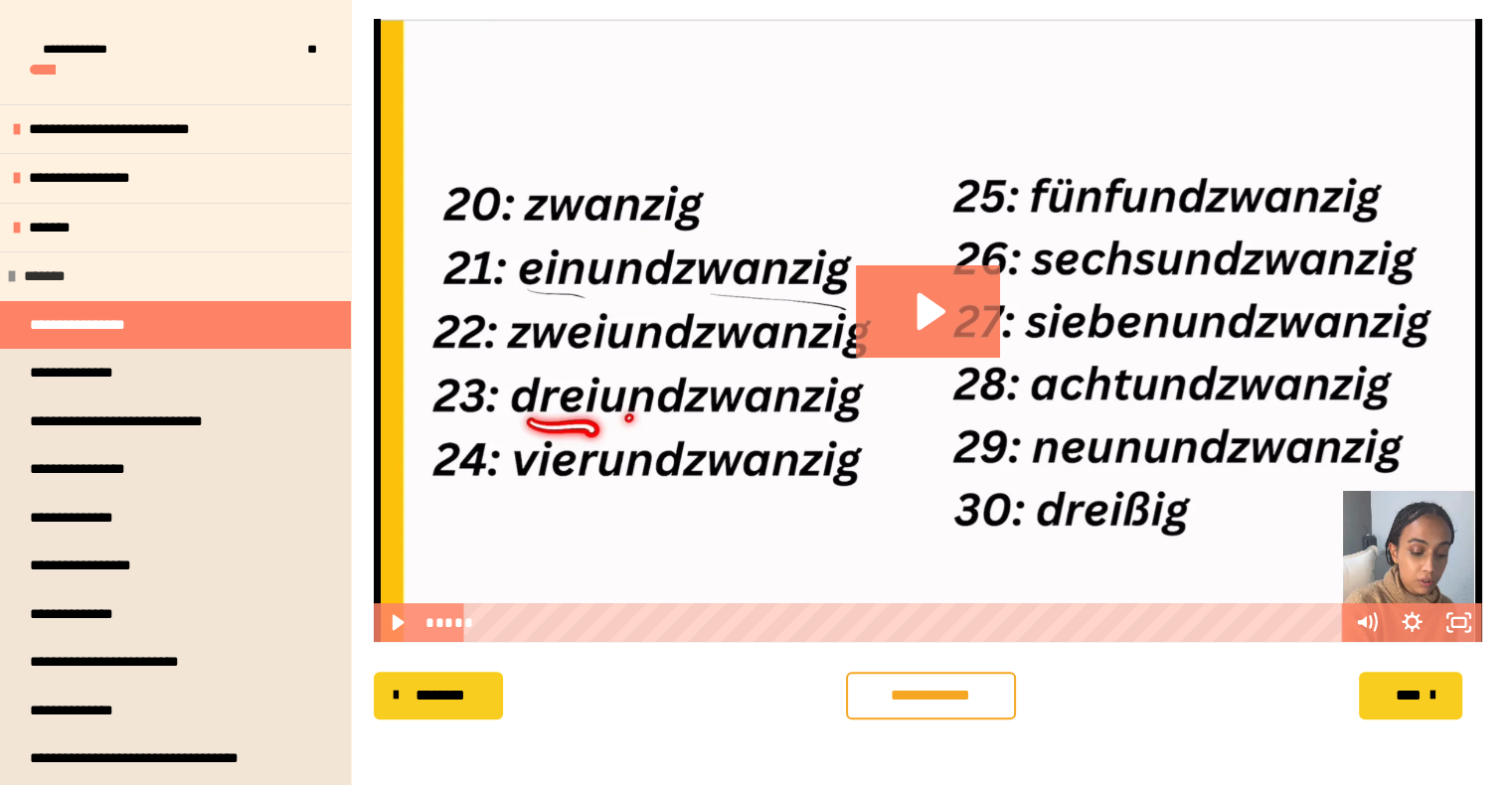 scroll, scrollTop: 354, scrollLeft: 0, axis: vertical 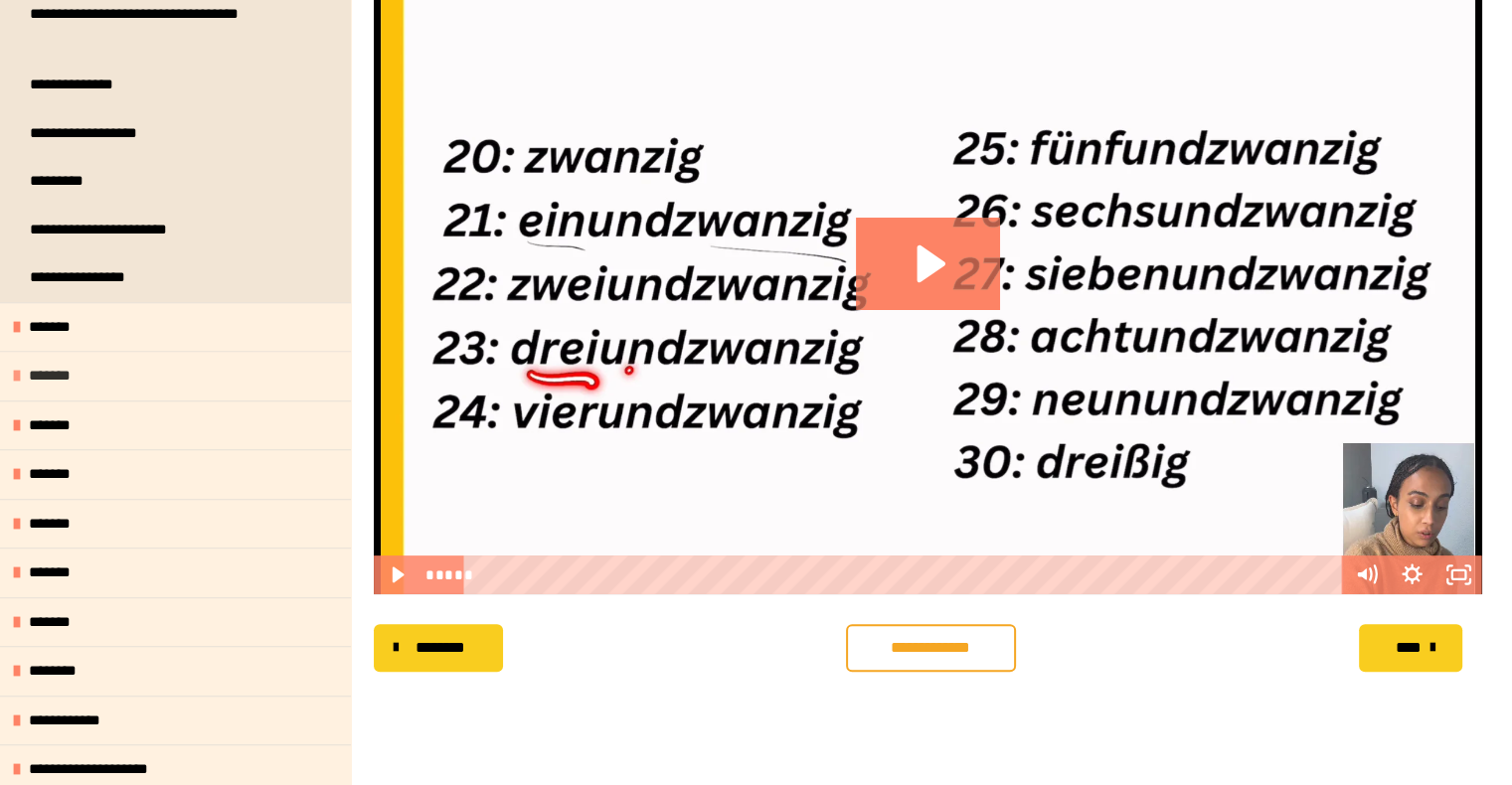 click on "*******" at bounding box center [175, 376] 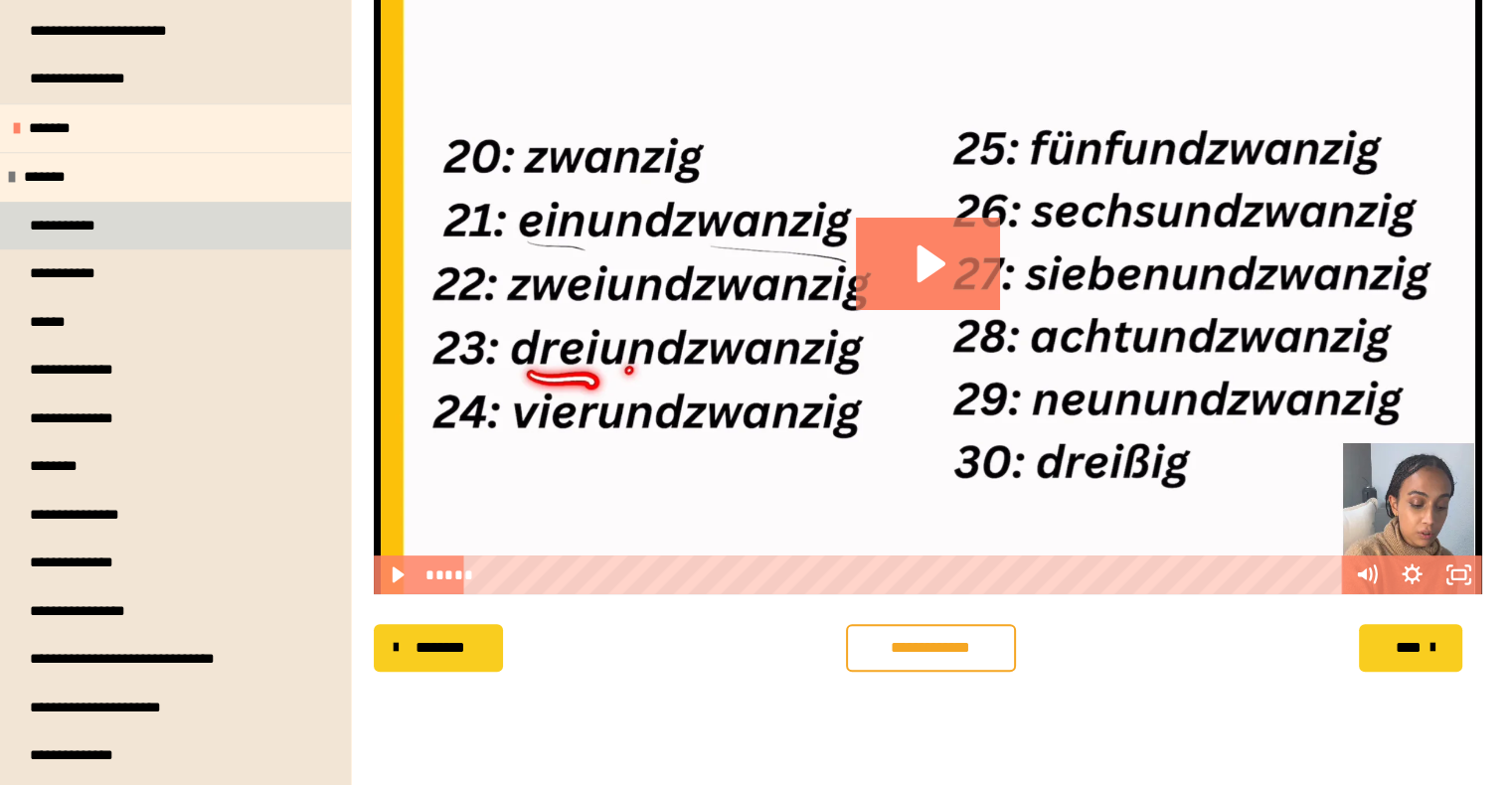 scroll, scrollTop: 1042, scrollLeft: 0, axis: vertical 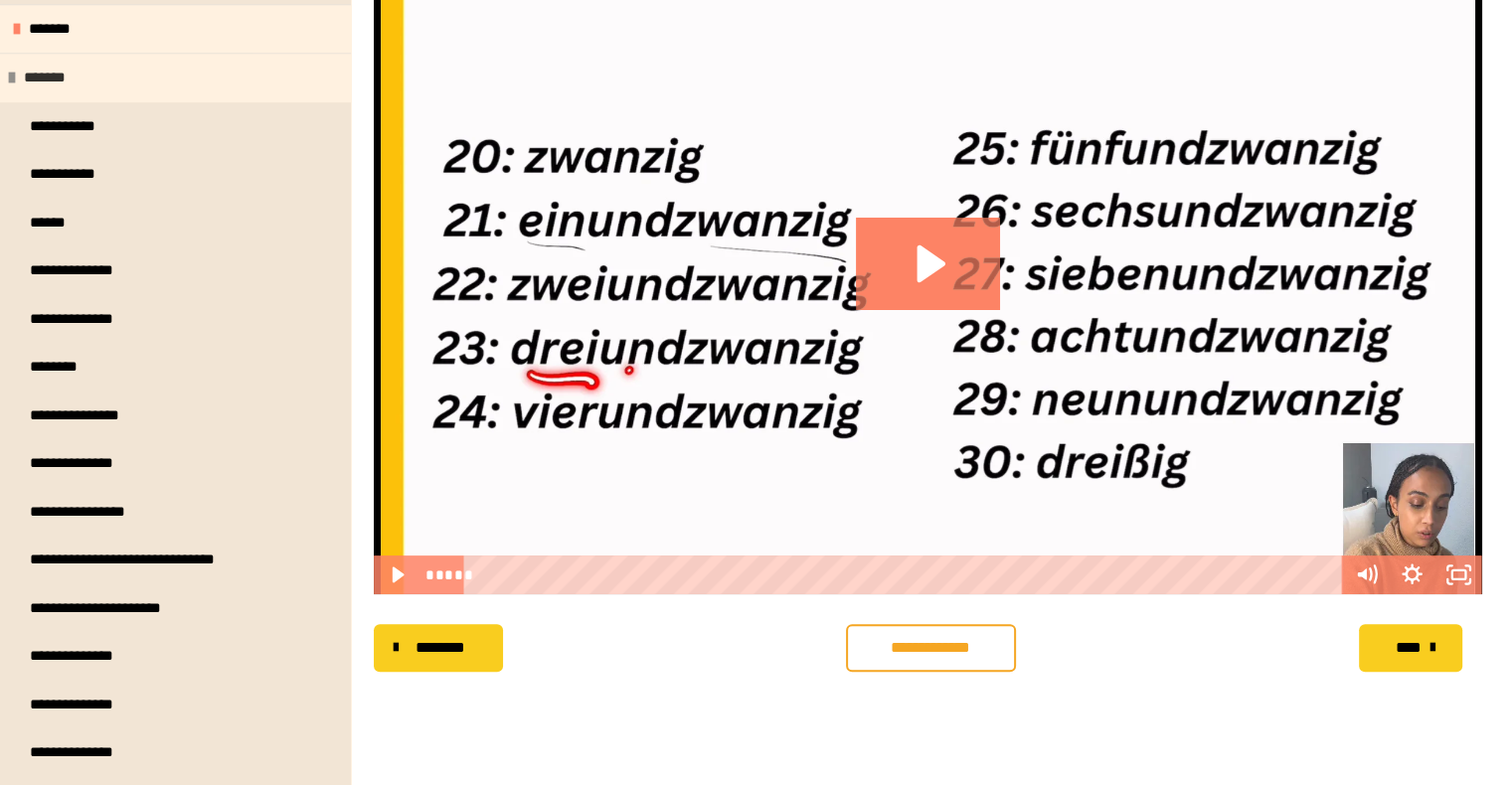 click on "*******" at bounding box center [175, 78] 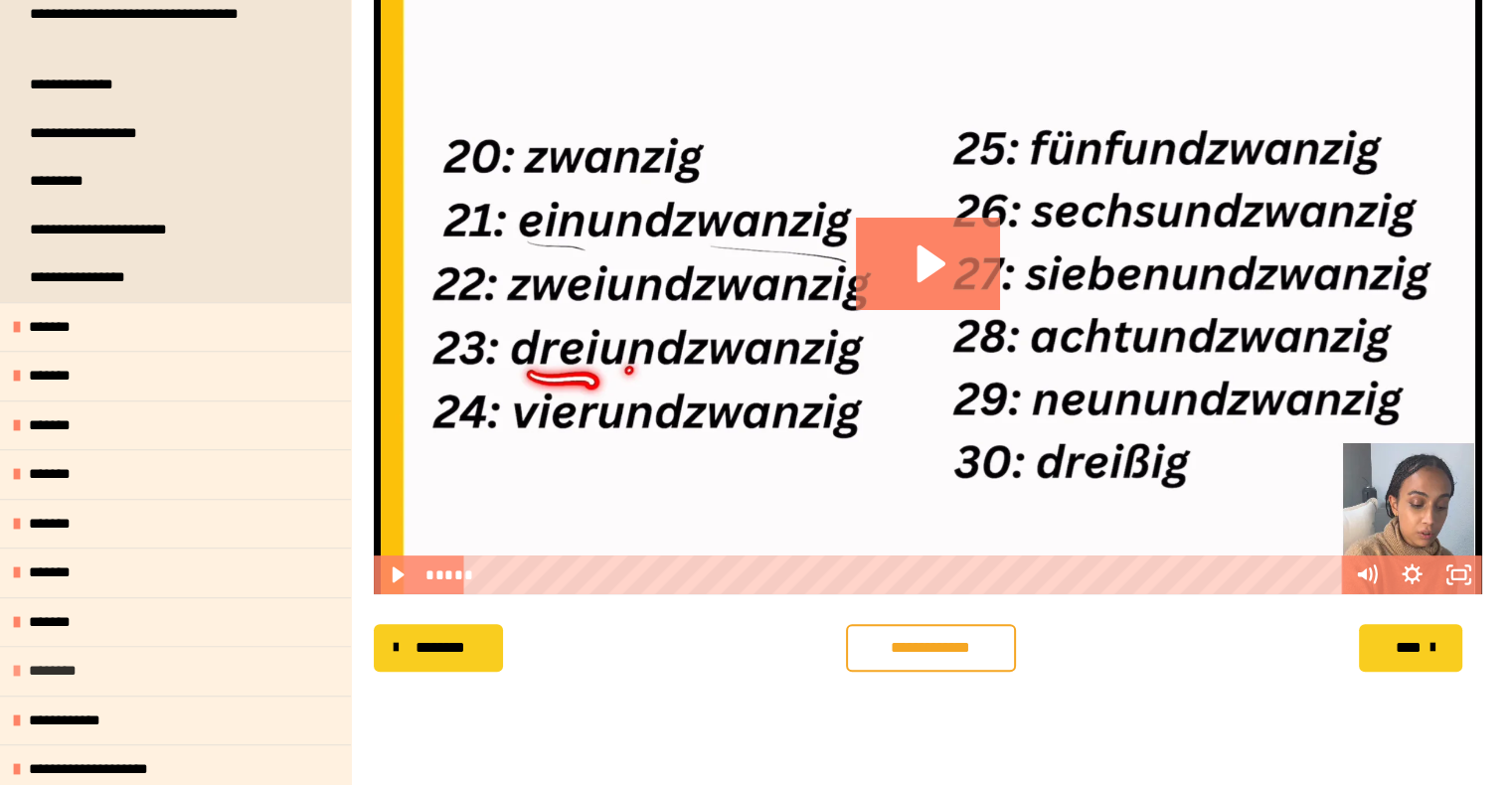click on "********" at bounding box center (175, 671) 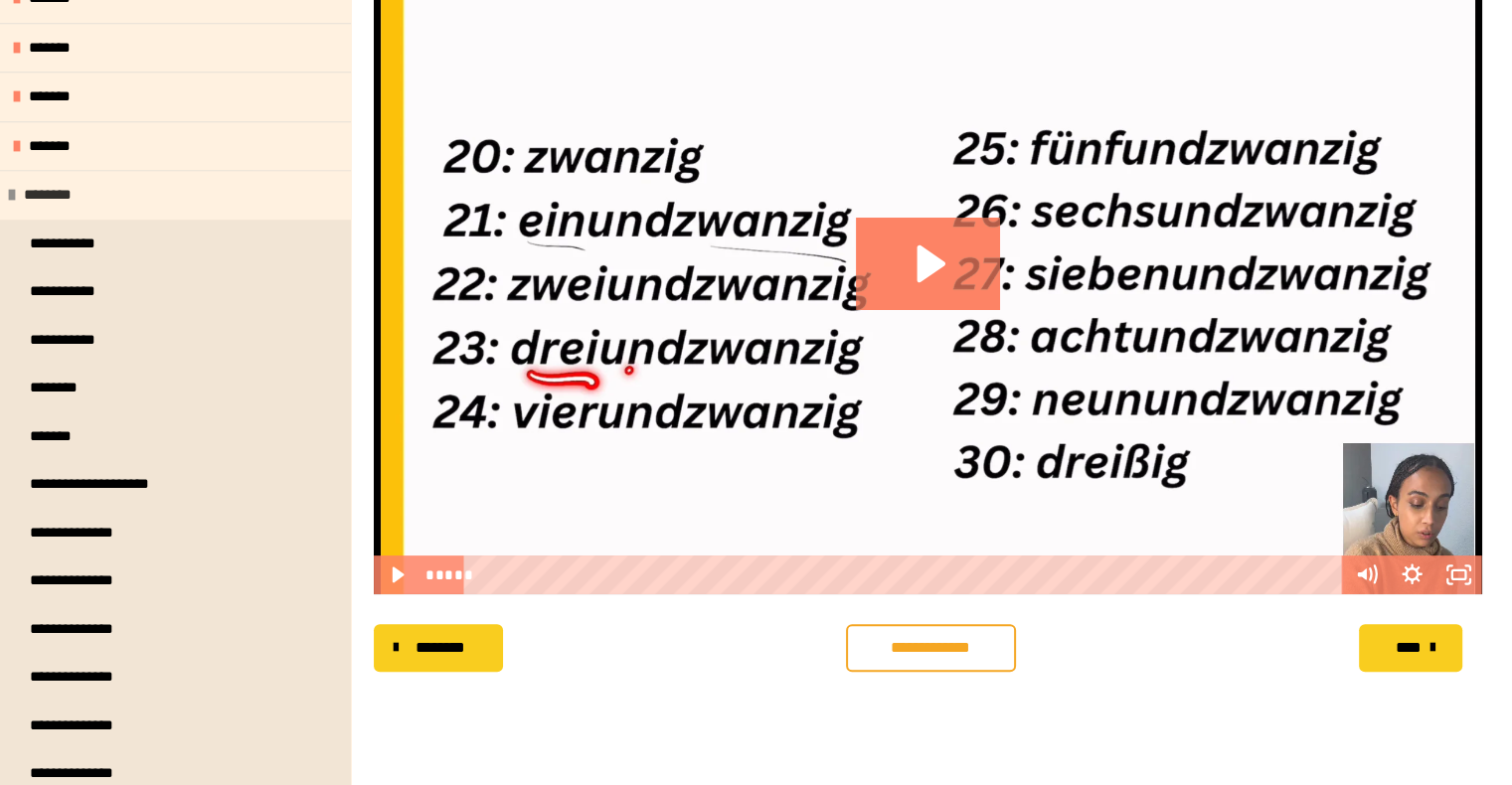 click on "********" at bounding box center [175, 195] 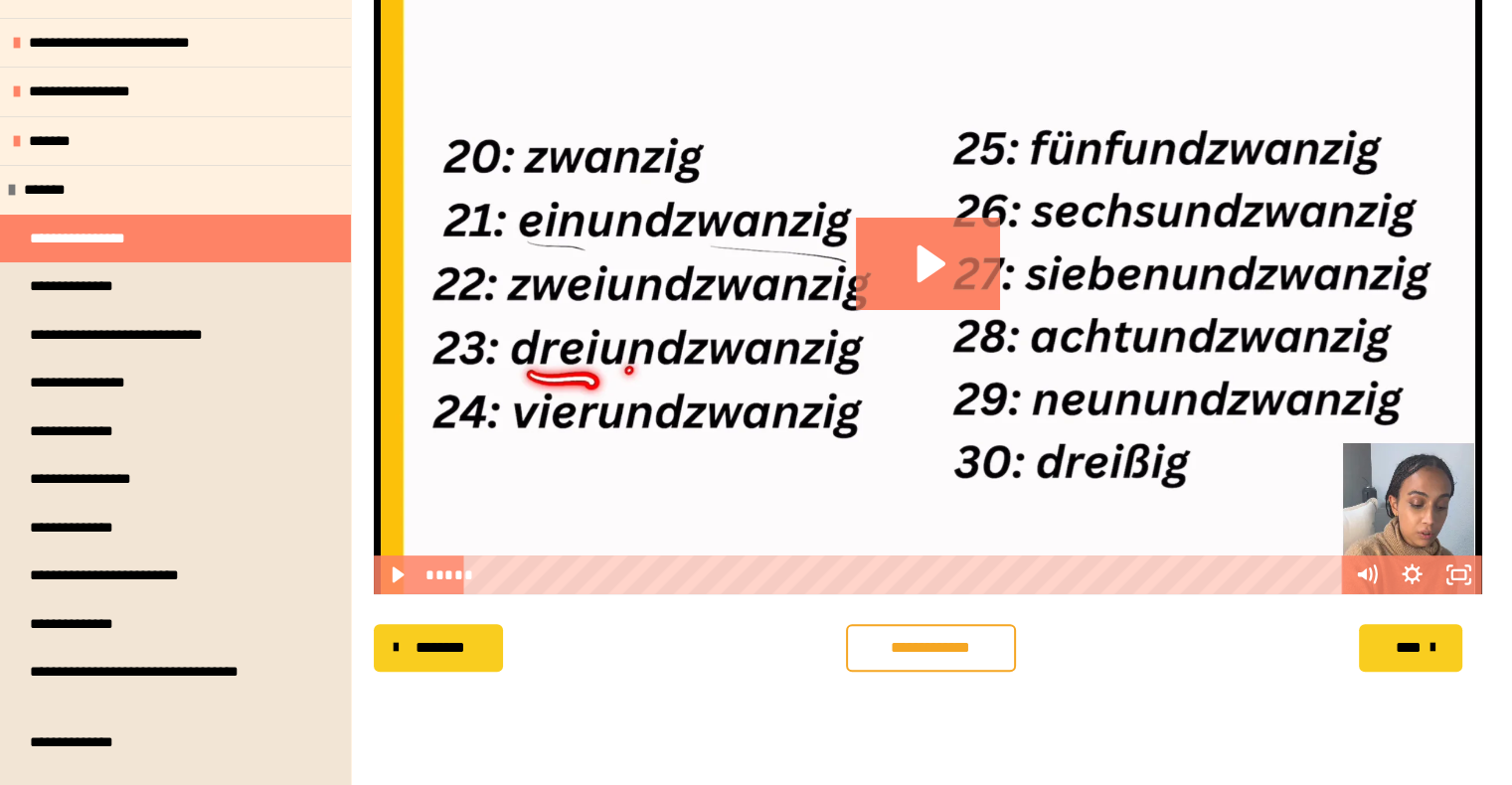 scroll, scrollTop: 0, scrollLeft: 0, axis: both 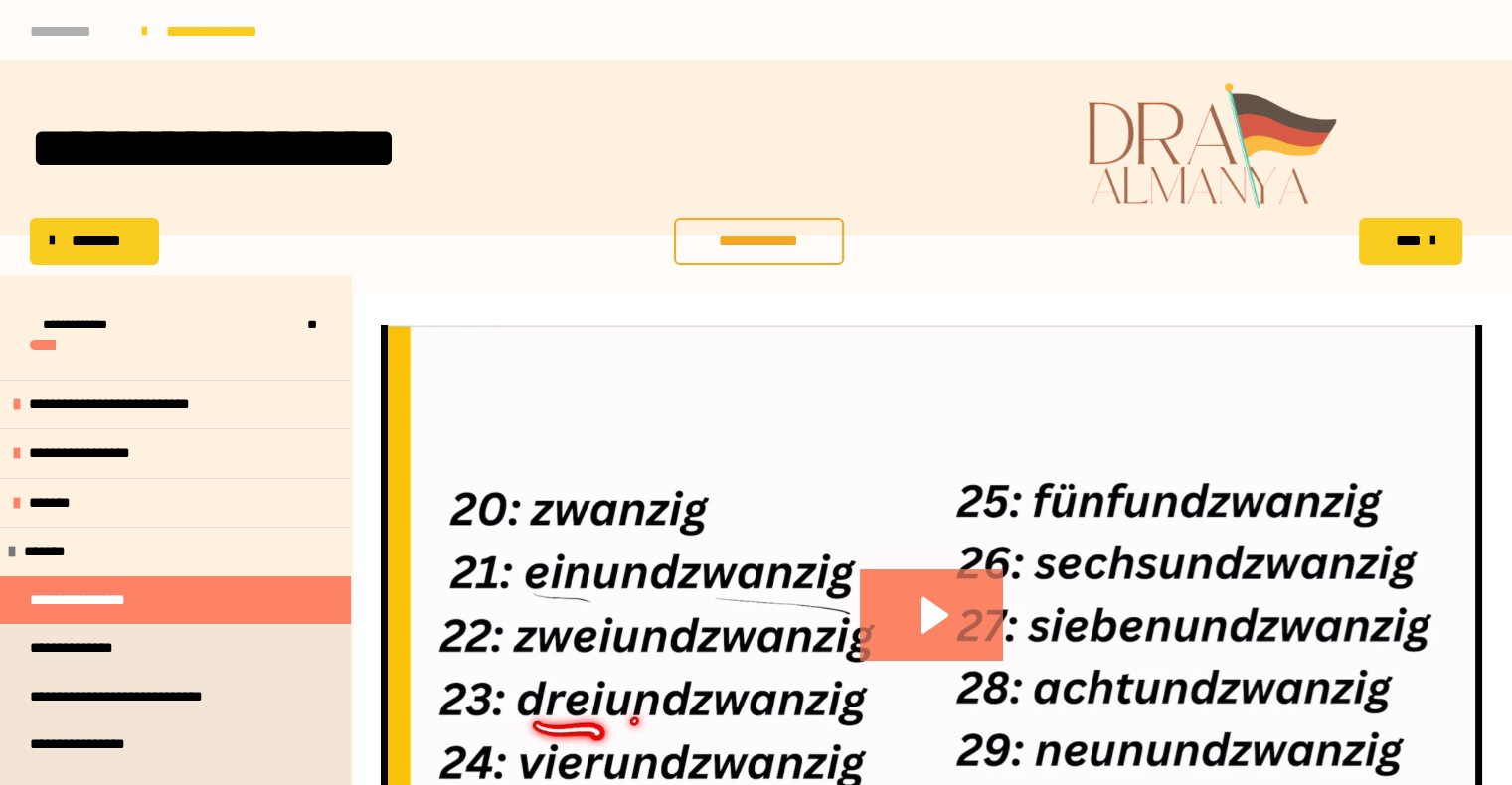 click on "**********" at bounding box center [76, 32] 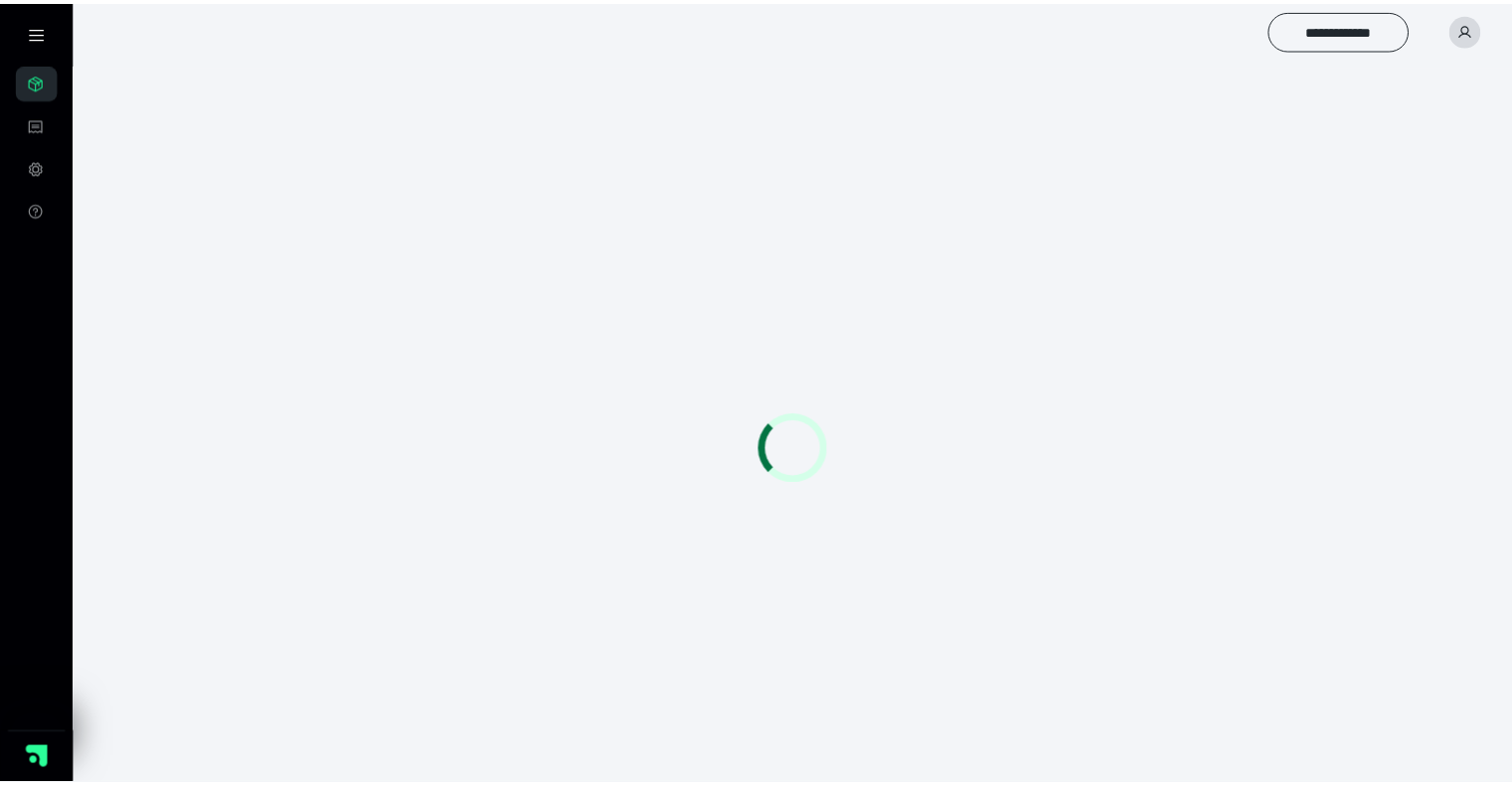 scroll, scrollTop: 0, scrollLeft: 0, axis: both 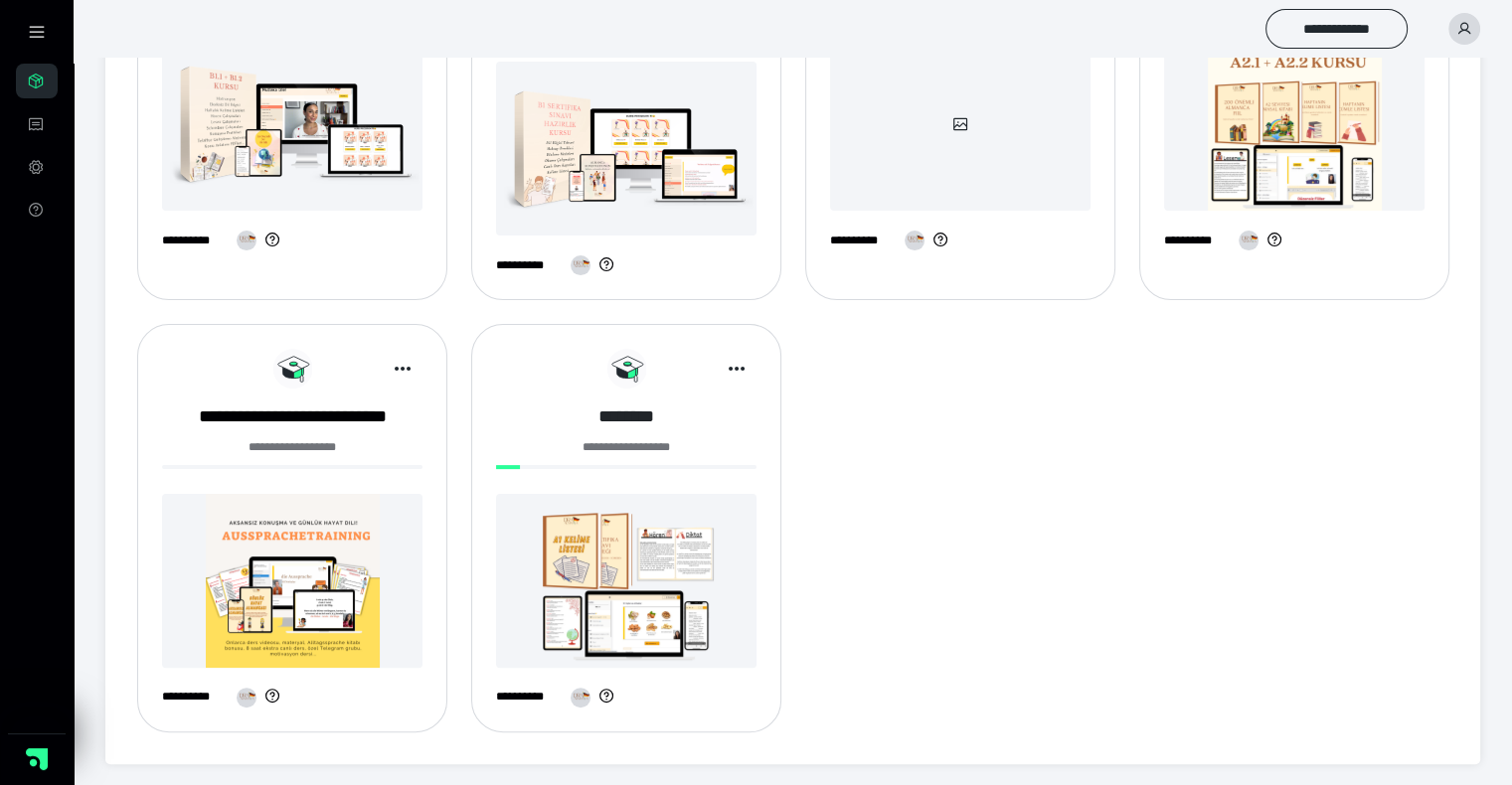 click on "********" at bounding box center [626, 416] 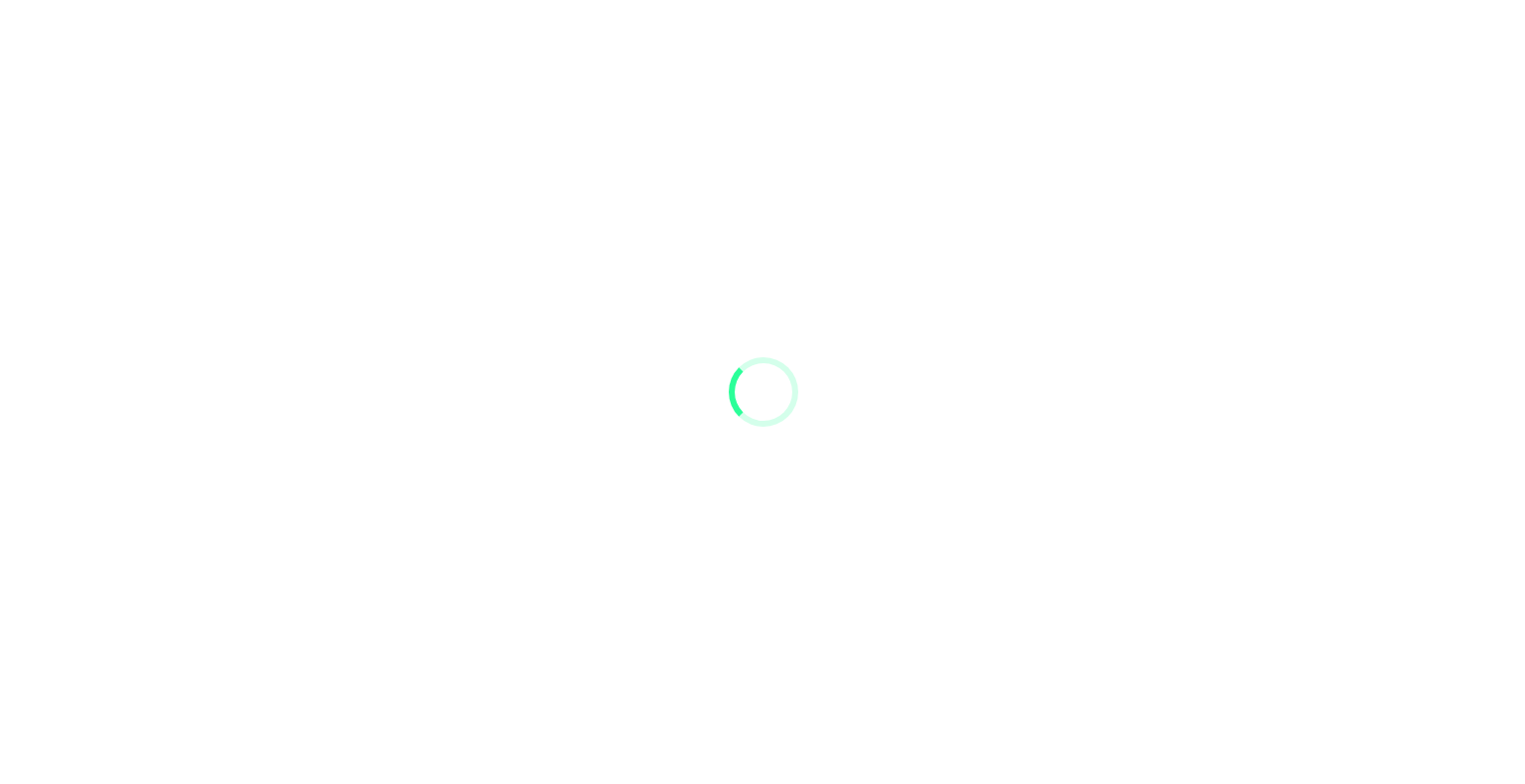 scroll, scrollTop: 0, scrollLeft: 0, axis: both 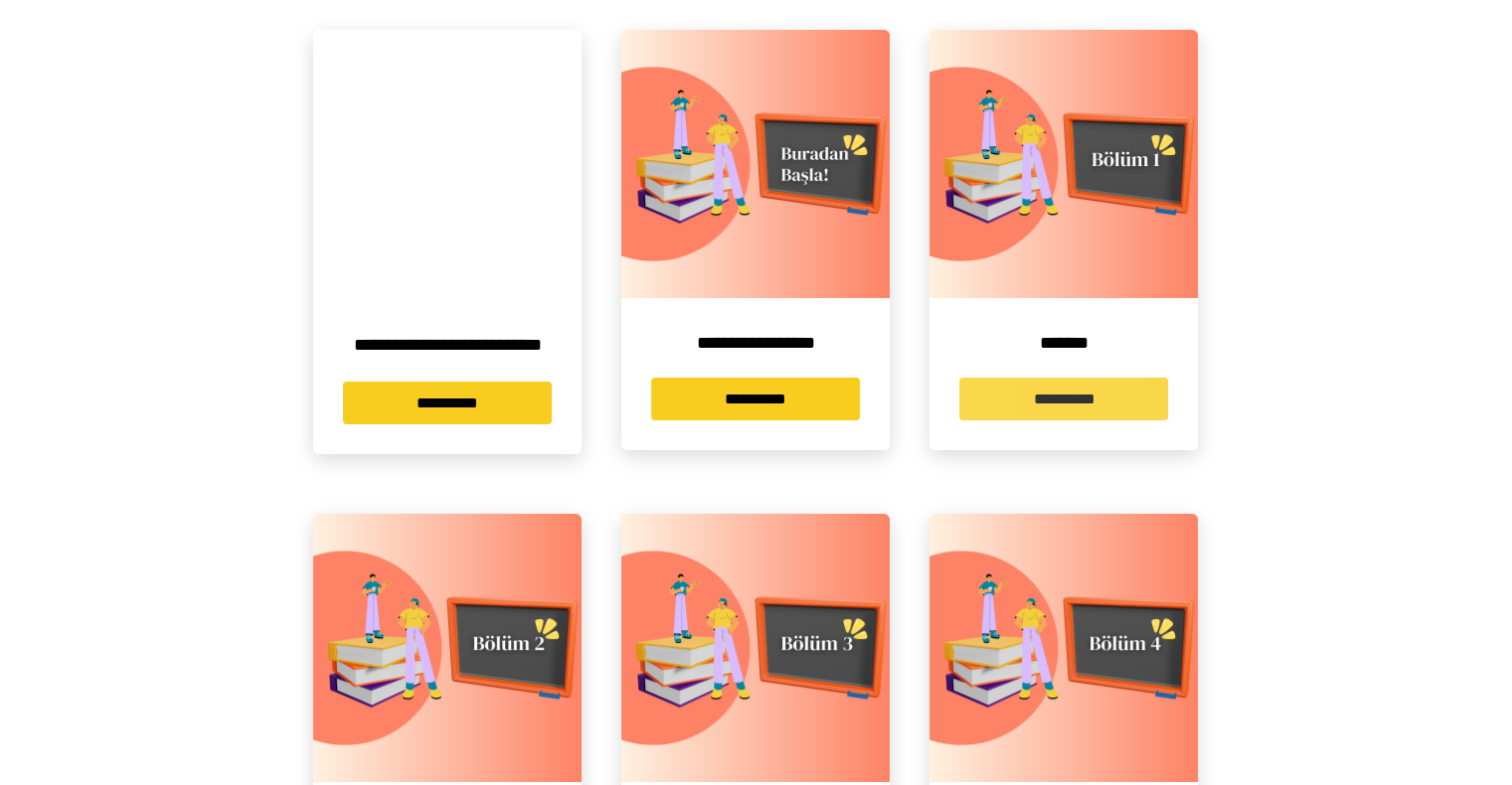 click on "**********" at bounding box center [1064, 398] 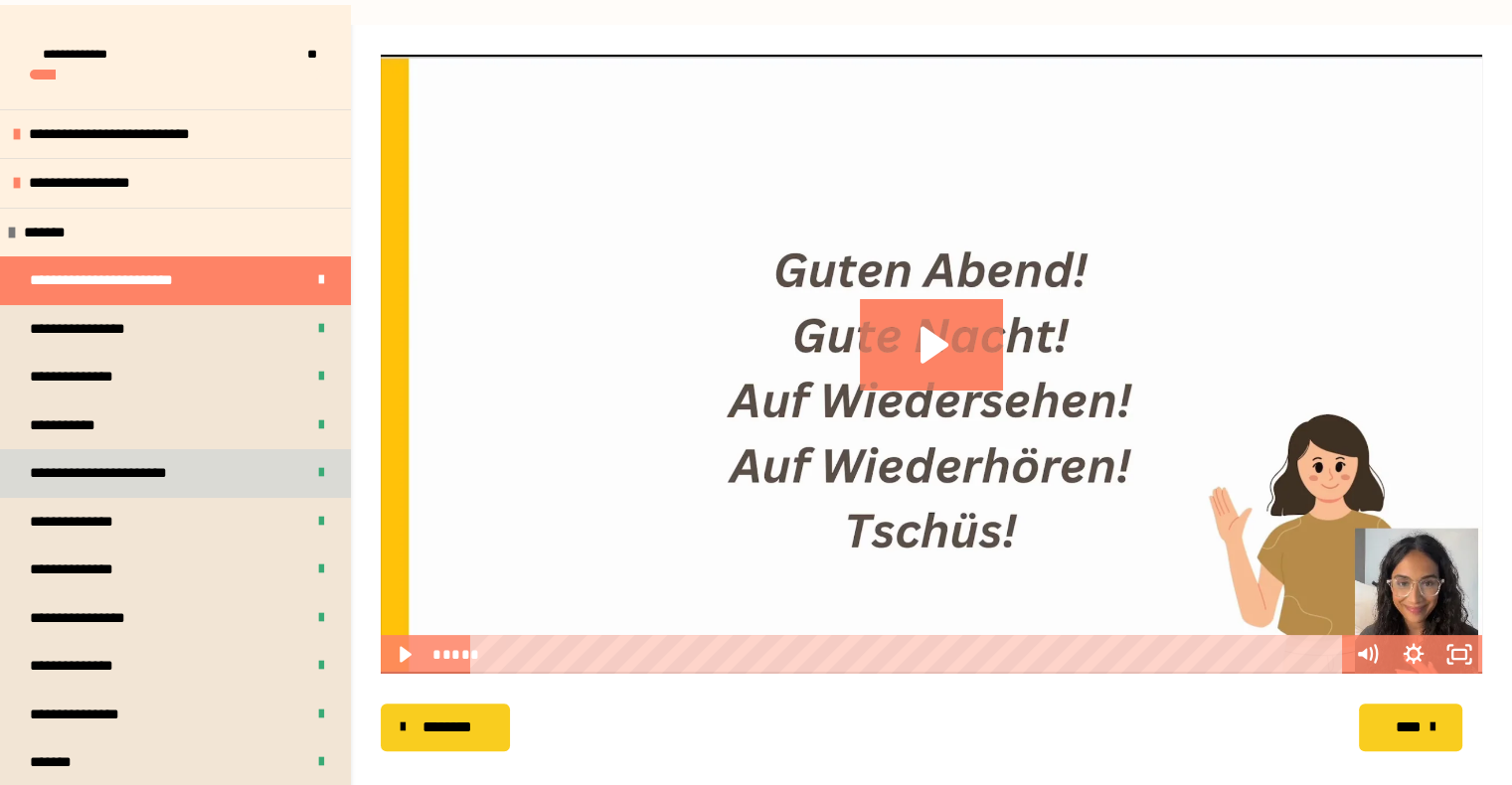 scroll, scrollTop: 354, scrollLeft: 0, axis: vertical 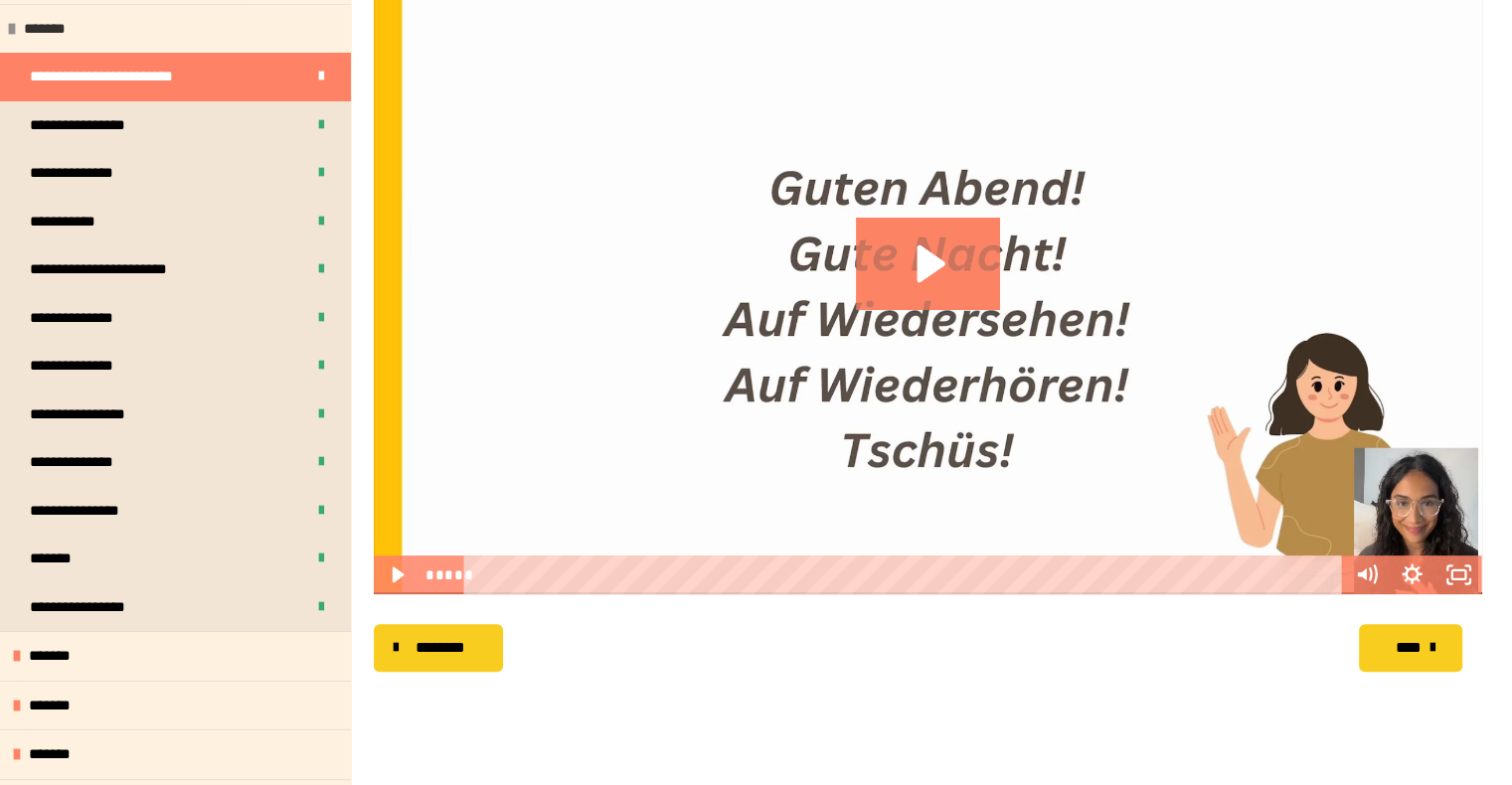 click on "*******" at bounding box center (175, 29) 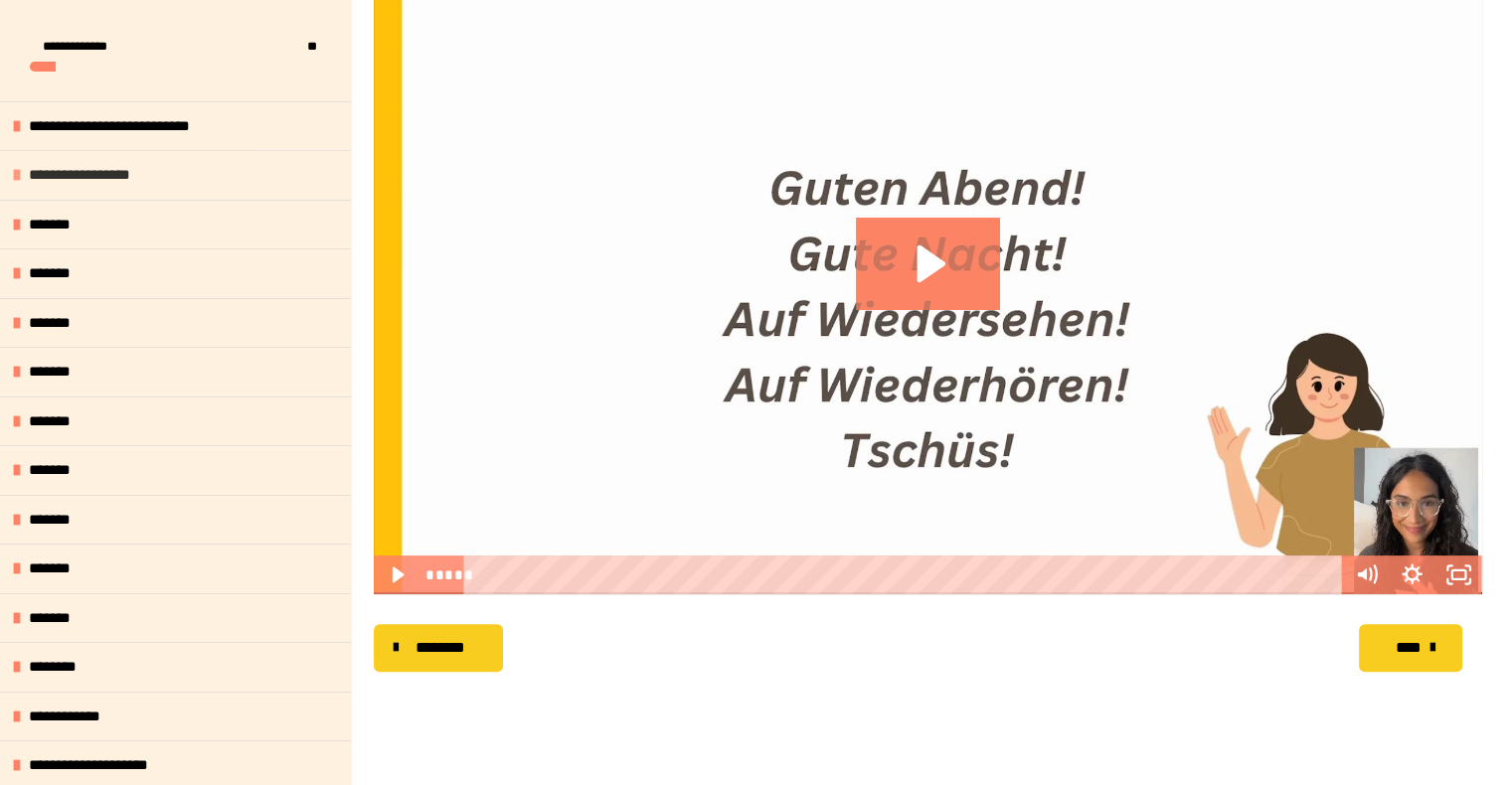 scroll, scrollTop: 0, scrollLeft: 0, axis: both 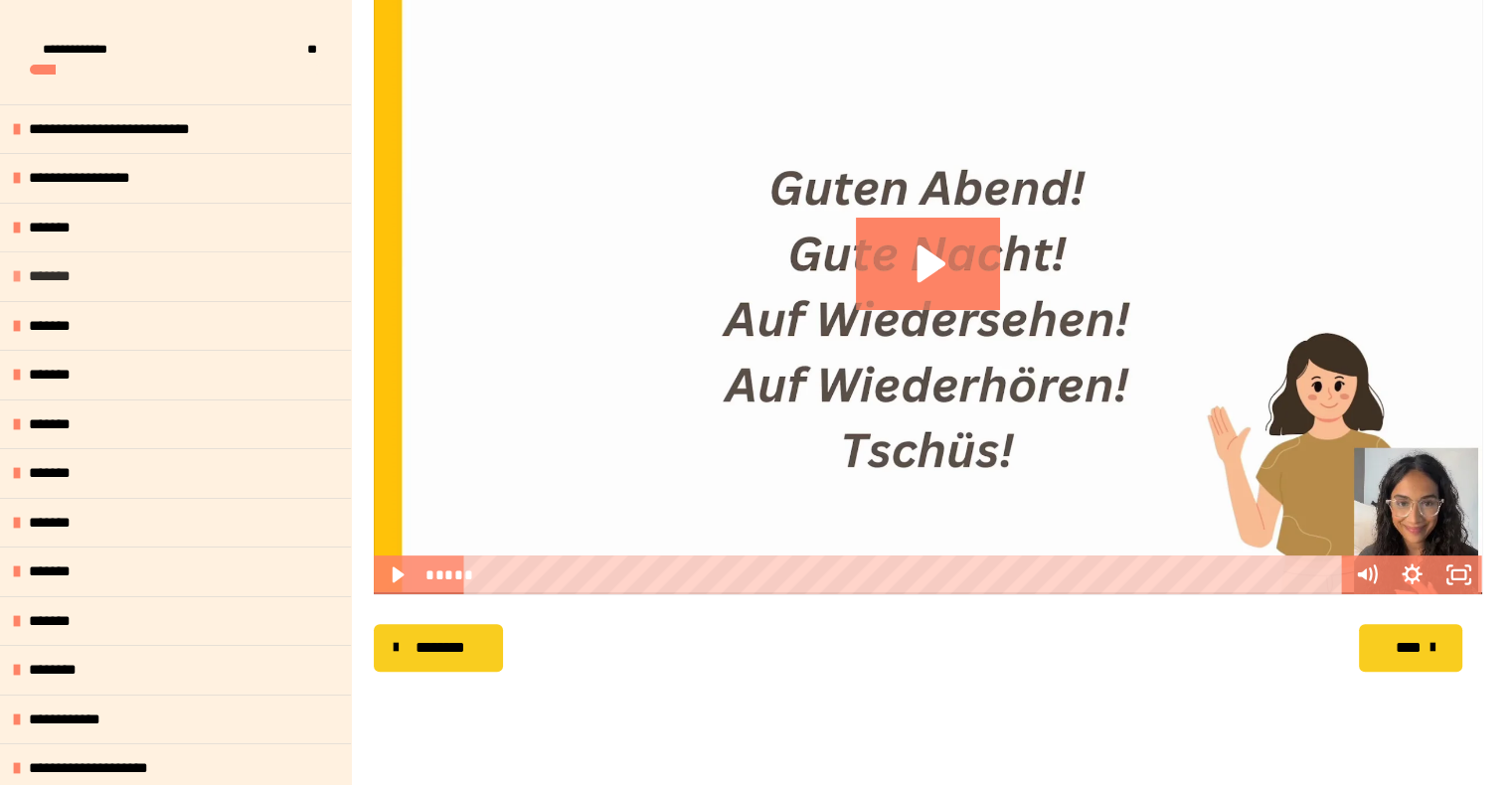 click on "*******" at bounding box center [175, 276] 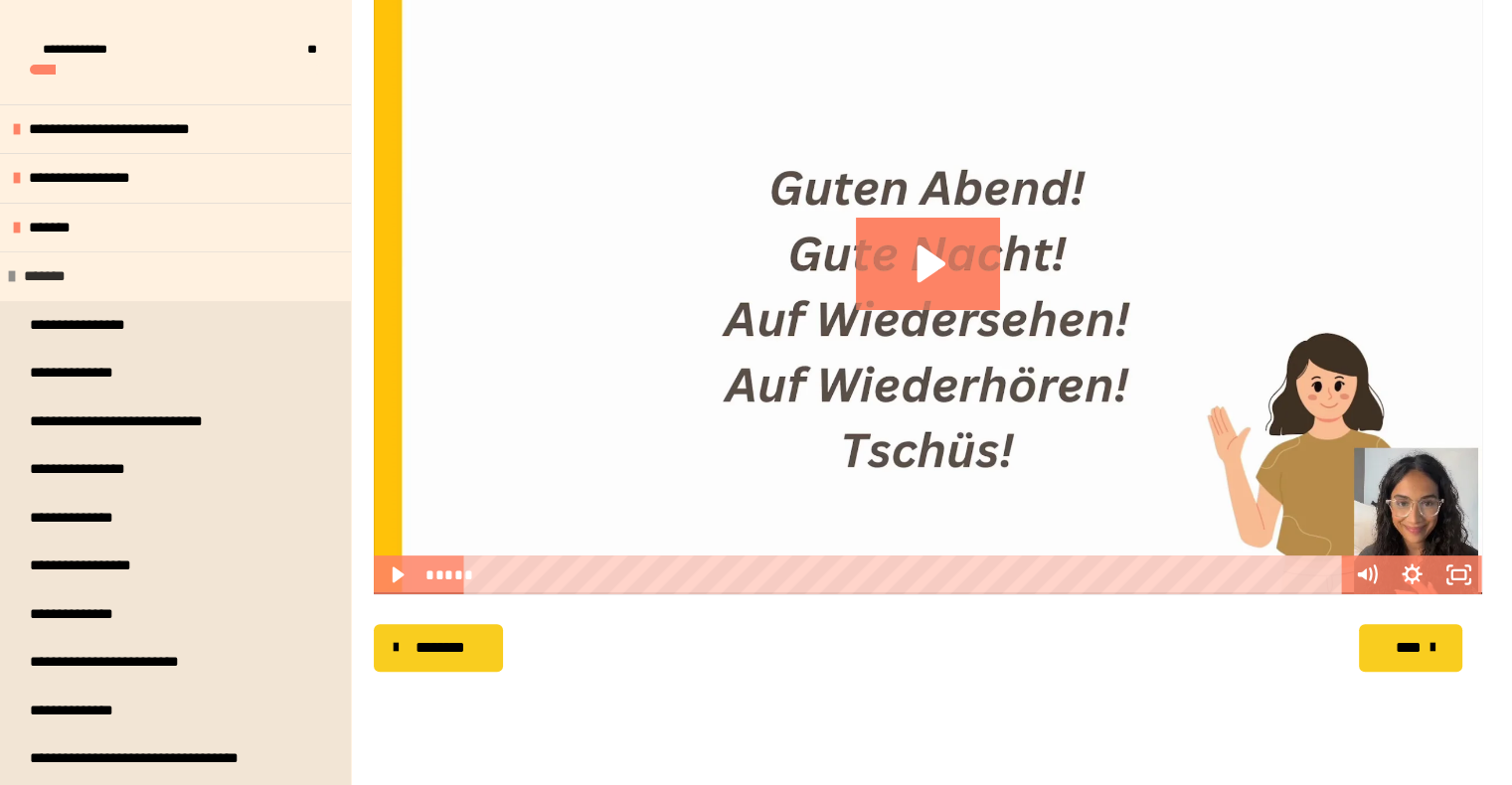 scroll, scrollTop: 99, scrollLeft: 0, axis: vertical 